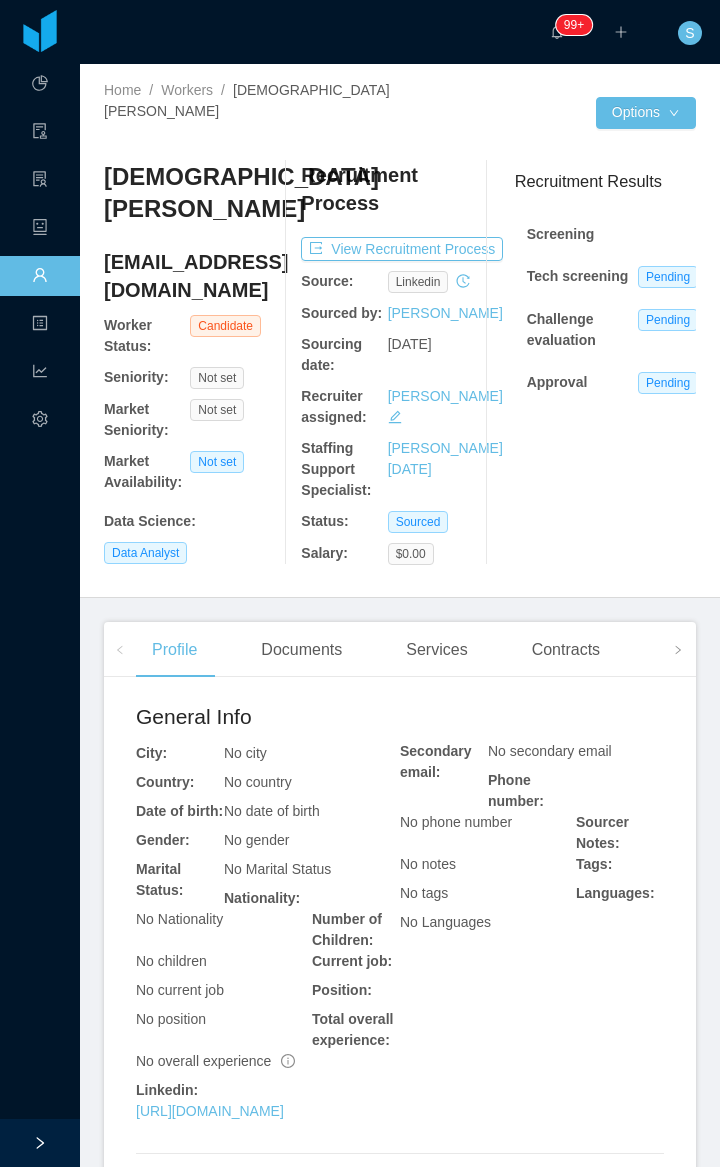 scroll, scrollTop: 0, scrollLeft: 0, axis: both 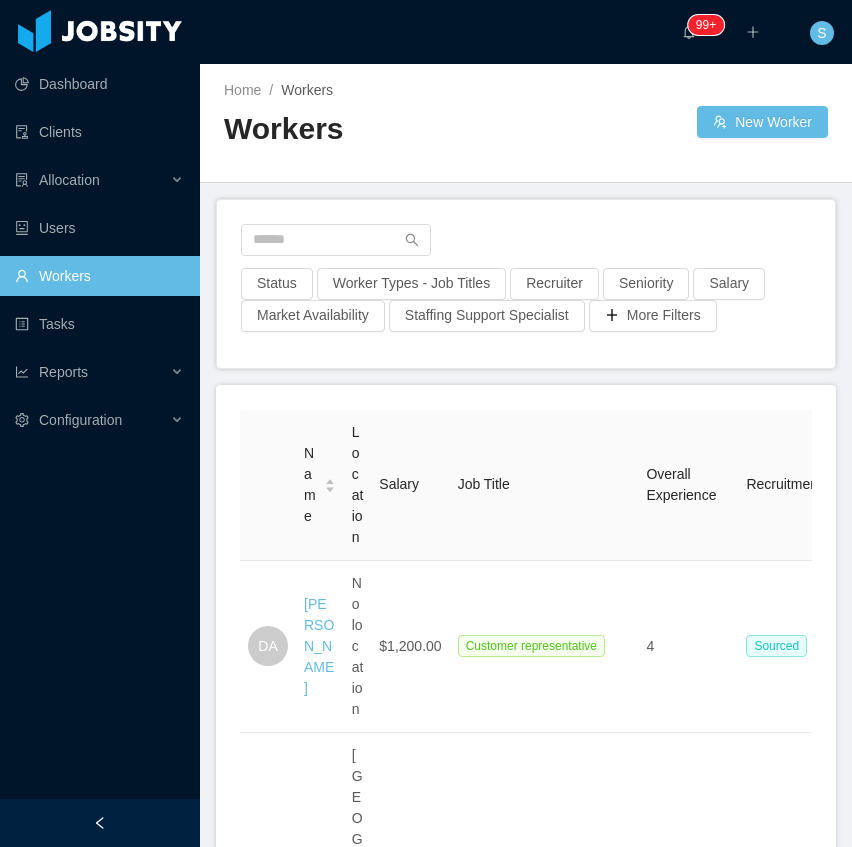 click at bounding box center [100, 823] 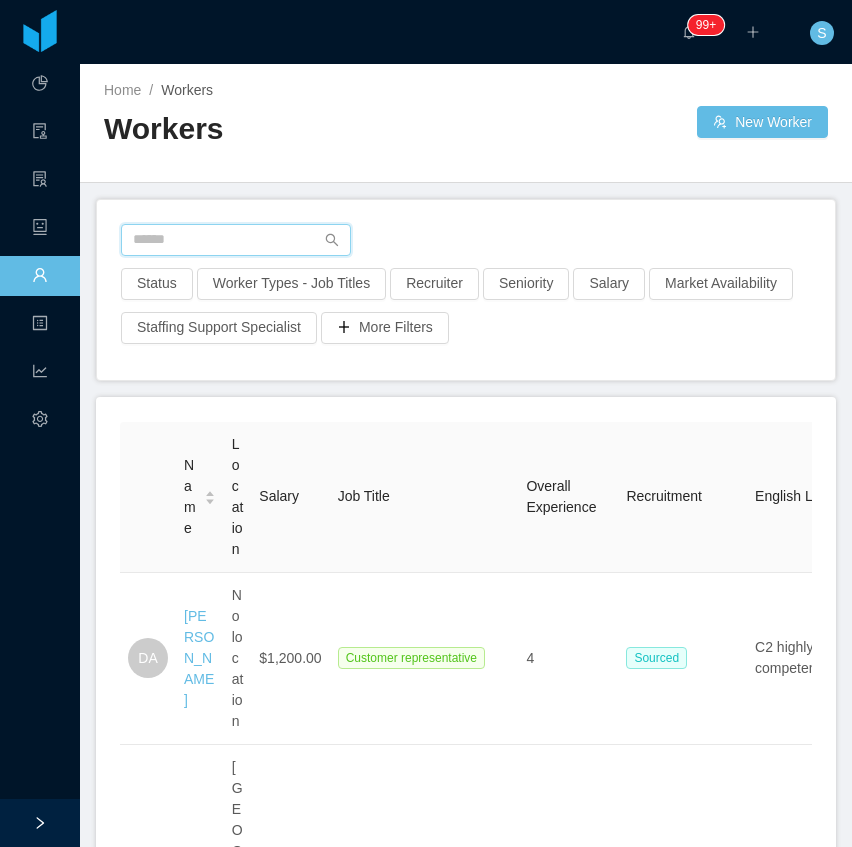 click at bounding box center [236, 240] 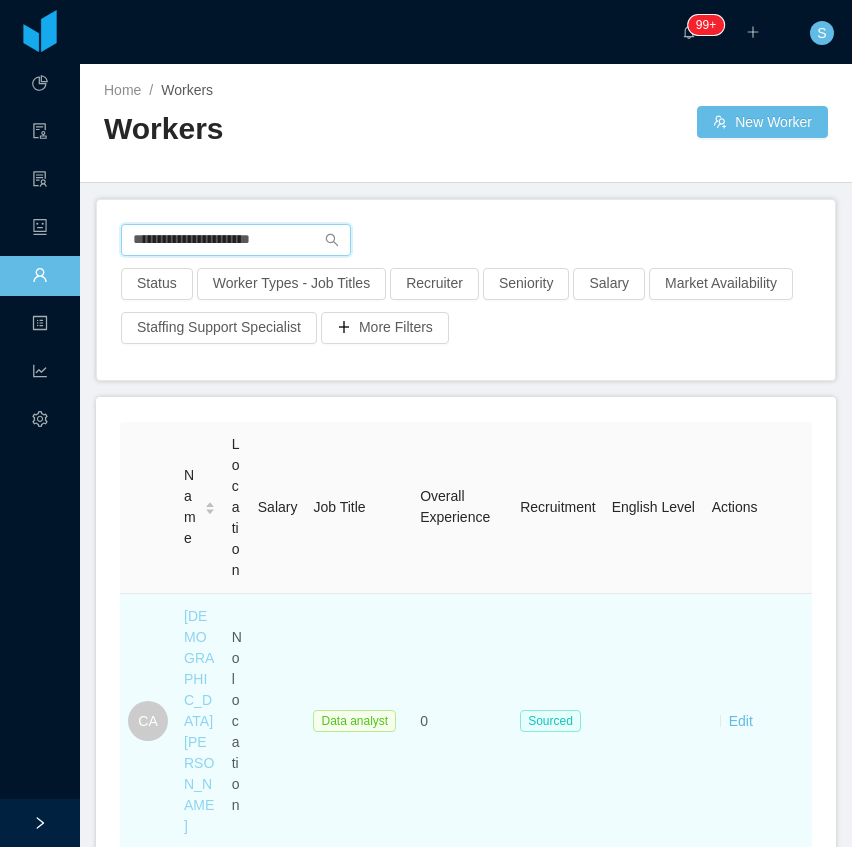 type on "**********" 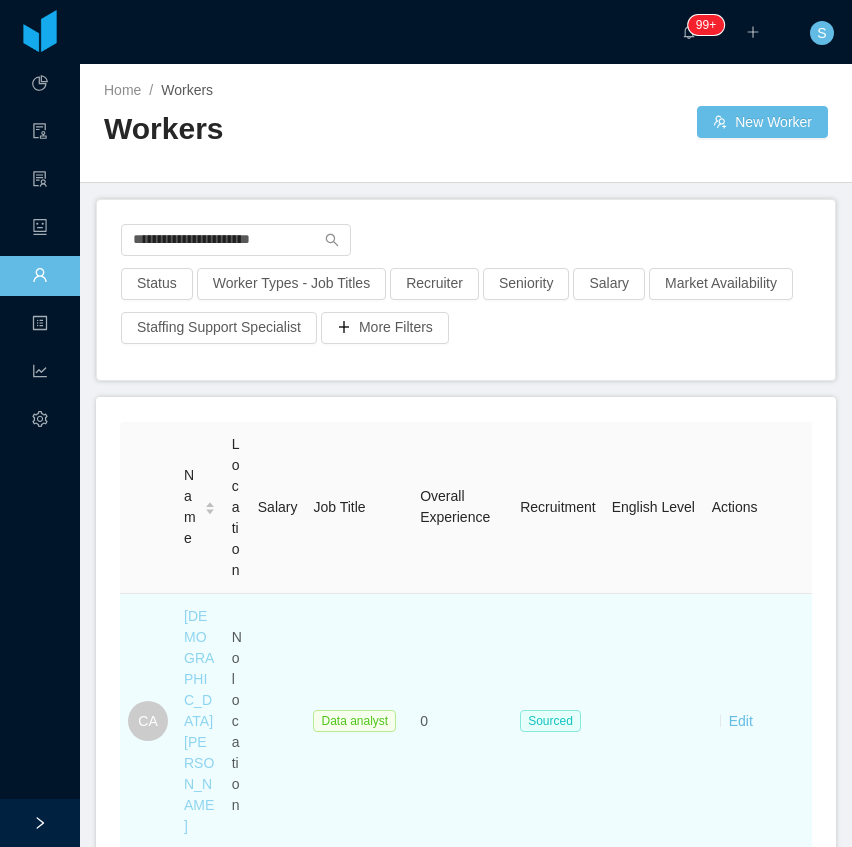 click on "[DEMOGRAPHIC_DATA][PERSON_NAME]" at bounding box center [199, 721] 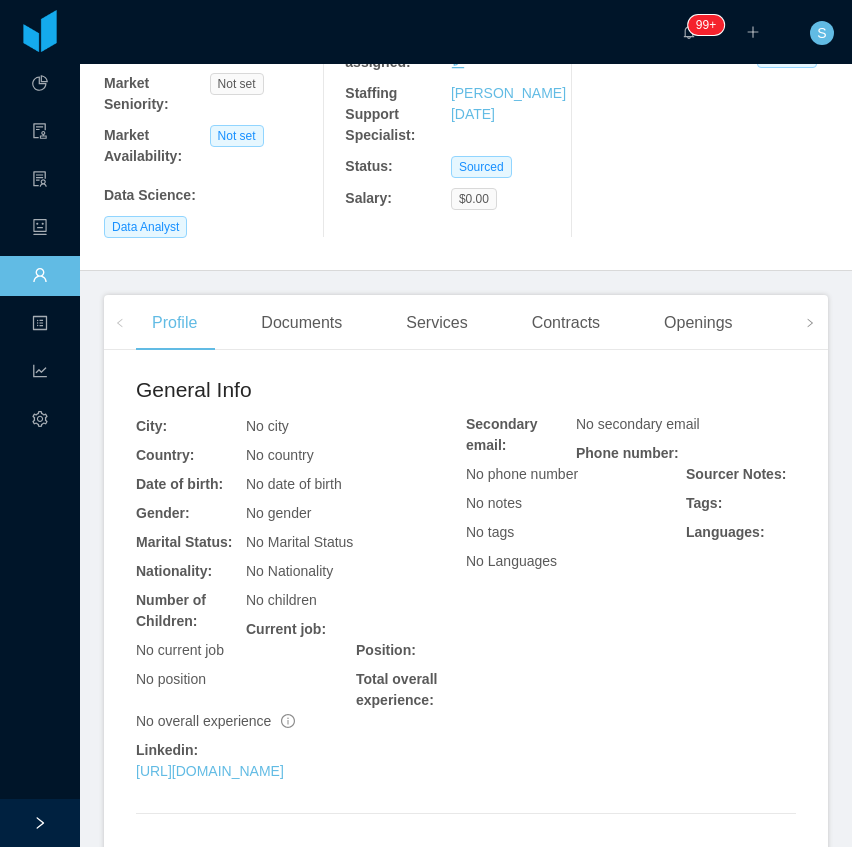 scroll, scrollTop: 333, scrollLeft: 0, axis: vertical 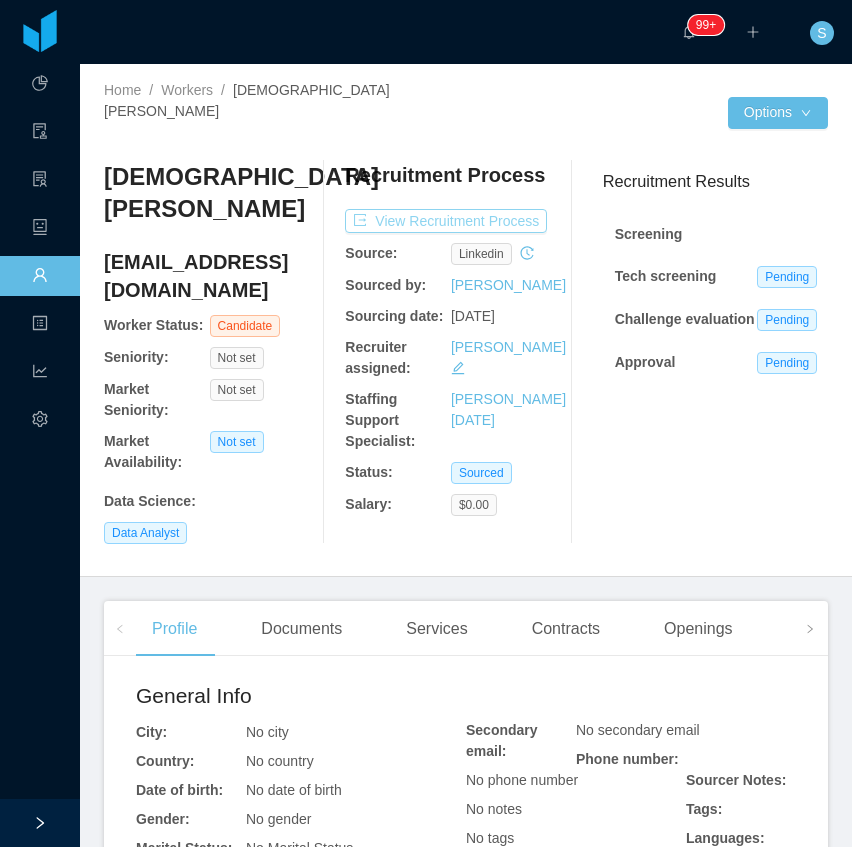 click on "View Recruitment Process" at bounding box center [446, 221] 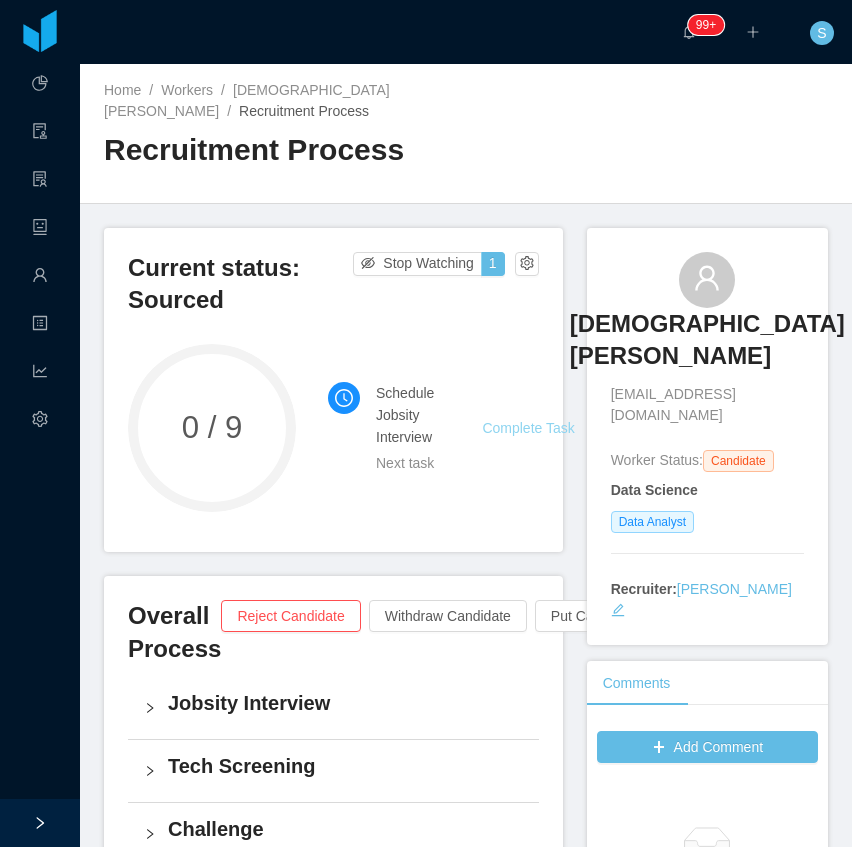 click on "Complete Task" at bounding box center (528, 428) 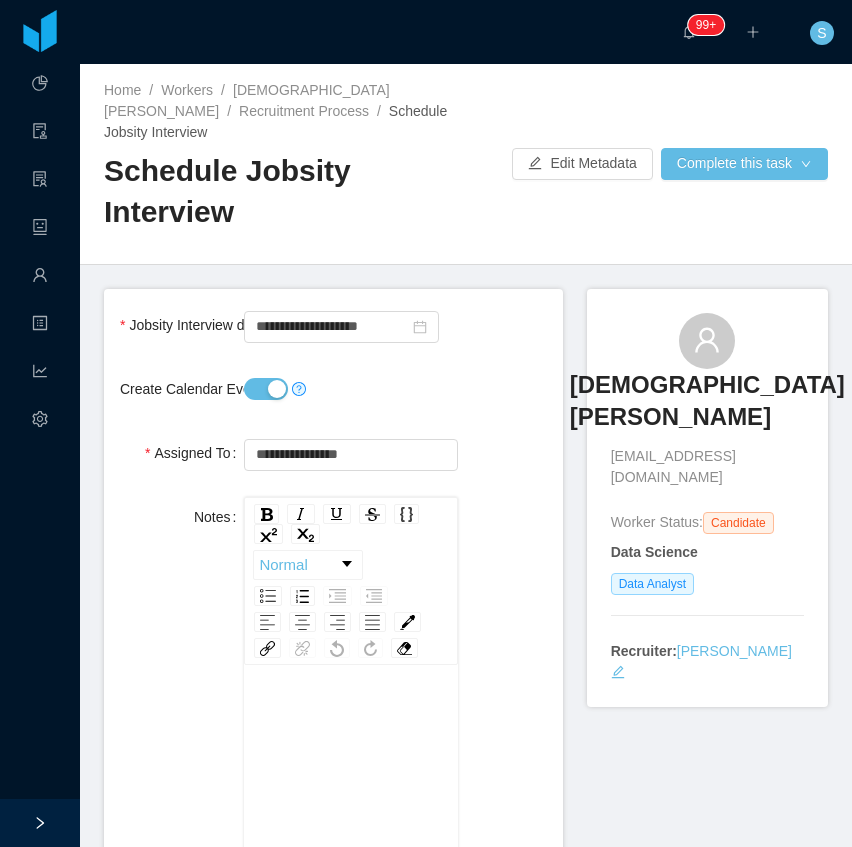 click on "Create Calendar Event?" at bounding box center (266, 389) 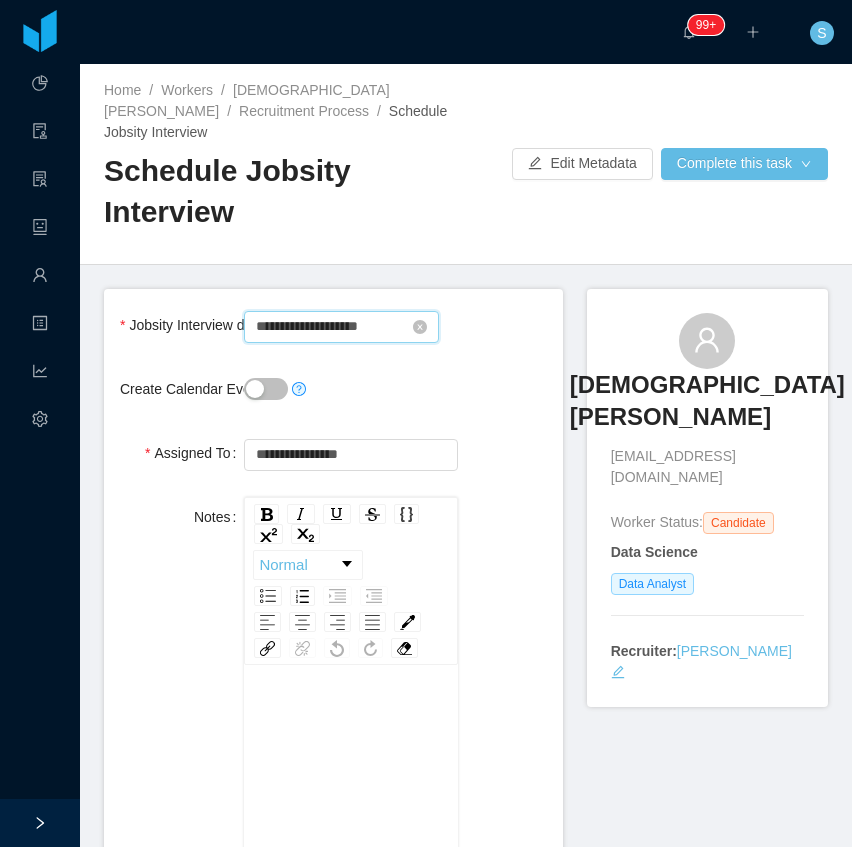 click on "**********" at bounding box center (341, 327) 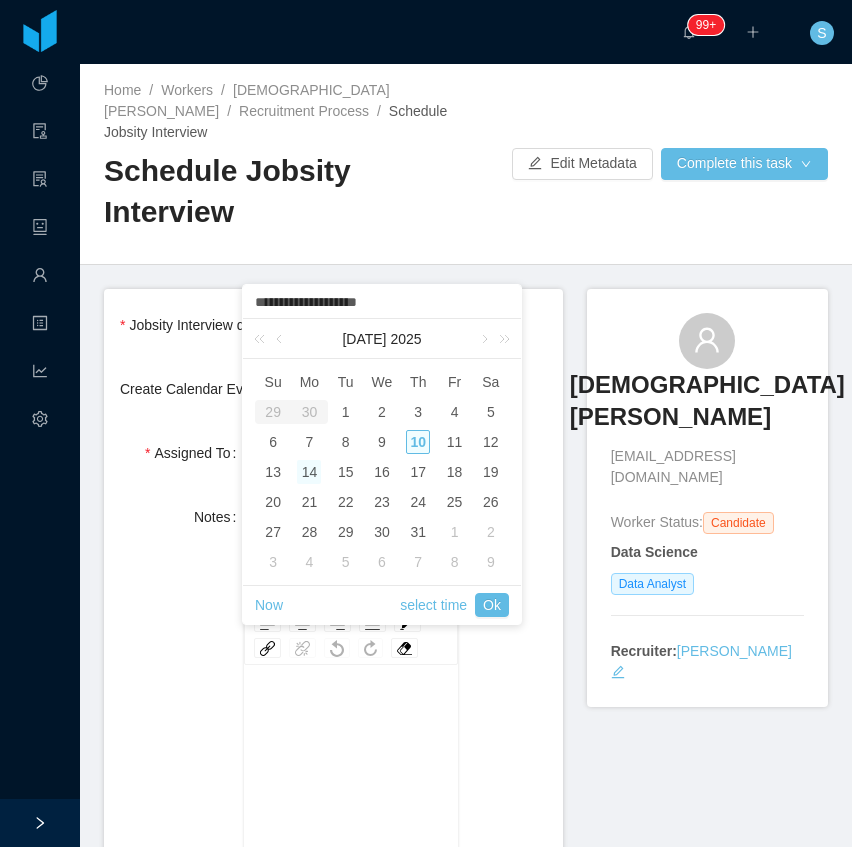 click on "10" at bounding box center [418, 442] 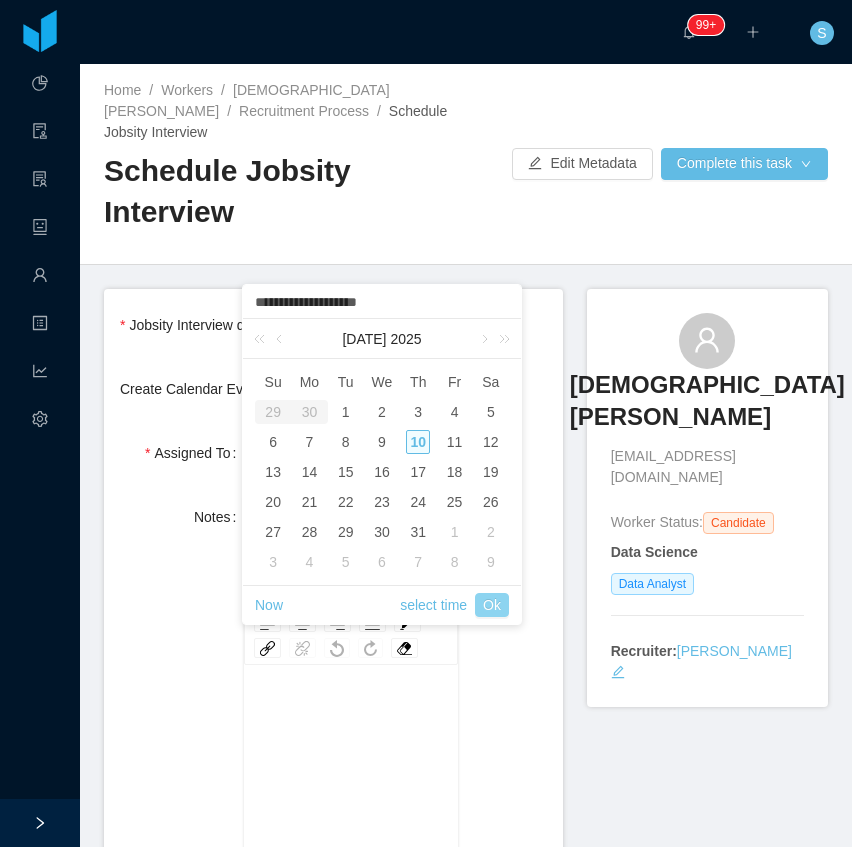 click on "Ok" at bounding box center (492, 605) 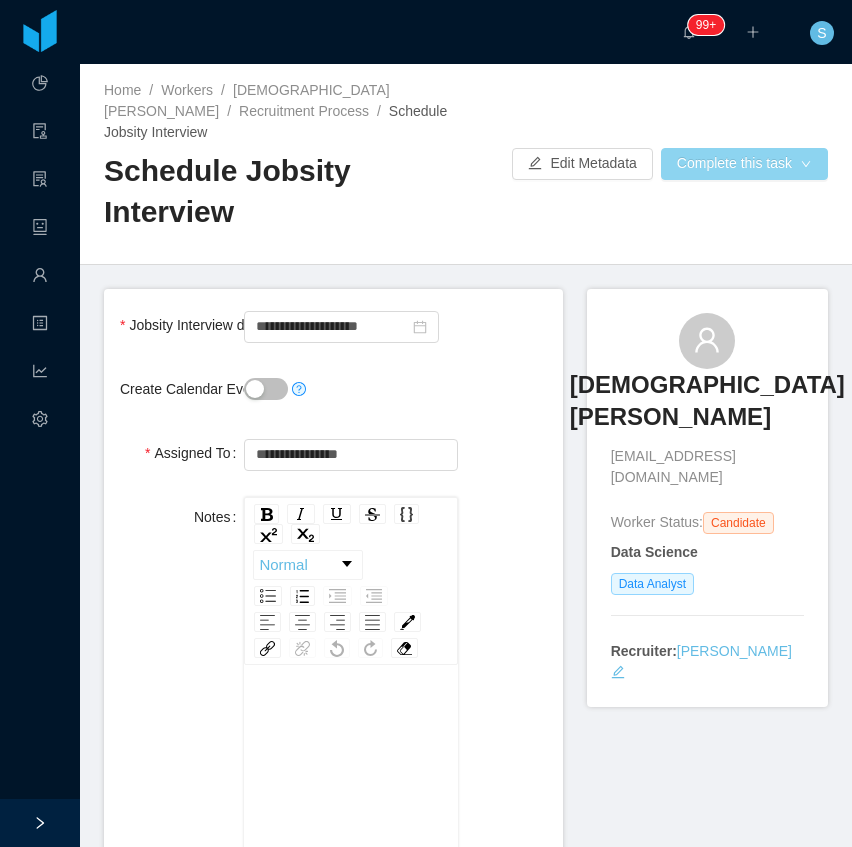 click on "Complete this task" at bounding box center [744, 164] 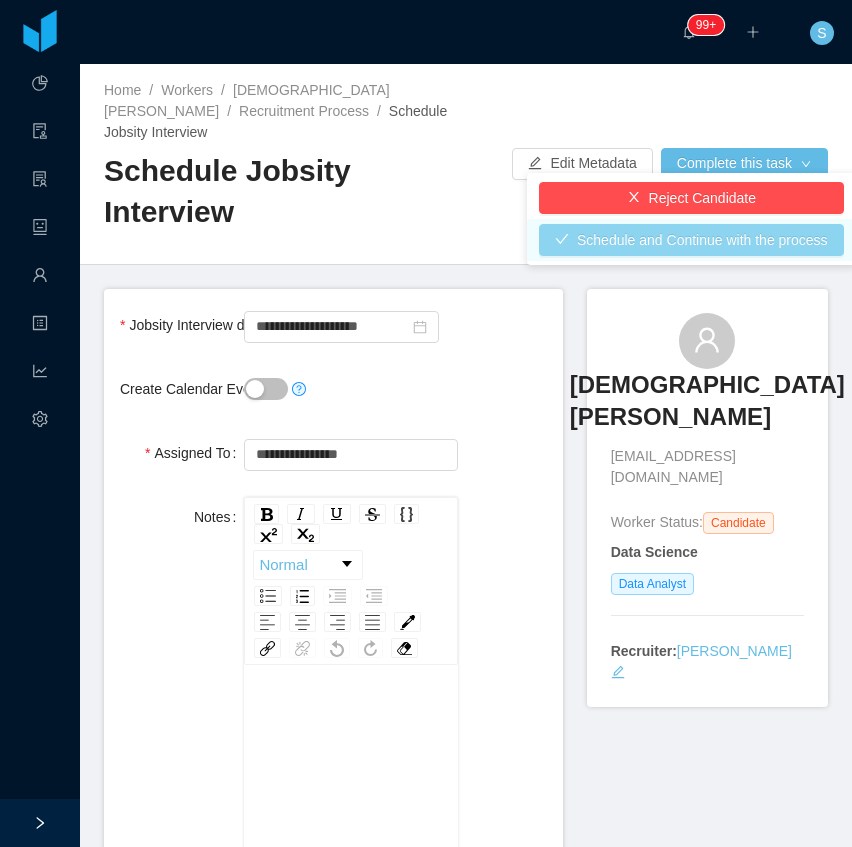click on "Schedule and Continue with the process" at bounding box center (691, 240) 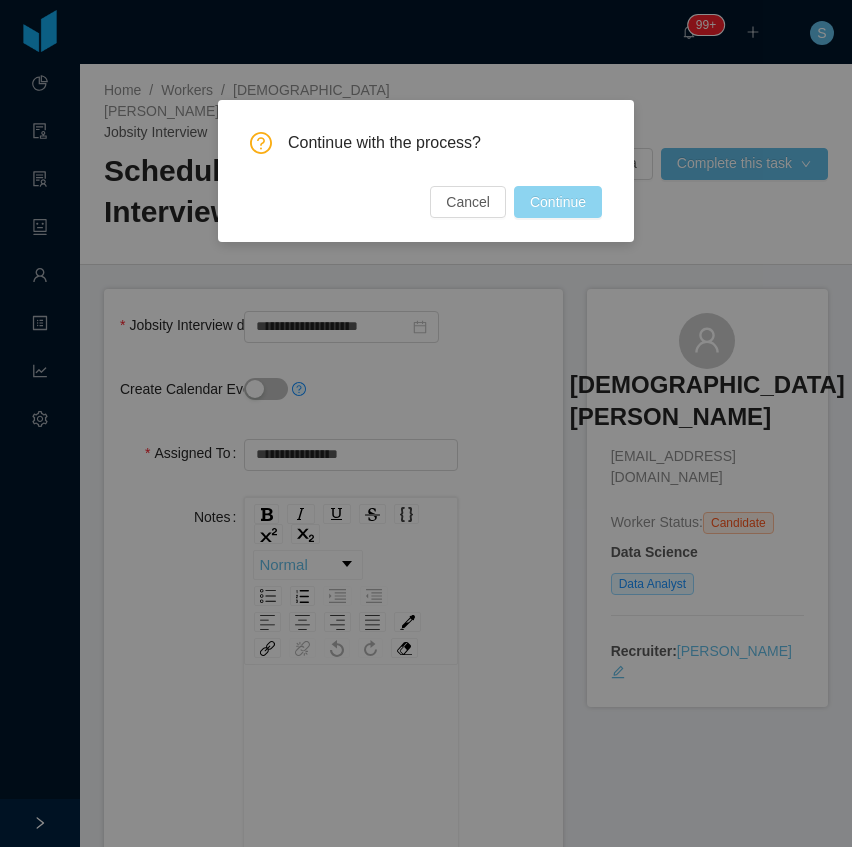 click on "Continue" at bounding box center [558, 202] 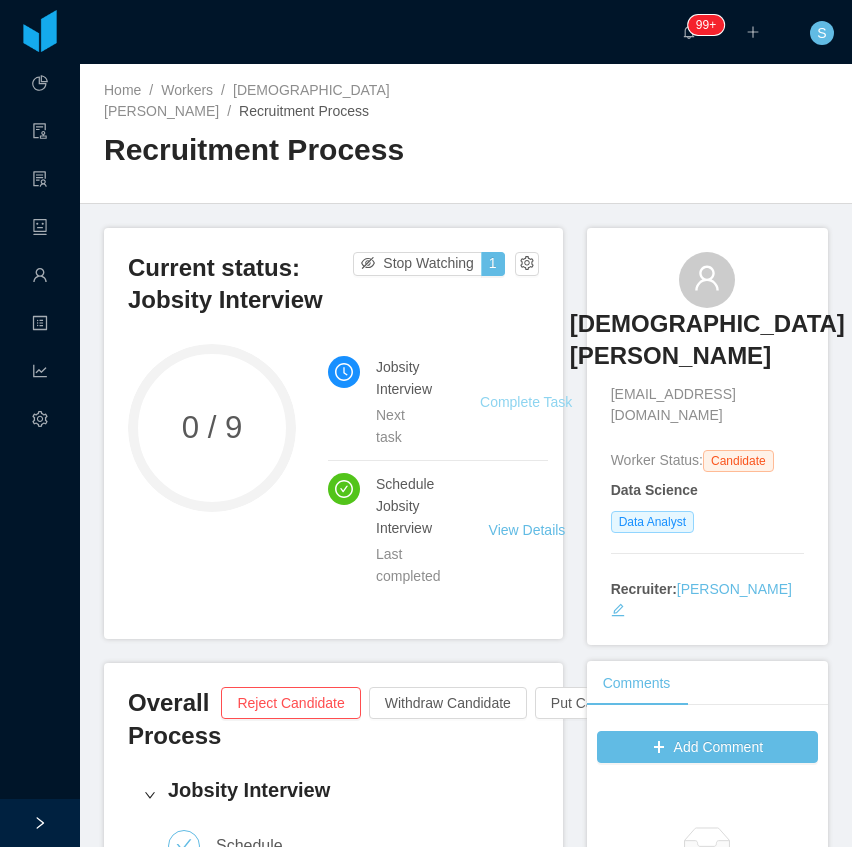click on "Complete Task" at bounding box center (526, 402) 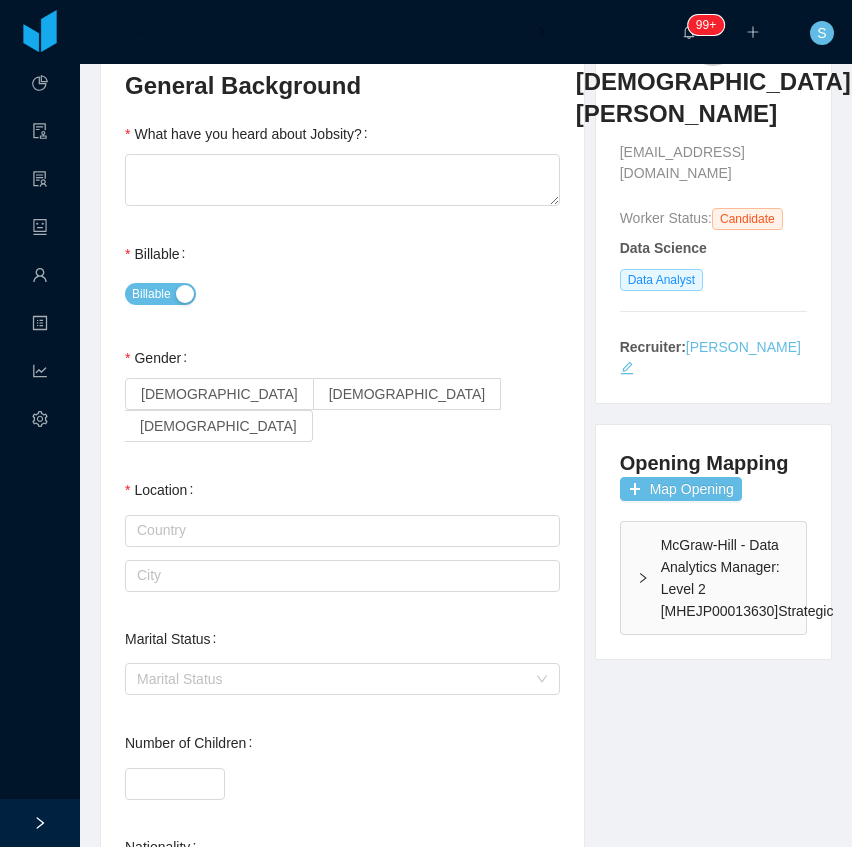 scroll, scrollTop: 266, scrollLeft: 0, axis: vertical 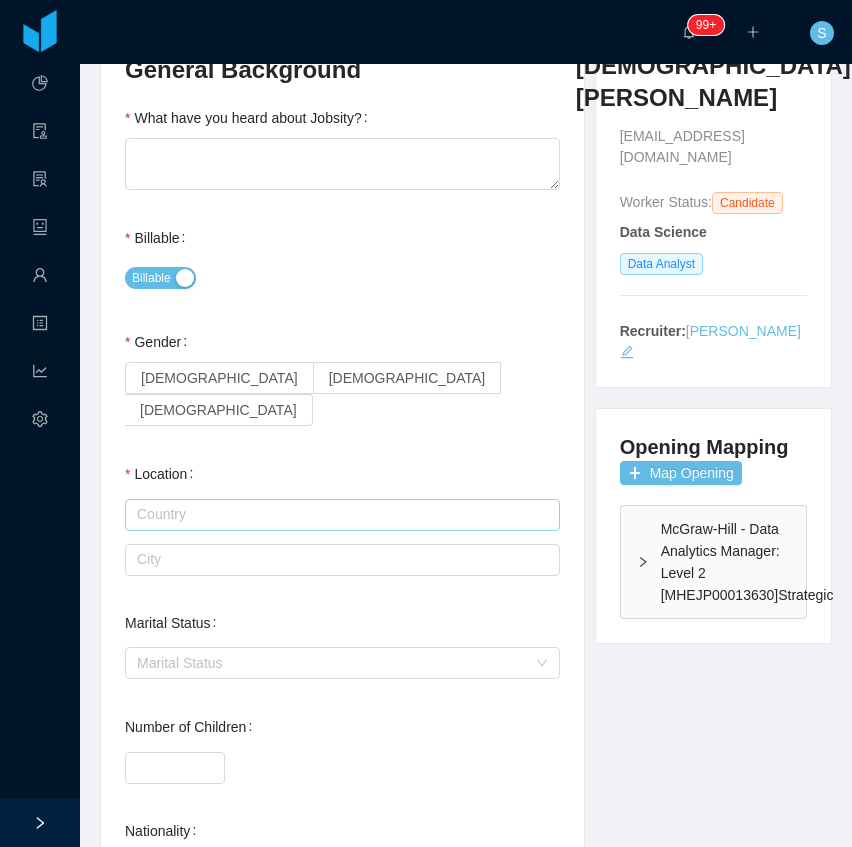 click at bounding box center [342, 515] 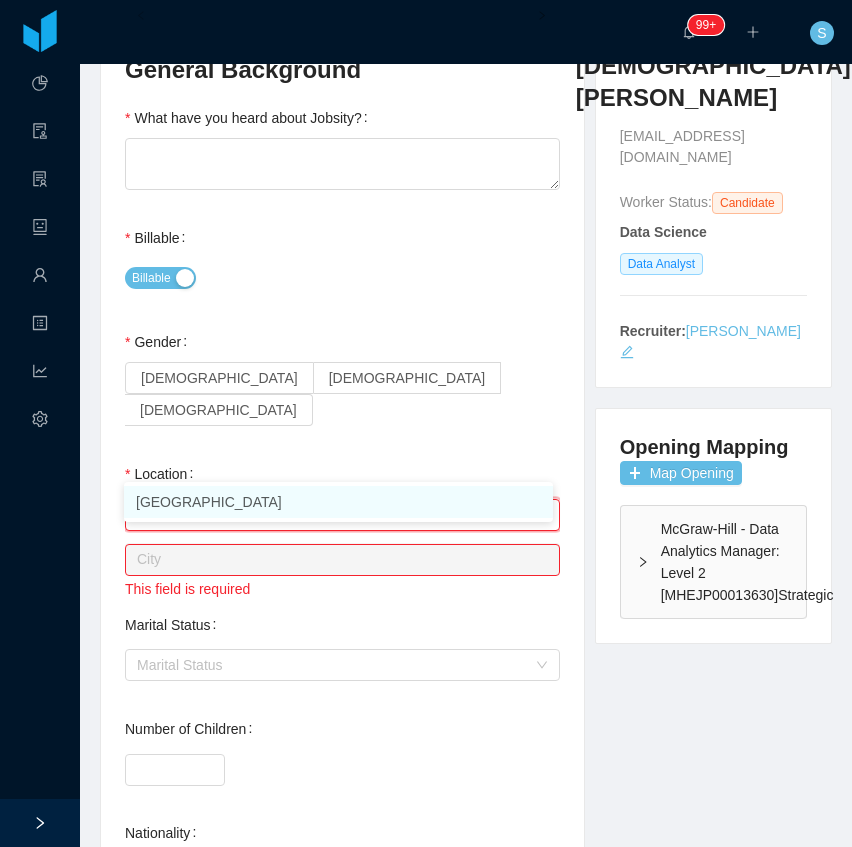 click on "[GEOGRAPHIC_DATA]" at bounding box center [338, 502] 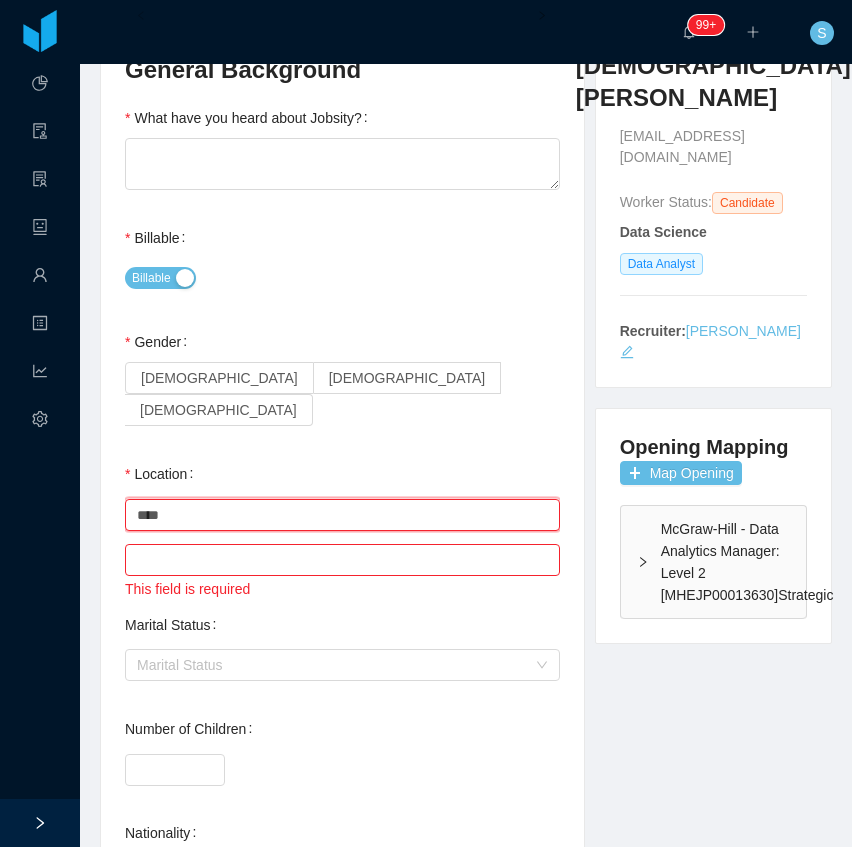 type on "****" 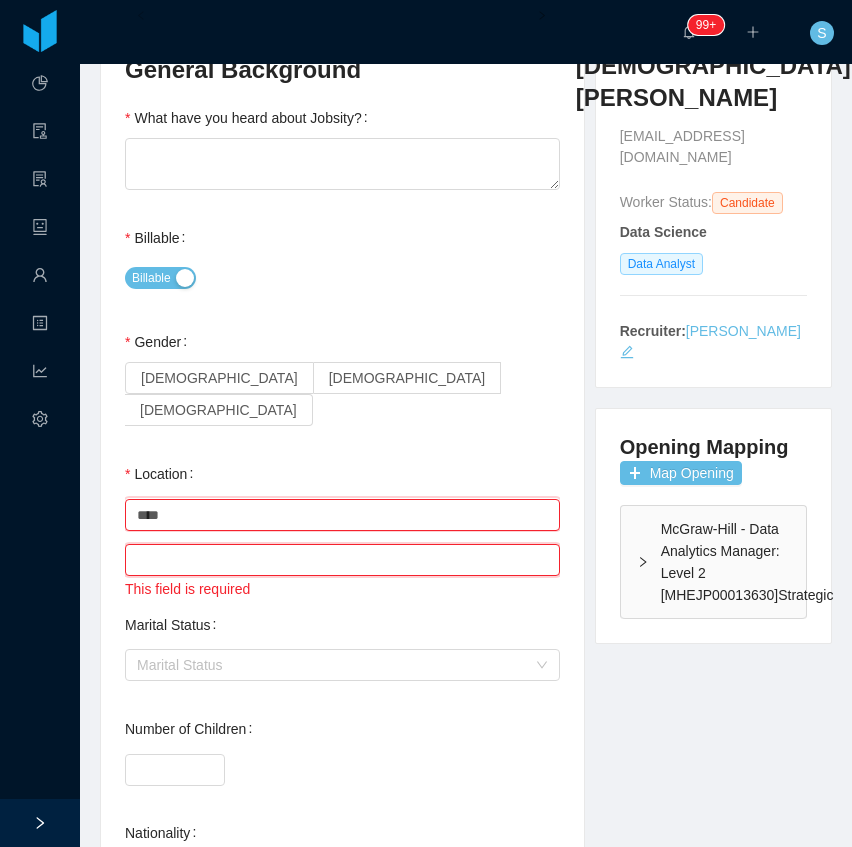 click at bounding box center (342, 560) 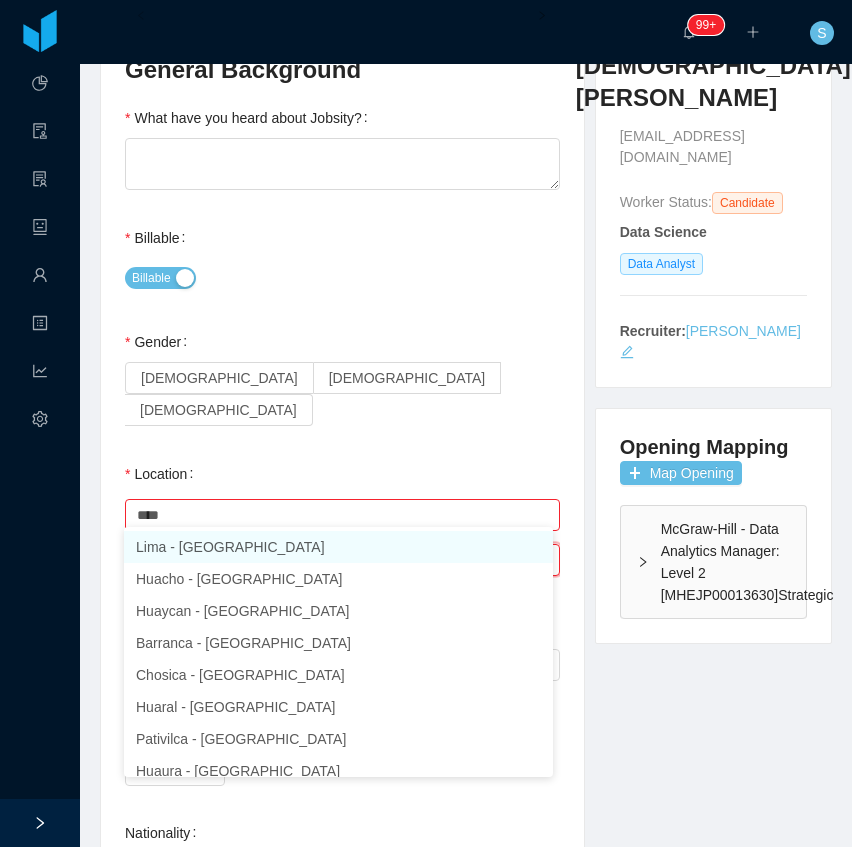 click on "Lima - [GEOGRAPHIC_DATA]" at bounding box center (338, 547) 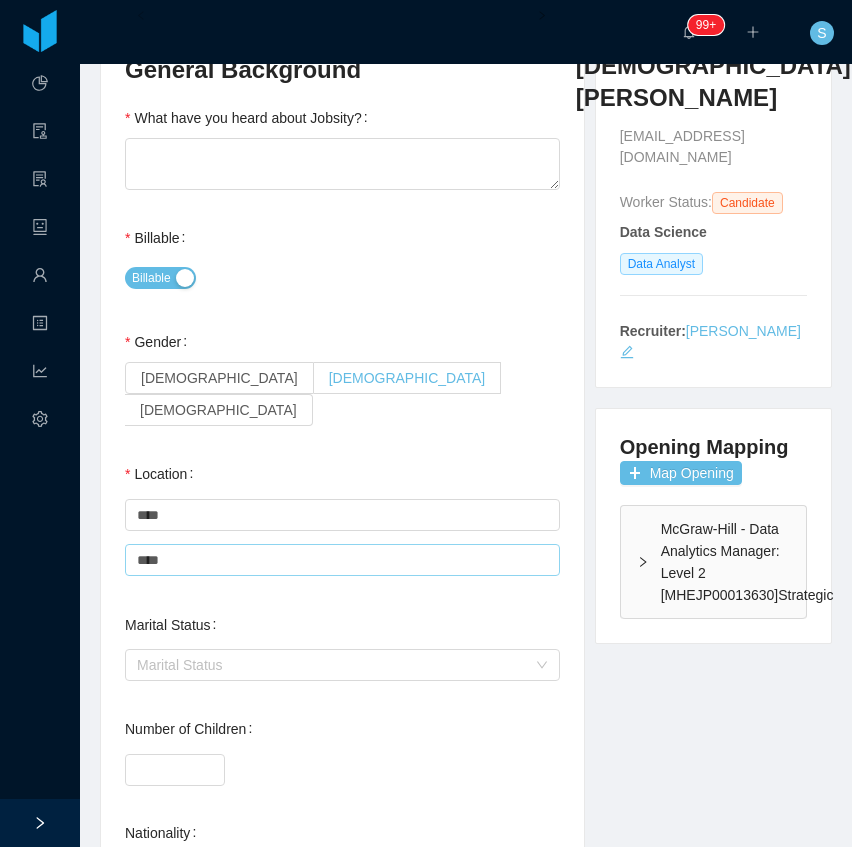 type on "****" 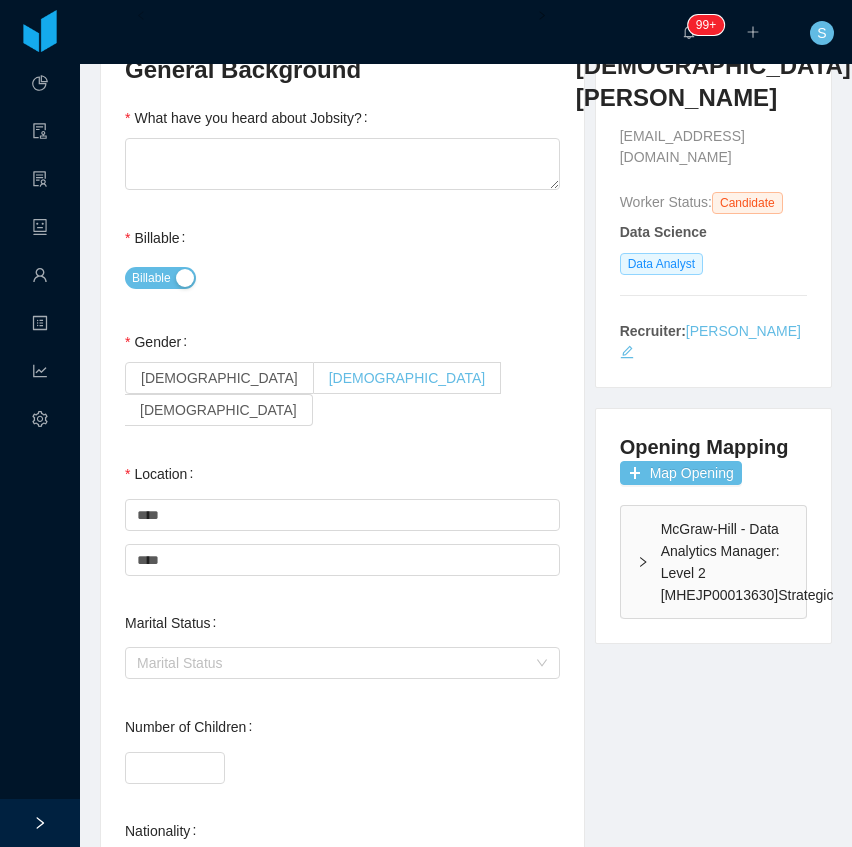 click on "[DEMOGRAPHIC_DATA]" at bounding box center (408, 378) 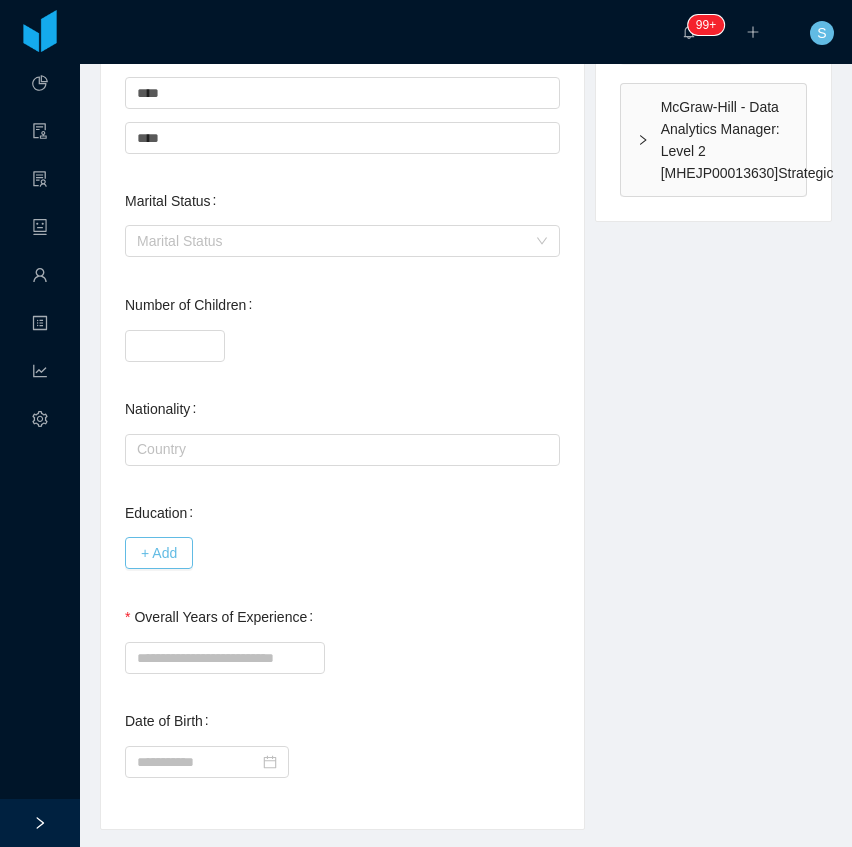 scroll, scrollTop: 689, scrollLeft: 0, axis: vertical 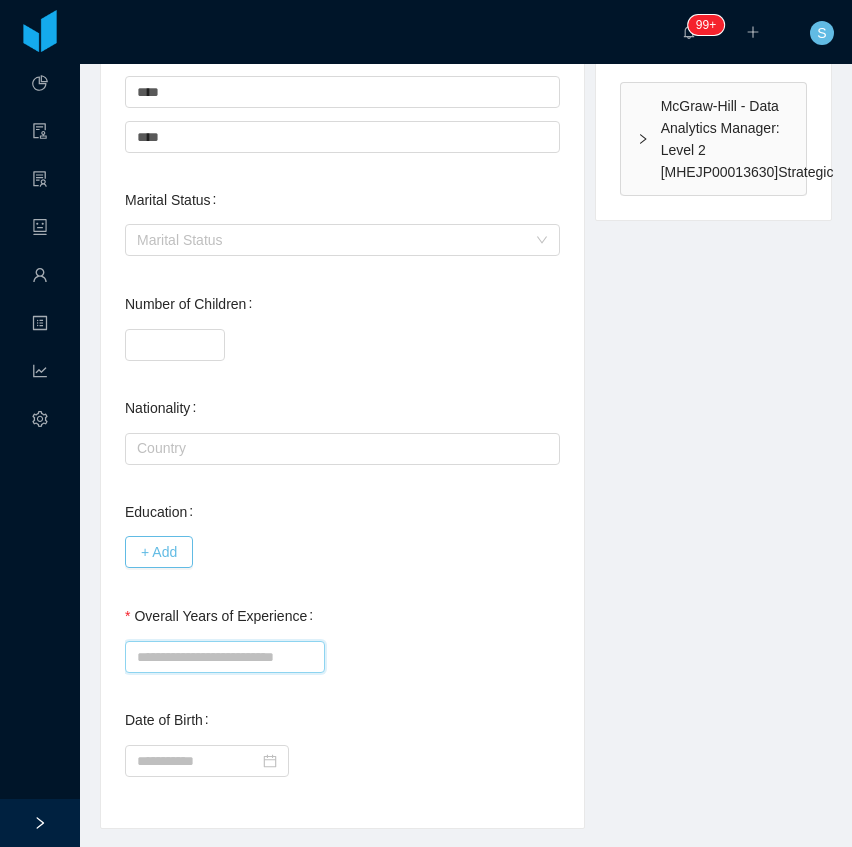 click on "Overall Years of Experience" at bounding box center (225, 657) 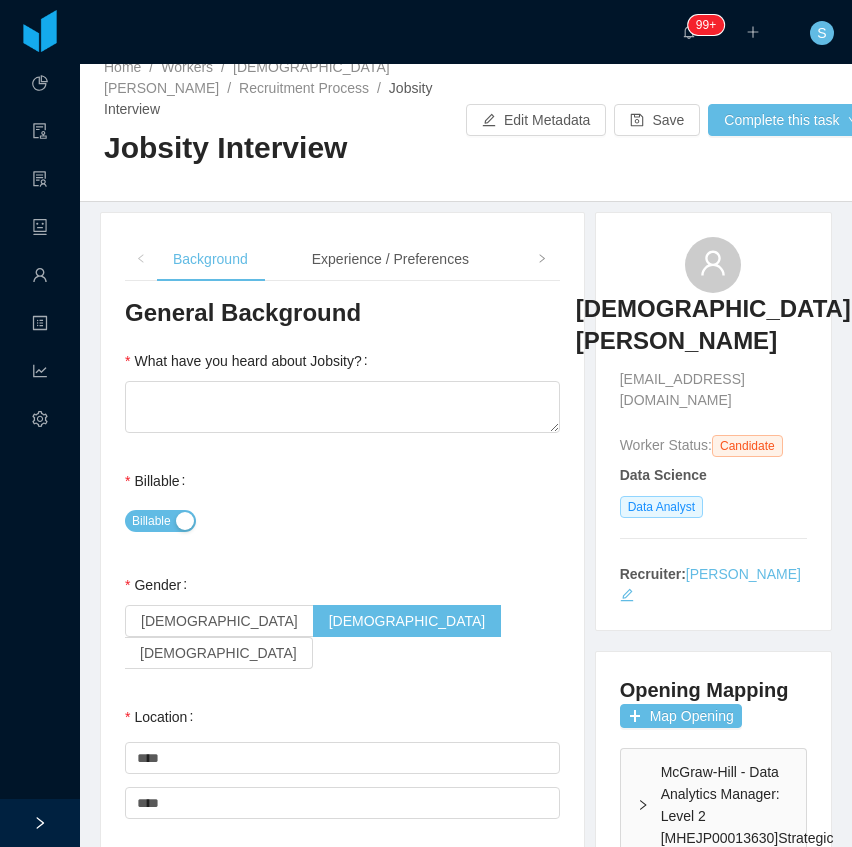 scroll, scrollTop: 0, scrollLeft: 0, axis: both 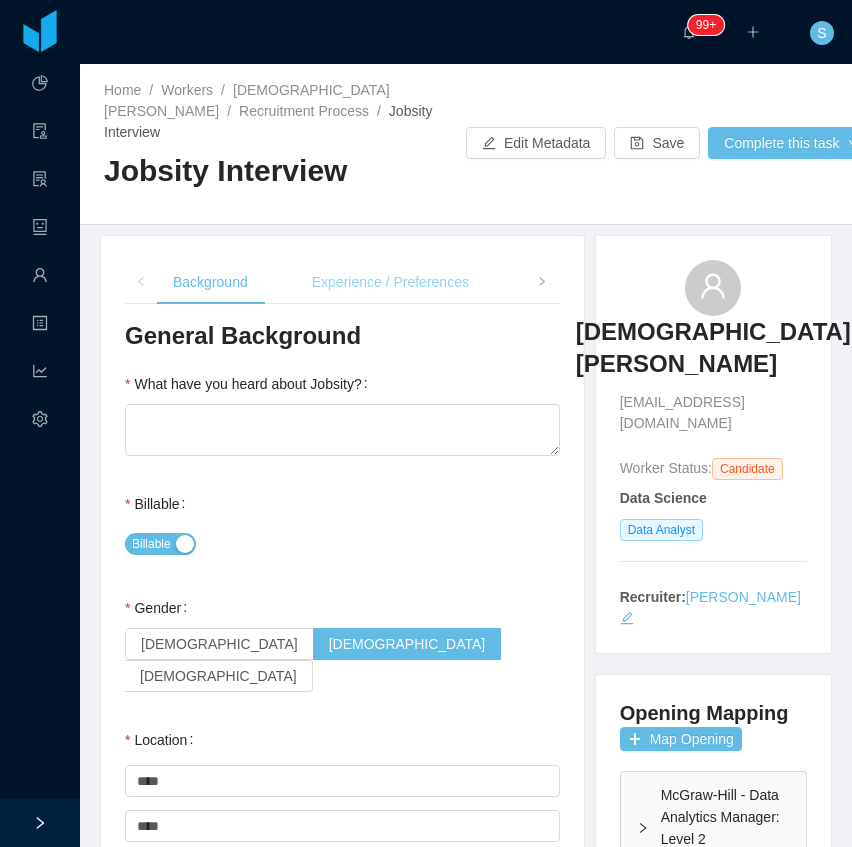 type on "*" 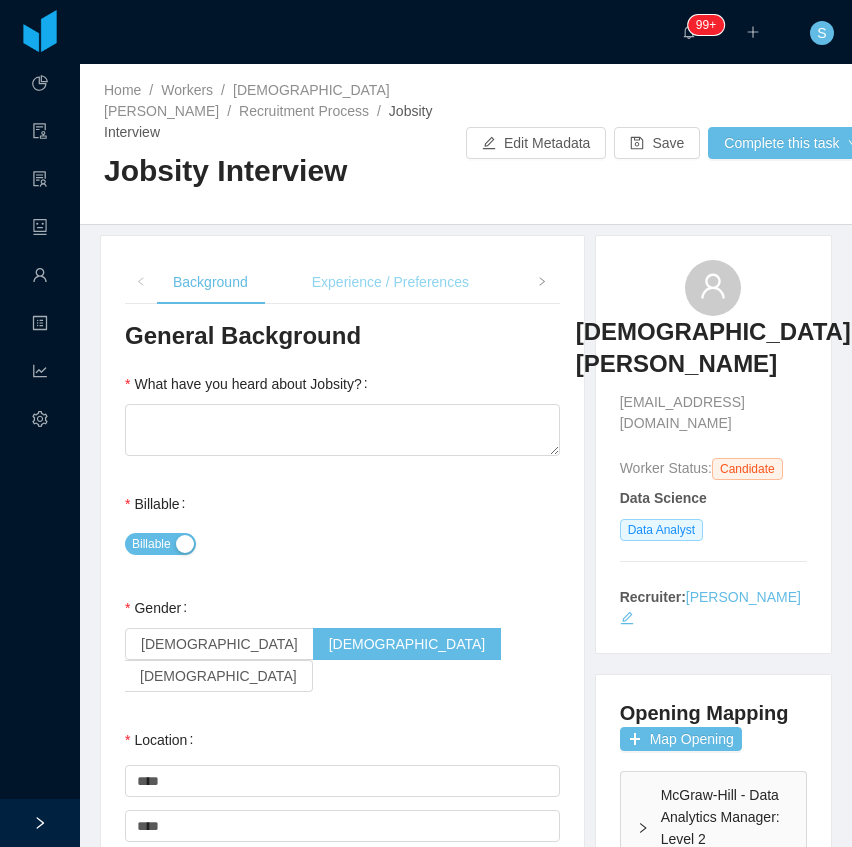 click on "Experience / Preferences" at bounding box center [390, 282] 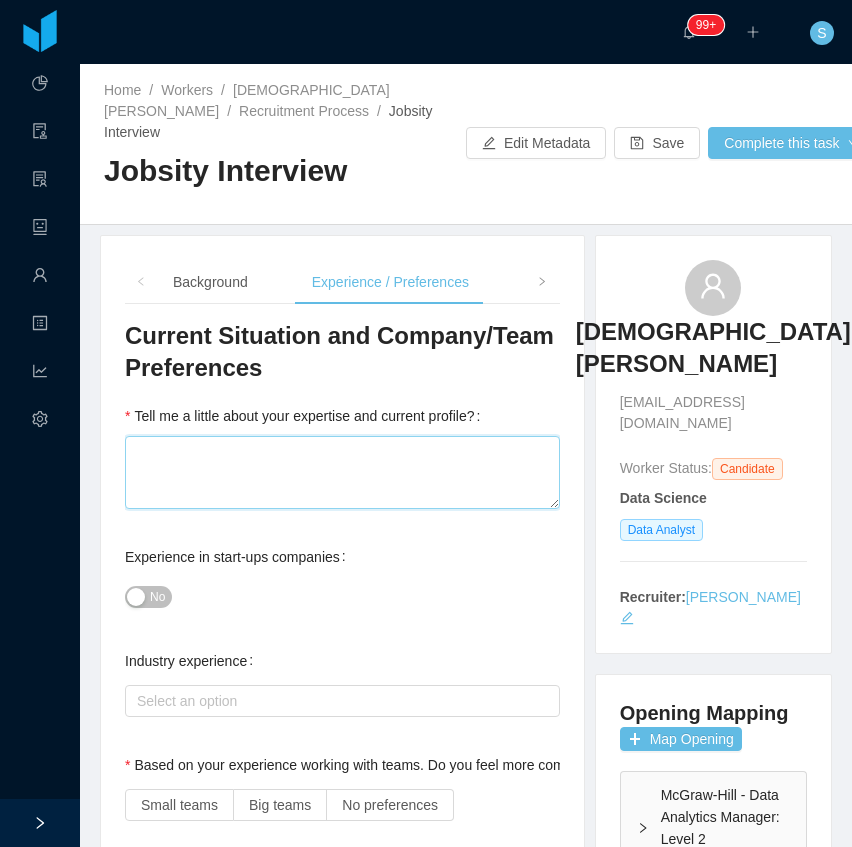 drag, startPoint x: 288, startPoint y: 450, endPoint x: 3, endPoint y: 536, distance: 297.69278 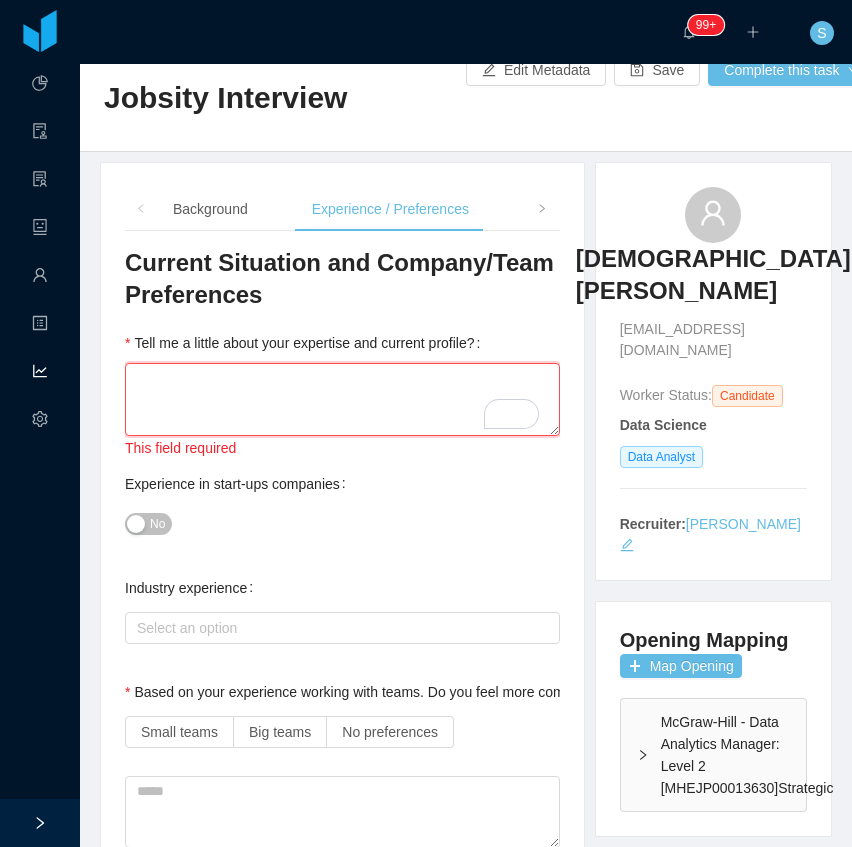 scroll, scrollTop: 133, scrollLeft: 0, axis: vertical 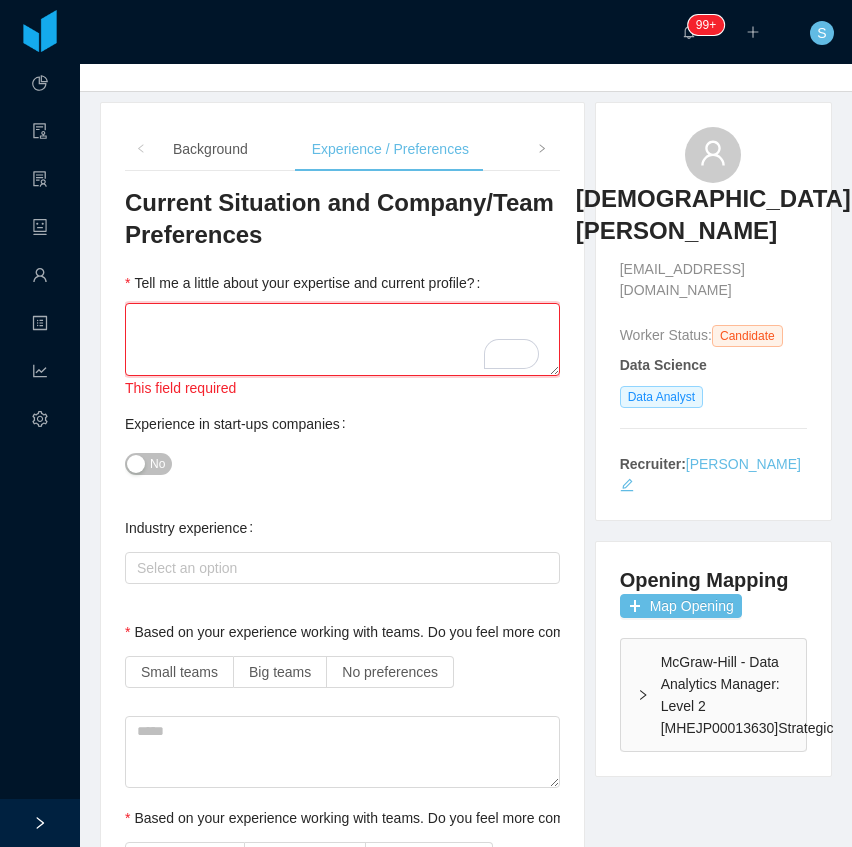 click on "Tell me a little about your expertise and current profile?" at bounding box center (342, 339) 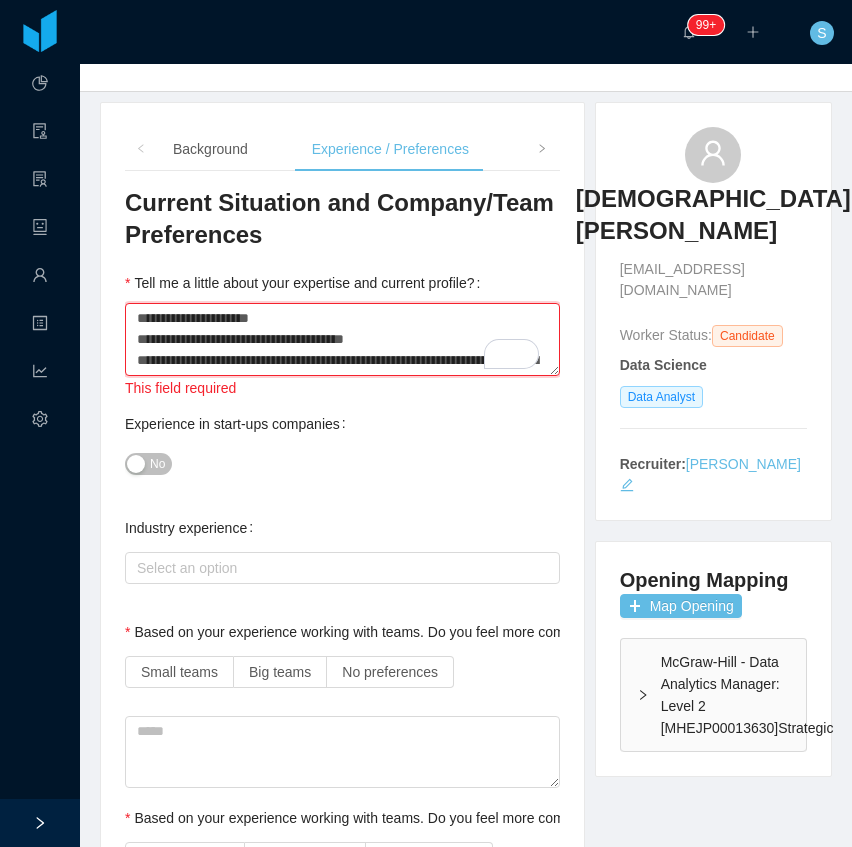 type 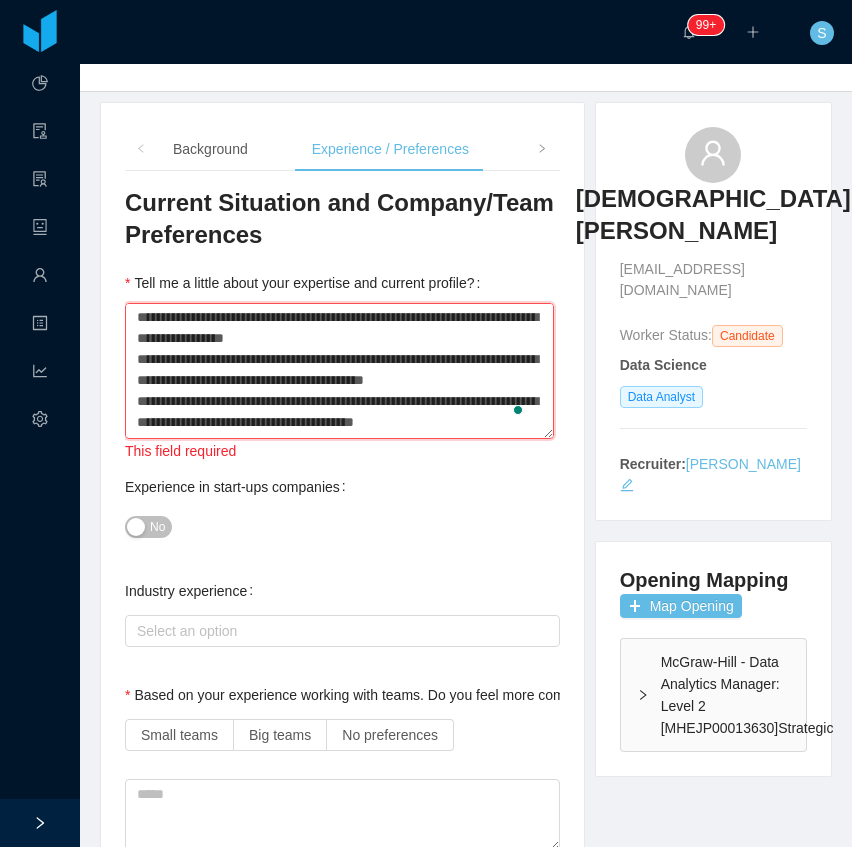 type on "**********" 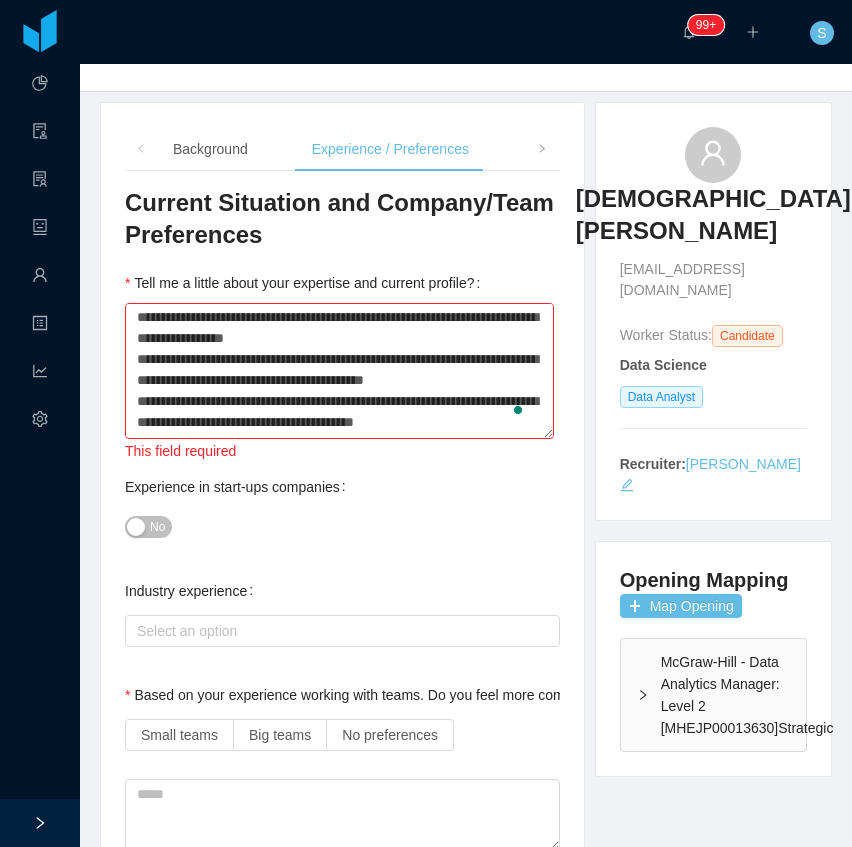 click on "No" at bounding box center [157, 527] 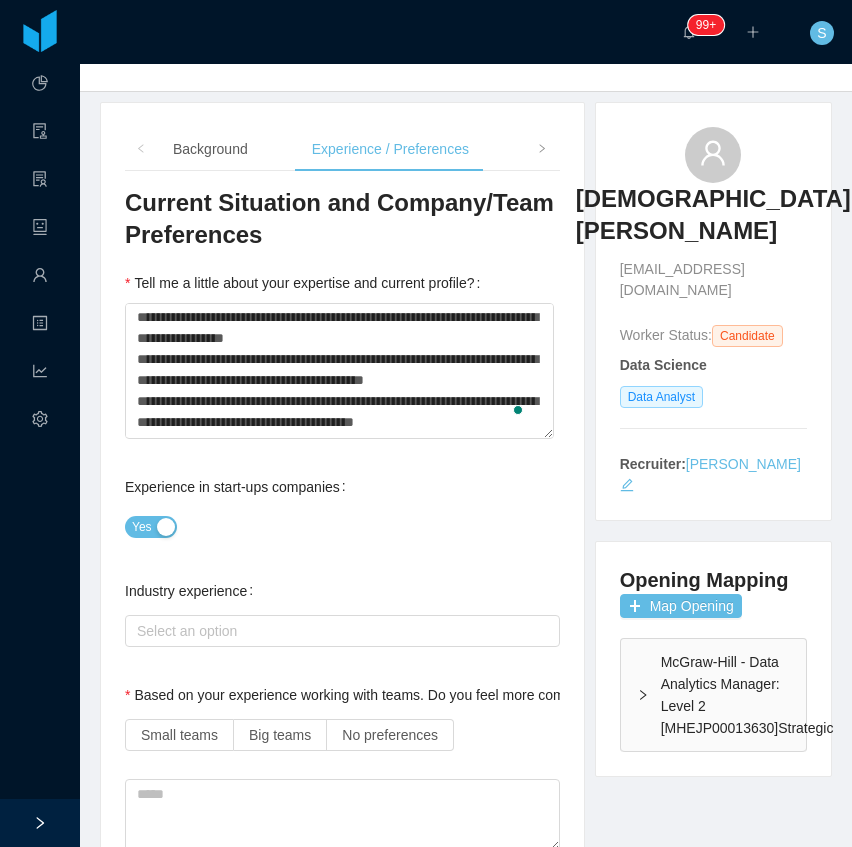 click on "Yes" at bounding box center (151, 527) 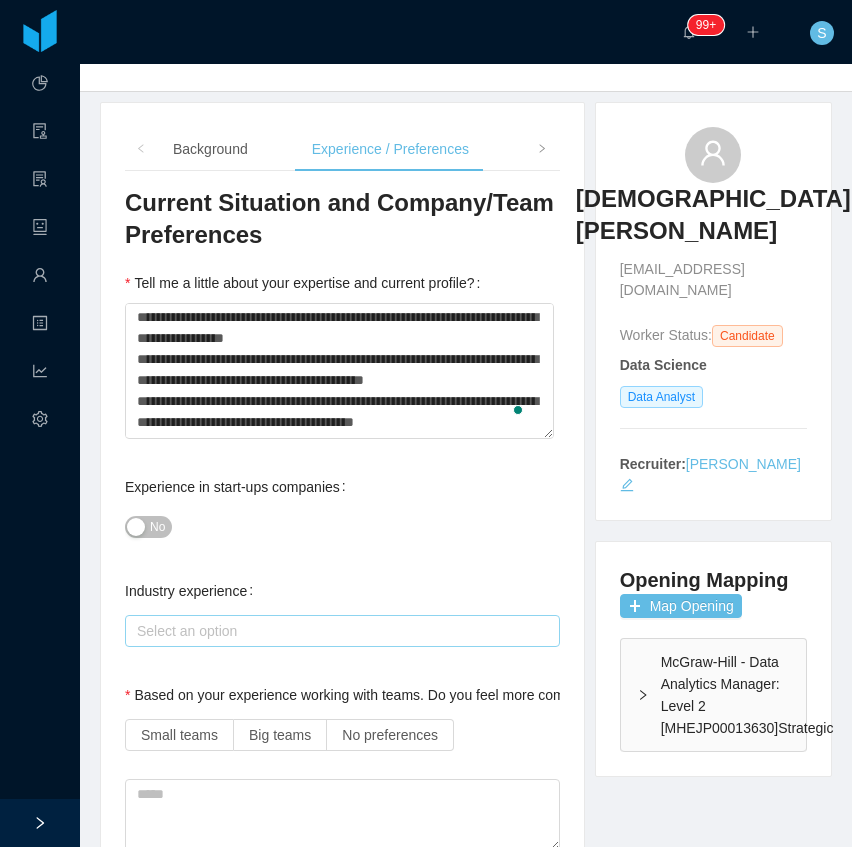 click on "Select an option" at bounding box center (338, 631) 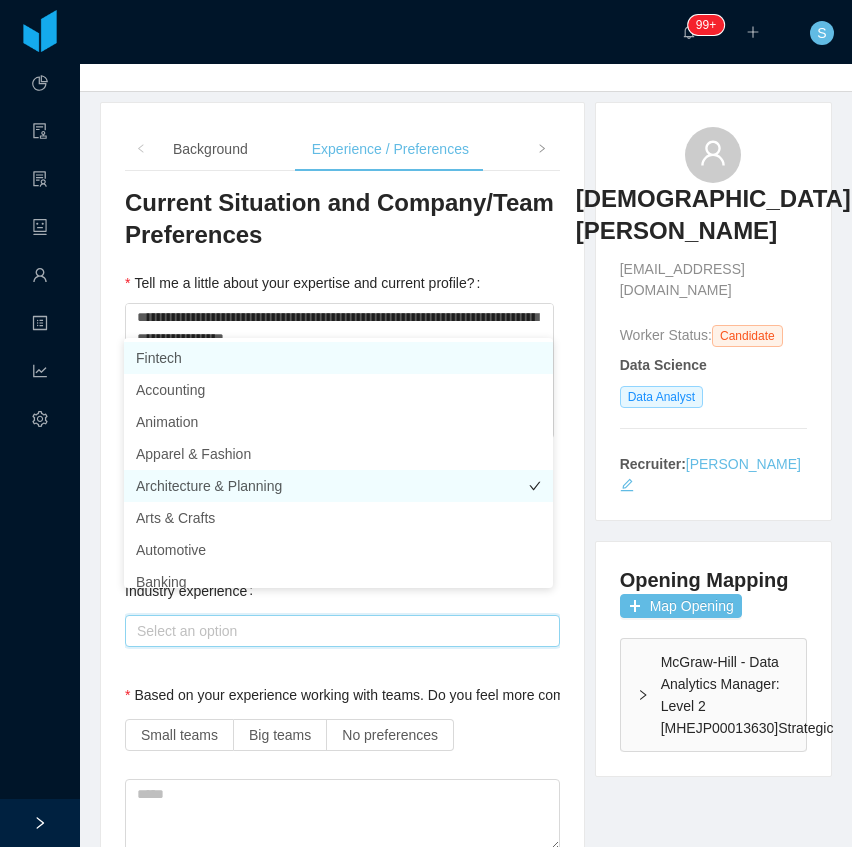 scroll, scrollTop: 10, scrollLeft: 0, axis: vertical 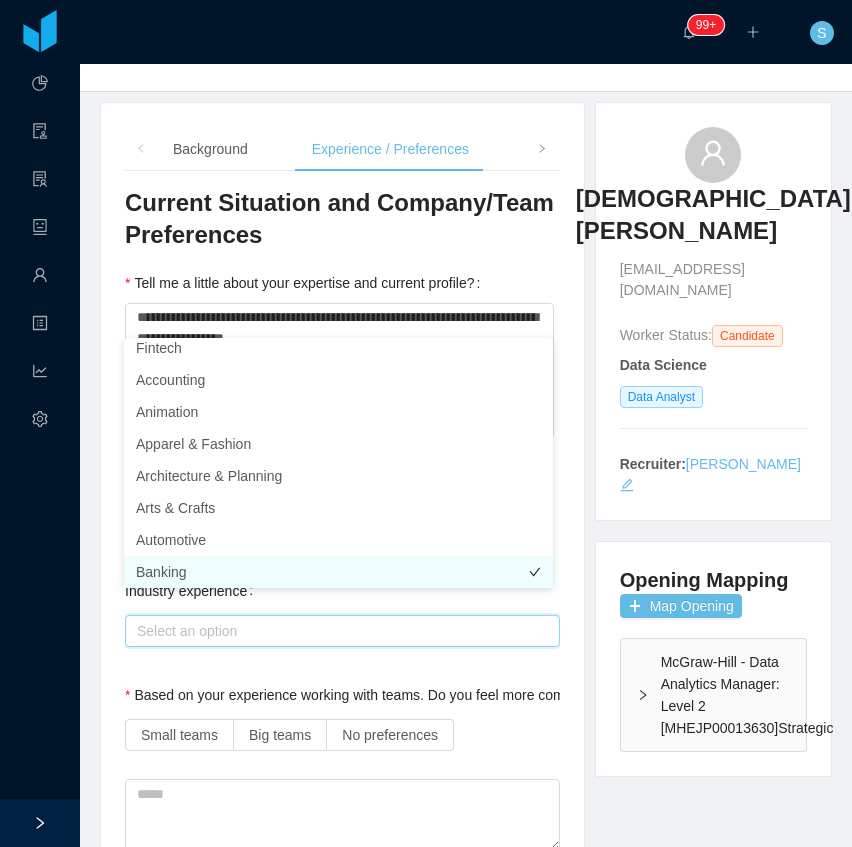 click on "Banking" at bounding box center (338, 572) 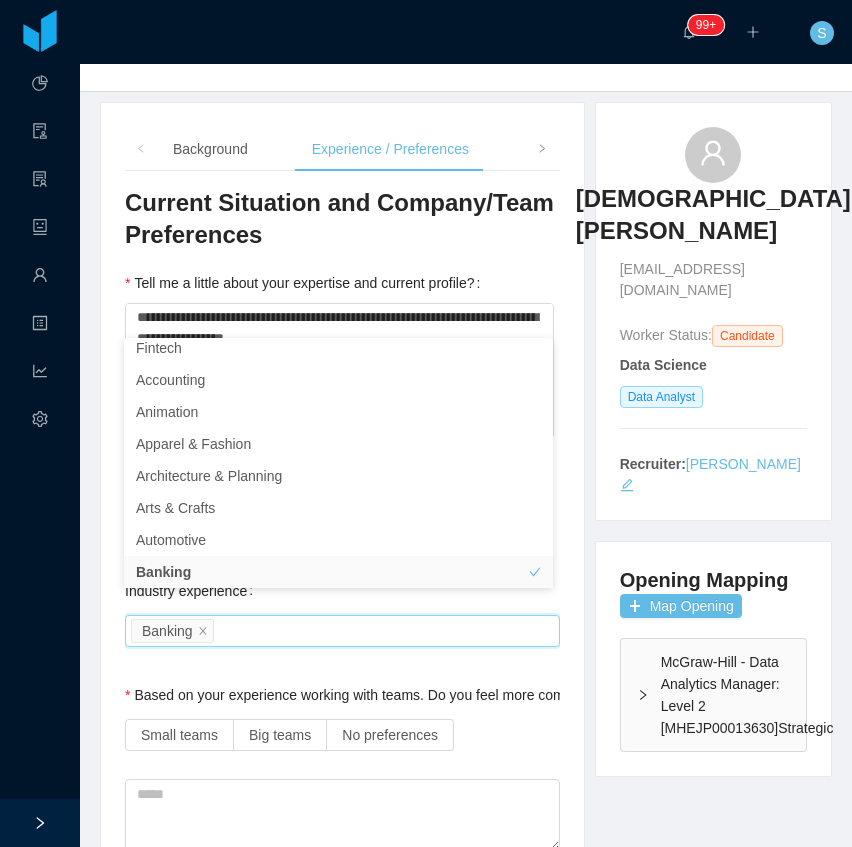 click on "Select an option Banking" at bounding box center [339, 631] 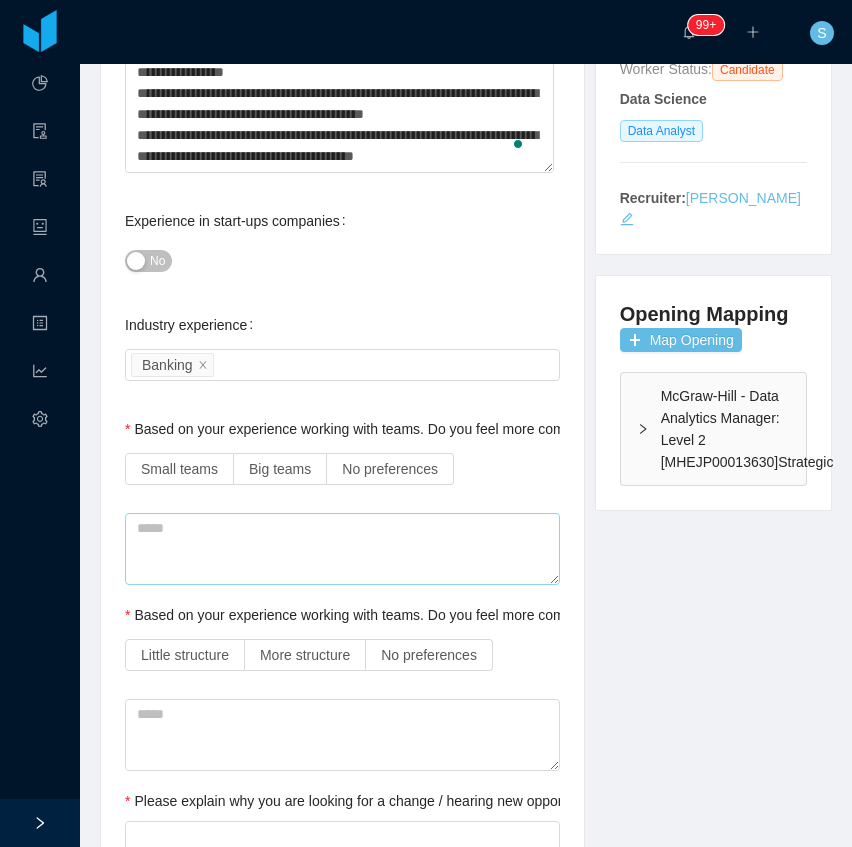 scroll, scrollTop: 400, scrollLeft: 0, axis: vertical 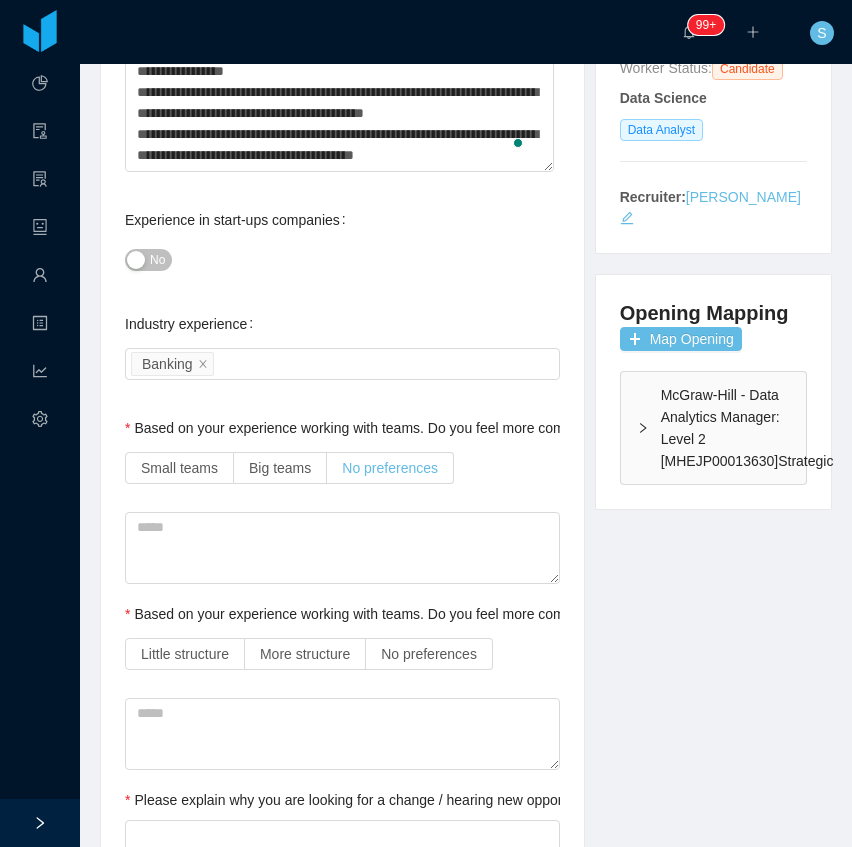 click on "No preferences" at bounding box center (390, 468) 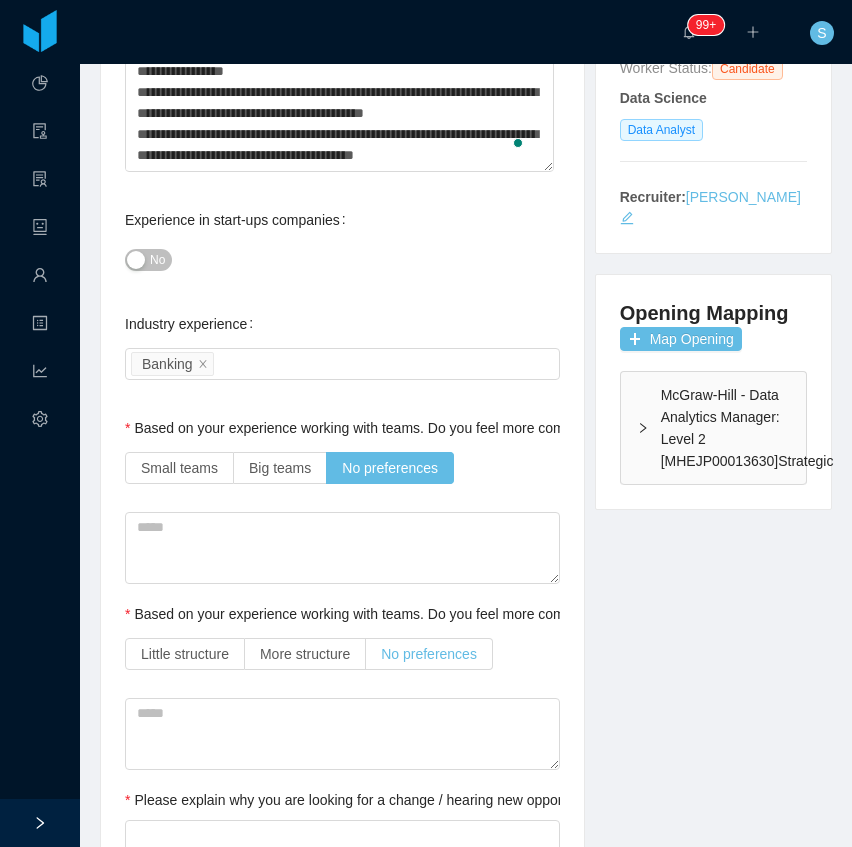click on "No preferences" at bounding box center (429, 654) 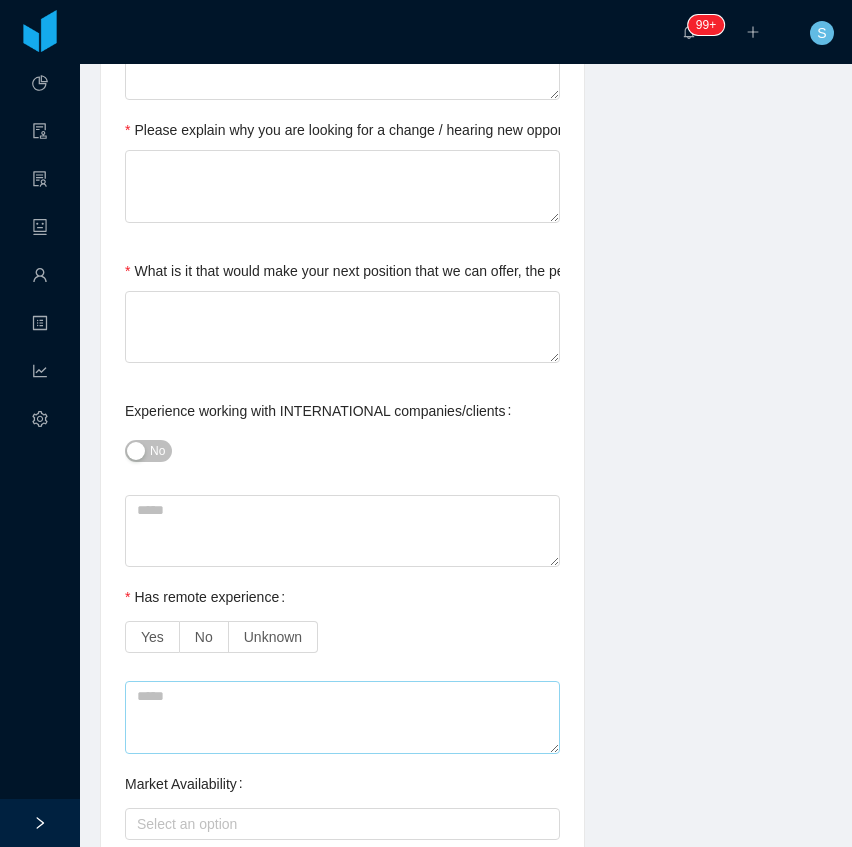 scroll, scrollTop: 1200, scrollLeft: 0, axis: vertical 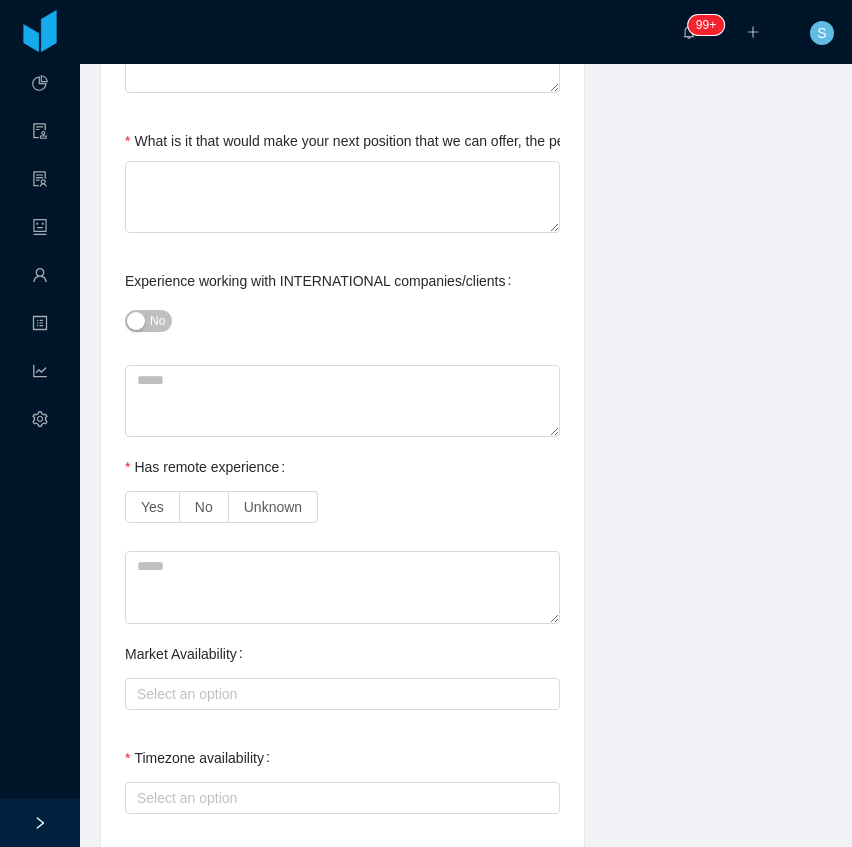 click on "**********" at bounding box center [342, 490] 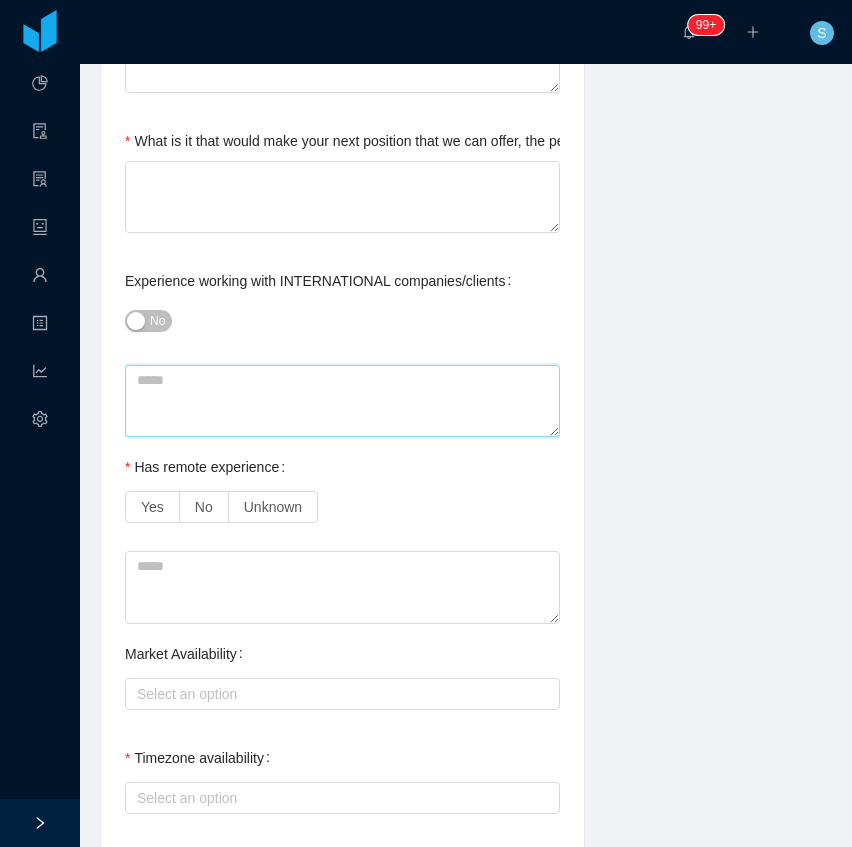 click at bounding box center (342, 401) 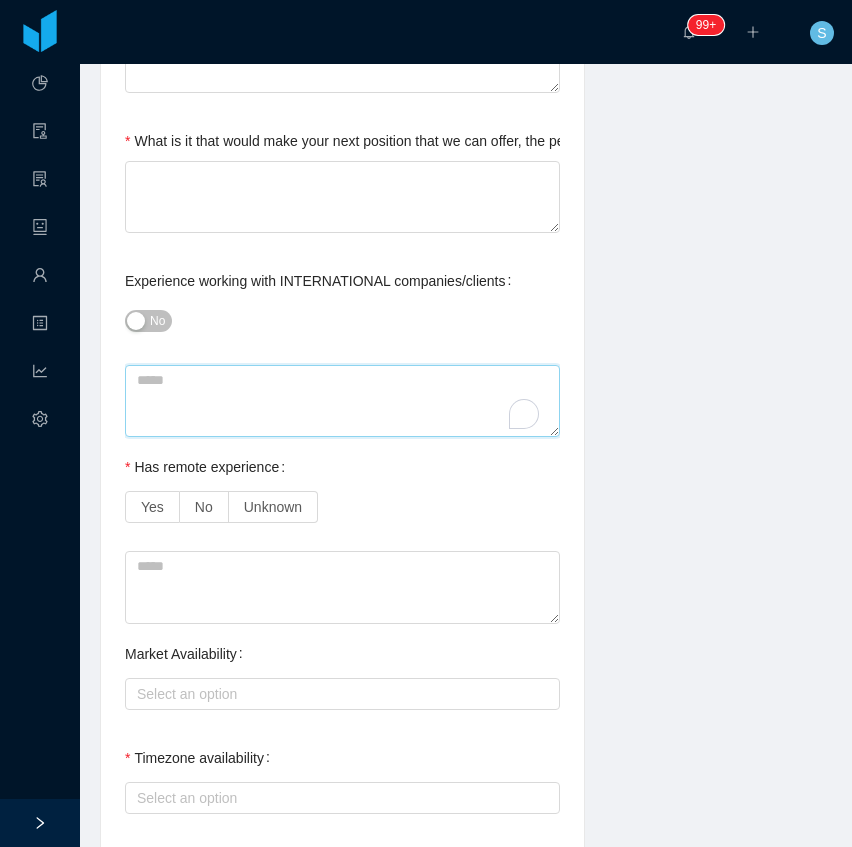 type 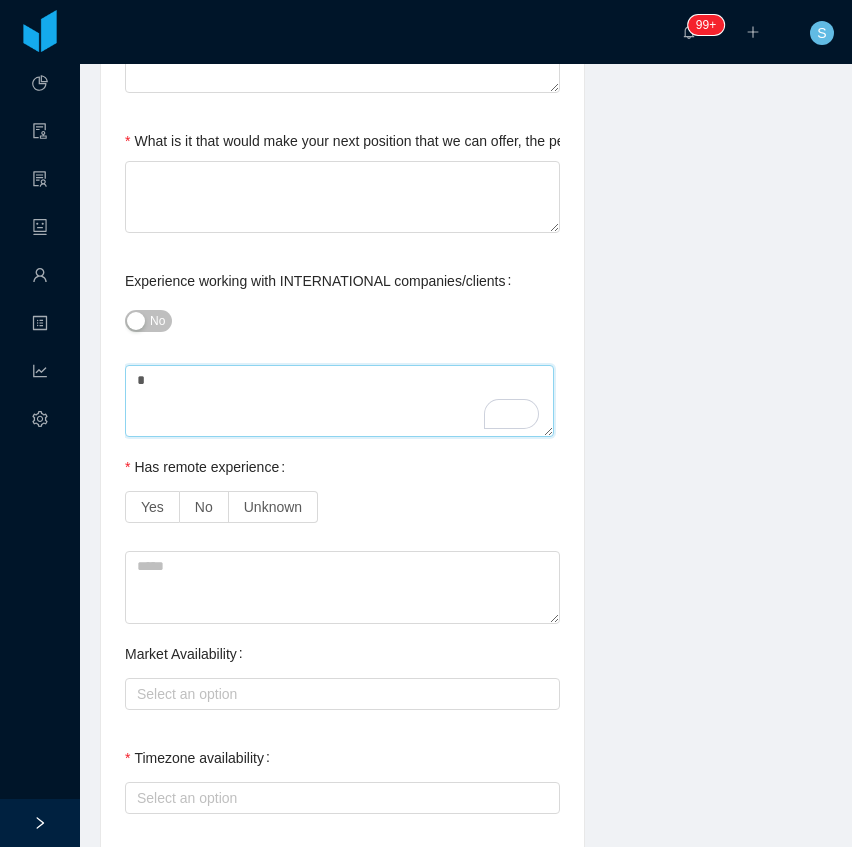 type 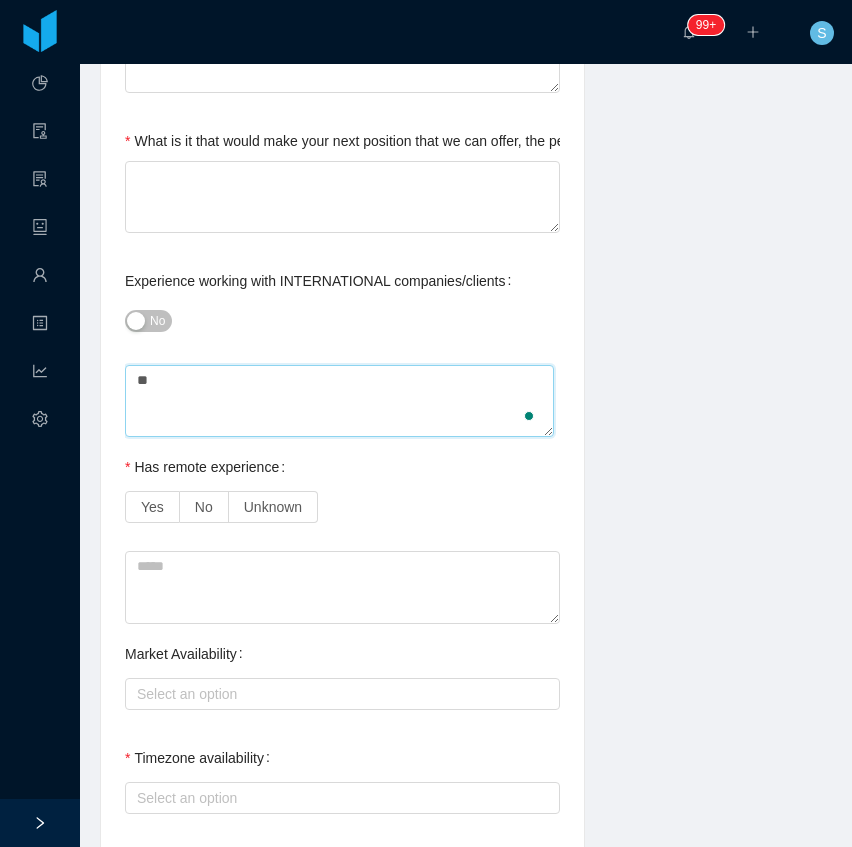type 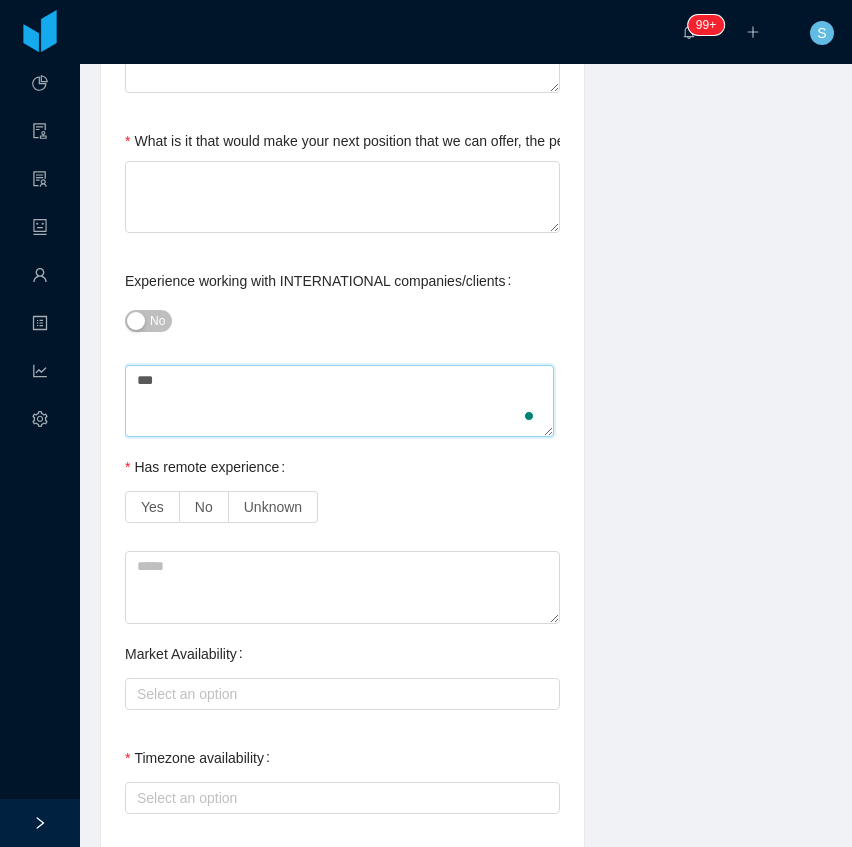 type 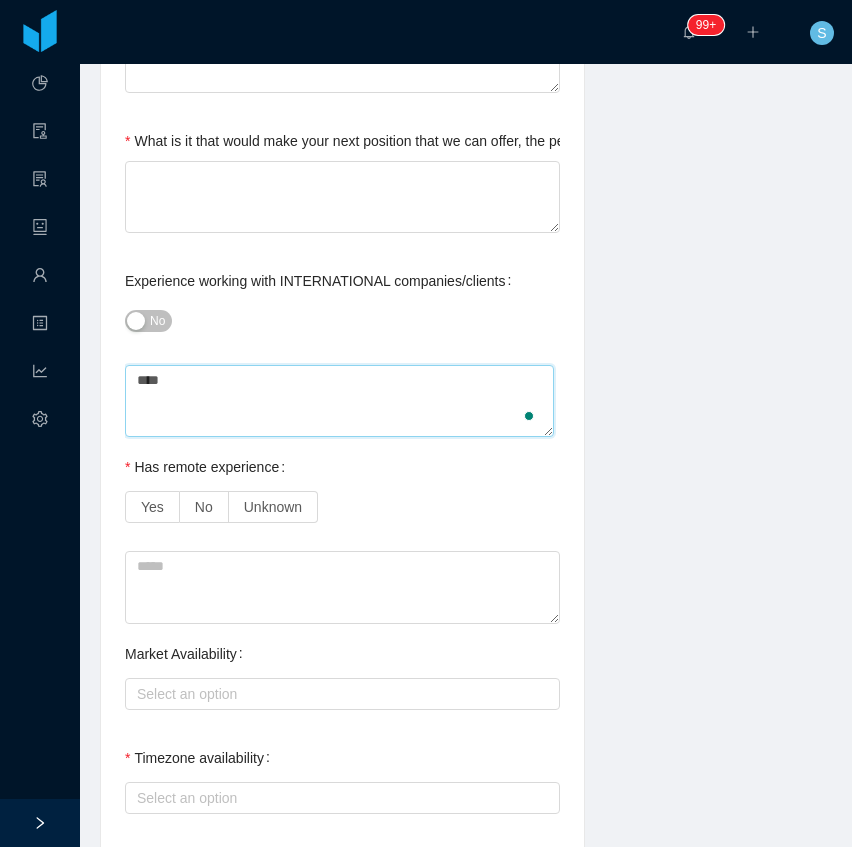 type on "****" 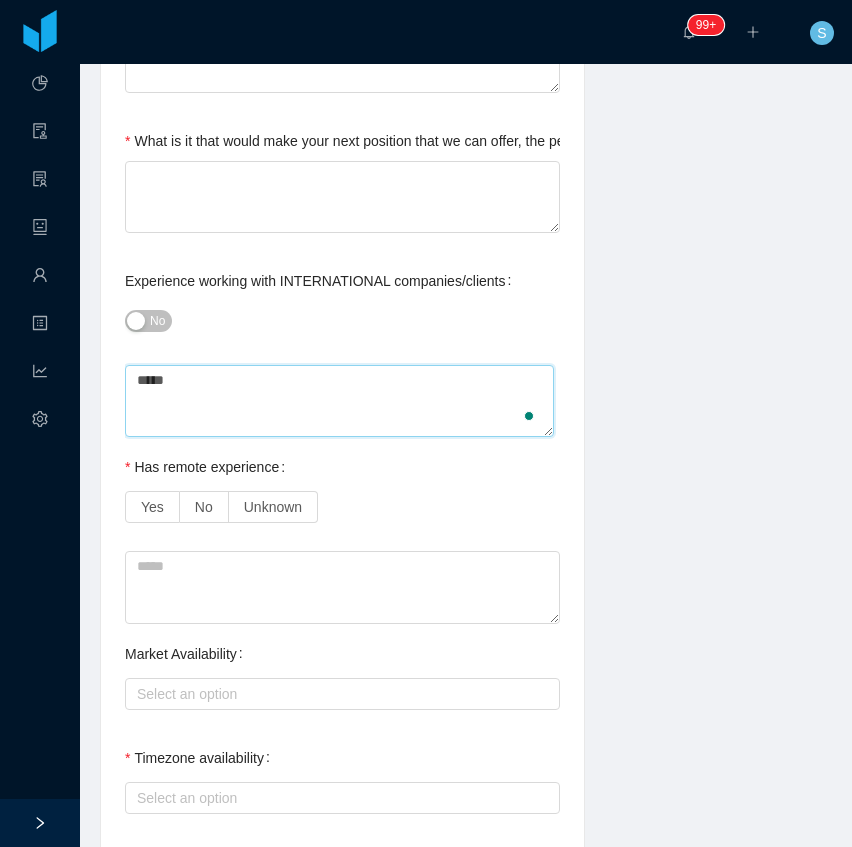 type 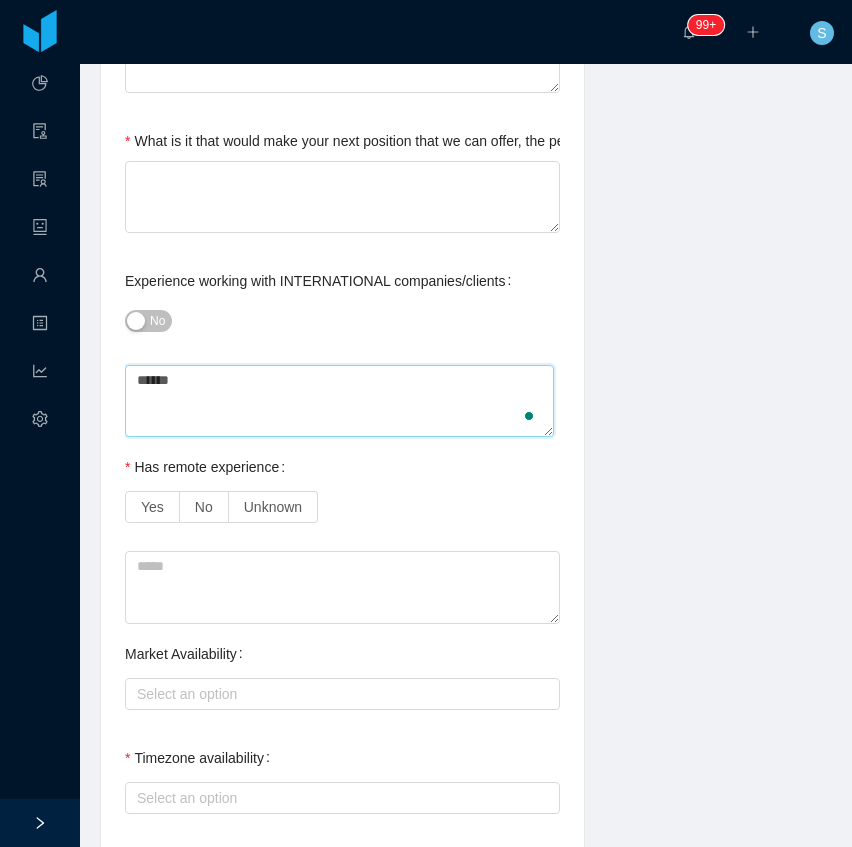 type 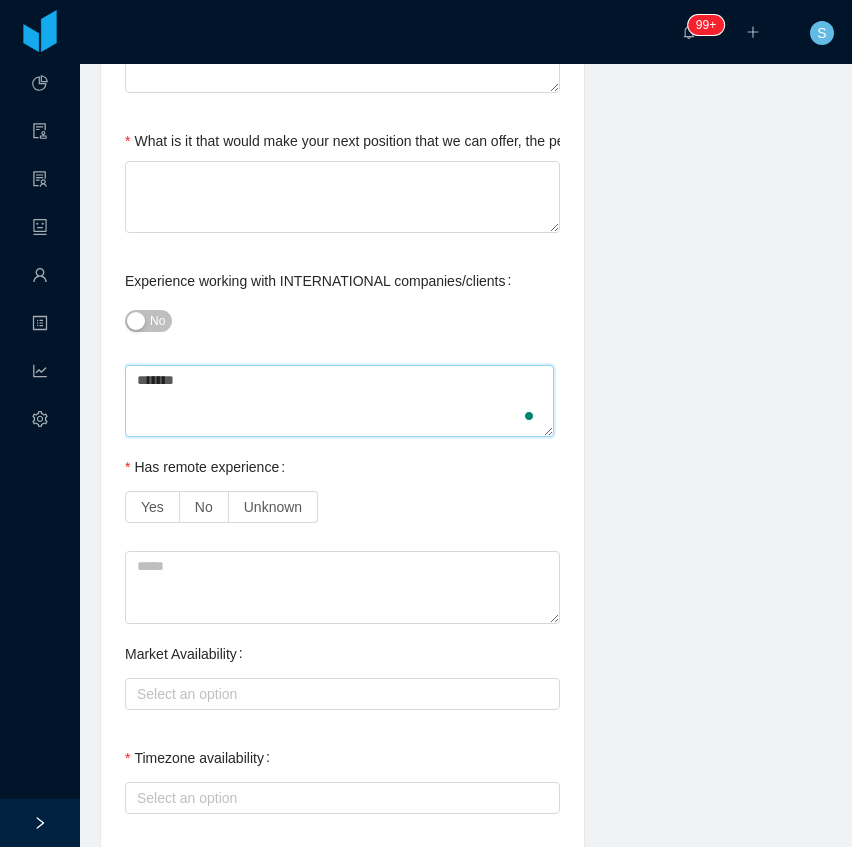 type 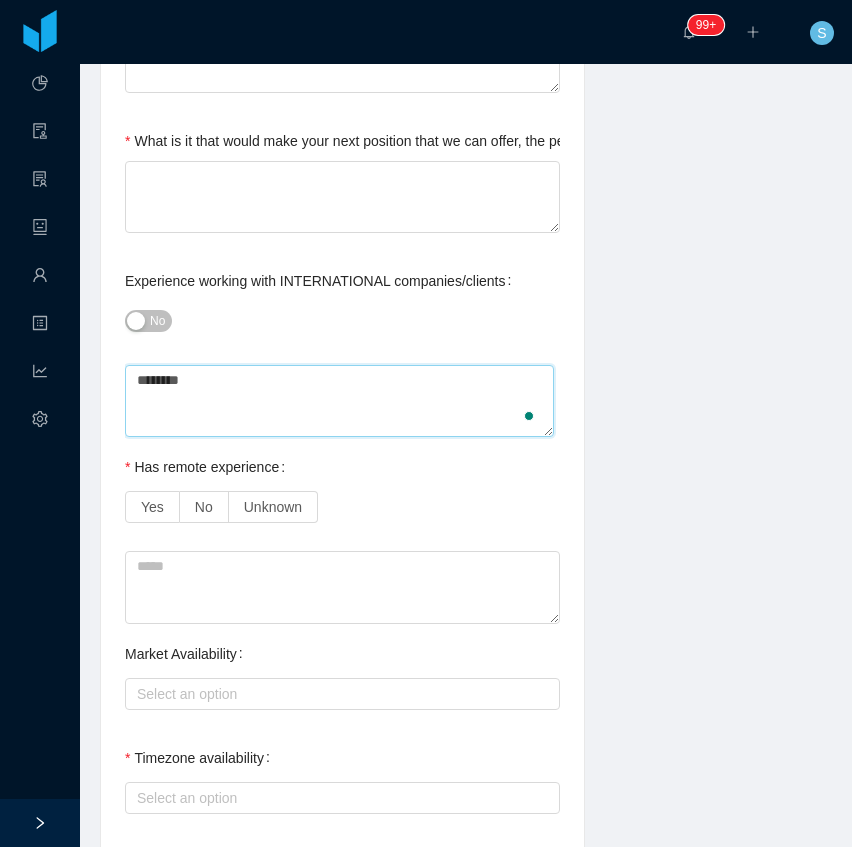 type 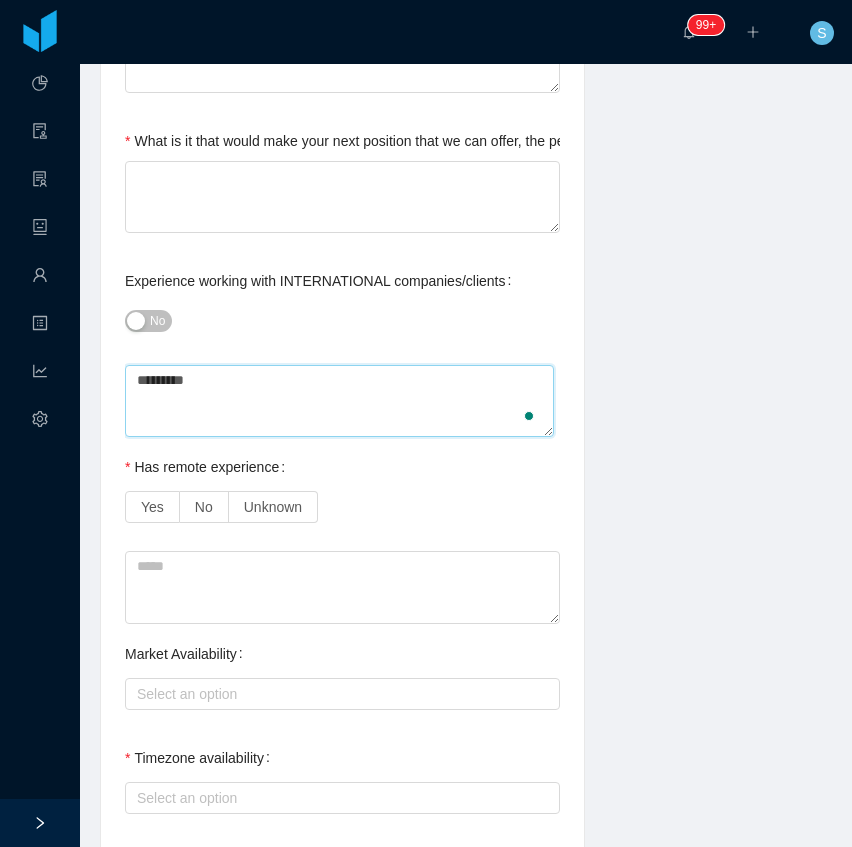 type 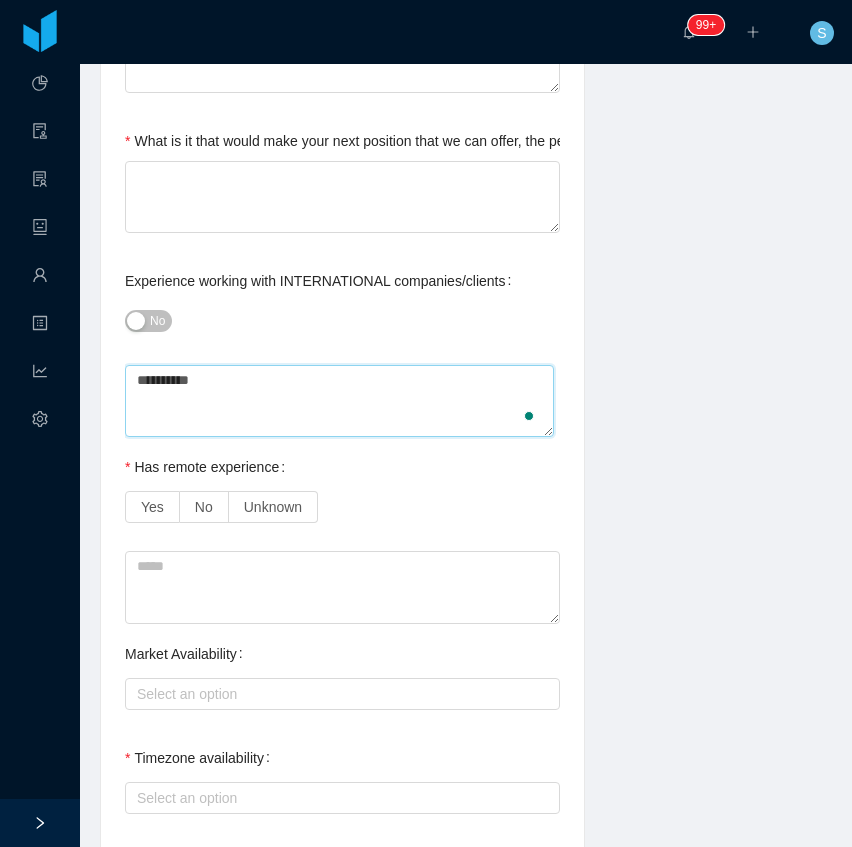 type 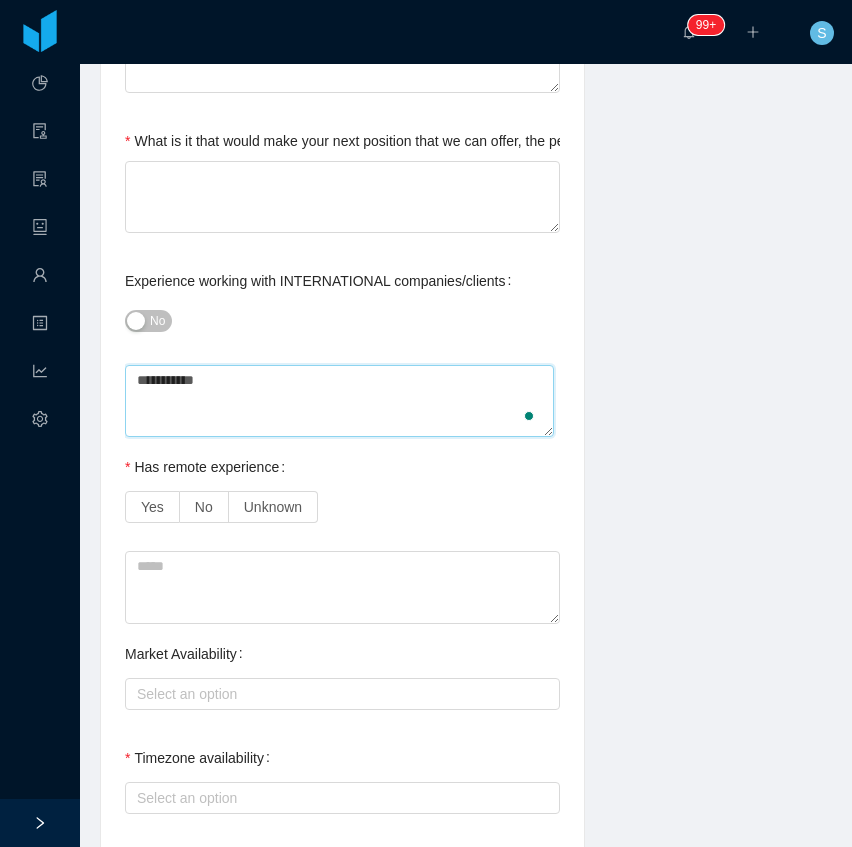 type 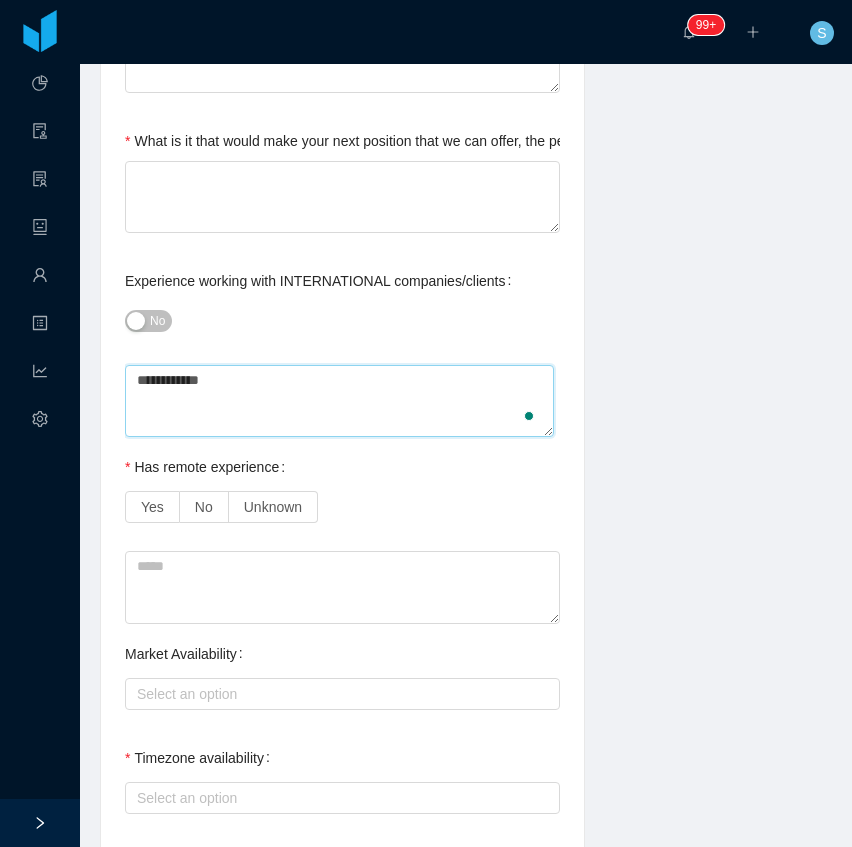 type 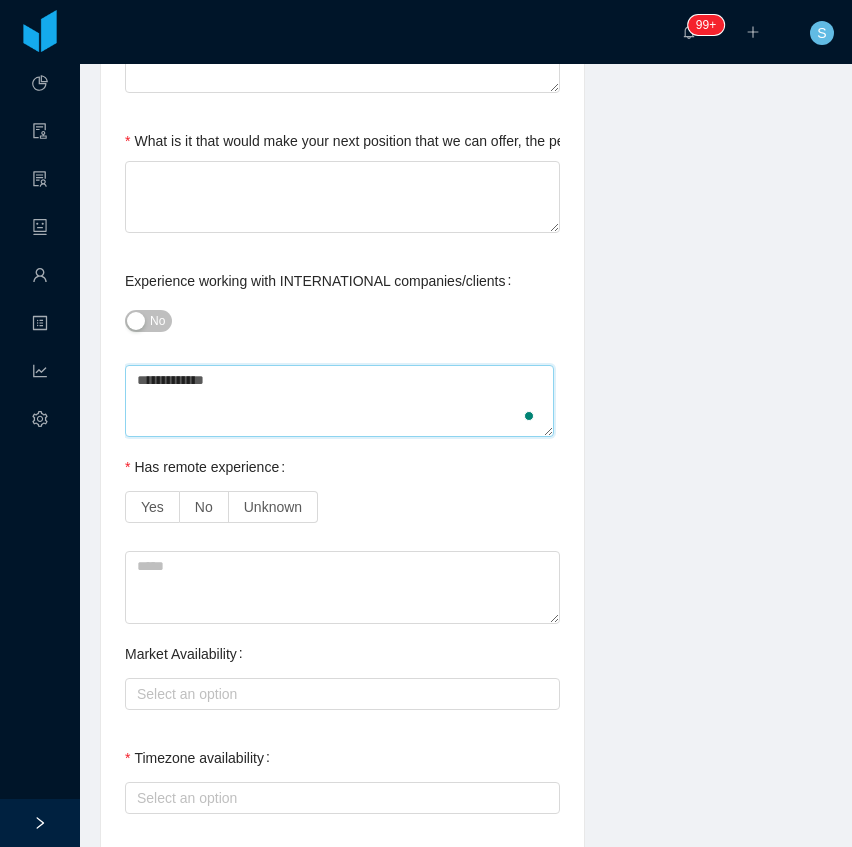 type 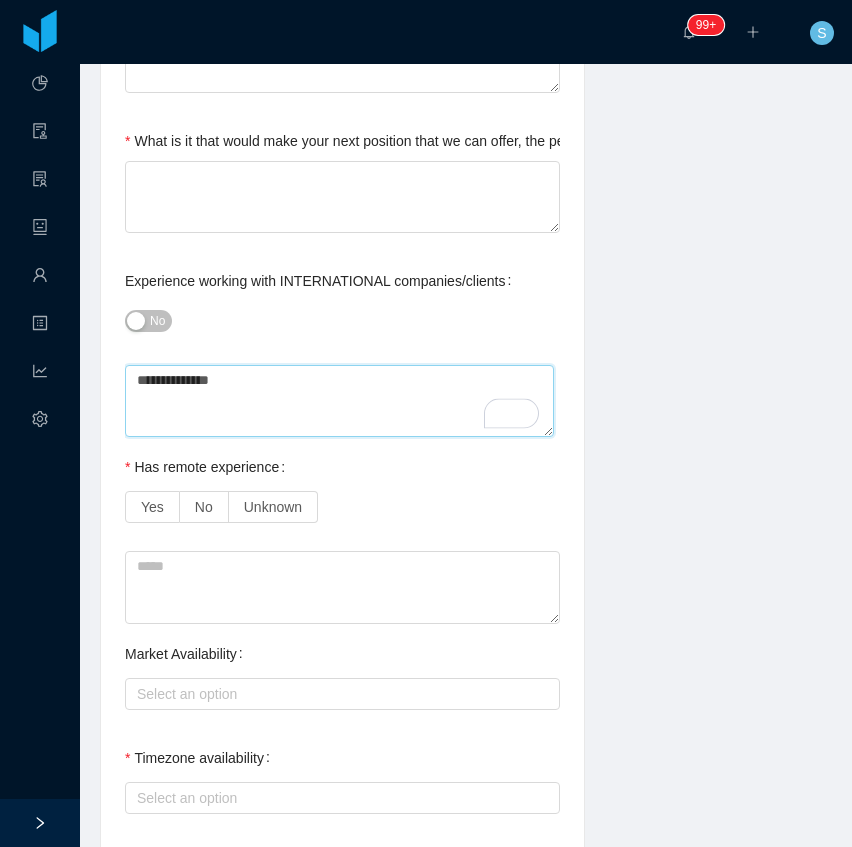 type 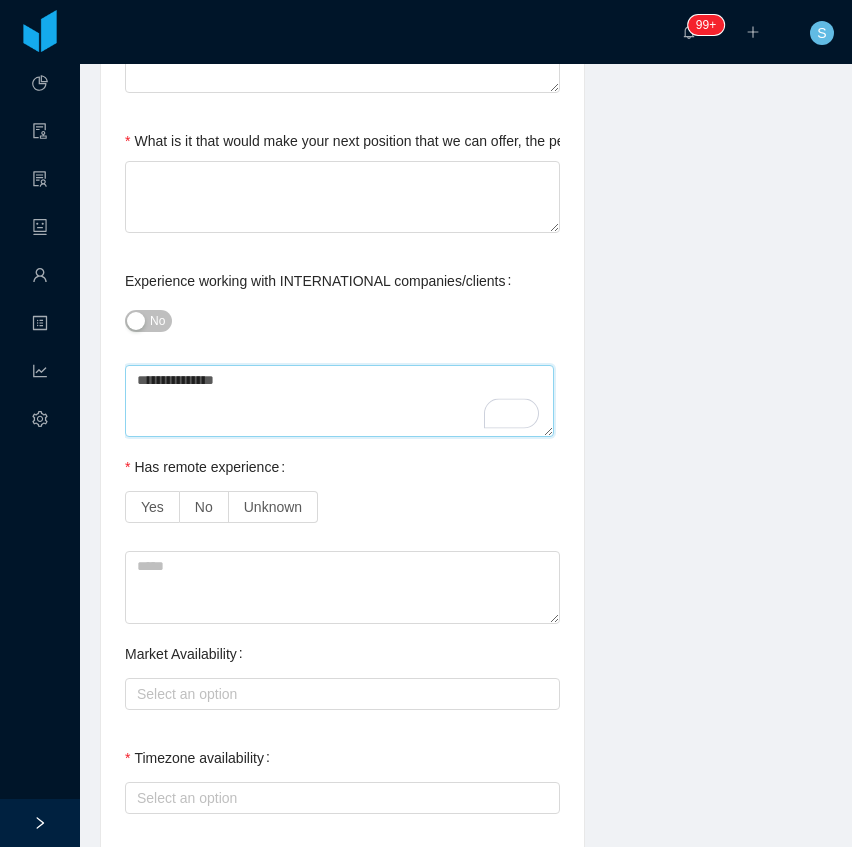 type 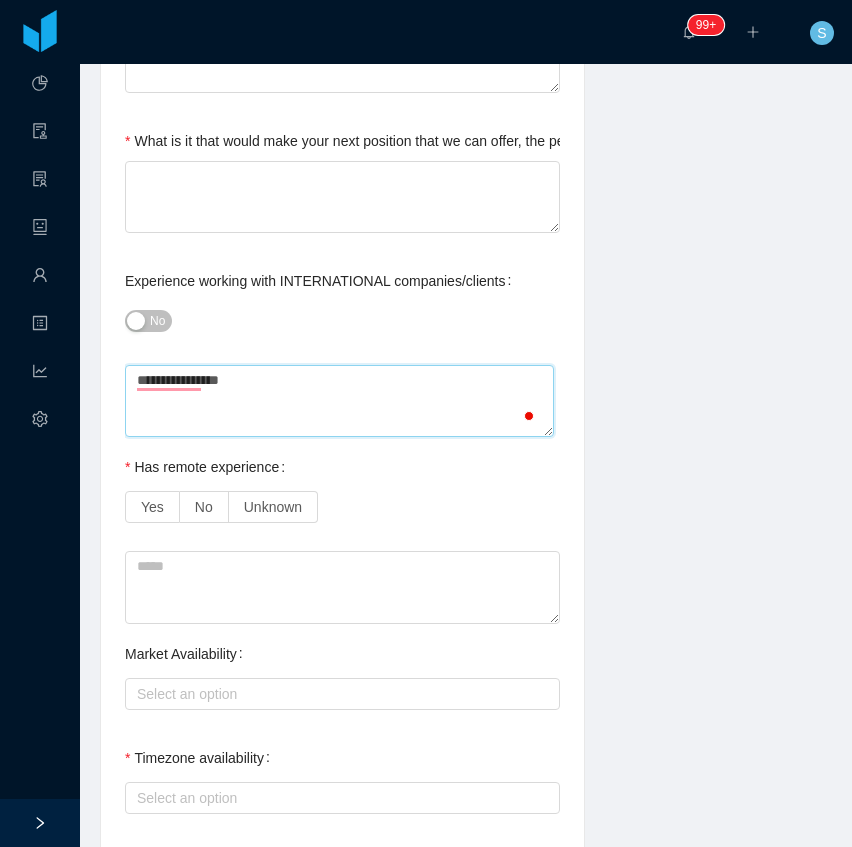 type 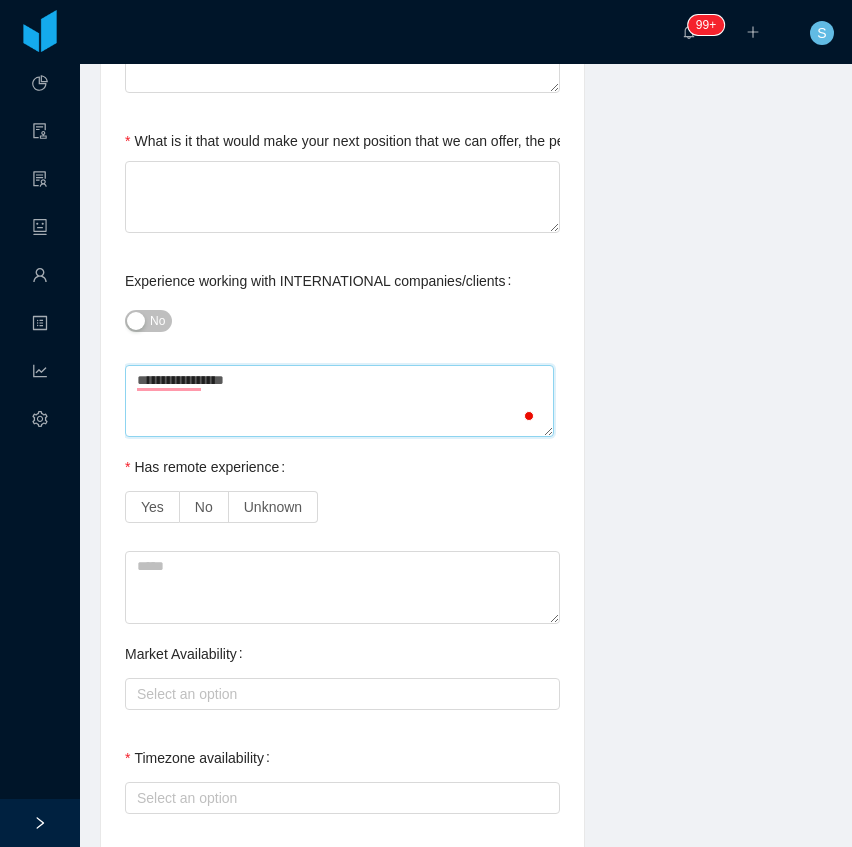 type 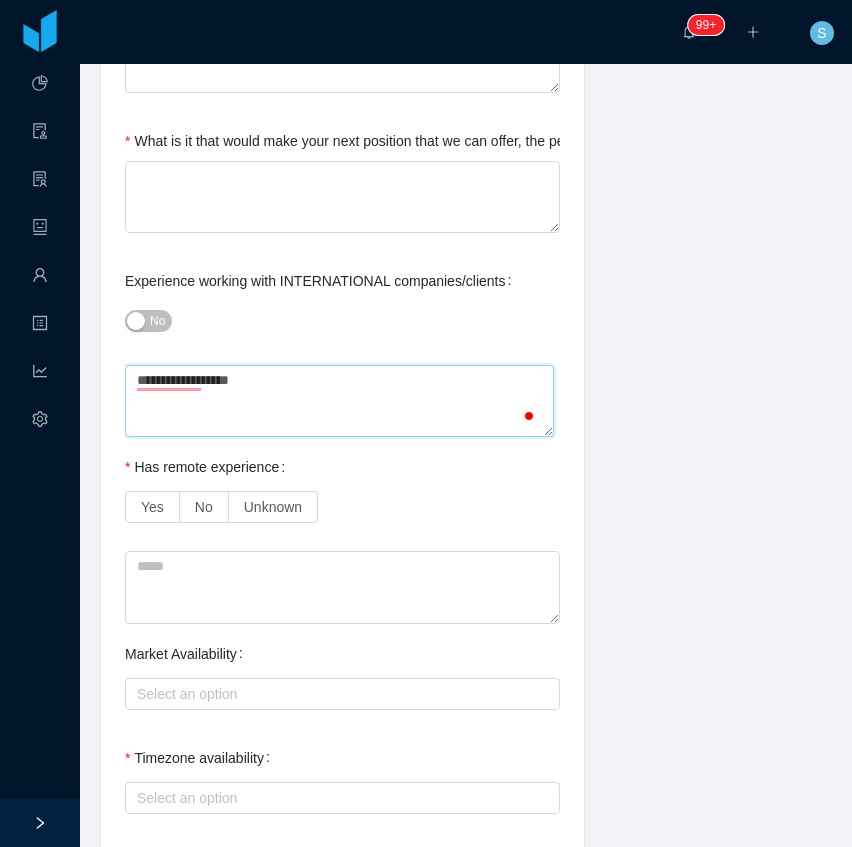 type 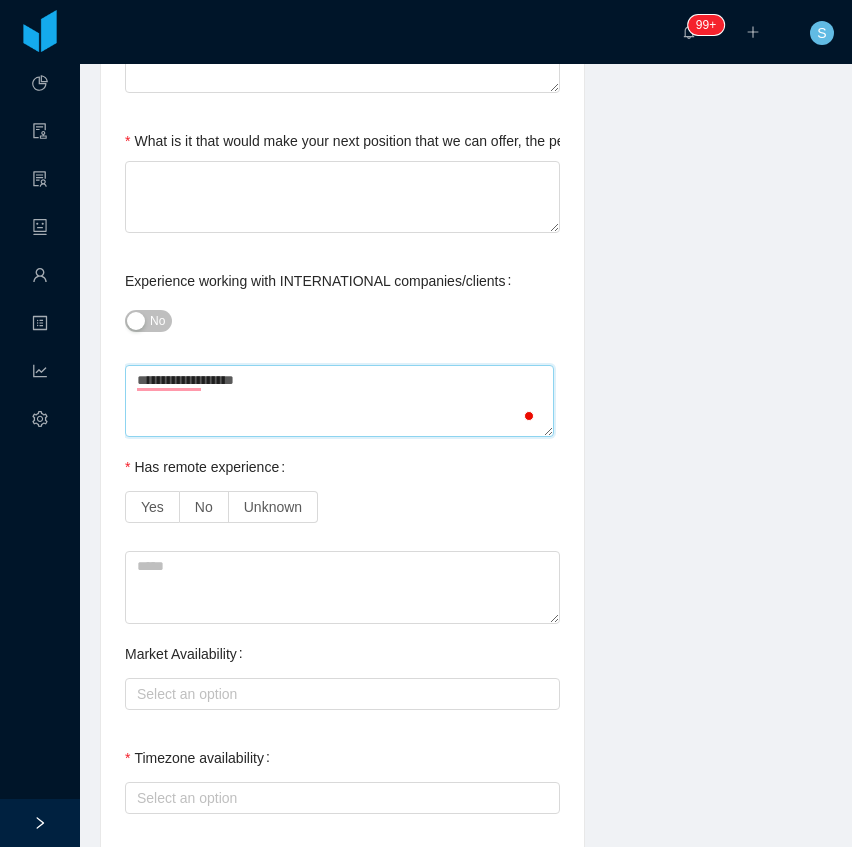 type 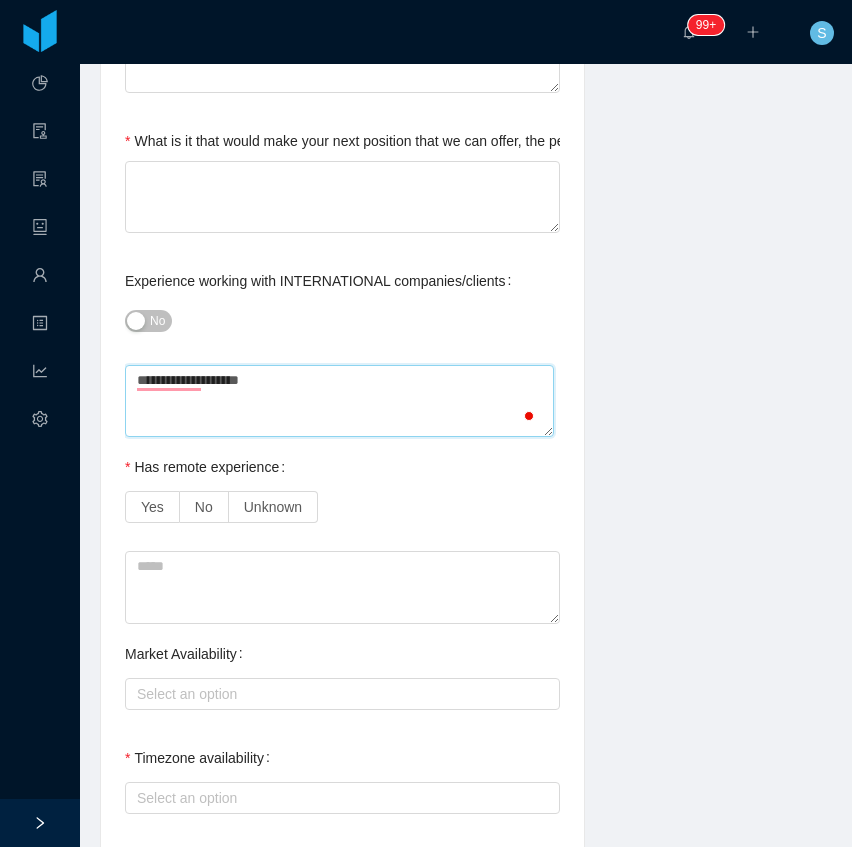 type 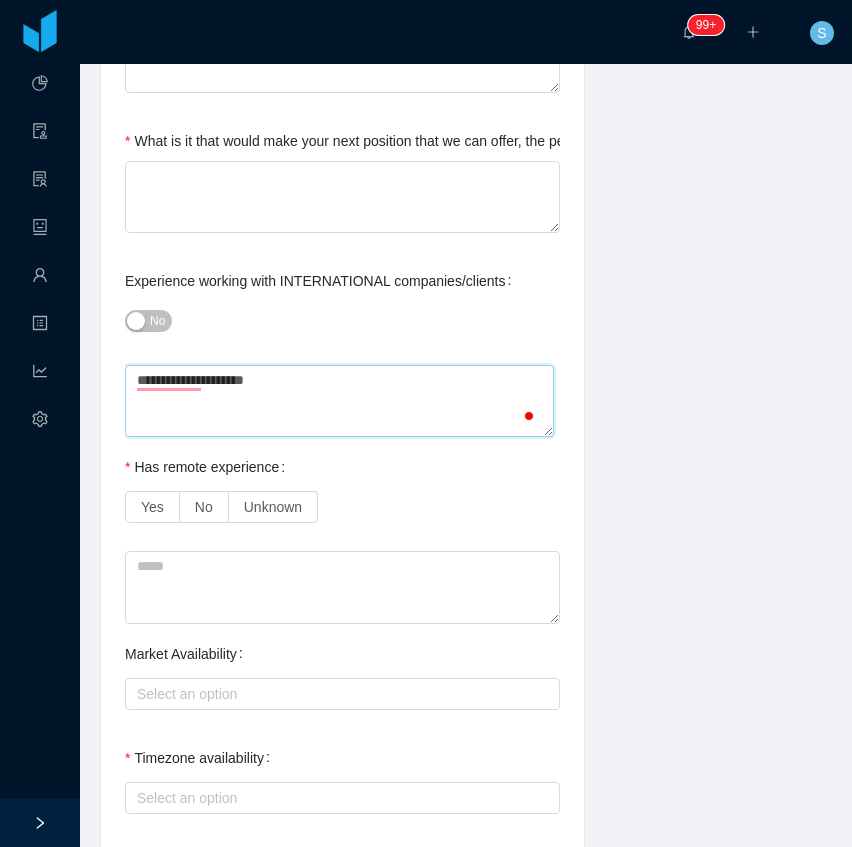 type 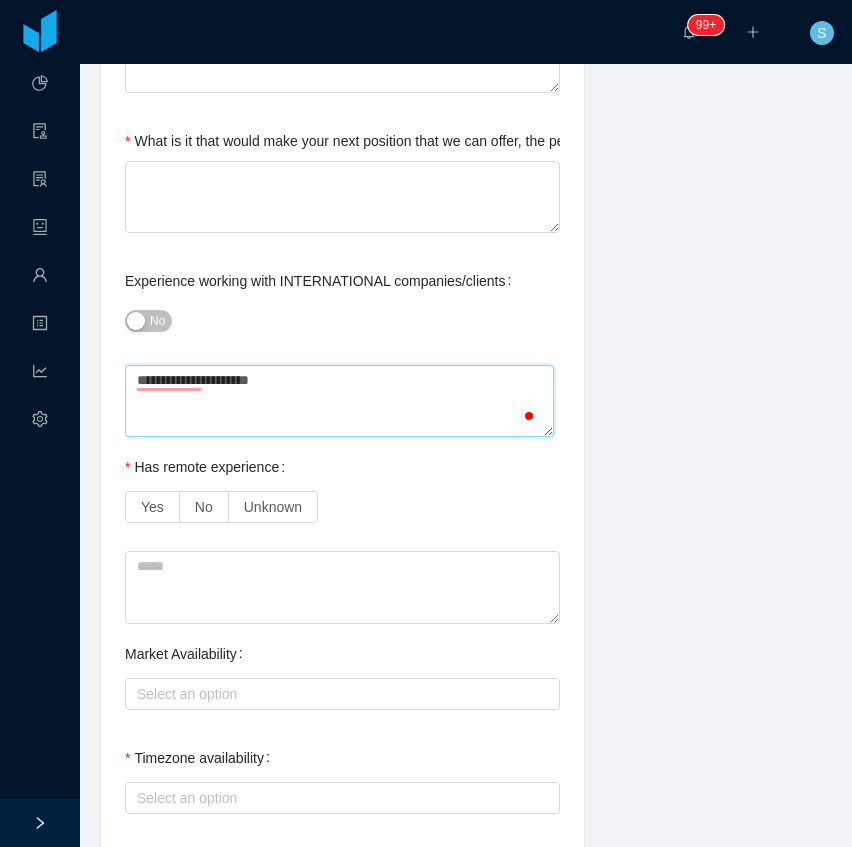 type 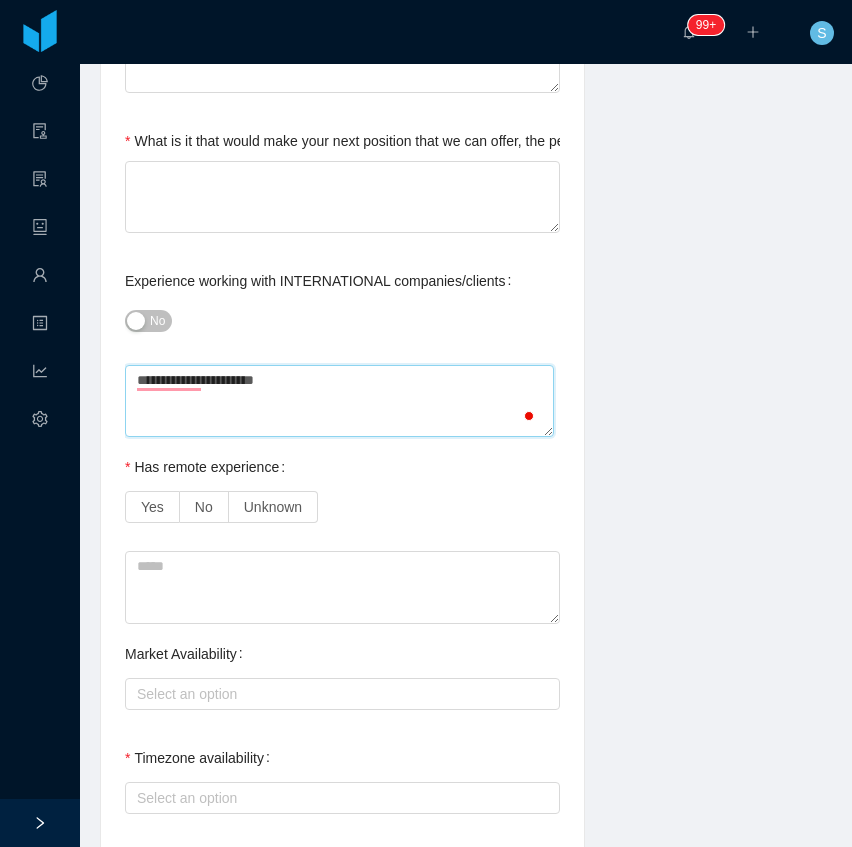 type 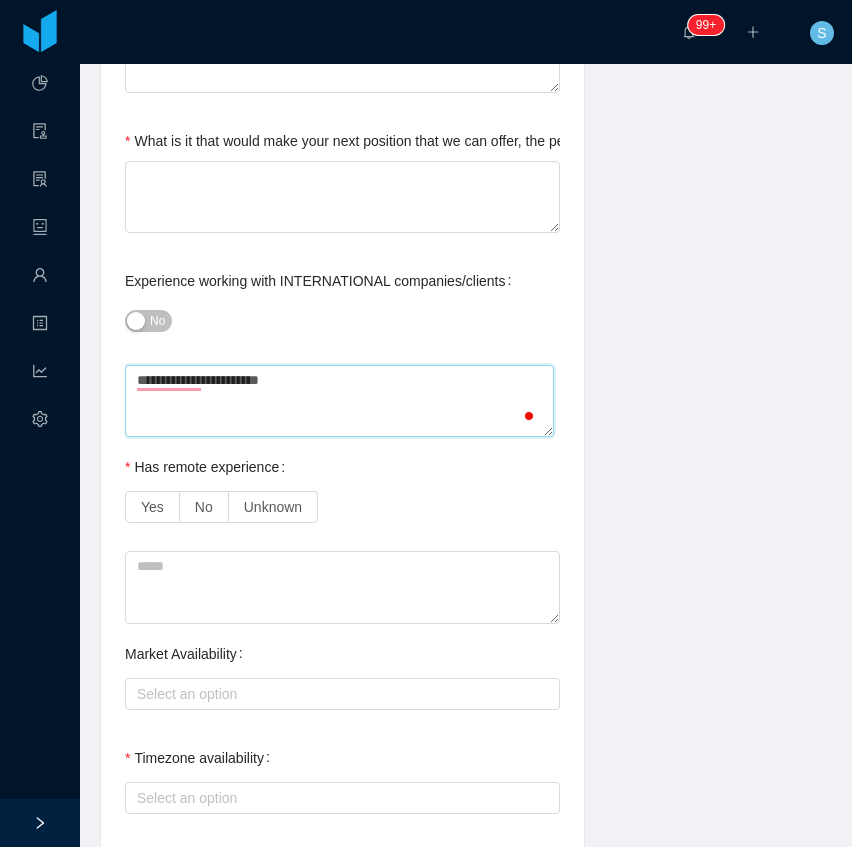 type 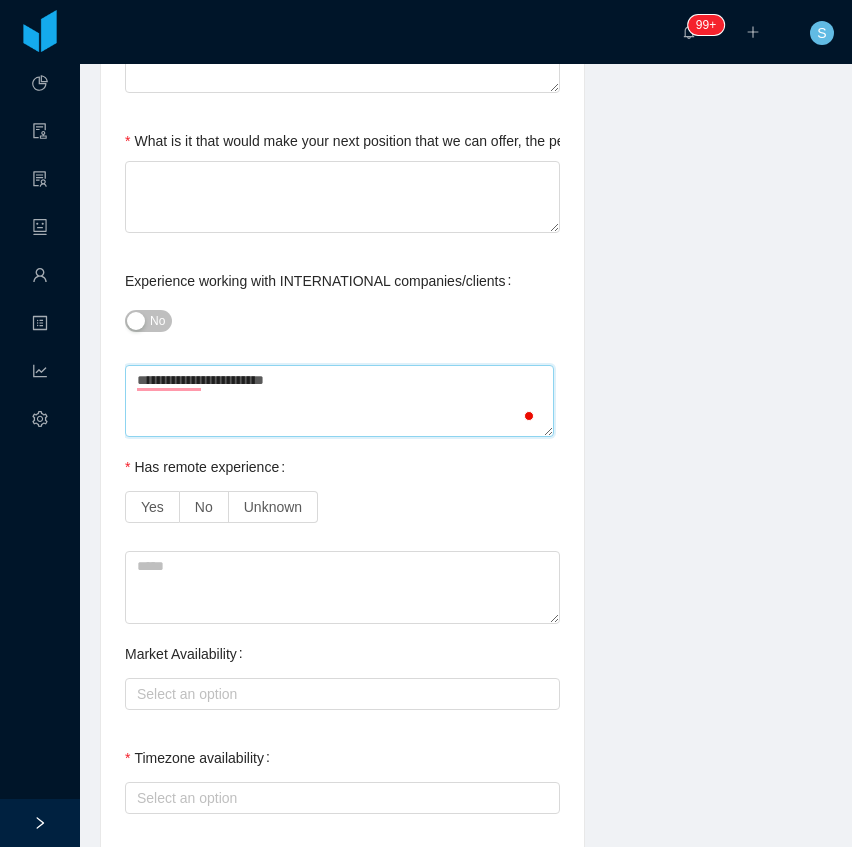 type 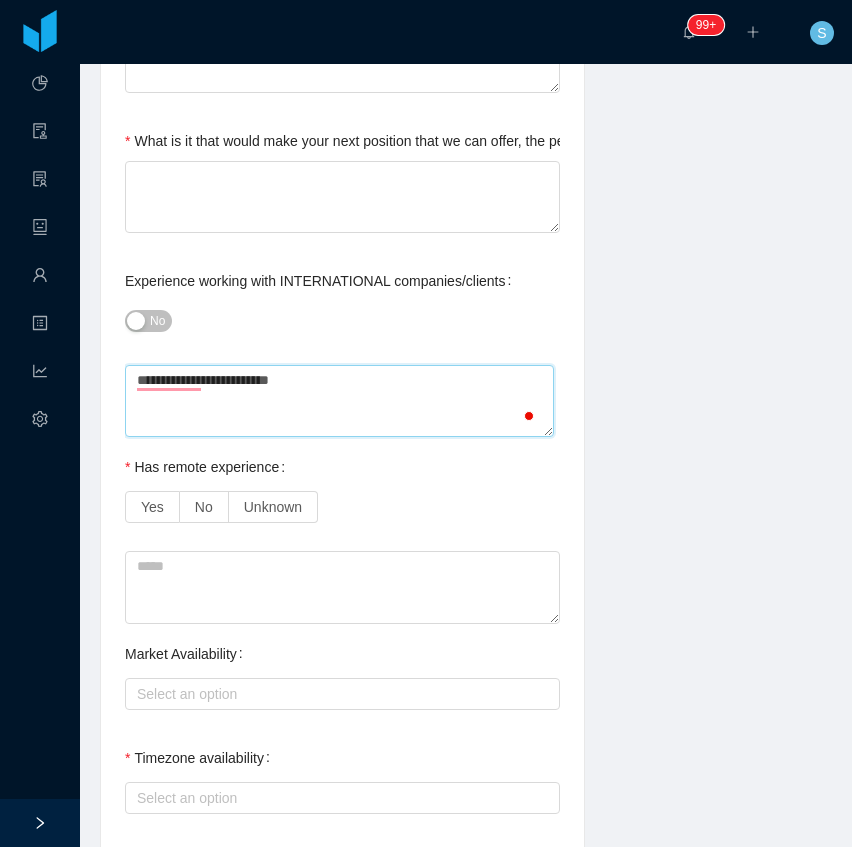 type 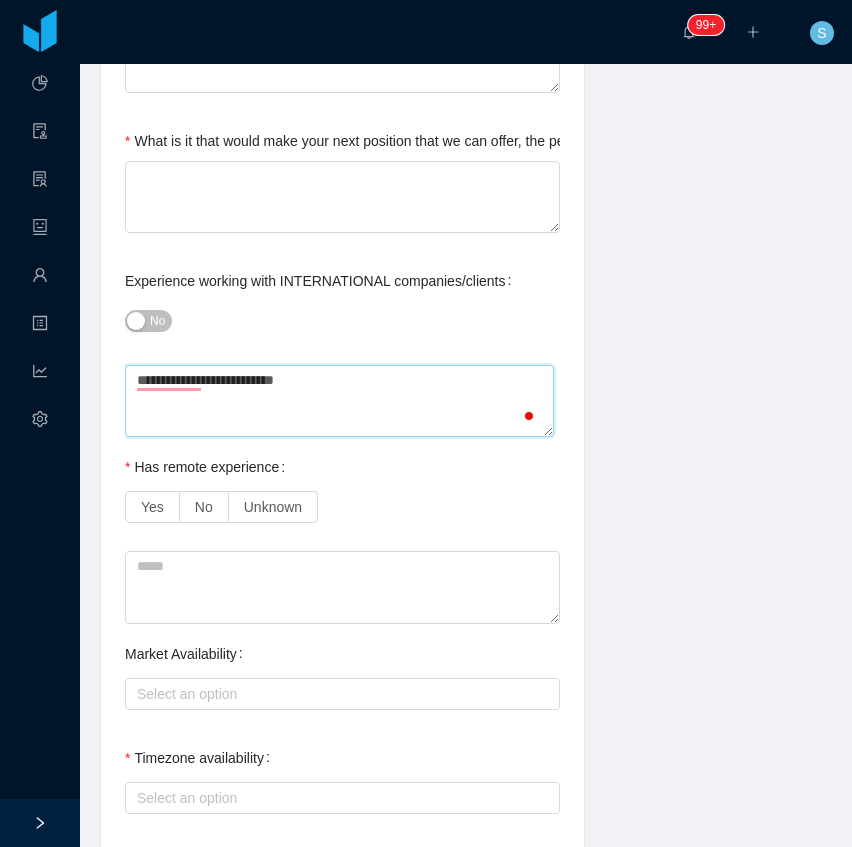 type 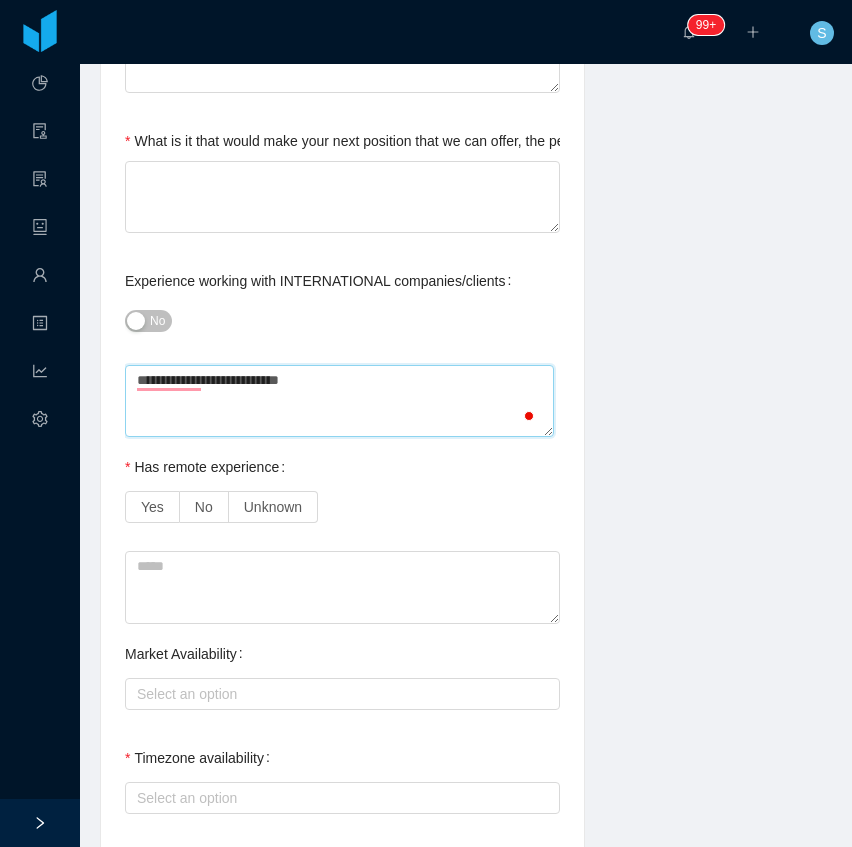 type 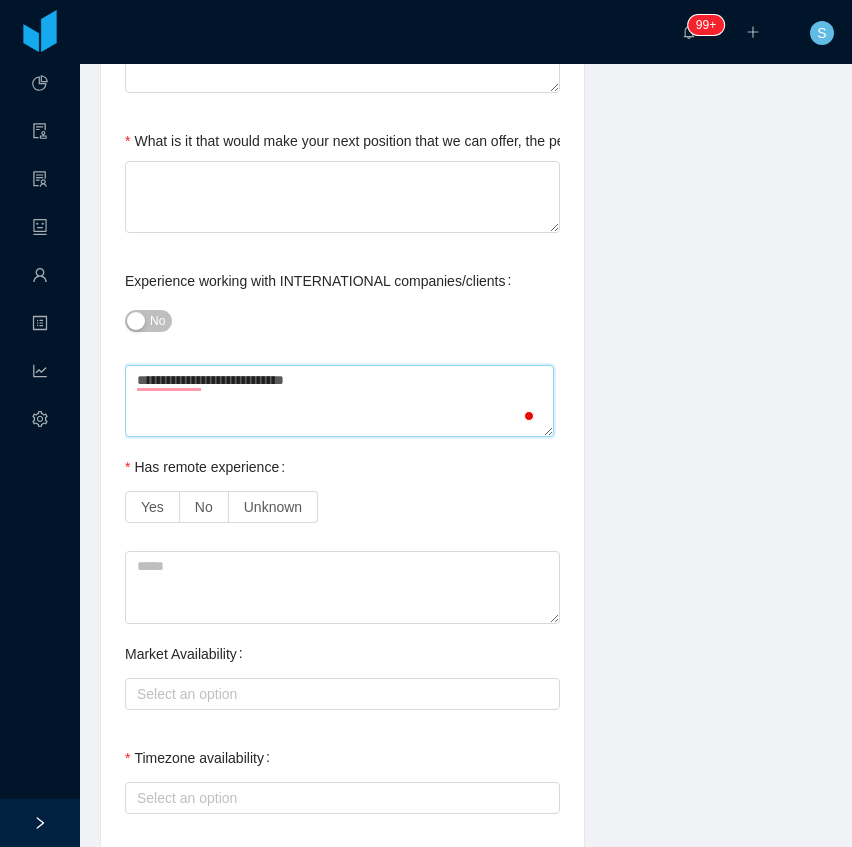 type 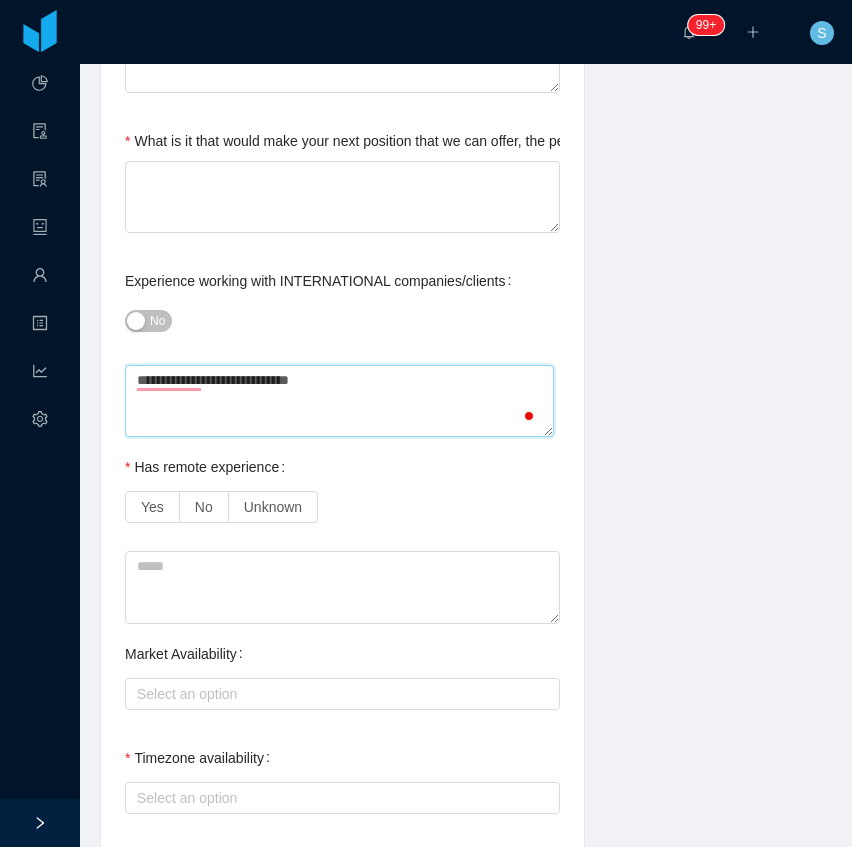 type on "**********" 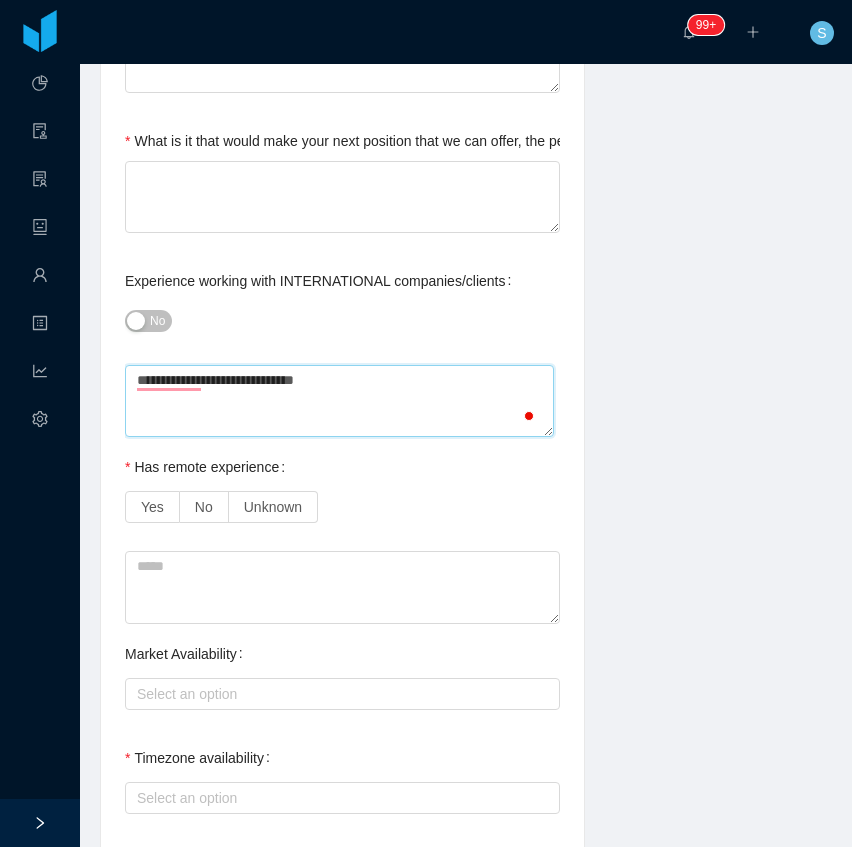 type 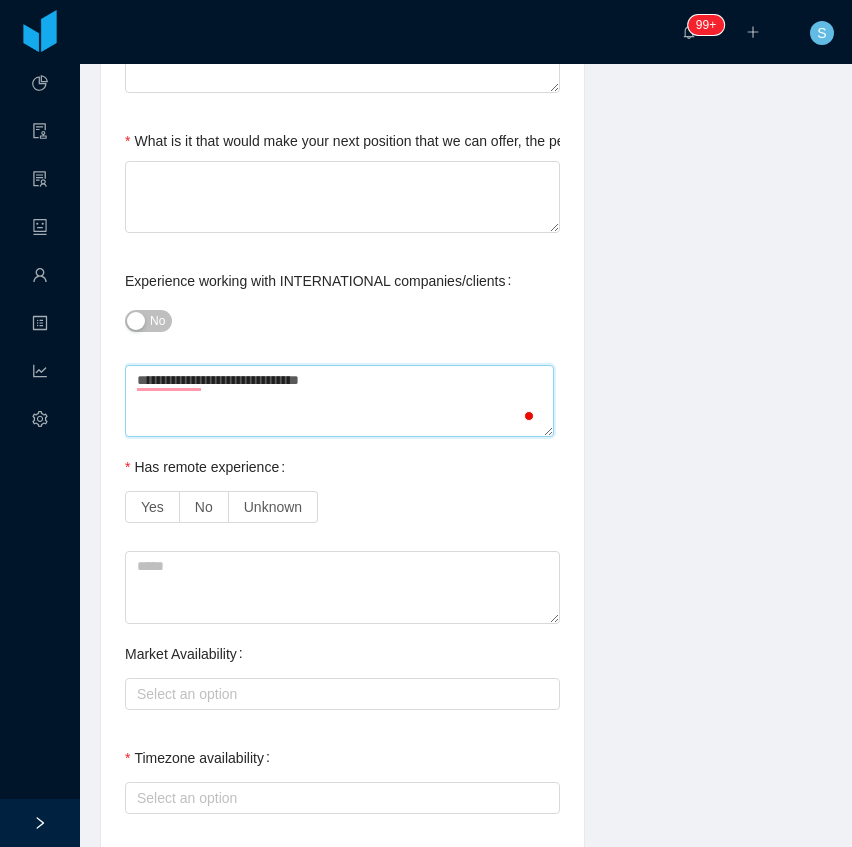 type 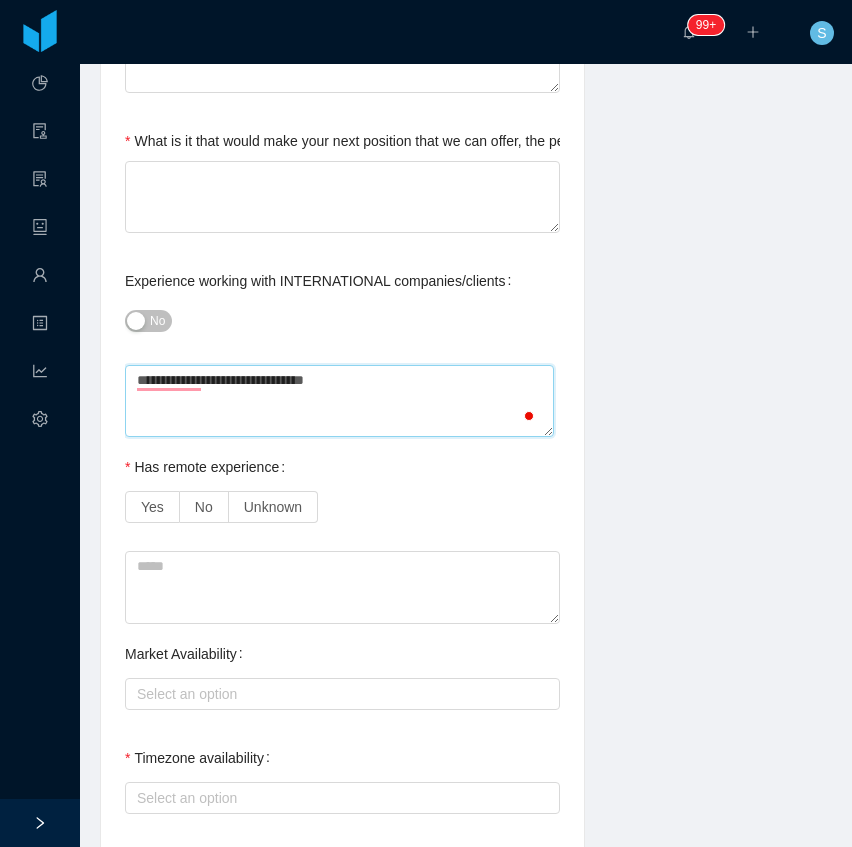 type 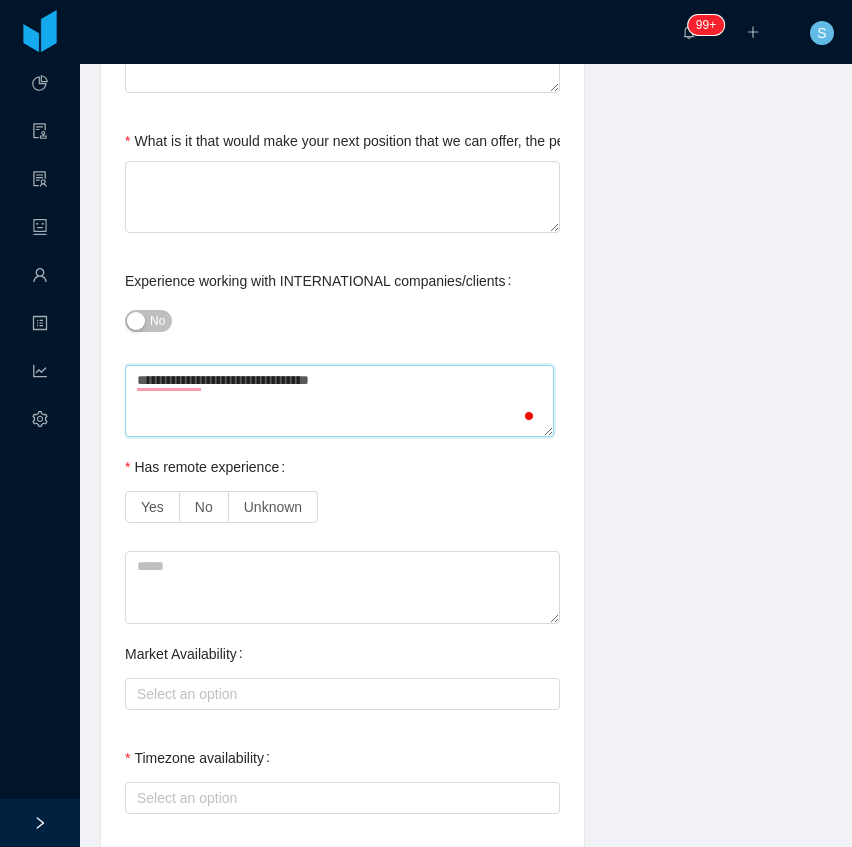 type 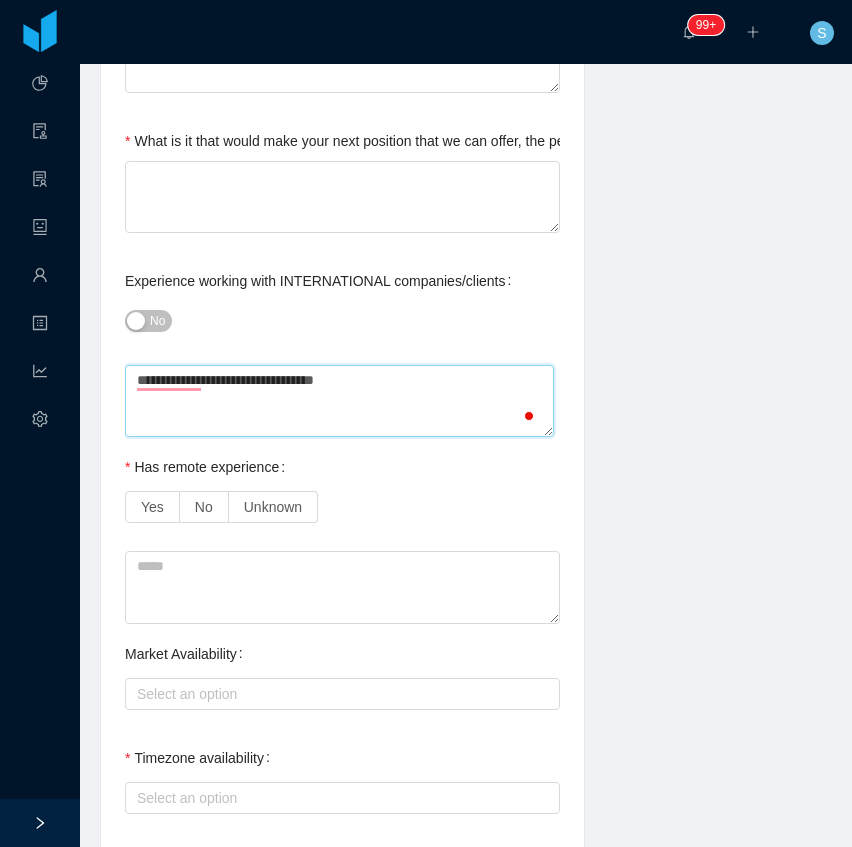 type 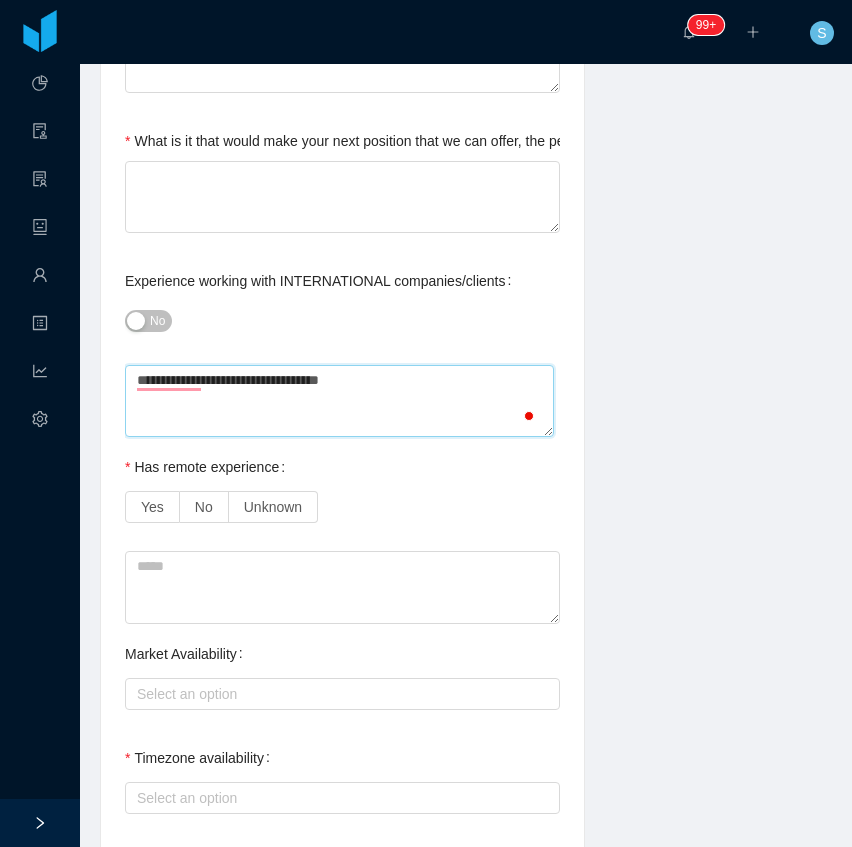 type 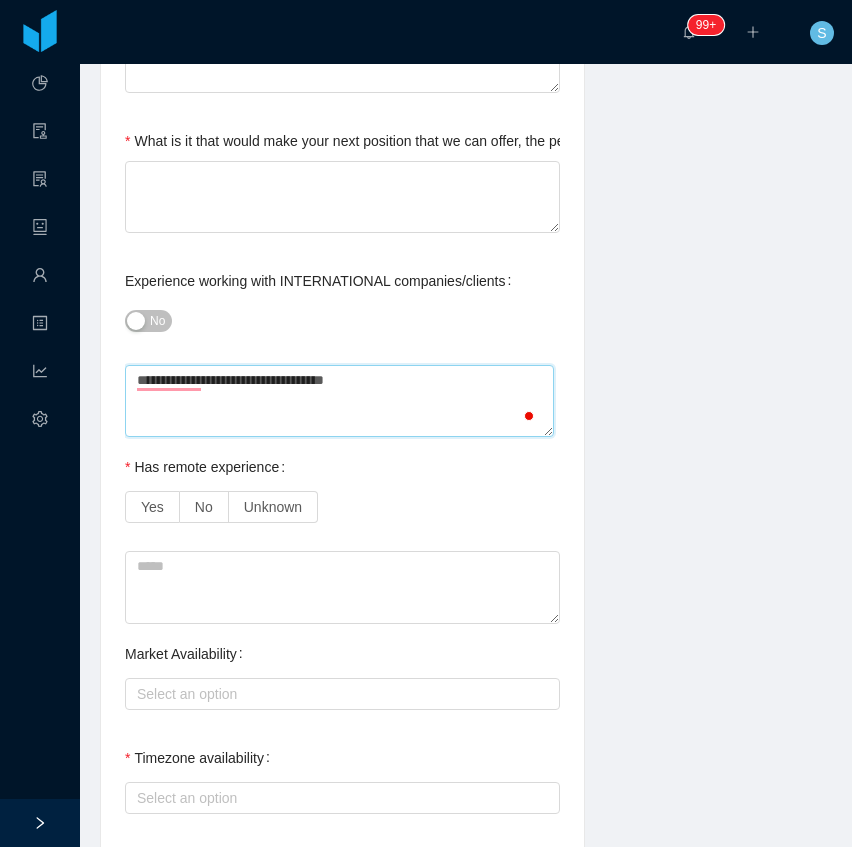 type 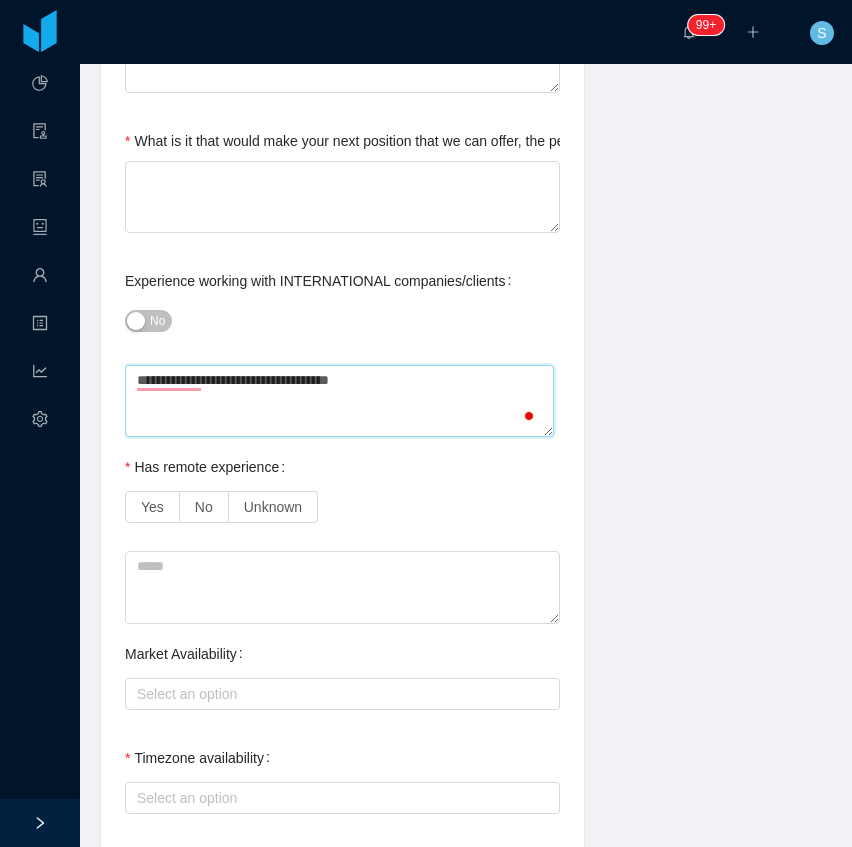 type 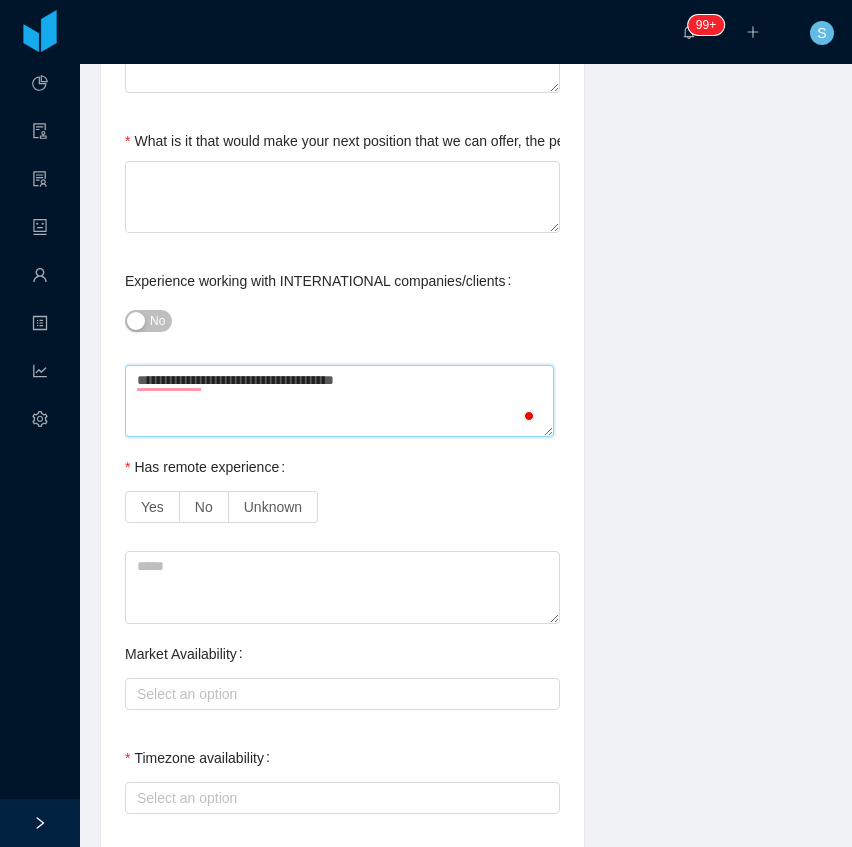 type 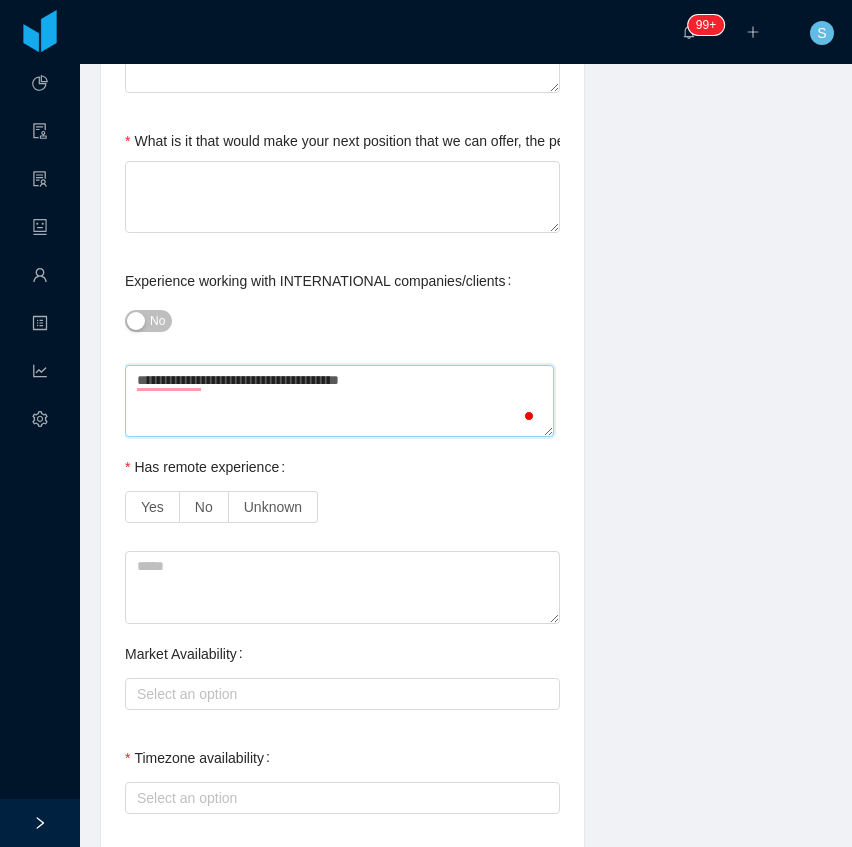 type 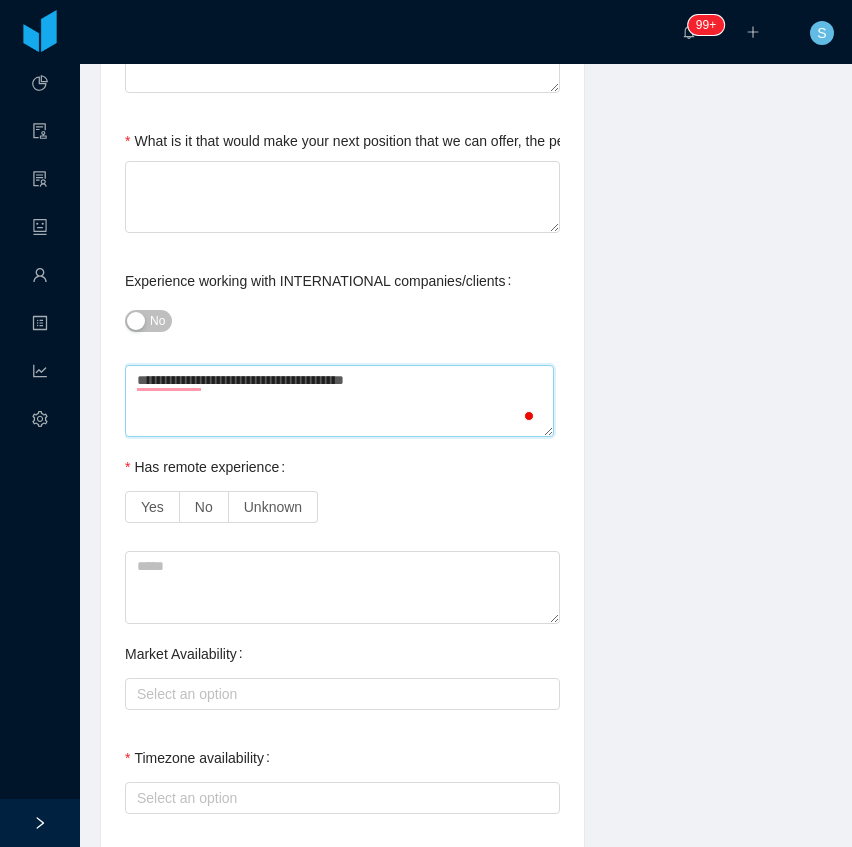 type 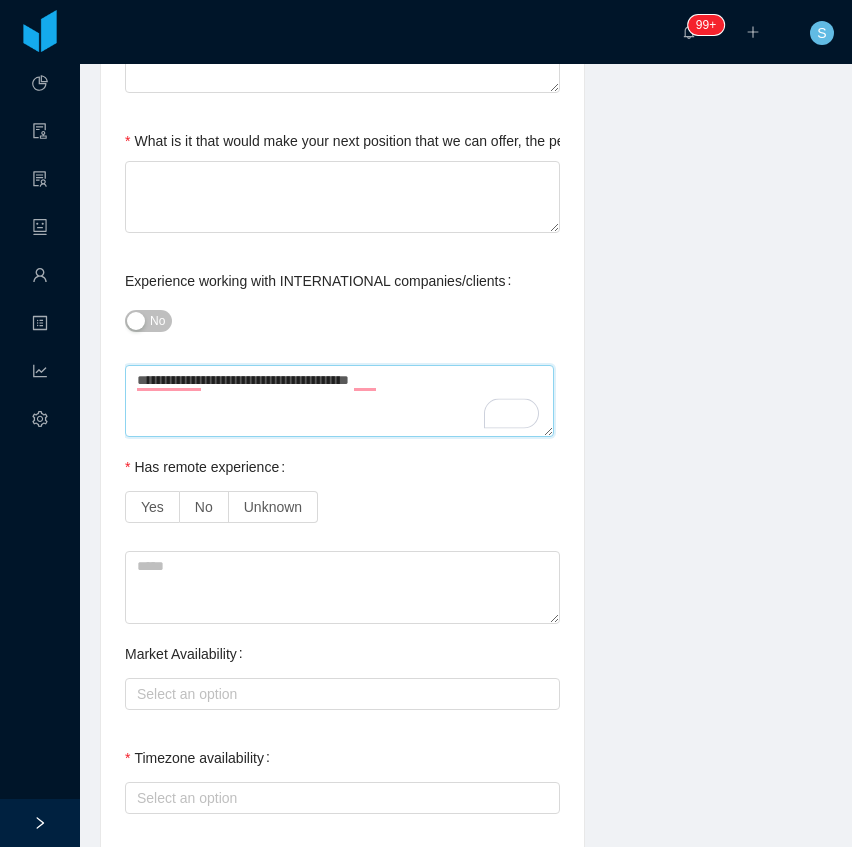 type on "**********" 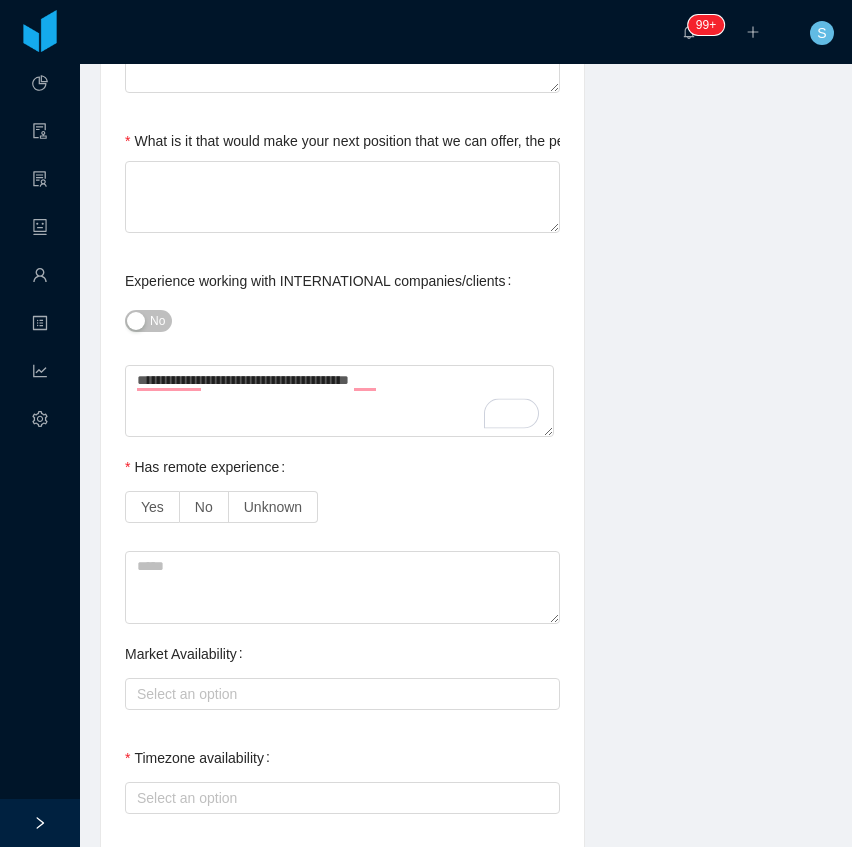 click on "No" at bounding box center [148, 321] 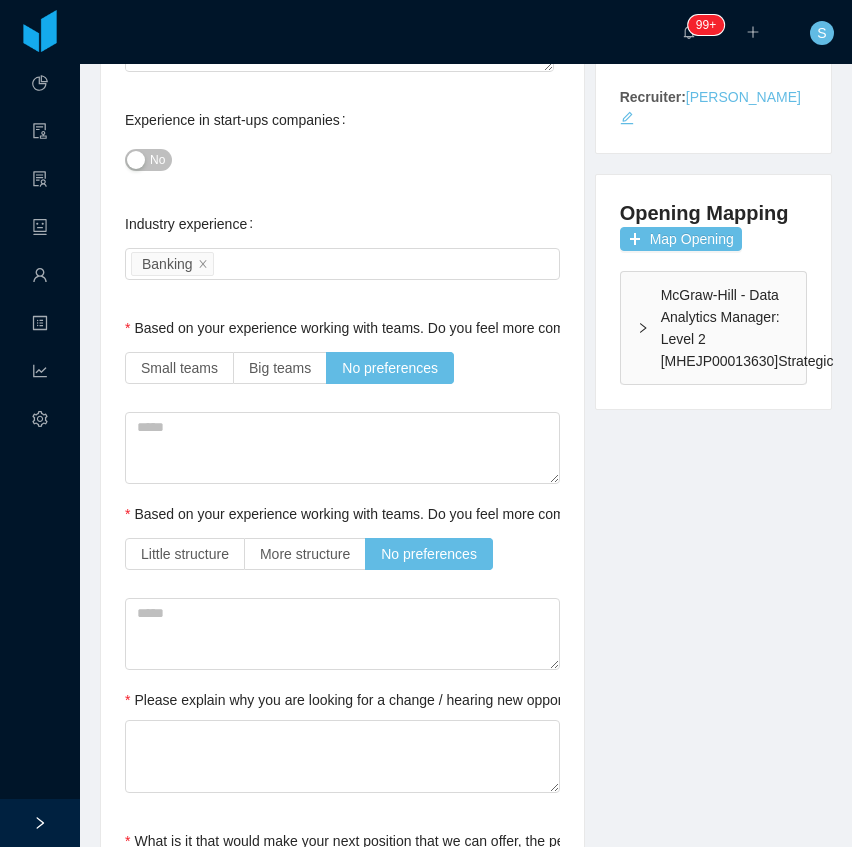 scroll, scrollTop: 533, scrollLeft: 0, axis: vertical 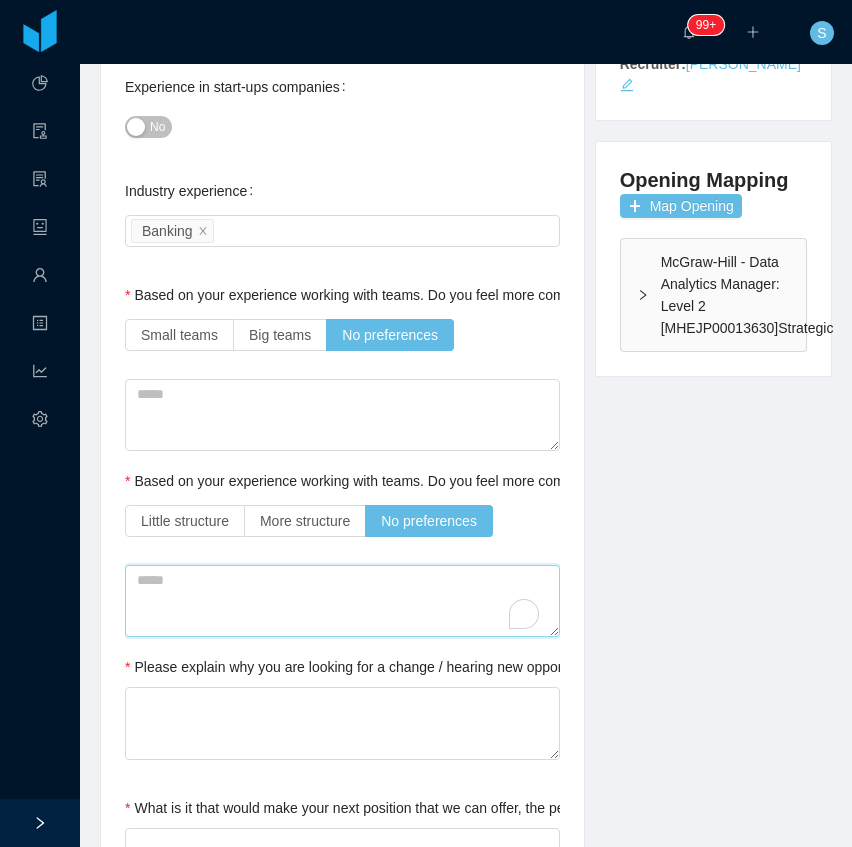 click at bounding box center (342, 601) 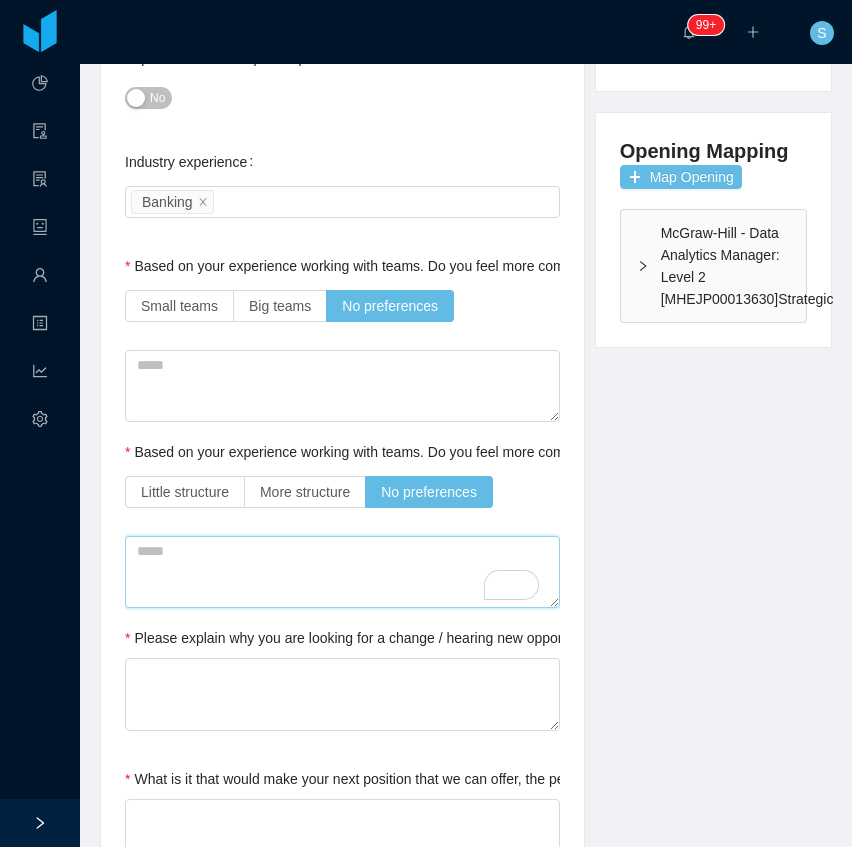scroll, scrollTop: 733, scrollLeft: 0, axis: vertical 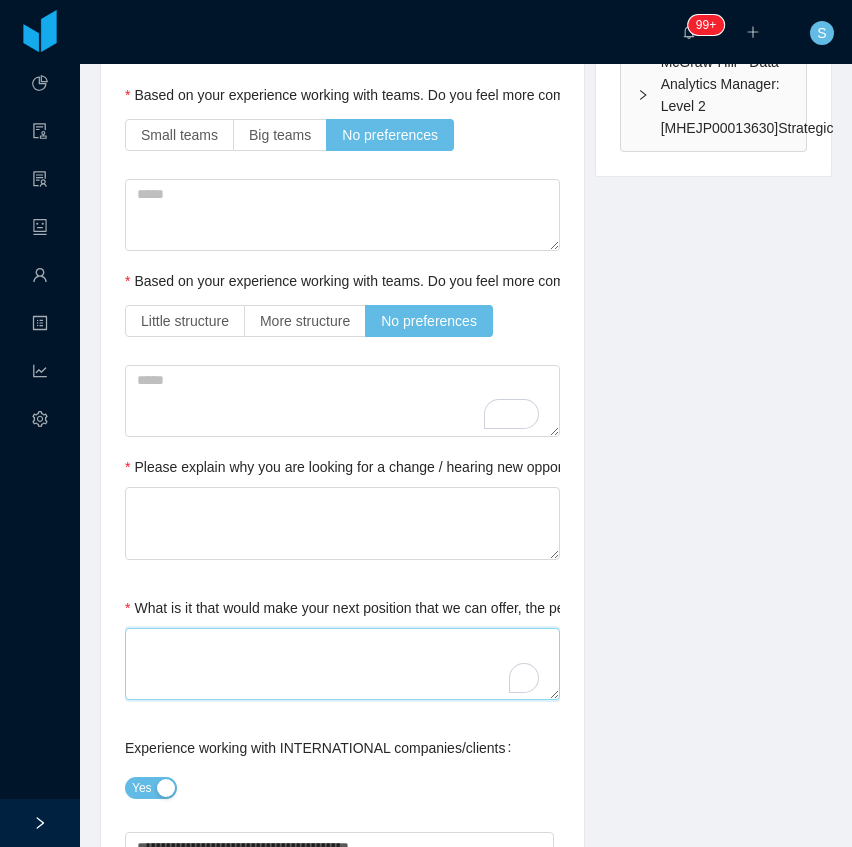 drag, startPoint x: 236, startPoint y: 664, endPoint x: 192, endPoint y: 689, distance: 50.606323 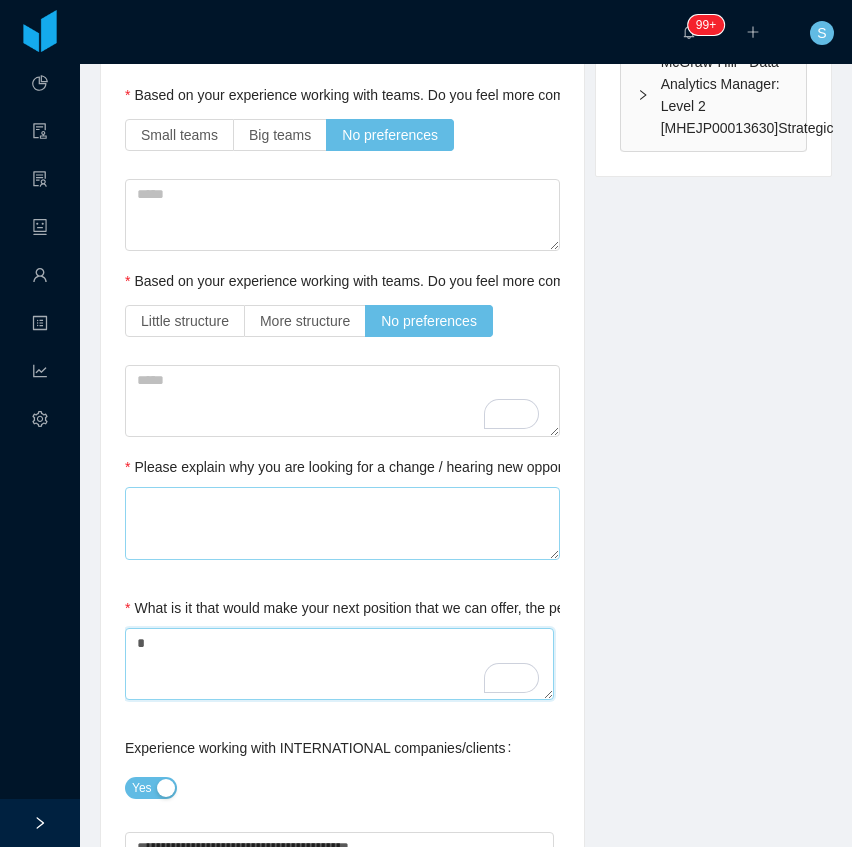 type on "*" 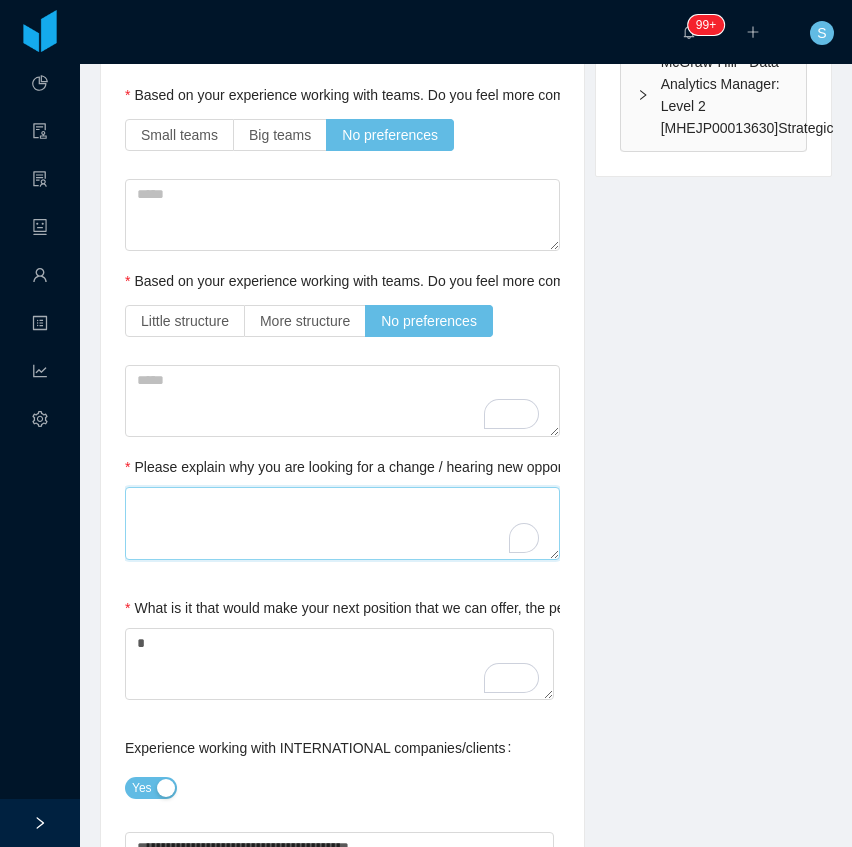 click on "Please explain why you are looking for a change / hearing new opportunities" at bounding box center [342, 523] 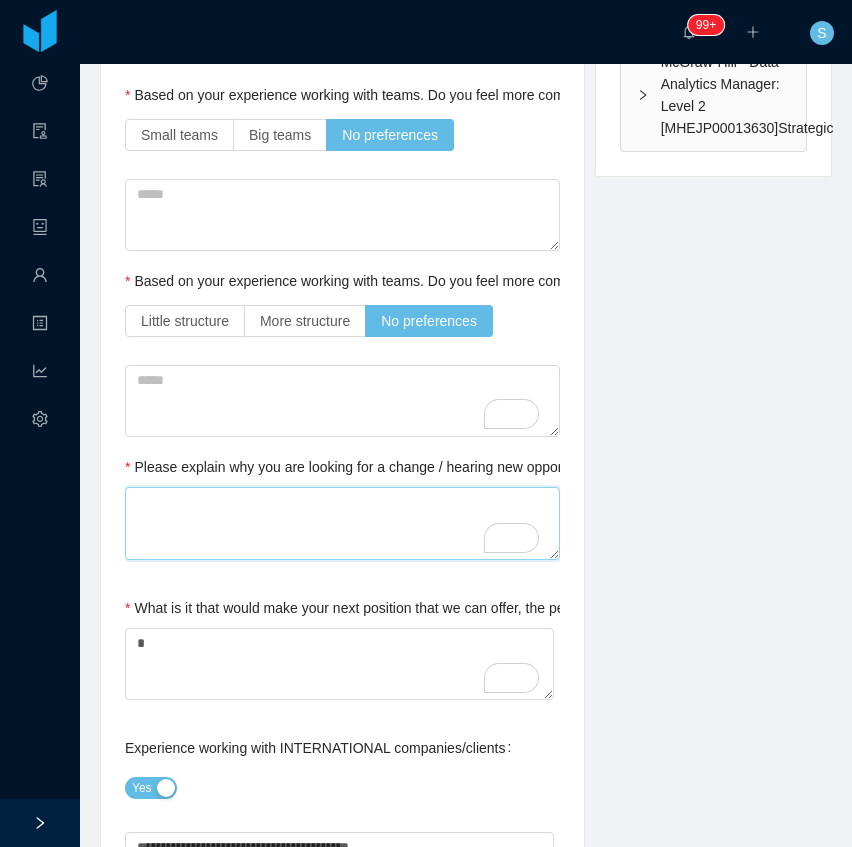 type 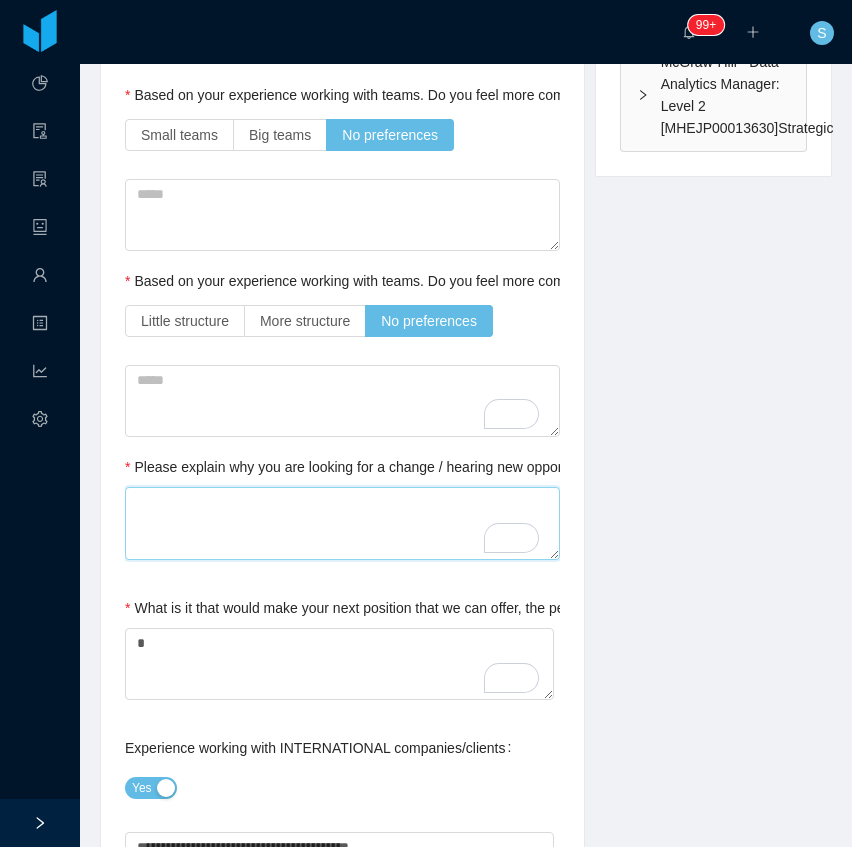 type on "*" 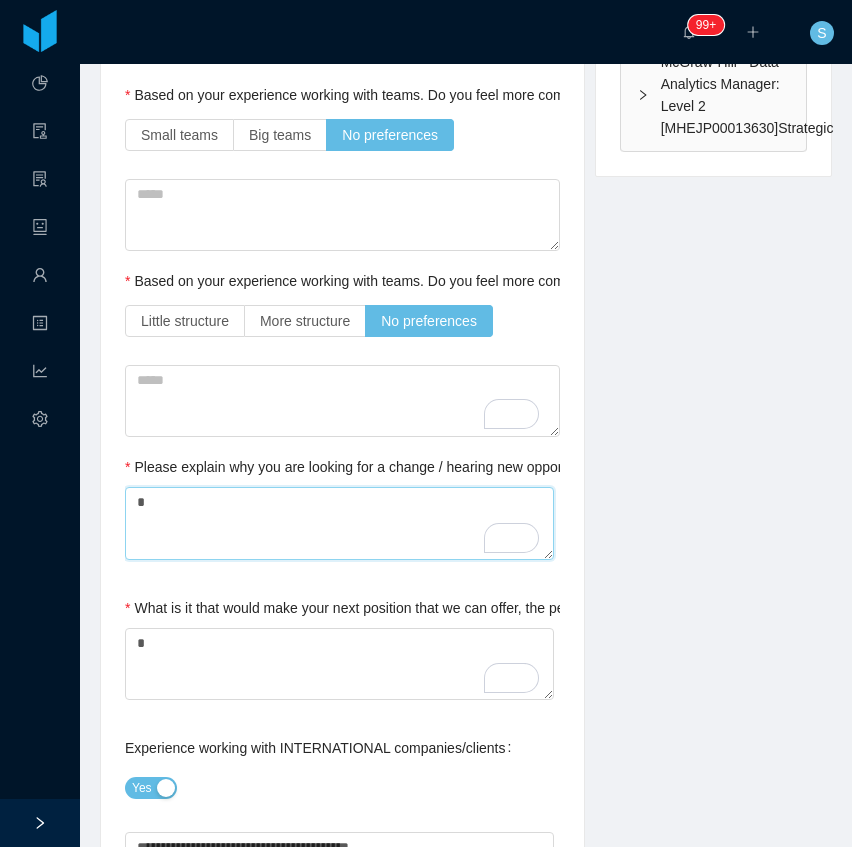 type 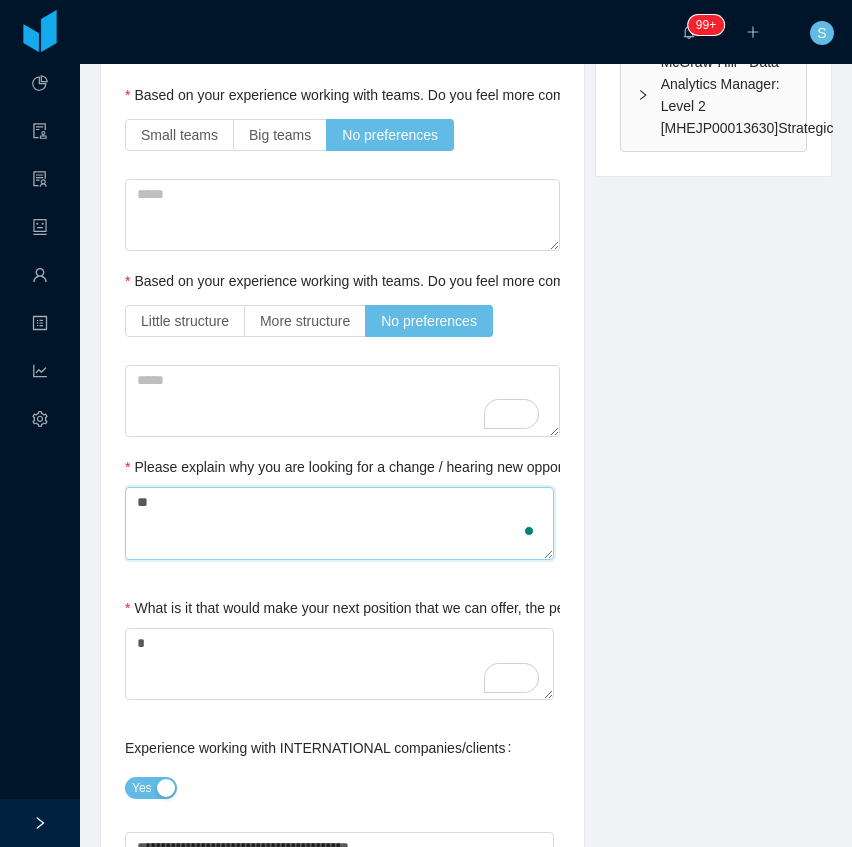 type 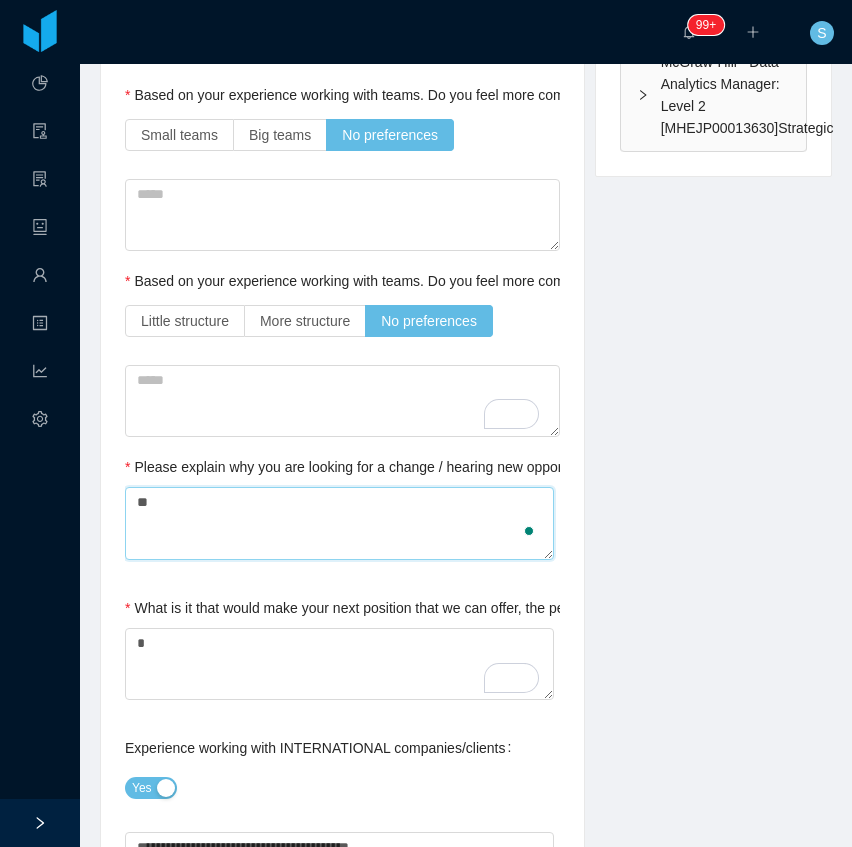 type on "***" 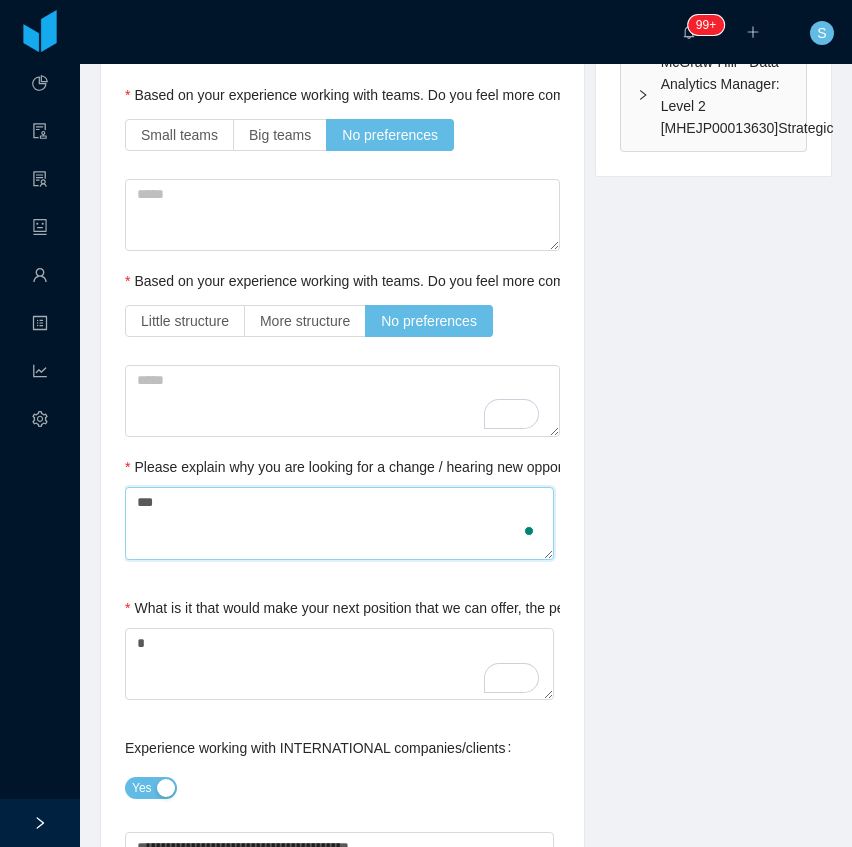 type 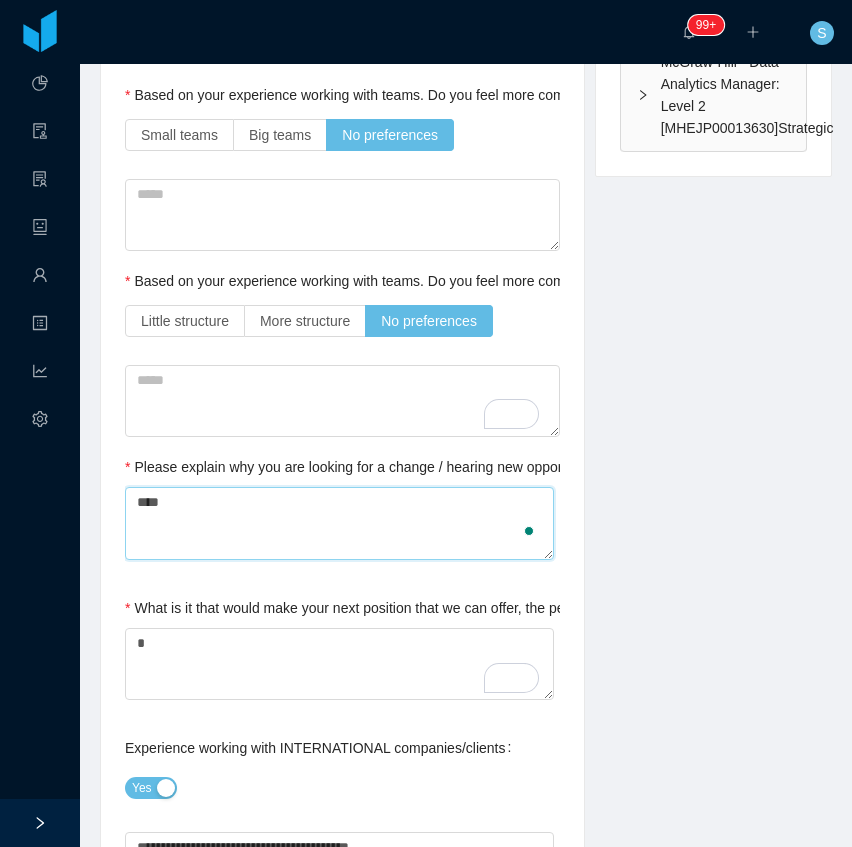 type 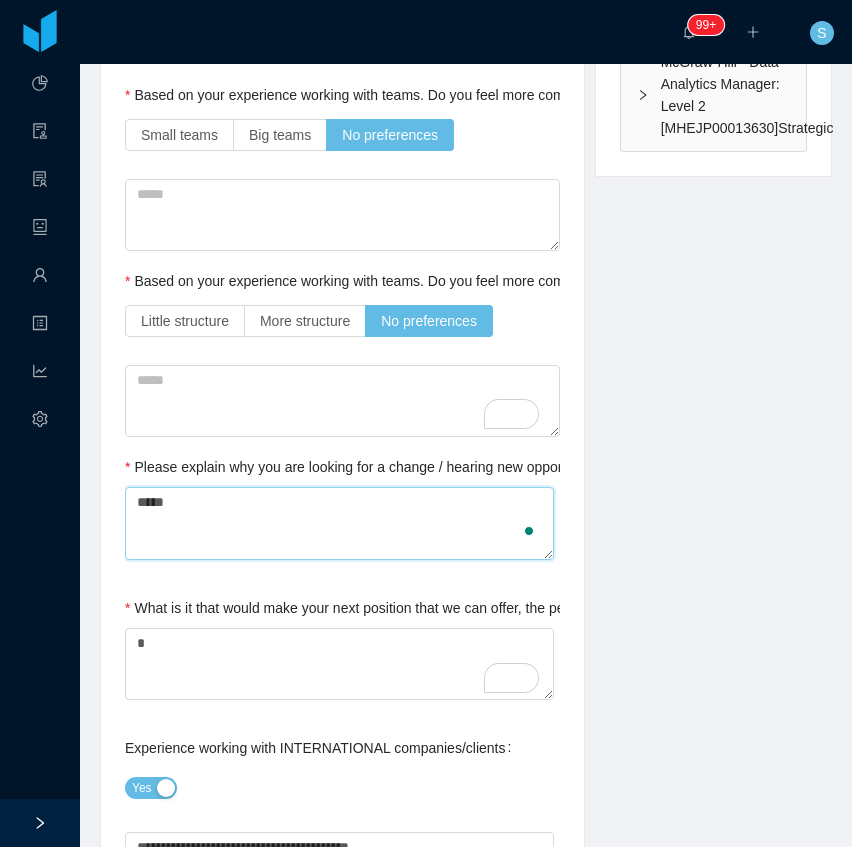 type 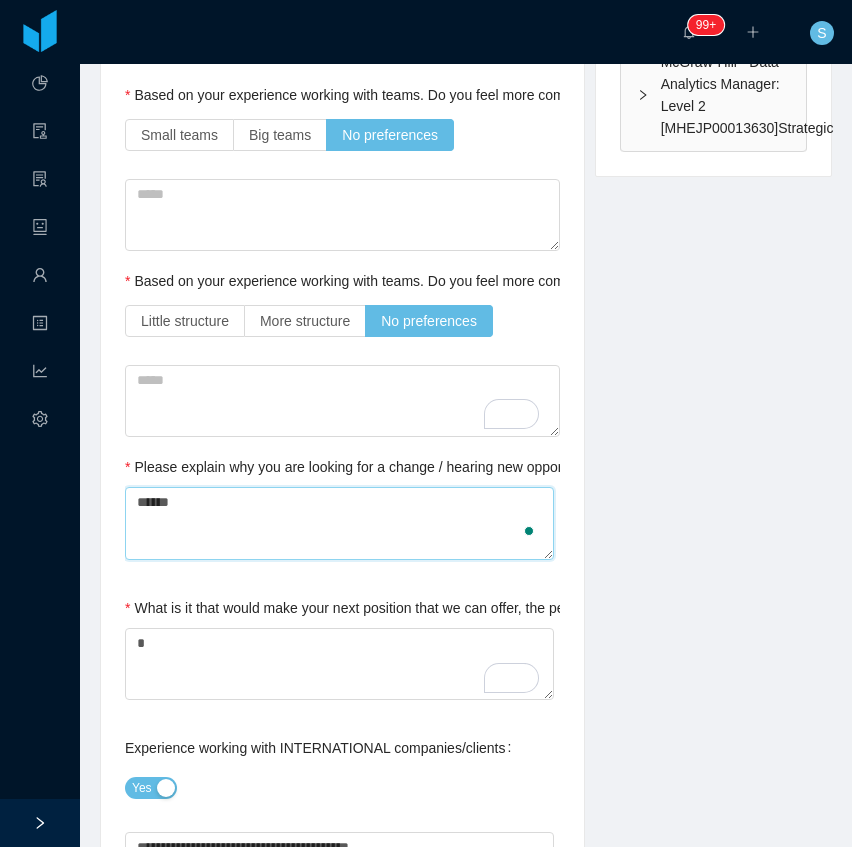 type 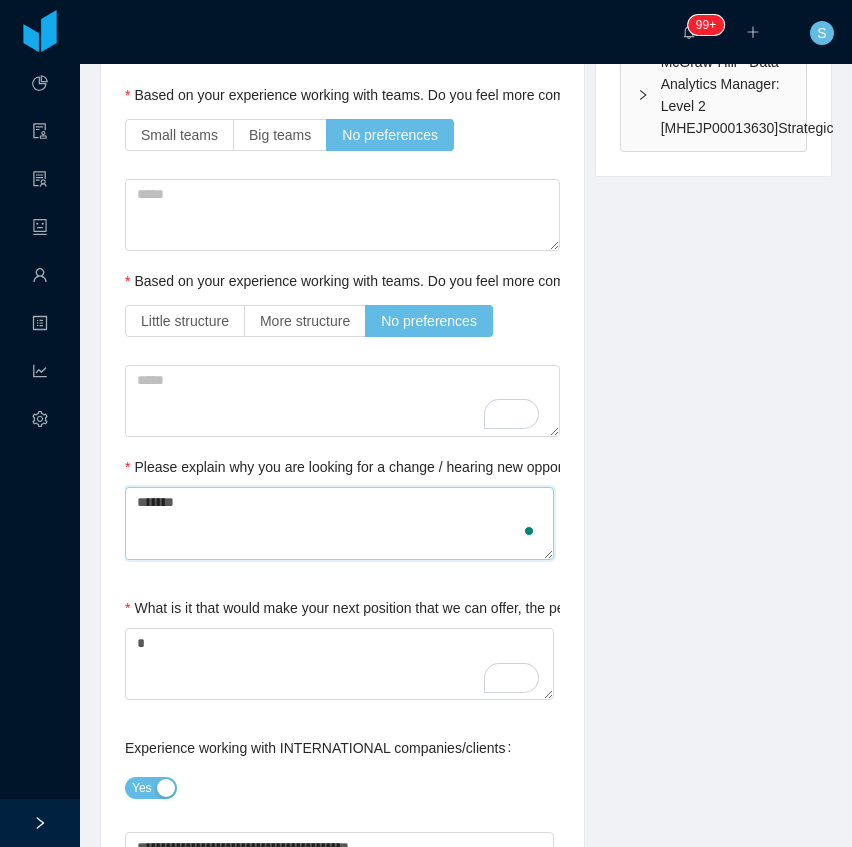 type 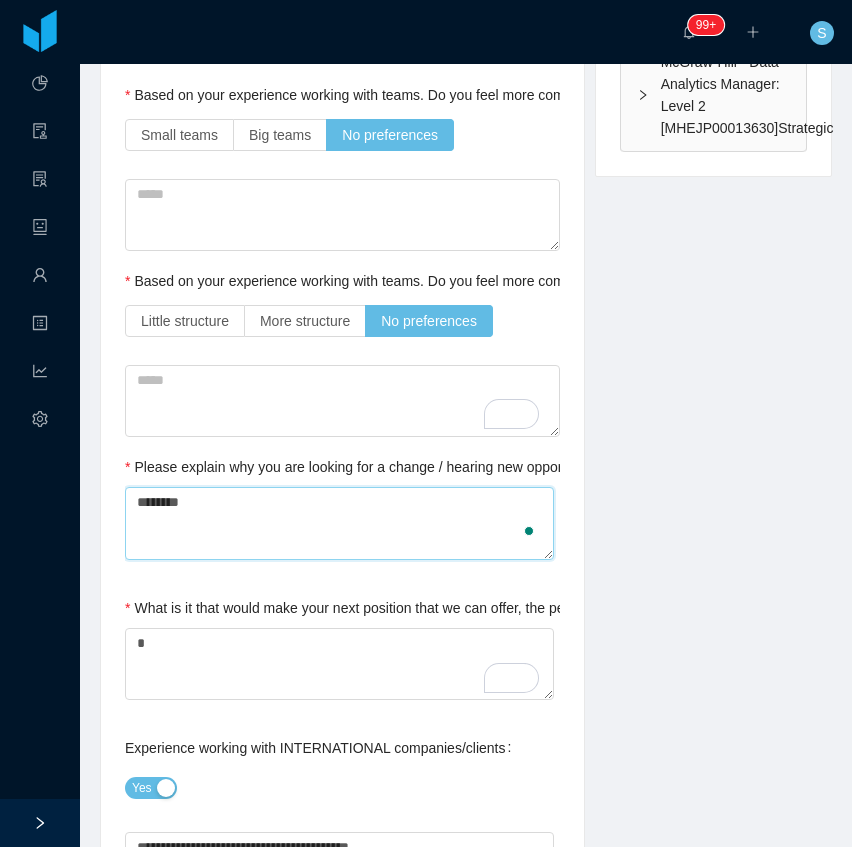 type 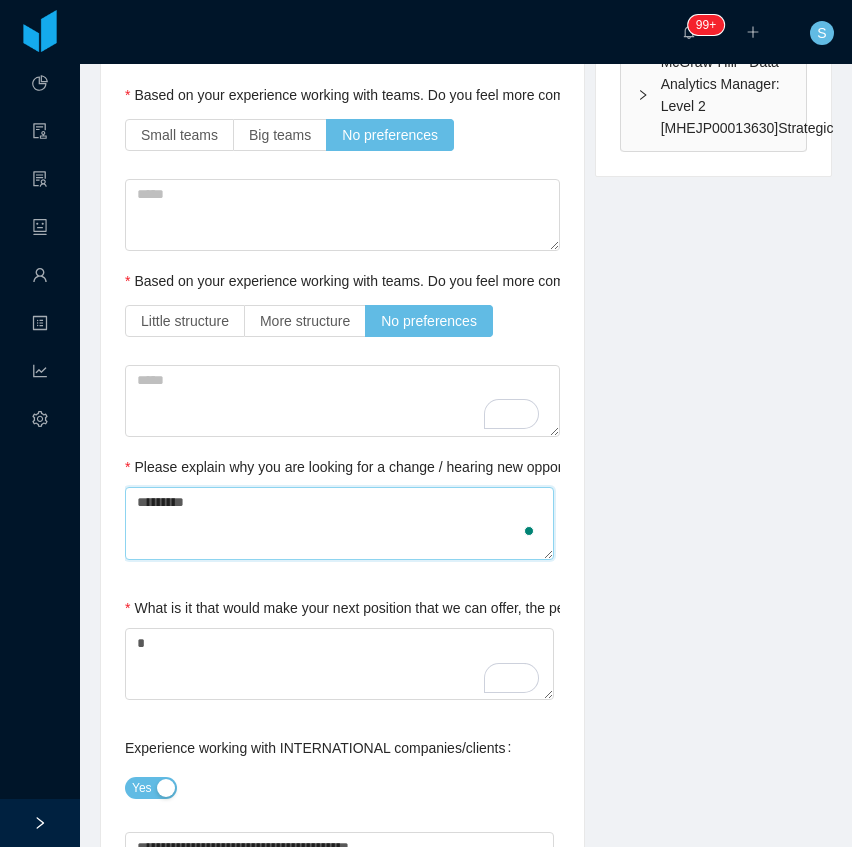 type 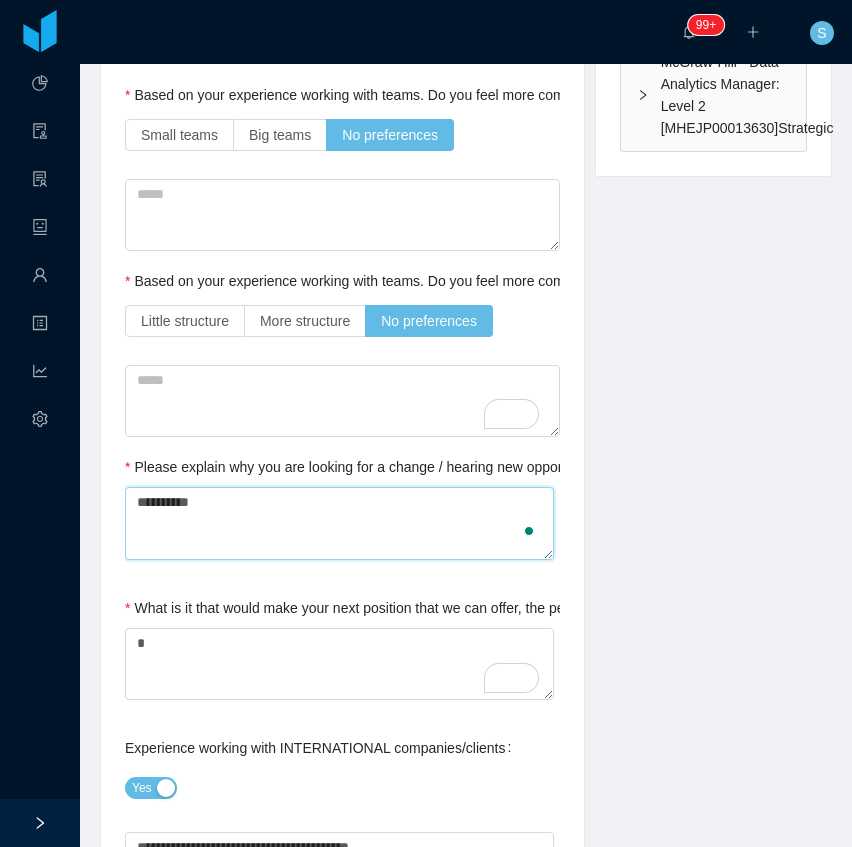 type 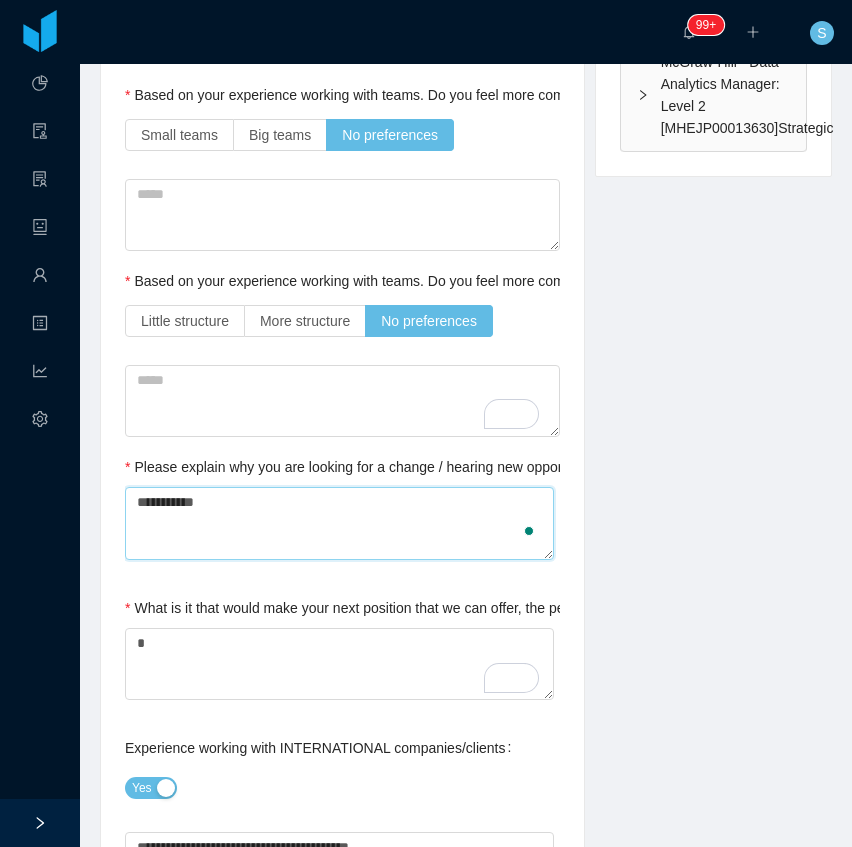 type 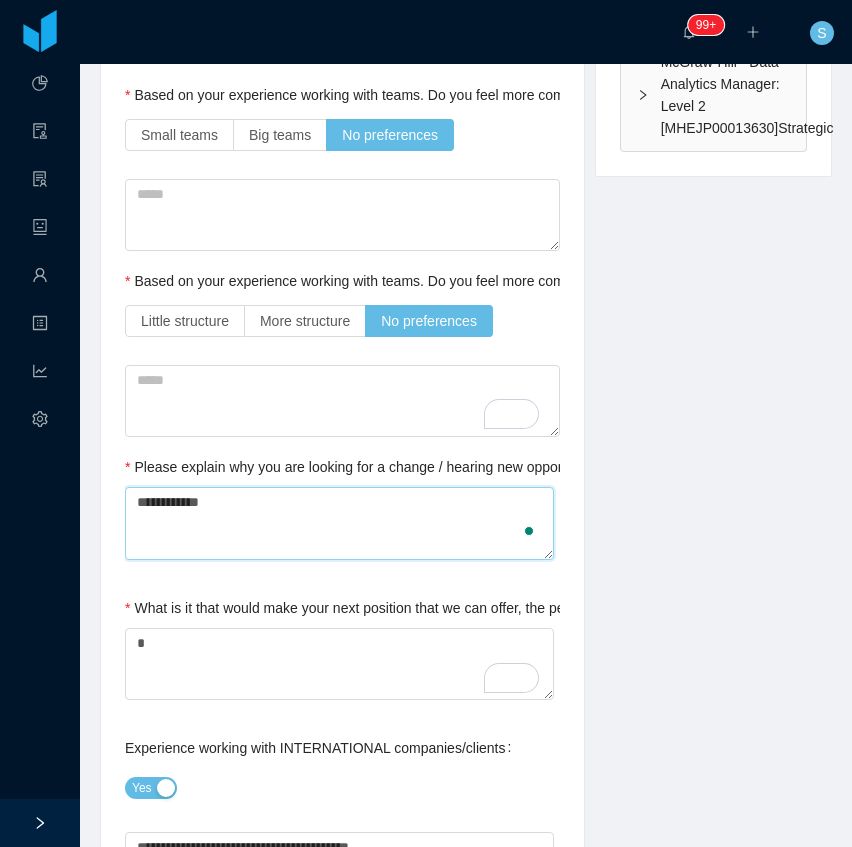 type 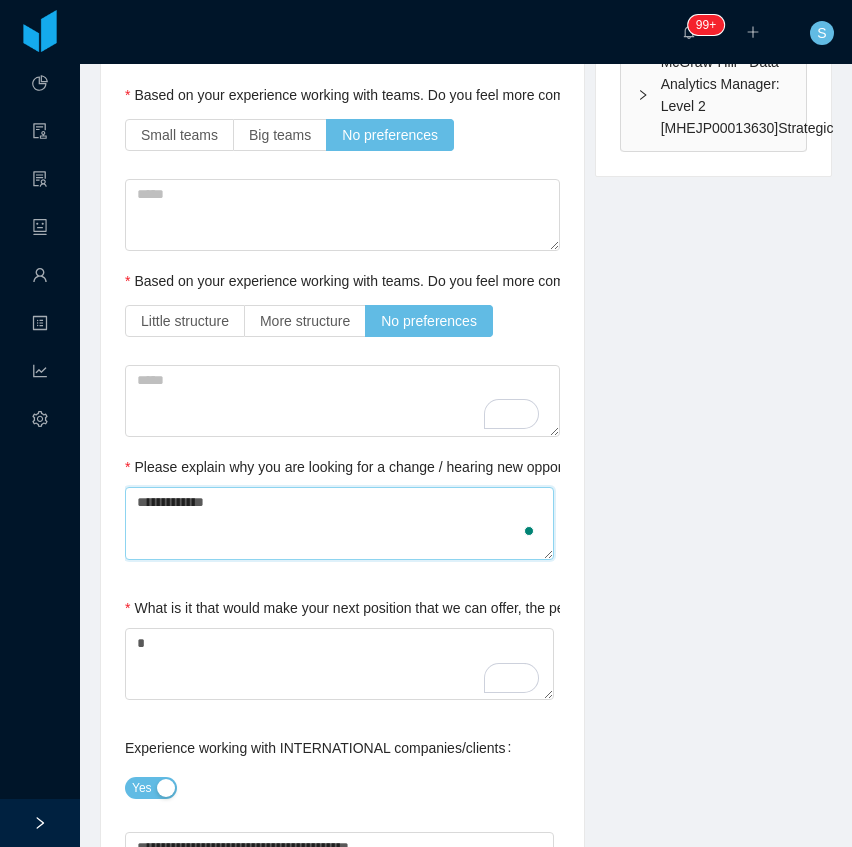 type 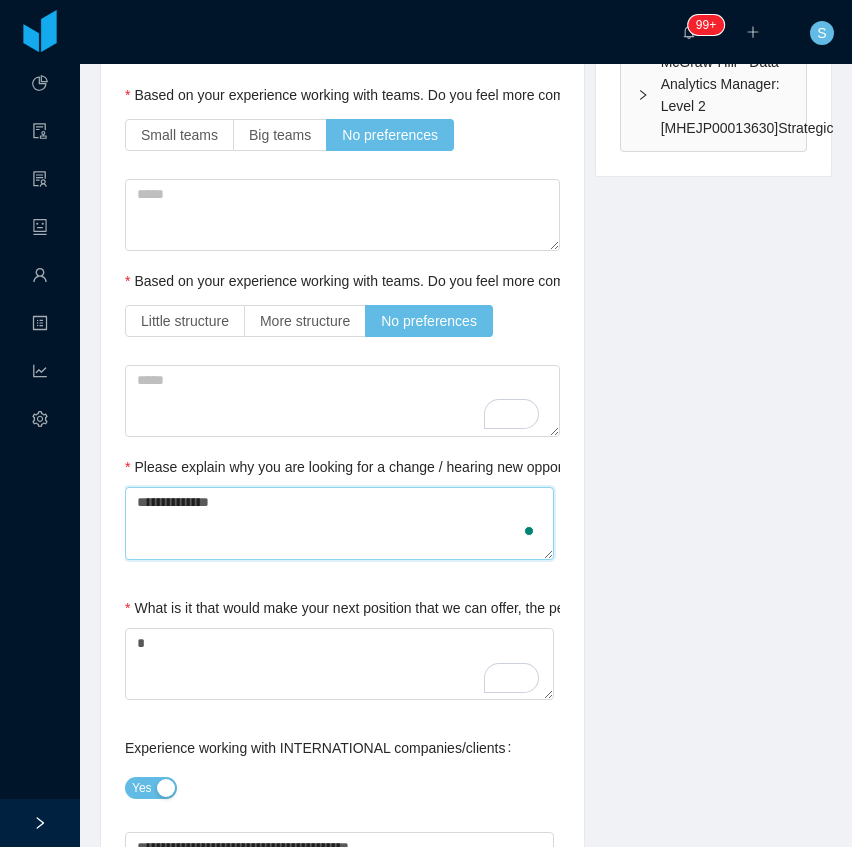 type 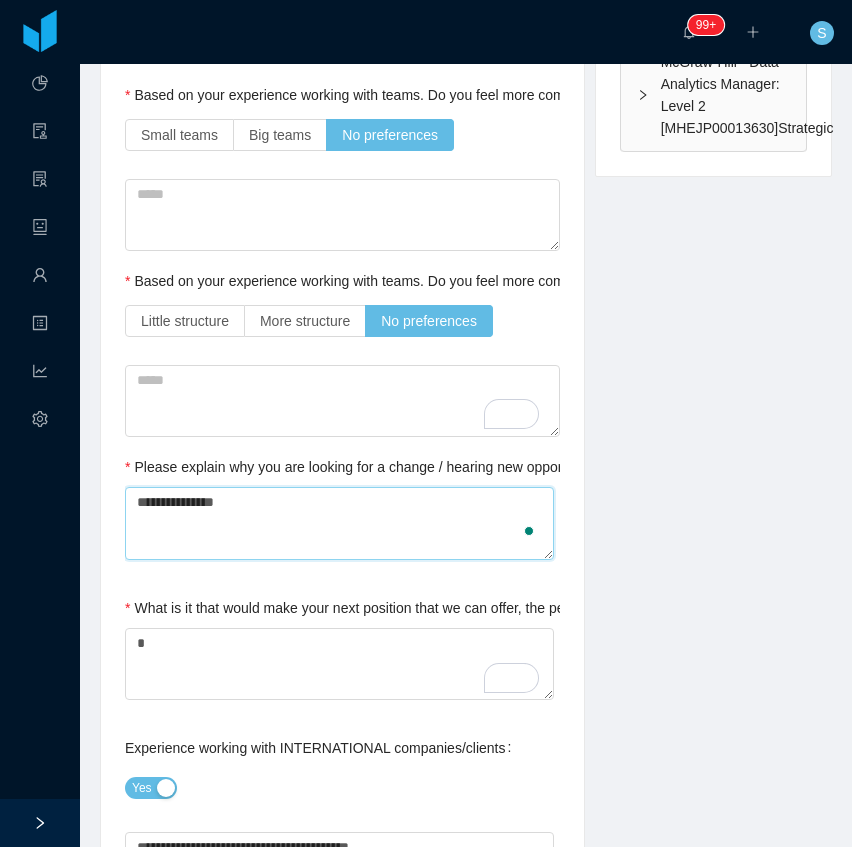 type 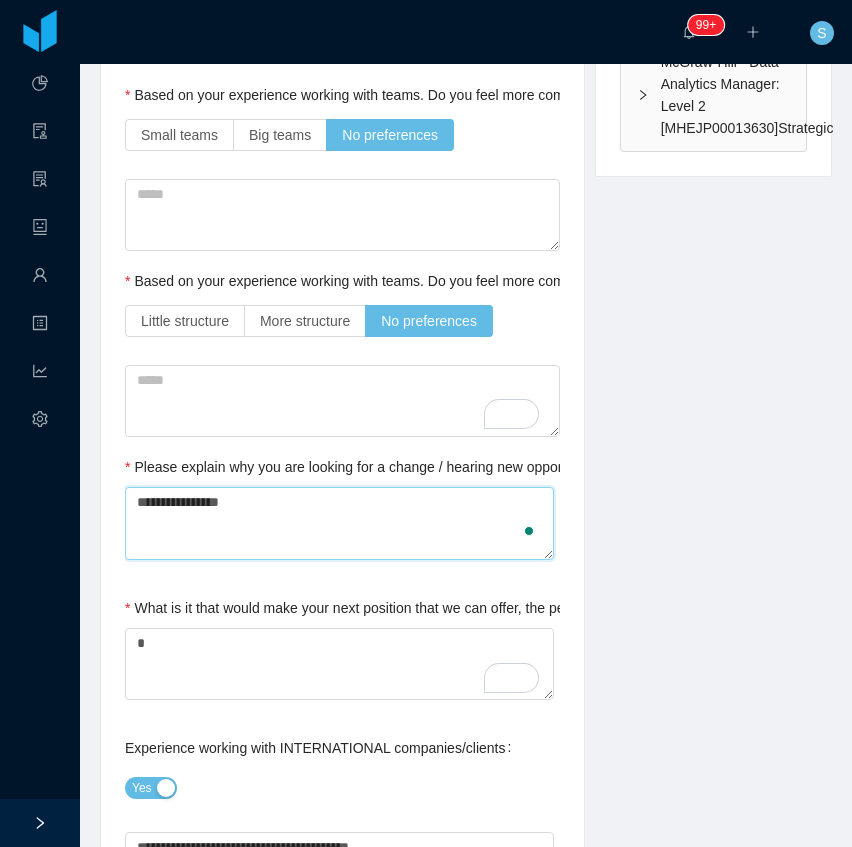 type 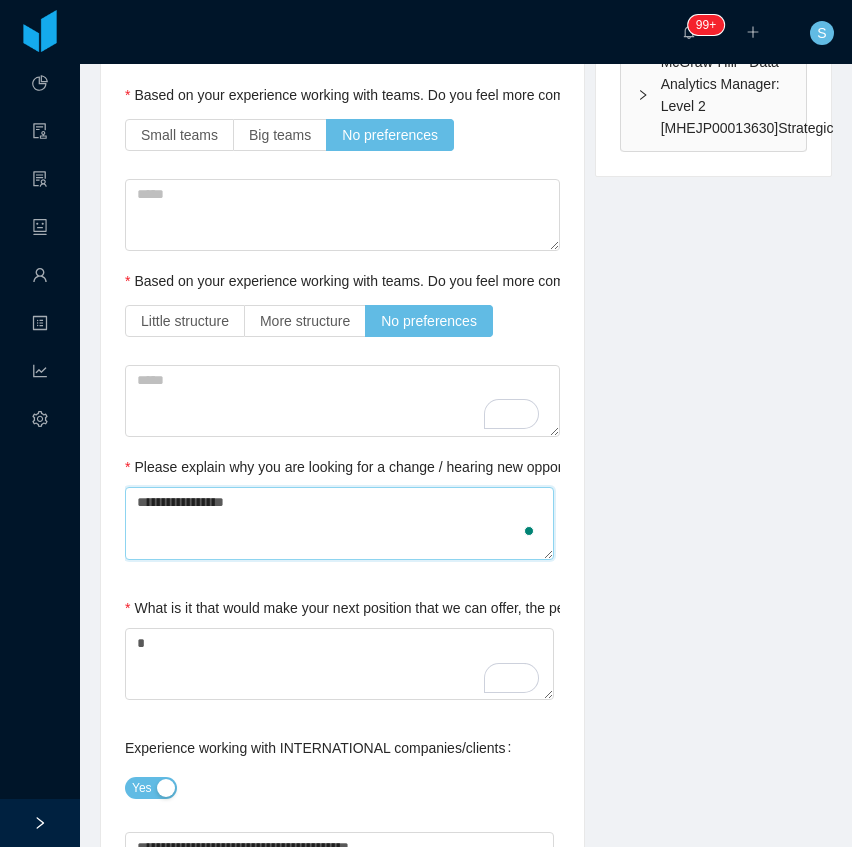 type 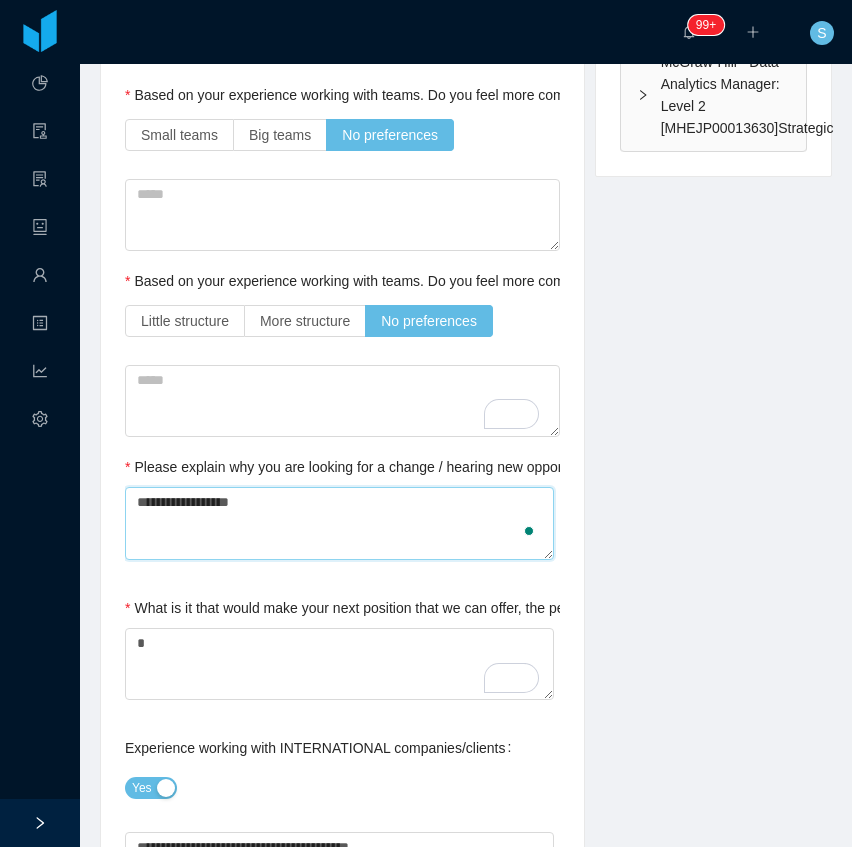 type 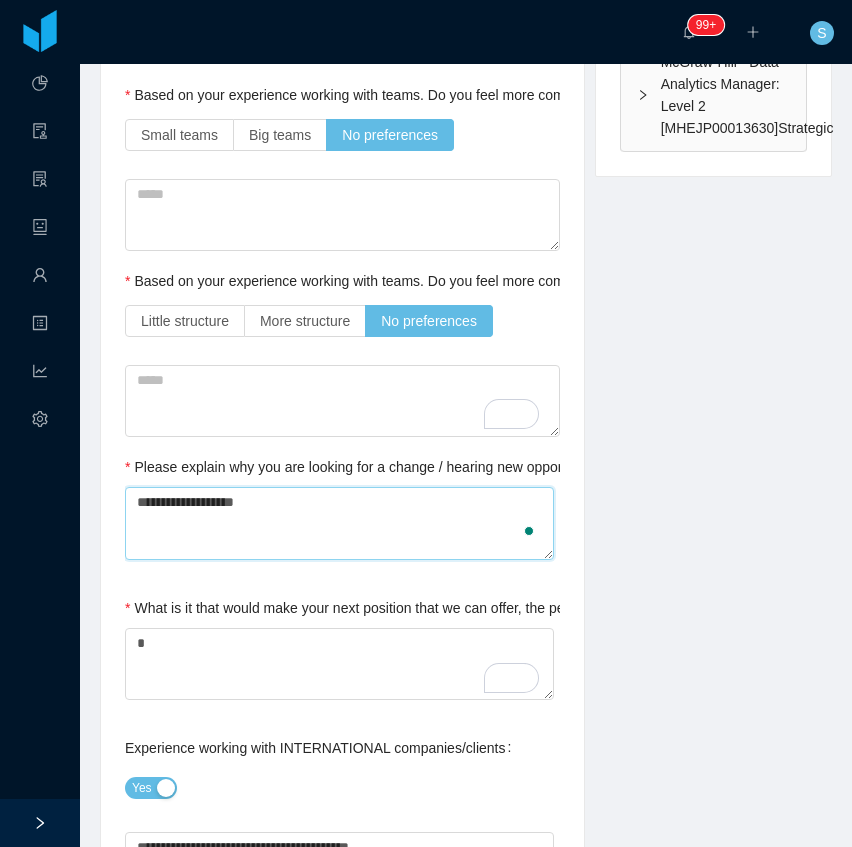 type 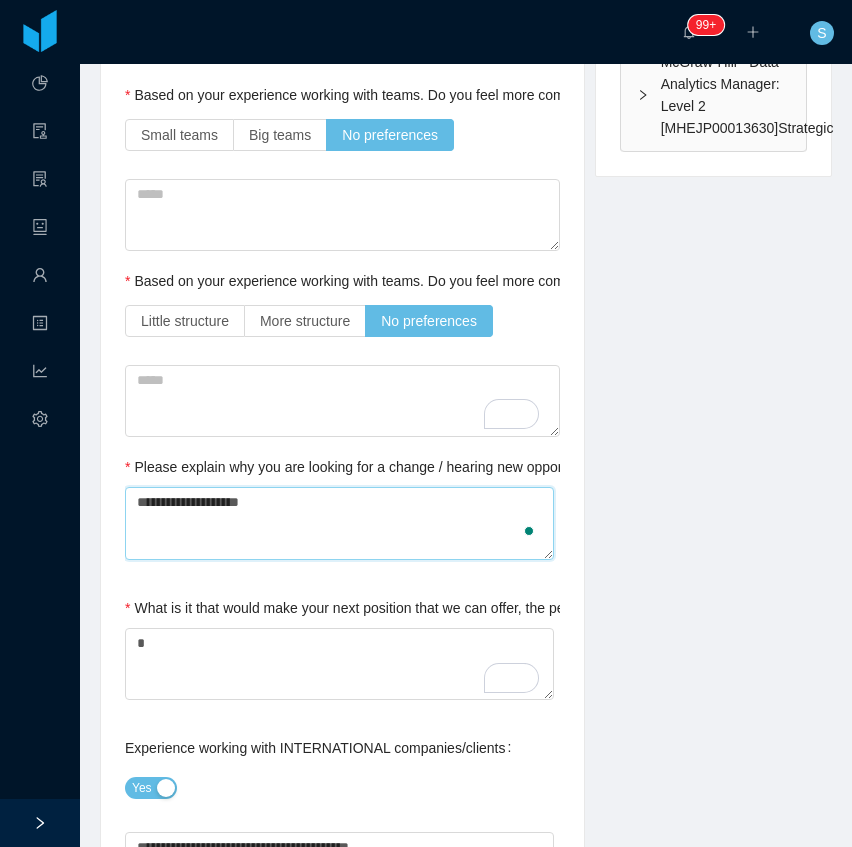 type 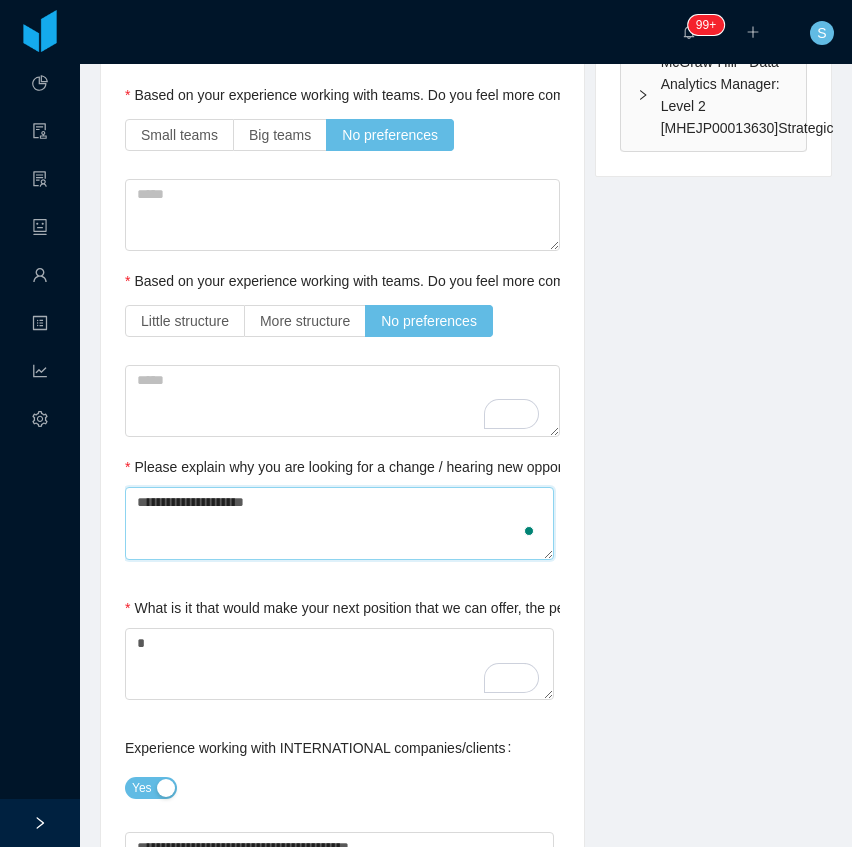 type 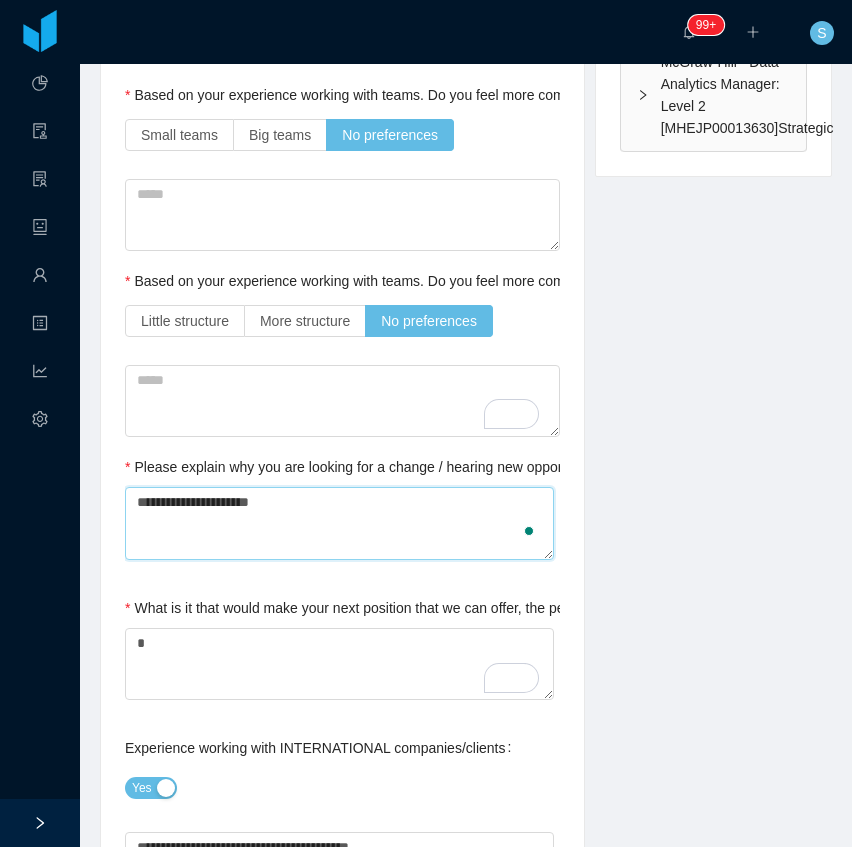 type 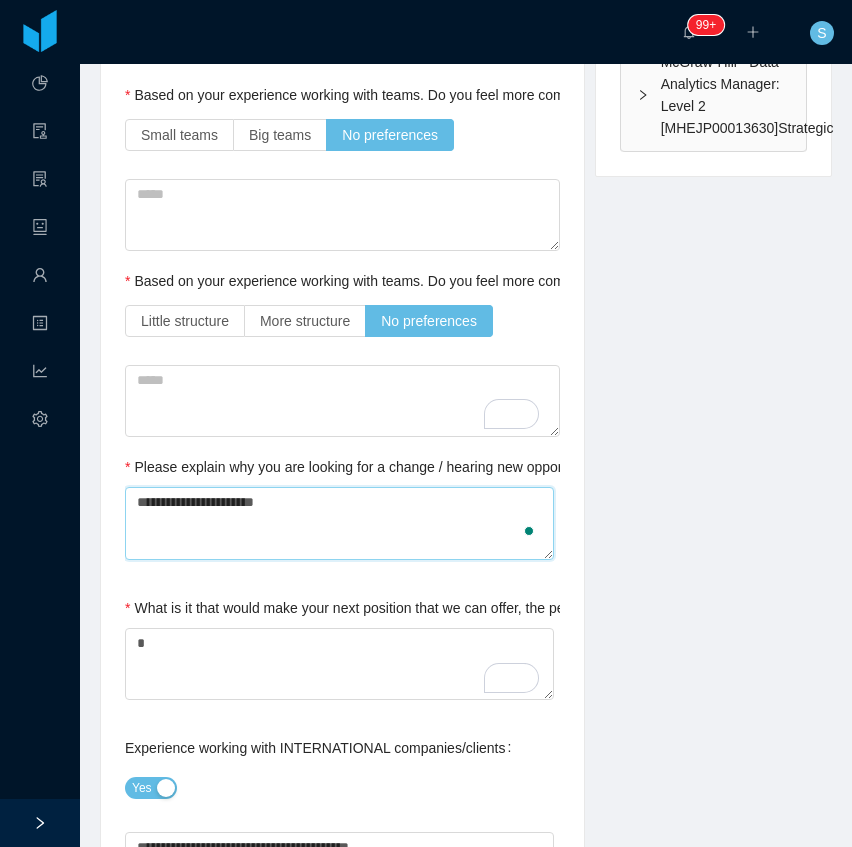 type 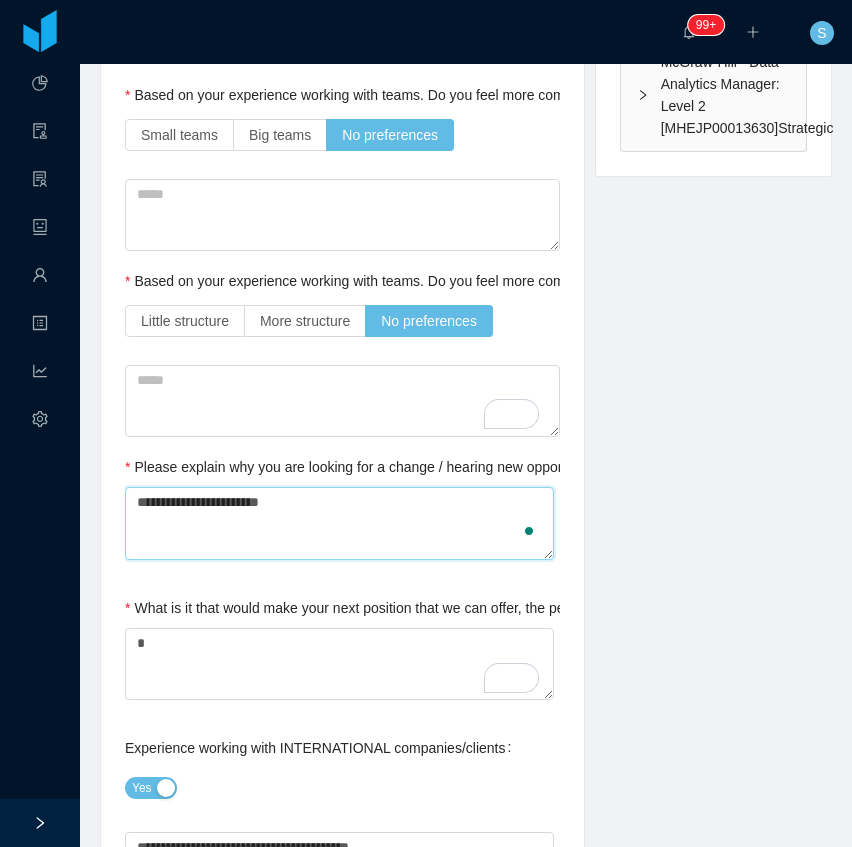 type 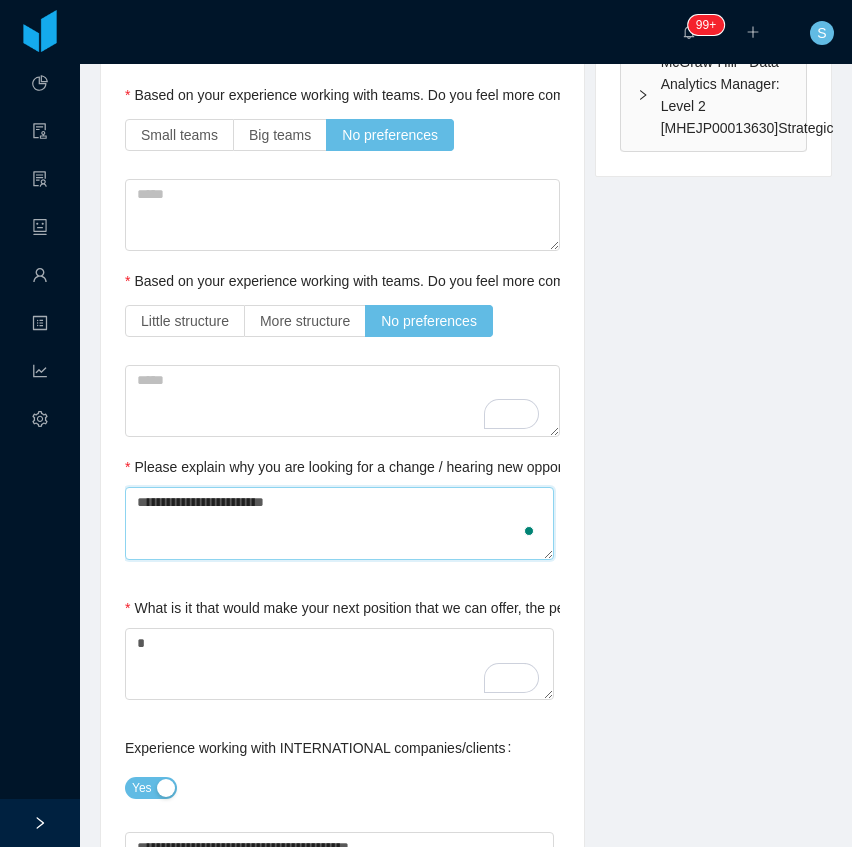 type on "**********" 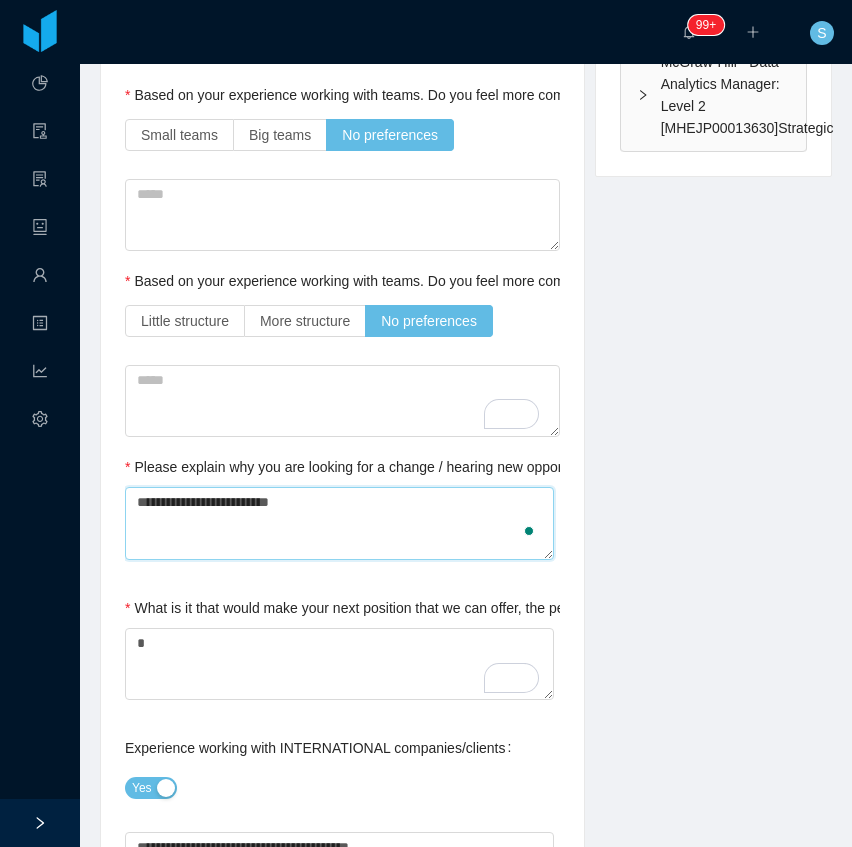 type 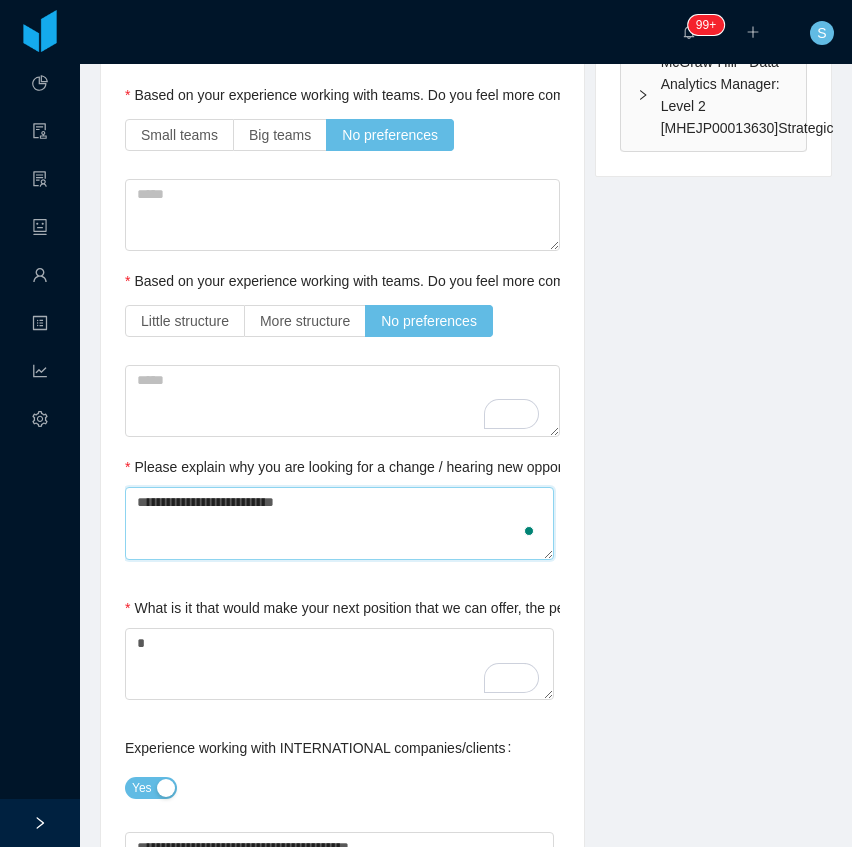 type 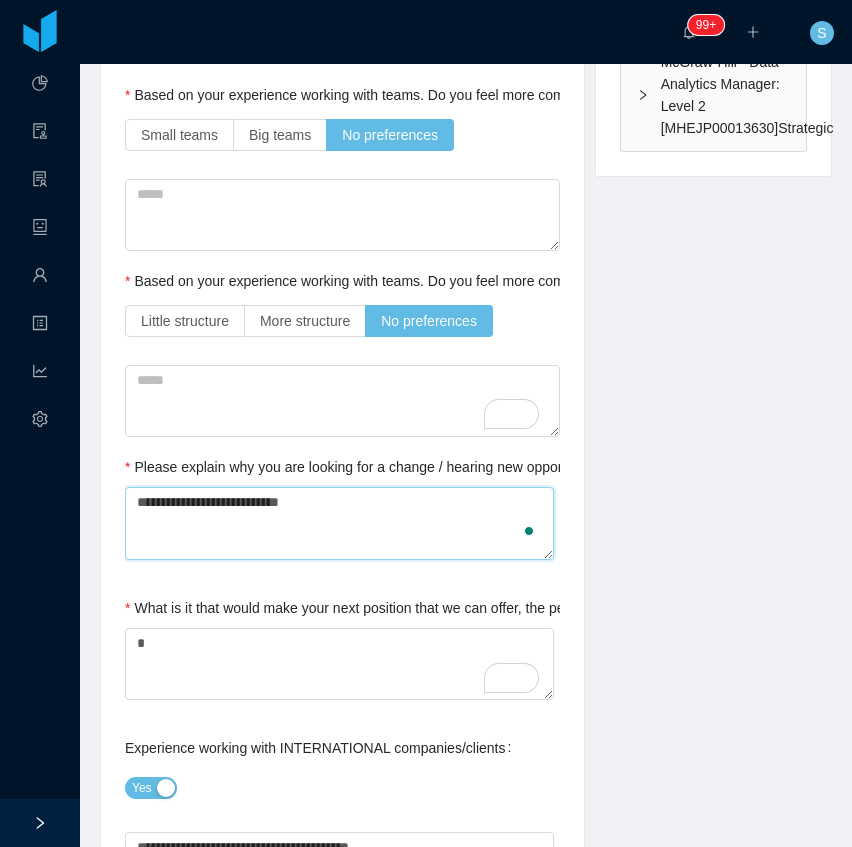 type on "**********" 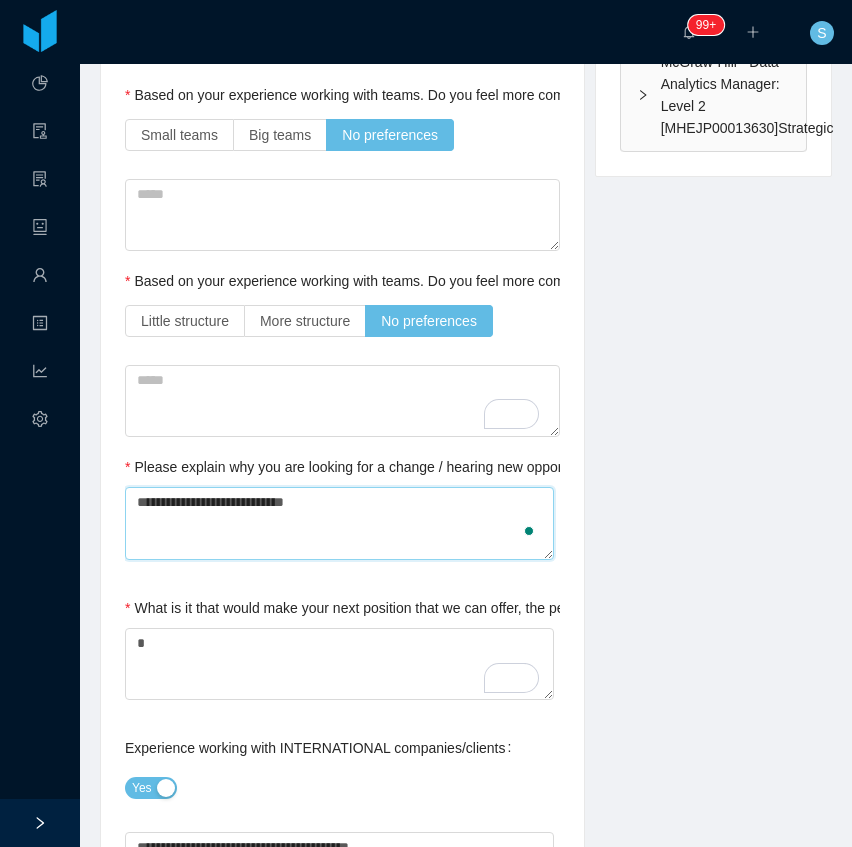 type 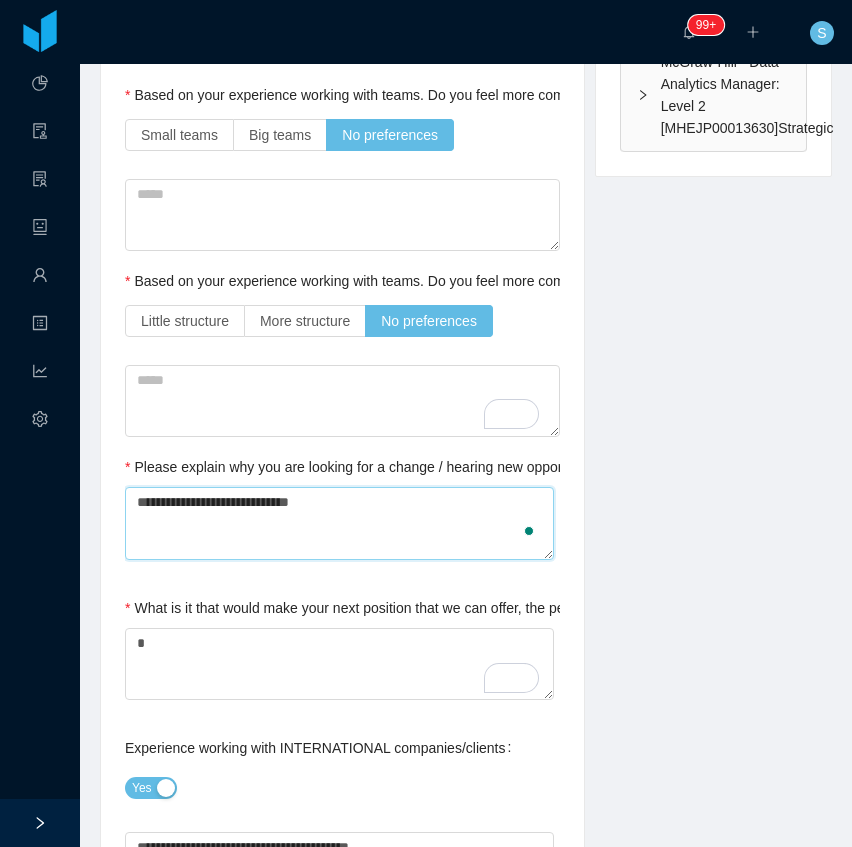 type 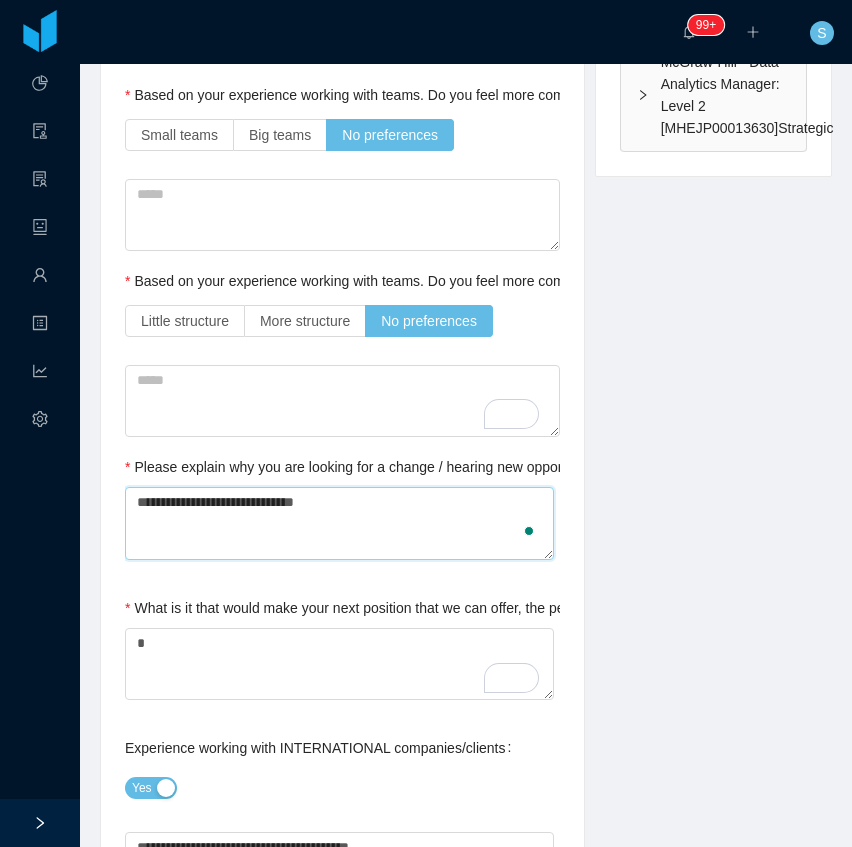 type 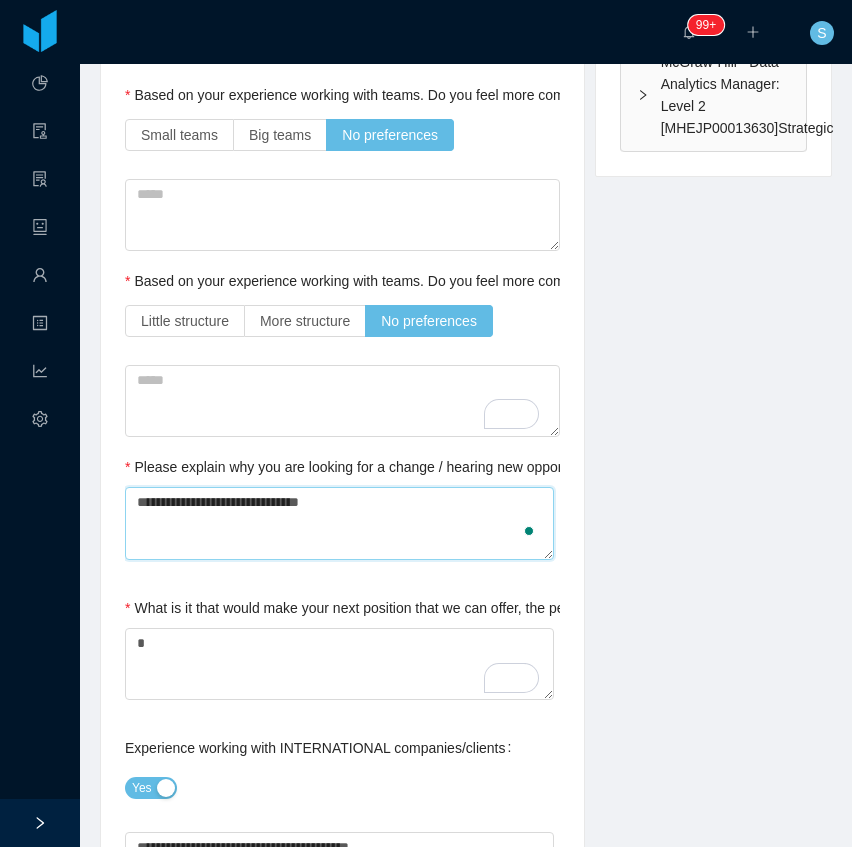 type 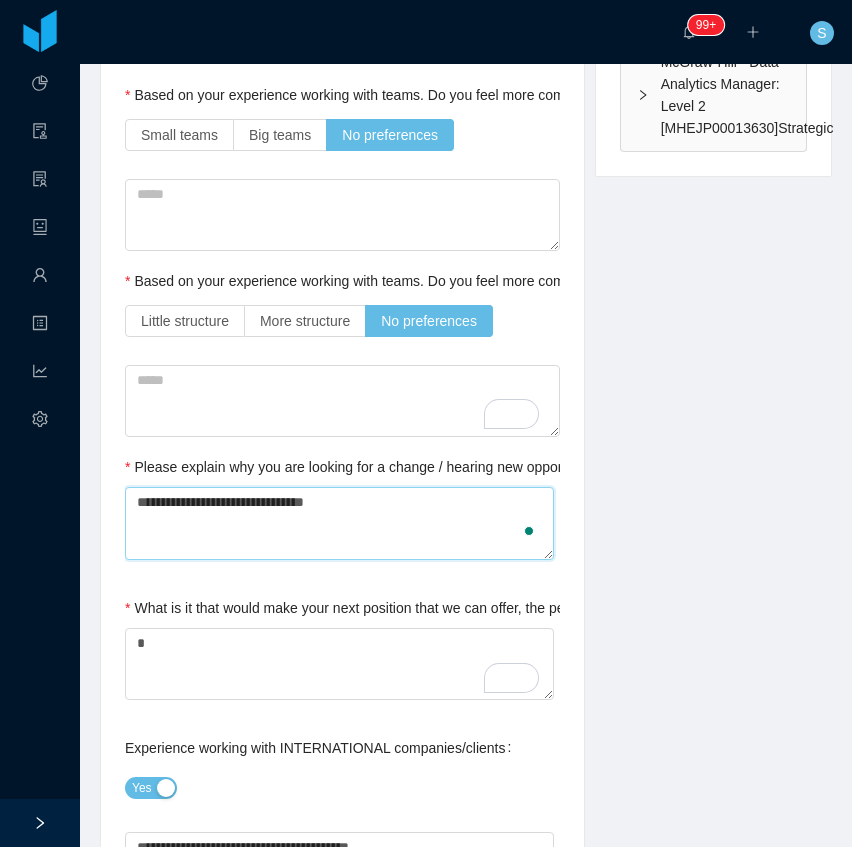 type 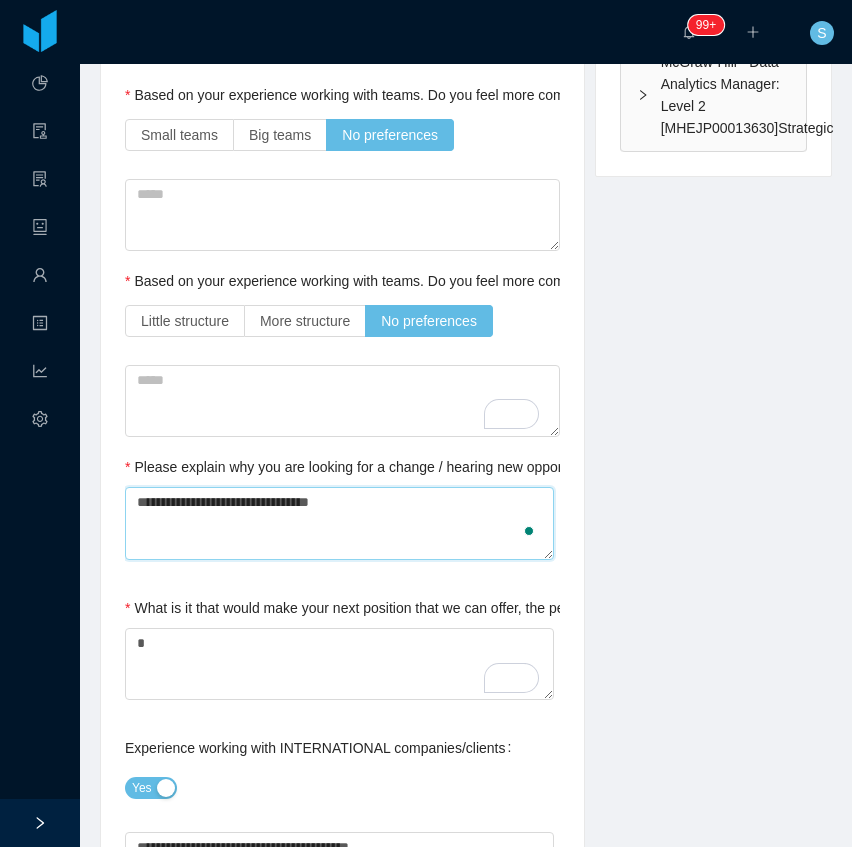 type 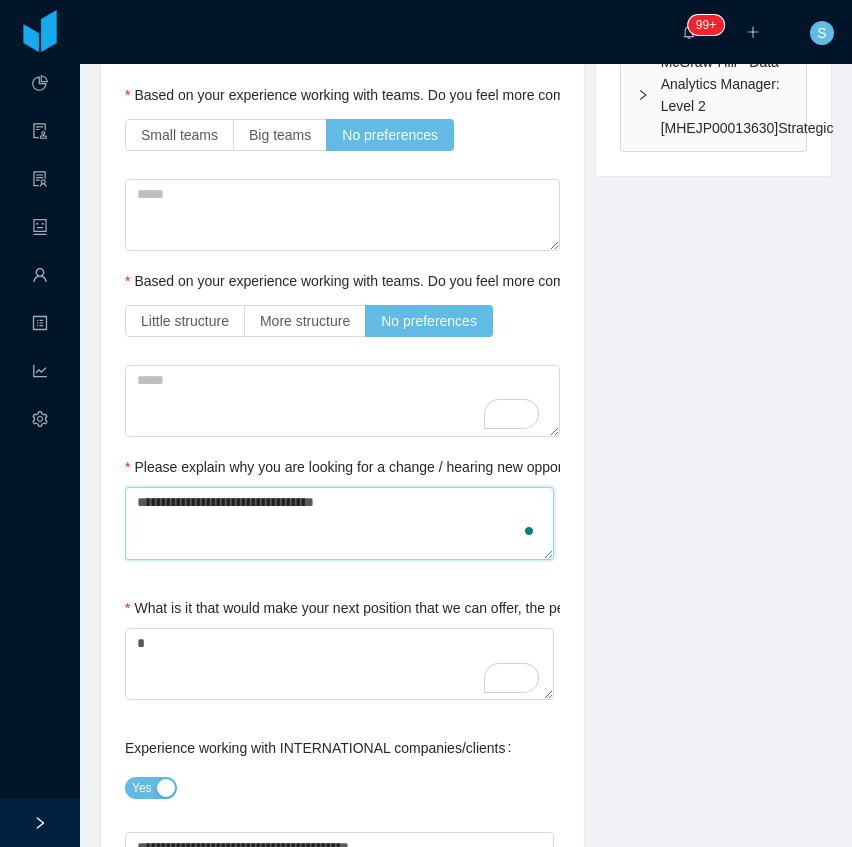 type 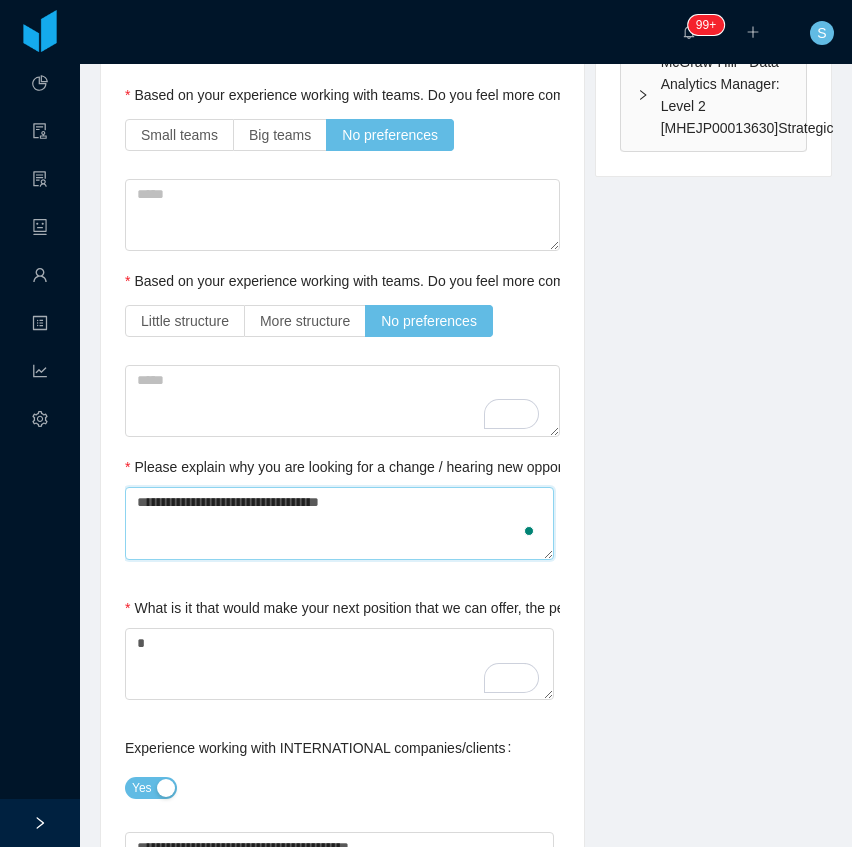 type 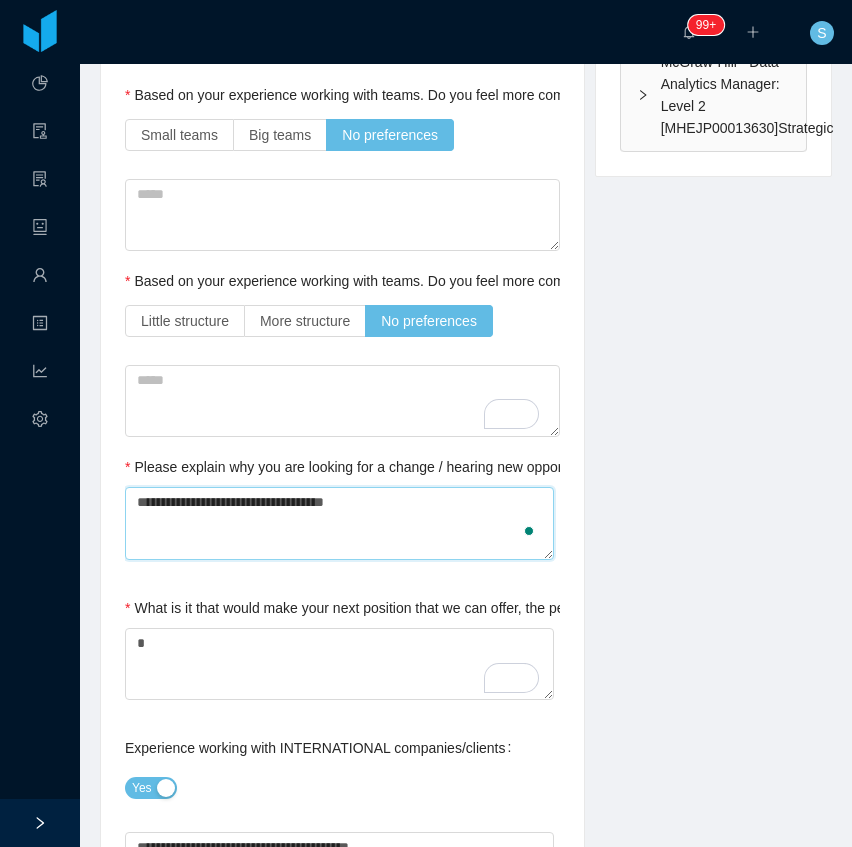 type 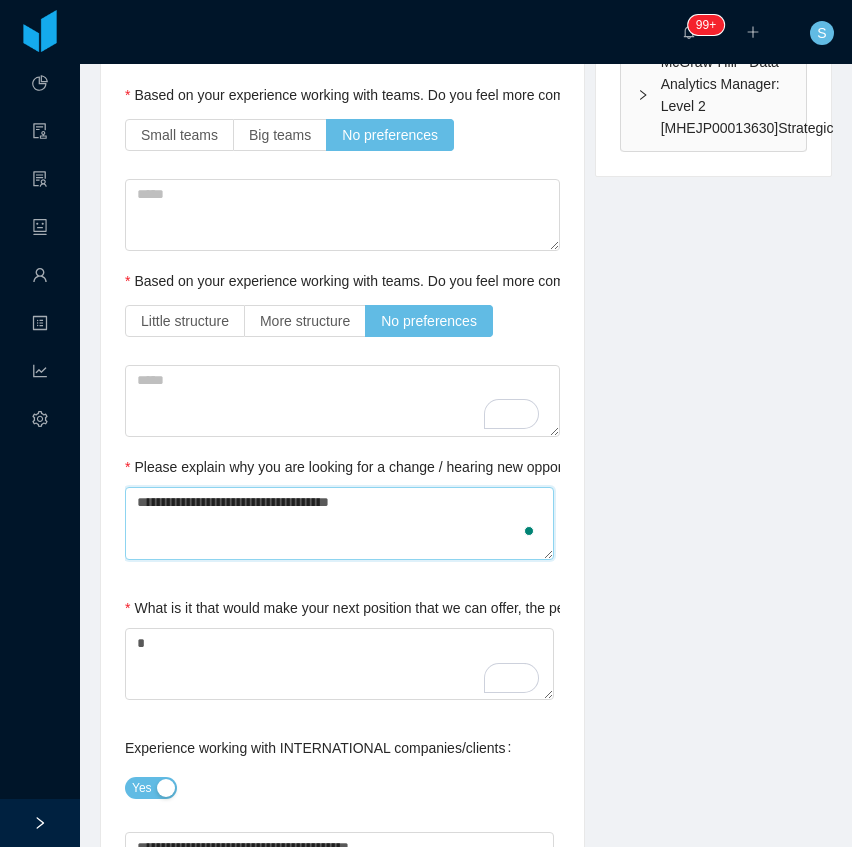 type 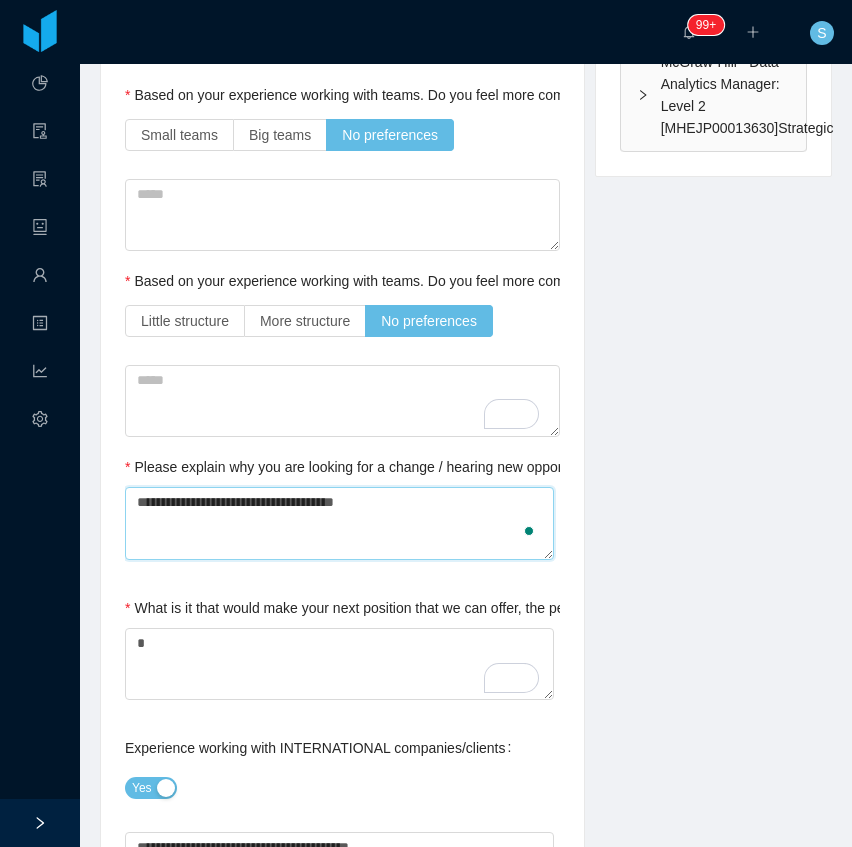 type 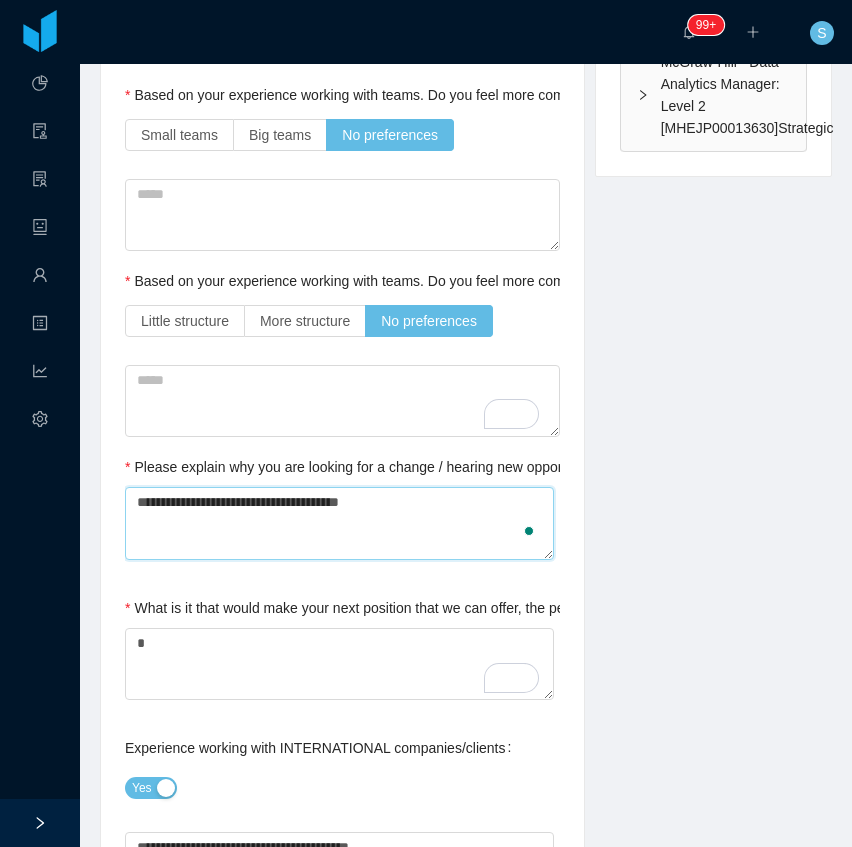type 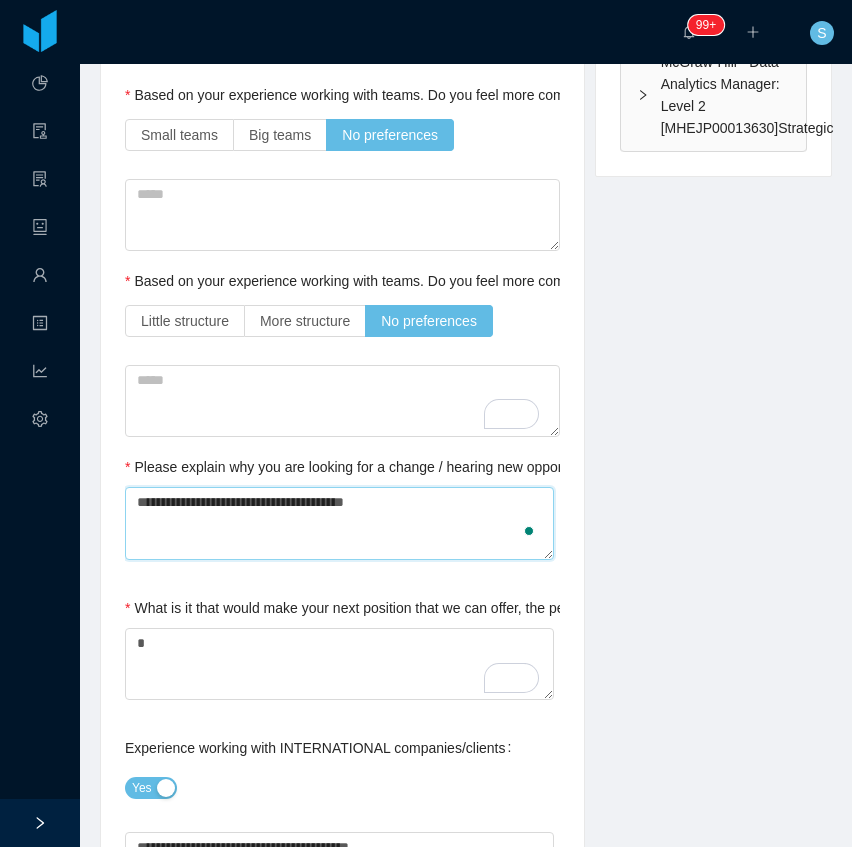type 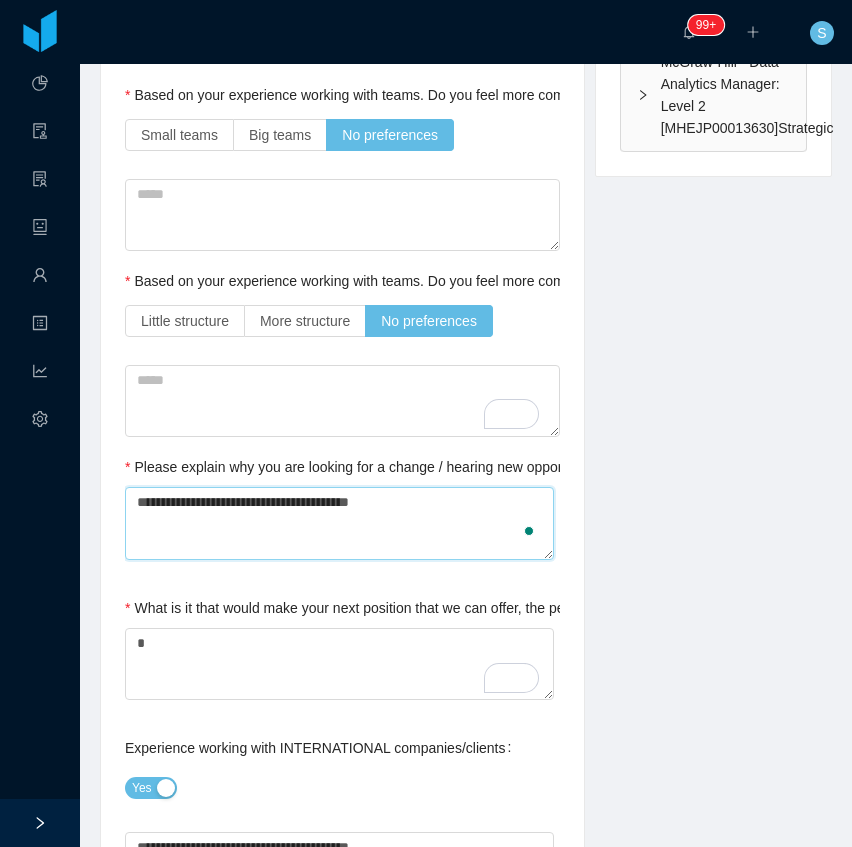 type 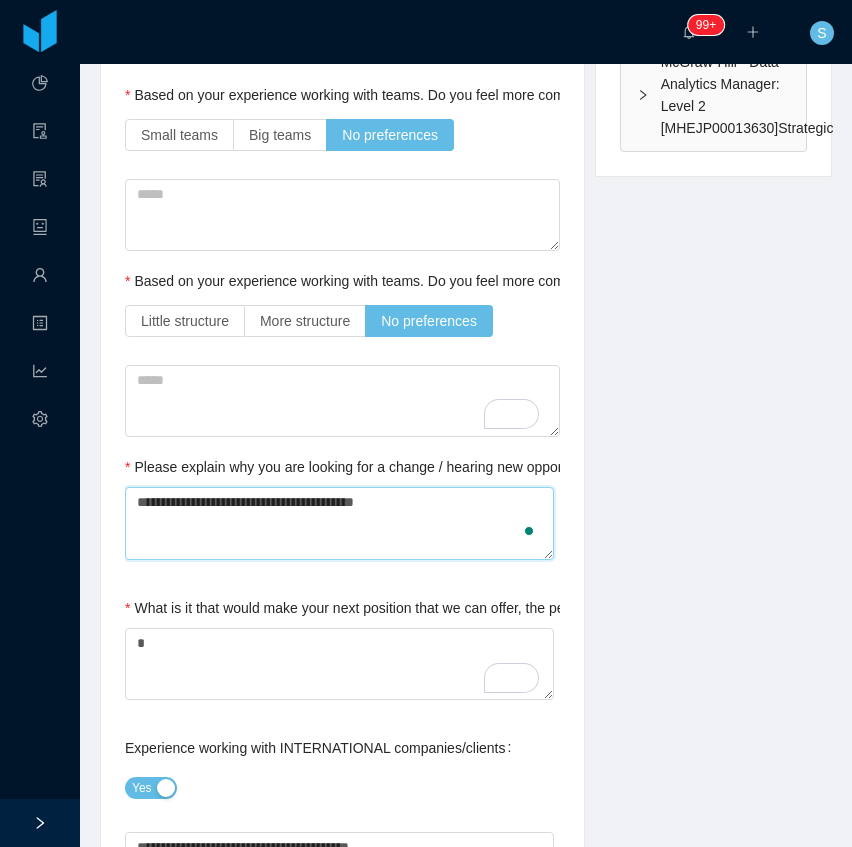 type 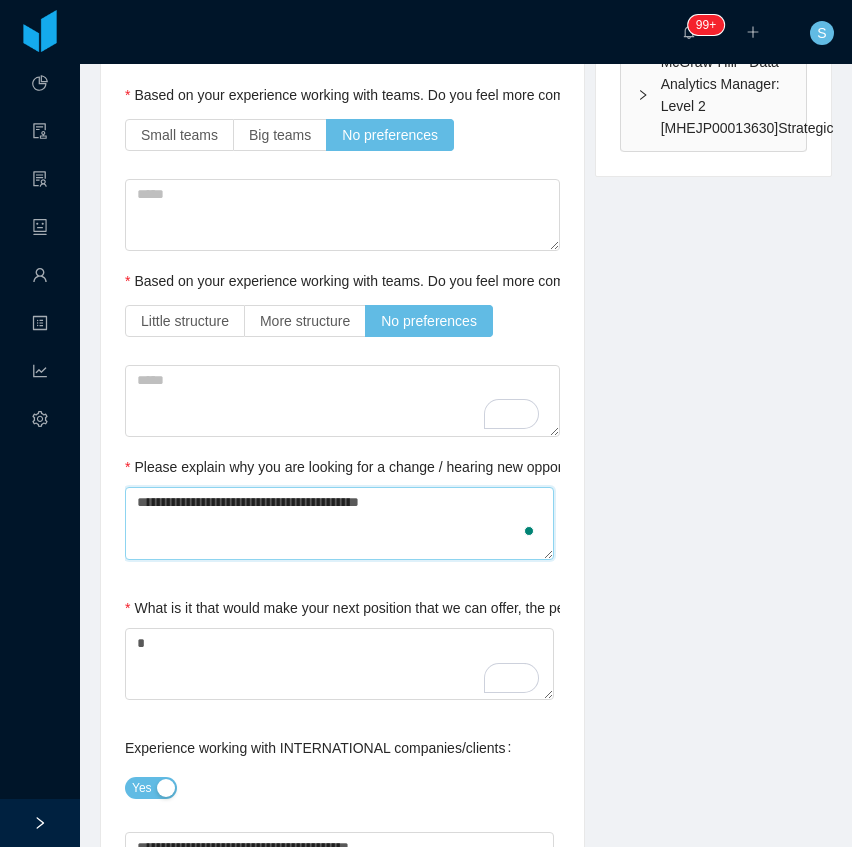 type 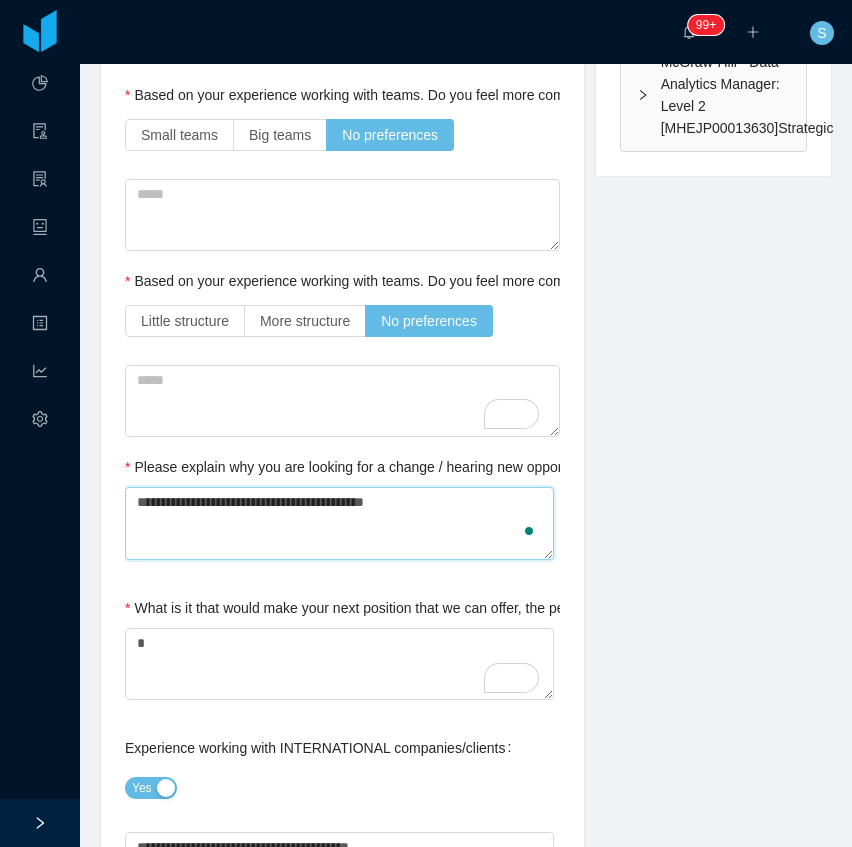 type 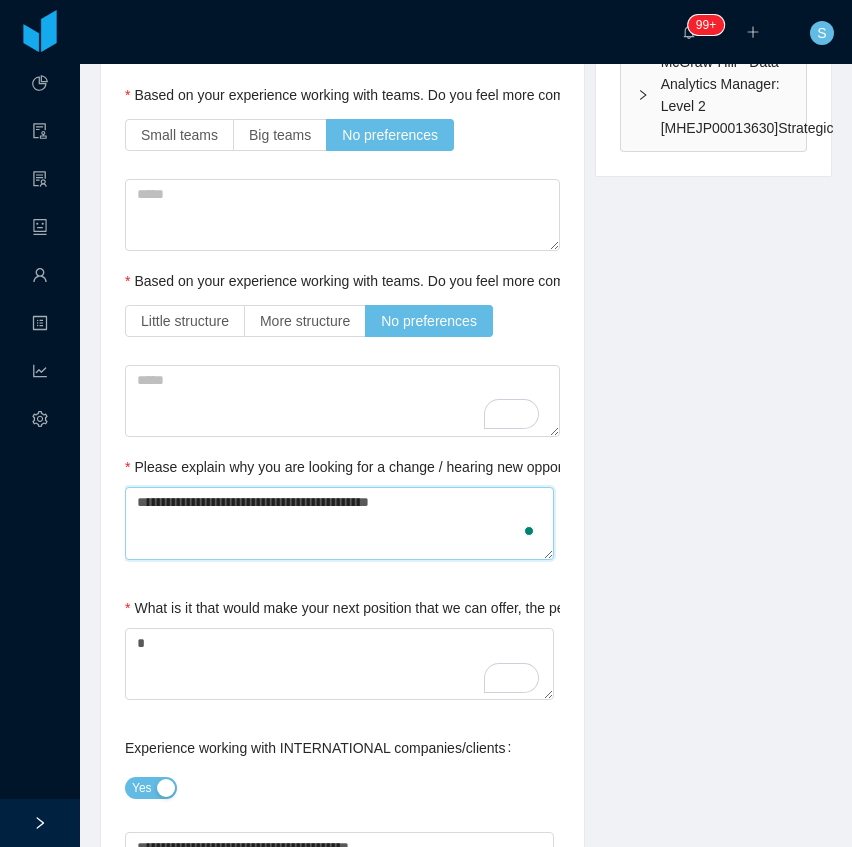 type 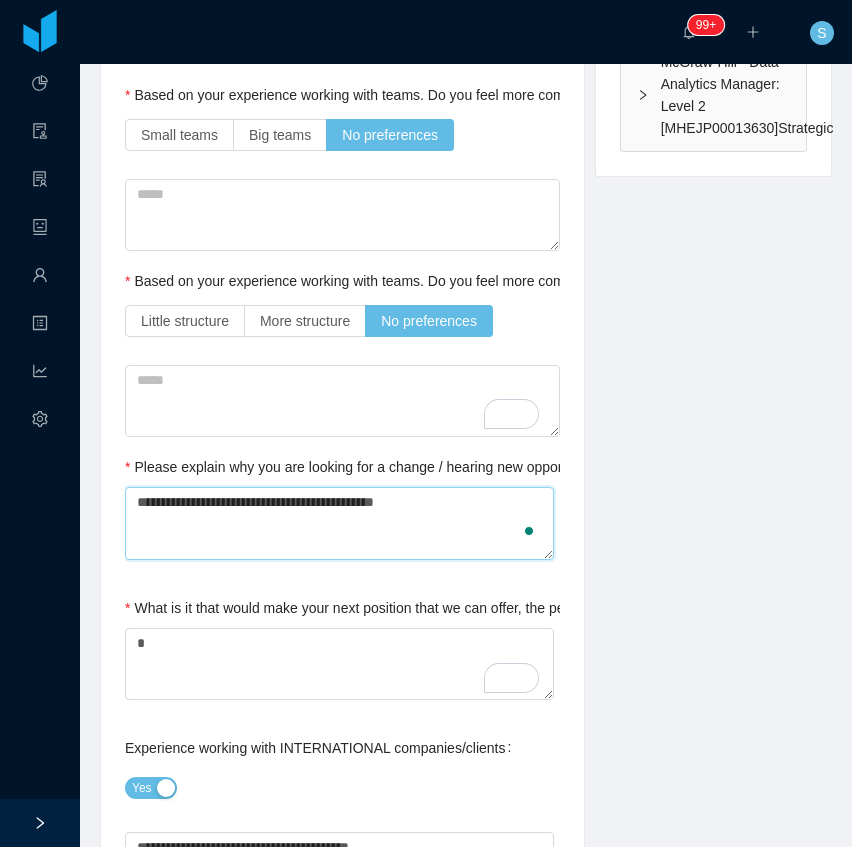 type 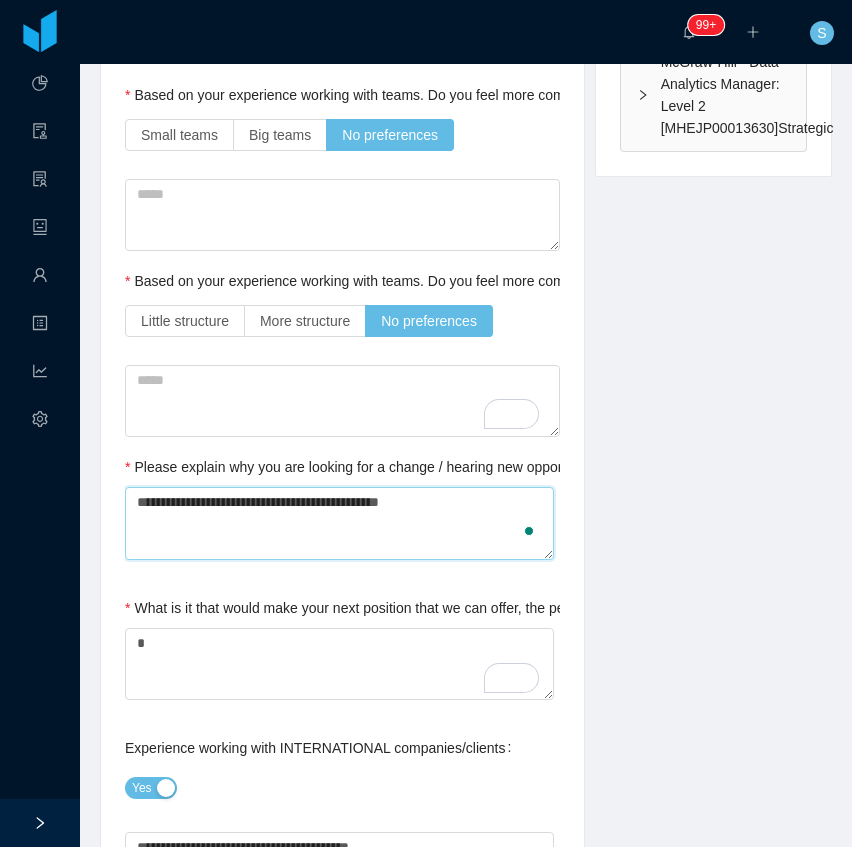 type 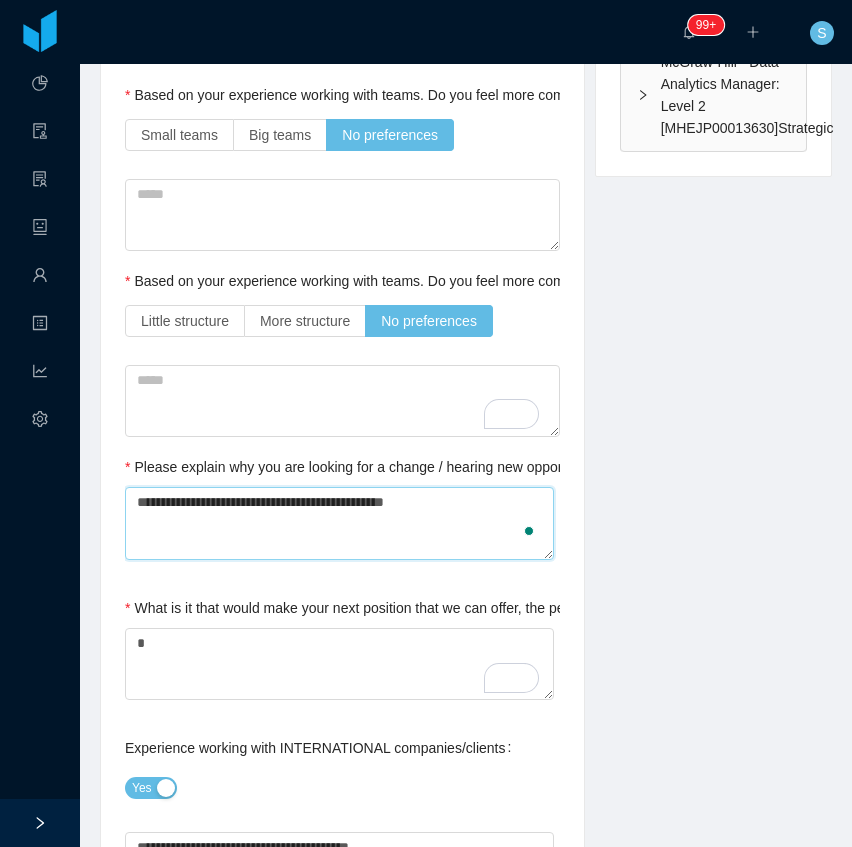 type 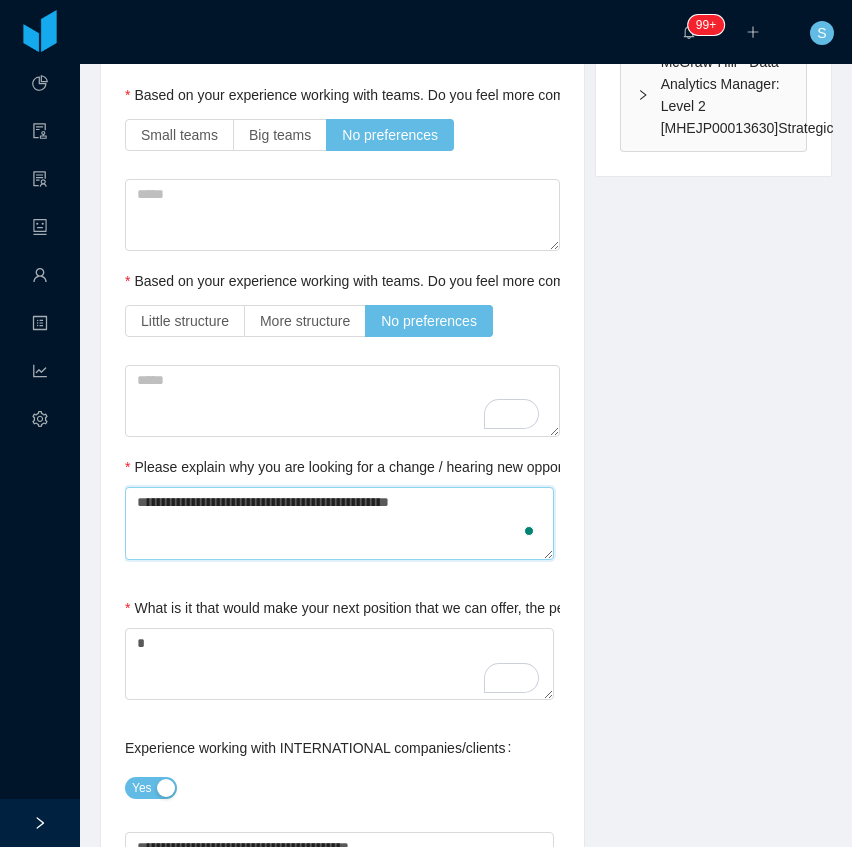 type 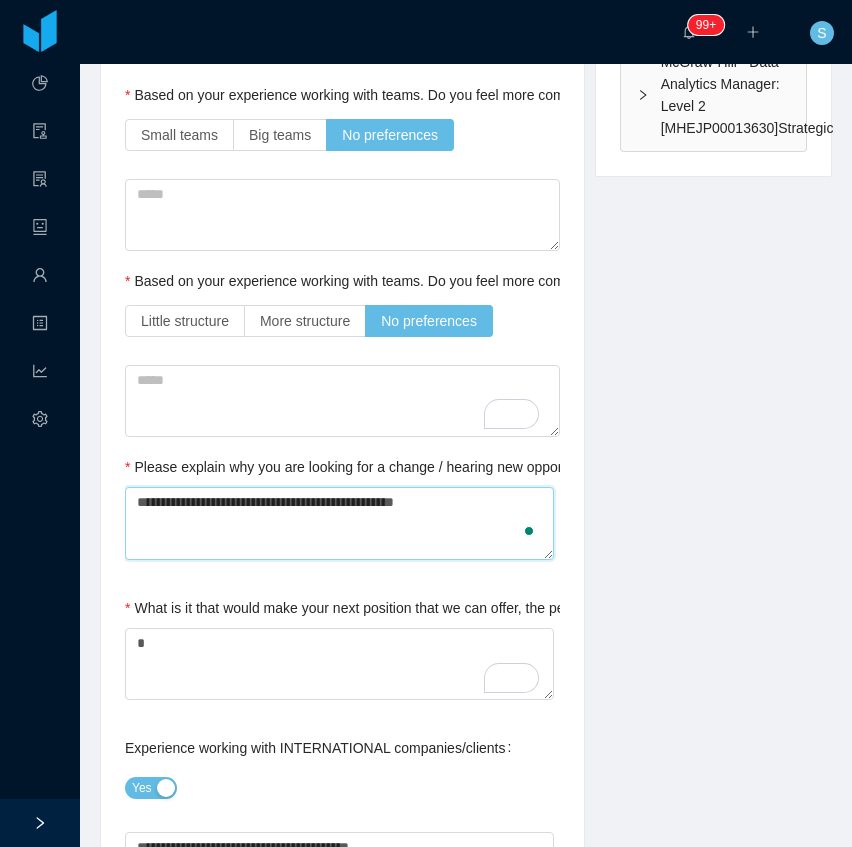 type 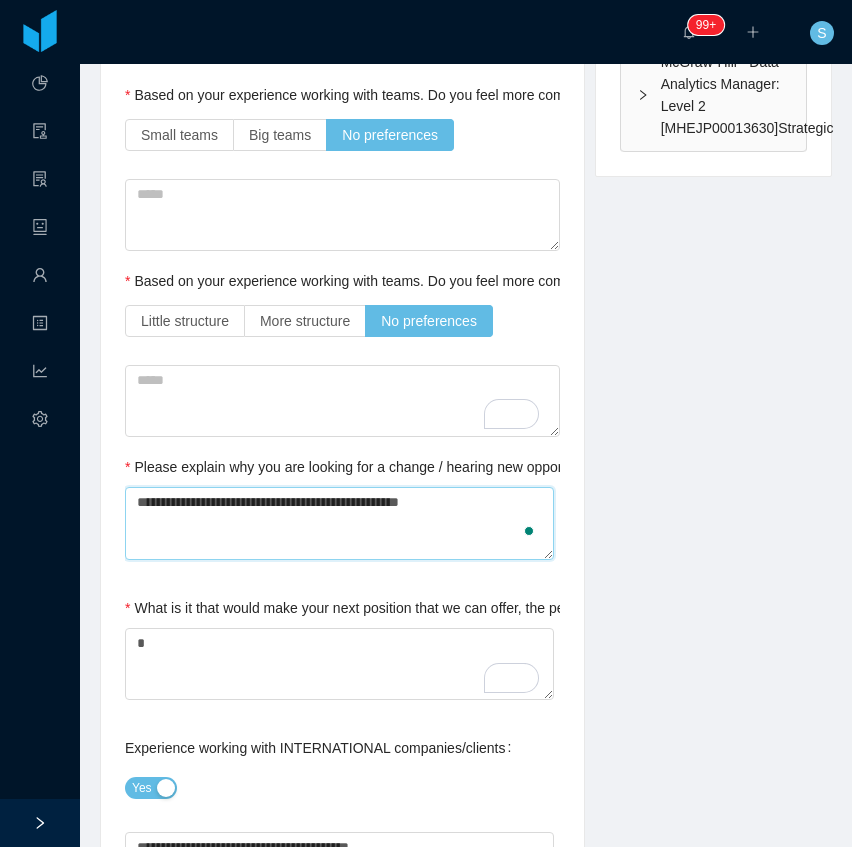 type 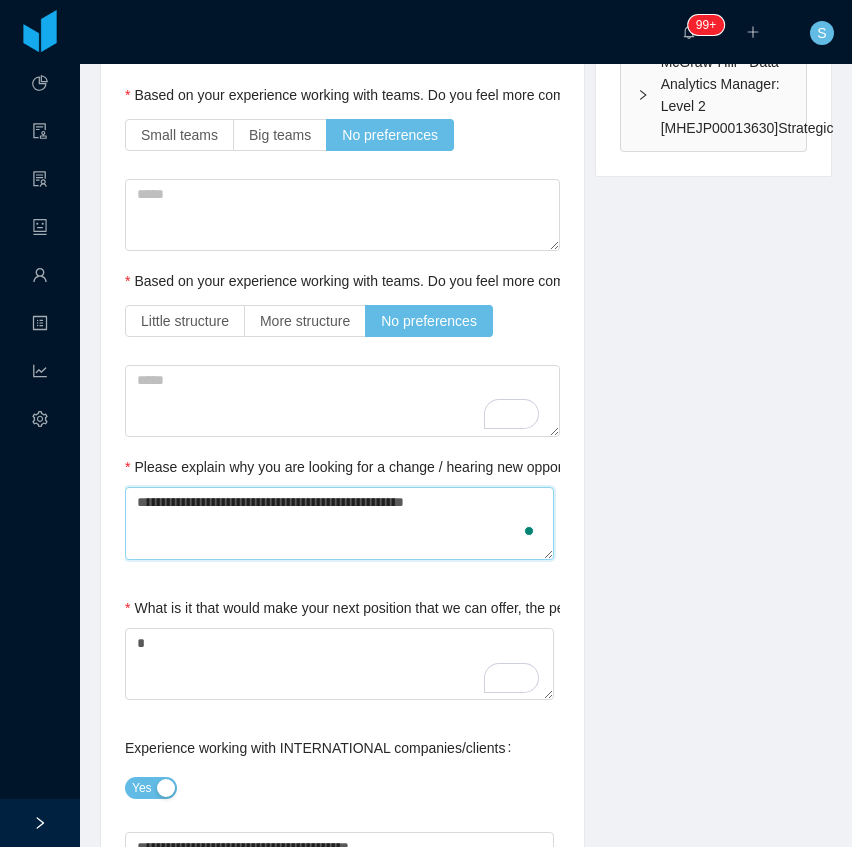 type 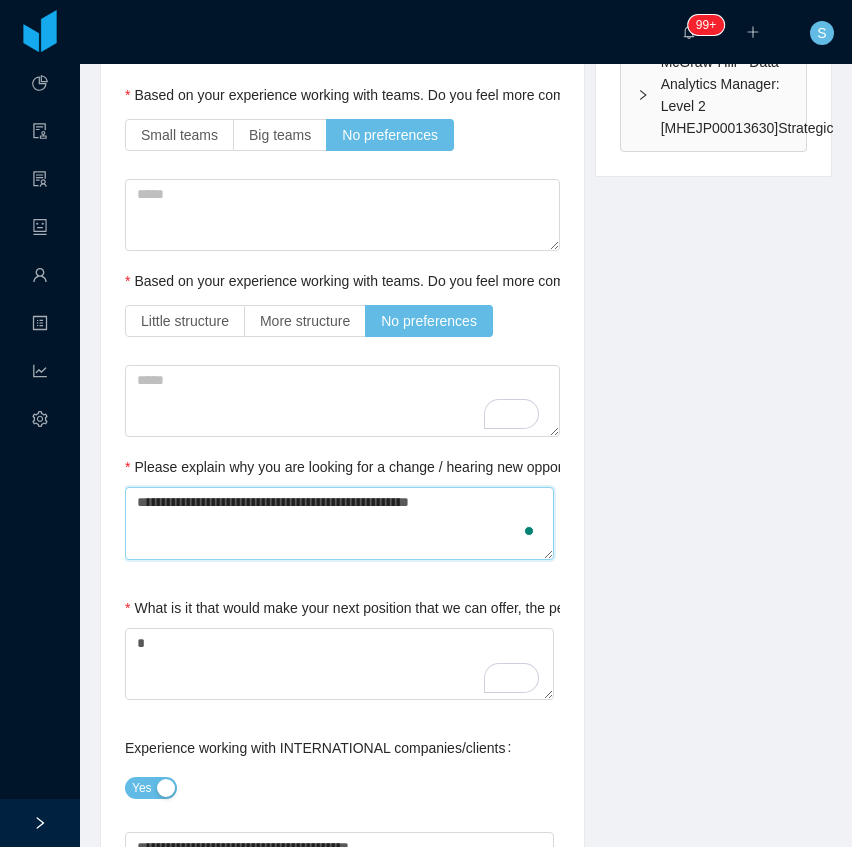 type 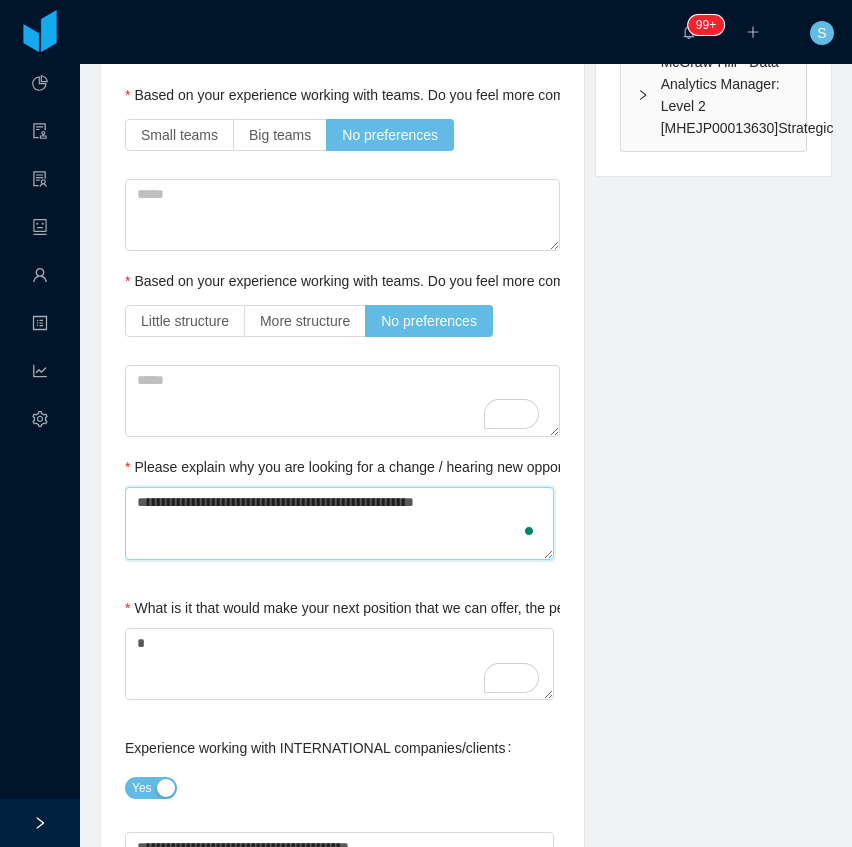 type 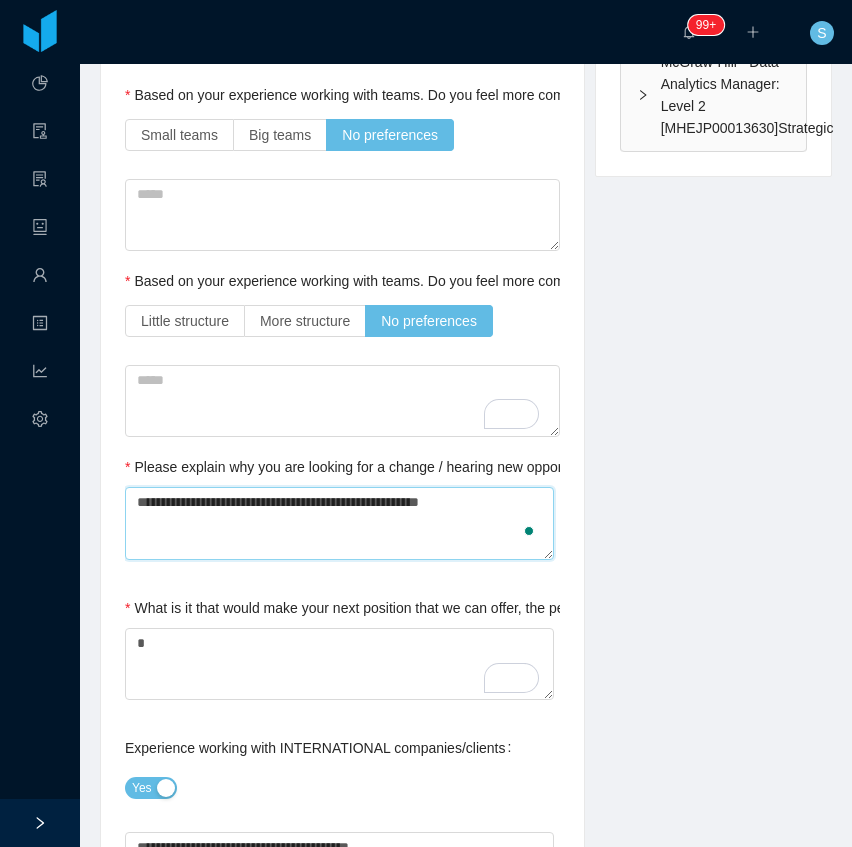 type 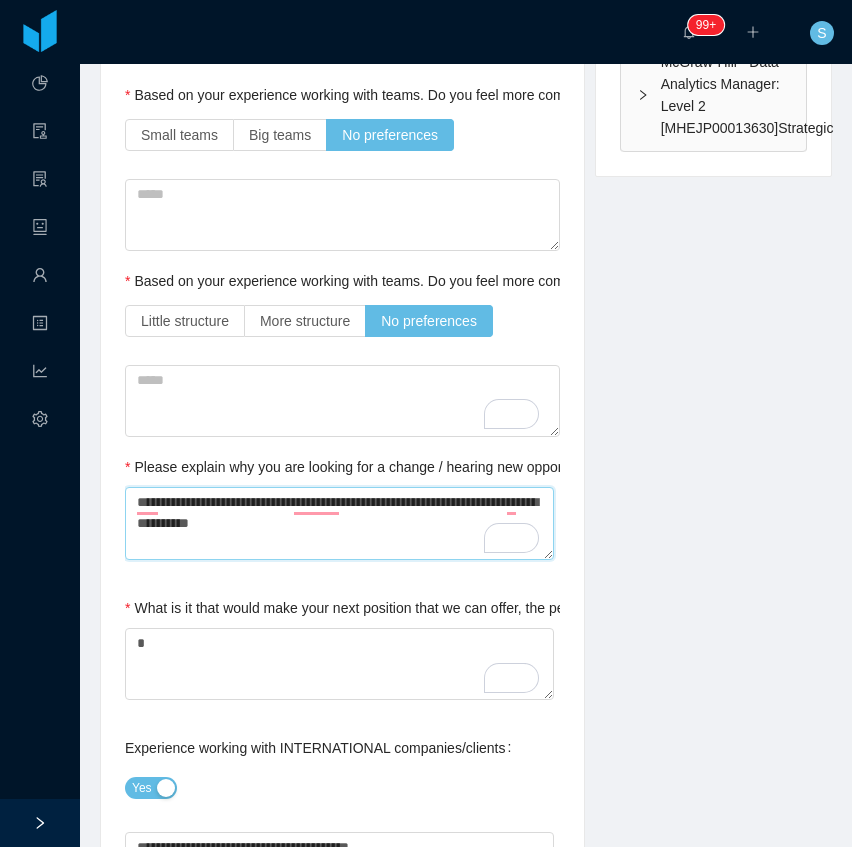 click on "**********" at bounding box center (339, 523) 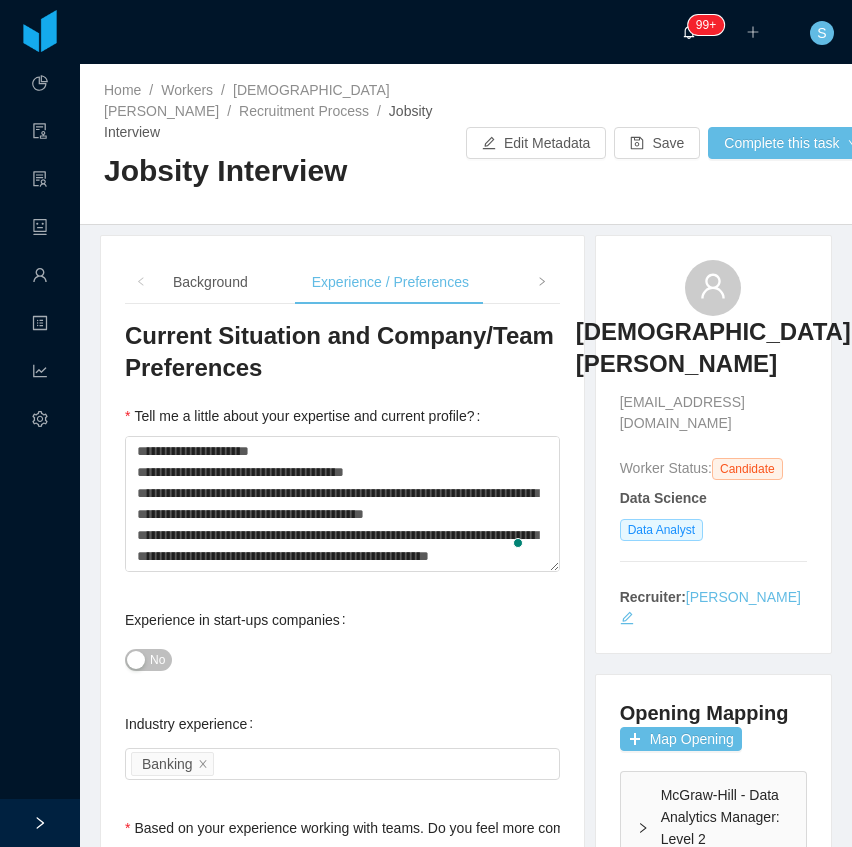 scroll, scrollTop: 0, scrollLeft: 0, axis: both 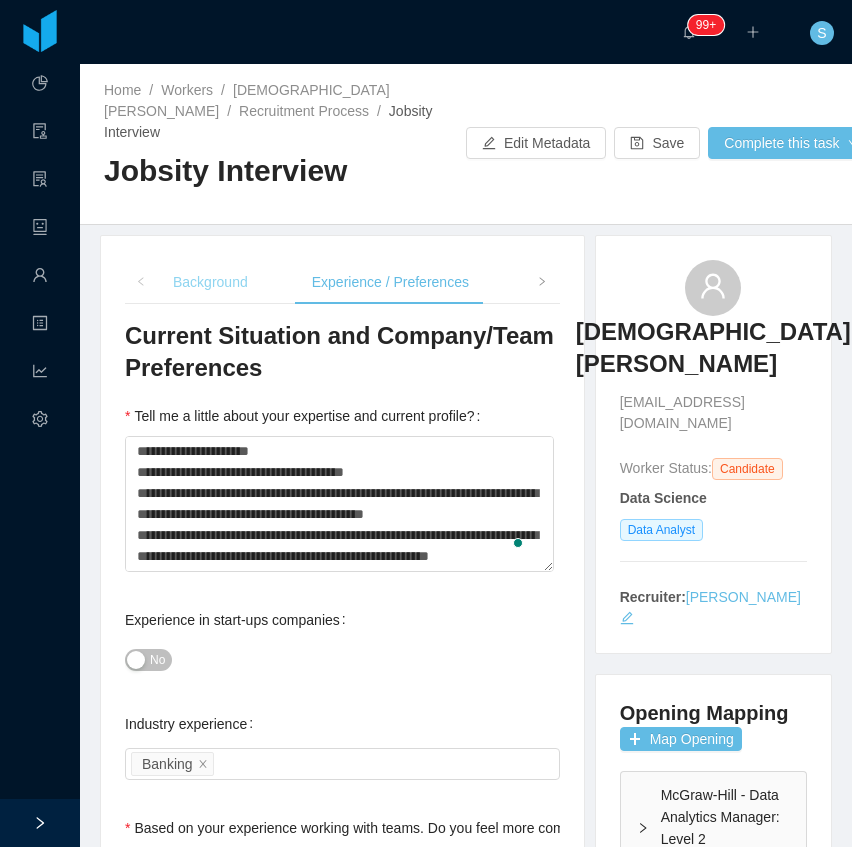 click on "Background" at bounding box center (210, 282) 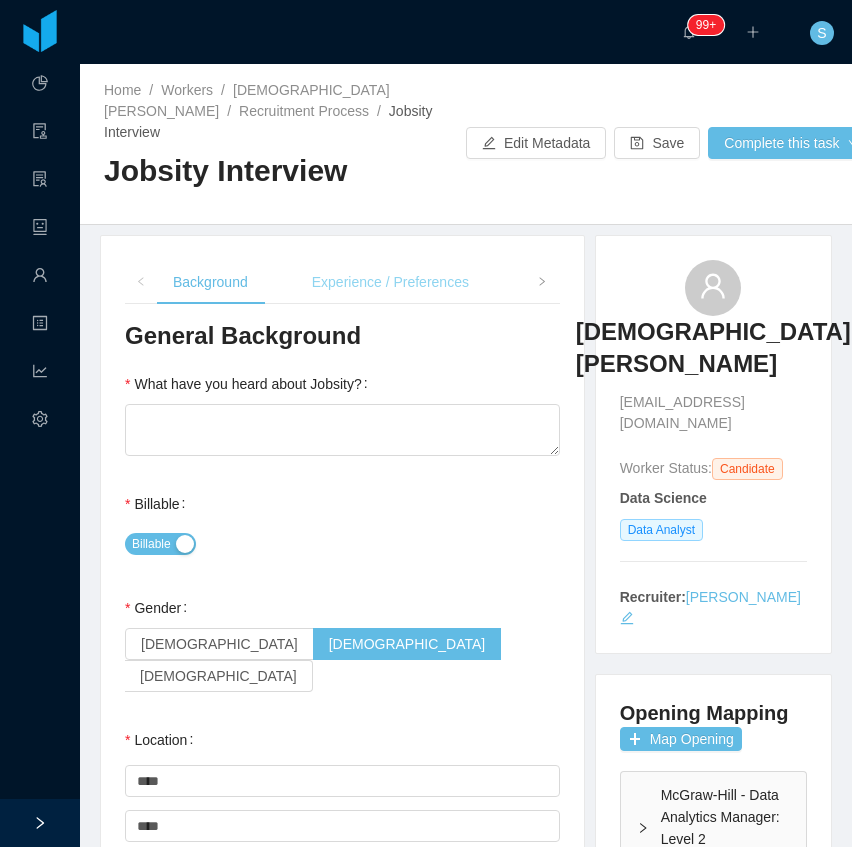 click on "Experience / Preferences" at bounding box center [390, 282] 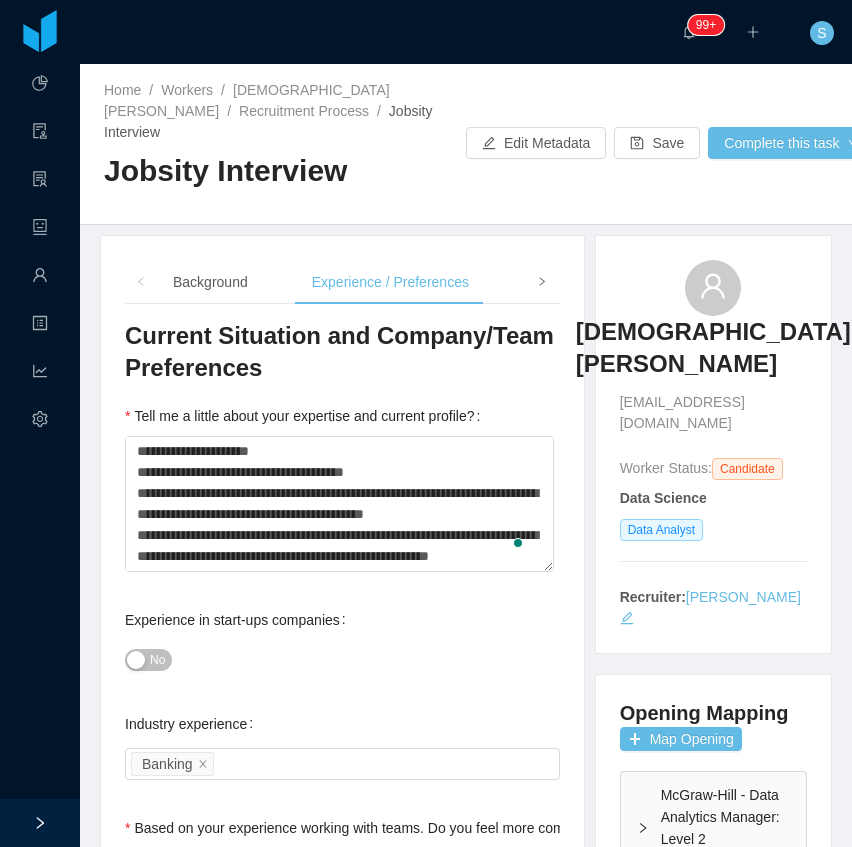 click at bounding box center (542, 282) 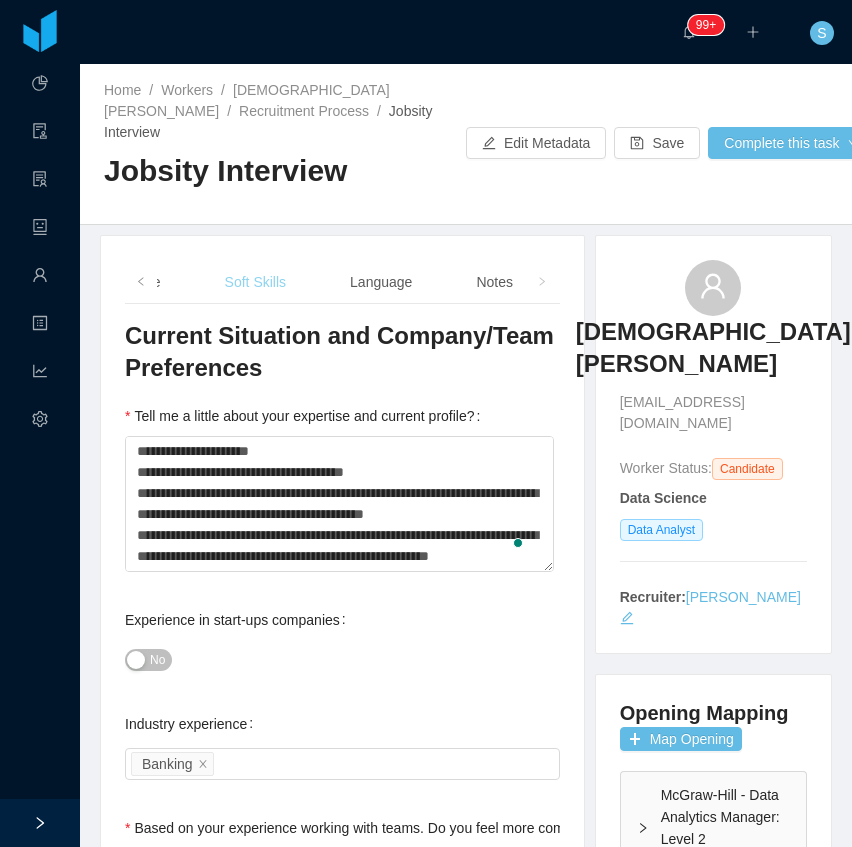 click on "Soft Skills" at bounding box center [255, 282] 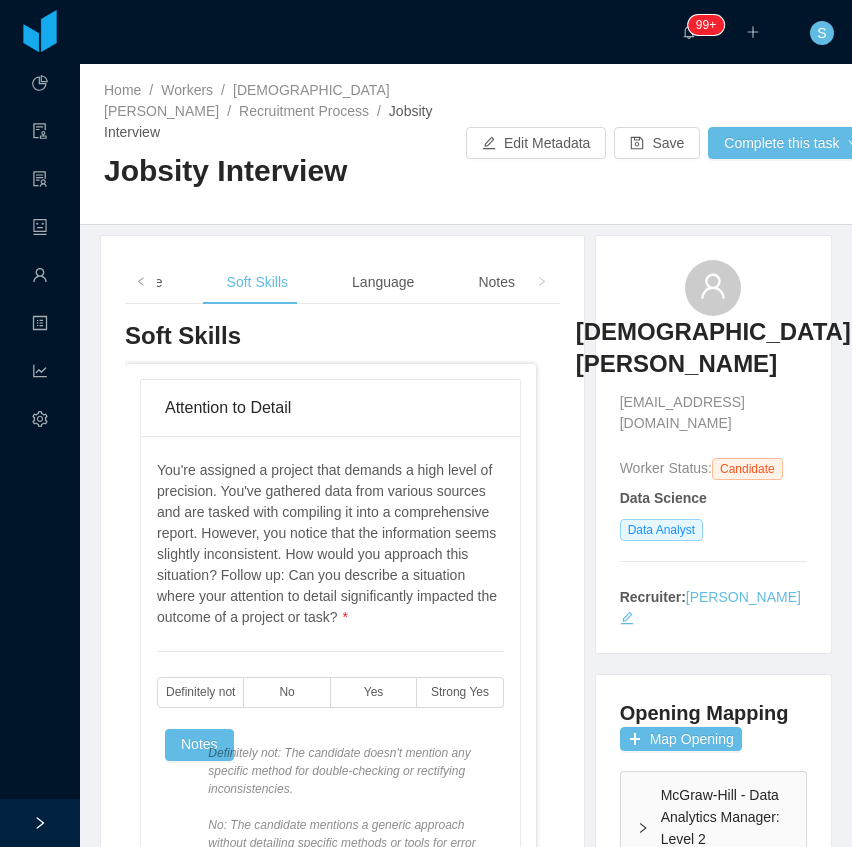 click on "Background Experience / Preferences Profile Soft Skills Language Notes" at bounding box center [139, 282] 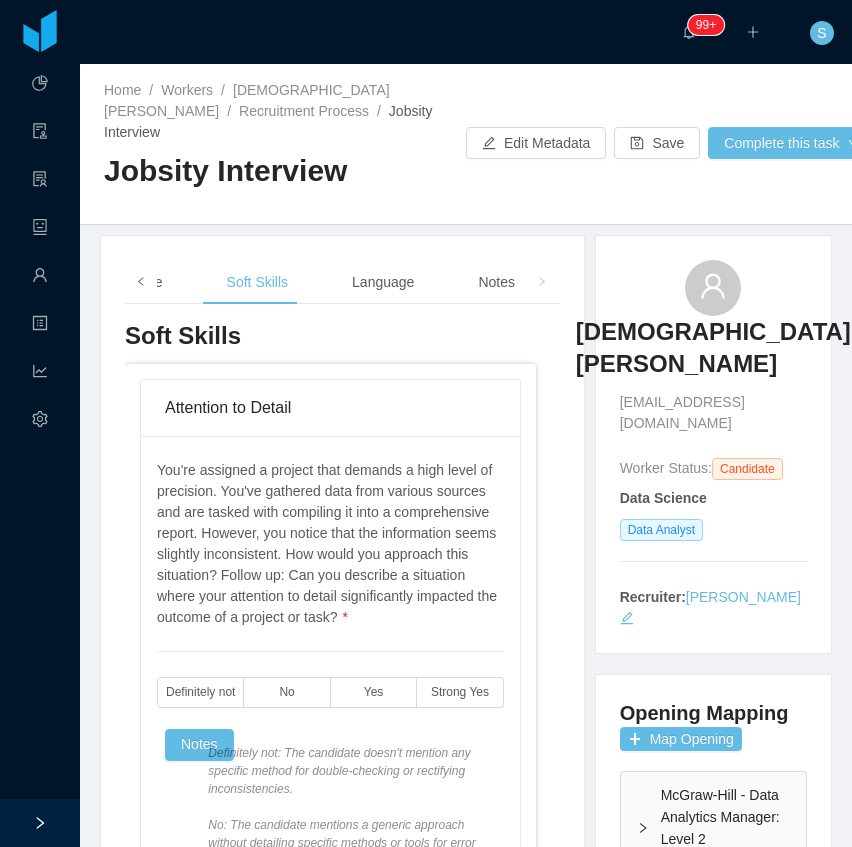 click at bounding box center (141, 282) 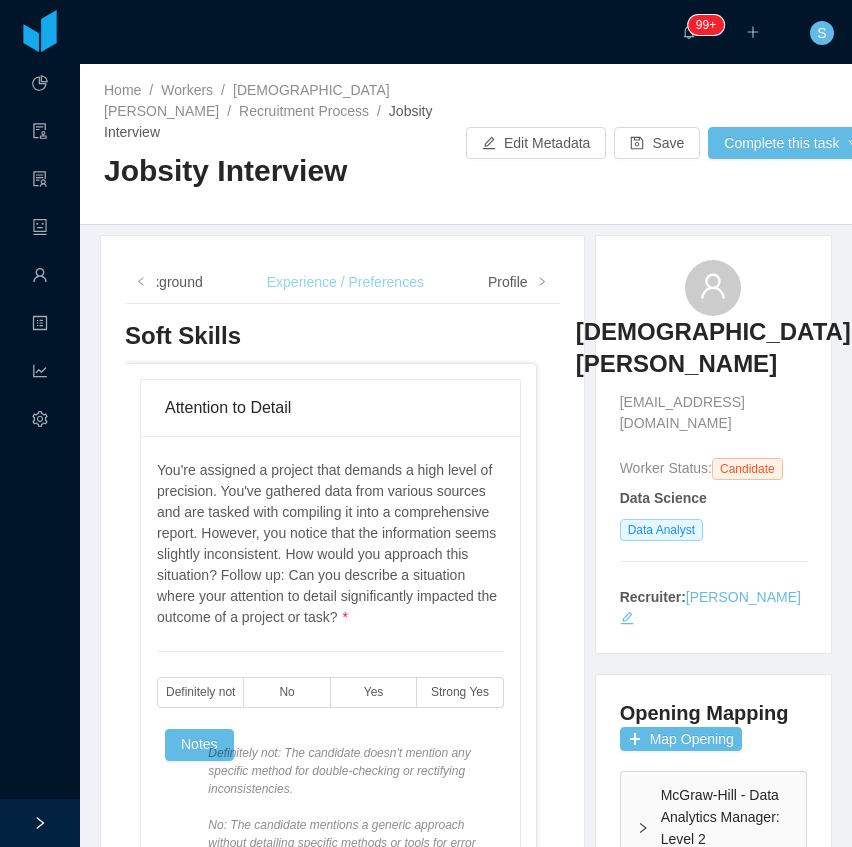 click on "Experience / Preferences" at bounding box center (345, 282) 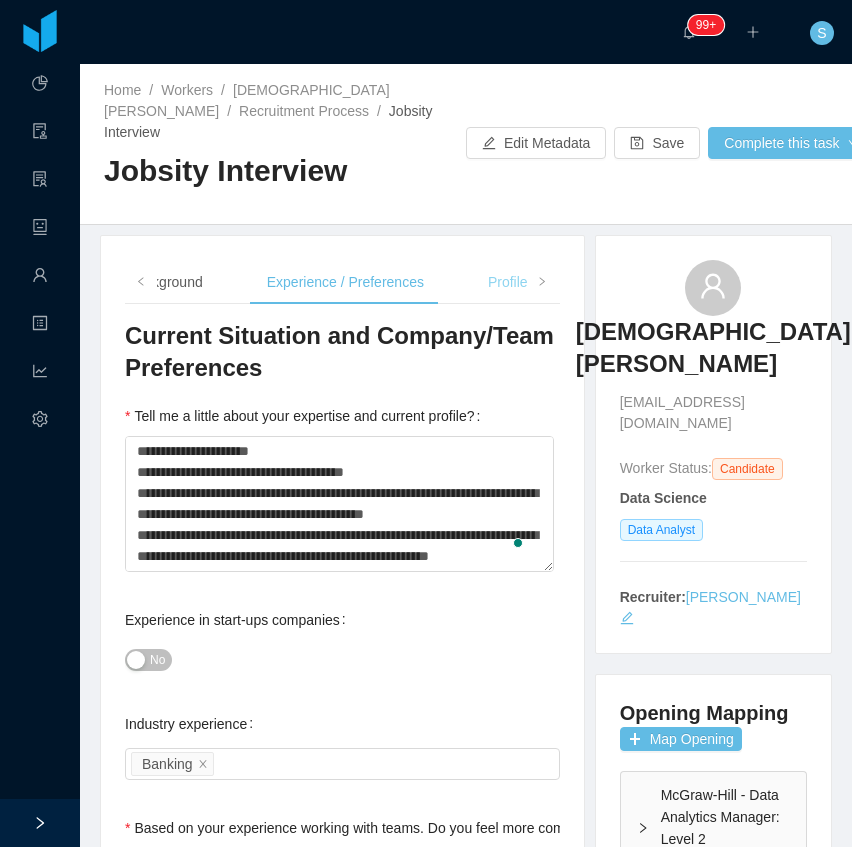 click on "Profile" at bounding box center (508, 282) 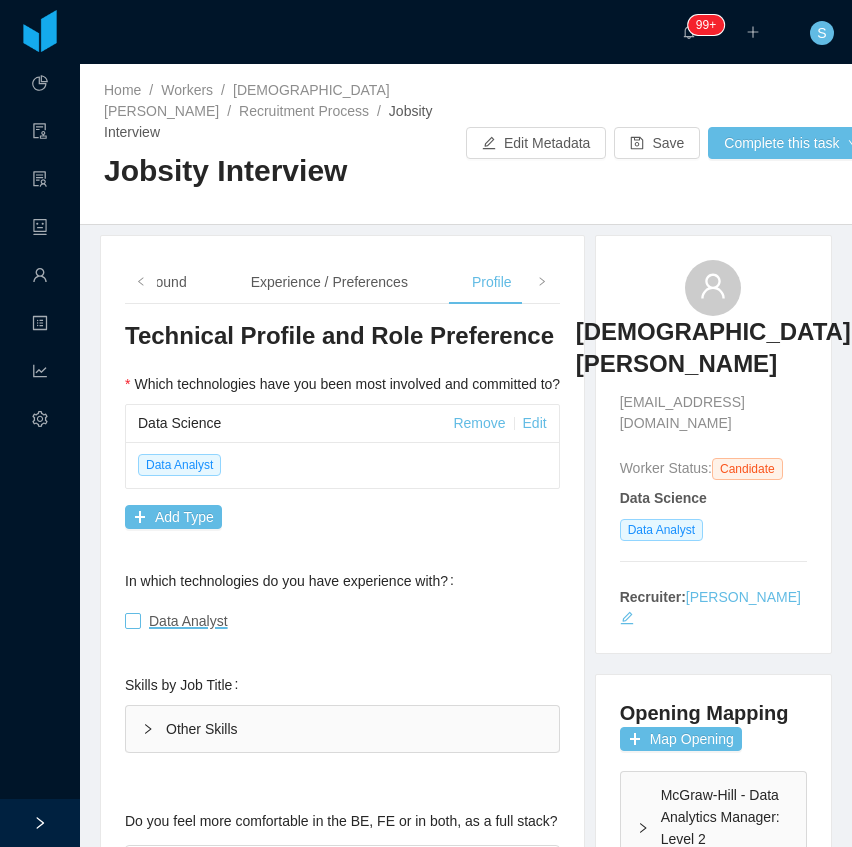 click on "Data Analyst" at bounding box center (188, 621) 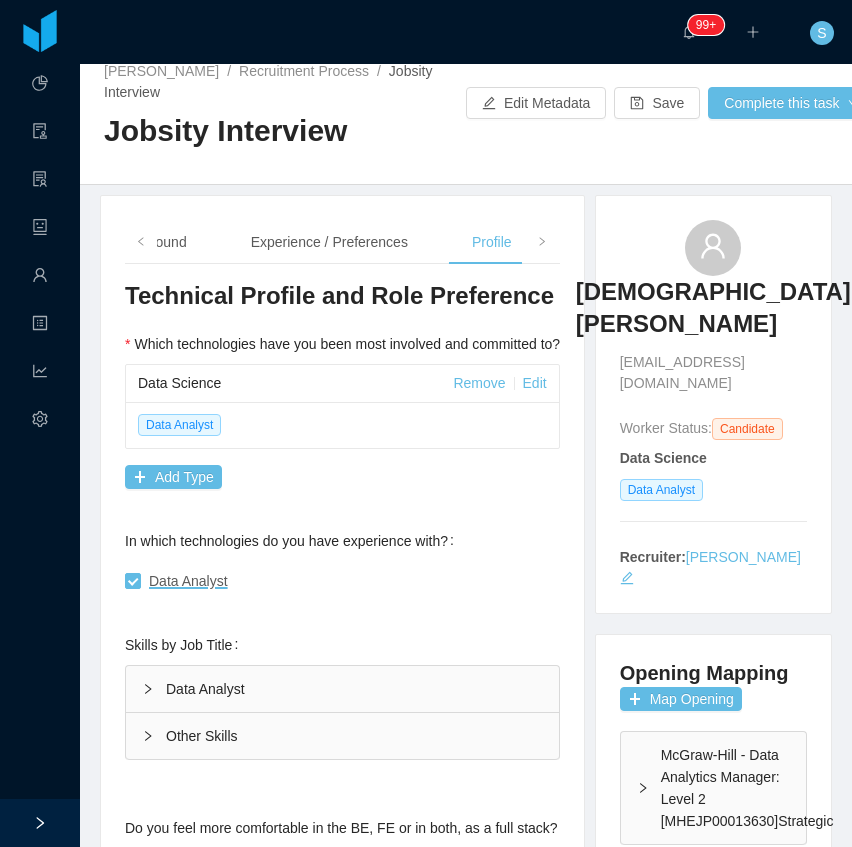 scroll, scrollTop: 200, scrollLeft: 0, axis: vertical 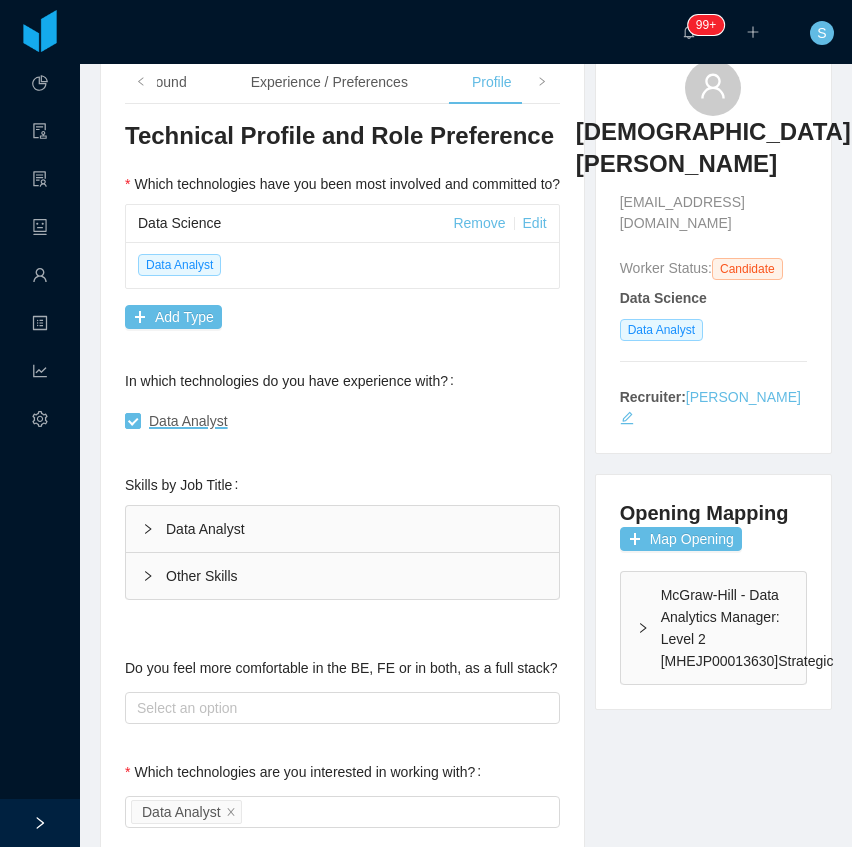 click on "Data Analyst" at bounding box center [342, 529] 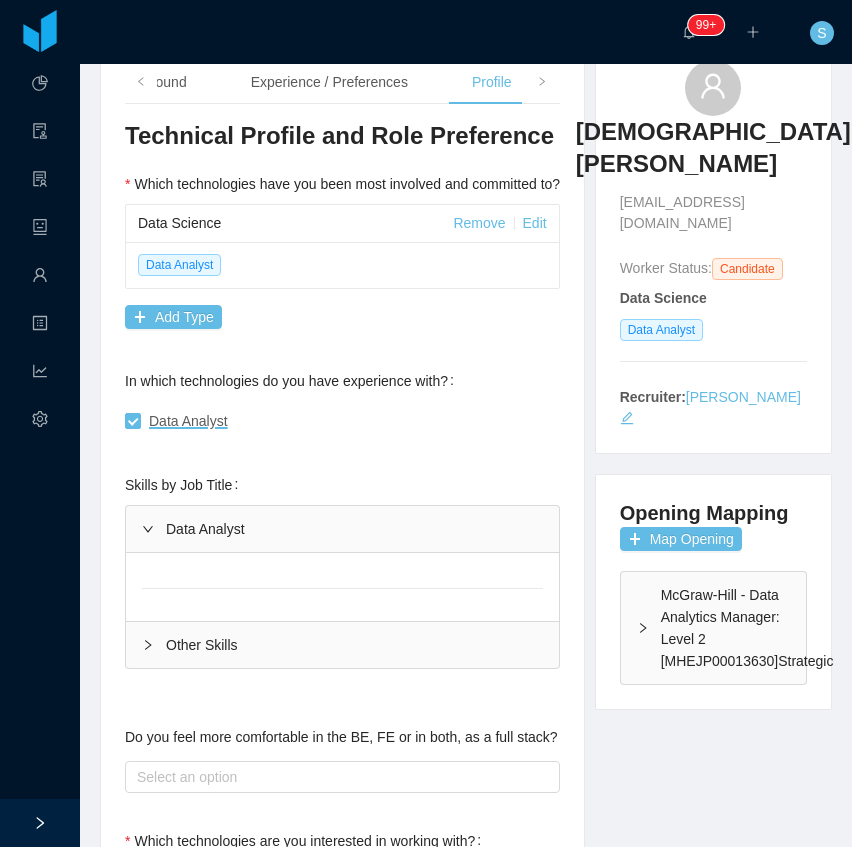 click at bounding box center (342, 587) 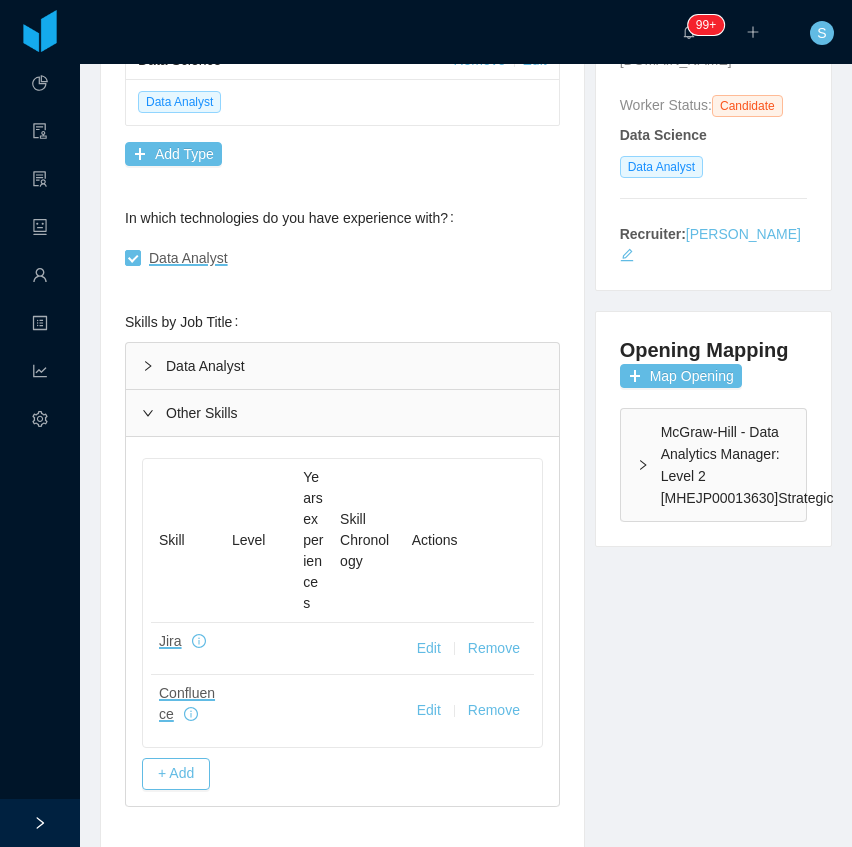 scroll, scrollTop: 533, scrollLeft: 0, axis: vertical 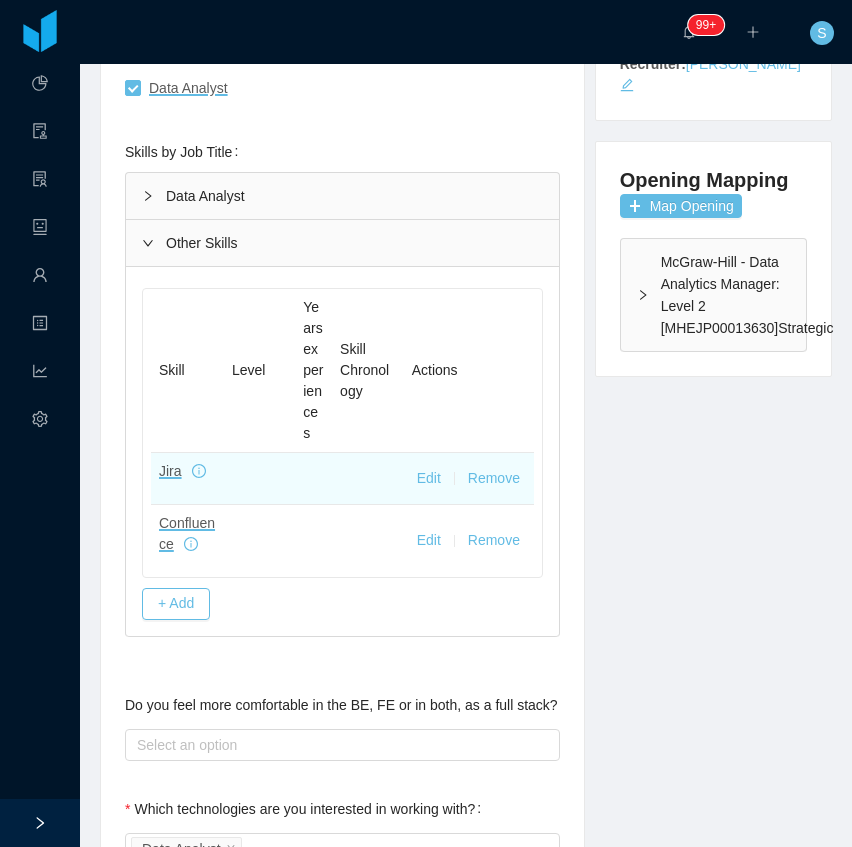 click on "Edit" at bounding box center [429, 478] 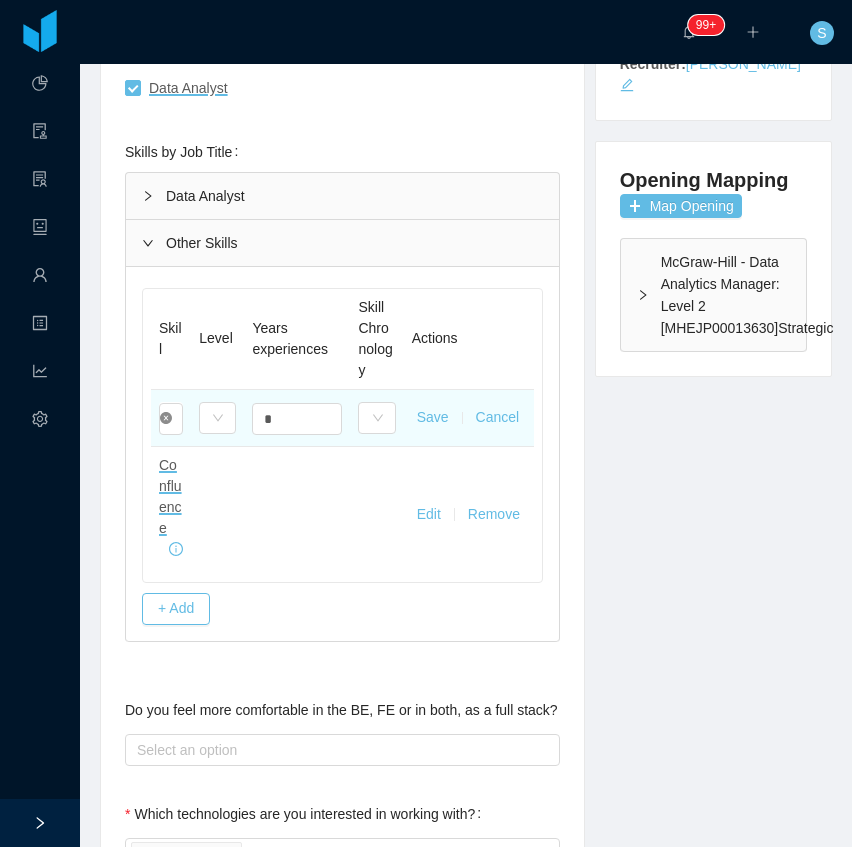 click 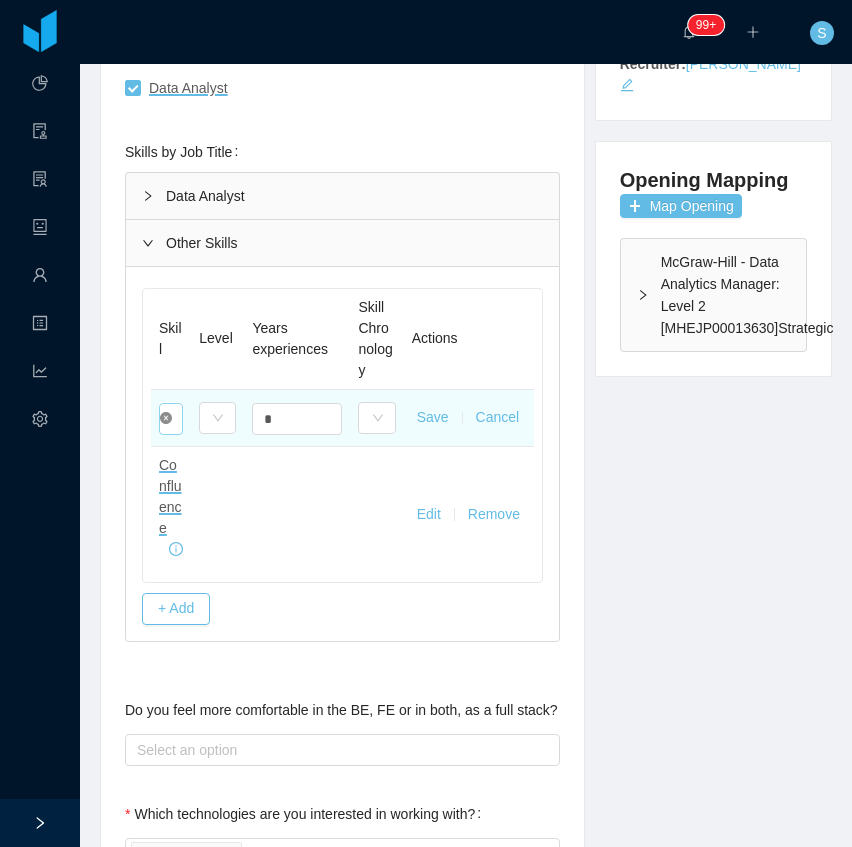 type 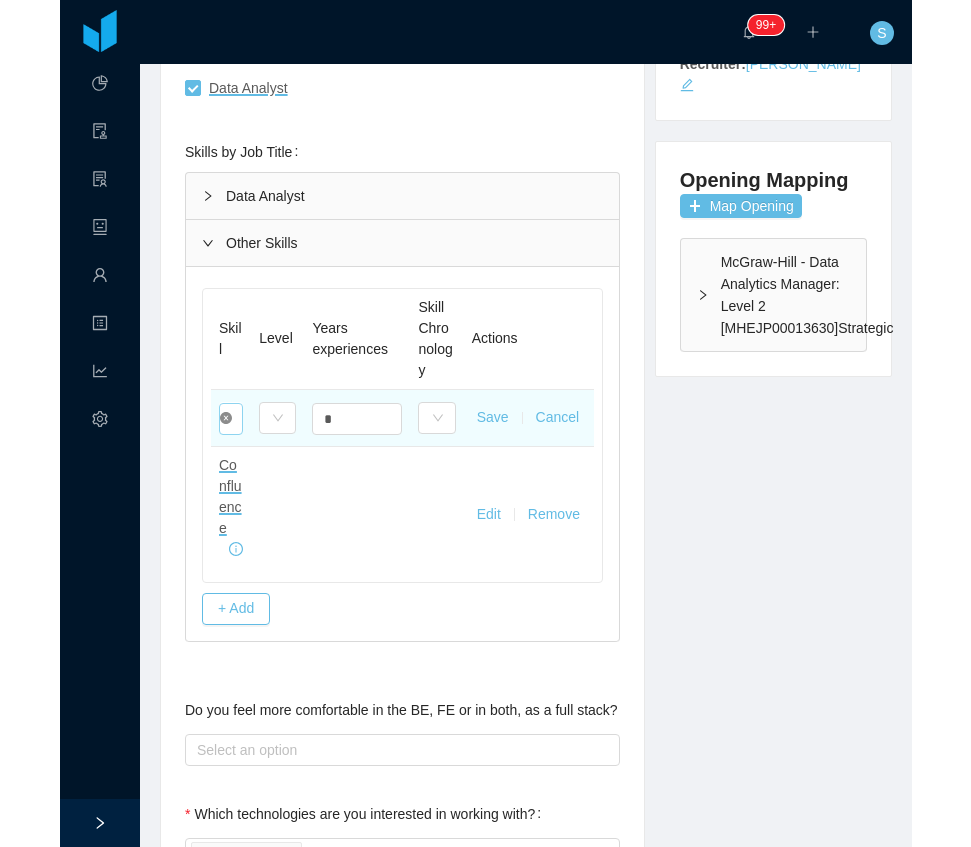 scroll, scrollTop: 0, scrollLeft: 0, axis: both 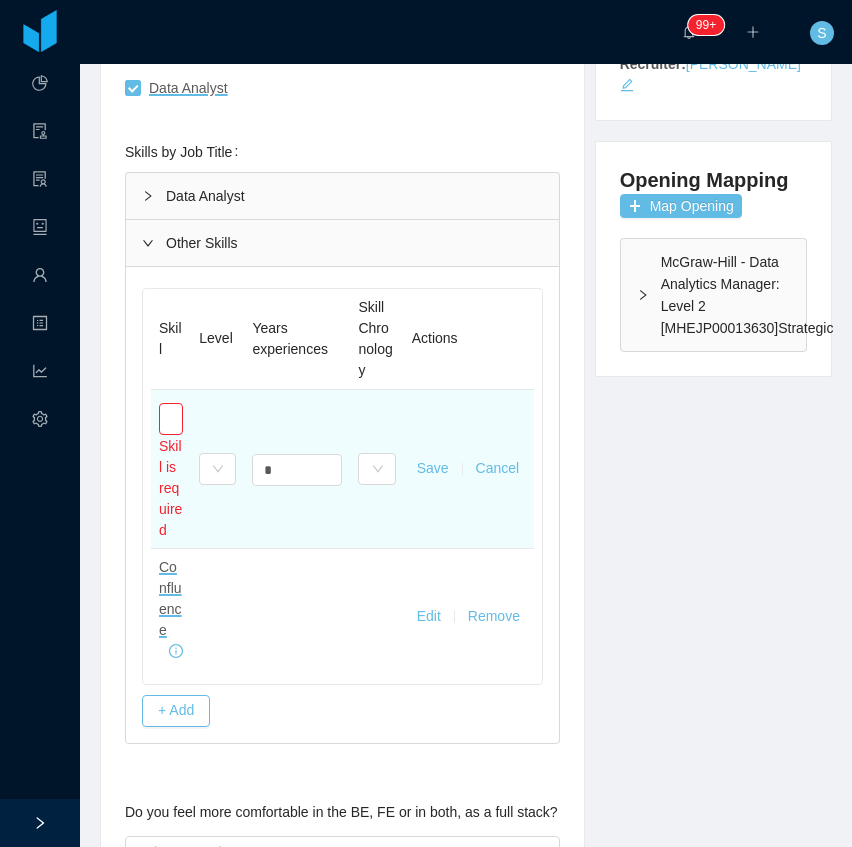 click on "Cancel" at bounding box center [498, 468] 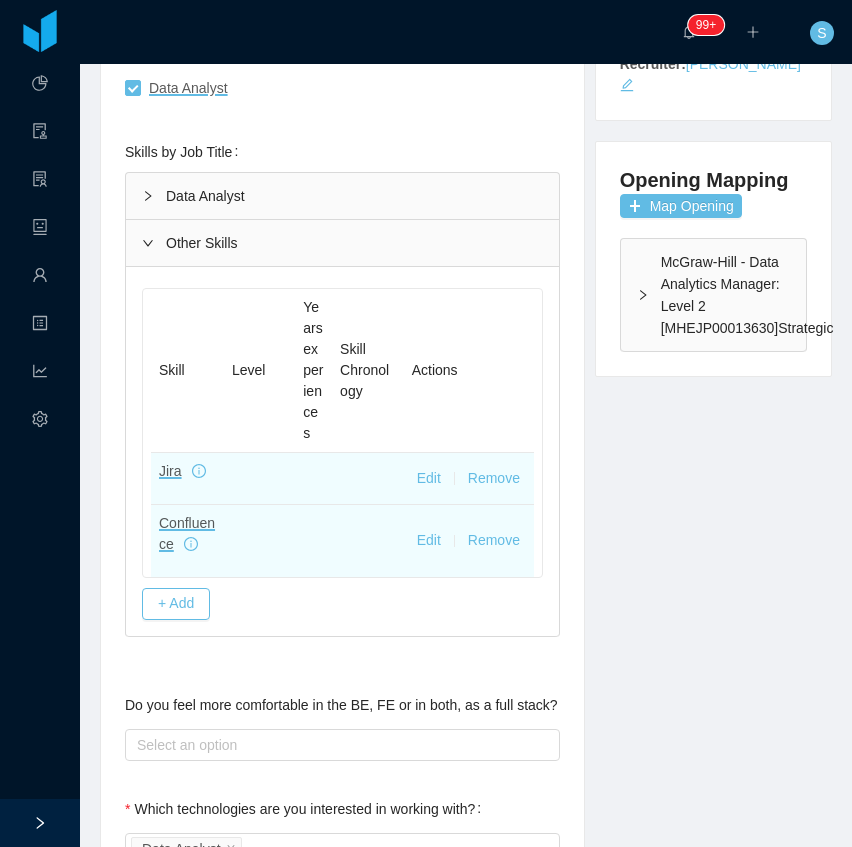 click on "Edit" at bounding box center [429, 540] 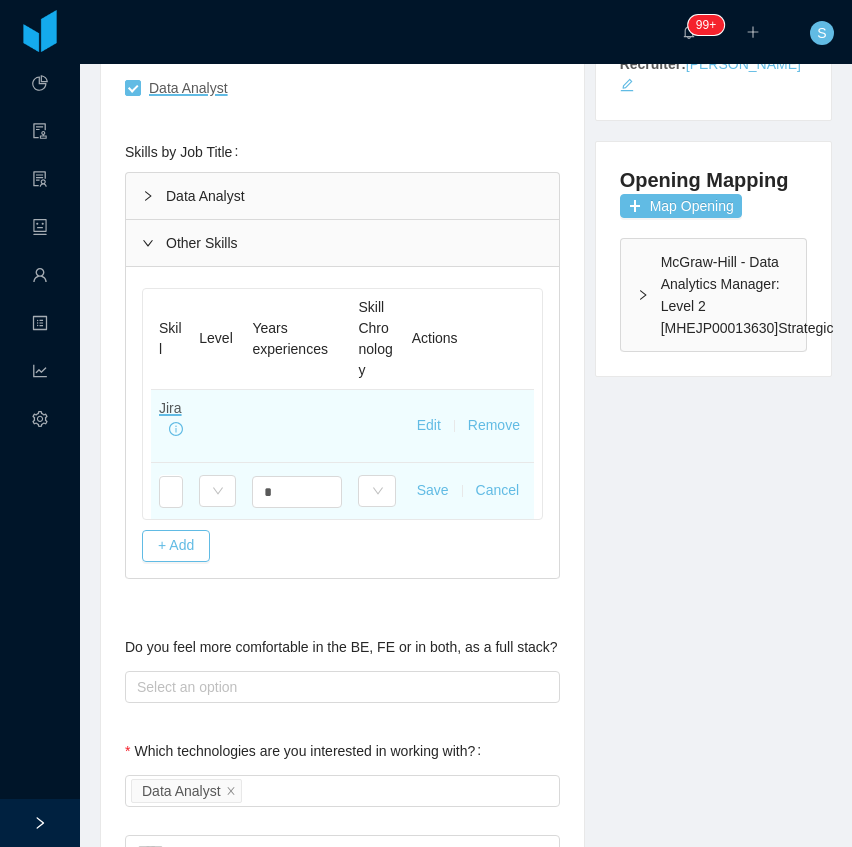 click on "Edit" at bounding box center [429, 425] 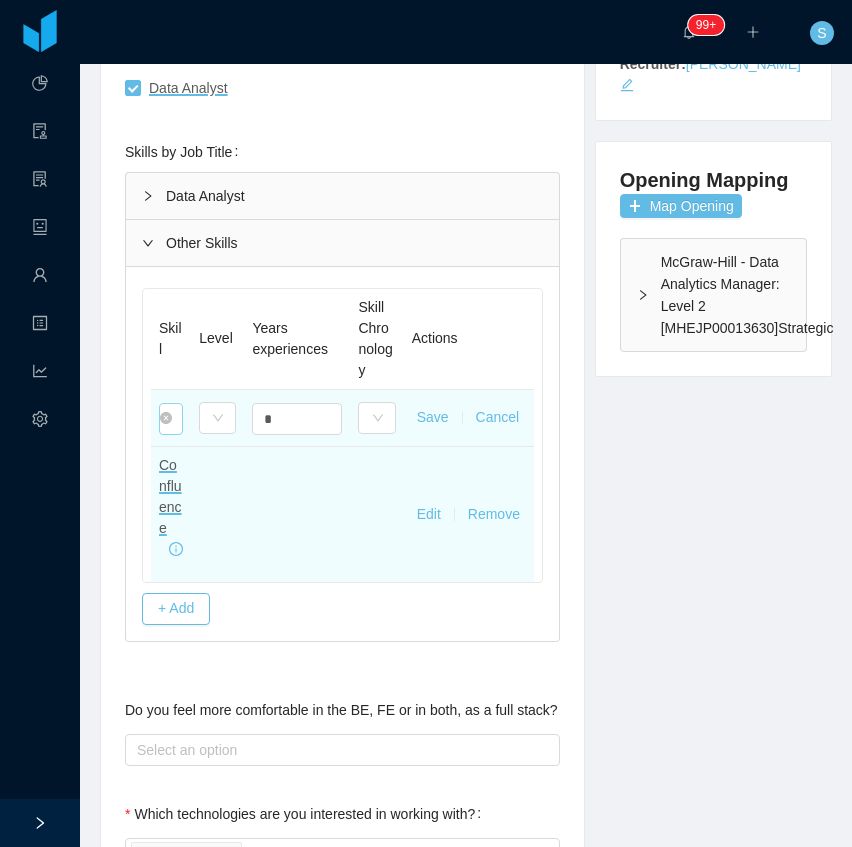 click on "****" at bounding box center [171, 419] 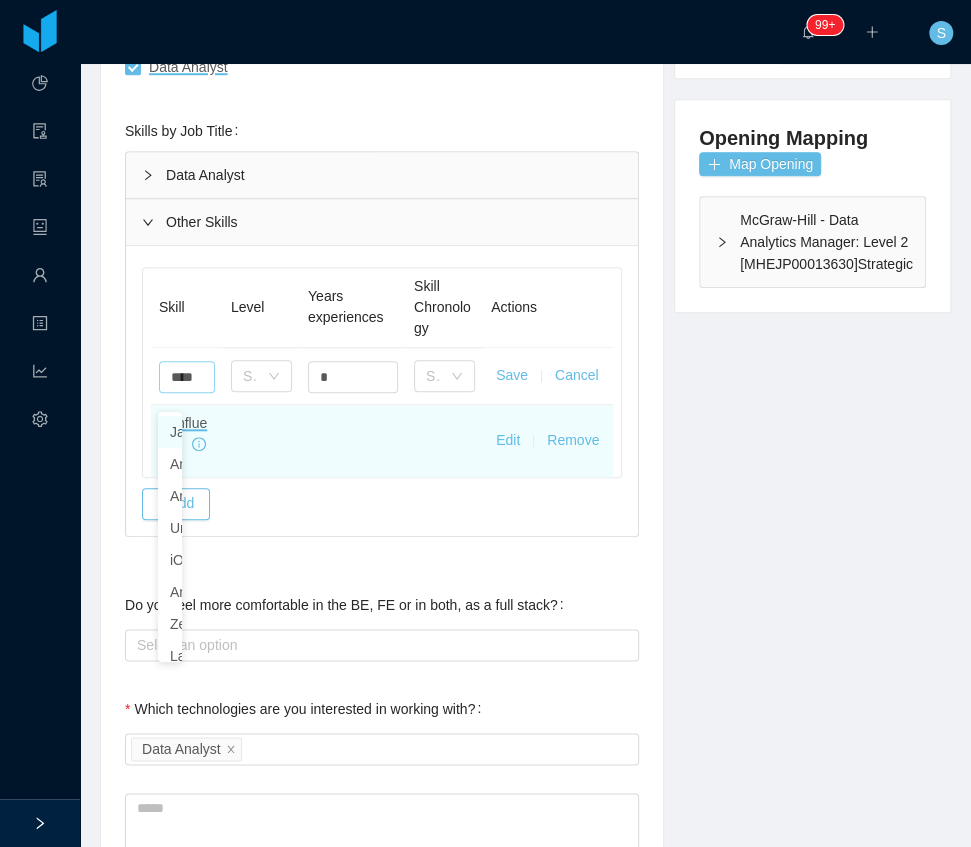 type 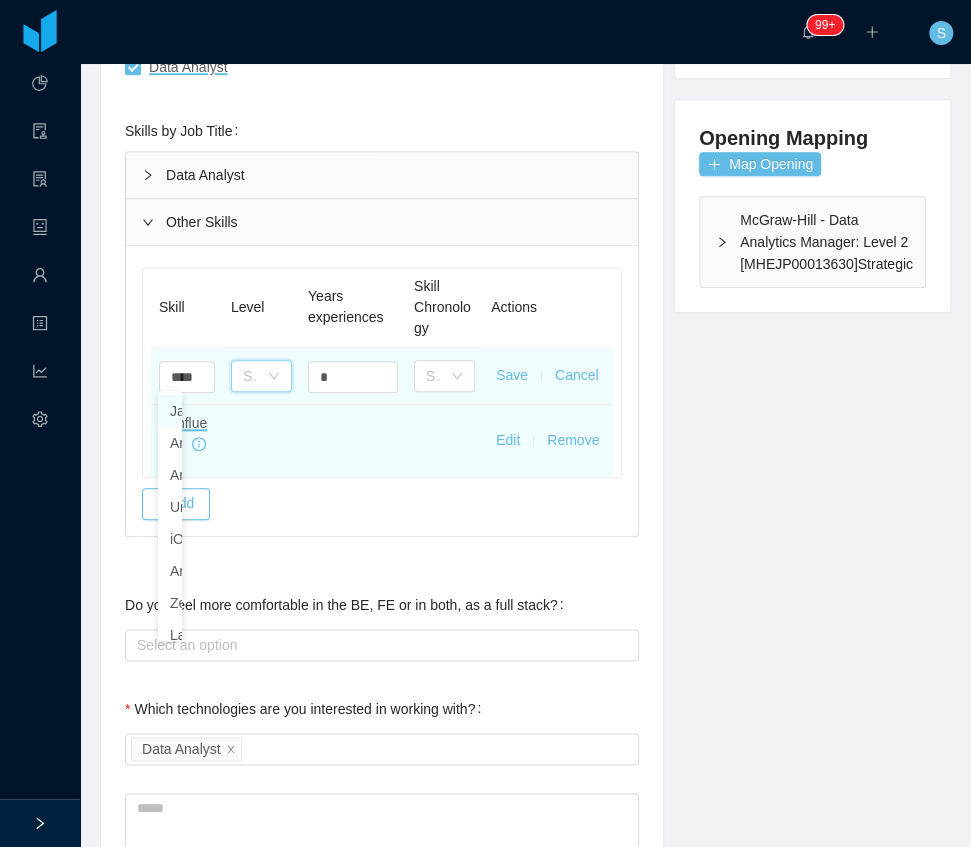 click 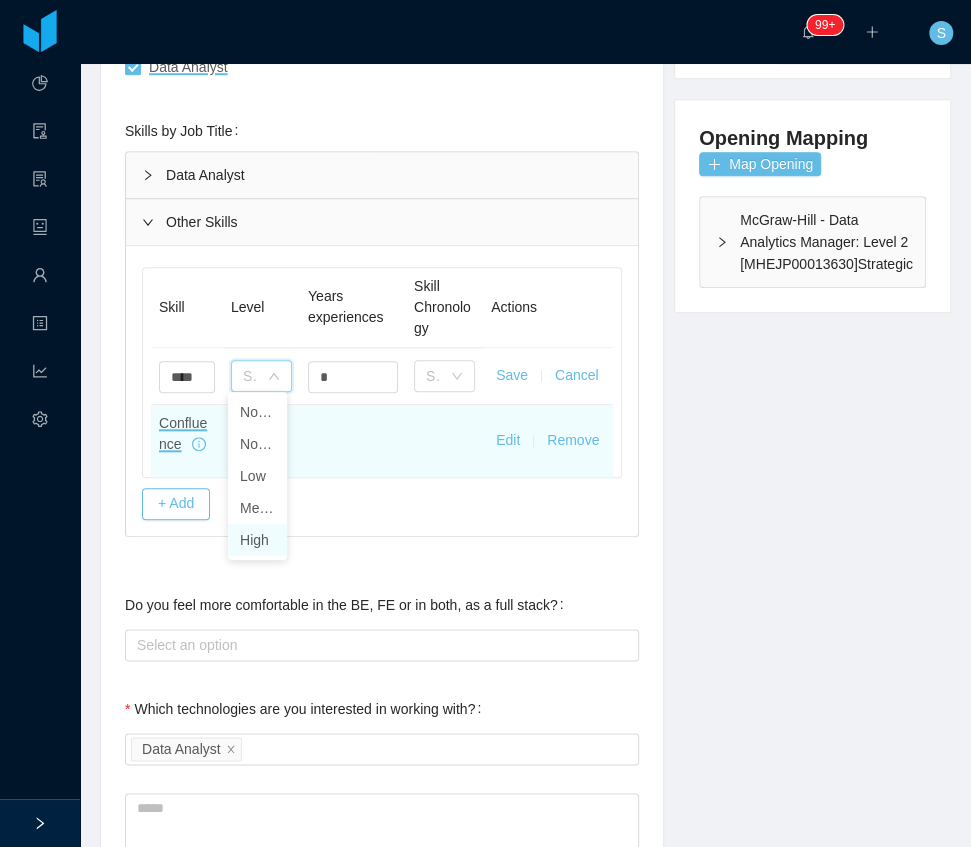drag, startPoint x: 269, startPoint y: 543, endPoint x: 280, endPoint y: 520, distance: 25.495098 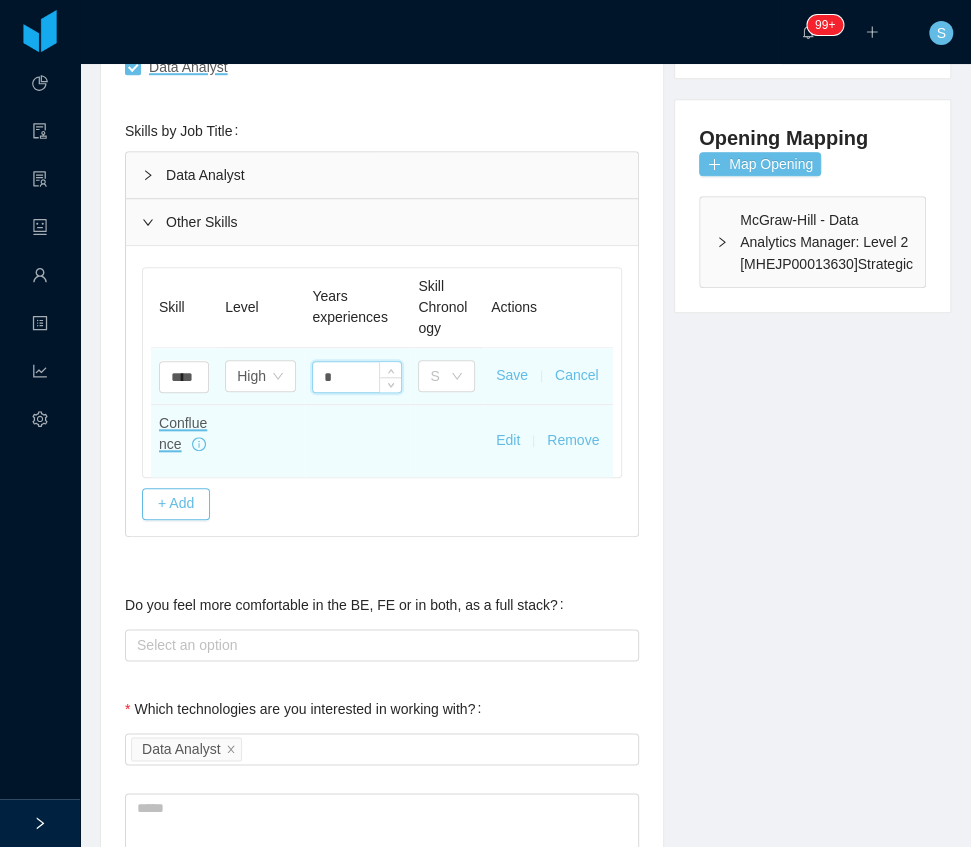 click on "*" at bounding box center [357, 377] 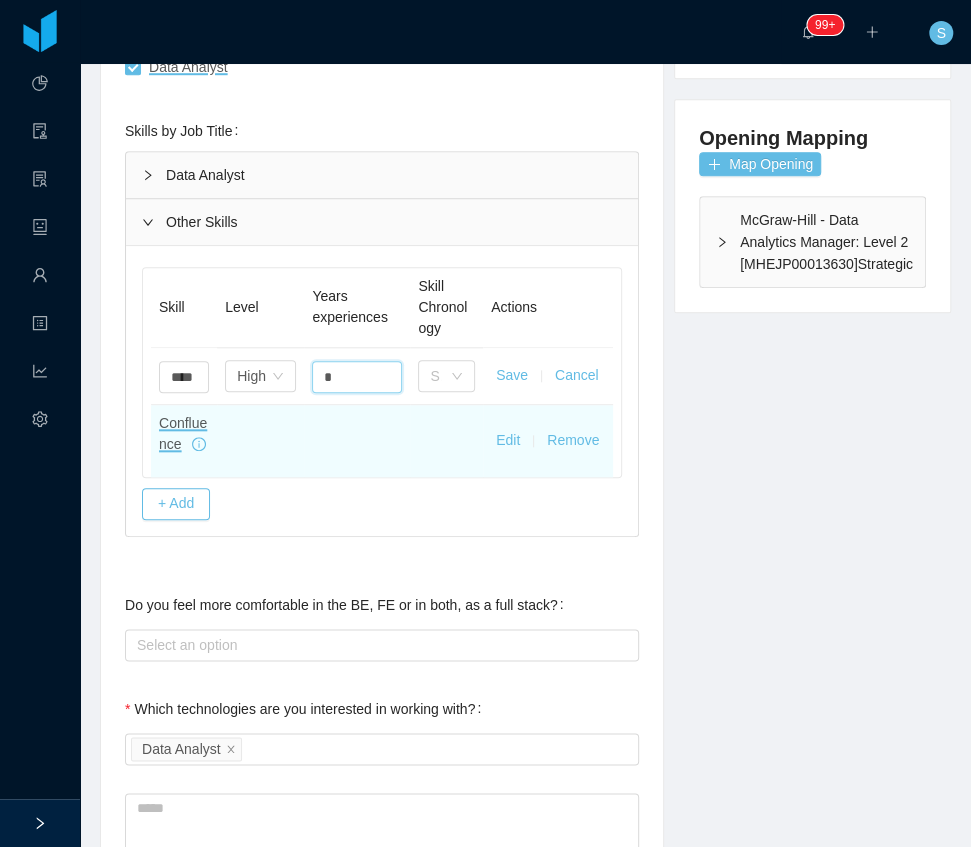 type on "*" 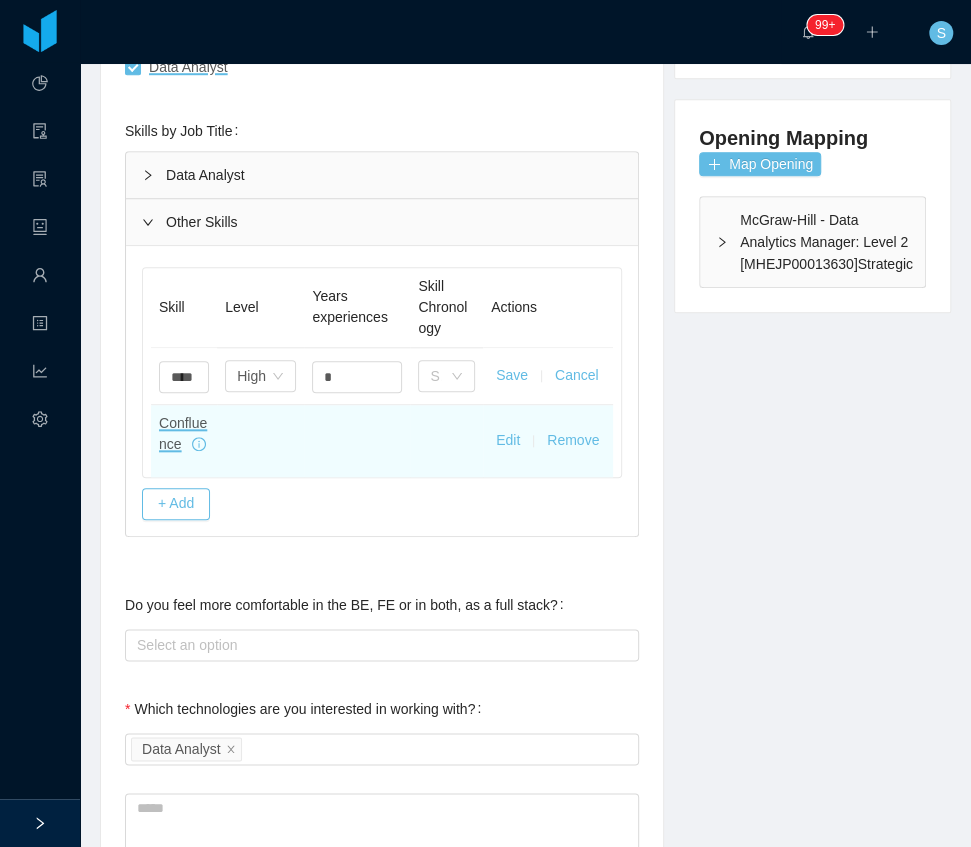 click on "Save Cancel" at bounding box center [548, 376] 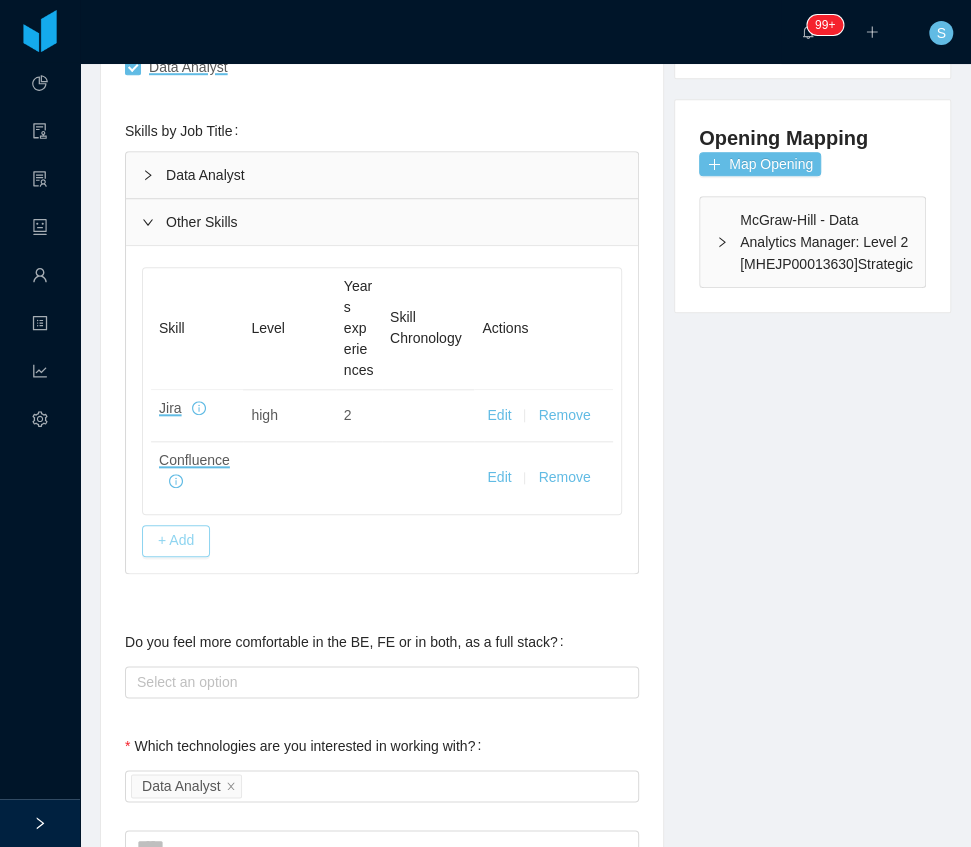 click on "+ Add" at bounding box center [176, 541] 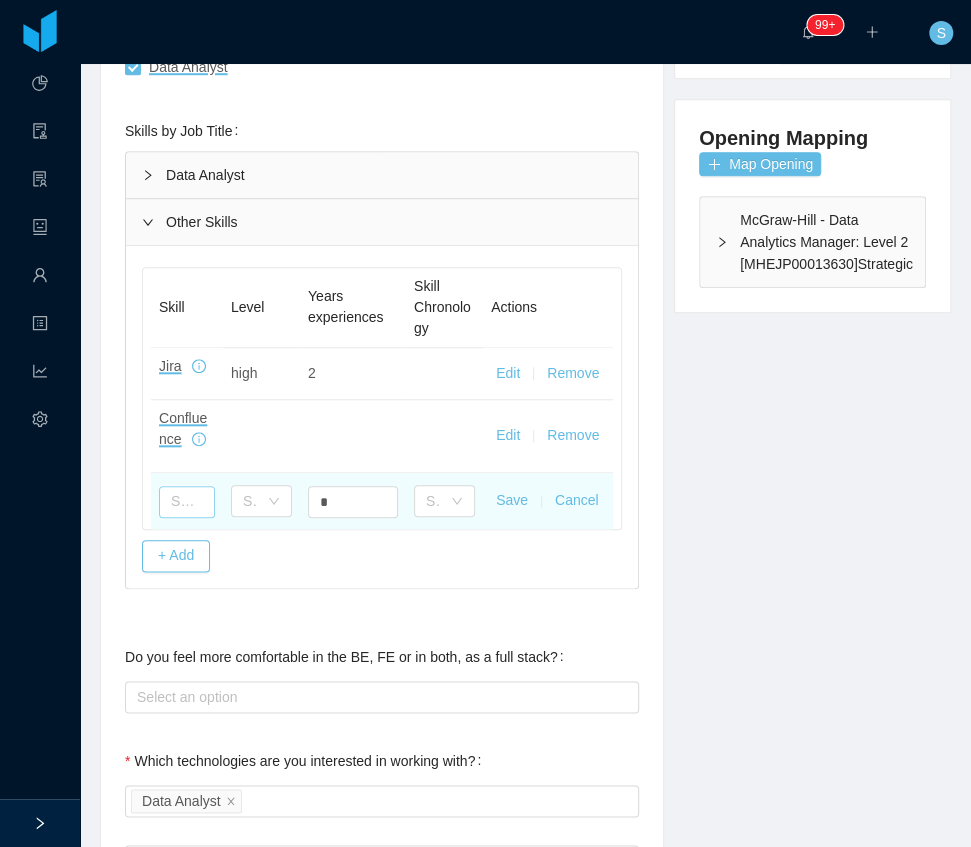 click at bounding box center (187, 502) 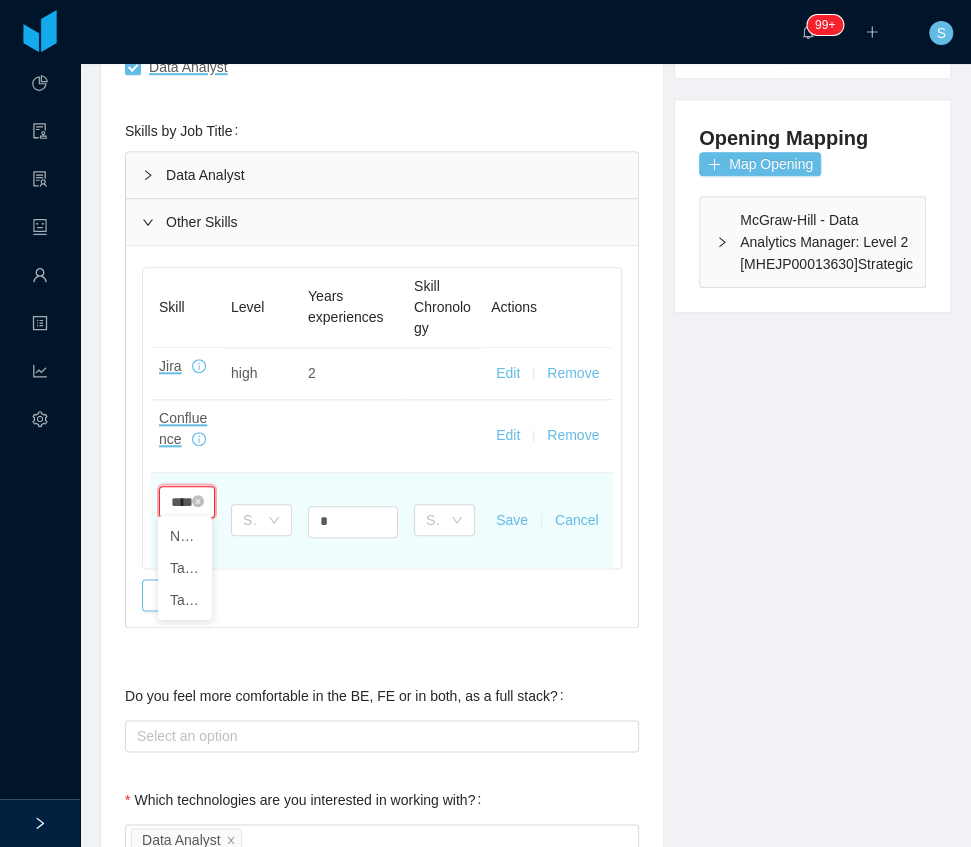 click on "****" at bounding box center (187, 502) 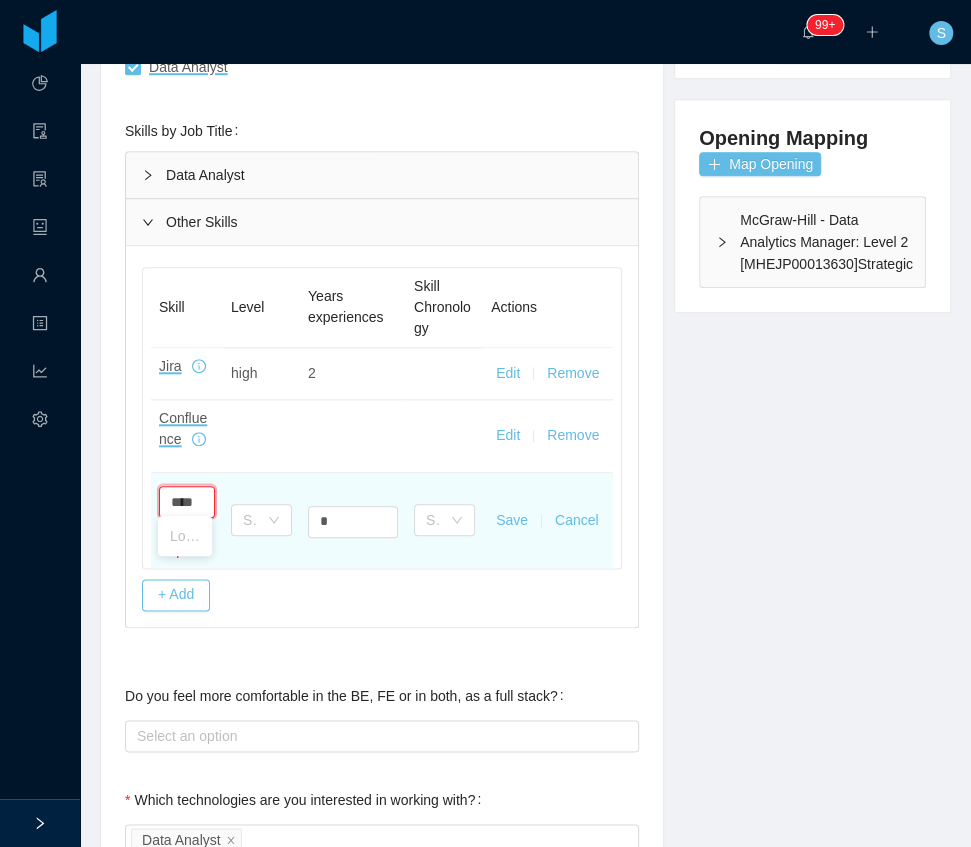scroll, scrollTop: 0, scrollLeft: 2, axis: horizontal 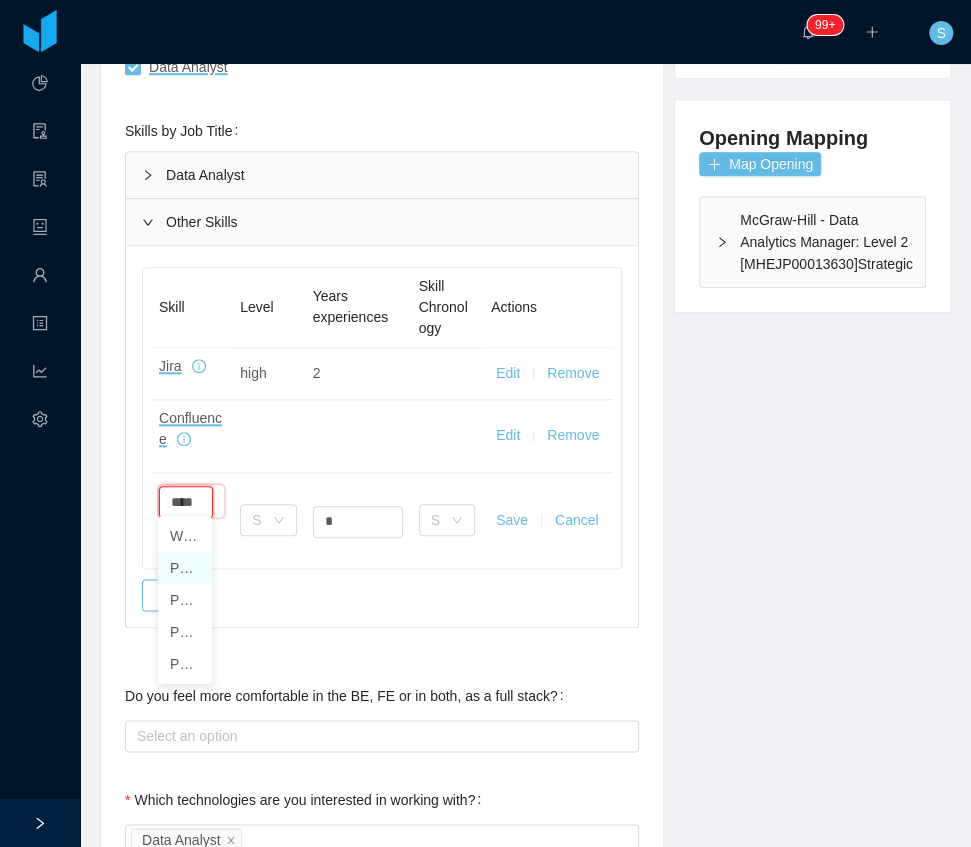 click on "PowerBI" at bounding box center [185, 568] 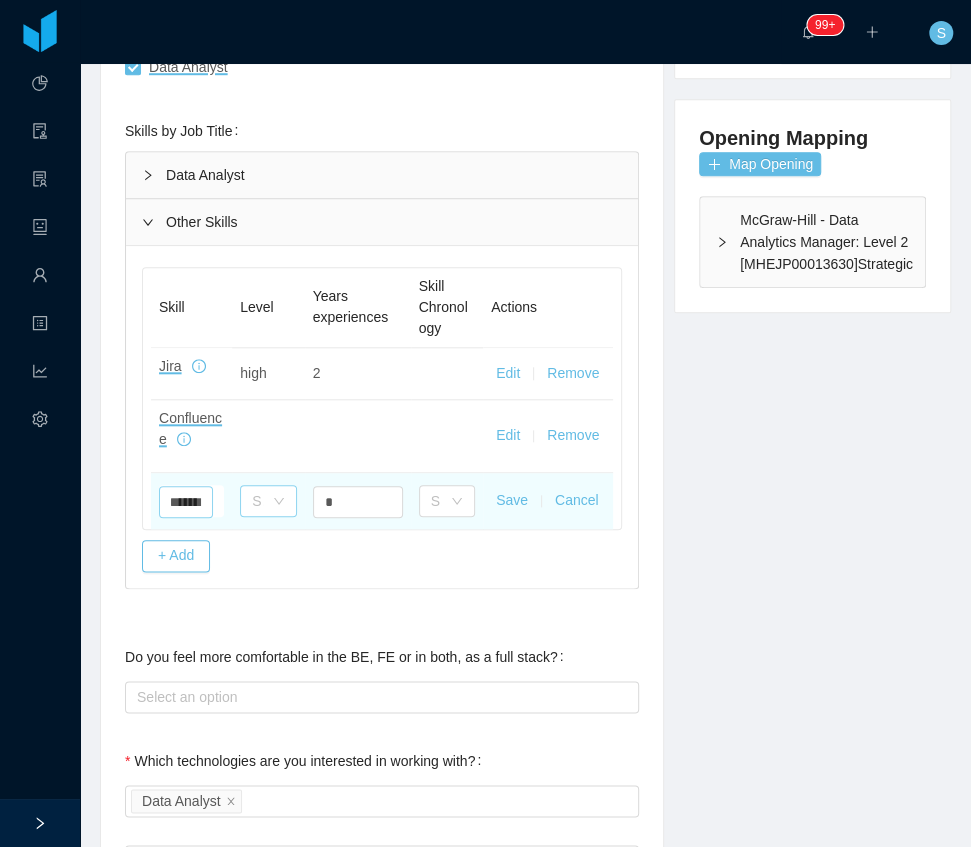 type on "*******" 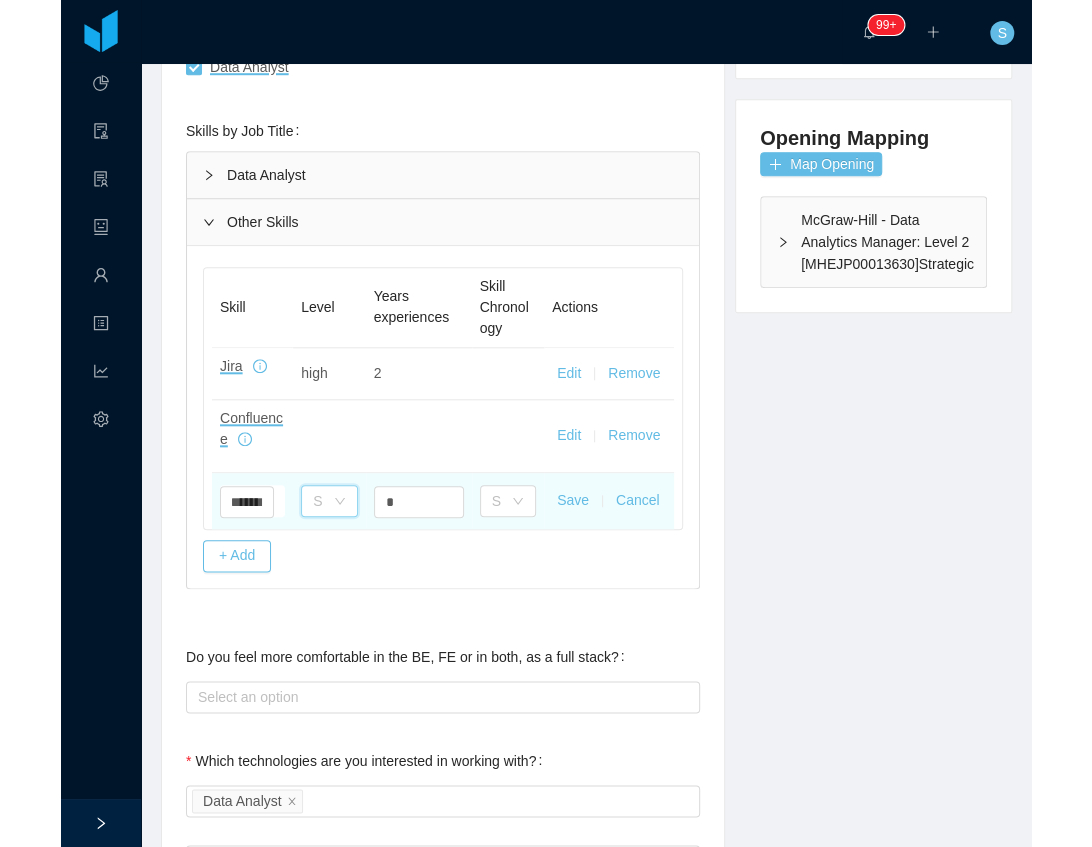 scroll, scrollTop: 0, scrollLeft: 0, axis: both 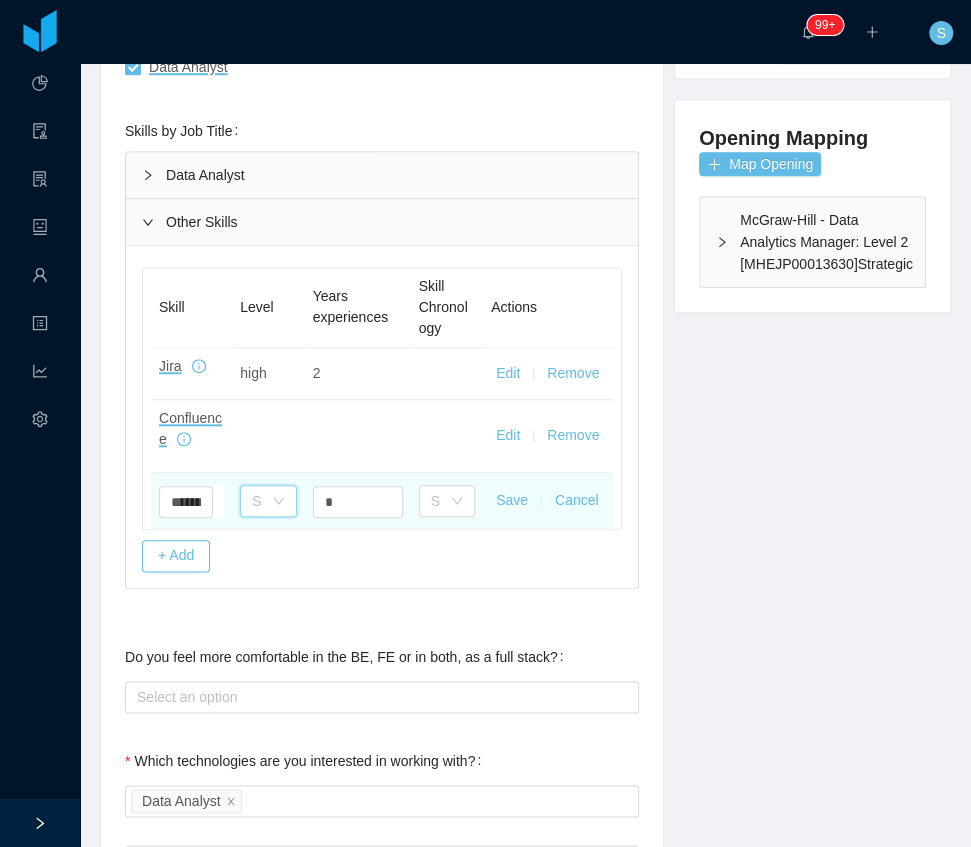 click on "Select one" at bounding box center (261, 501) 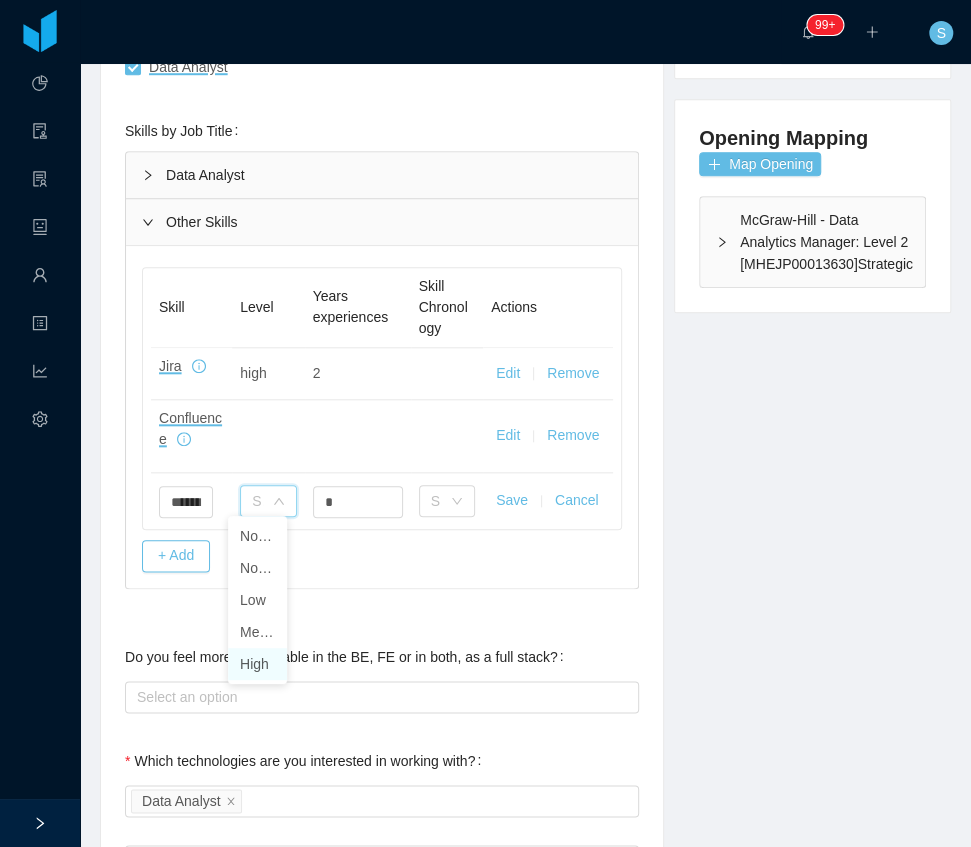 click on "High" at bounding box center (257, 664) 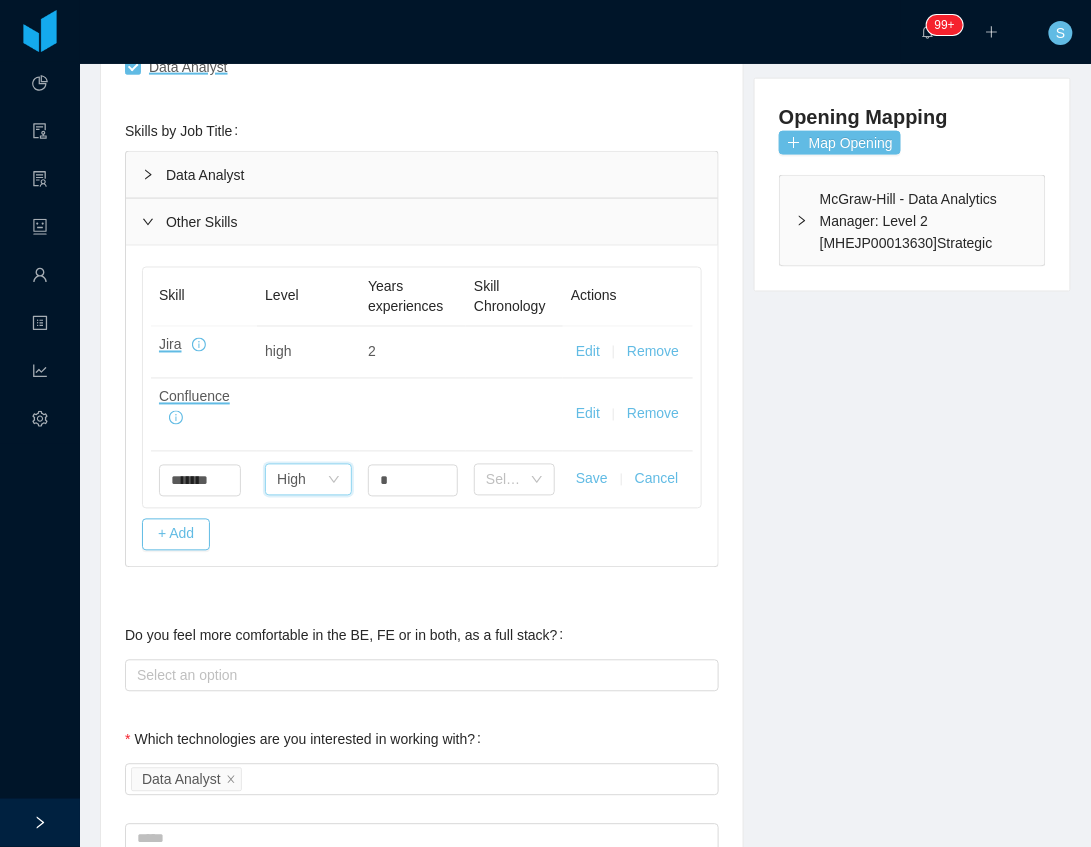 type 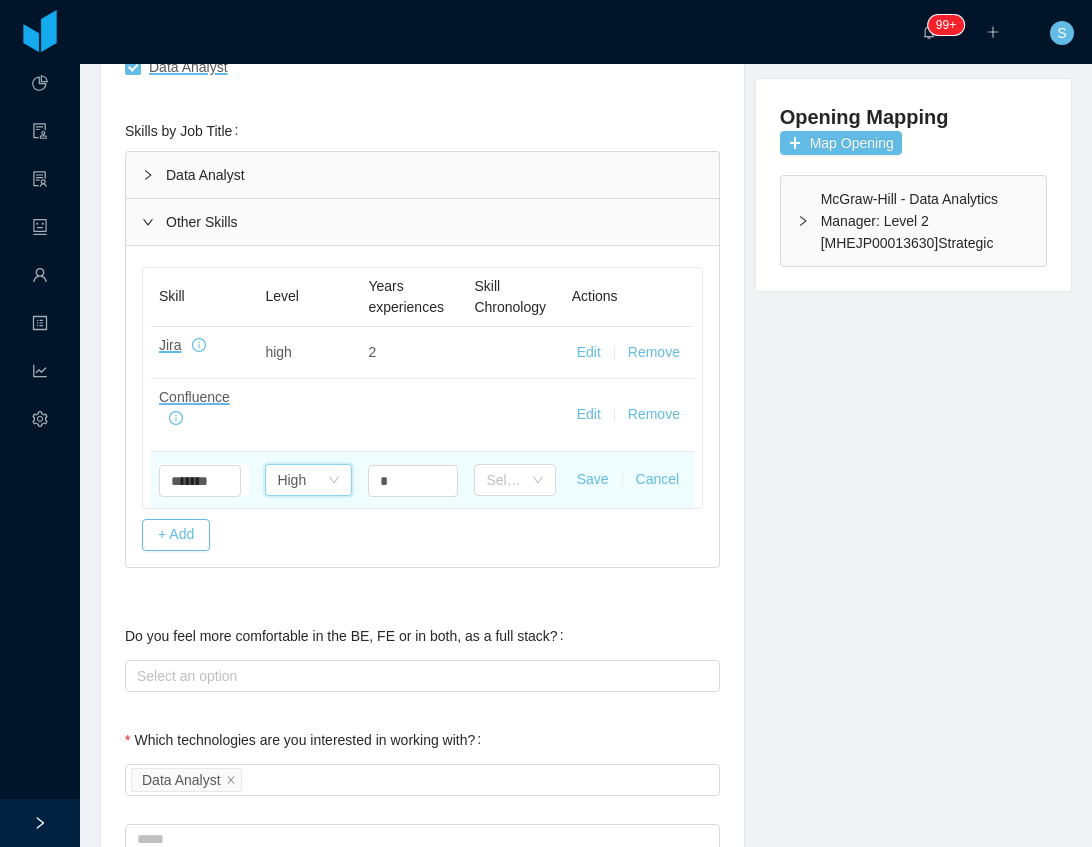 click on "Select one High" at bounding box center (302, 480) 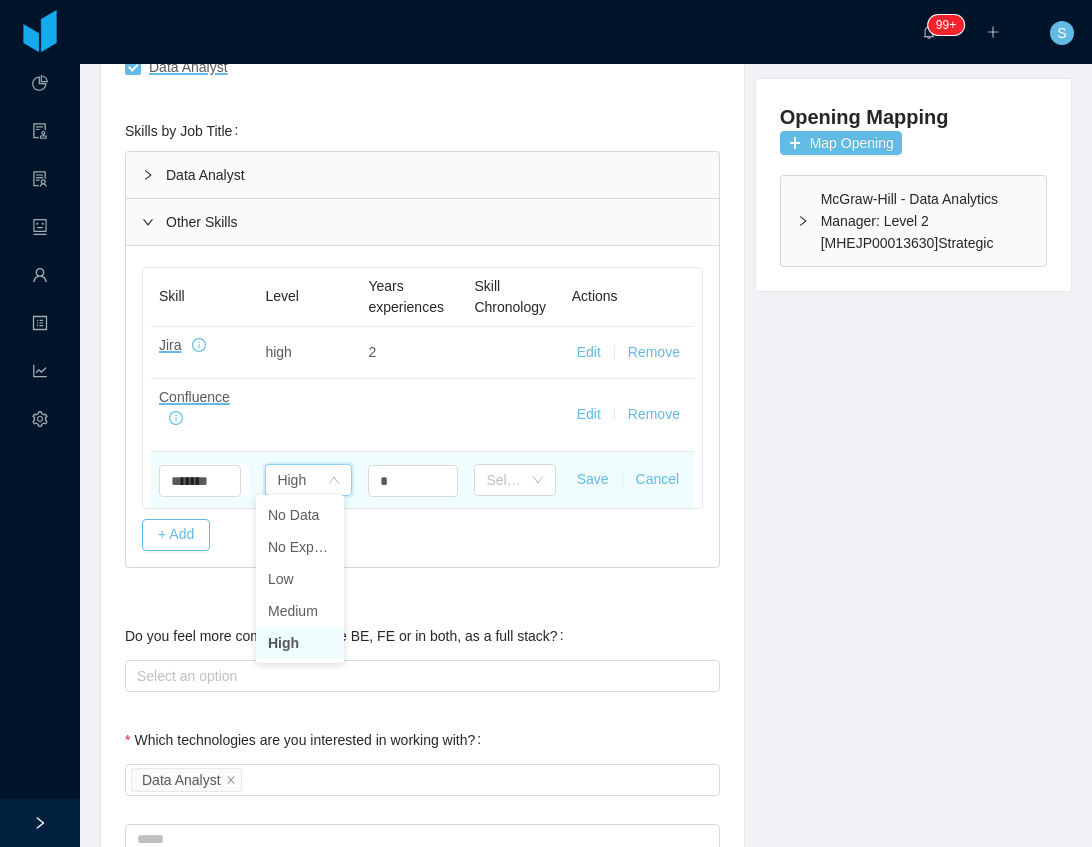 click on "Select one High" at bounding box center [302, 480] 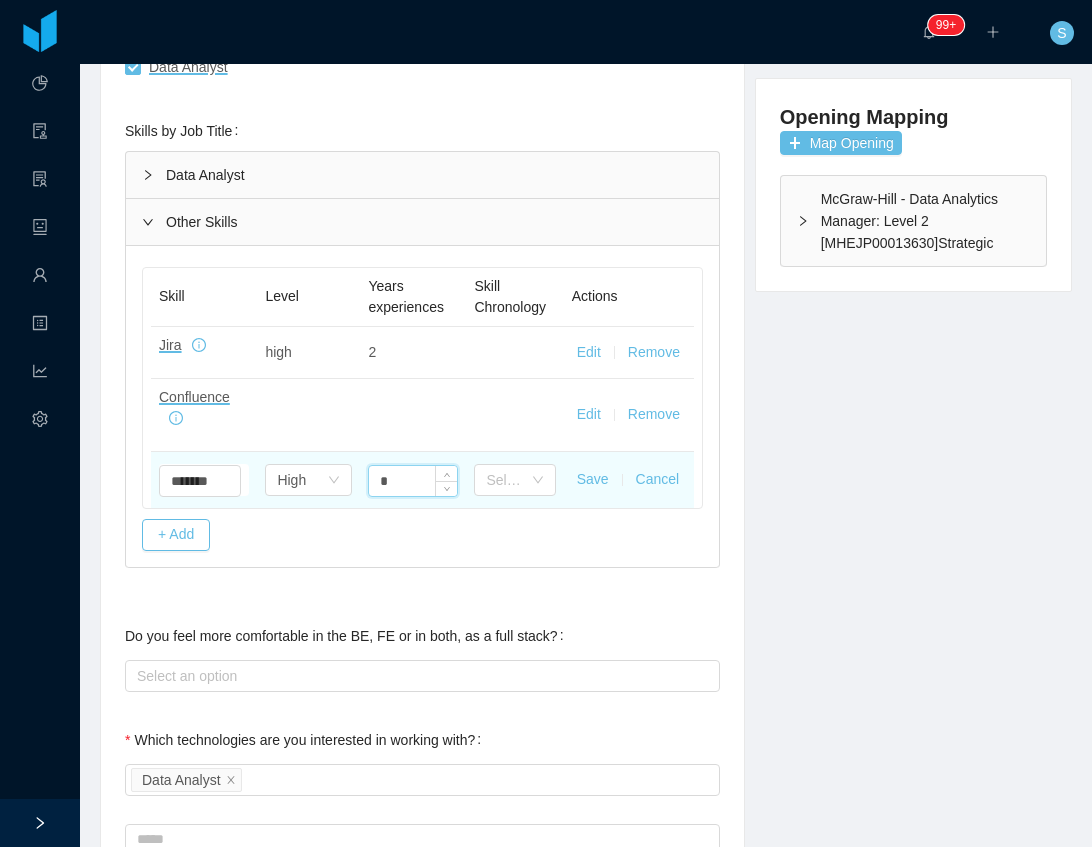 click on "*" at bounding box center [413, 481] 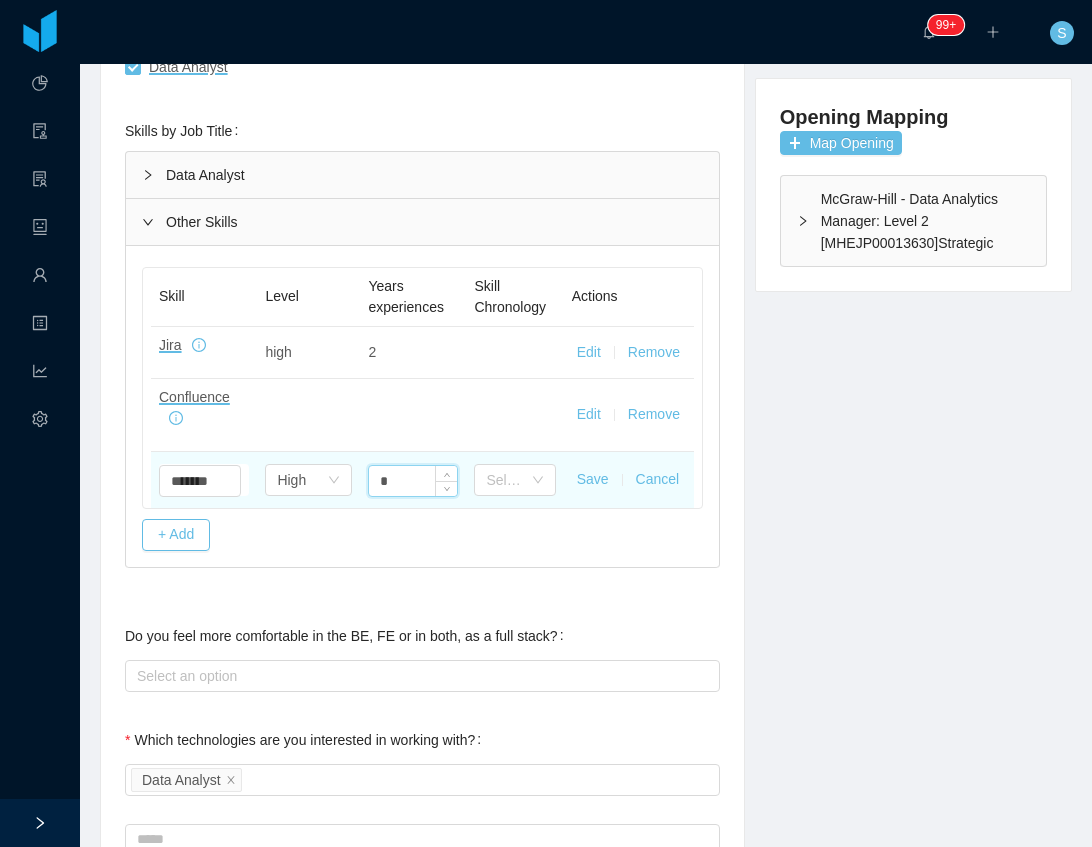 click on "*" at bounding box center (413, 481) 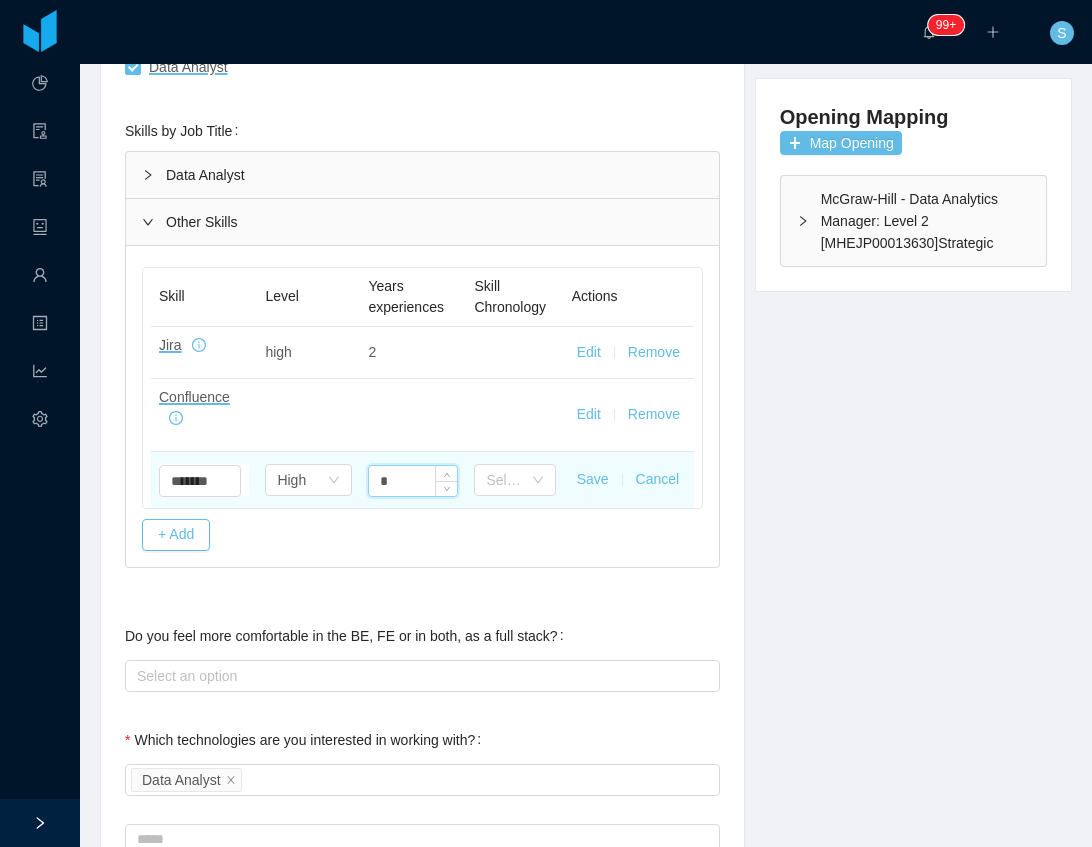 click on "*" at bounding box center [413, 481] 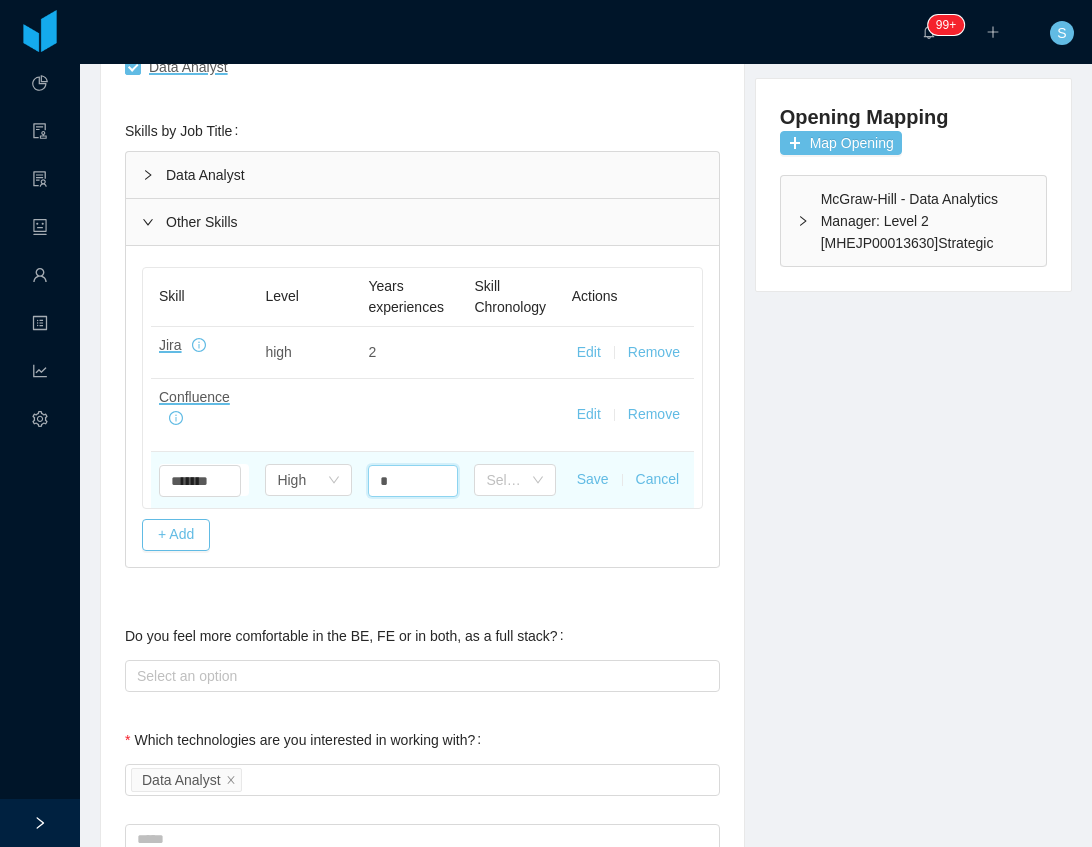 type on "*" 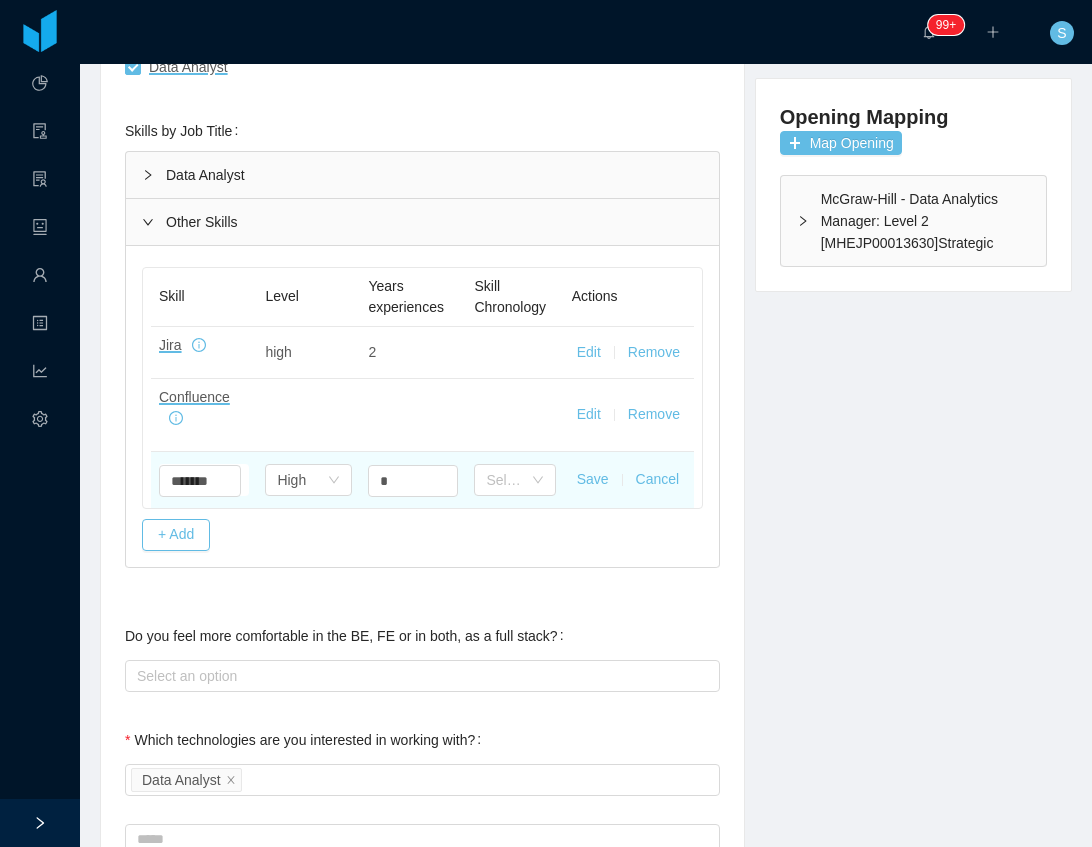 click on "Save" at bounding box center (593, 479) 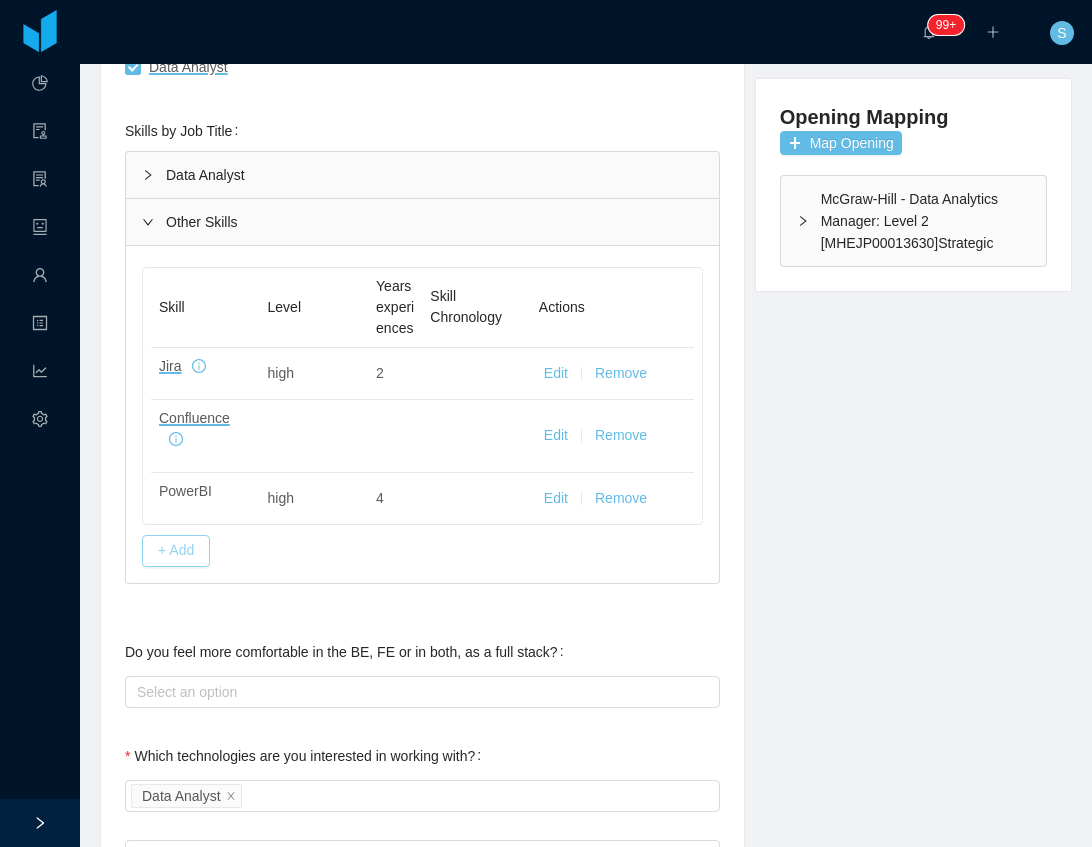 click on "+ Add" at bounding box center (176, 551) 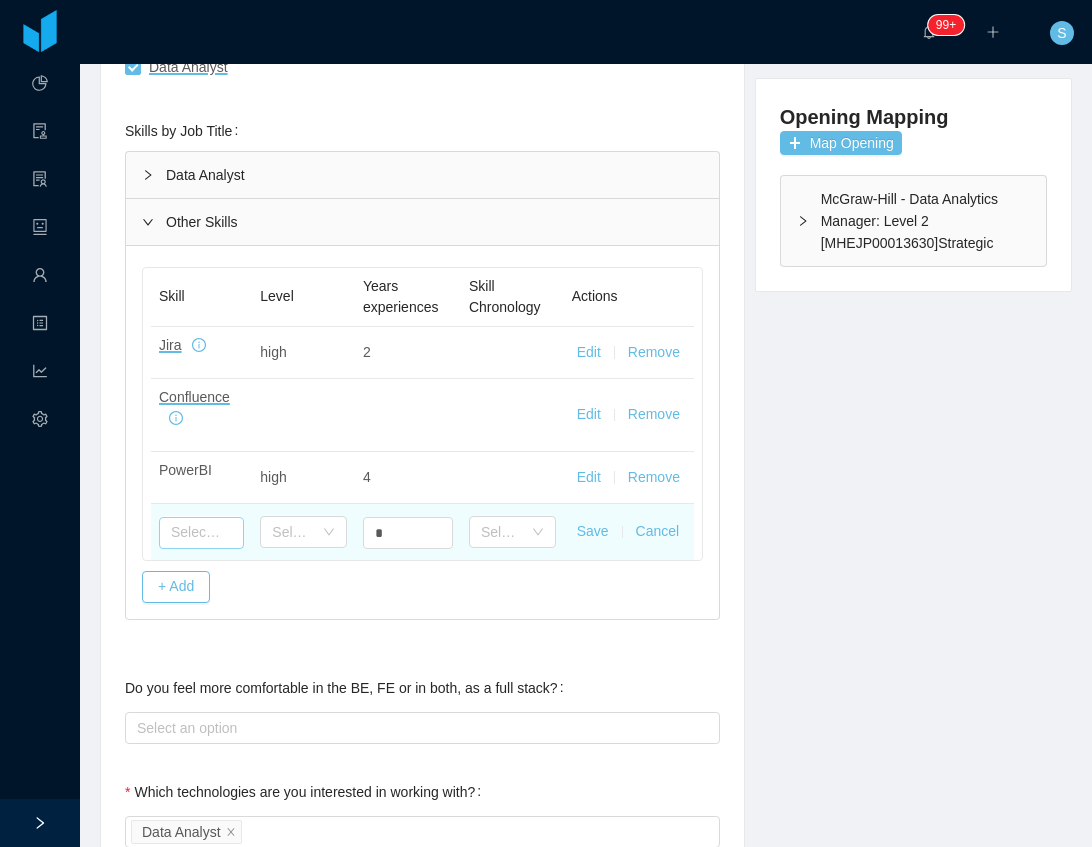 click at bounding box center [201, 533] 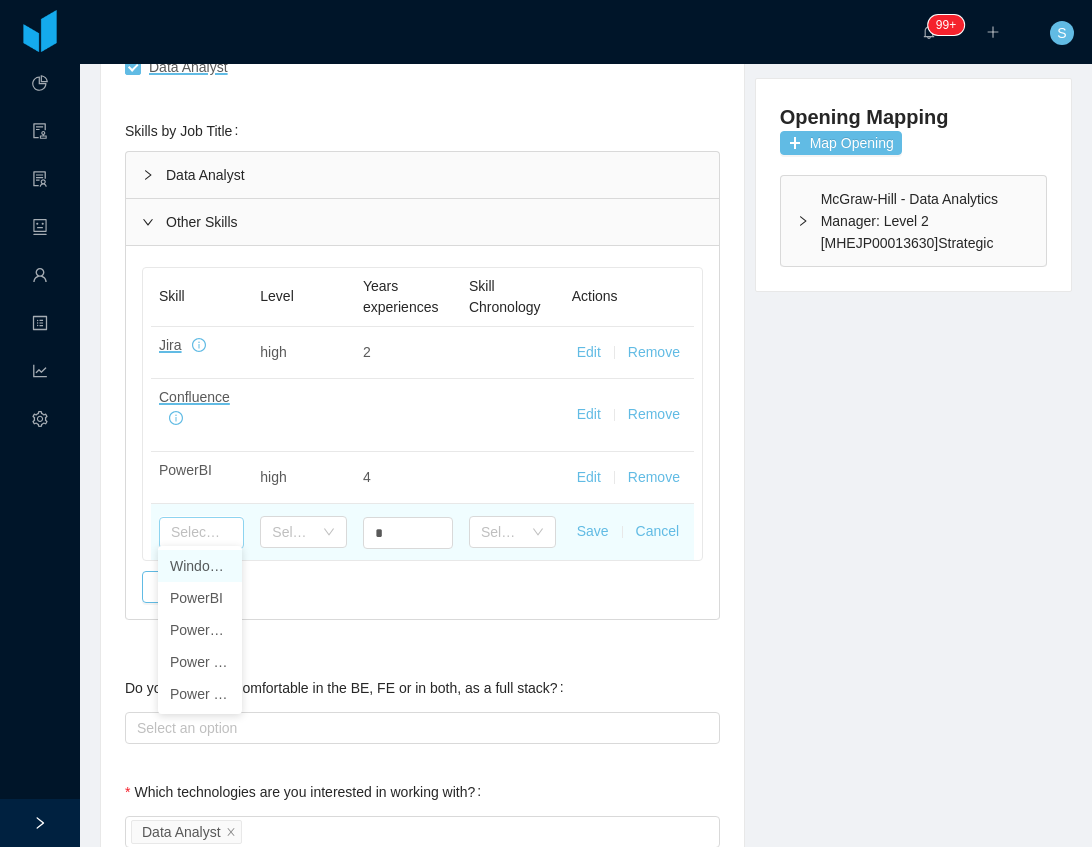 type on "*" 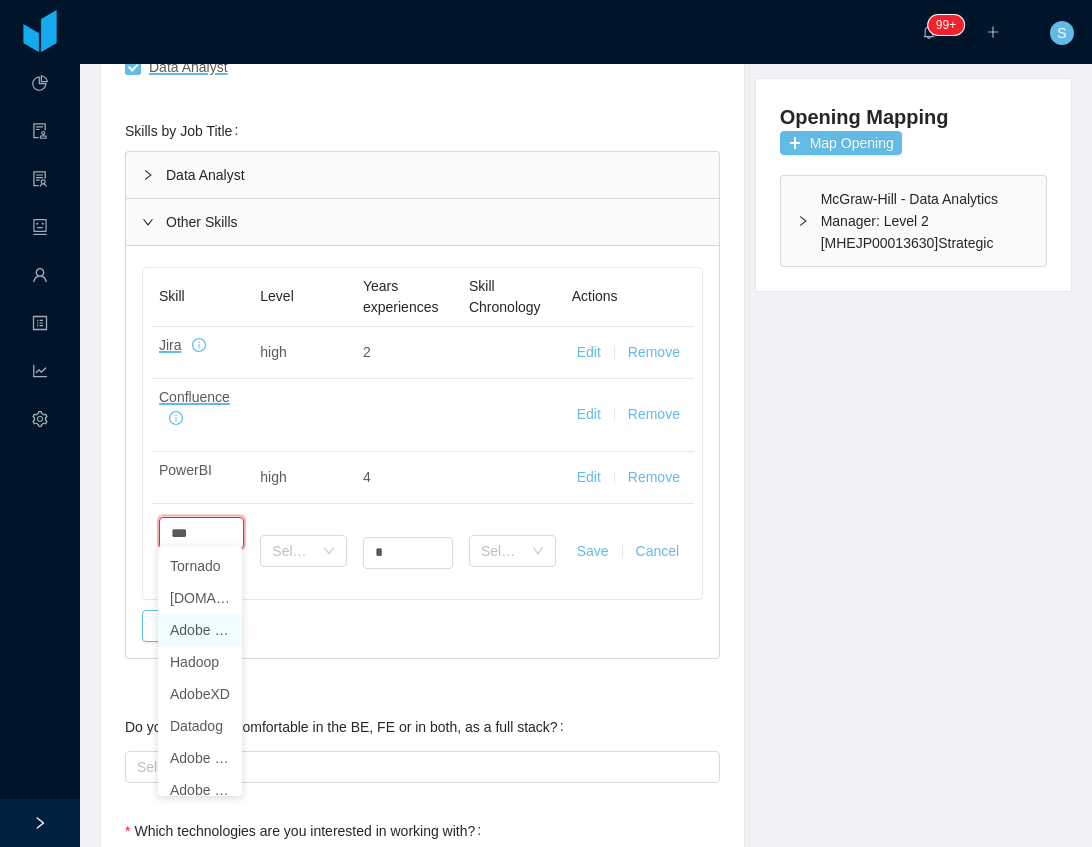 click on "Adobe Experience Manager" at bounding box center [200, 630] 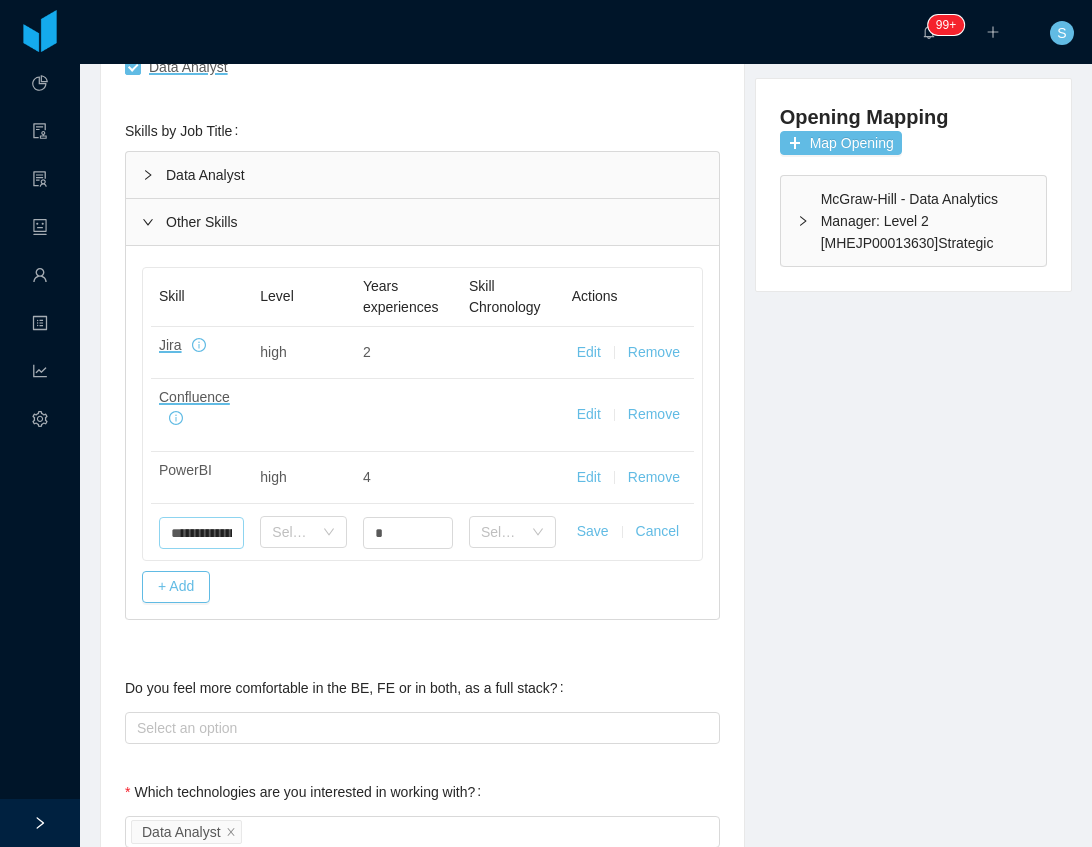 type on "**********" 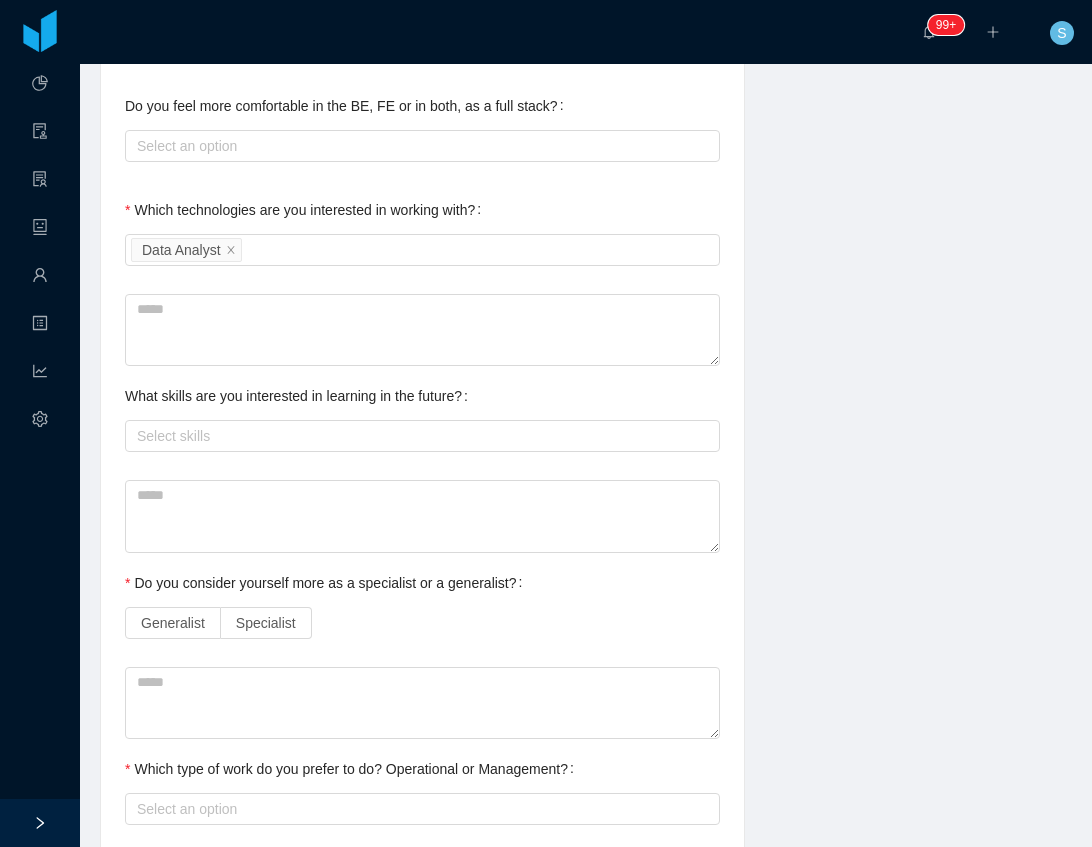 scroll, scrollTop: 1133, scrollLeft: 0, axis: vertical 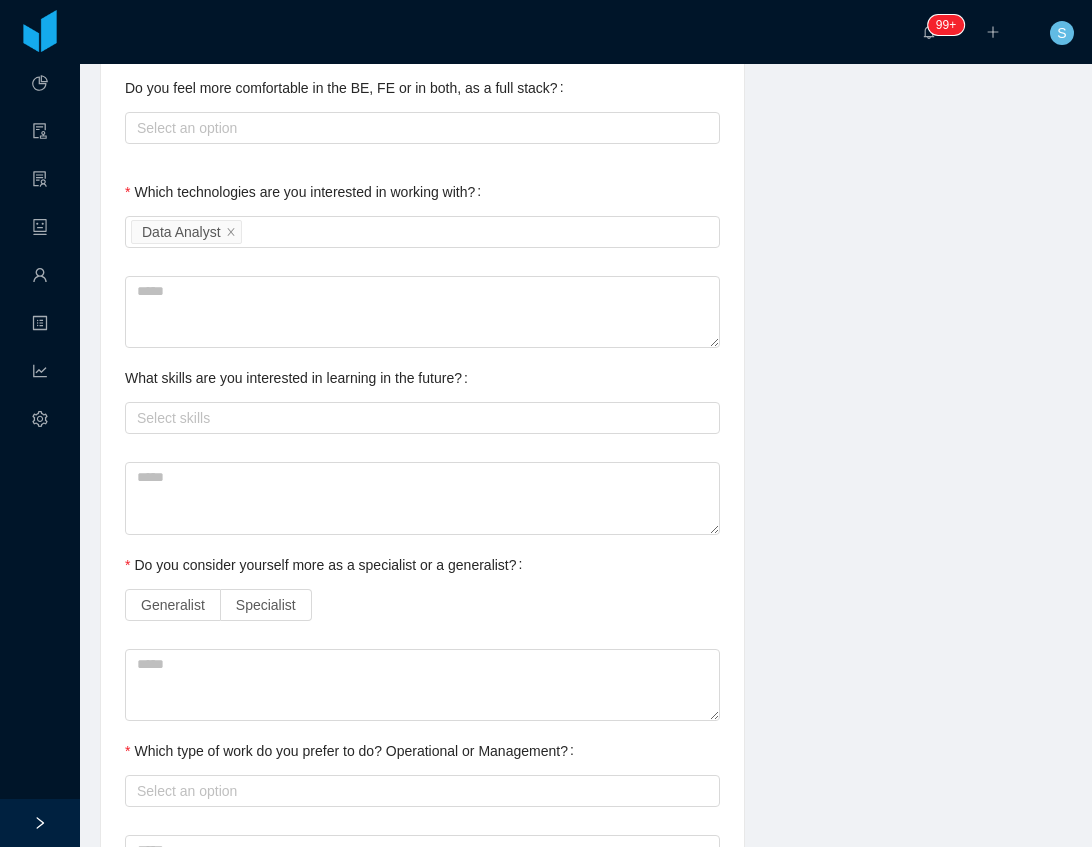 click on "What skills are you interested in learning in the future?" at bounding box center [300, 378] 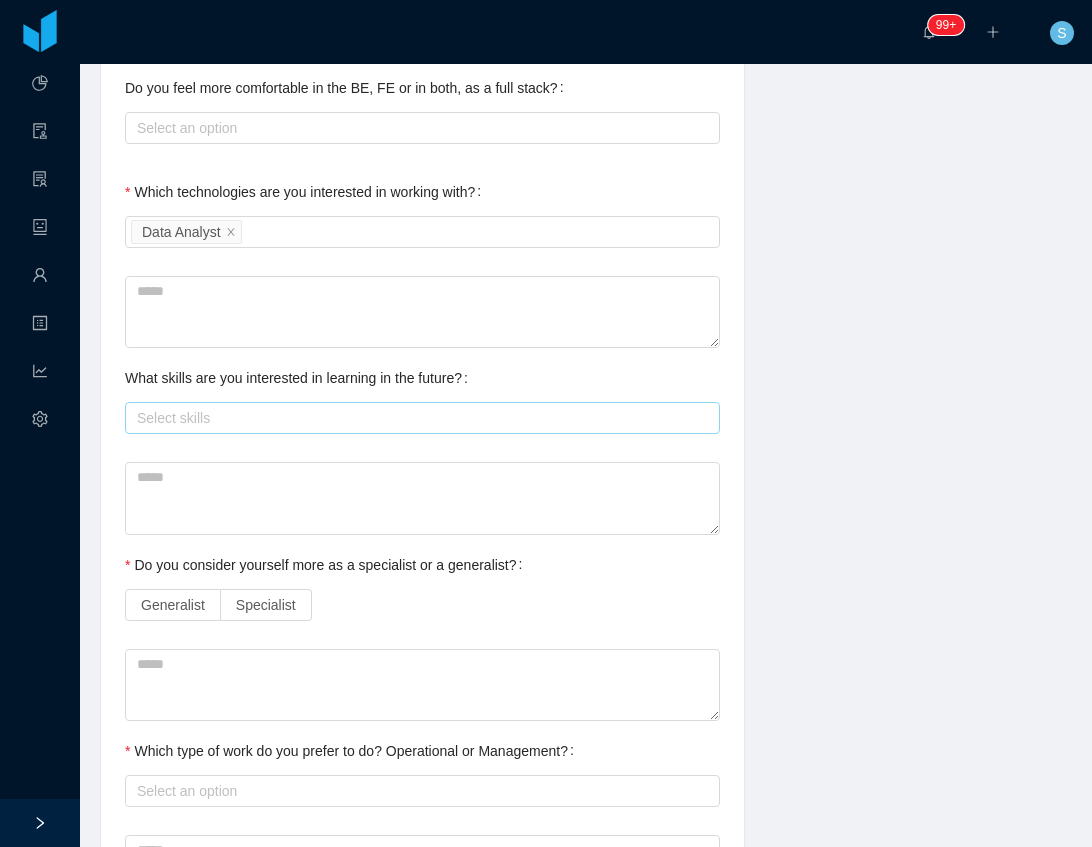 click on "Select skills" at bounding box center (418, 418) 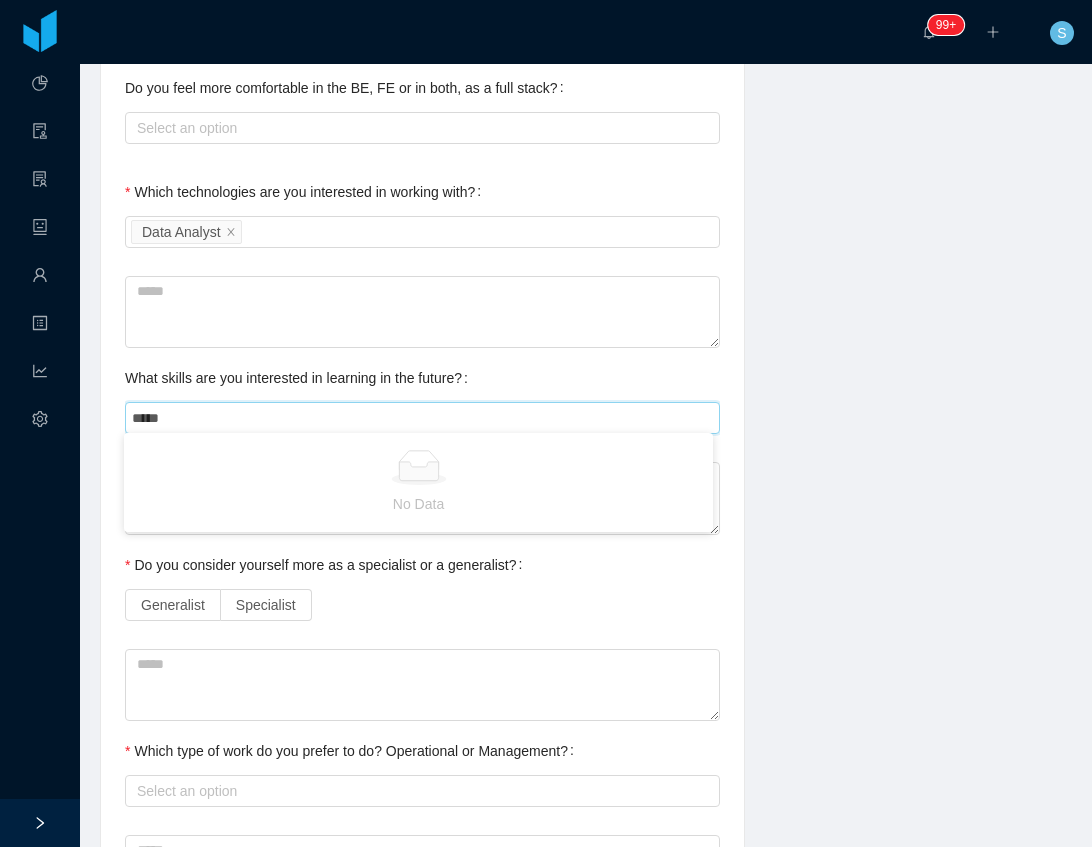 type on "******" 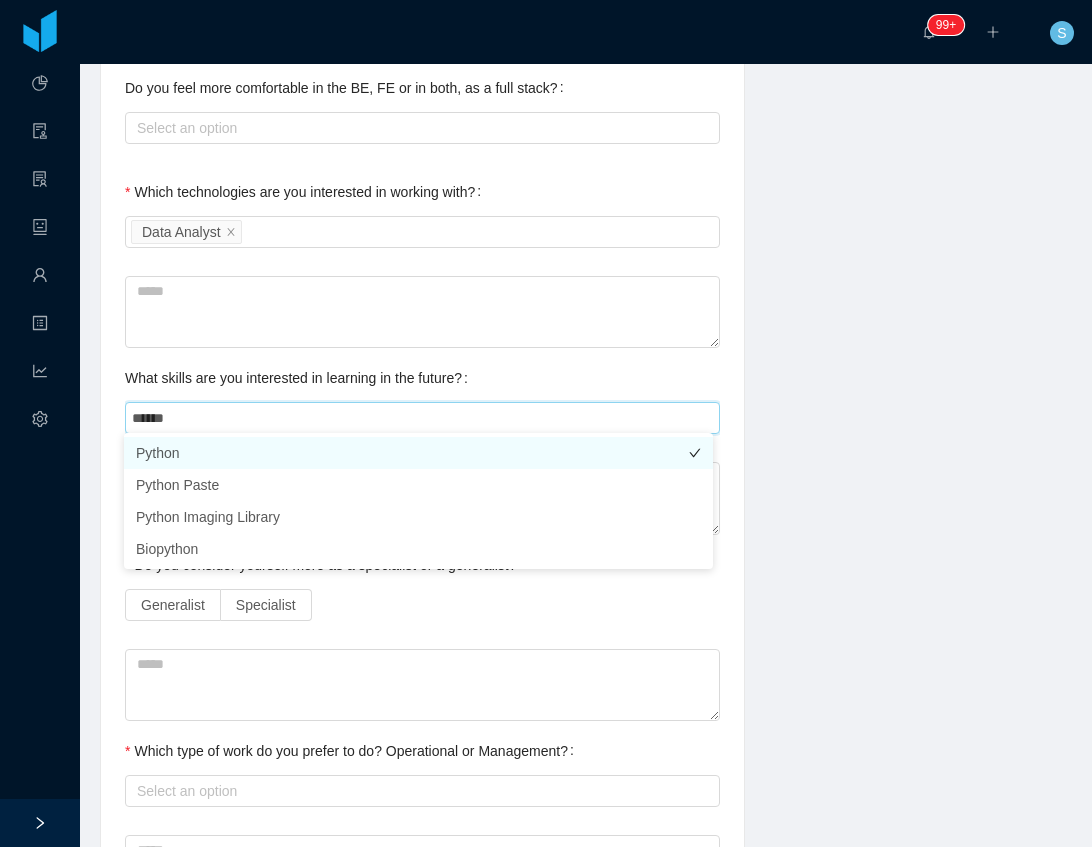 click on "Python" at bounding box center [418, 453] 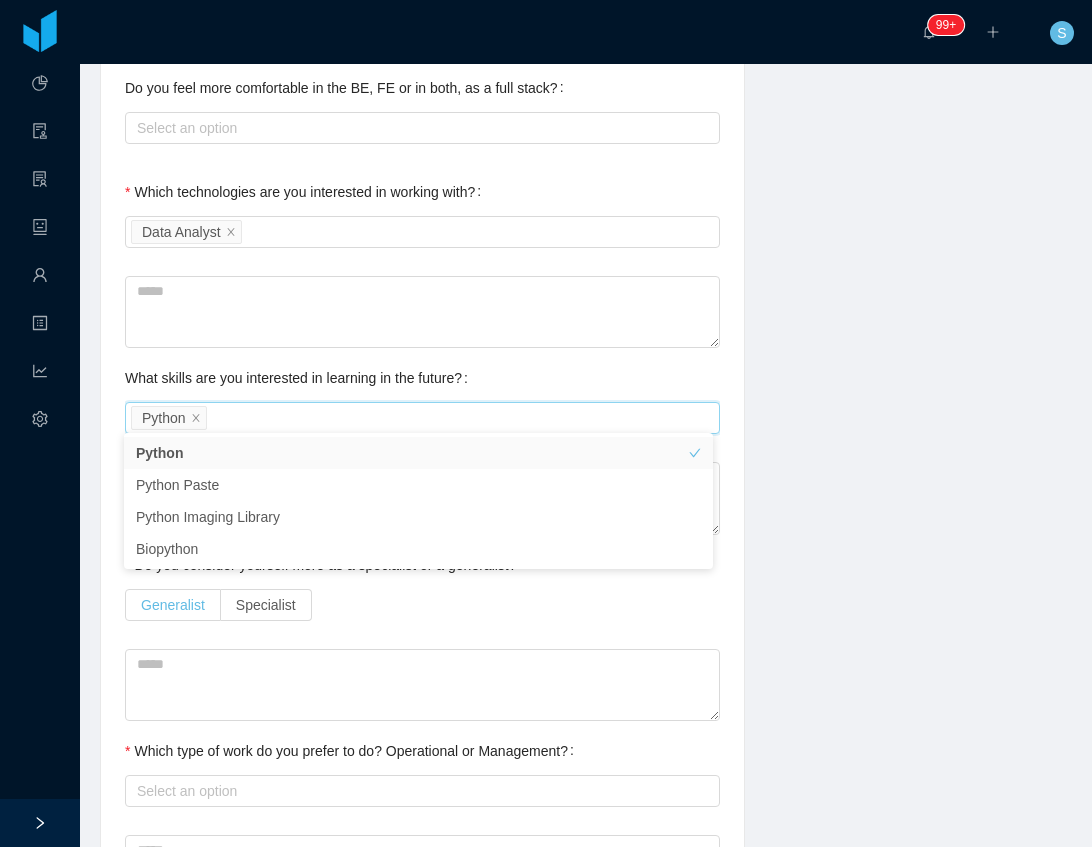 click on "Generalist" at bounding box center (173, 605) 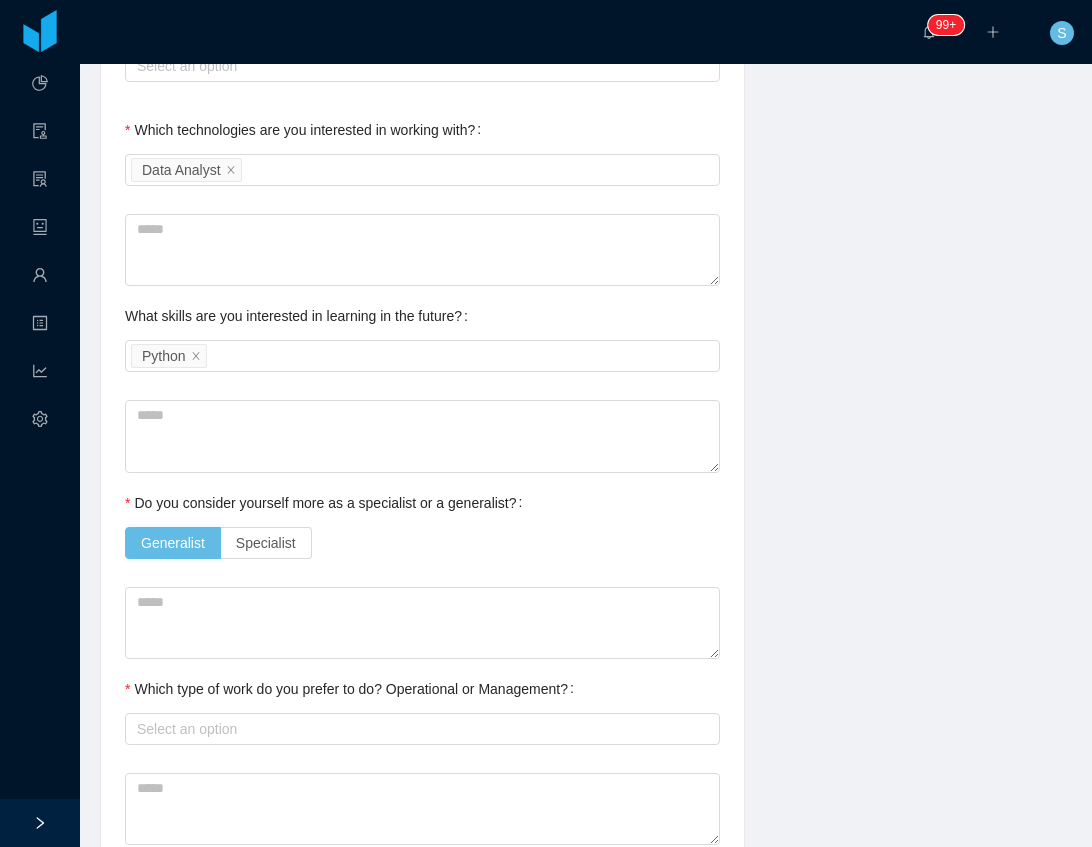 scroll, scrollTop: 1200, scrollLeft: 0, axis: vertical 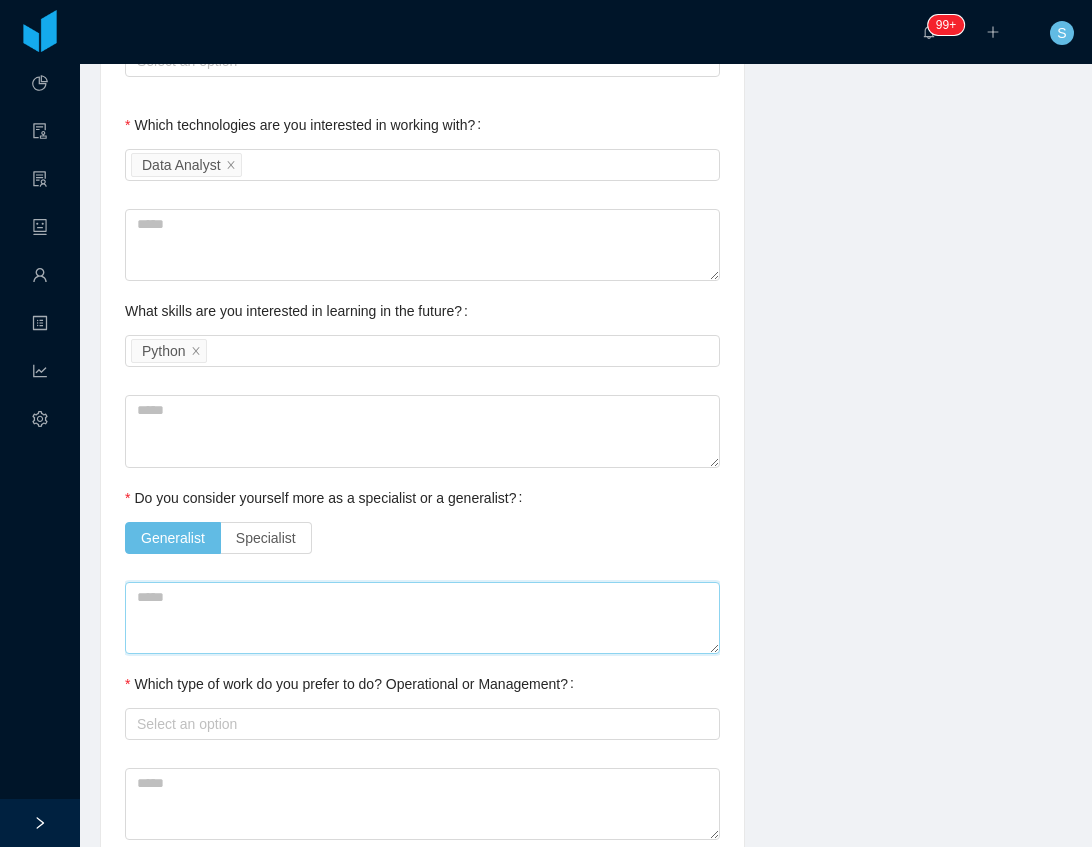 click at bounding box center [422, 618] 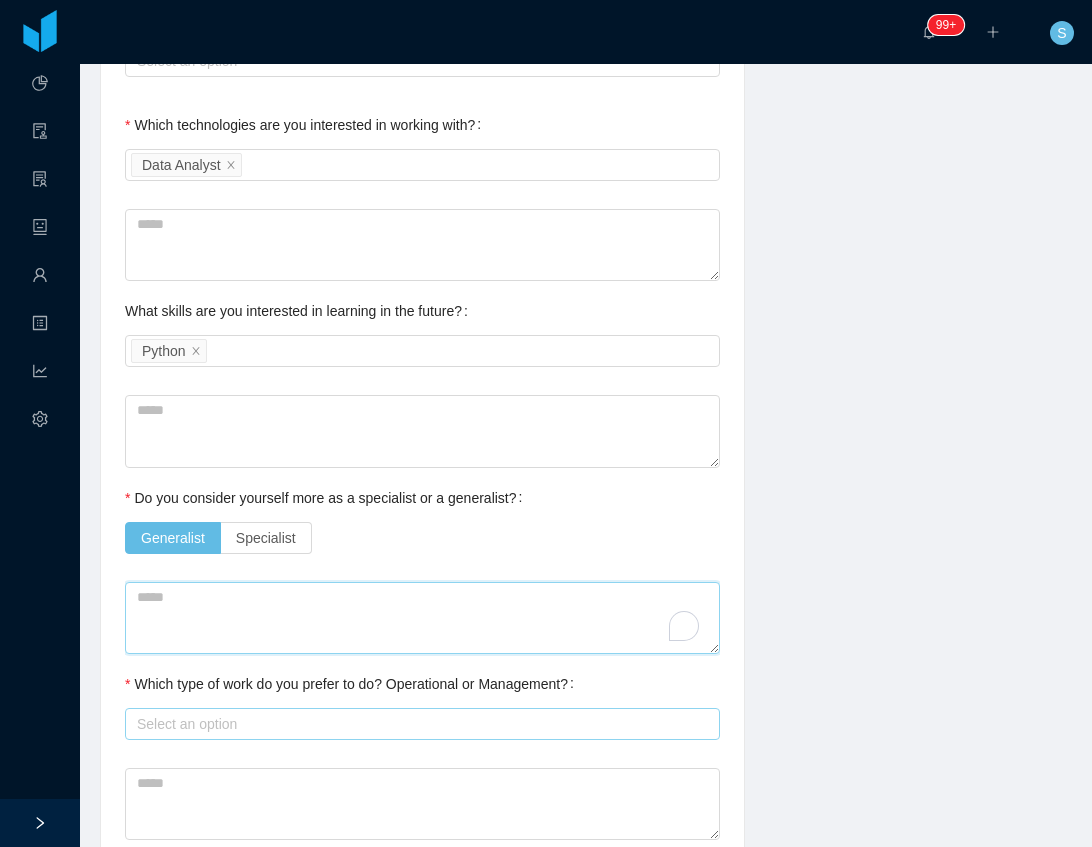 click on "Select an option" at bounding box center (418, 724) 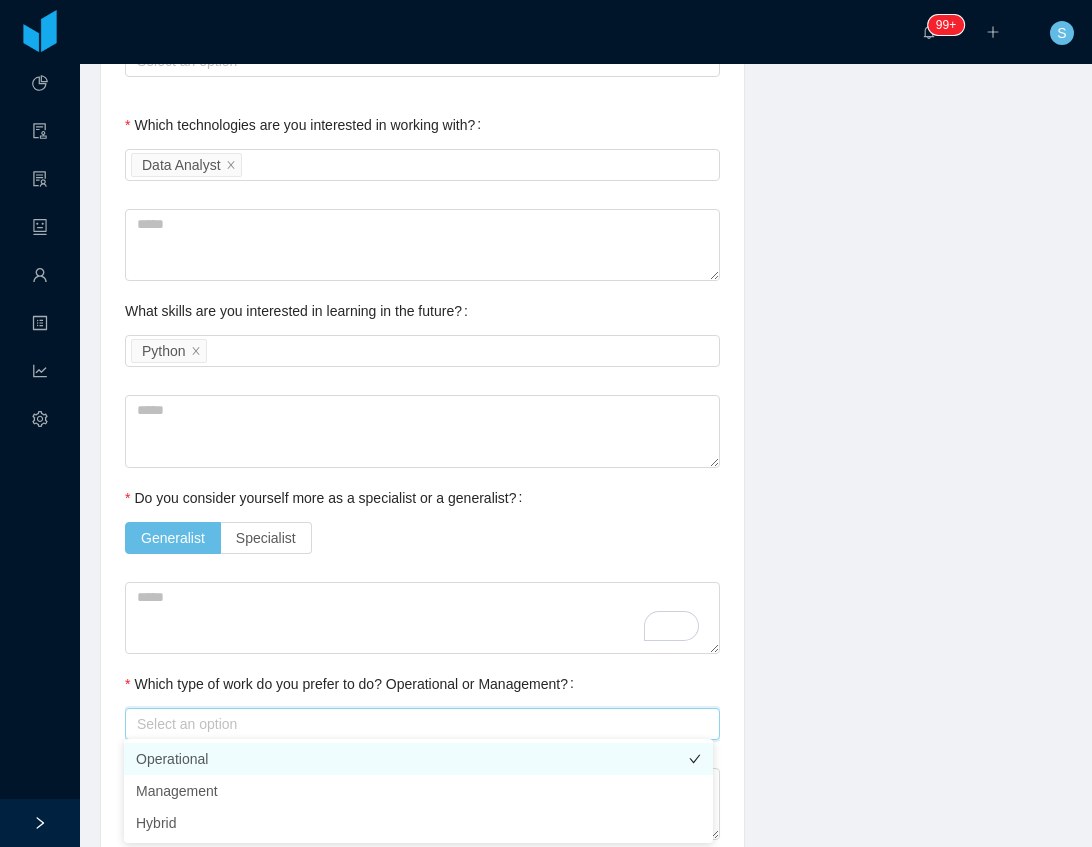 click on "Operational" at bounding box center [418, 759] 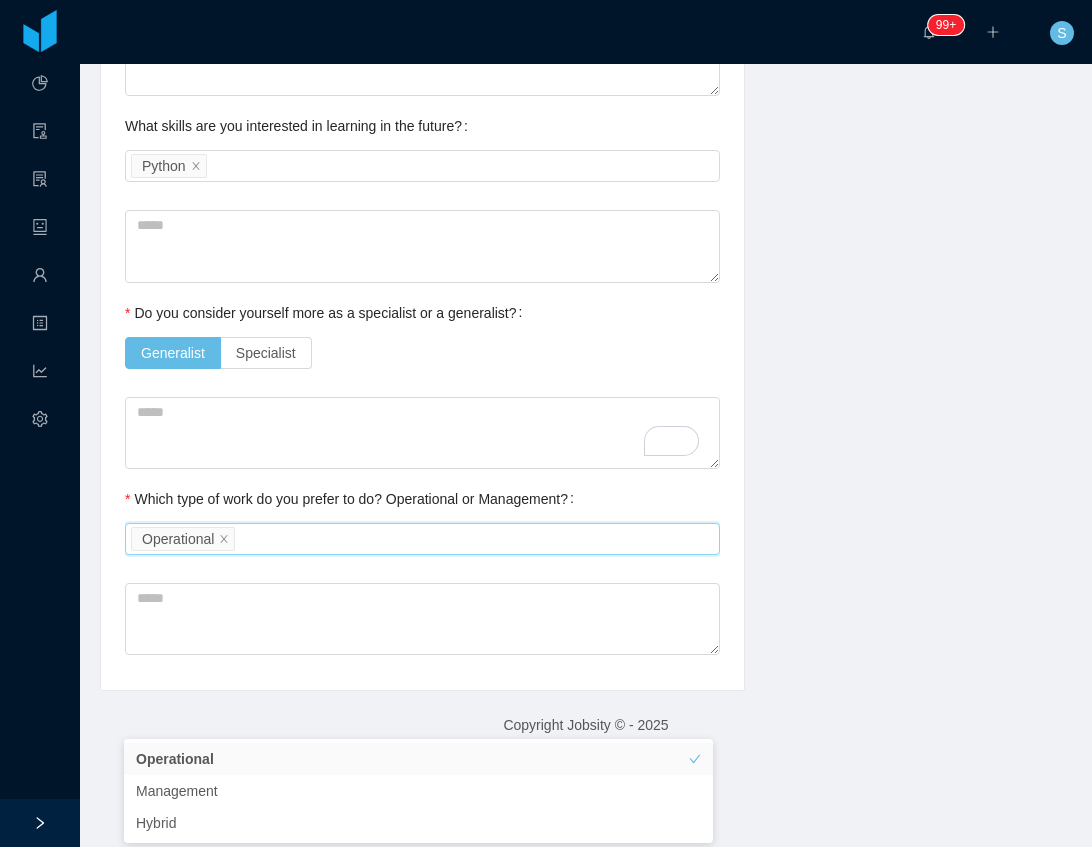 scroll, scrollTop: 1533, scrollLeft: 0, axis: vertical 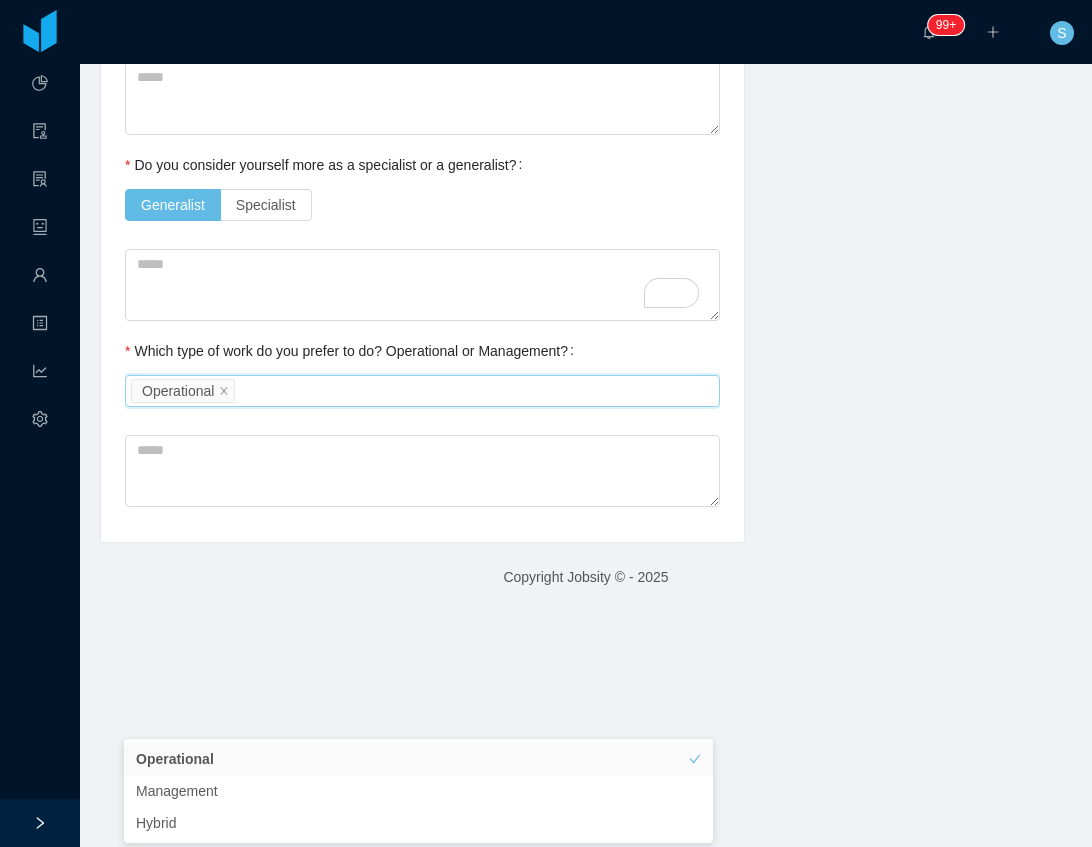 click on "Copyright Jobsity © - 2025" at bounding box center (586, 577) 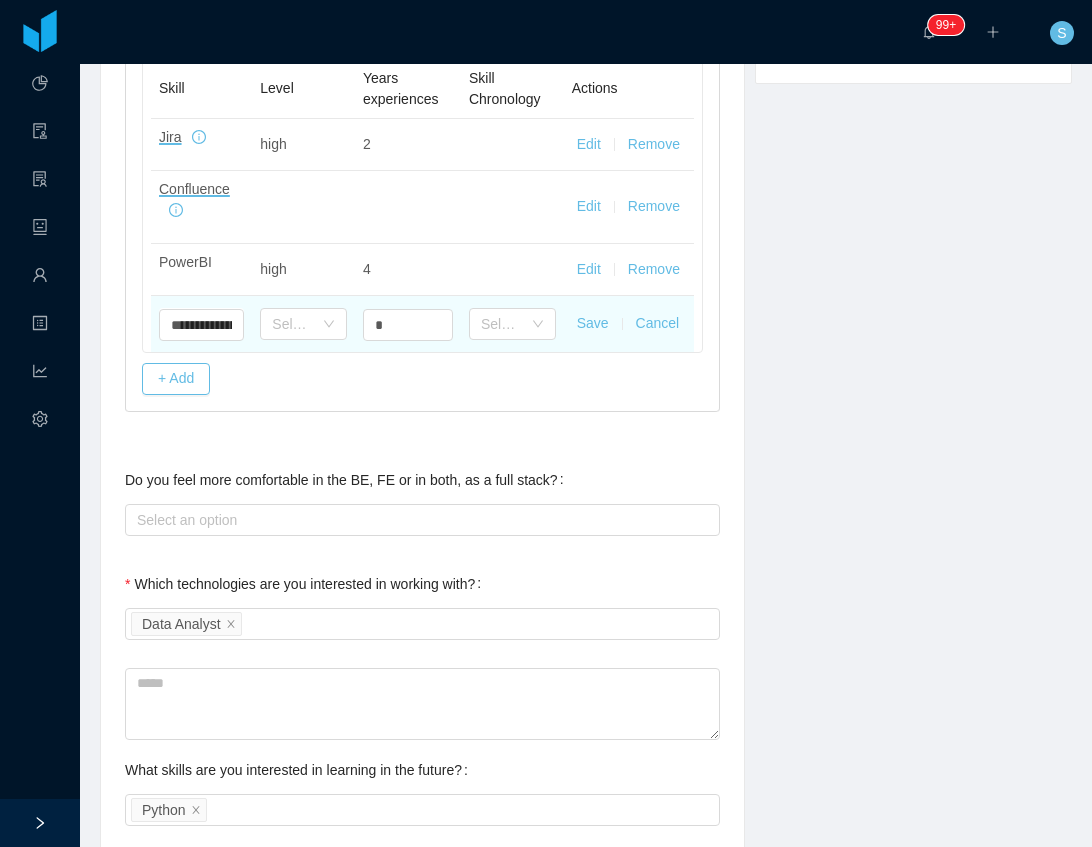 scroll, scrollTop: 666, scrollLeft: 0, axis: vertical 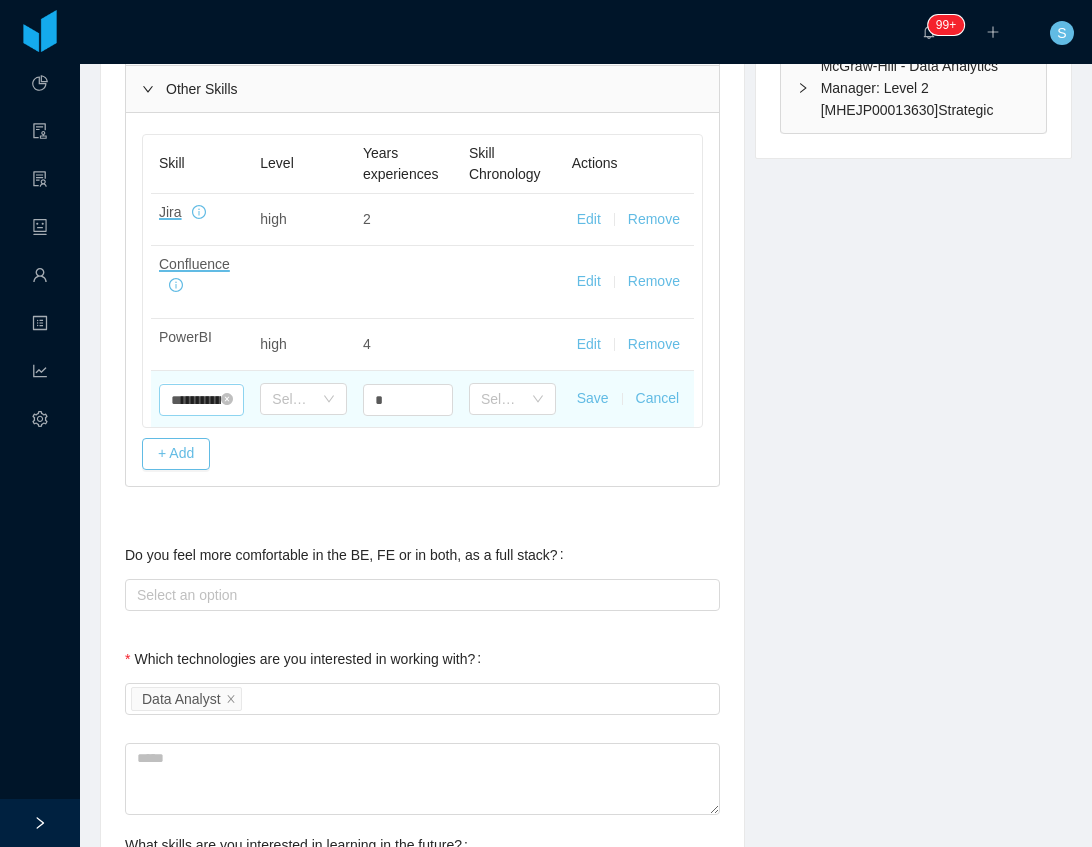 click on "**********" at bounding box center [201, 400] 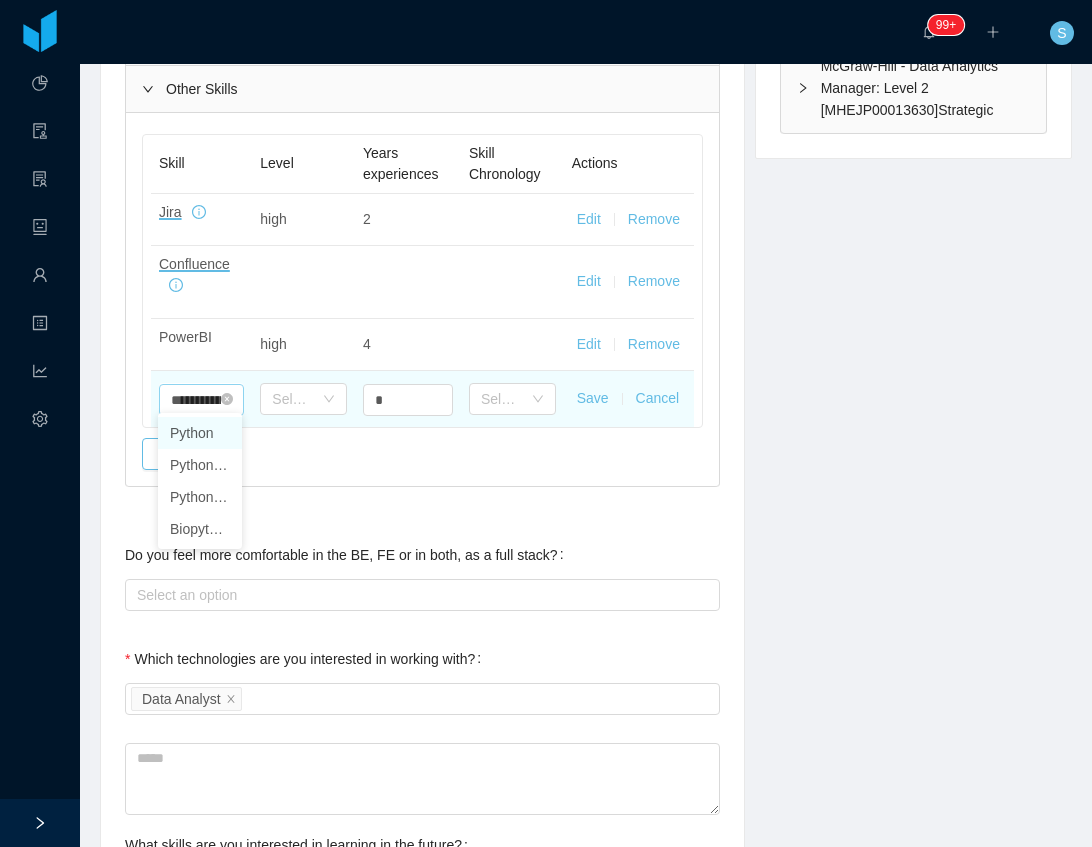 click on "**********" at bounding box center [201, 400] 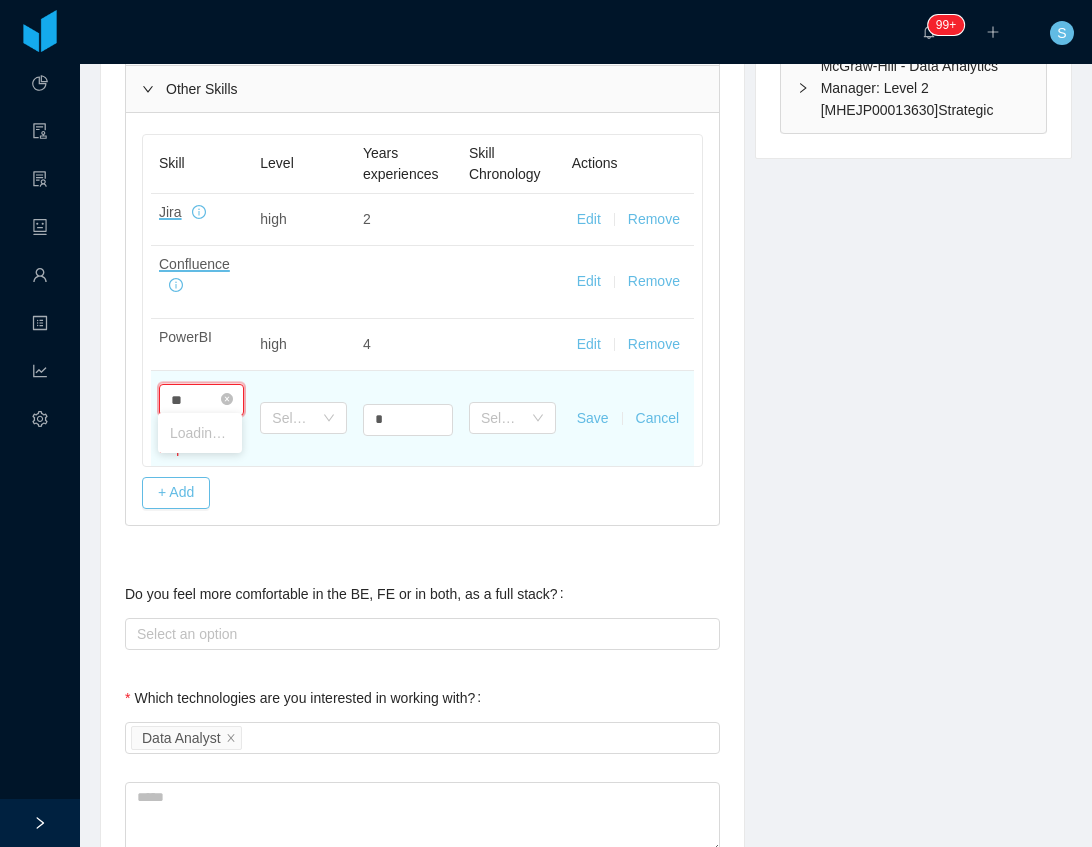 type on "*" 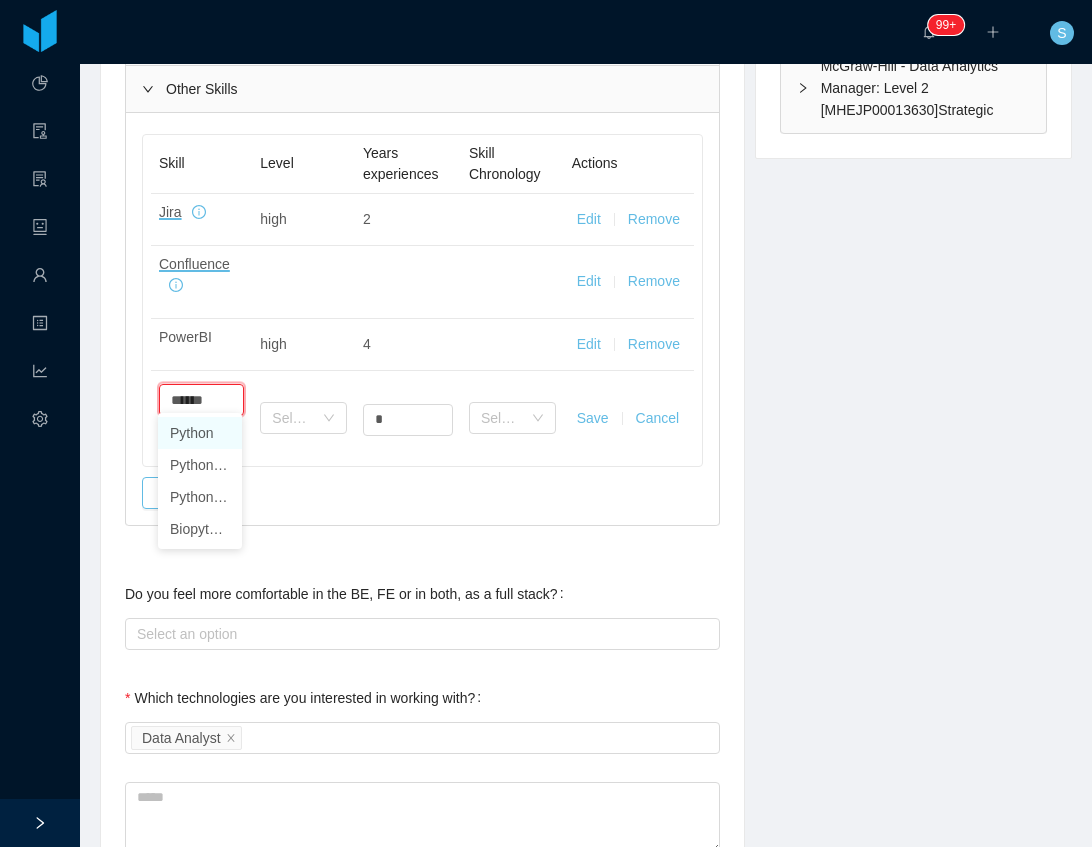 click on "Python" at bounding box center [200, 433] 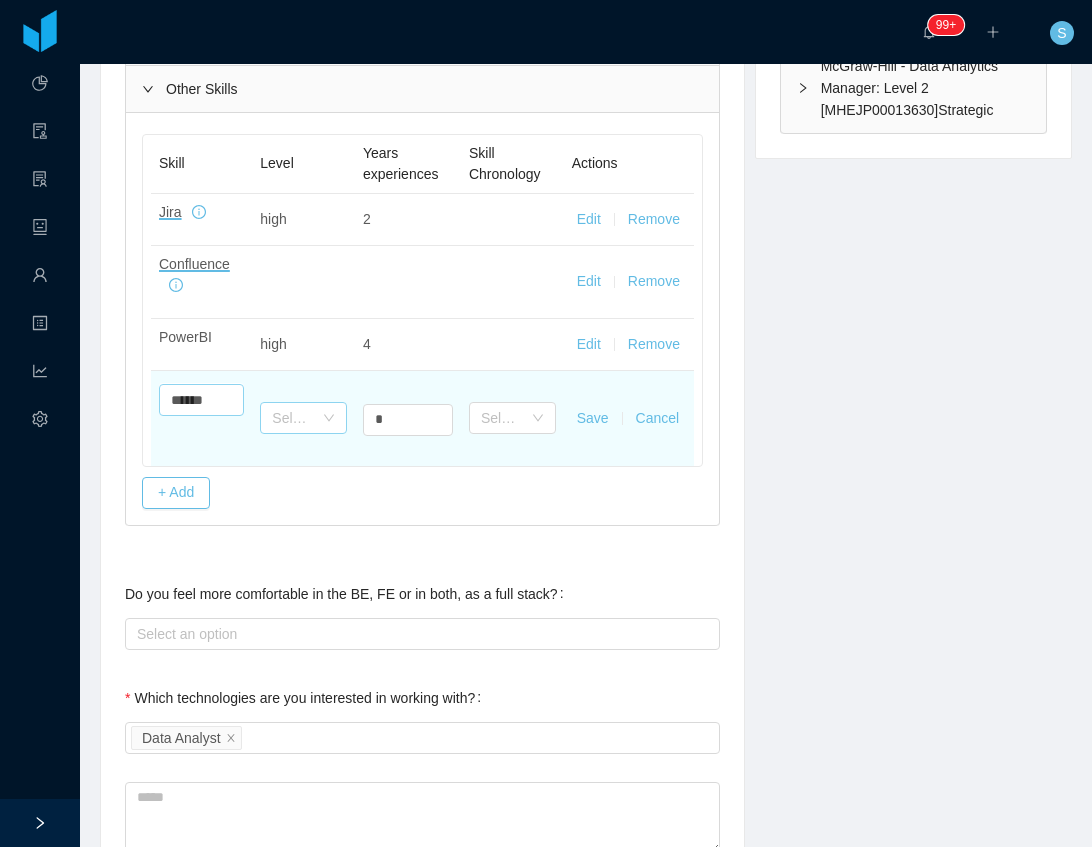 type on "******" 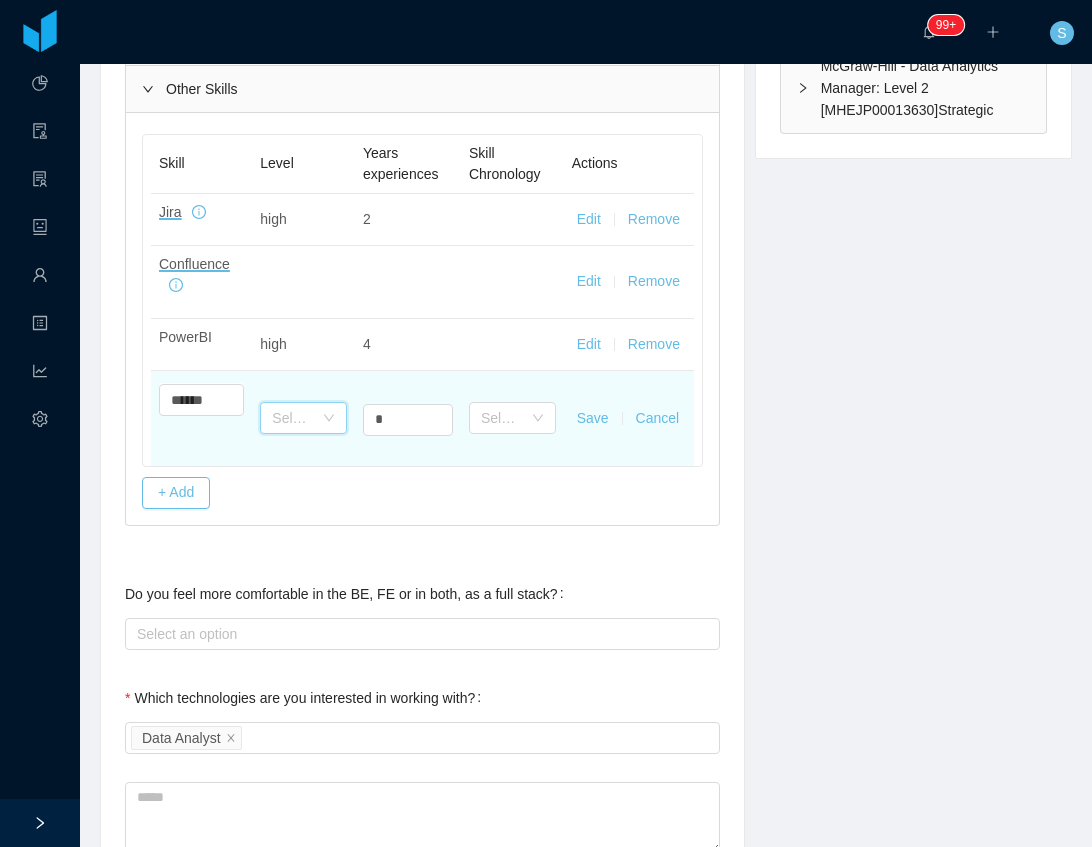 click on "Select one" at bounding box center [303, 418] 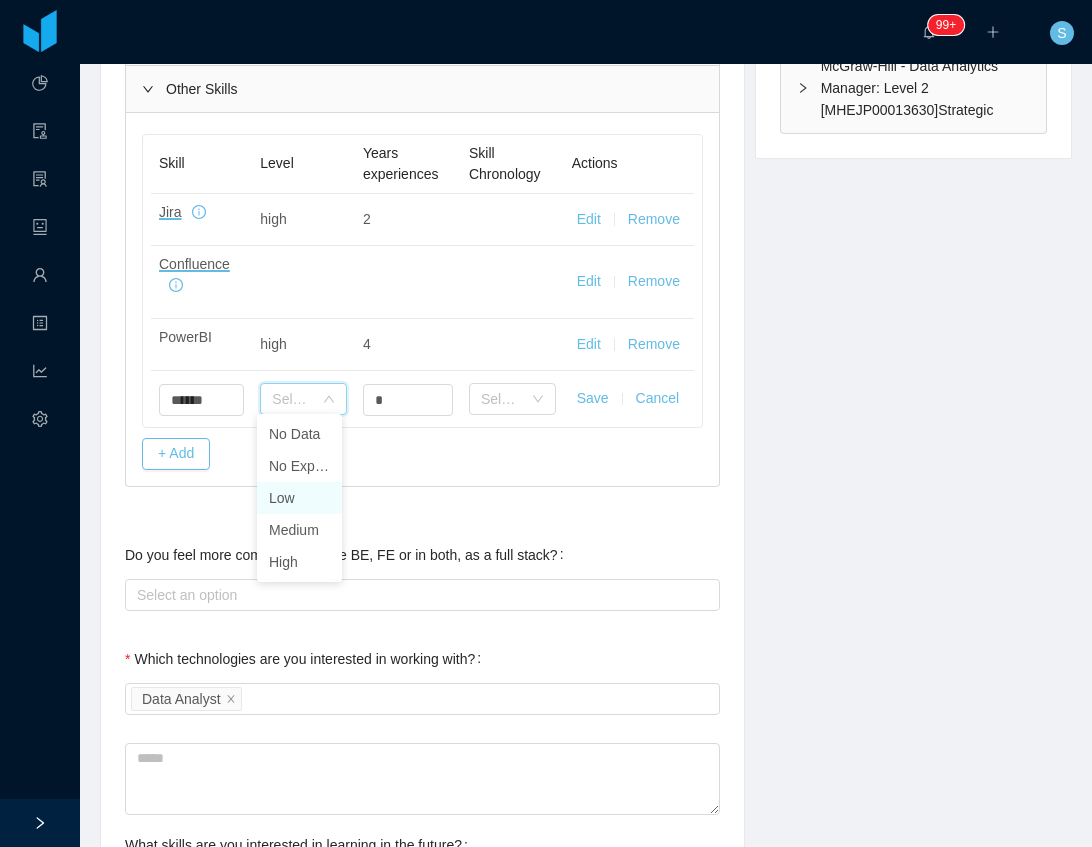 click on "Low" at bounding box center (299, 498) 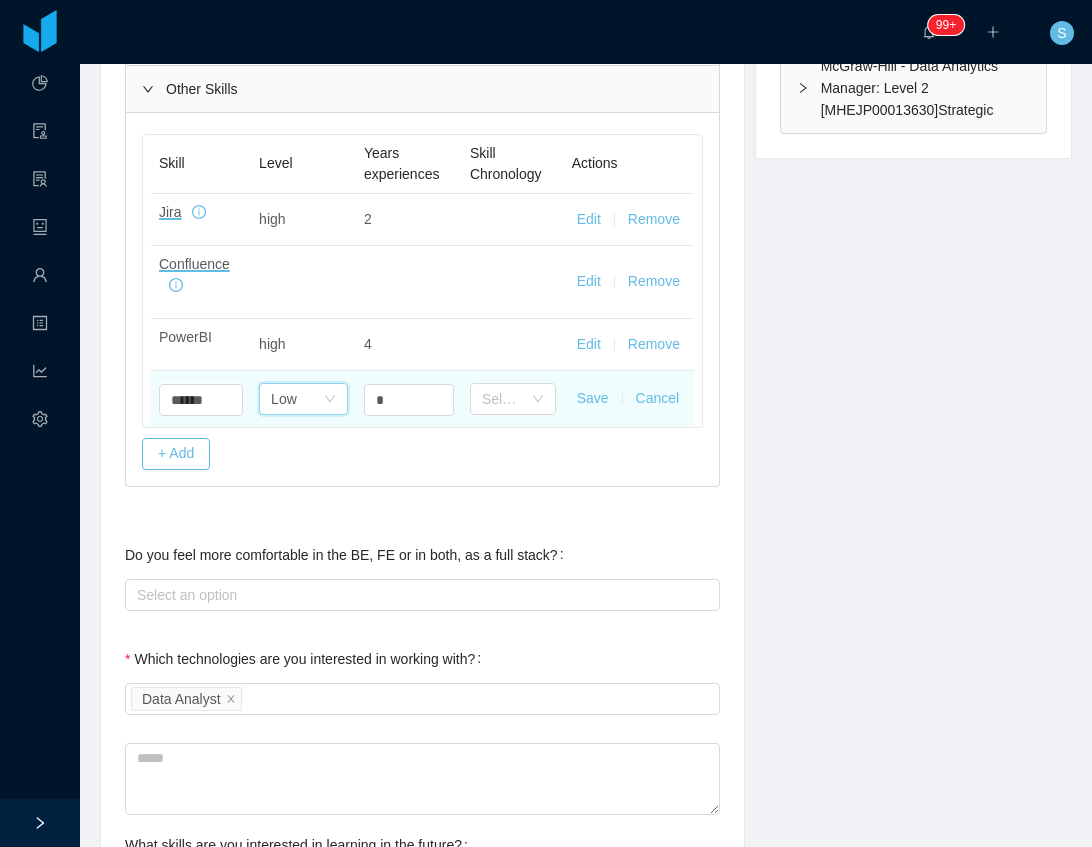 click on "Low" at bounding box center (284, 399) 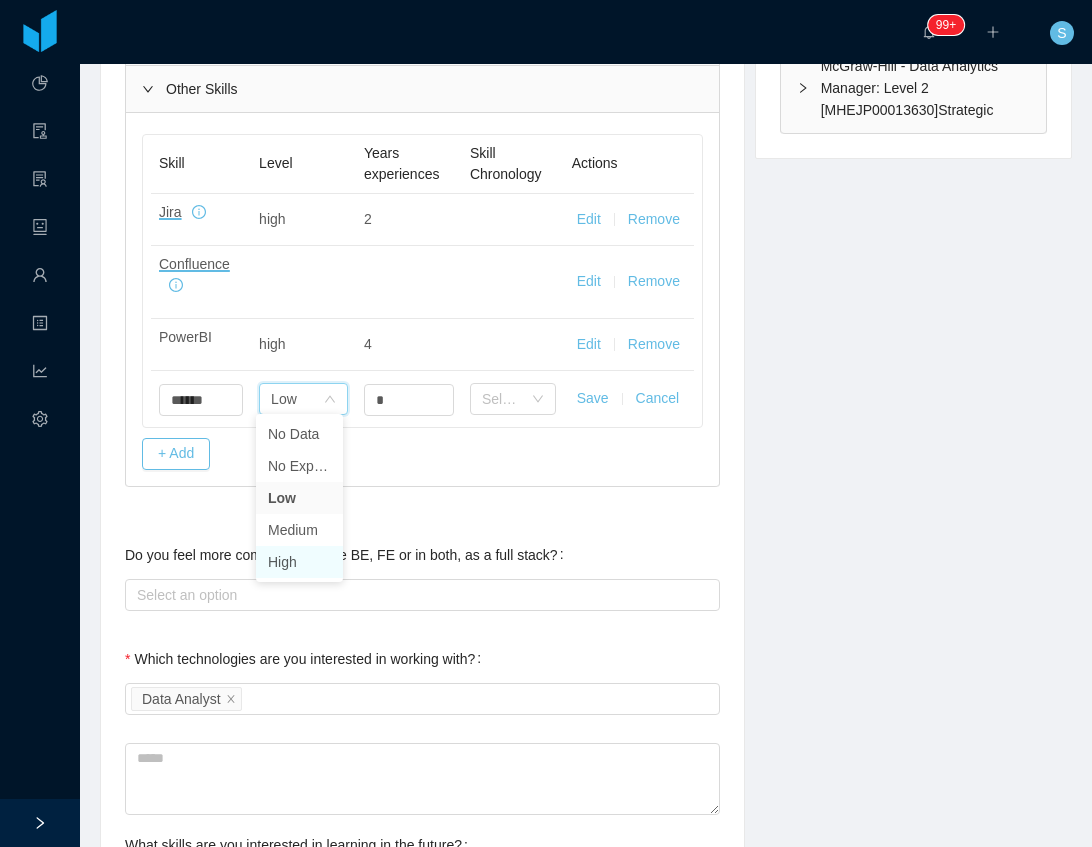 click on "High" at bounding box center (299, 562) 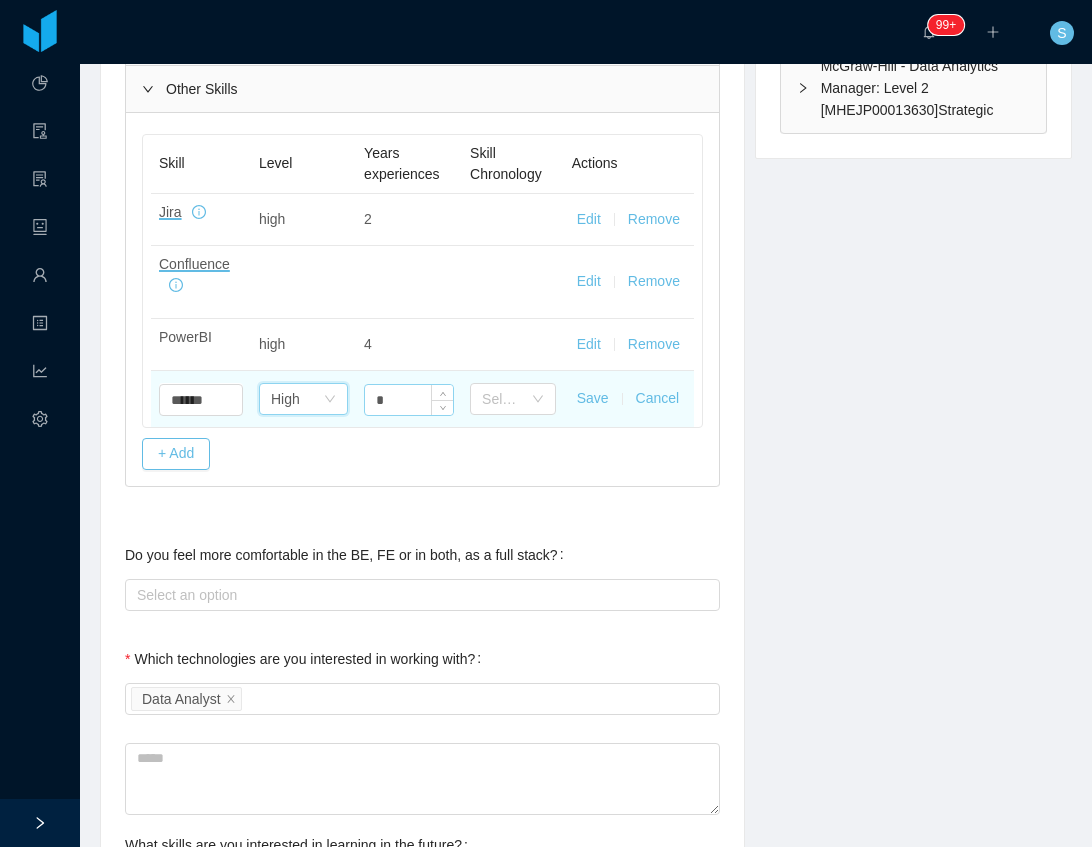 click on "*" at bounding box center [409, 400] 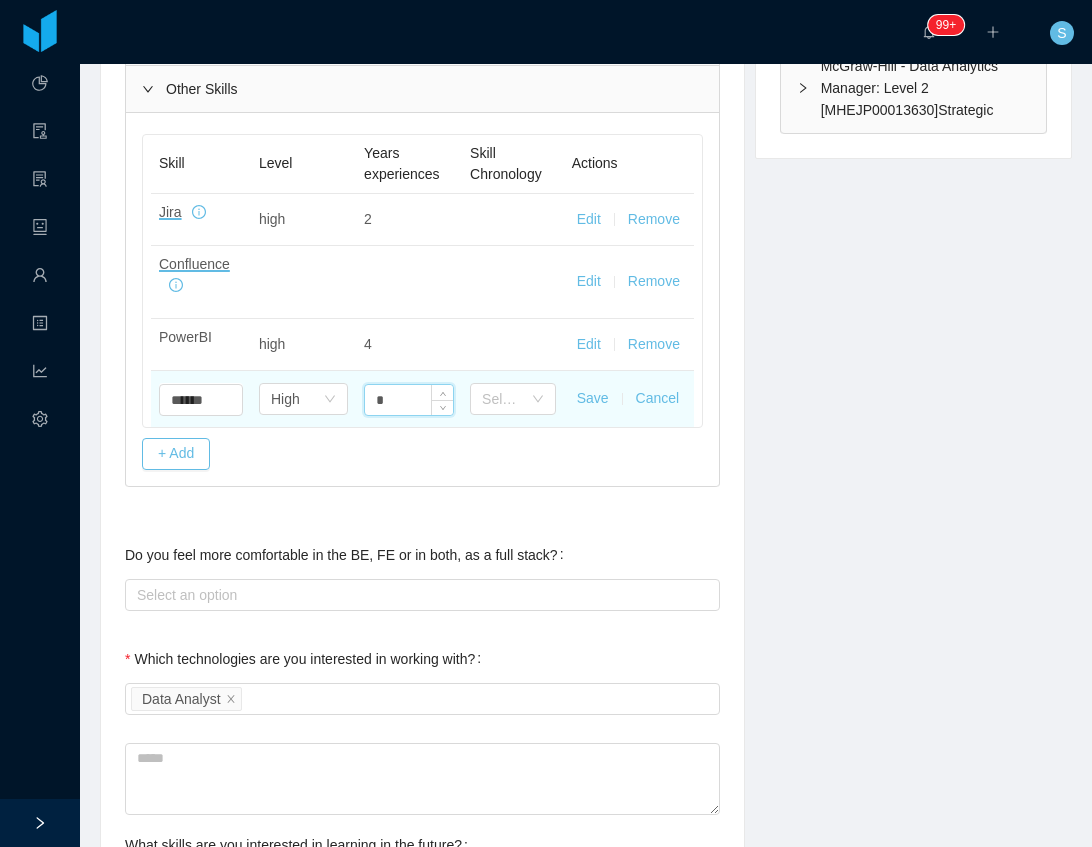 click on "*" at bounding box center (409, 400) 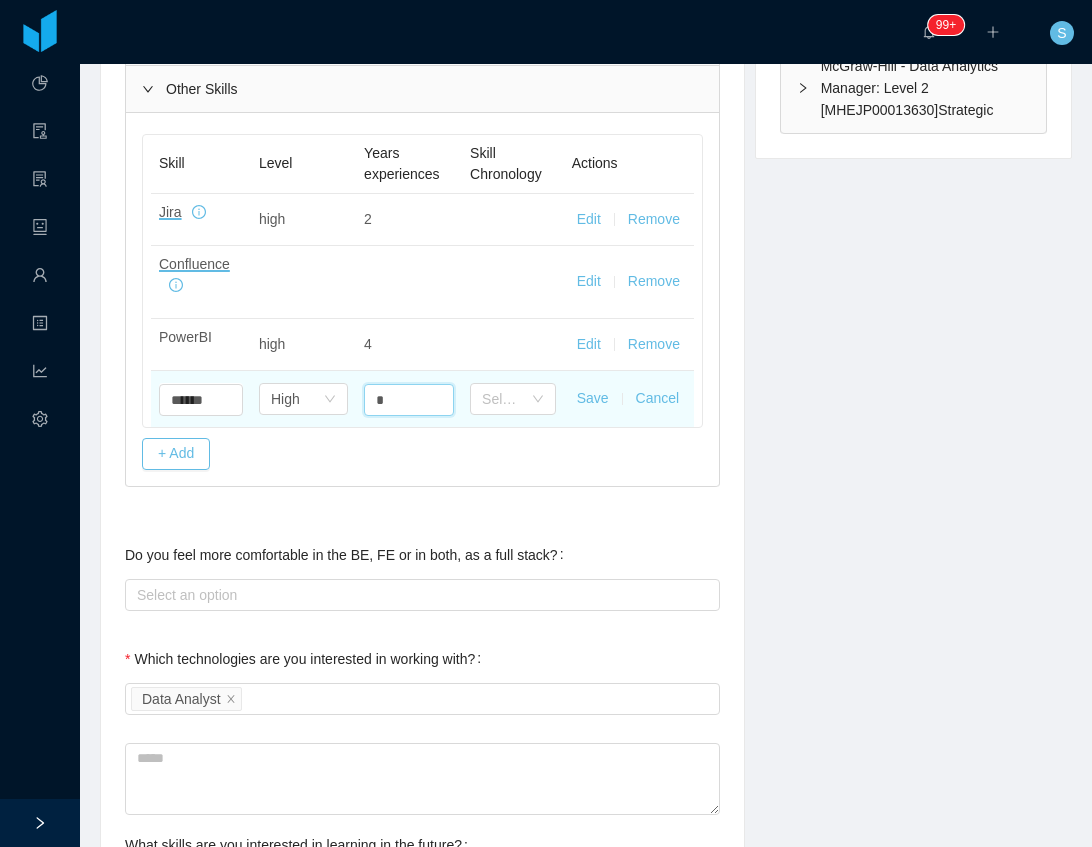 type on "*" 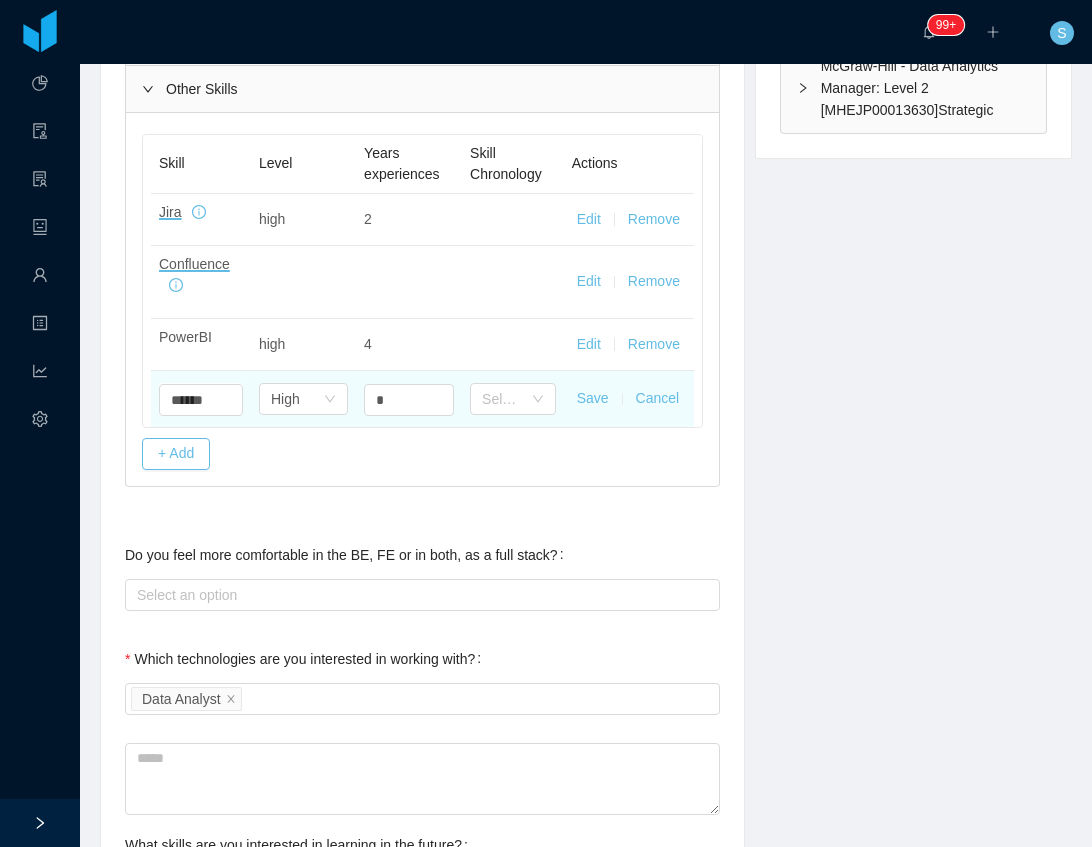 click on "Save" at bounding box center [593, 398] 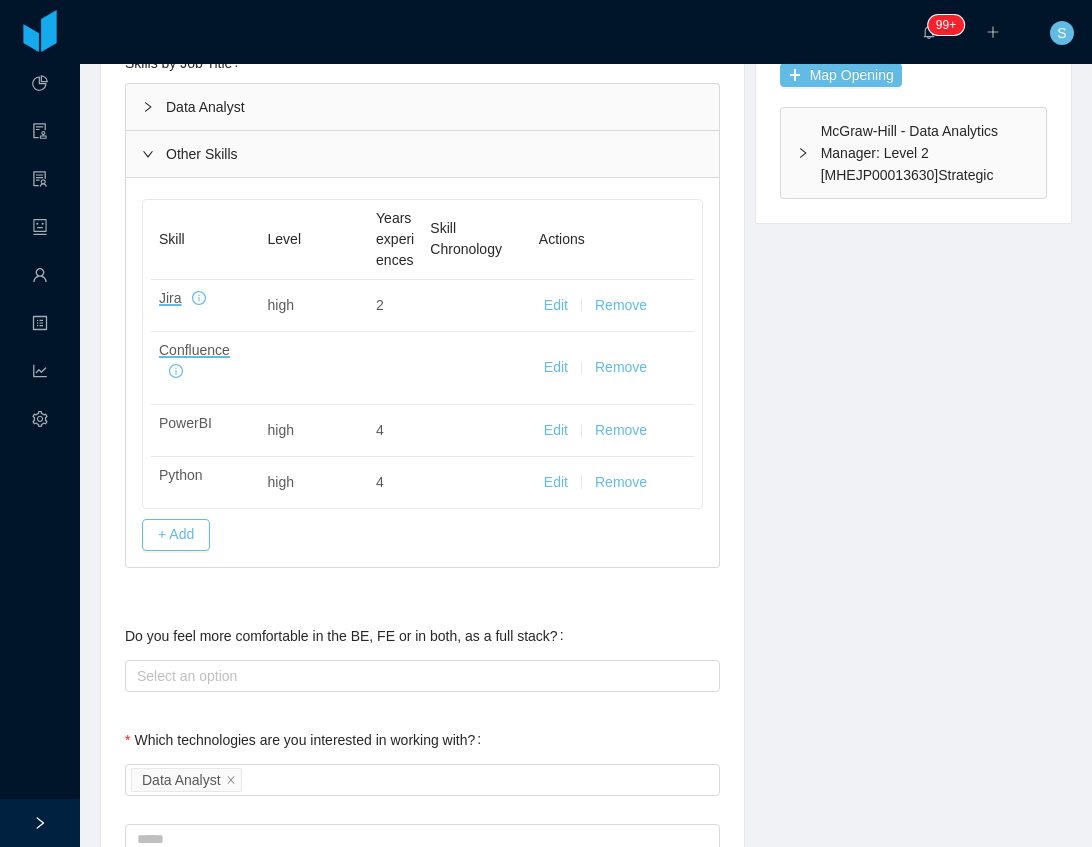 scroll, scrollTop: 613, scrollLeft: 0, axis: vertical 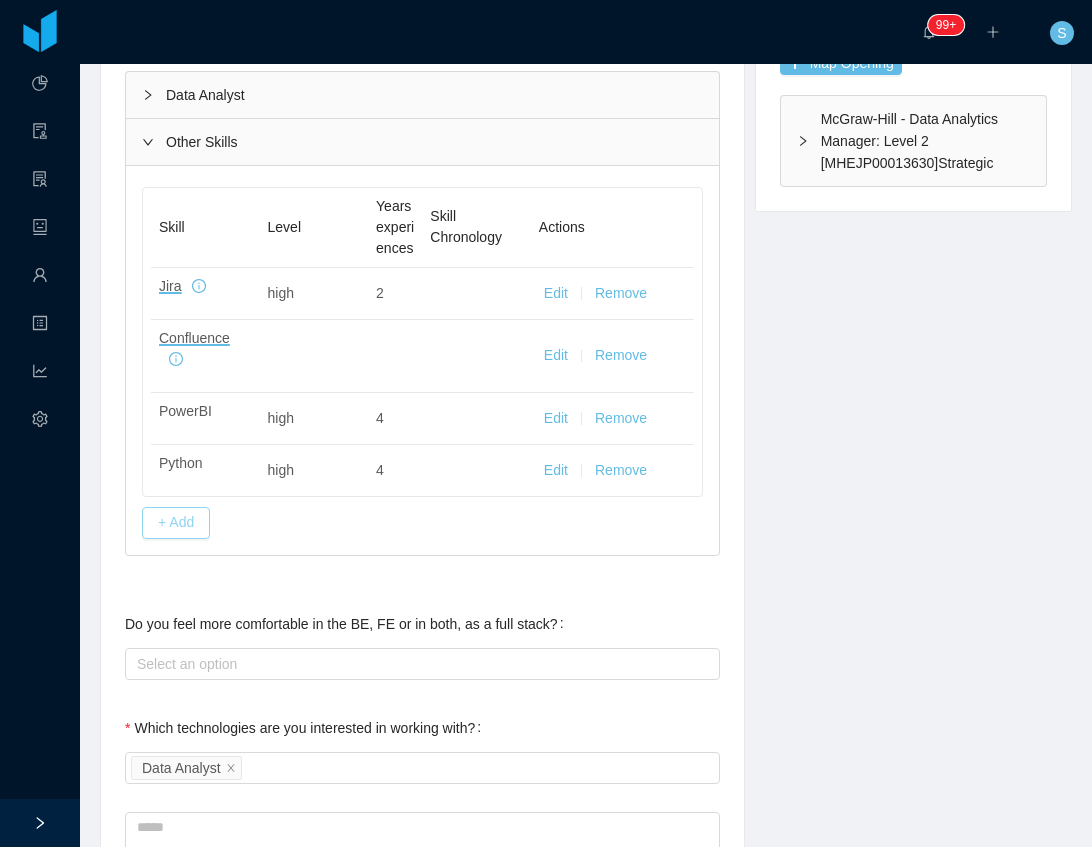 click on "+ Add" at bounding box center [176, 523] 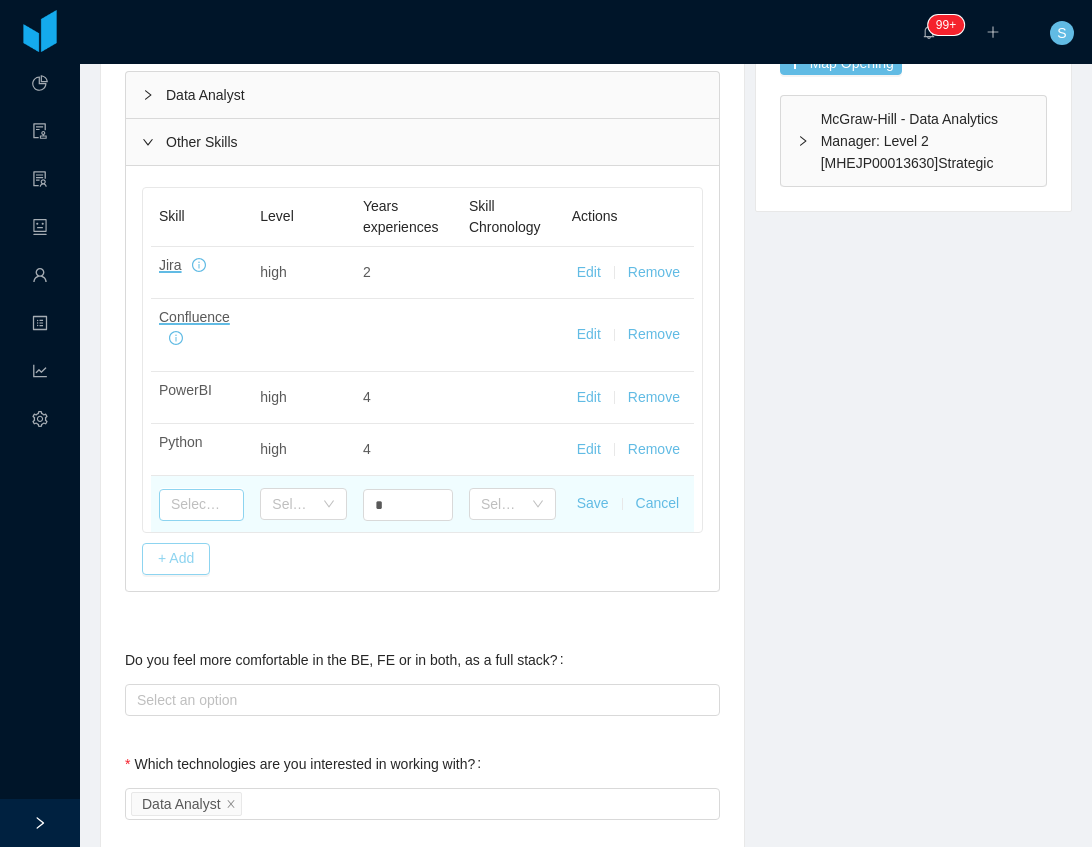 drag, startPoint x: 189, startPoint y: 538, endPoint x: 202, endPoint y: 511, distance: 29.966648 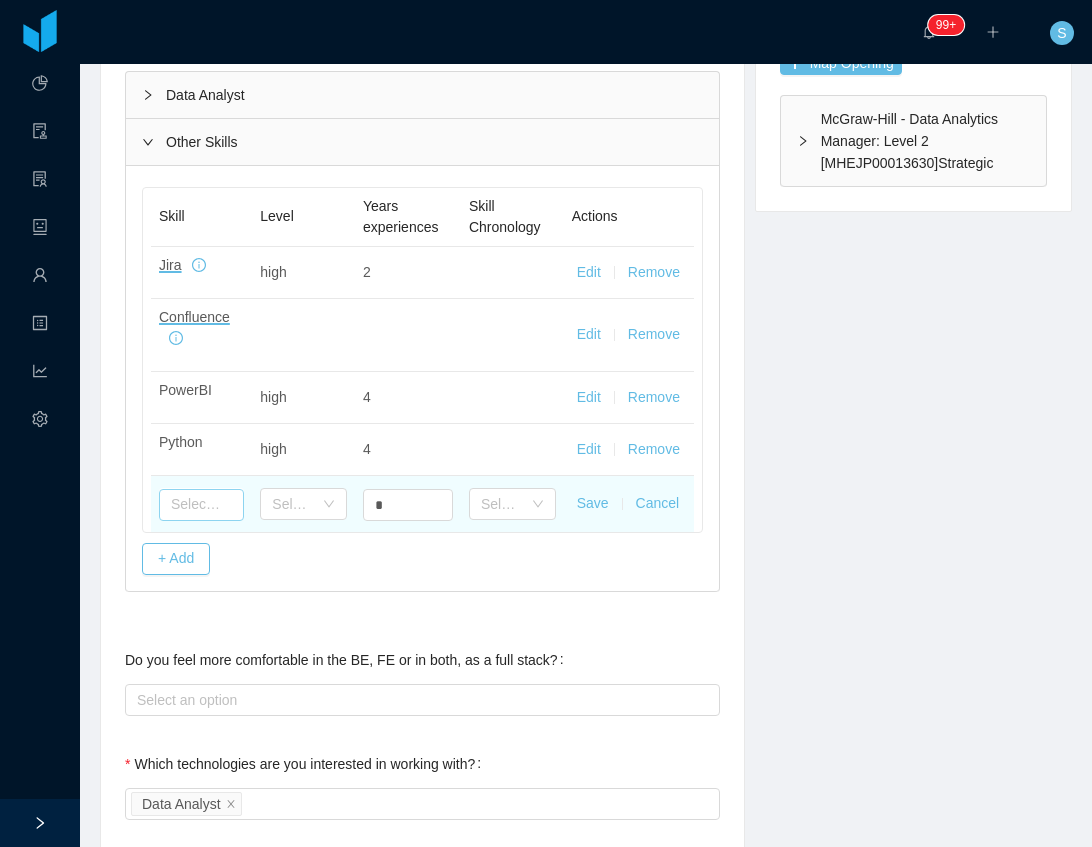 click at bounding box center [201, 505] 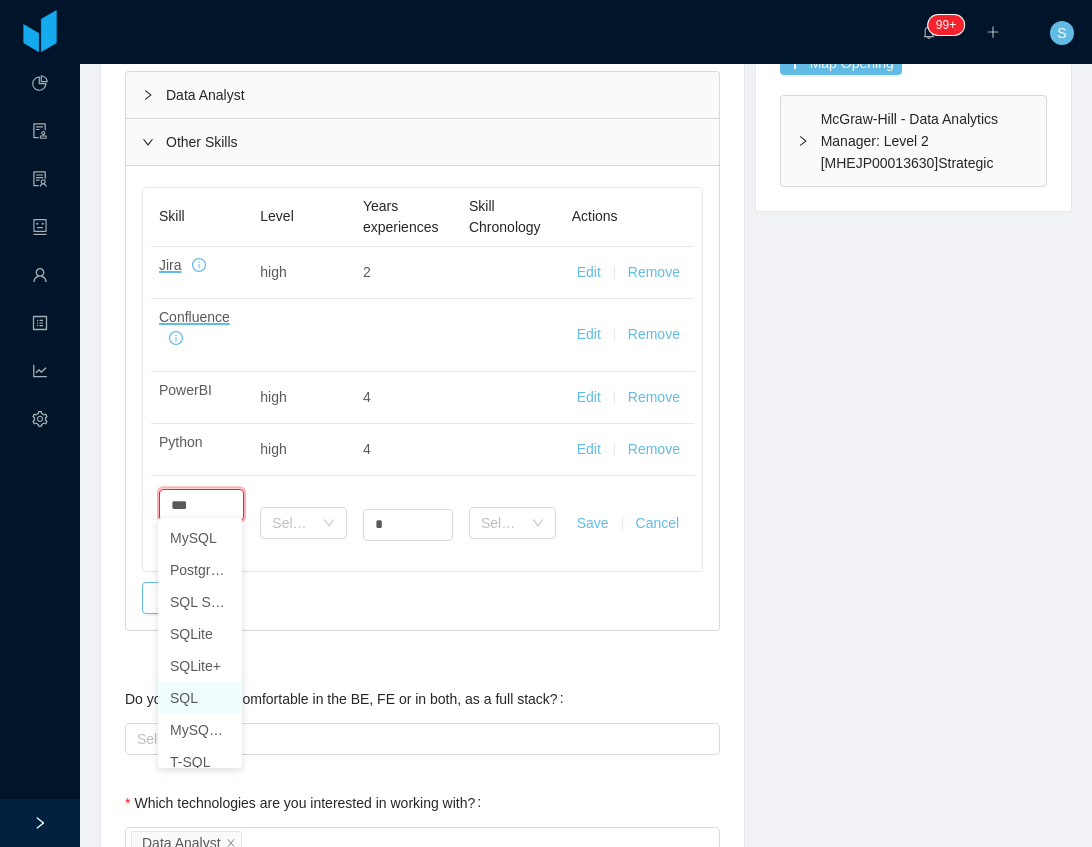 click on "SQL" at bounding box center [200, 698] 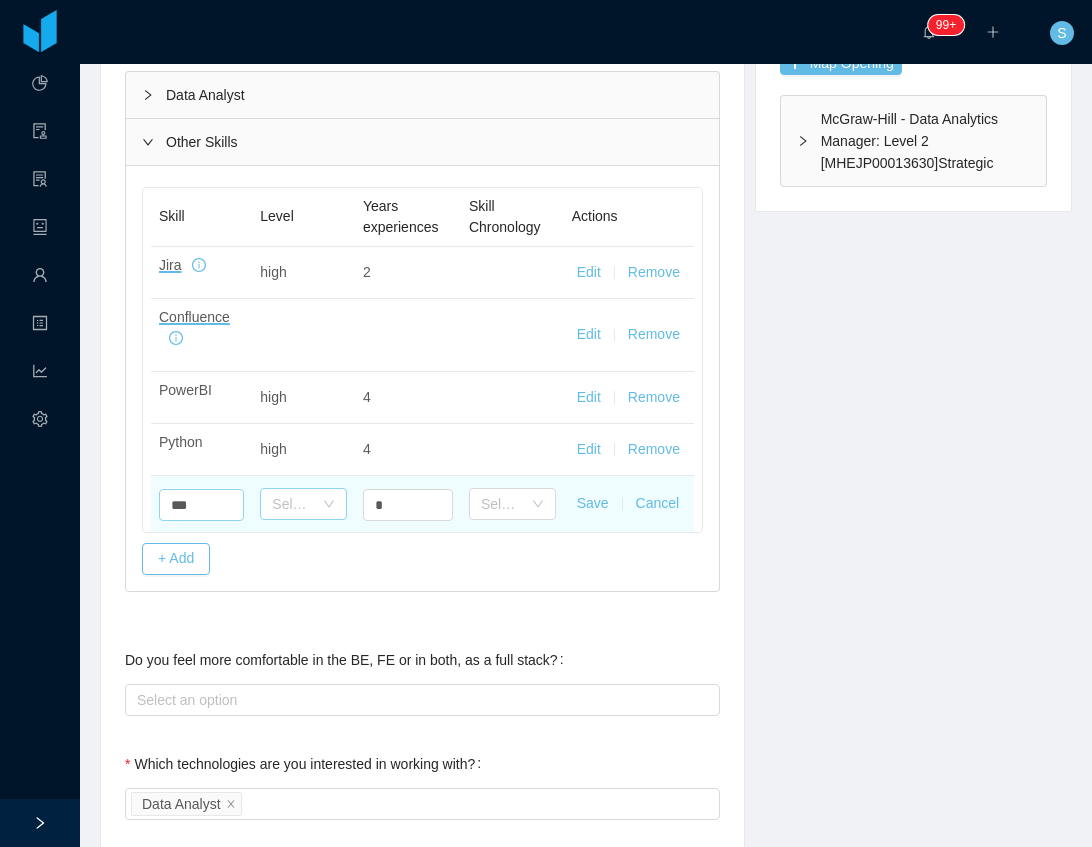 type on "***" 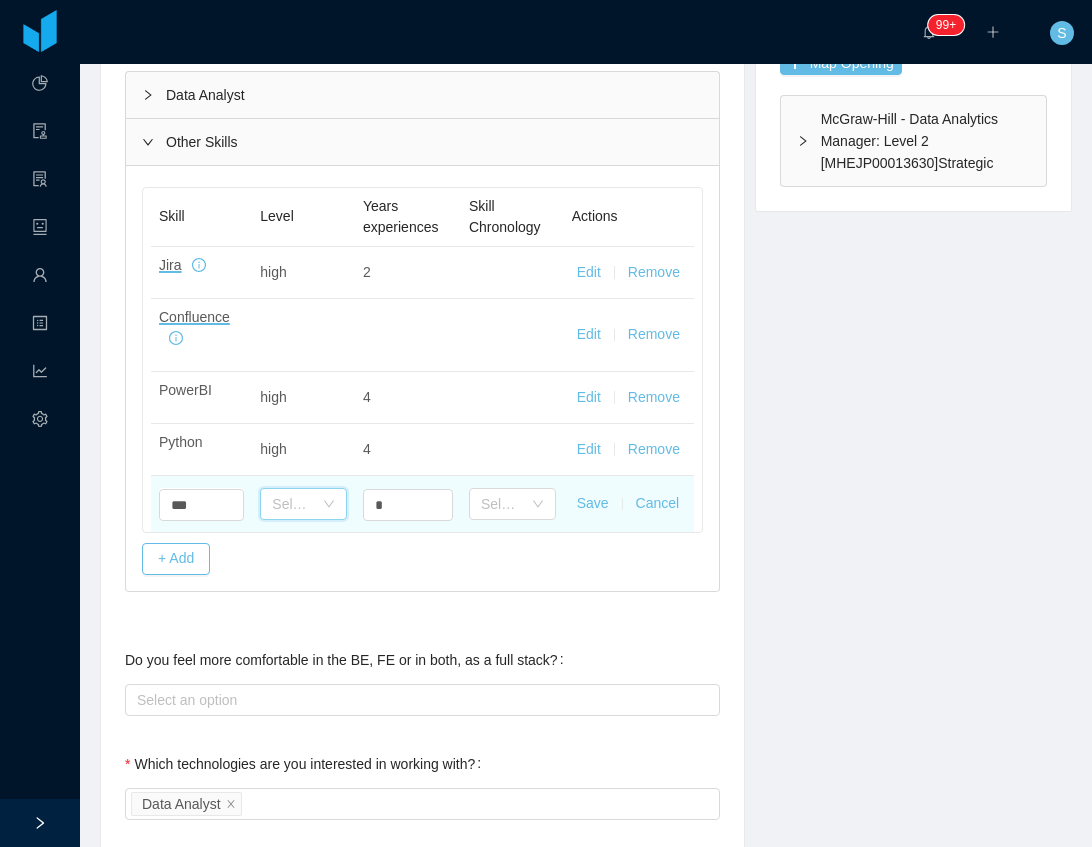 click on "Select one" at bounding box center (303, 504) 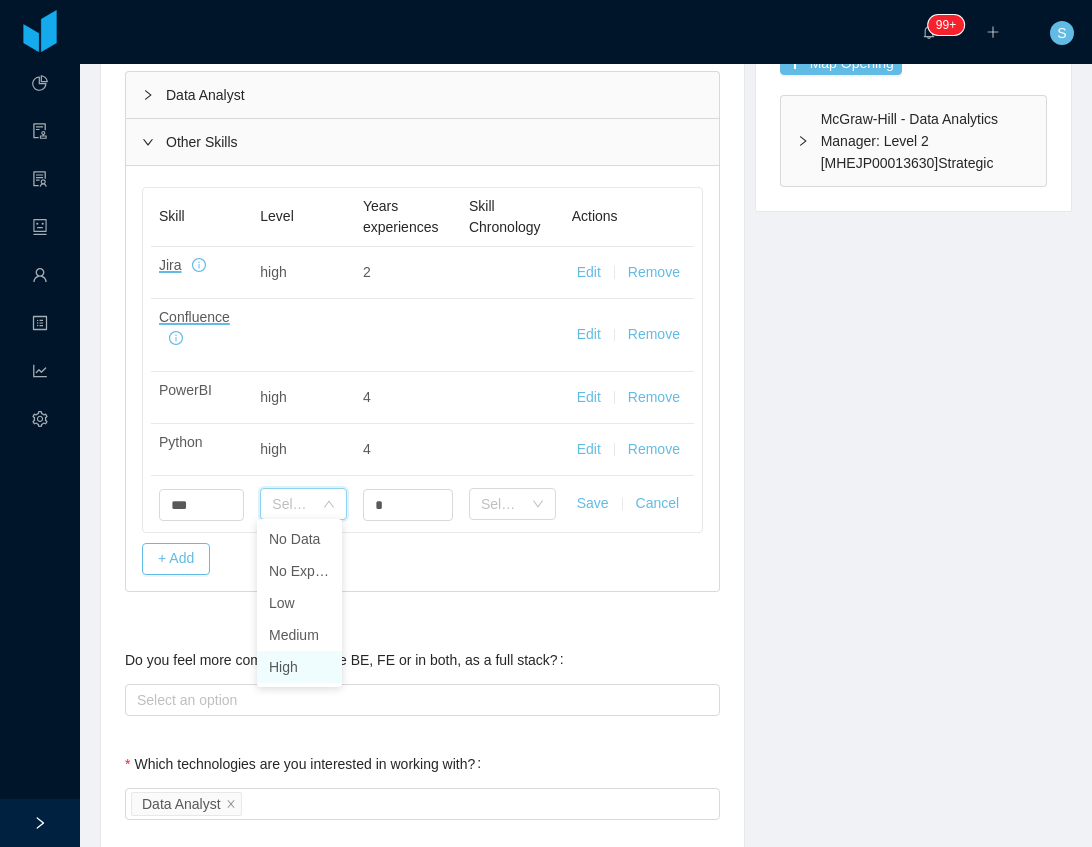 drag, startPoint x: 296, startPoint y: 668, endPoint x: 304, endPoint y: 636, distance: 32.984844 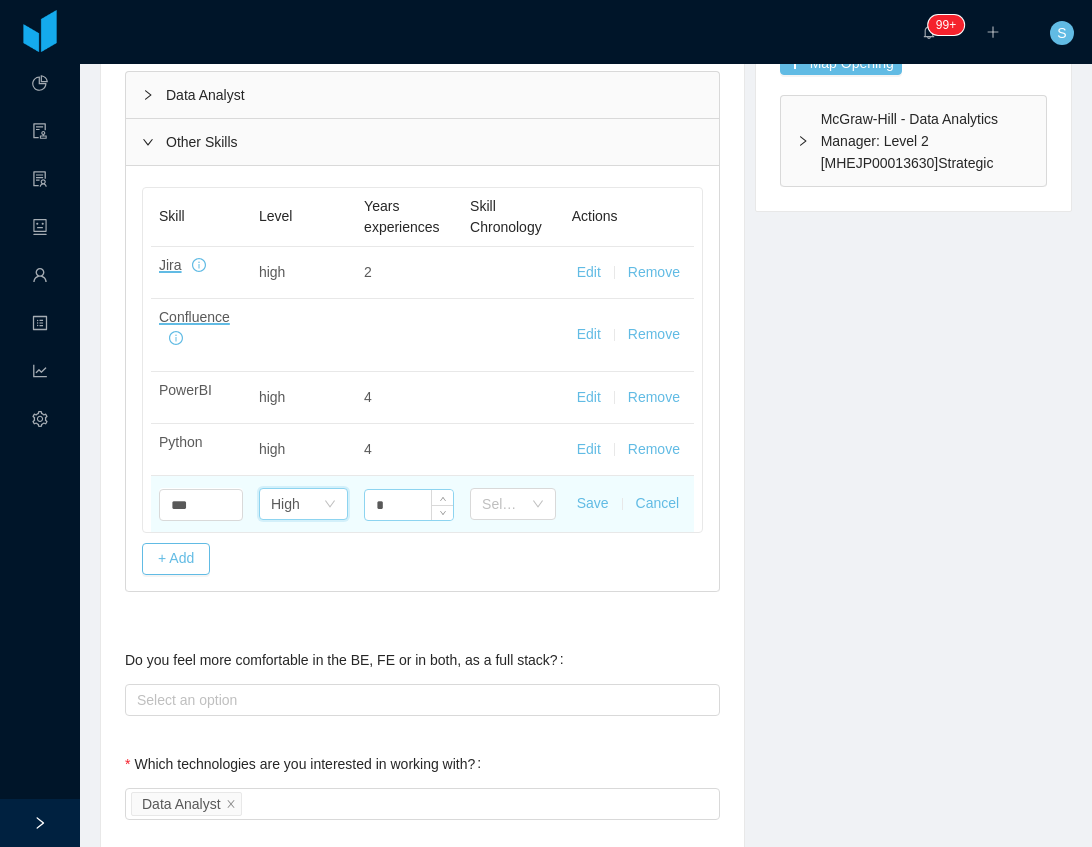click on "*" at bounding box center (409, 505) 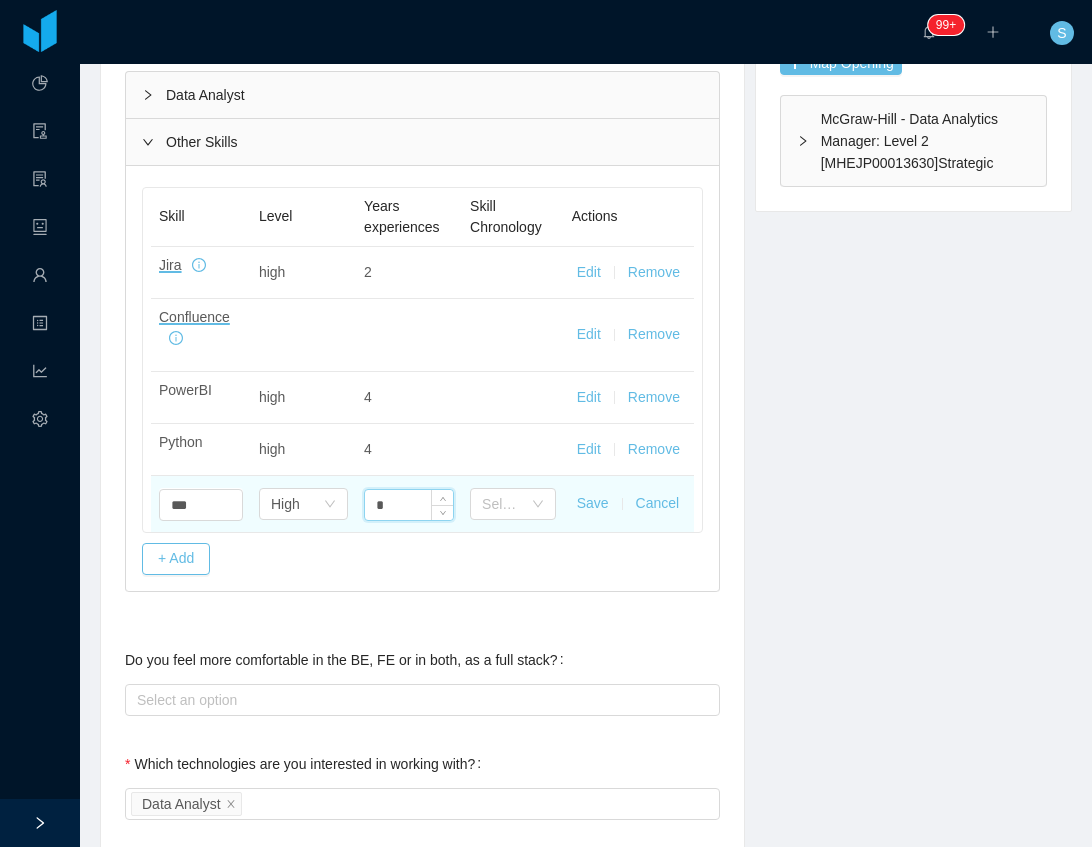 click on "*" at bounding box center [409, 505] 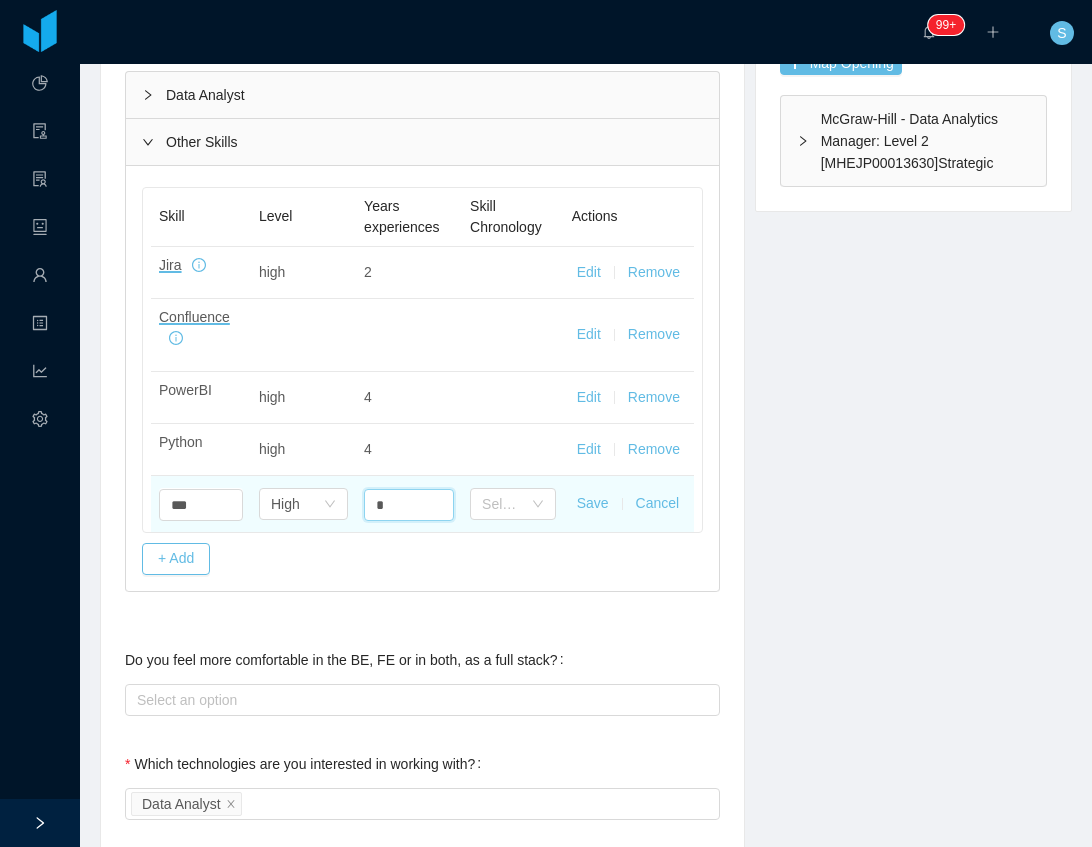 type on "*" 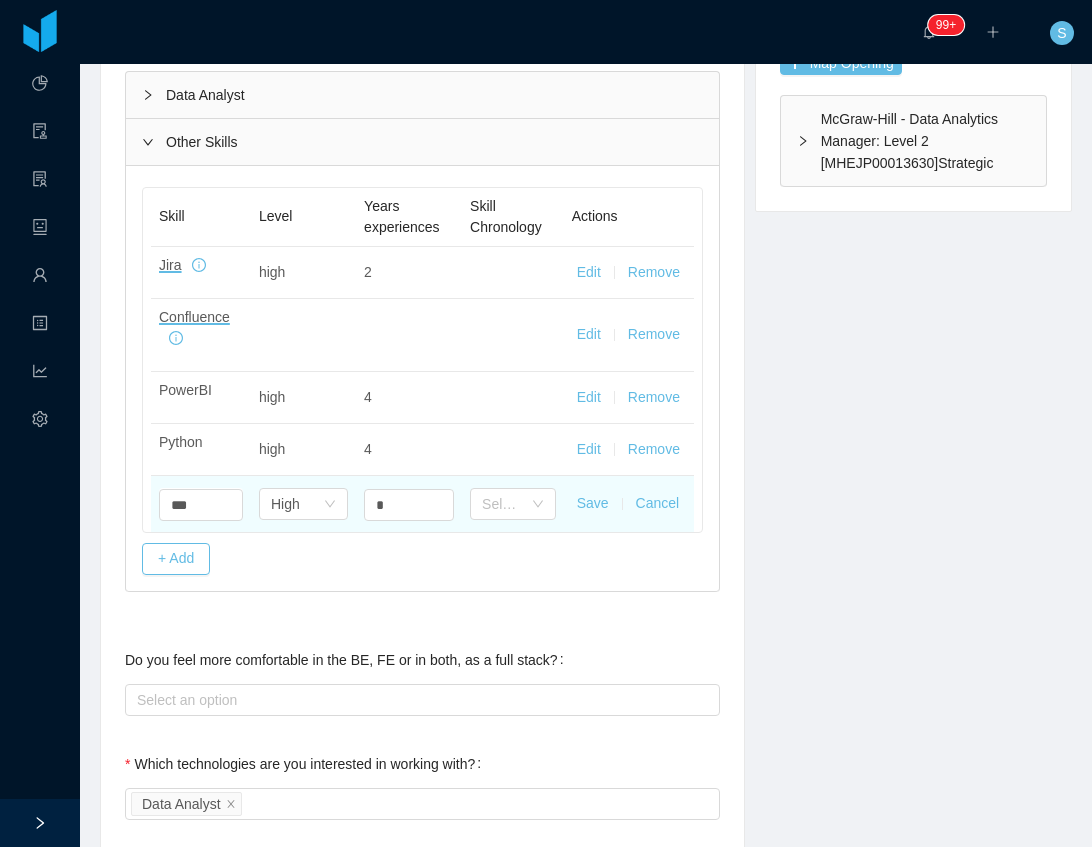 click on "Save" at bounding box center [593, 503] 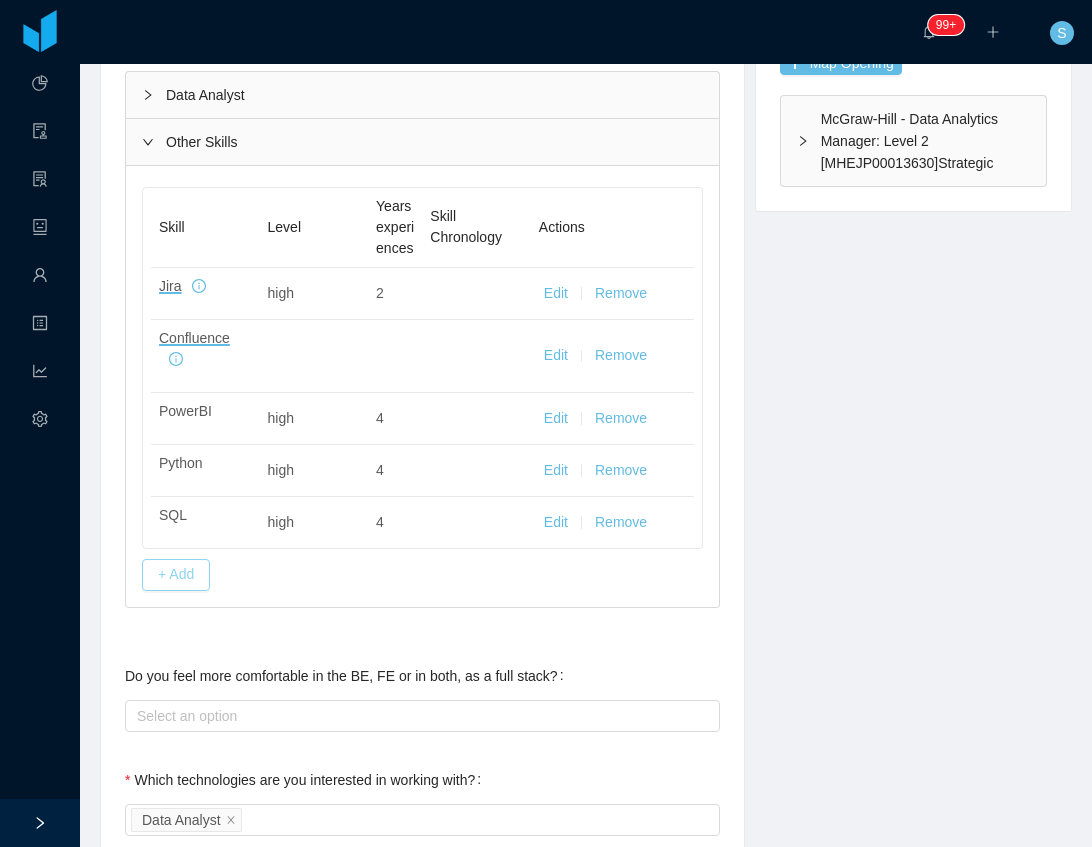 click on "+ Add" at bounding box center (176, 575) 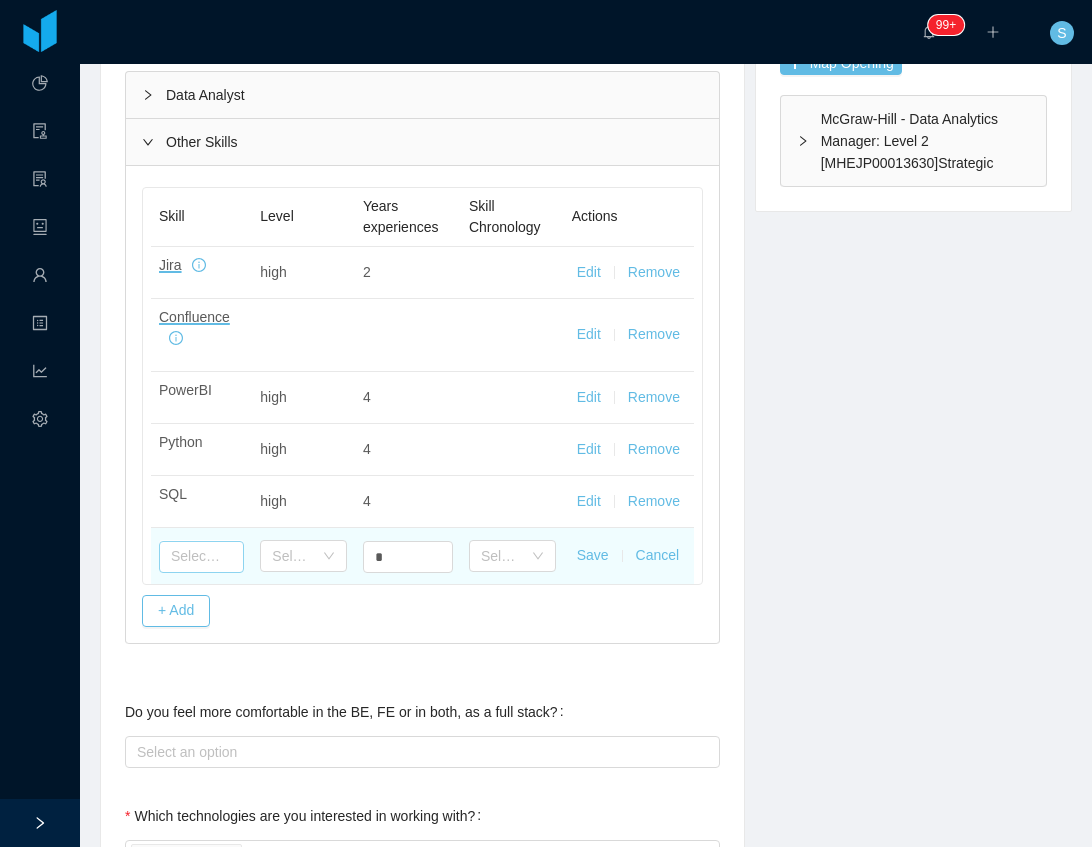 click at bounding box center (201, 557) 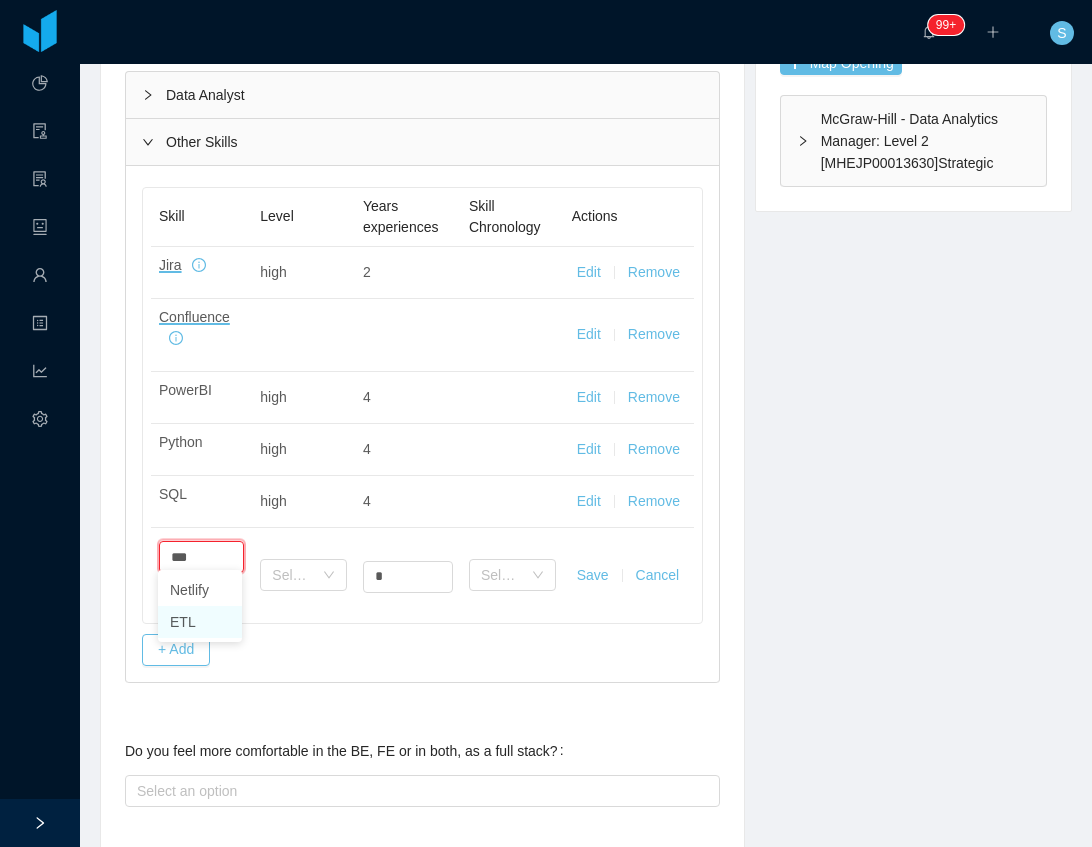 click on "ETL" at bounding box center [200, 622] 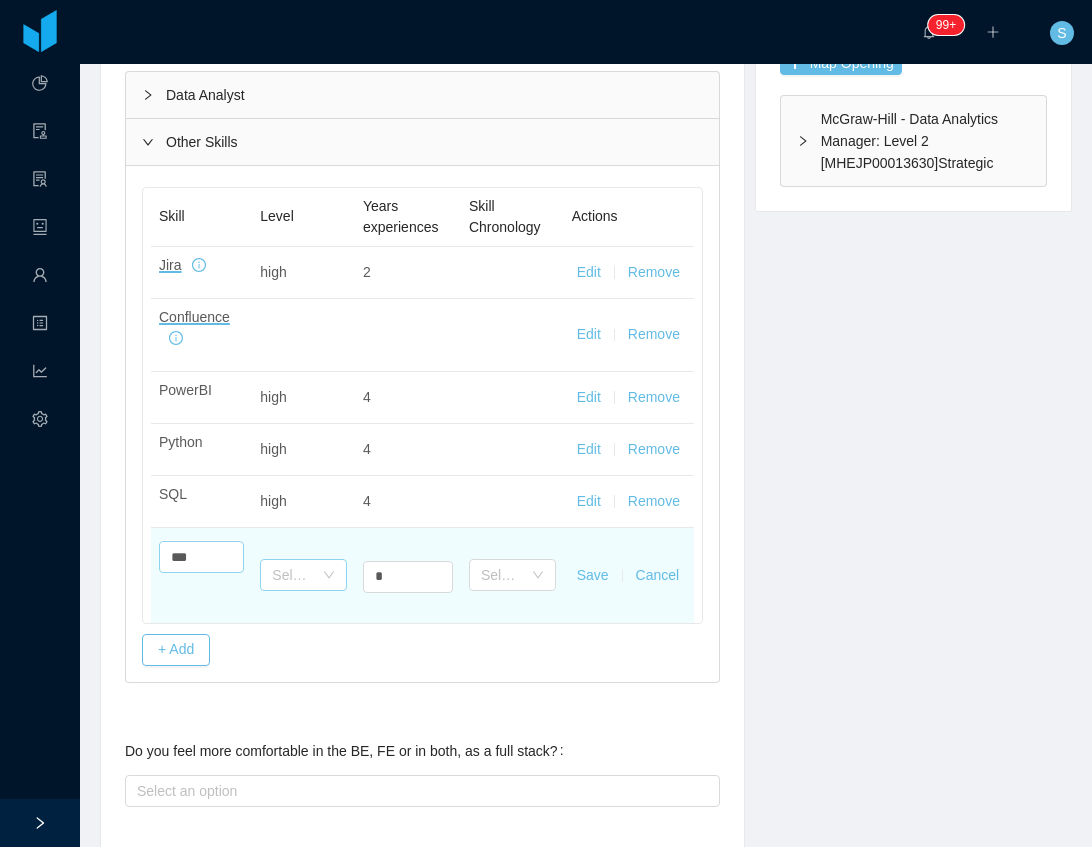 type on "***" 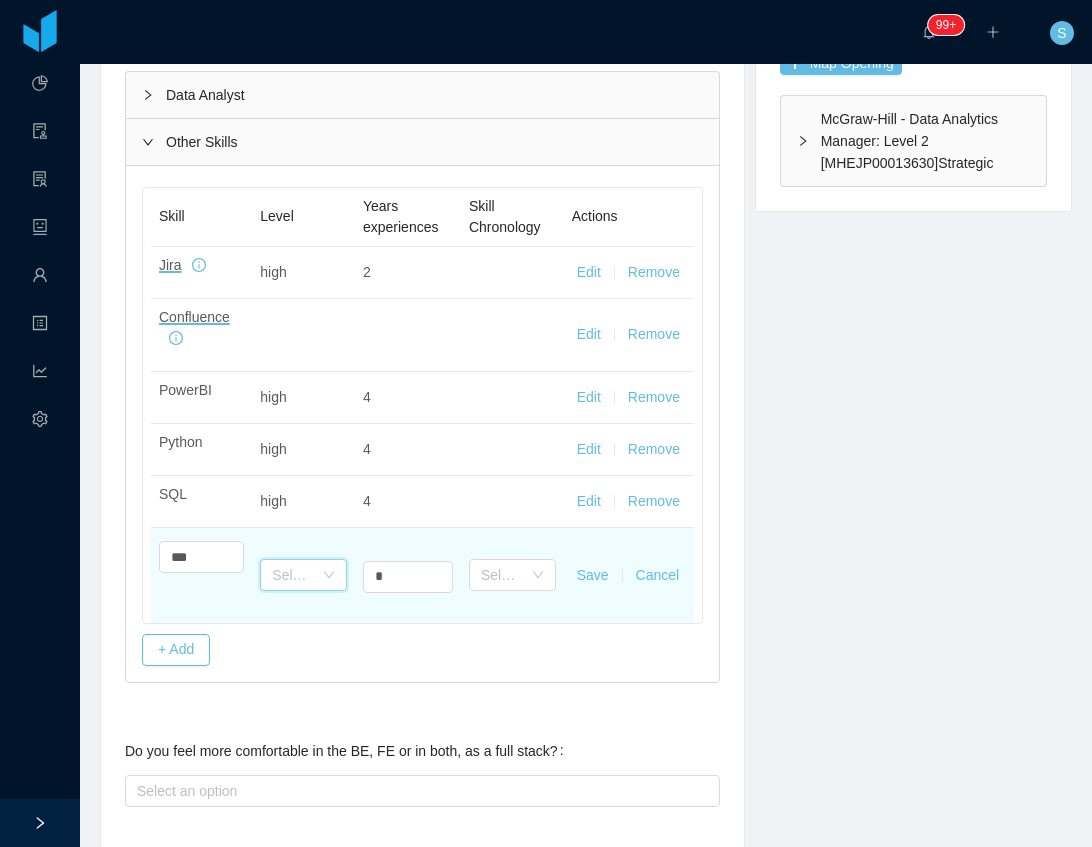 click on "Select one" at bounding box center [297, 575] 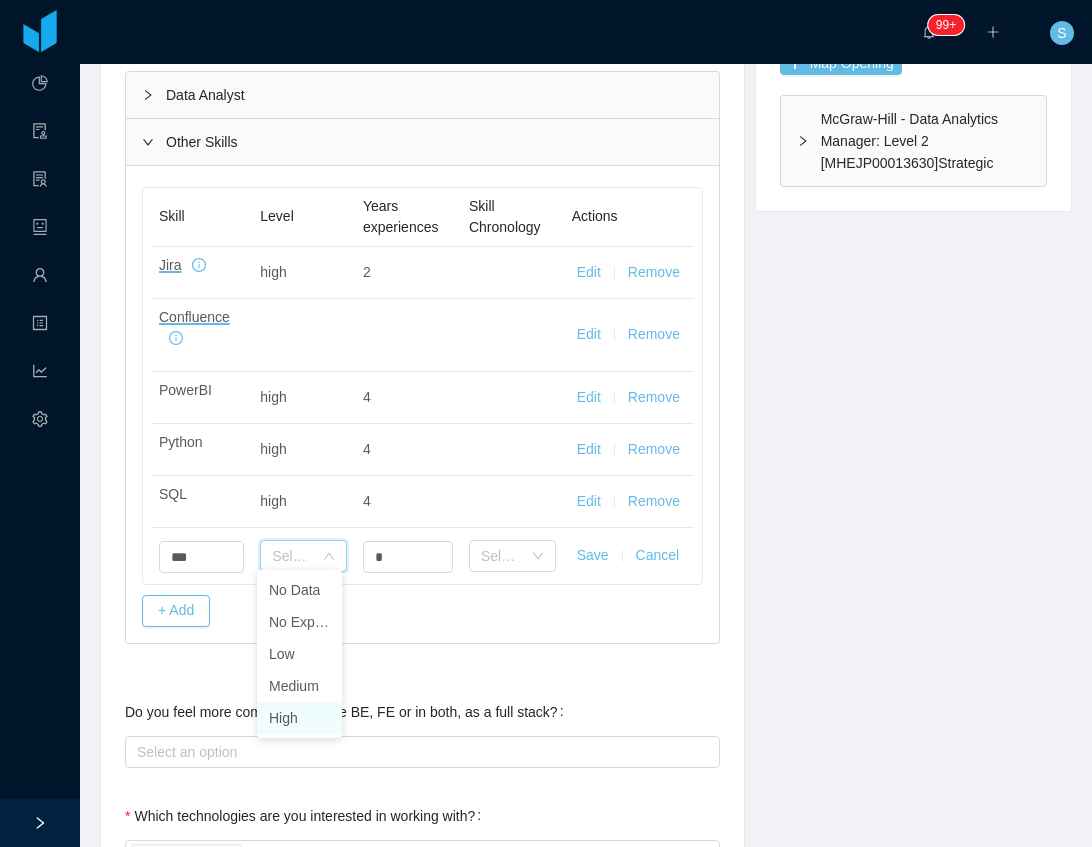 click on "High" at bounding box center [299, 718] 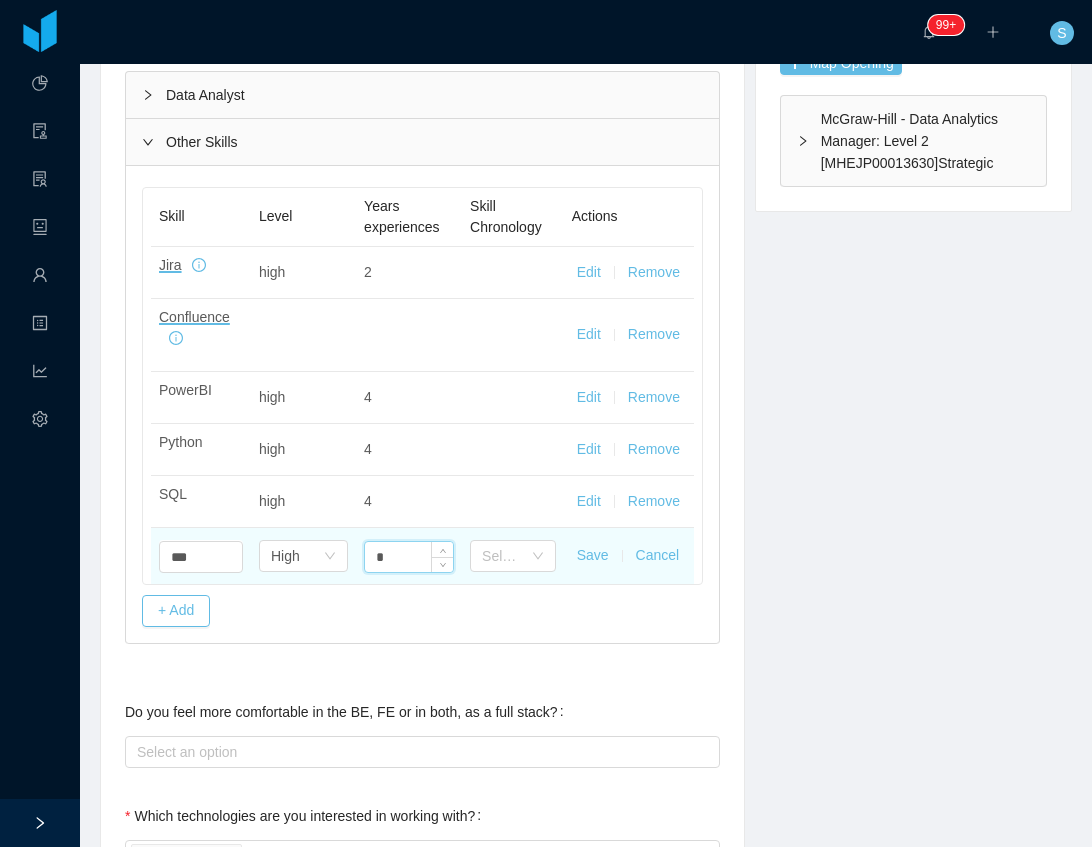 click on "*" at bounding box center [409, 557] 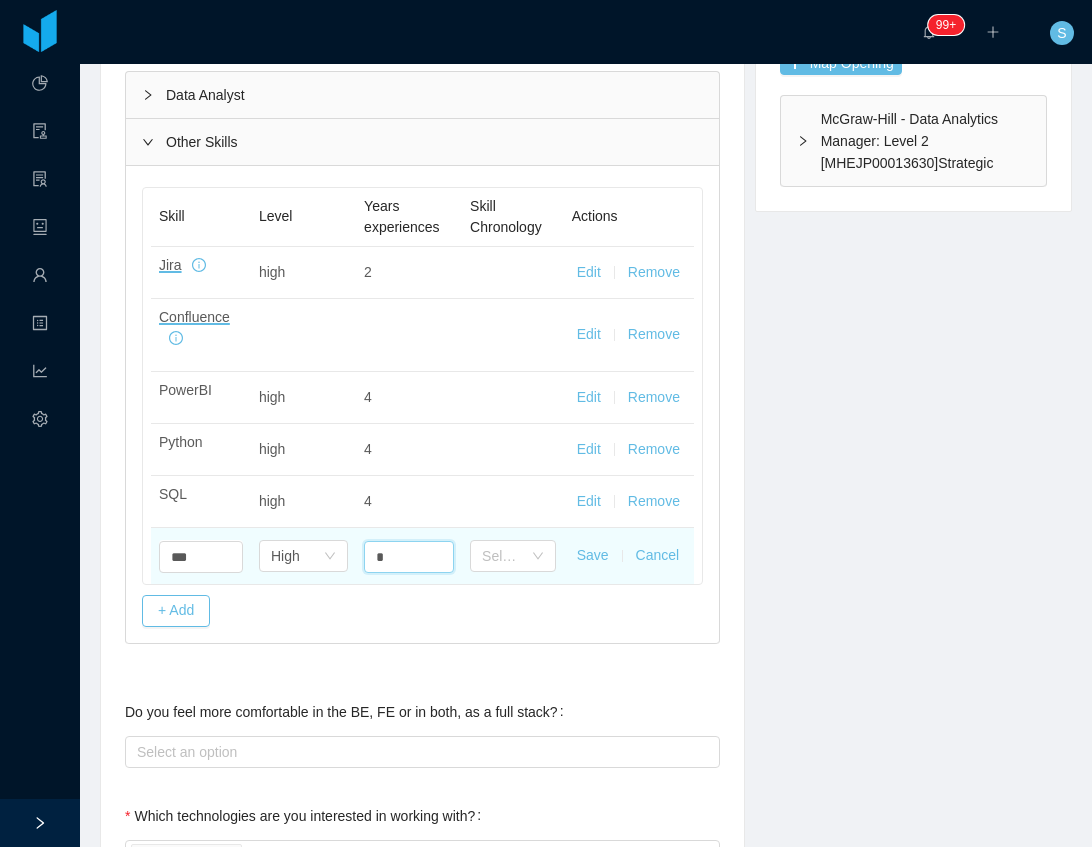type on "*" 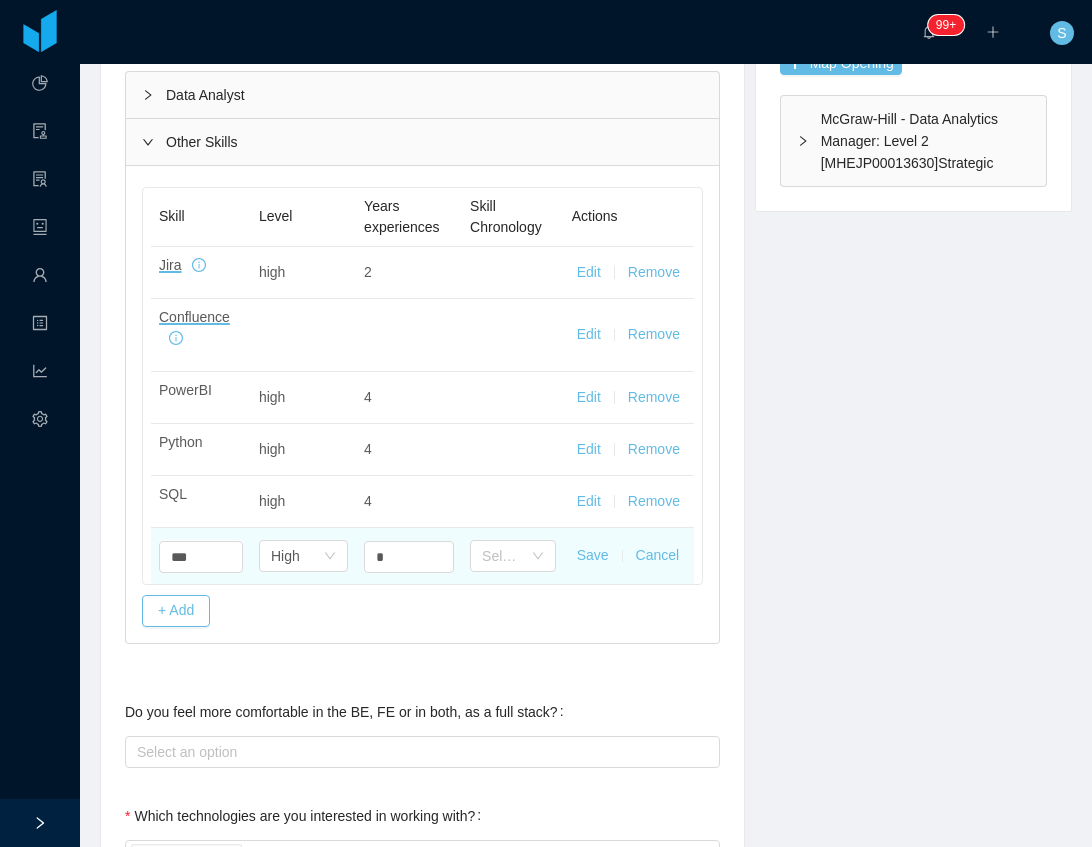 click on "Save" at bounding box center [593, 555] 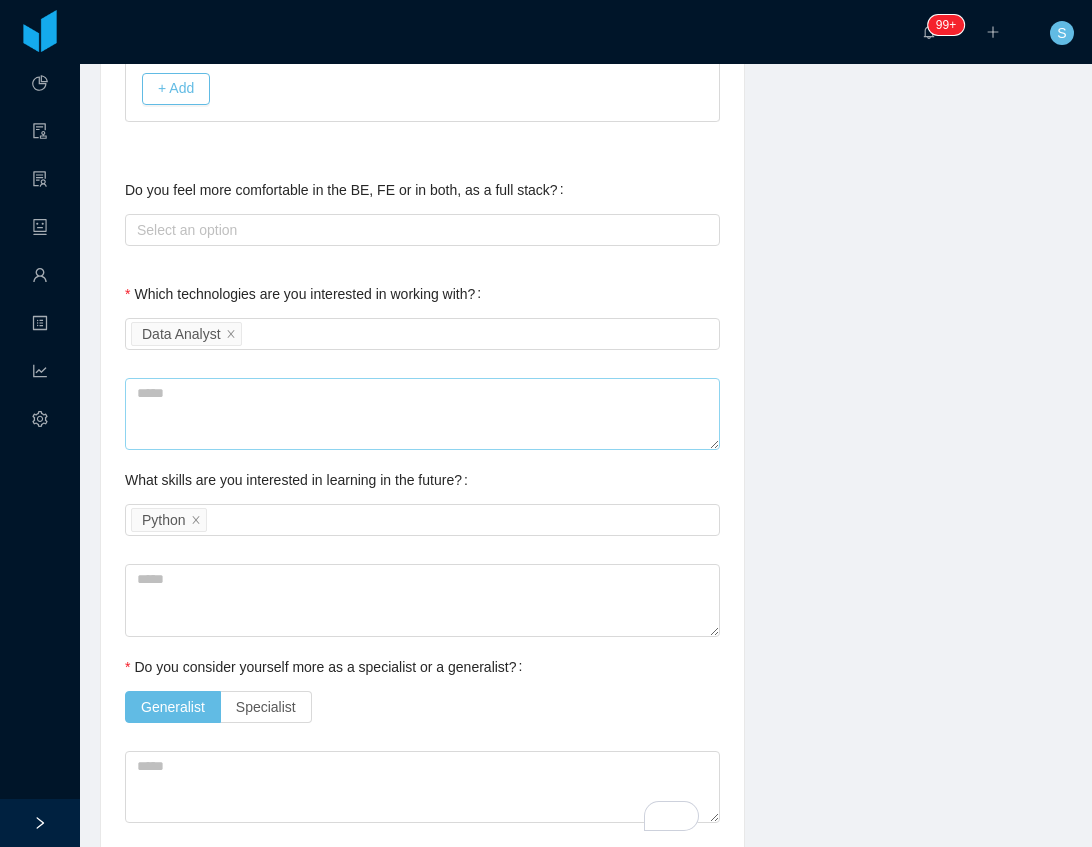 scroll, scrollTop: 1080, scrollLeft: 0, axis: vertical 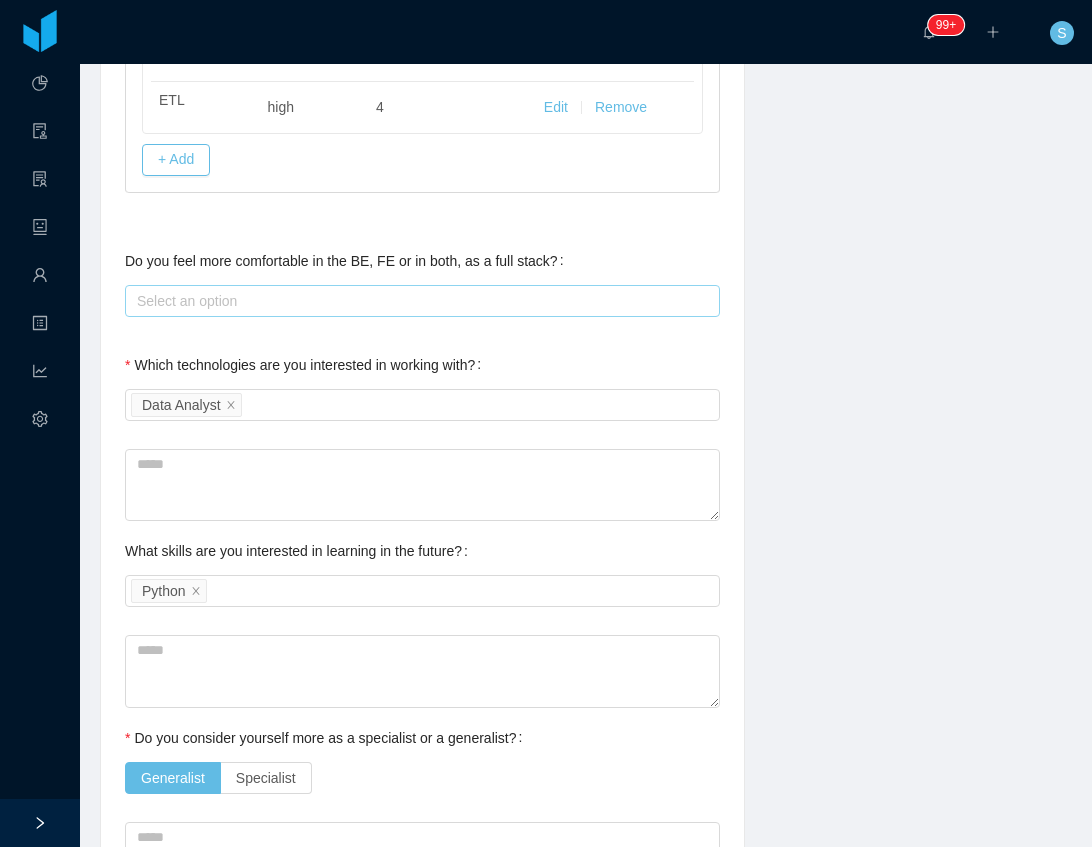 click on "Select an option" at bounding box center (418, 301) 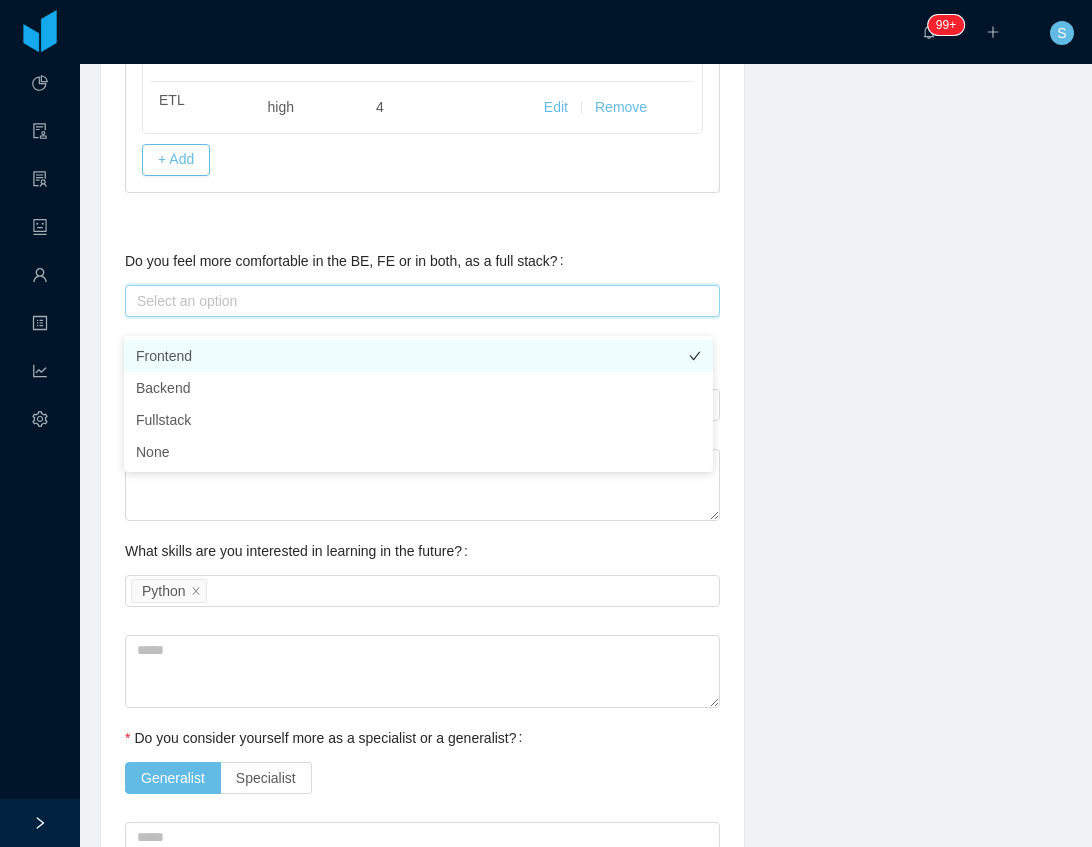click on "Frontend" at bounding box center (418, 356) 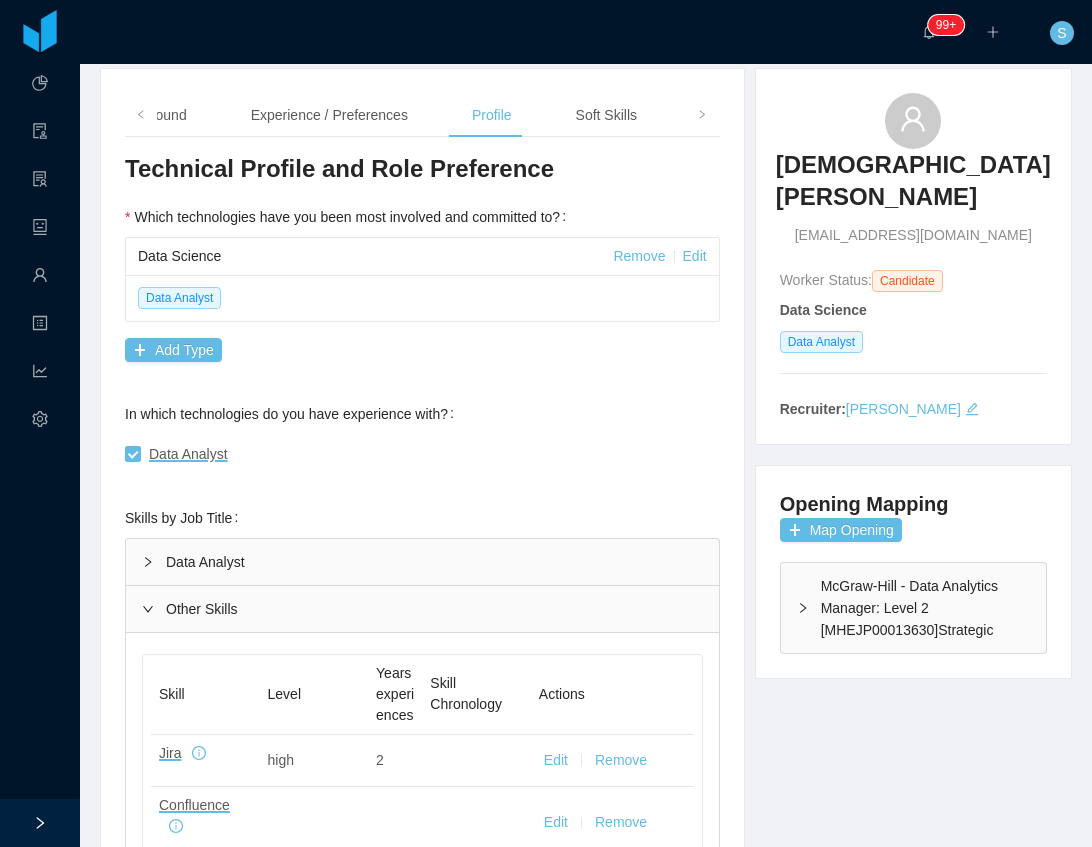 scroll, scrollTop: 1, scrollLeft: 0, axis: vertical 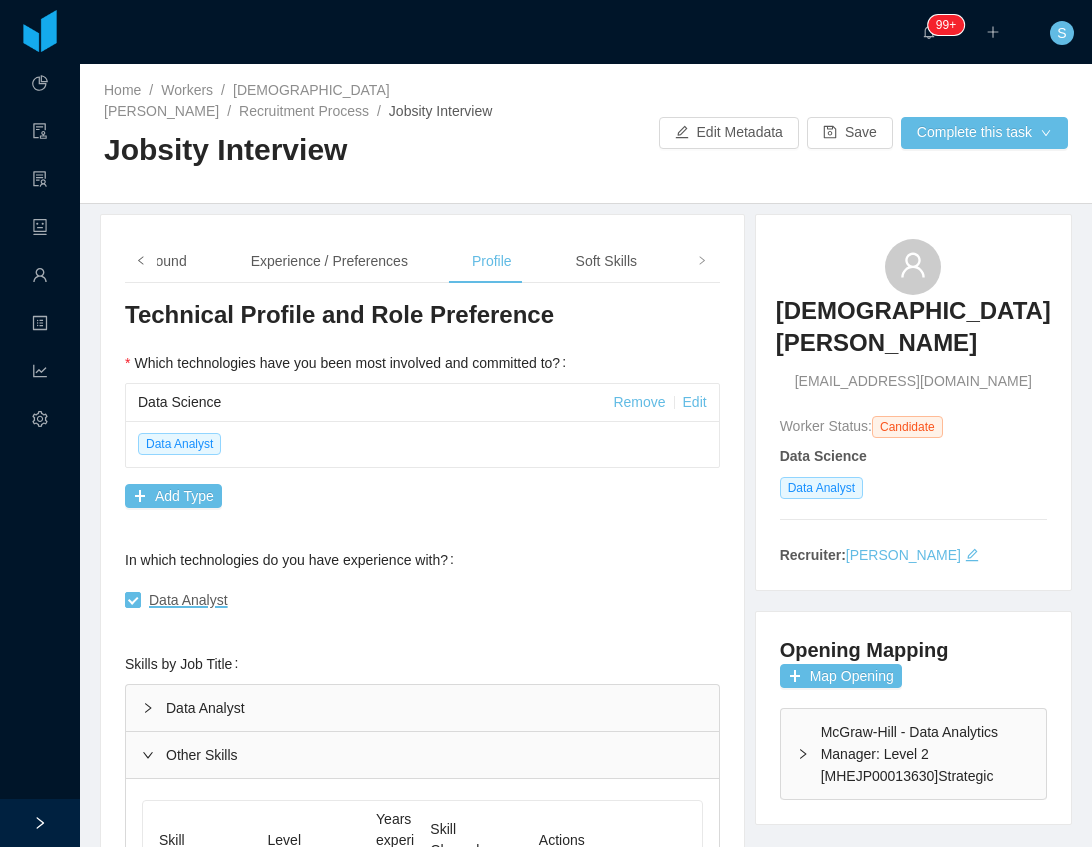 click 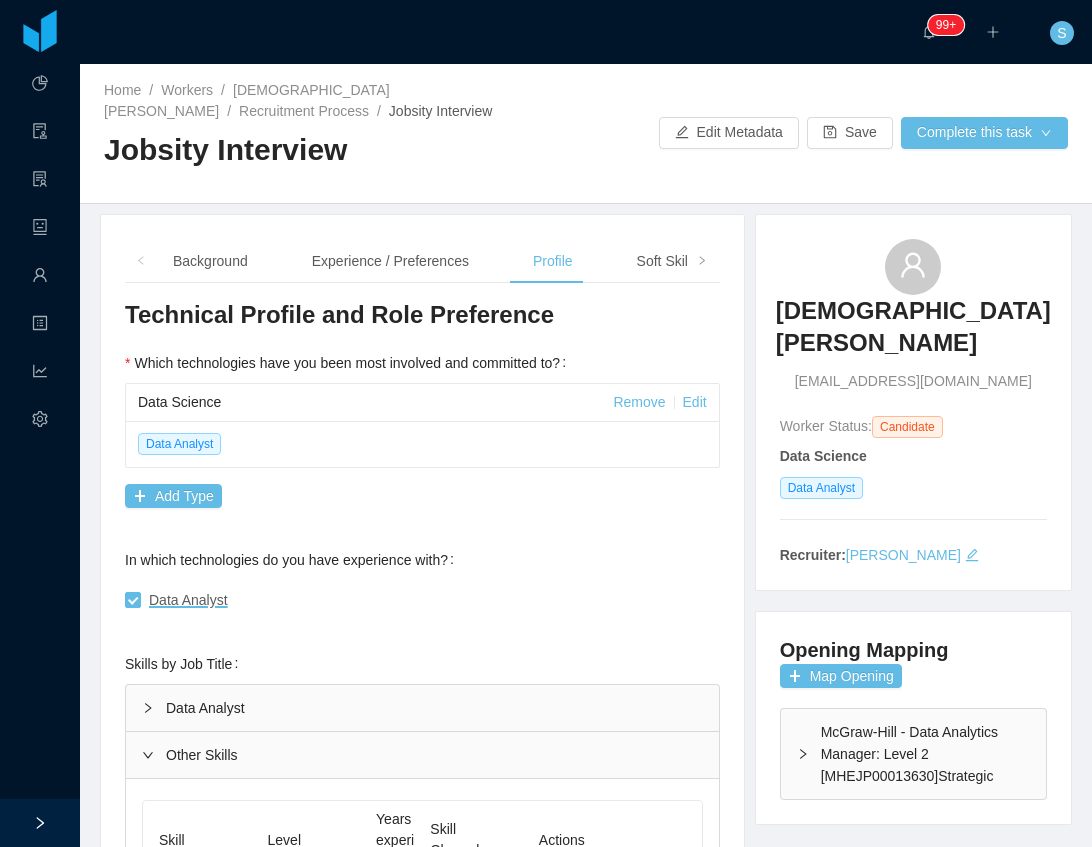 click 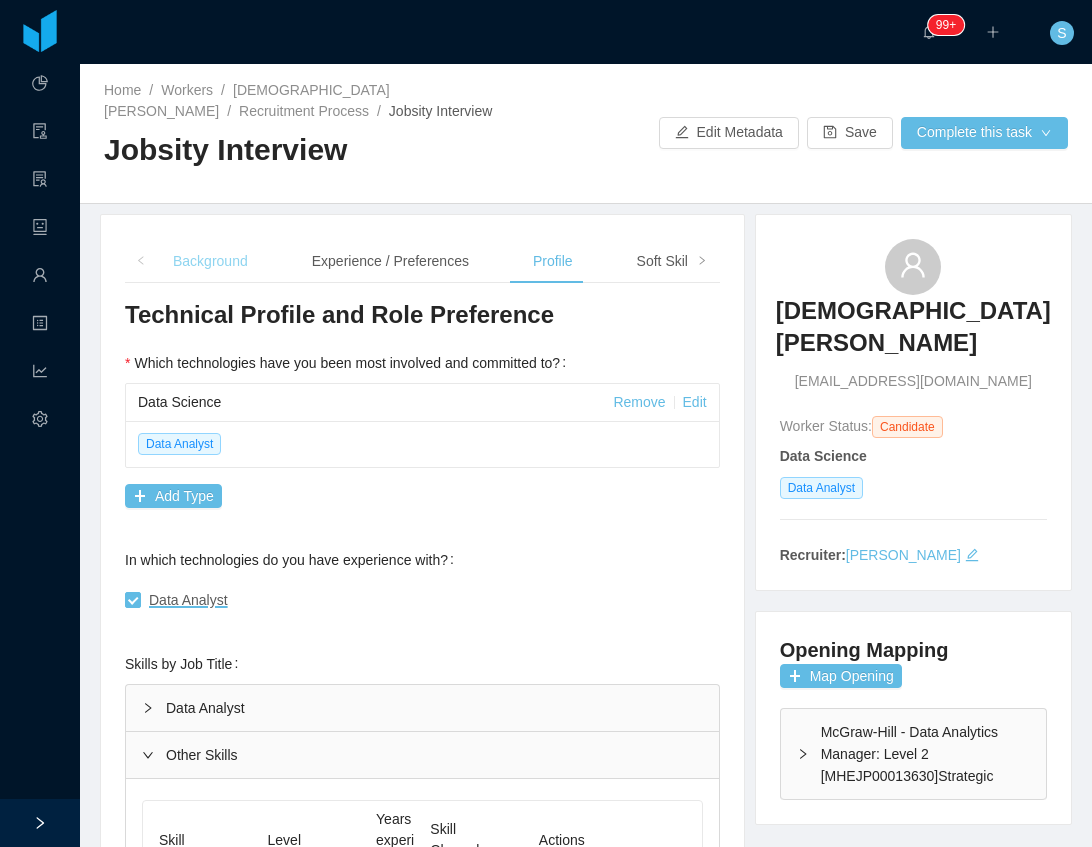 click on "Background" at bounding box center (210, 261) 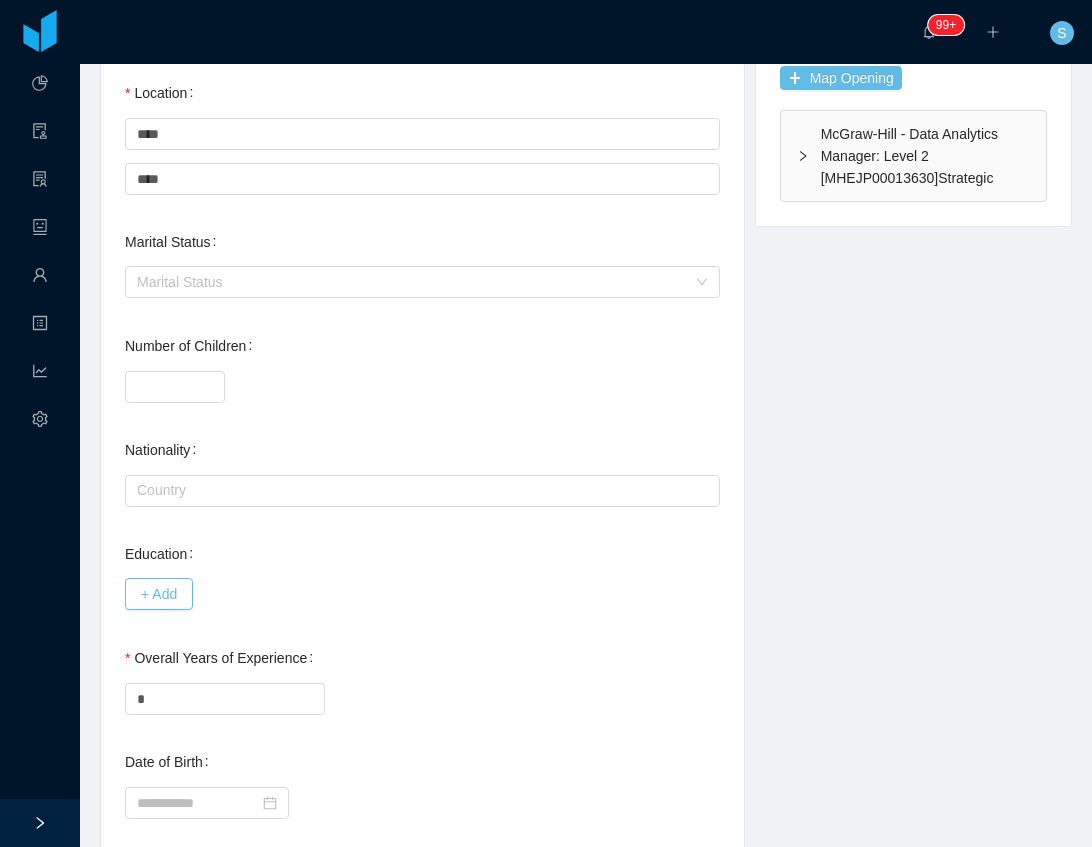 scroll, scrollTop: 600, scrollLeft: 0, axis: vertical 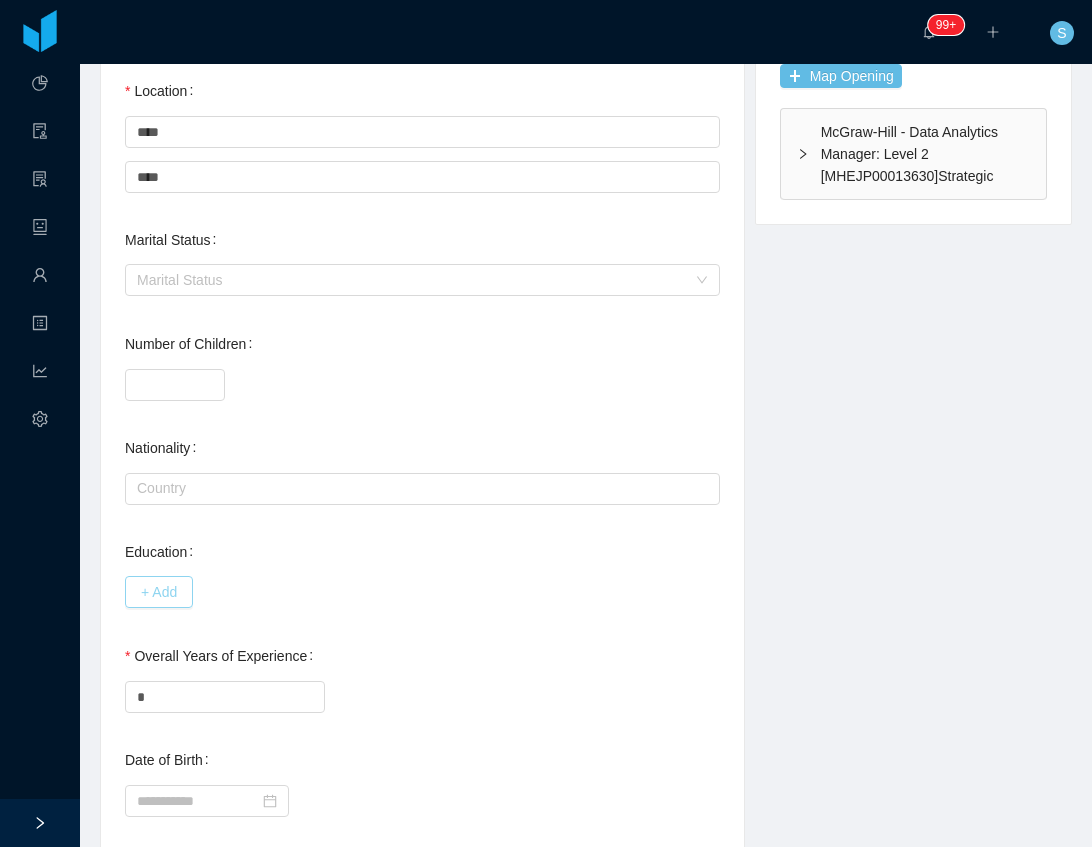 click on "+ Add" at bounding box center (159, 592) 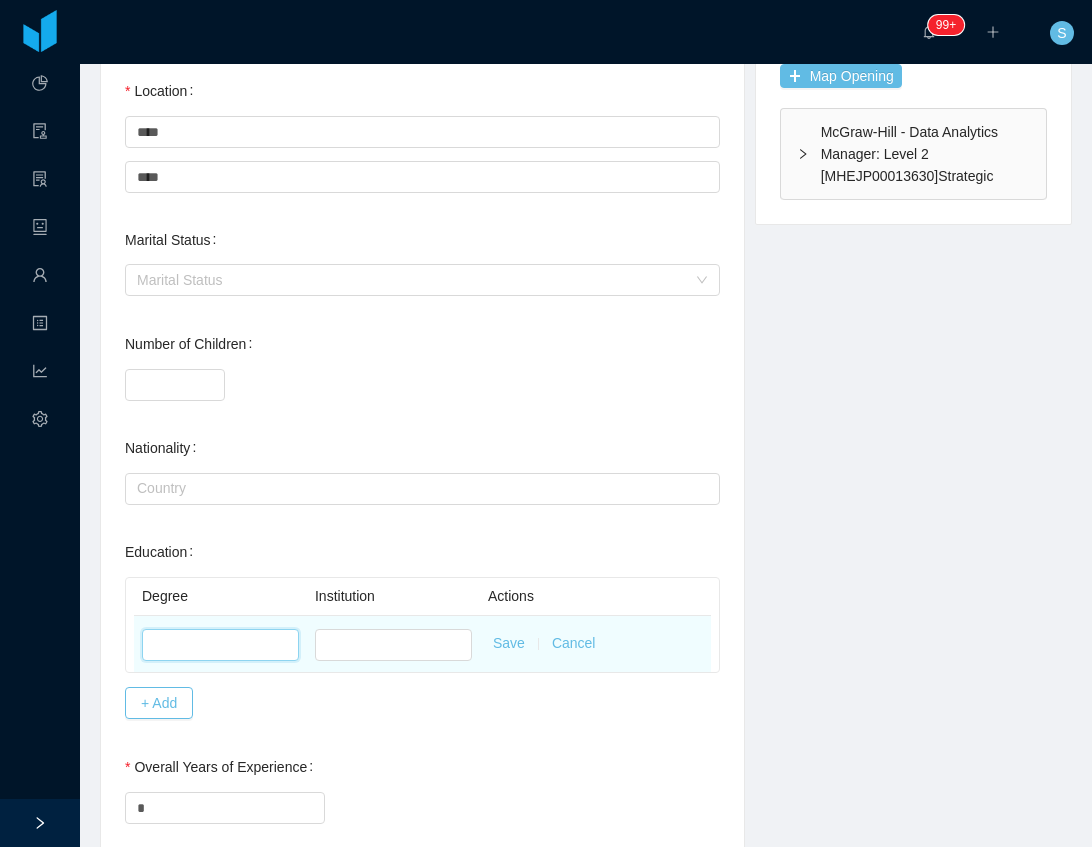 click at bounding box center [220, 645] 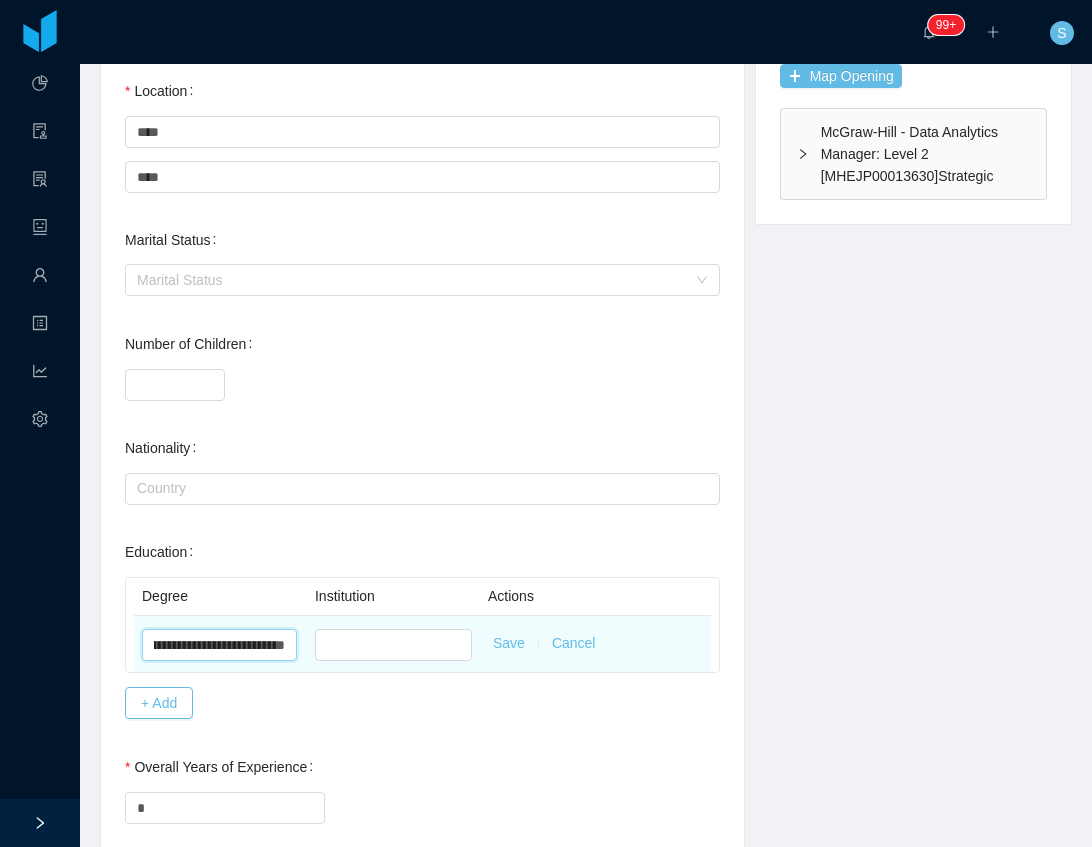 scroll, scrollTop: 0, scrollLeft: 132, axis: horizontal 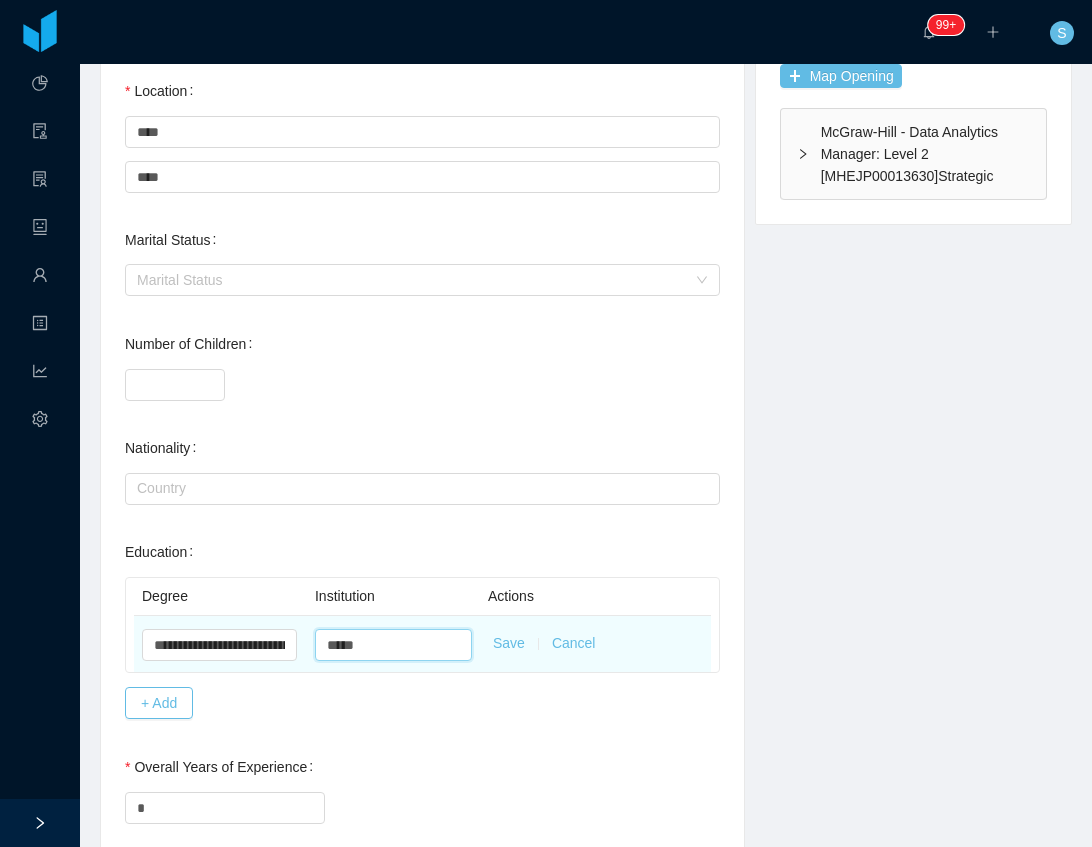 type on "*****" 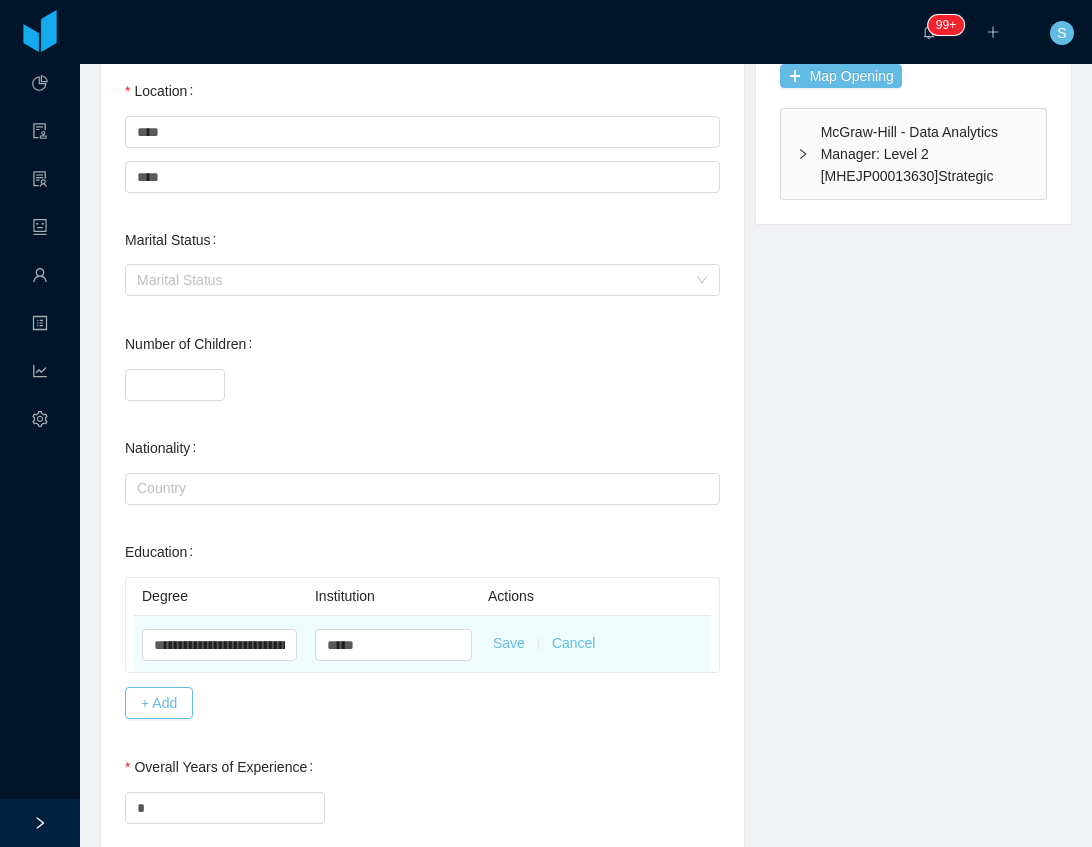 click on "Save" at bounding box center [509, 643] 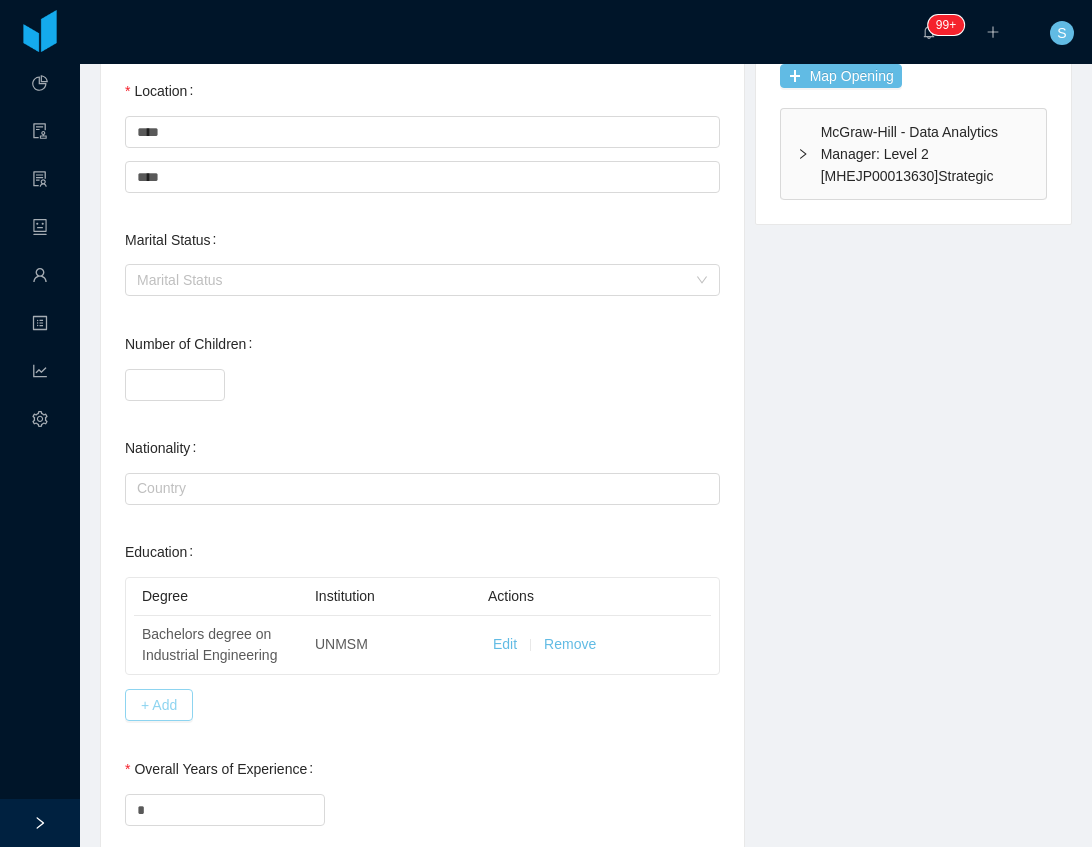 click on "+ Add" at bounding box center [159, 705] 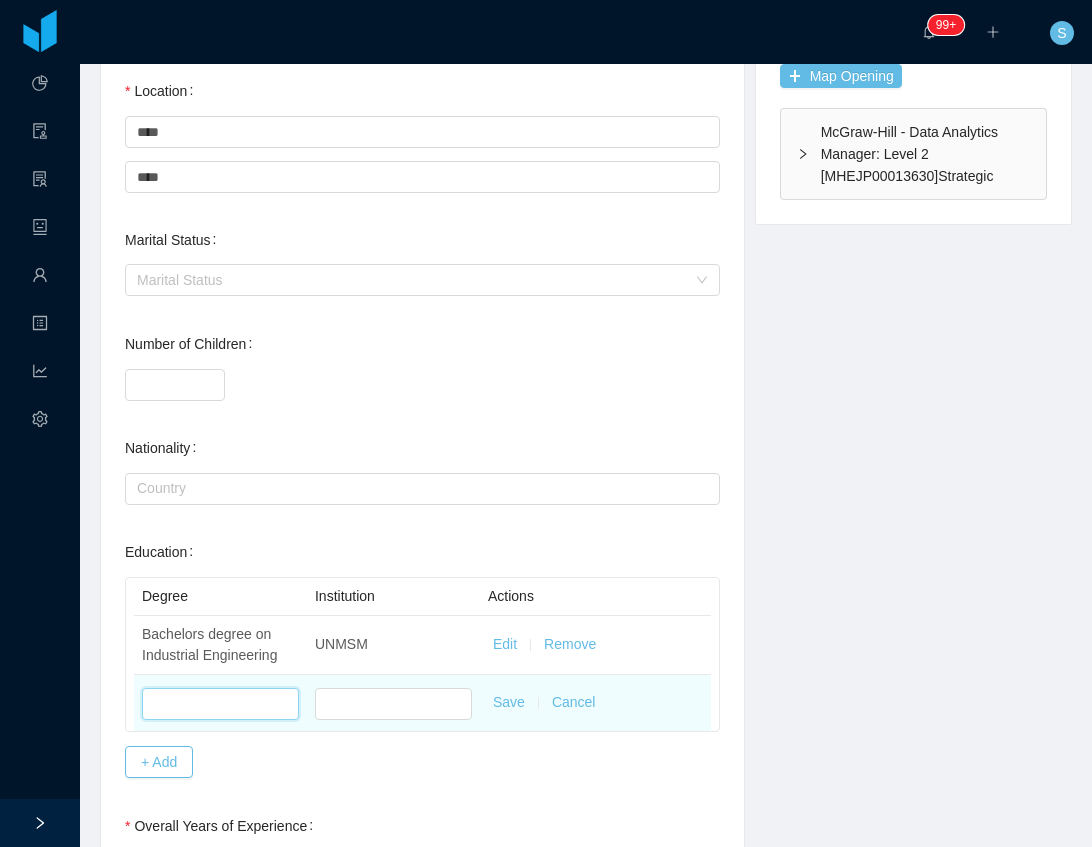 click at bounding box center [220, 704] 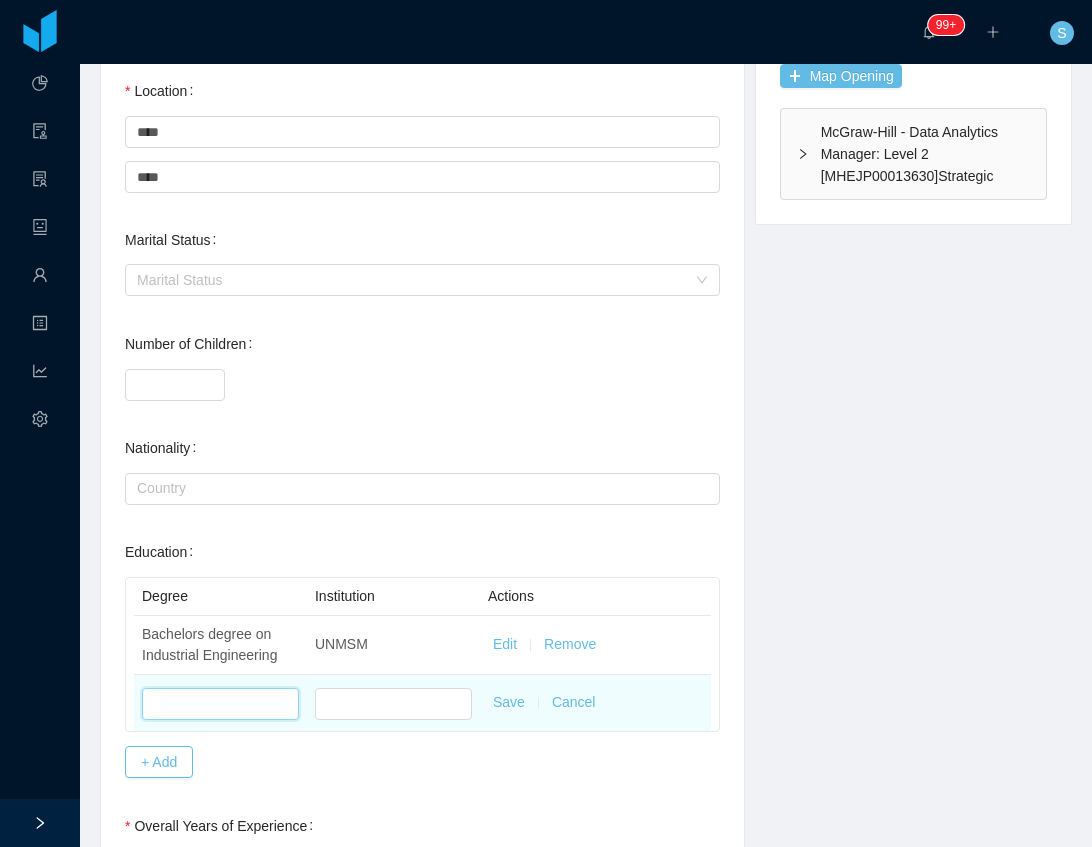 click at bounding box center [220, 704] 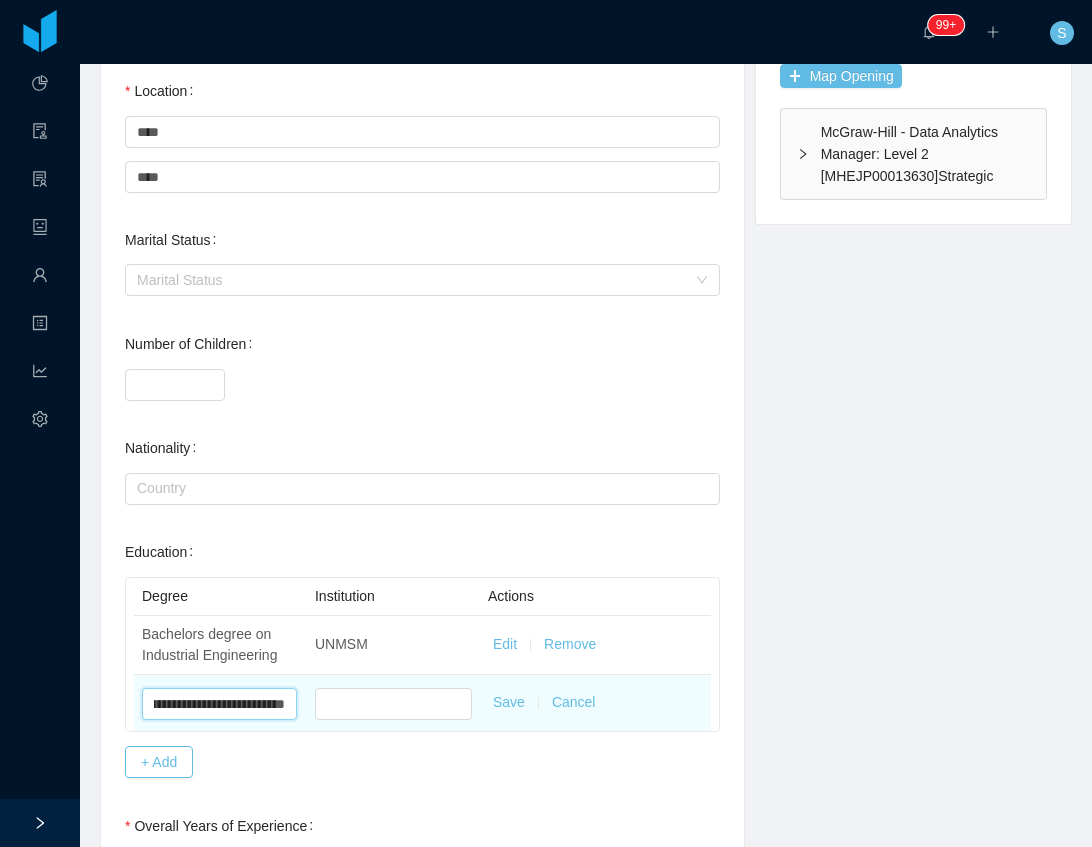 scroll, scrollTop: 0, scrollLeft: 46, axis: horizontal 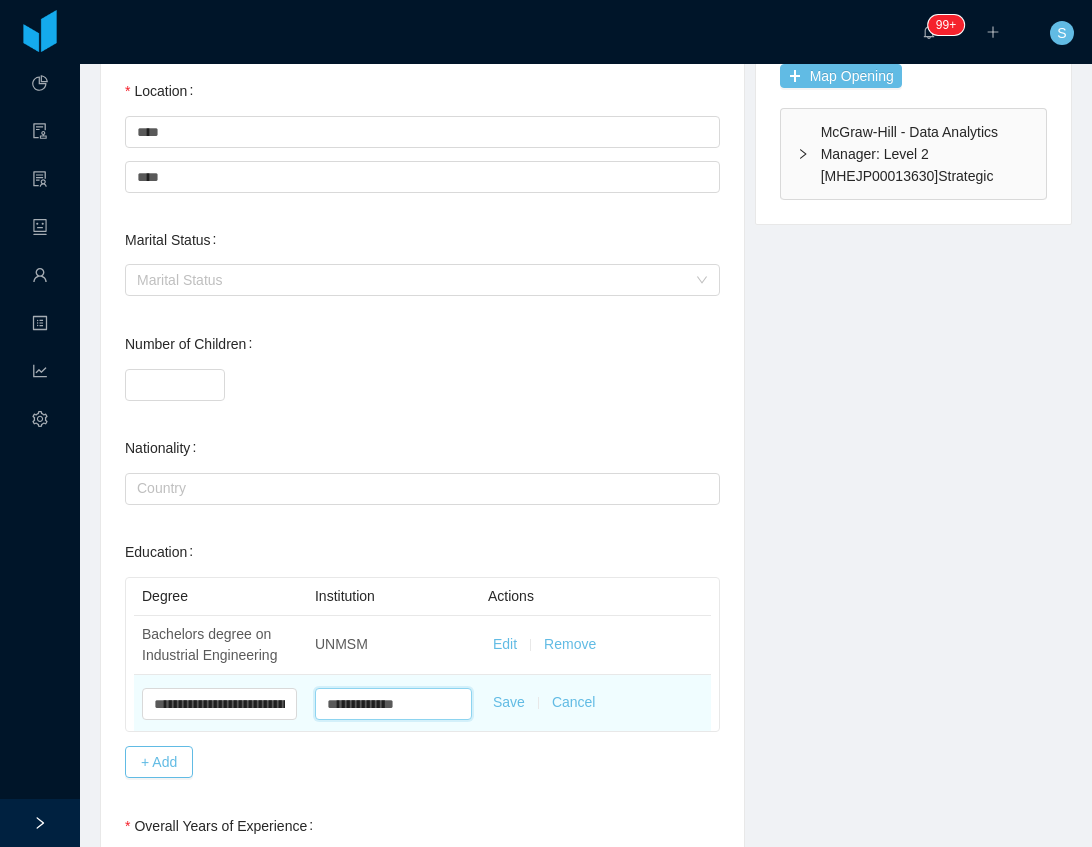 type on "**********" 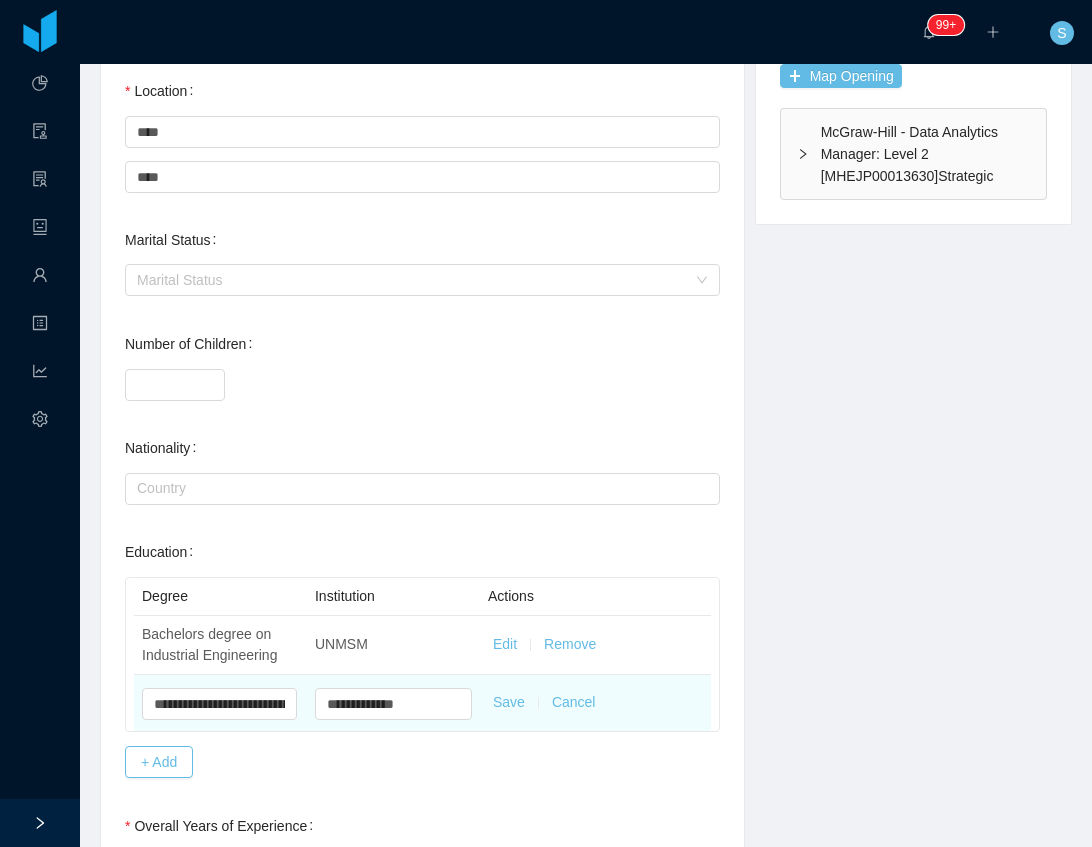 click on "Save" at bounding box center (509, 702) 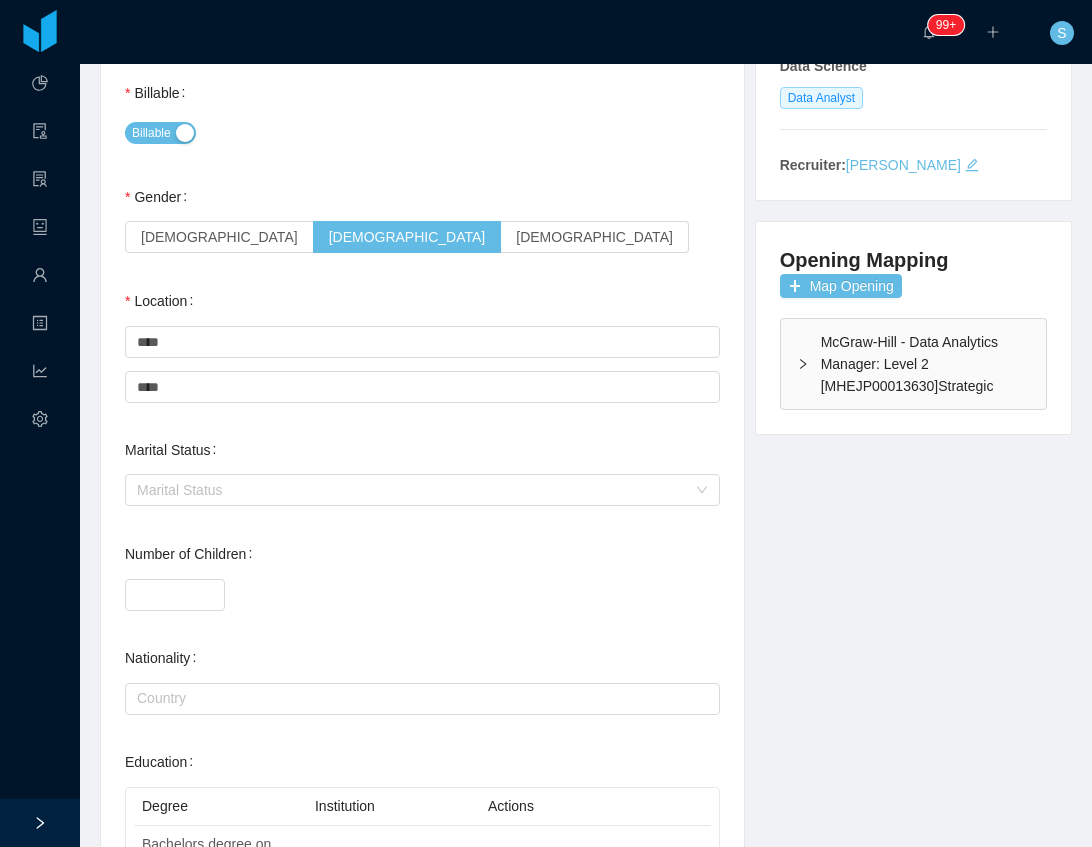scroll, scrollTop: 0, scrollLeft: 0, axis: both 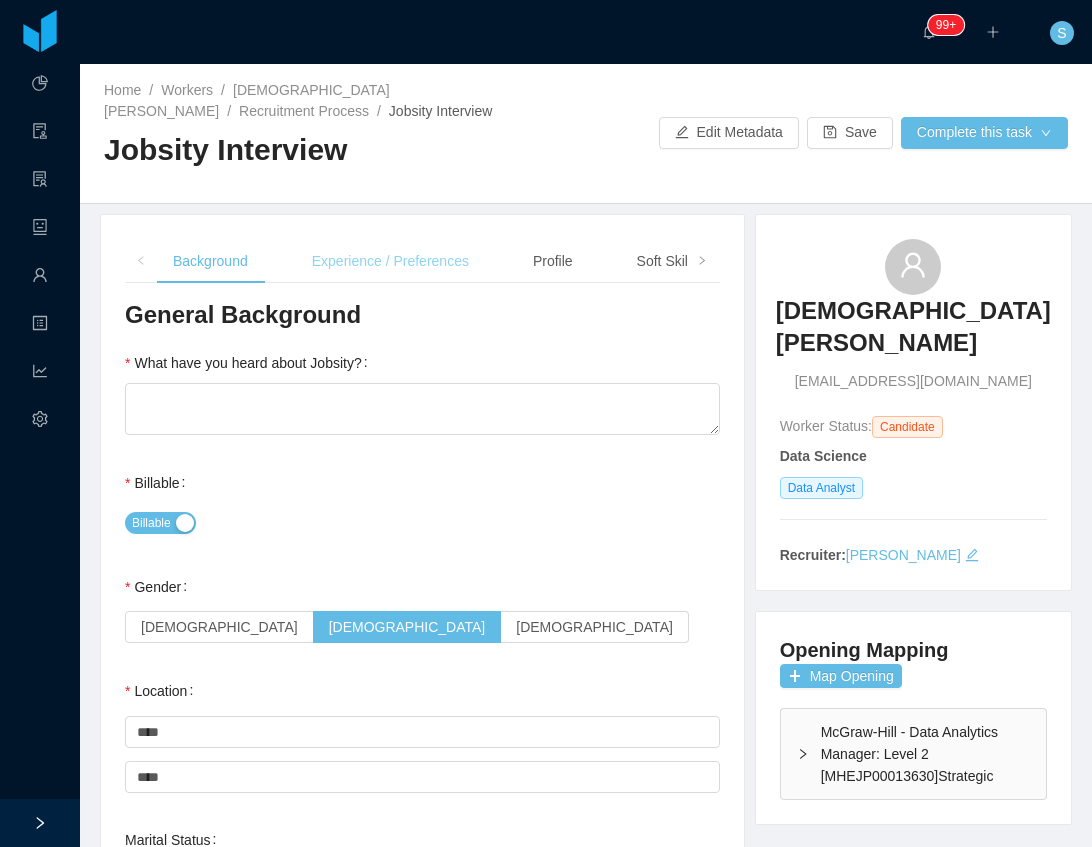 click on "Experience / Preferences" at bounding box center [390, 261] 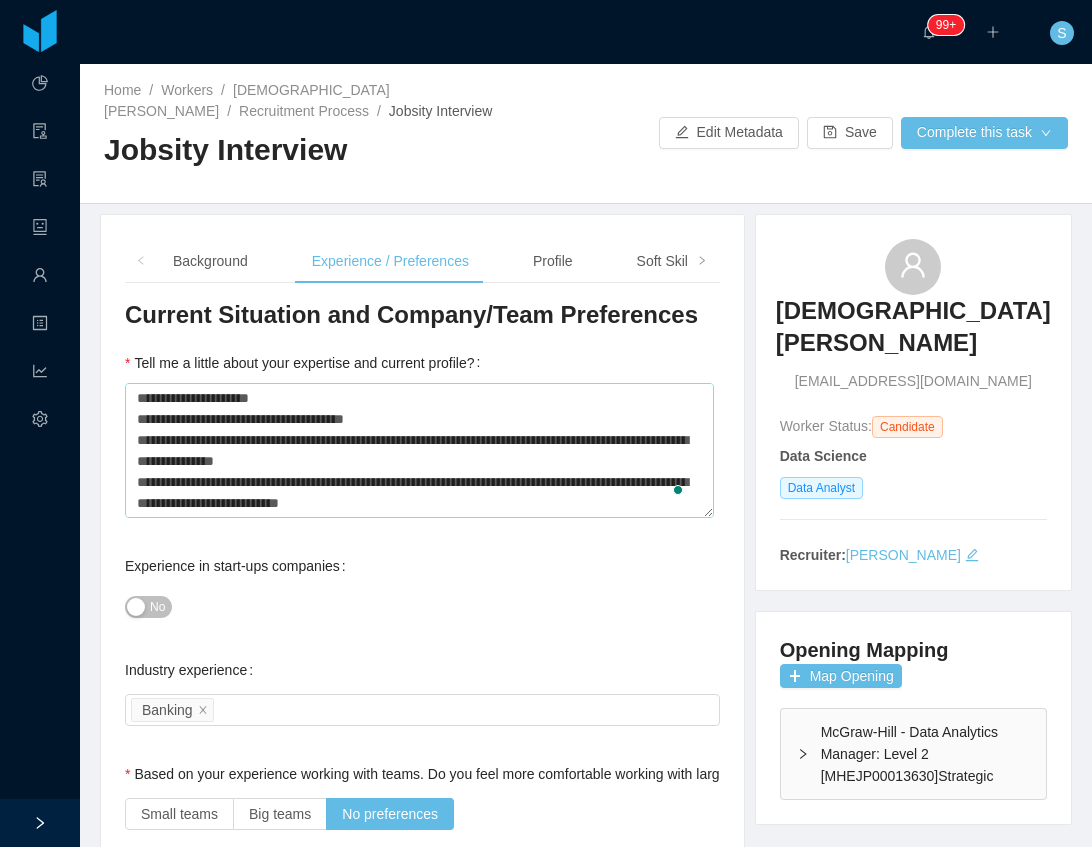 scroll, scrollTop: 28, scrollLeft: 0, axis: vertical 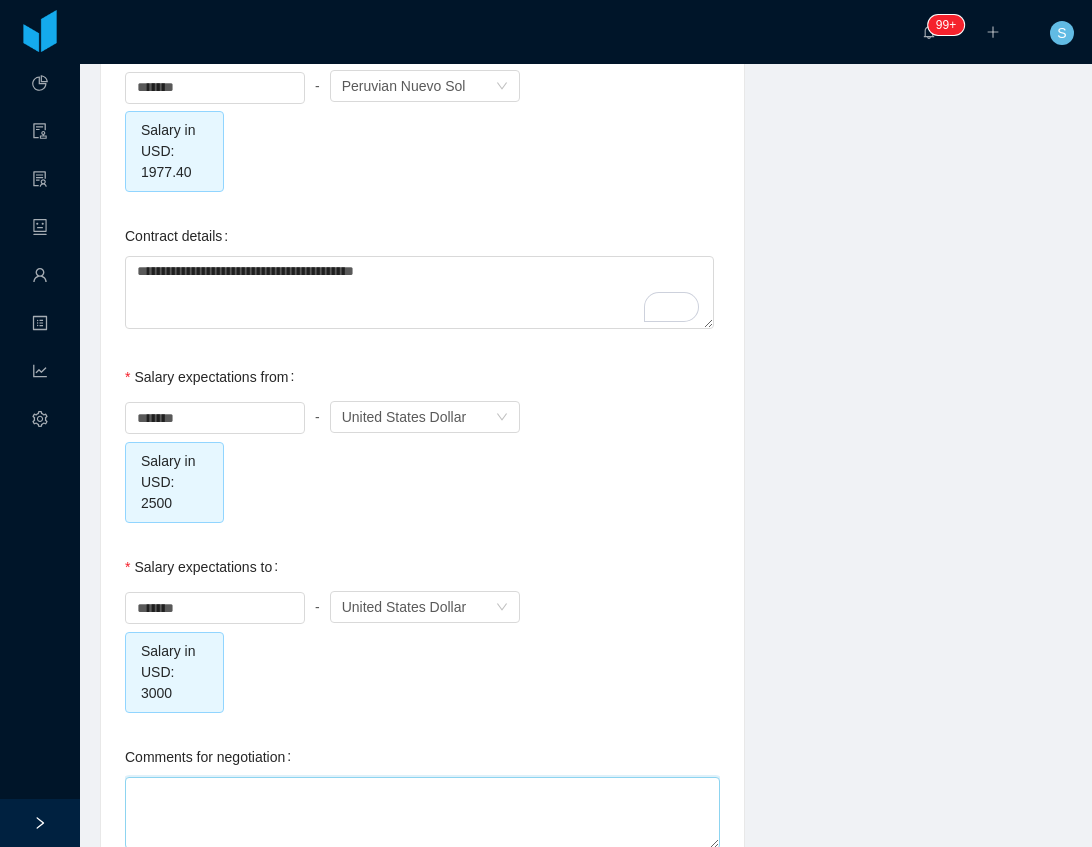 click on "Comments for negotiation" at bounding box center [422, 813] 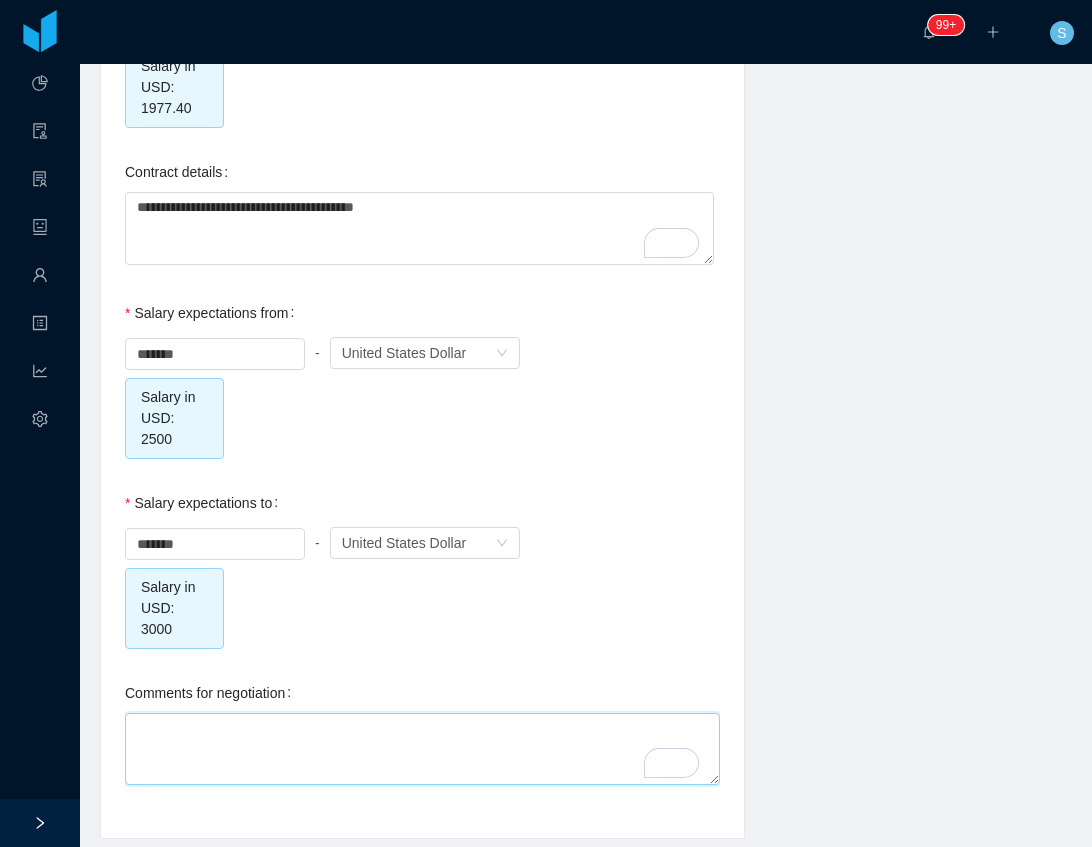scroll, scrollTop: 2146, scrollLeft: 0, axis: vertical 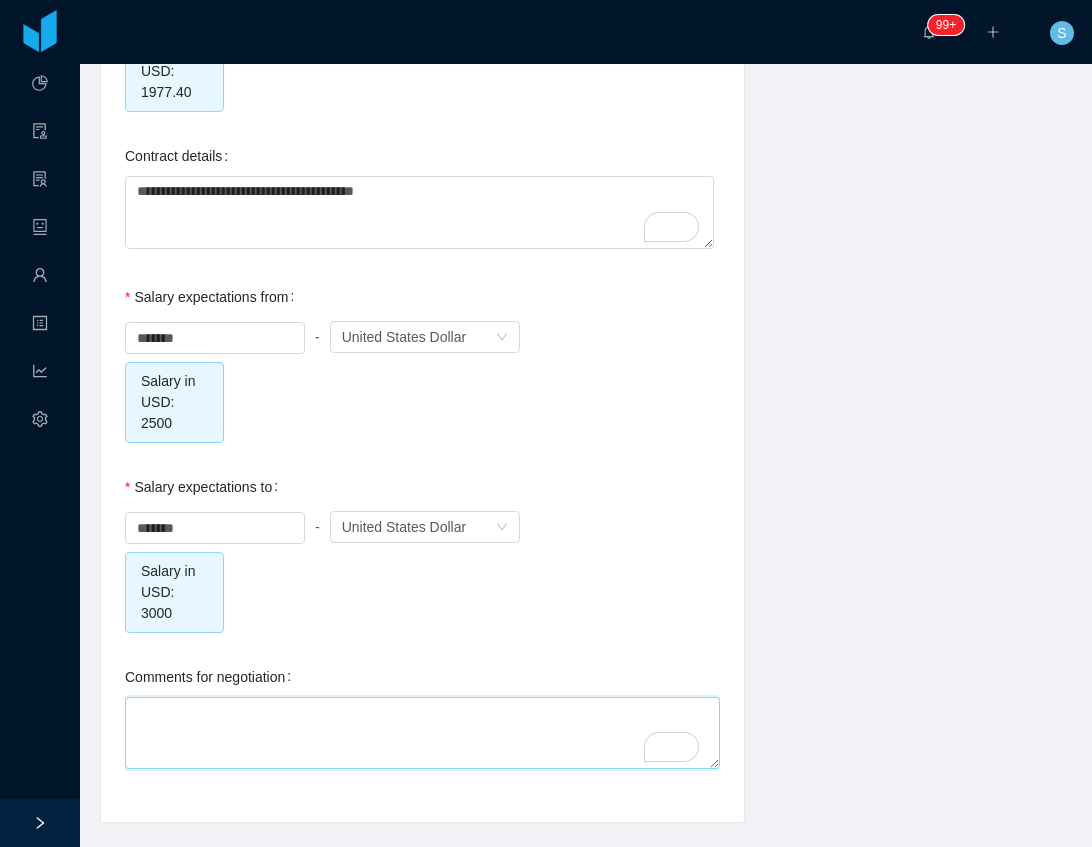 click on "Comments for negotiation" at bounding box center [422, 733] 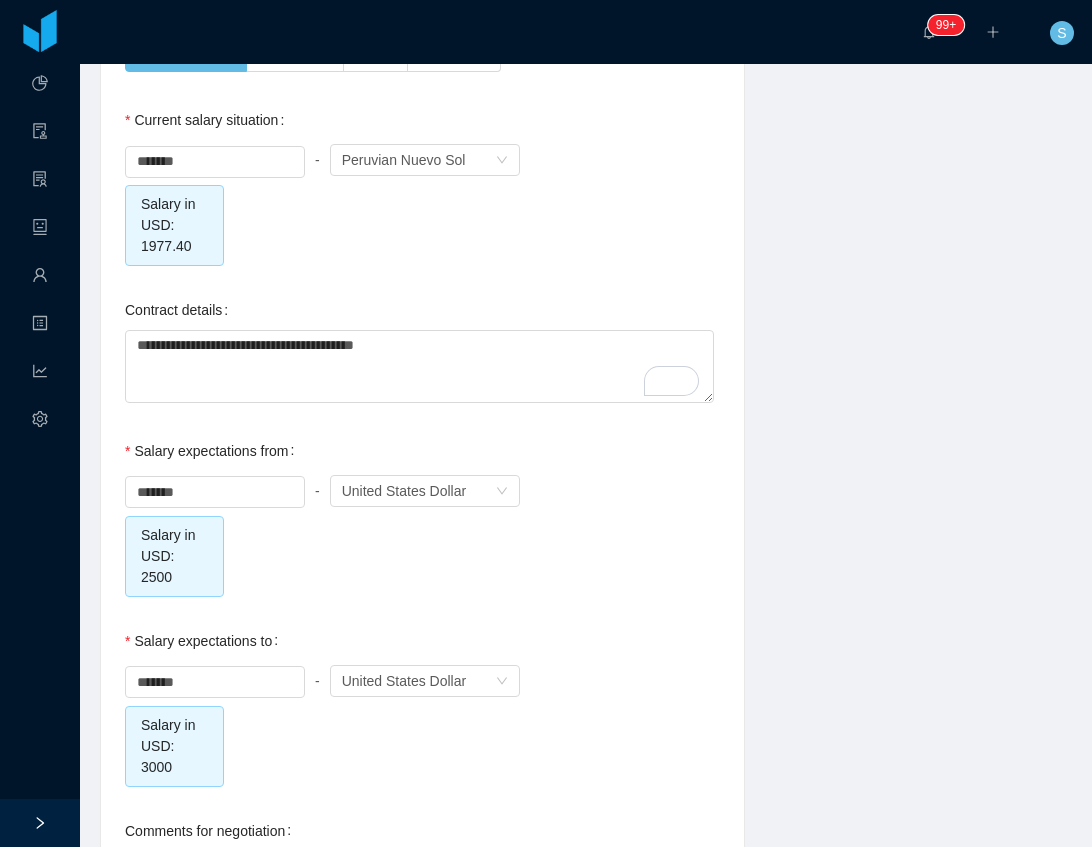 scroll, scrollTop: 2146, scrollLeft: 0, axis: vertical 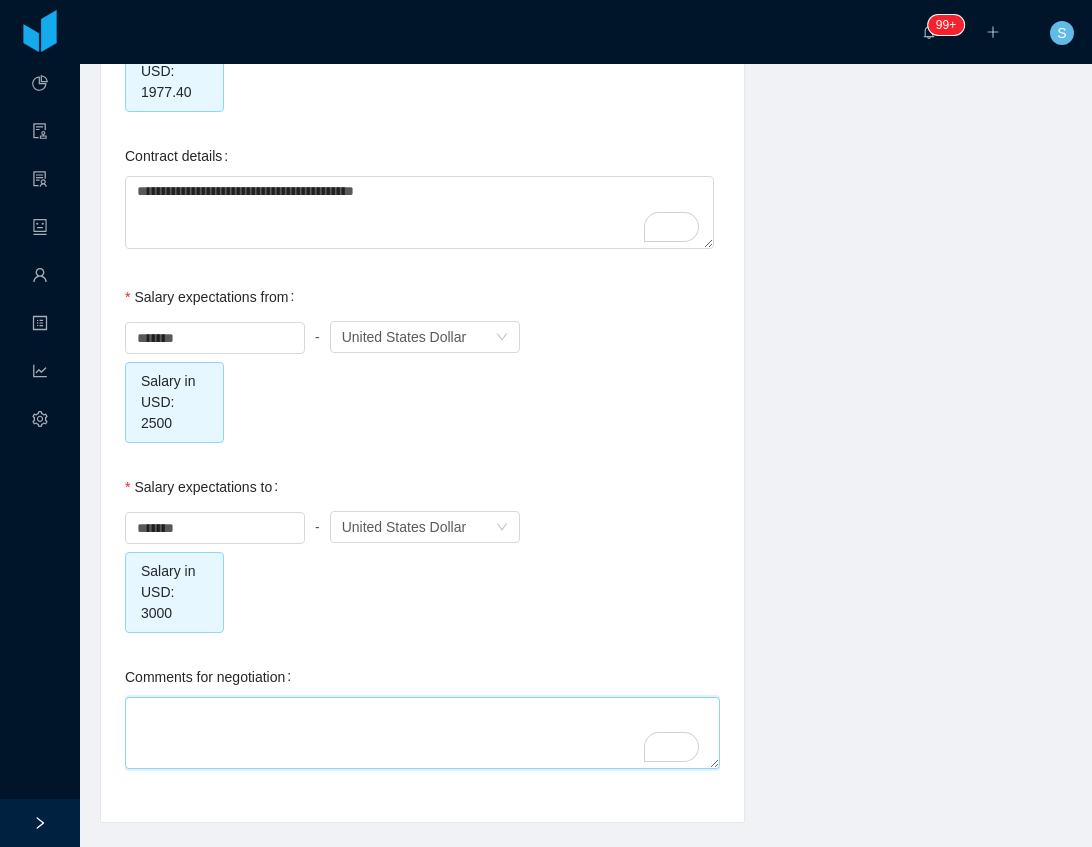 click on "Comments for negotiation" at bounding box center [422, 733] 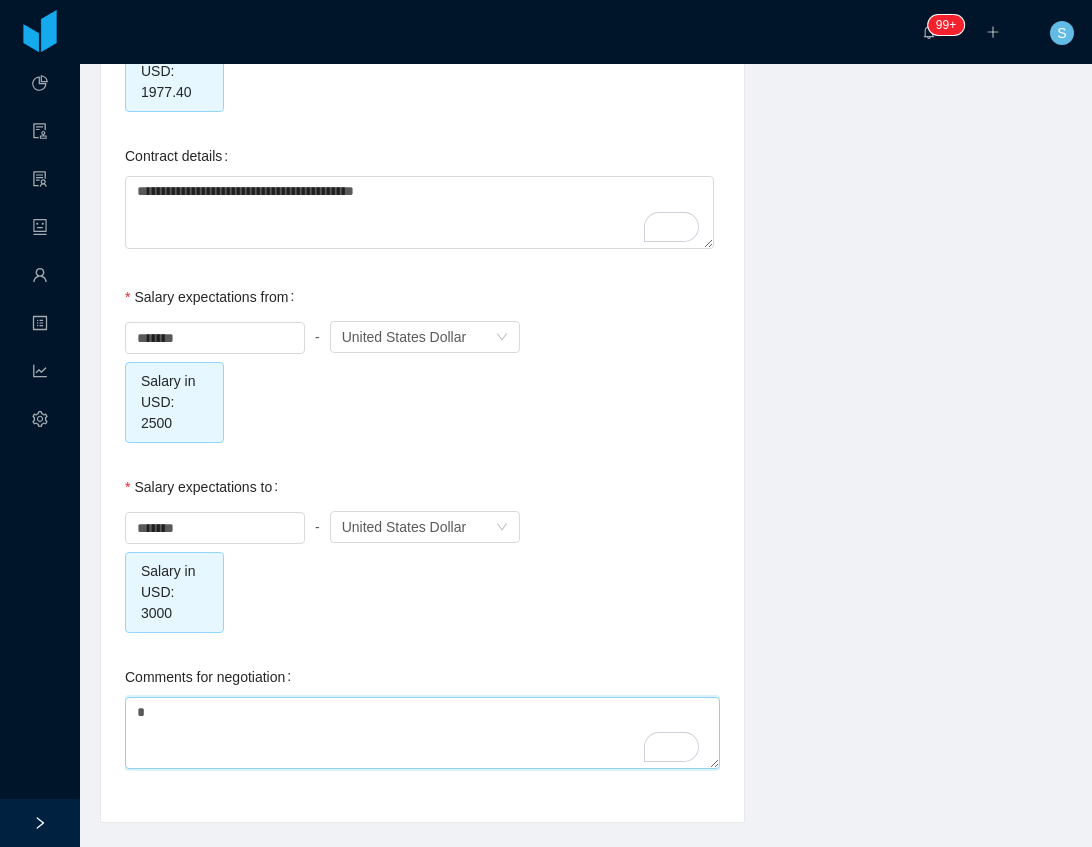 type on "**" 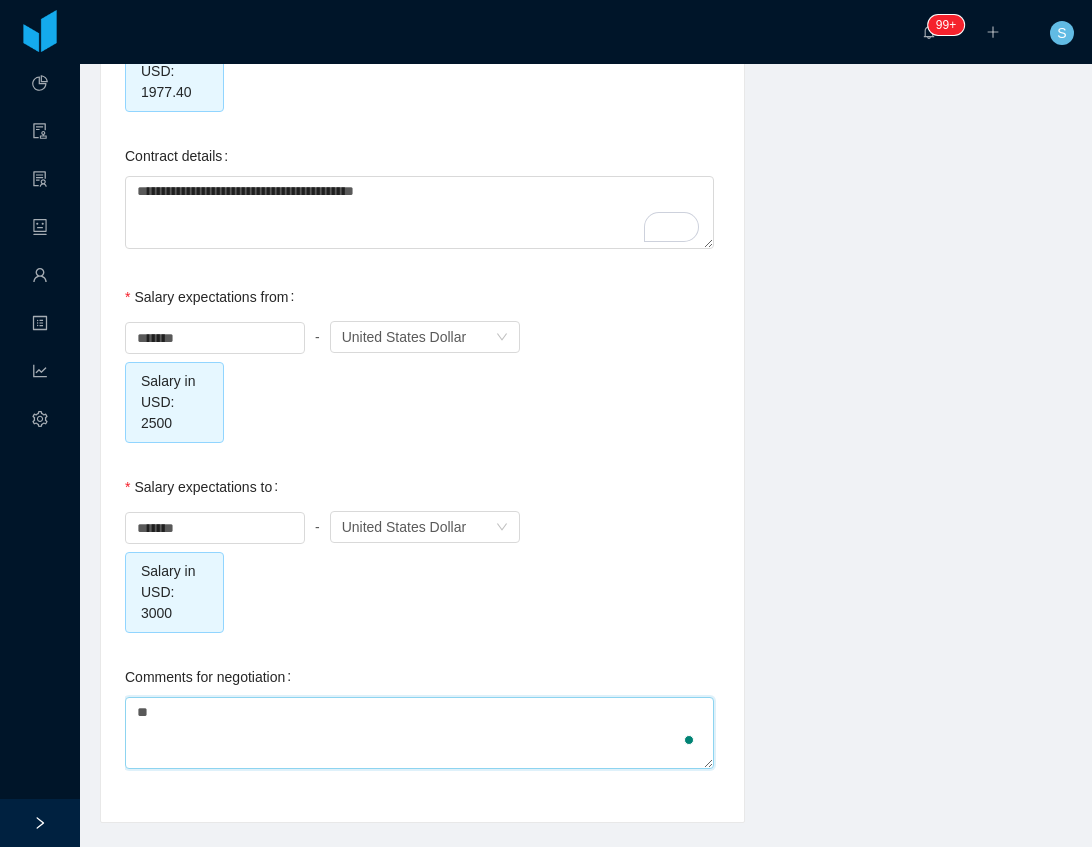 type on "***" 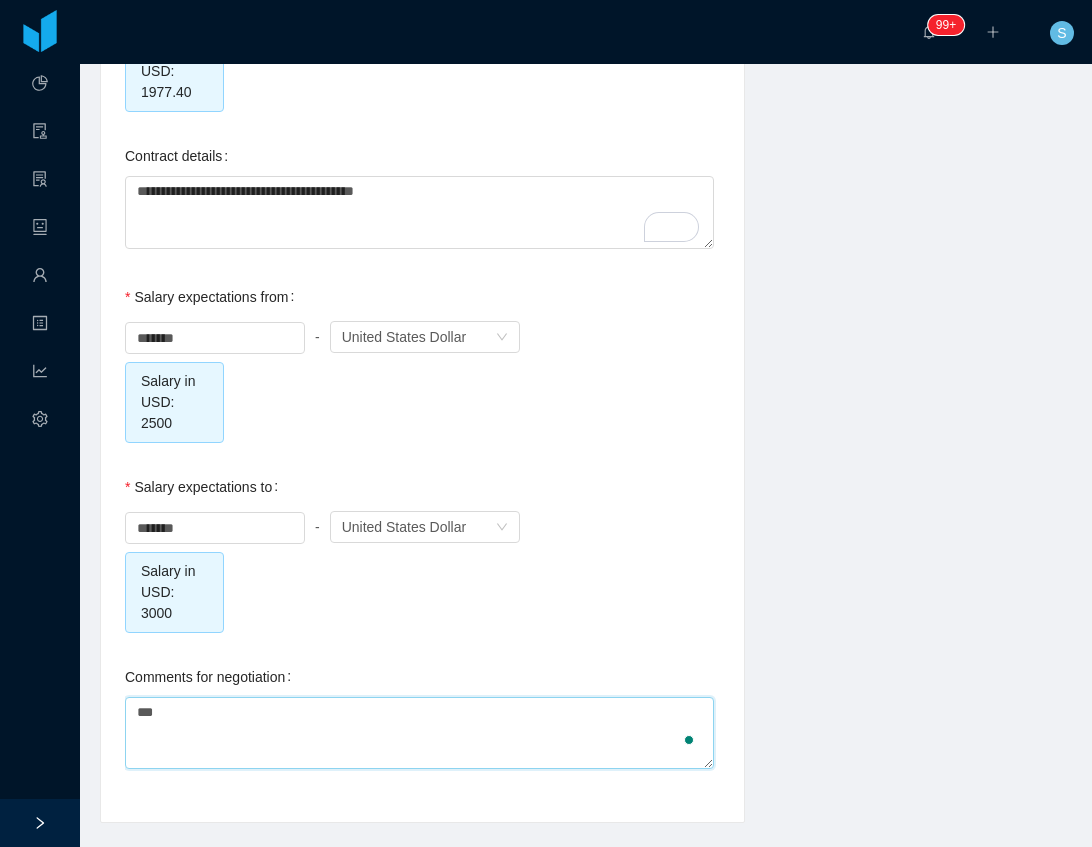 type on "****" 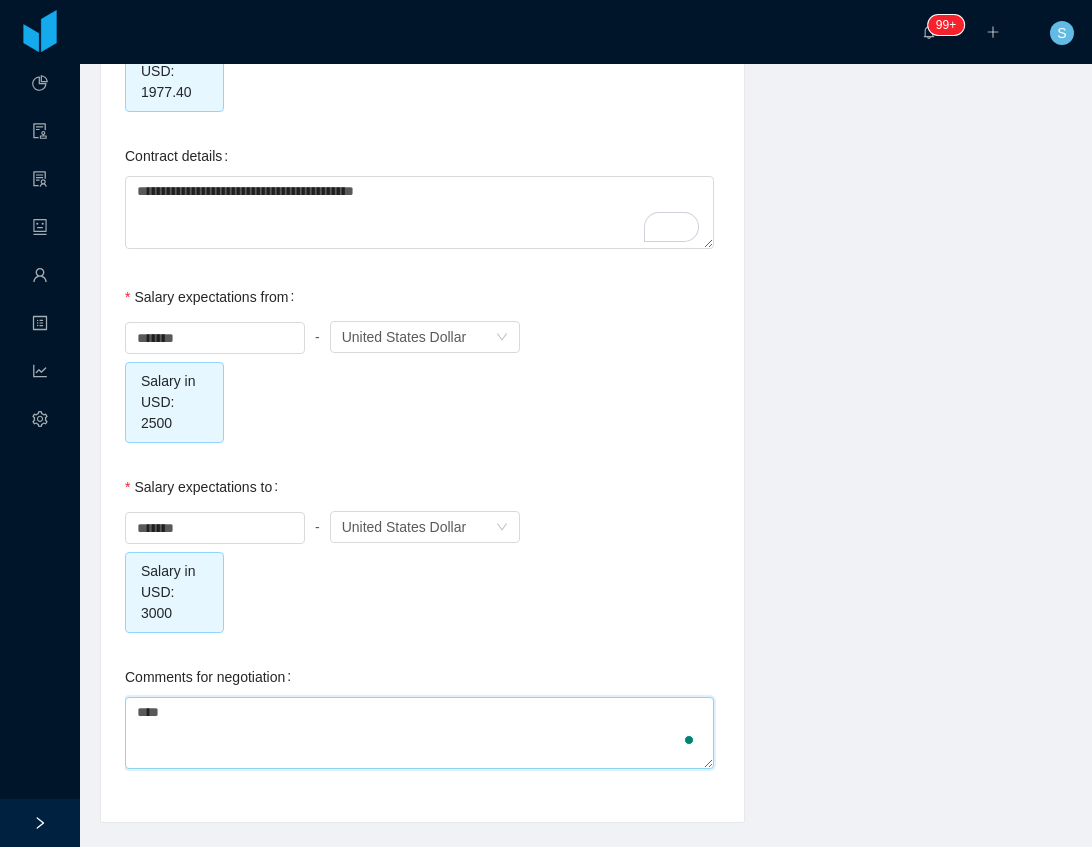 type on "****" 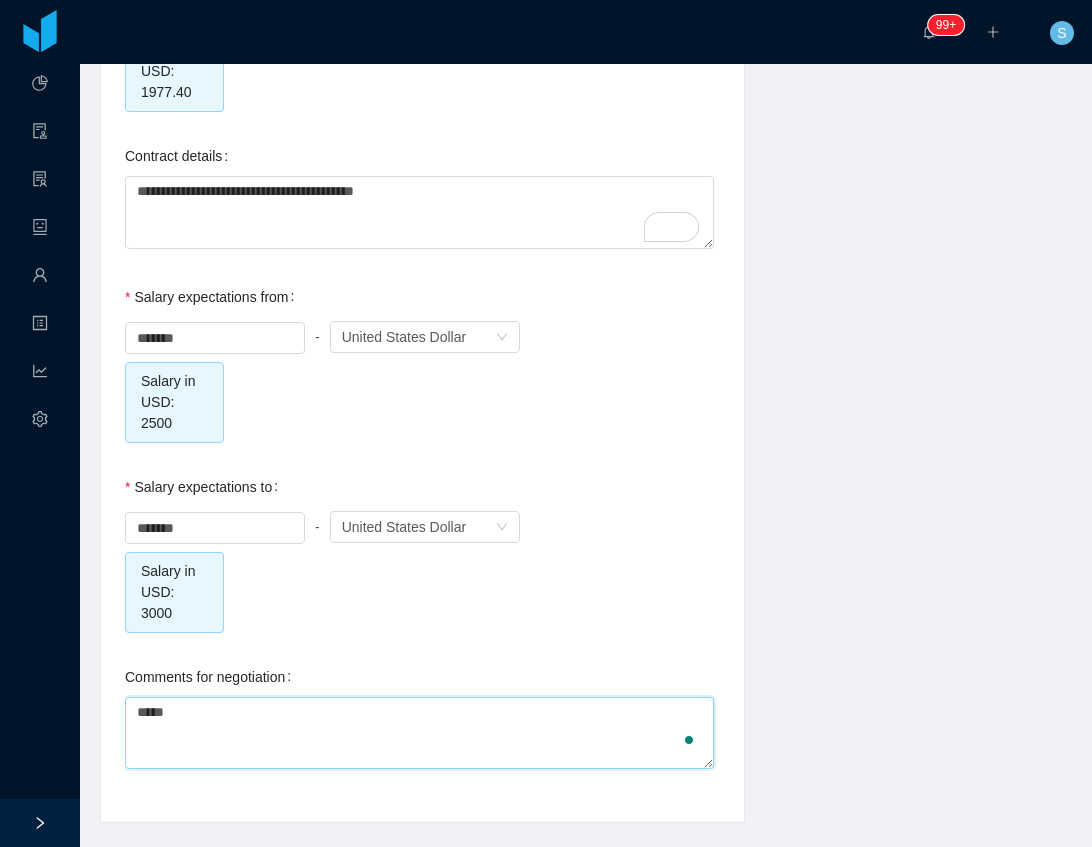 type on "******" 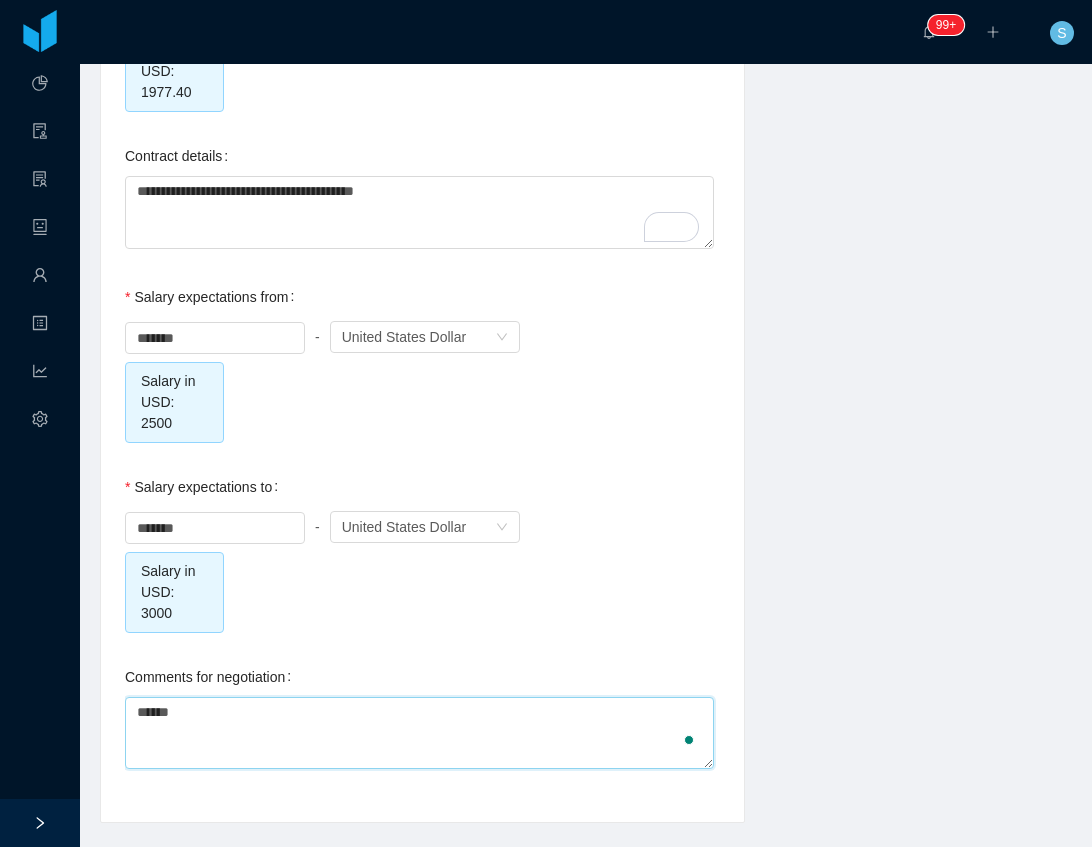 type on "*******" 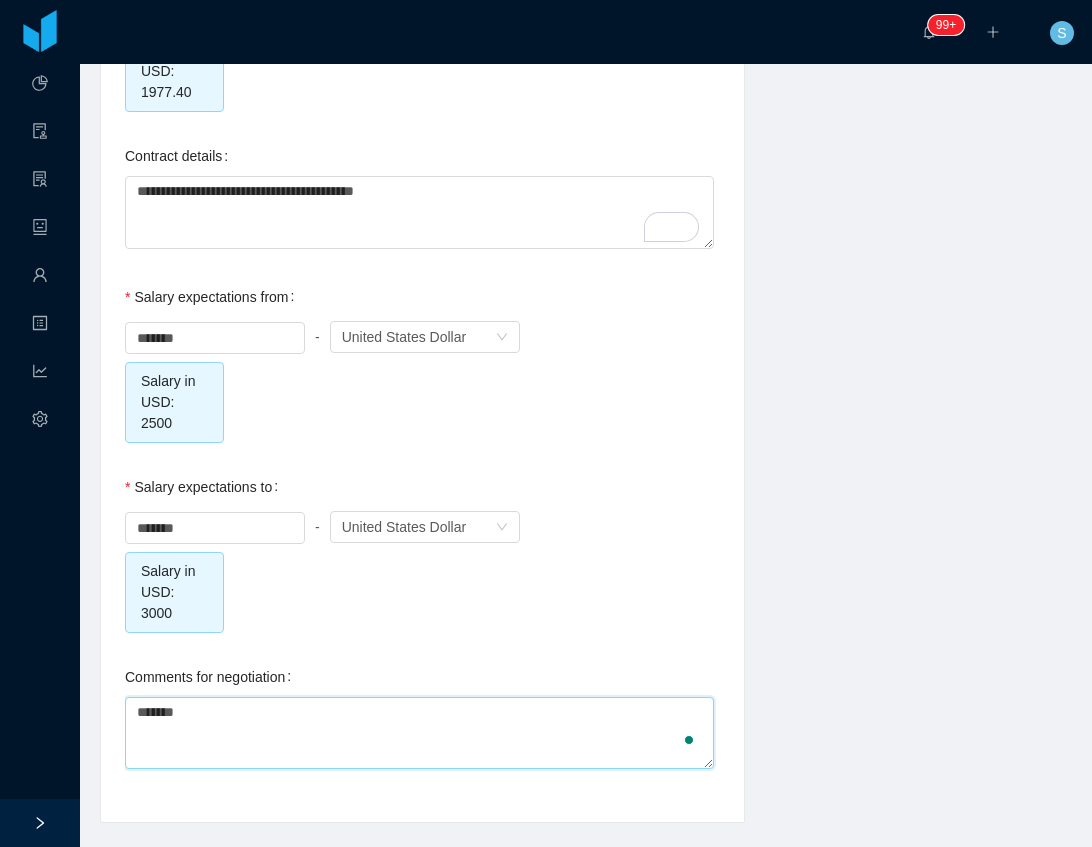 type on "********" 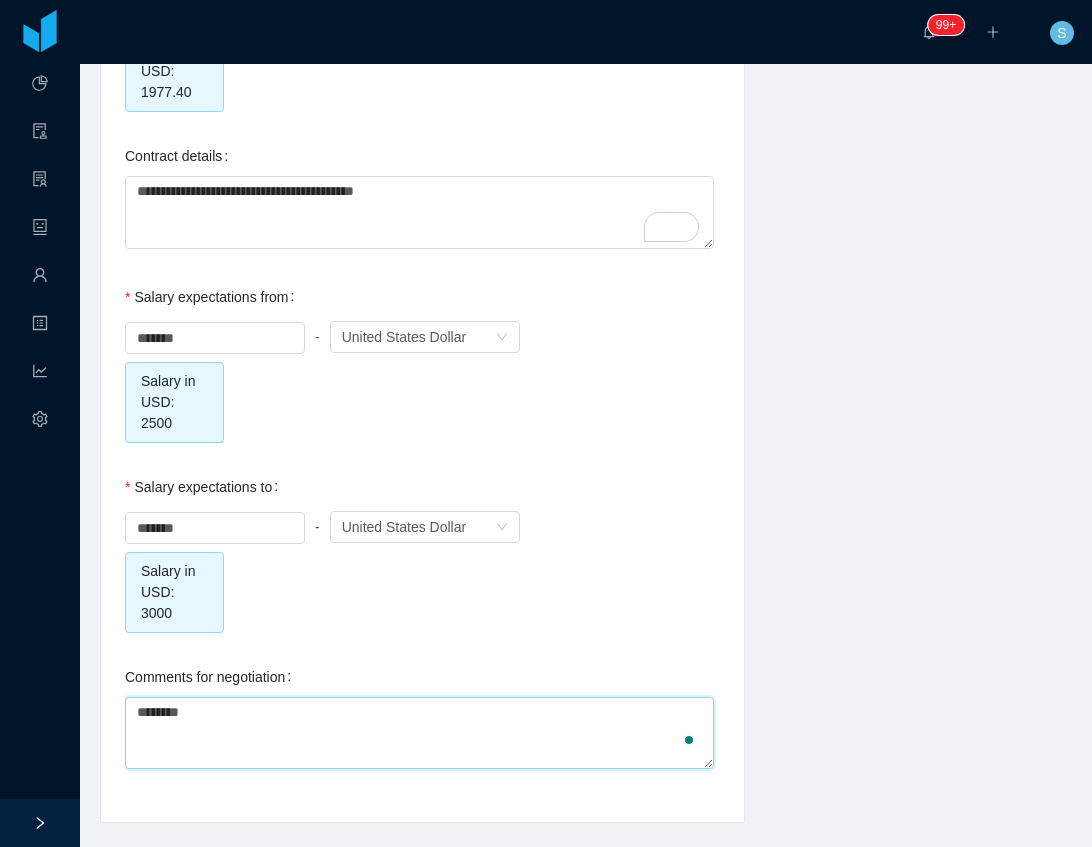 type on "*********" 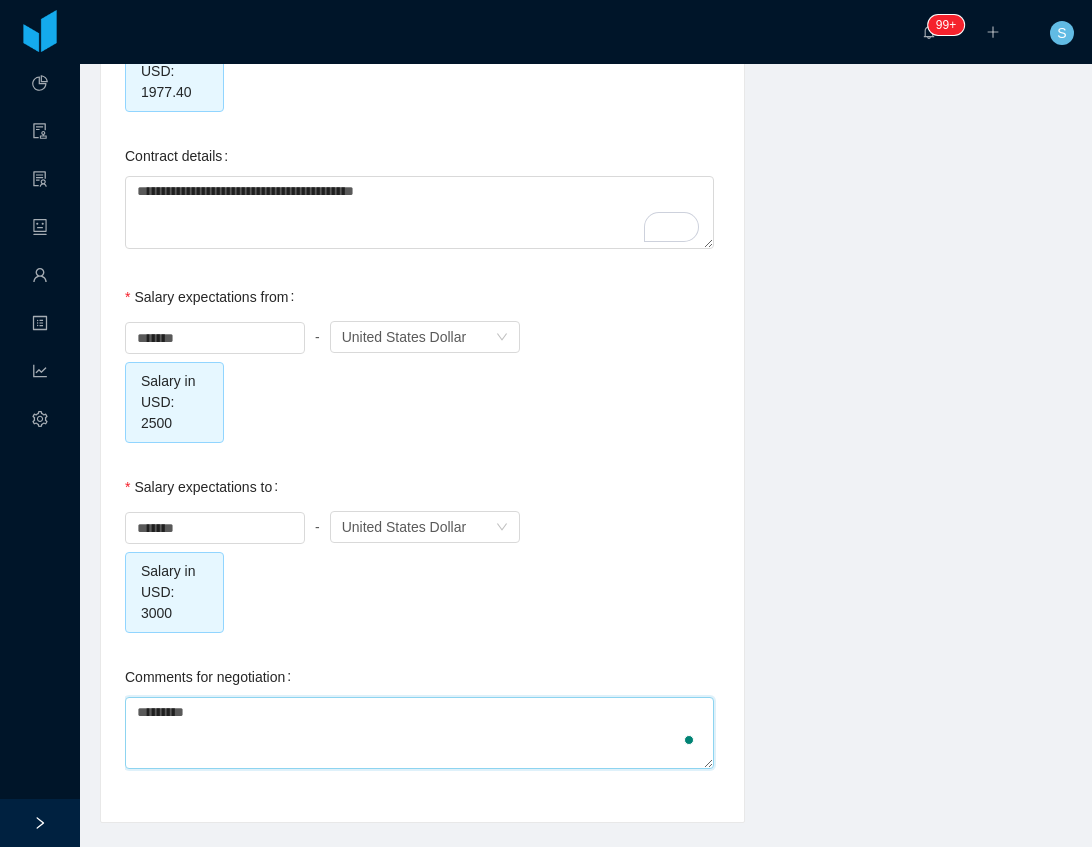 type on "*********" 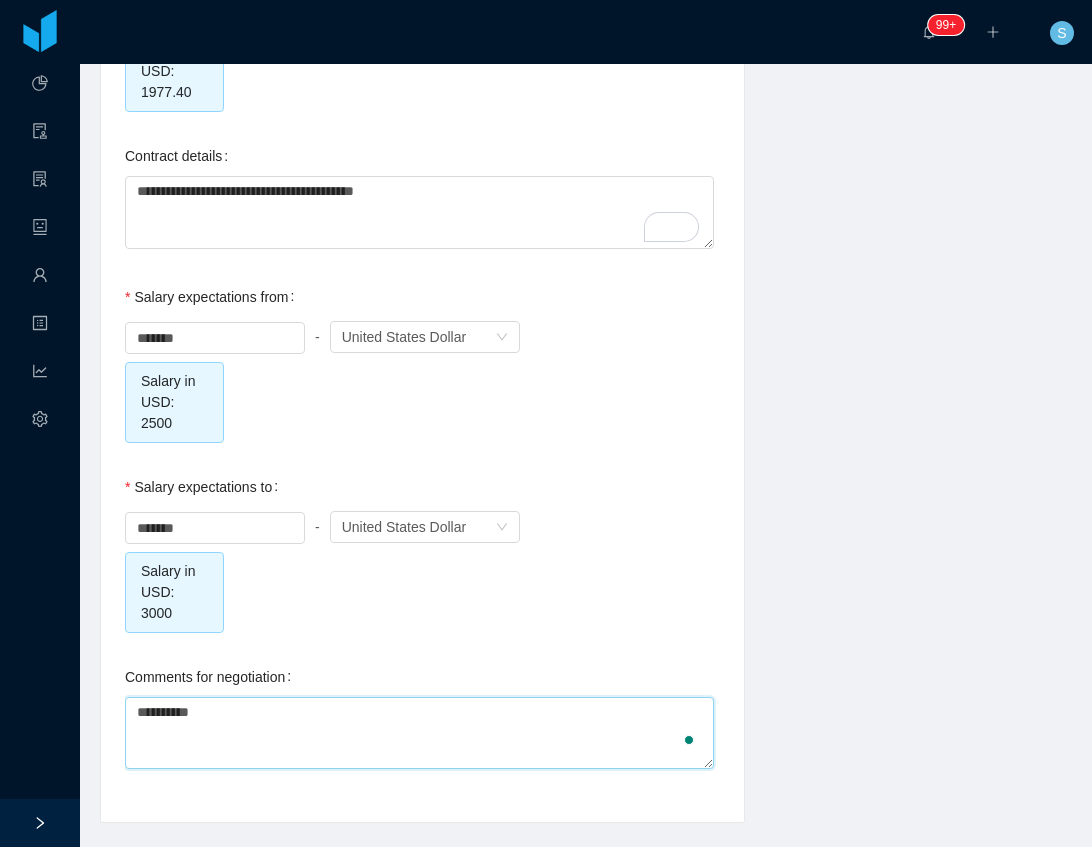 type on "**********" 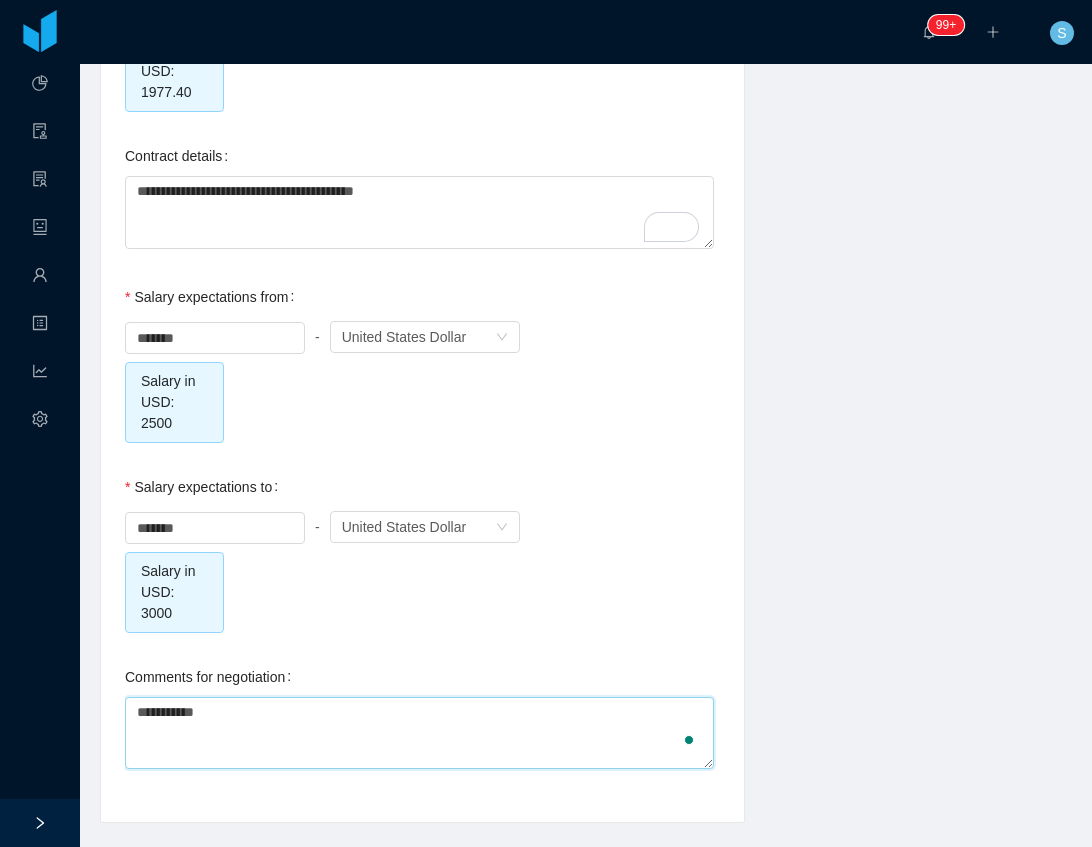 type on "**********" 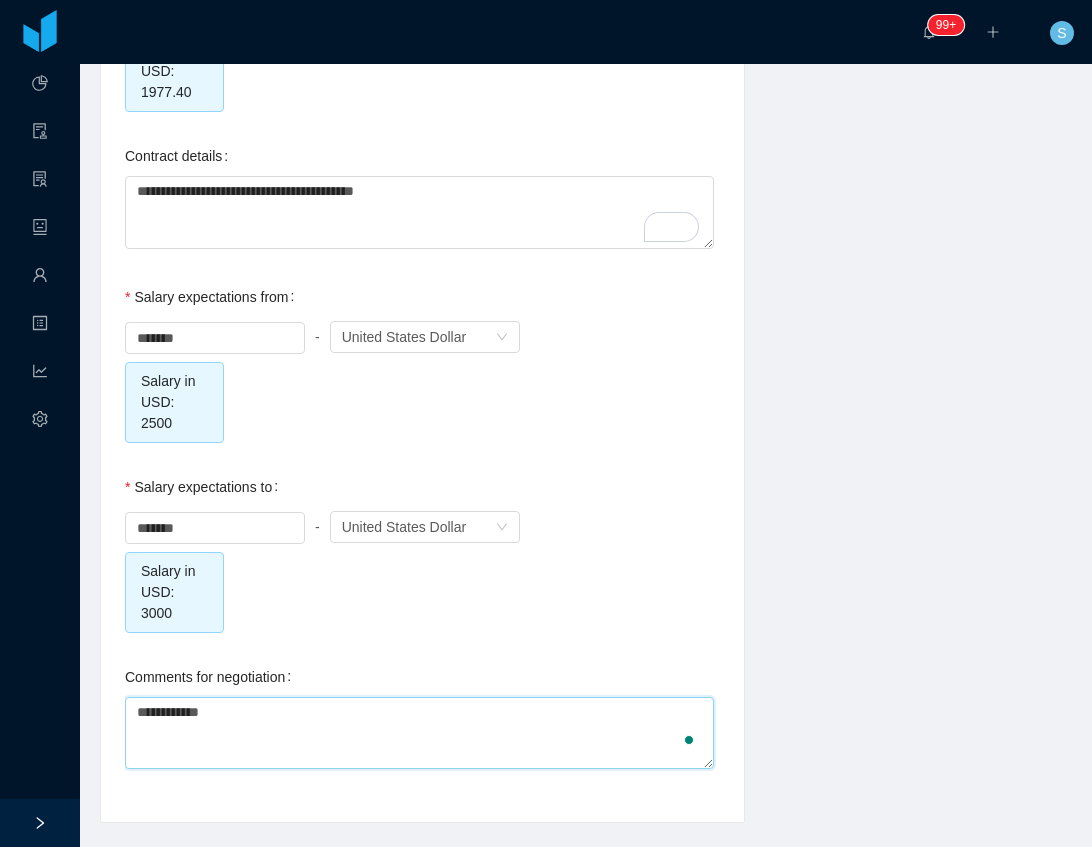 type on "**********" 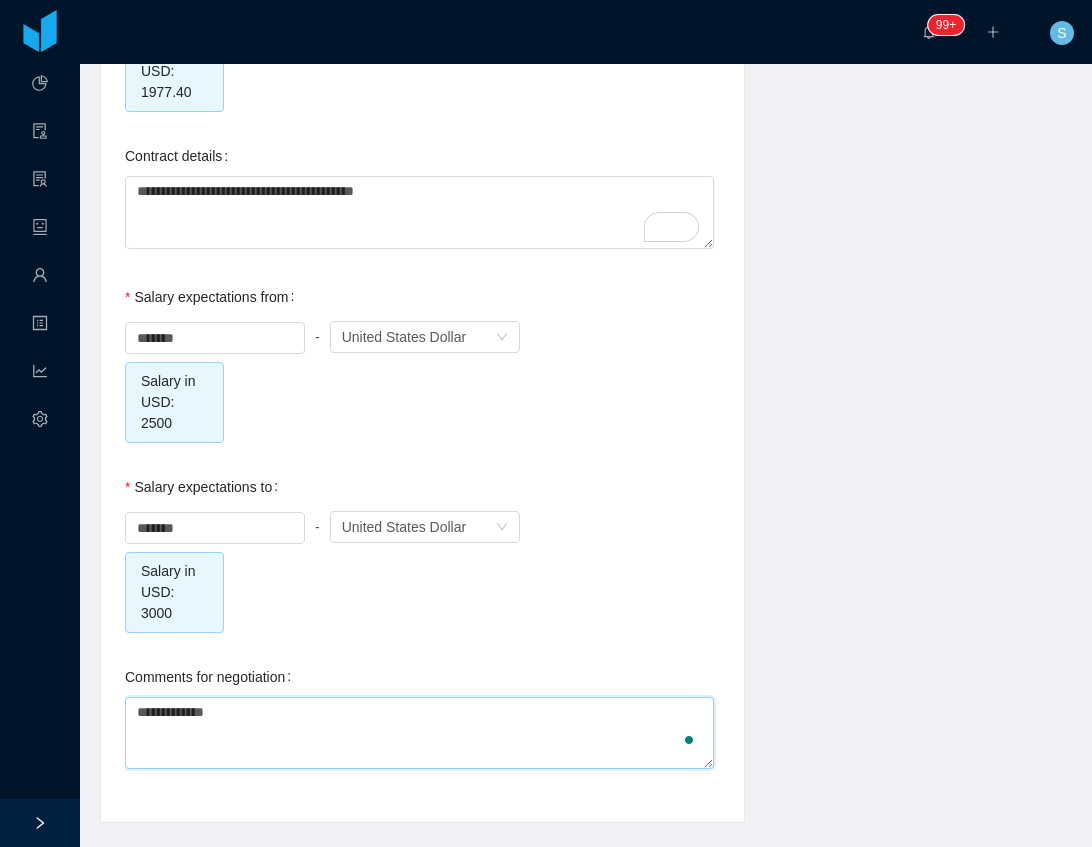 type on "**********" 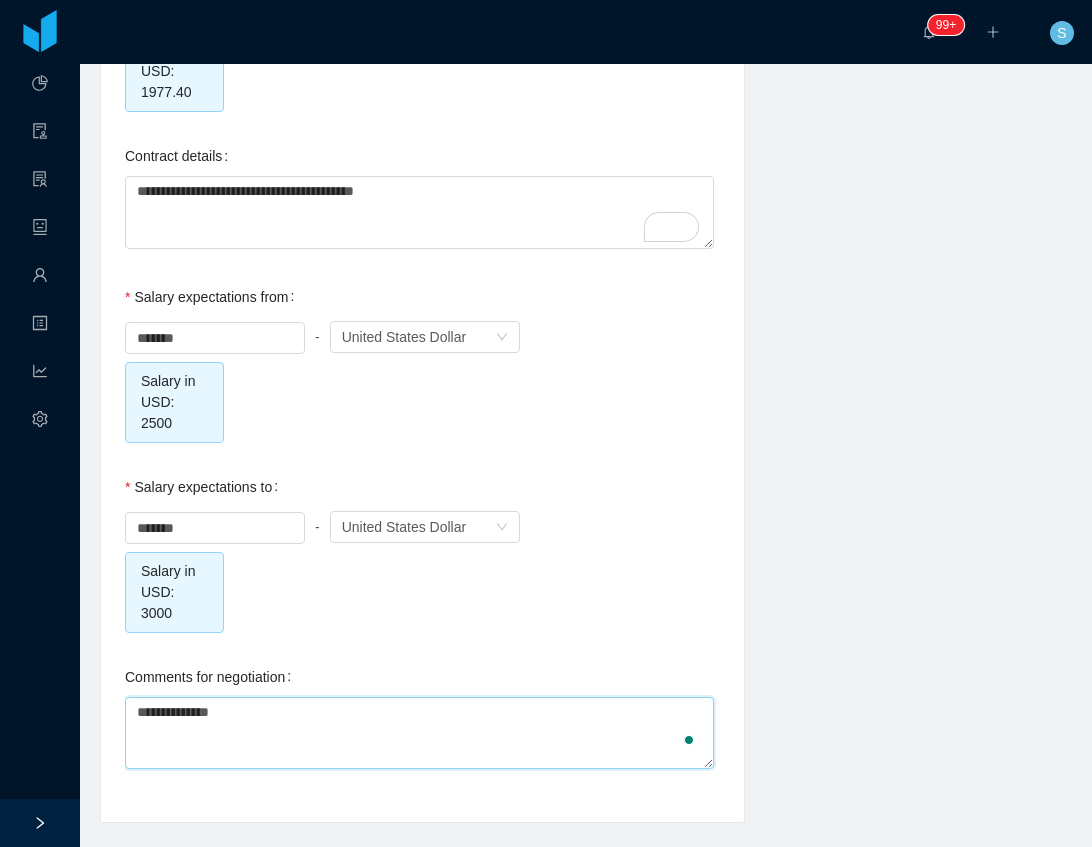 type on "**********" 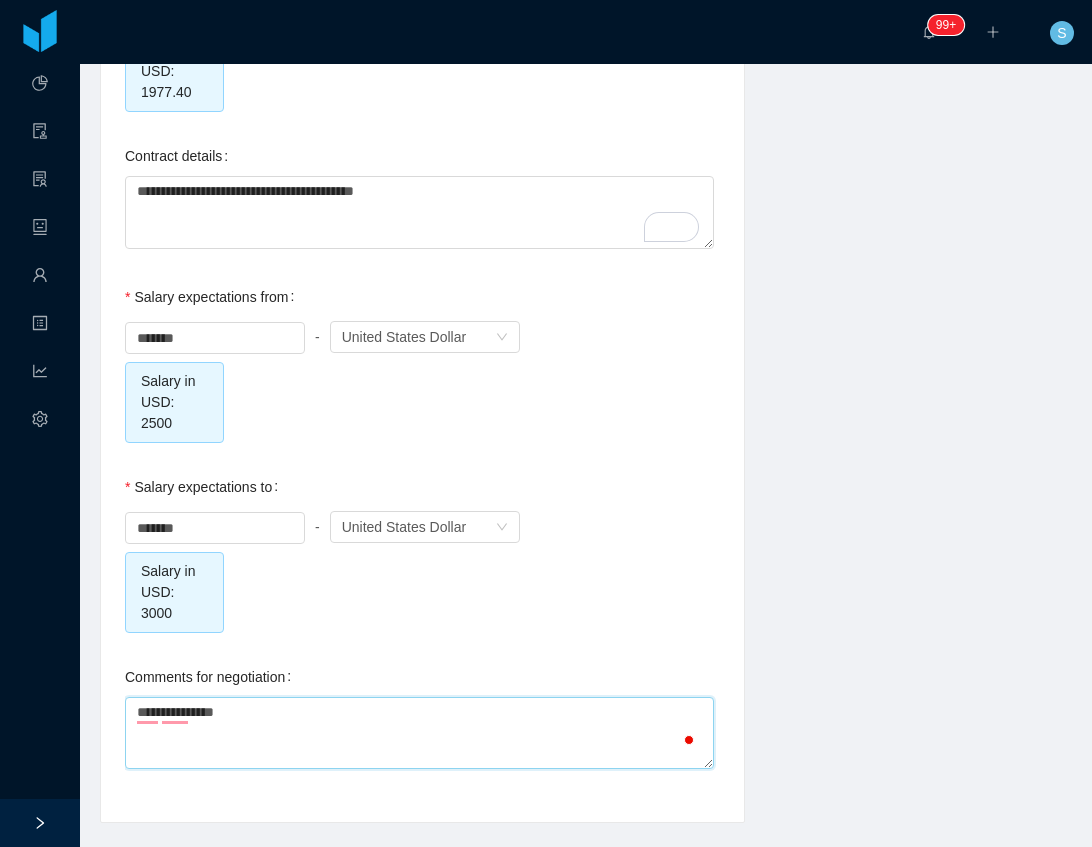 type on "**********" 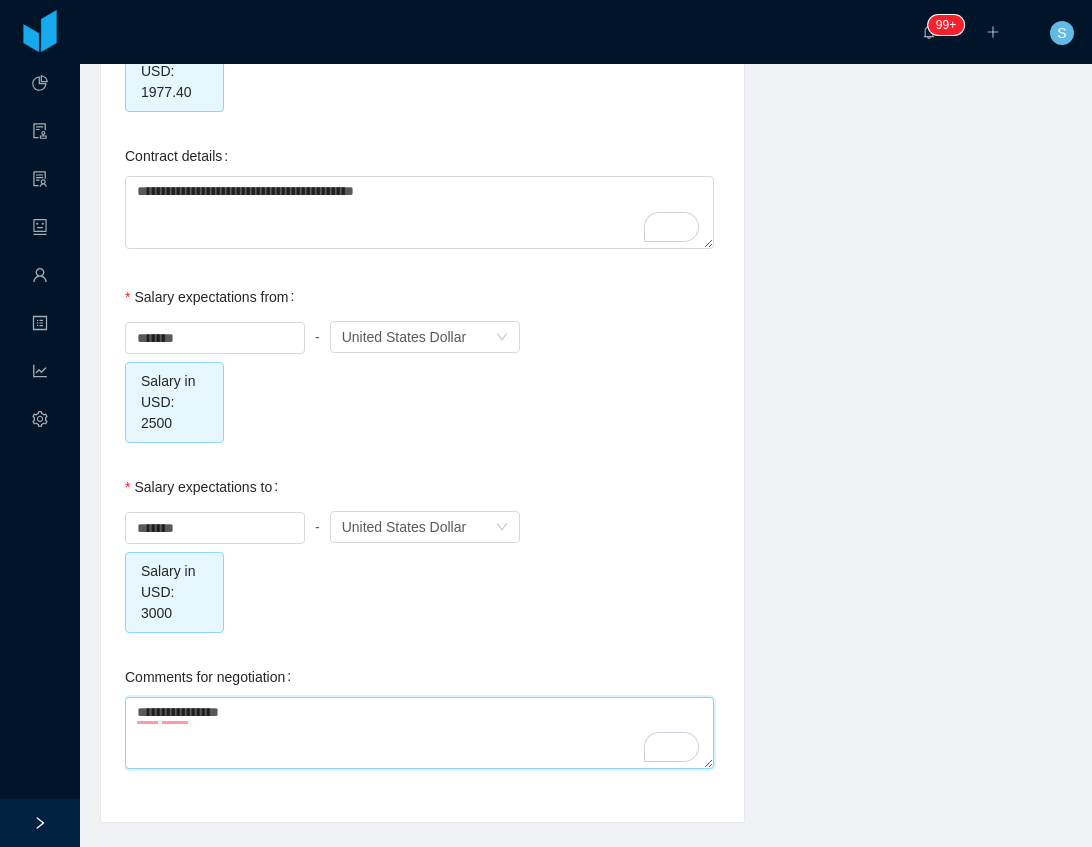 type on "**********" 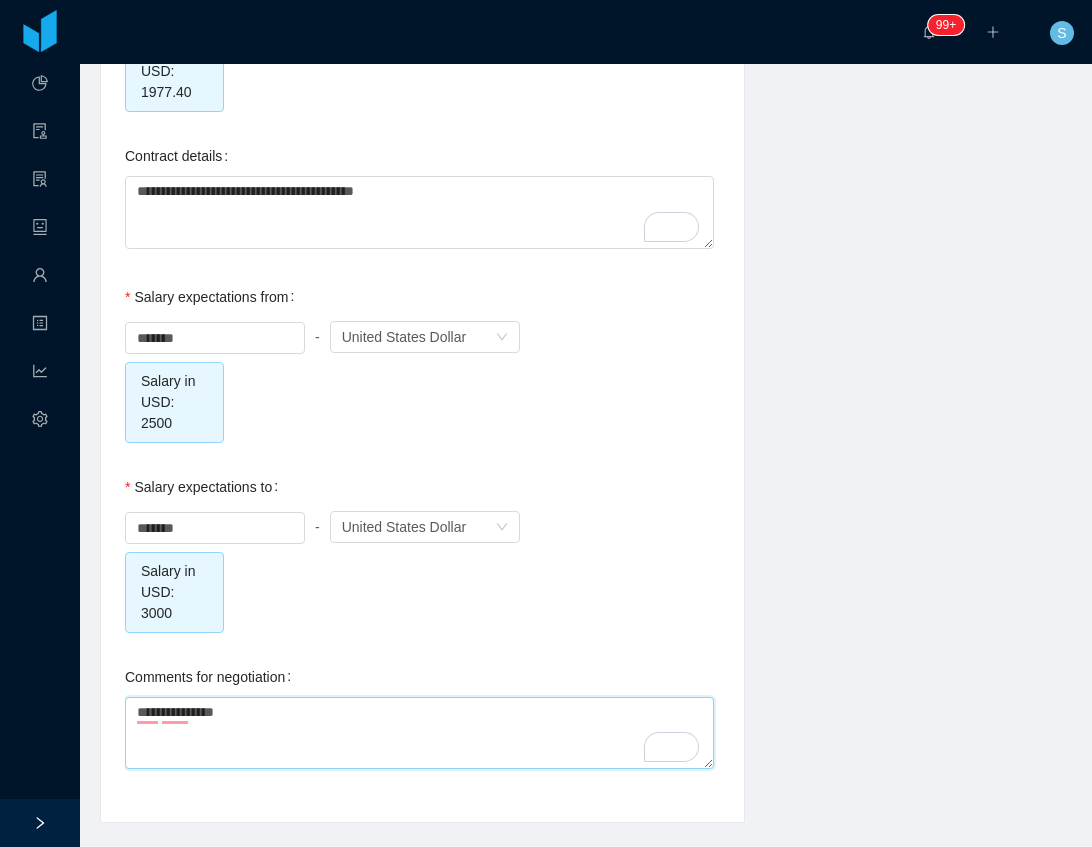type on "**********" 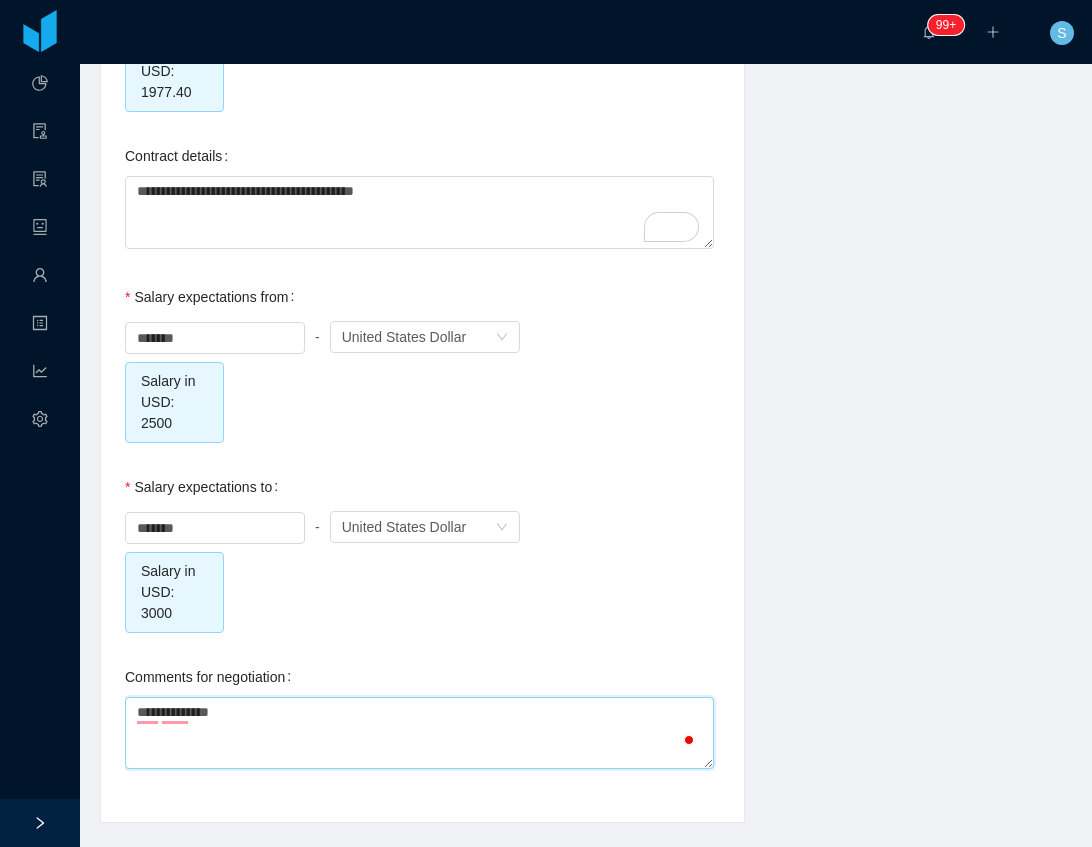 type on "**********" 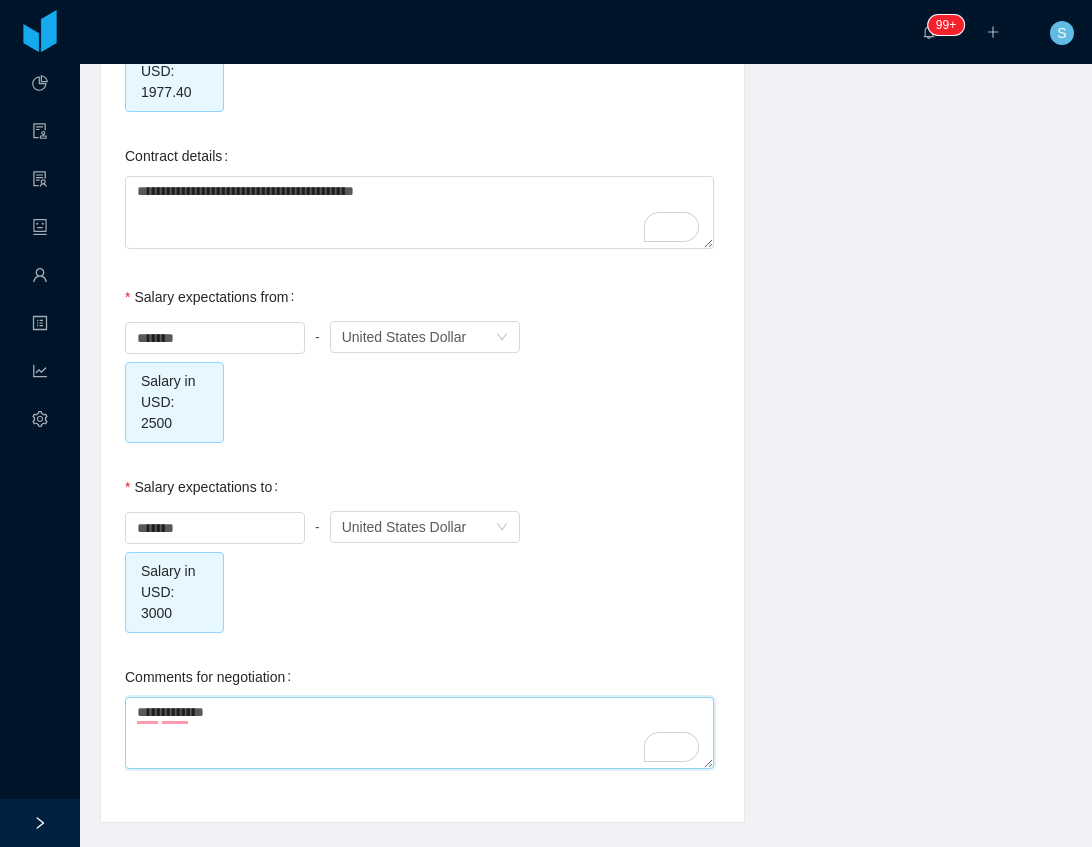 type on "**********" 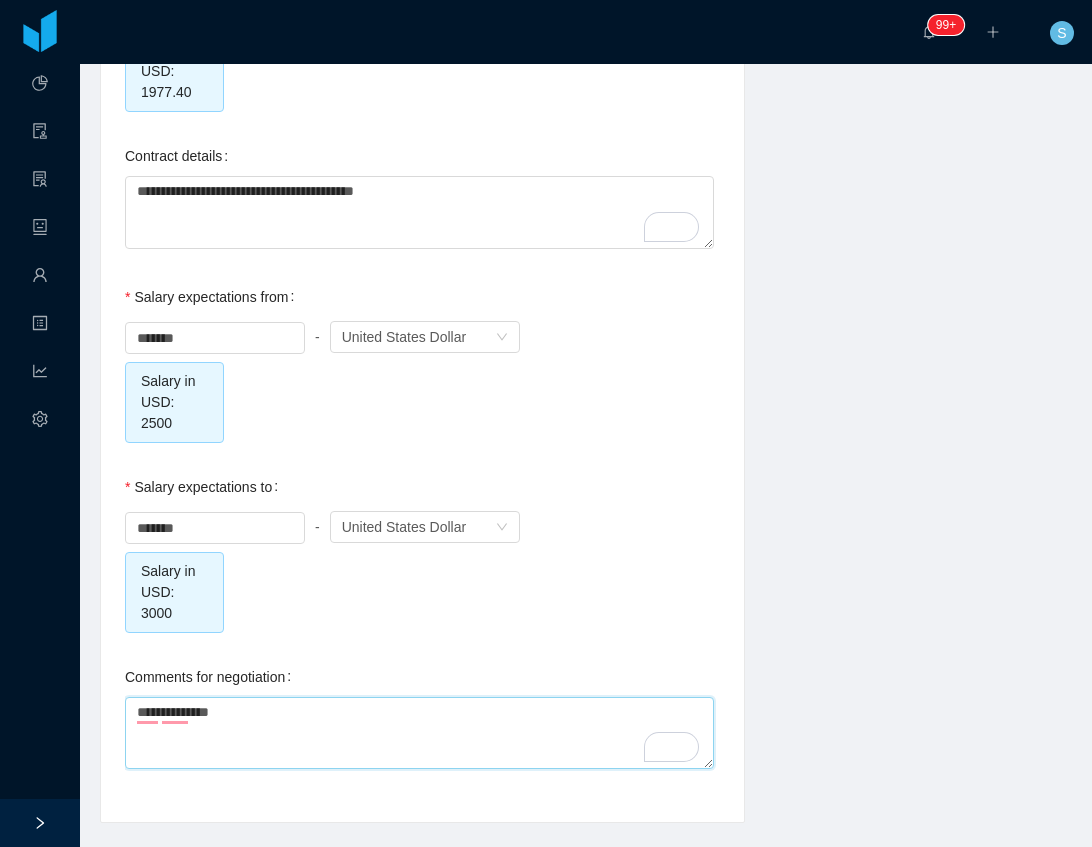 type on "**********" 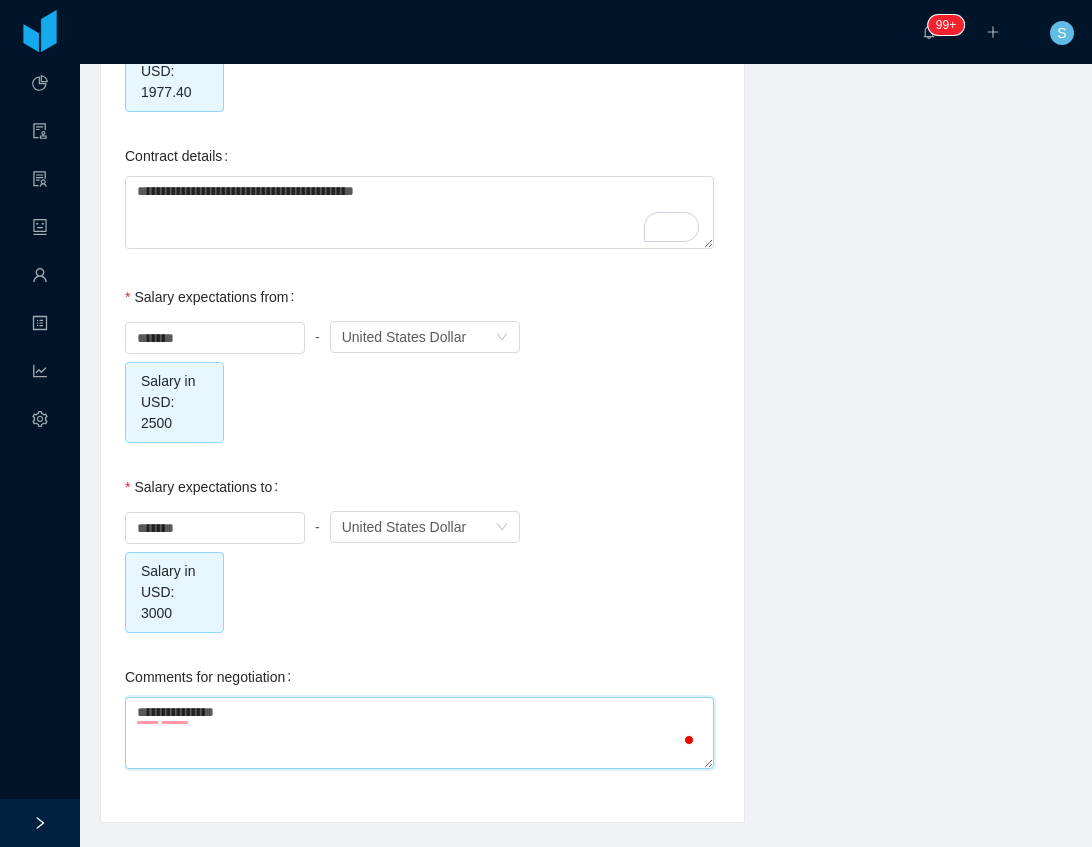 type on "**********" 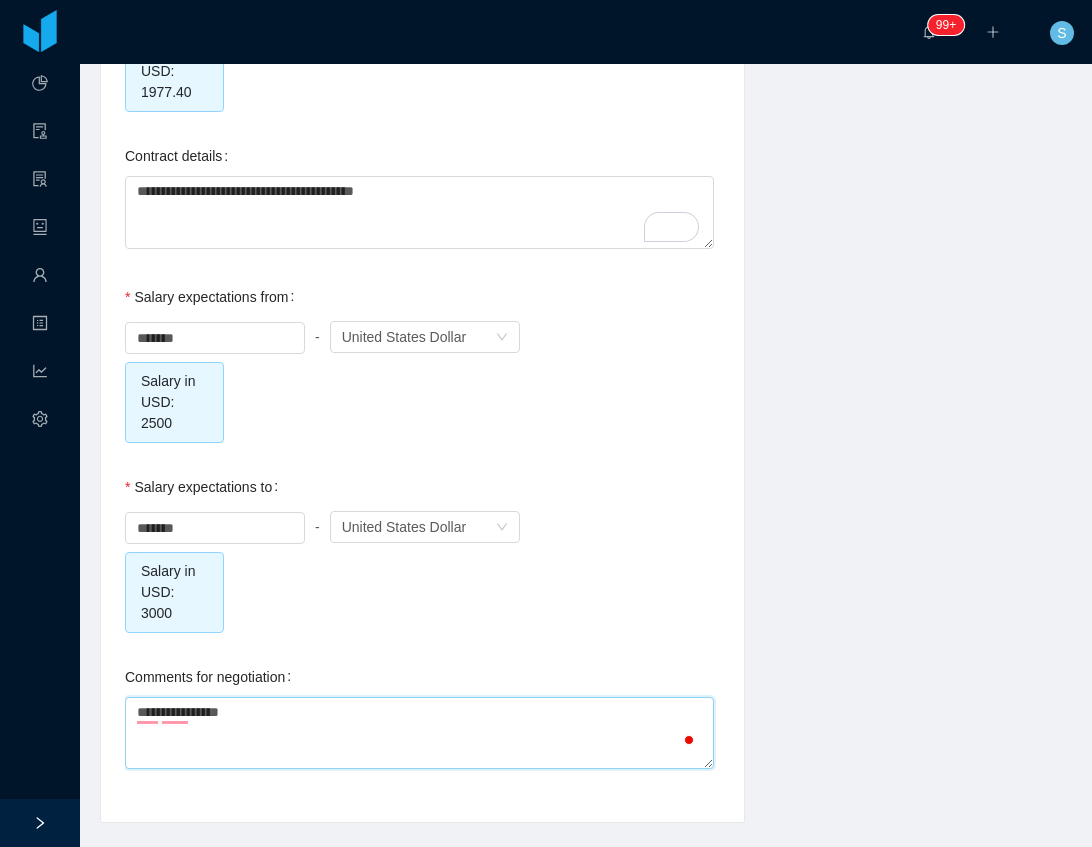 type on "**********" 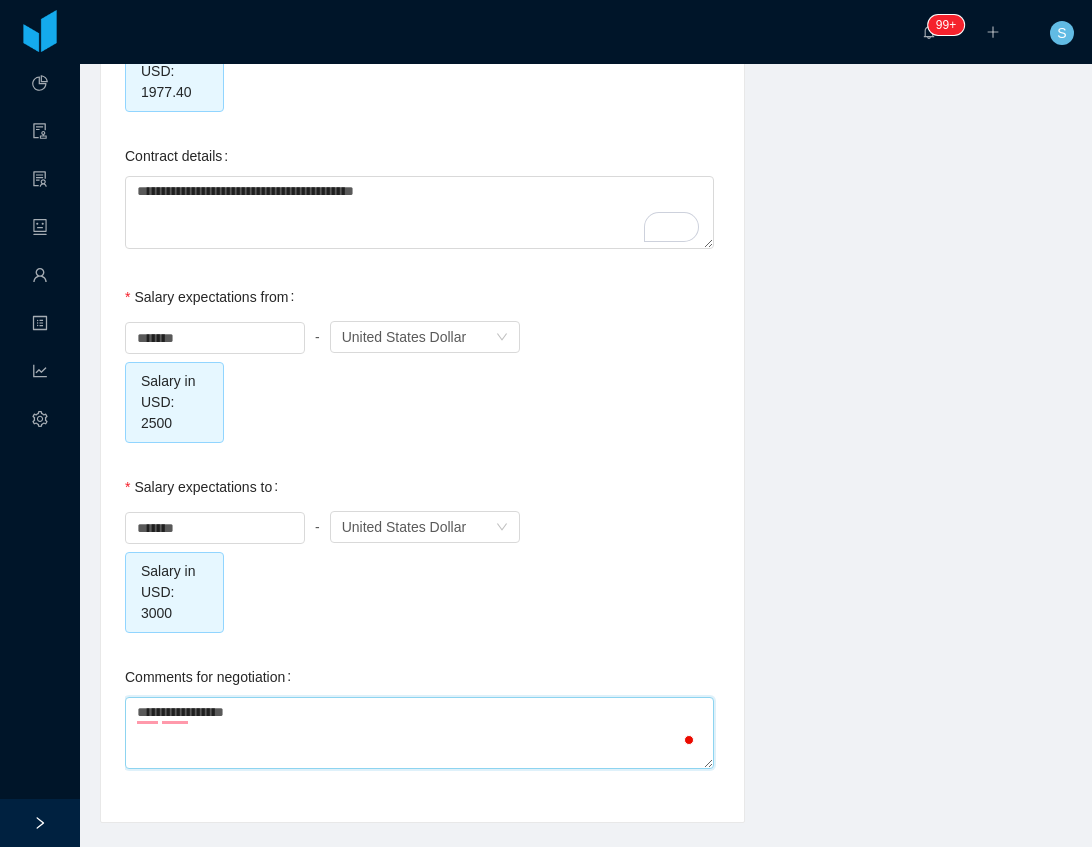 type on "**********" 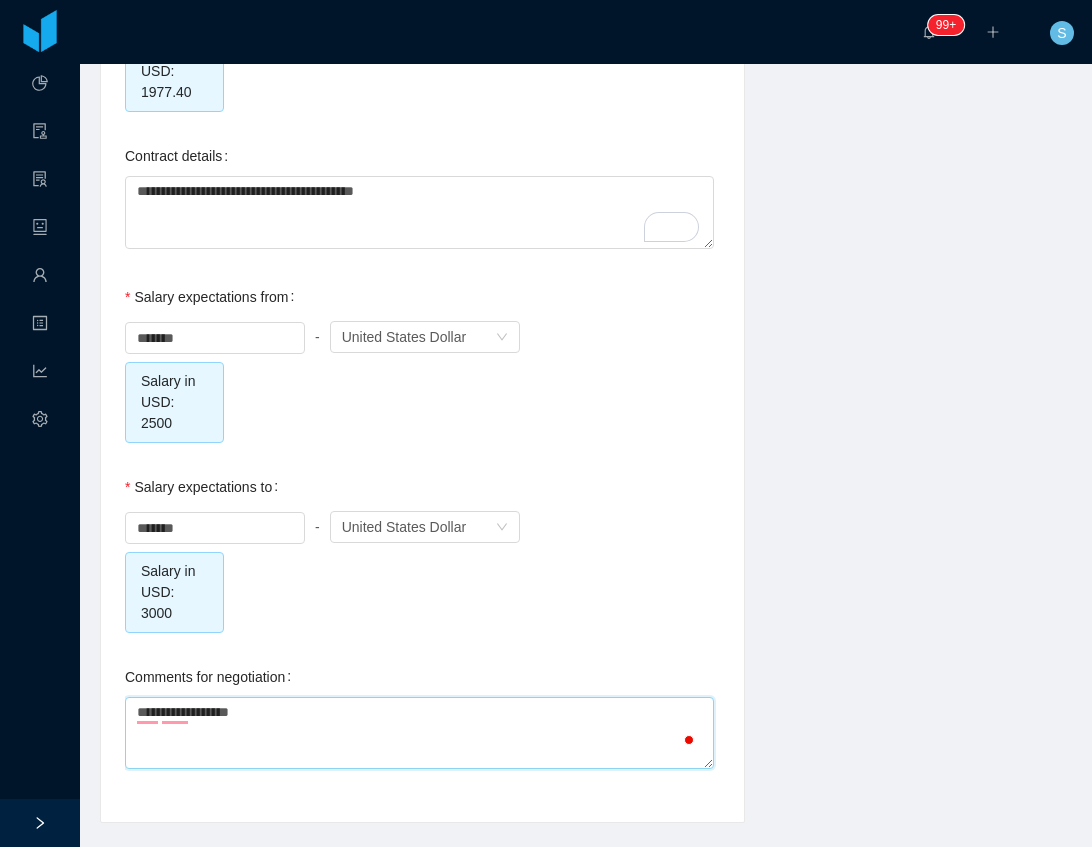 type on "**********" 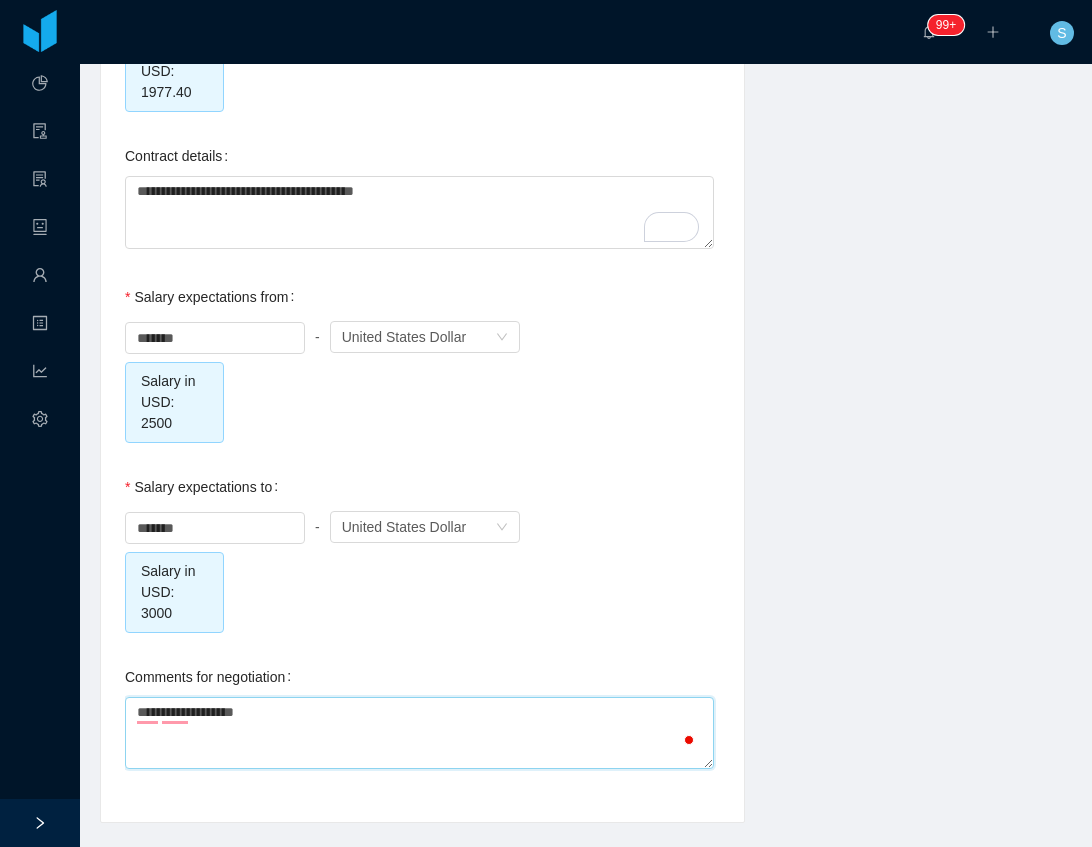 type on "**********" 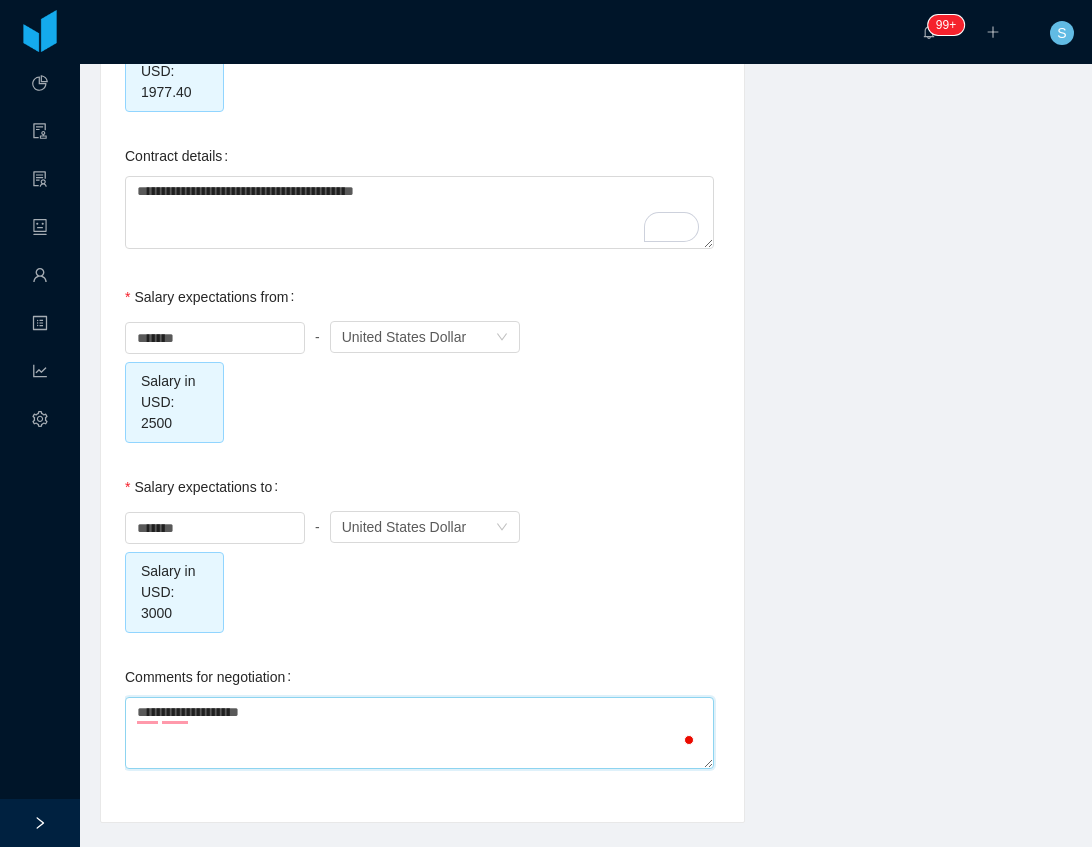 type on "**********" 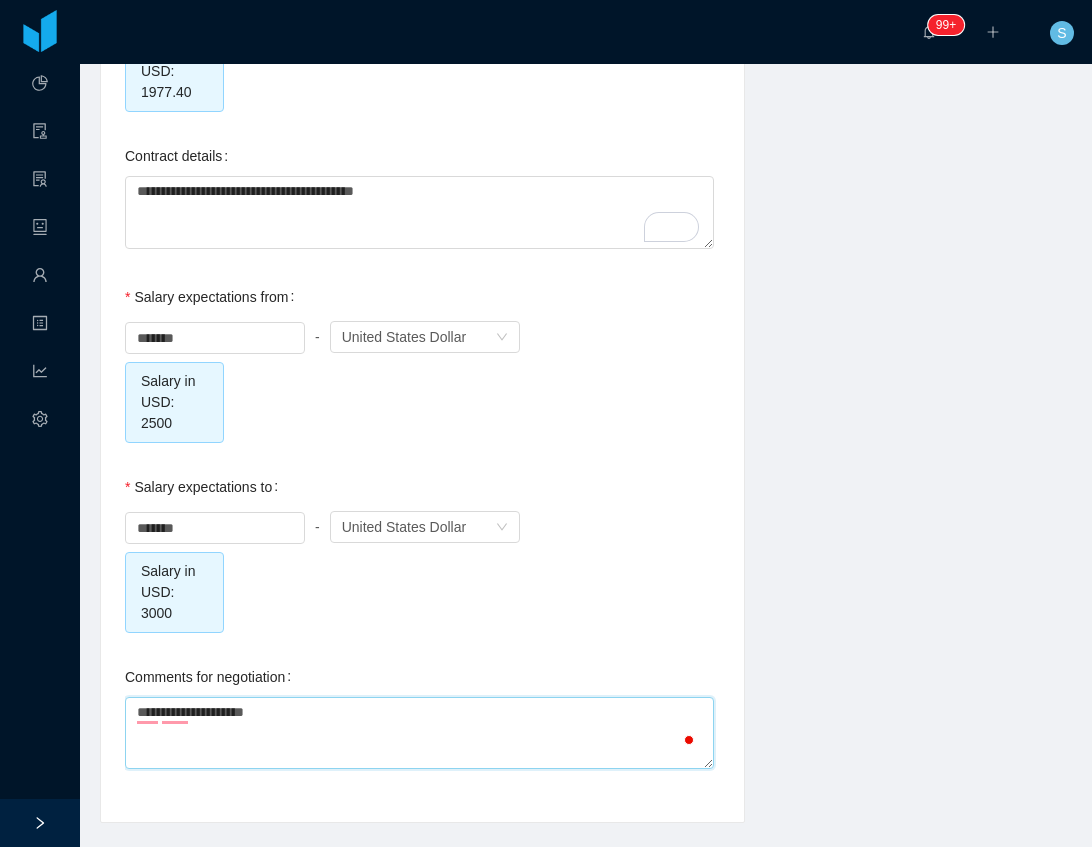 type on "**********" 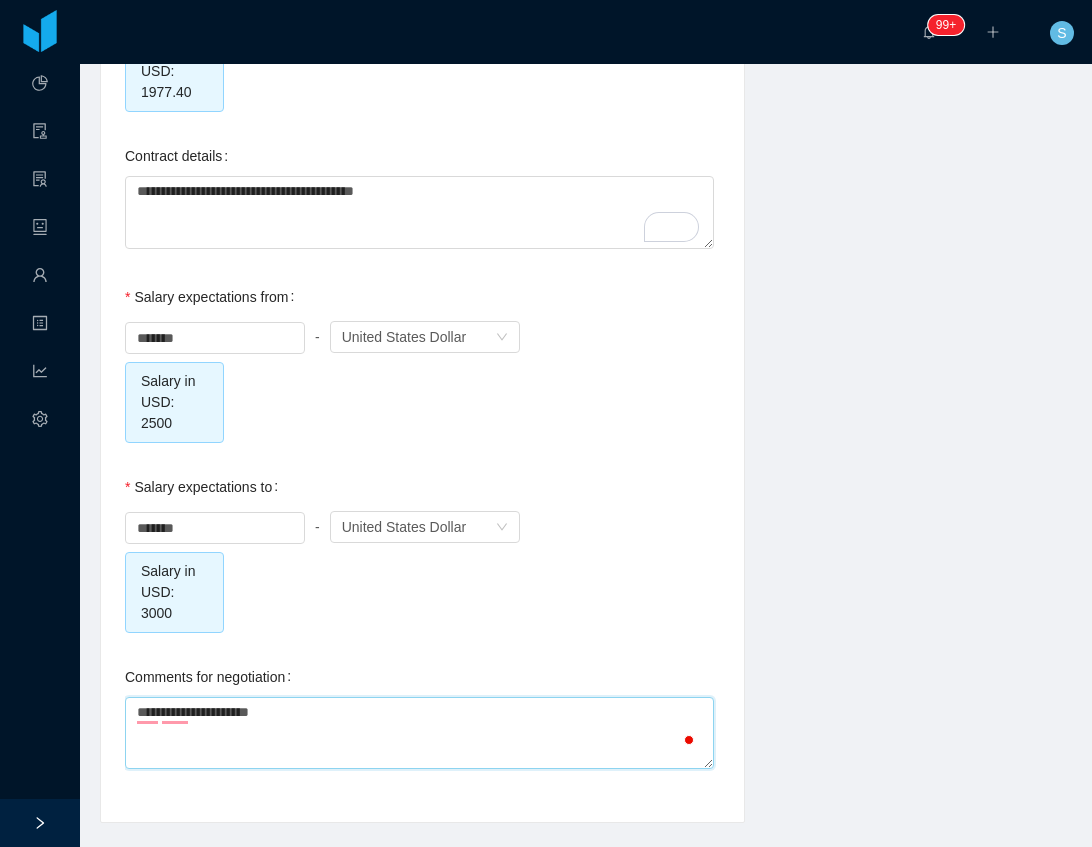 type on "**********" 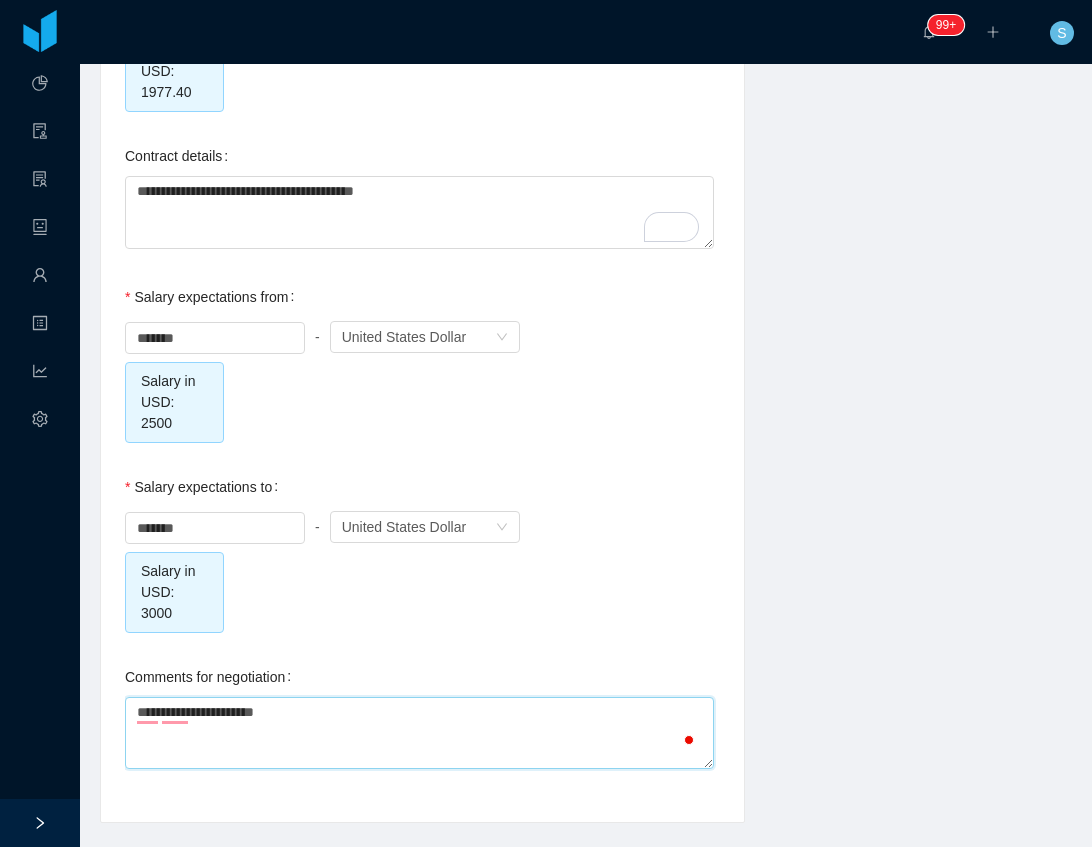 type on "**********" 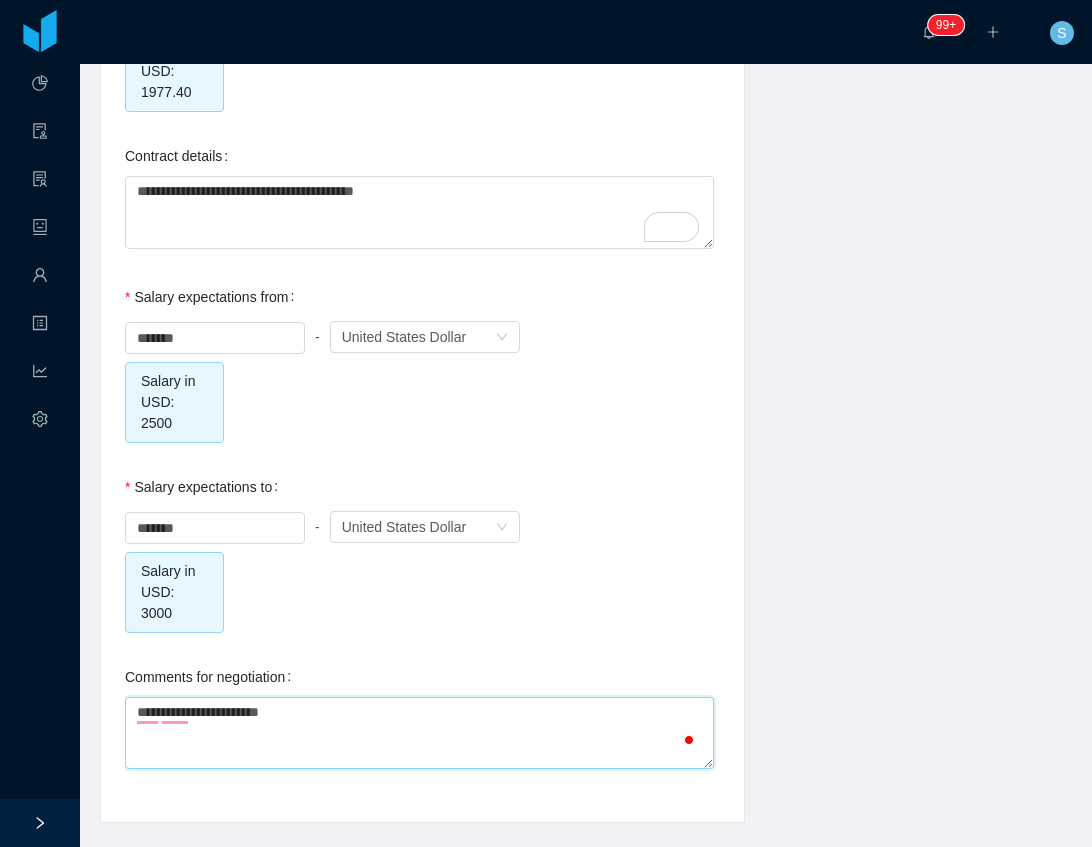 type on "**********" 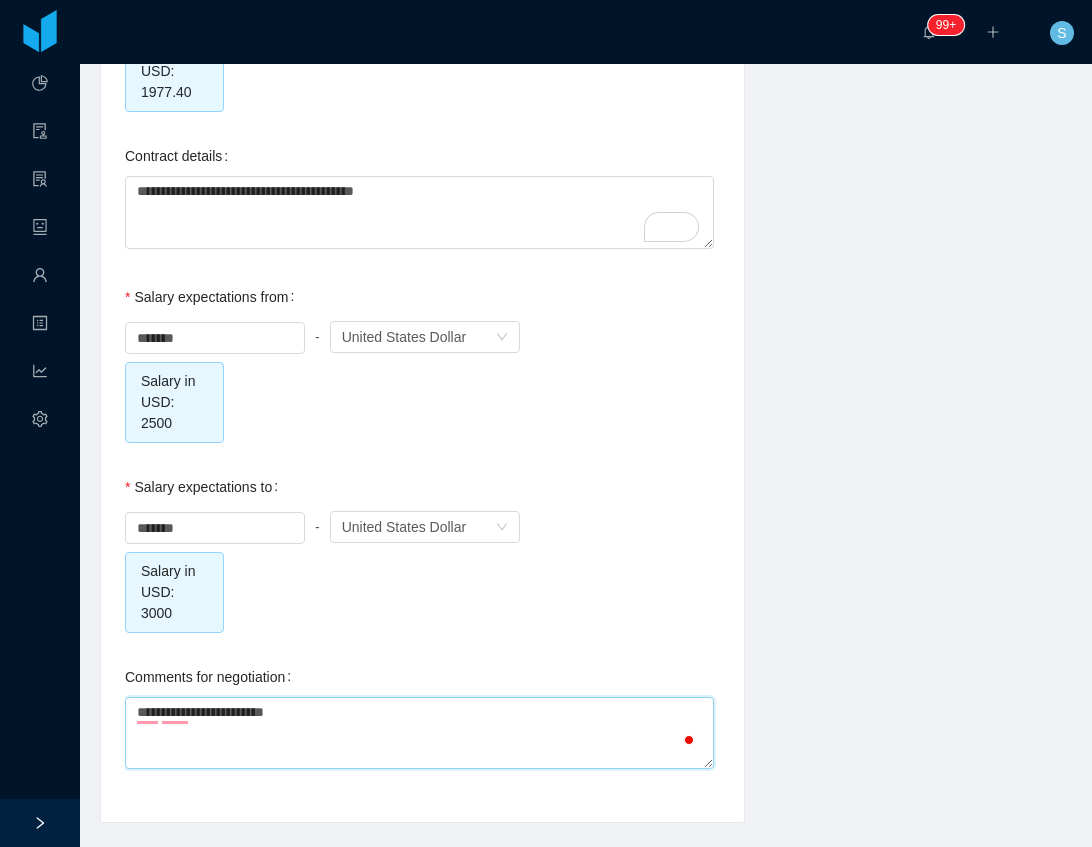 type on "**********" 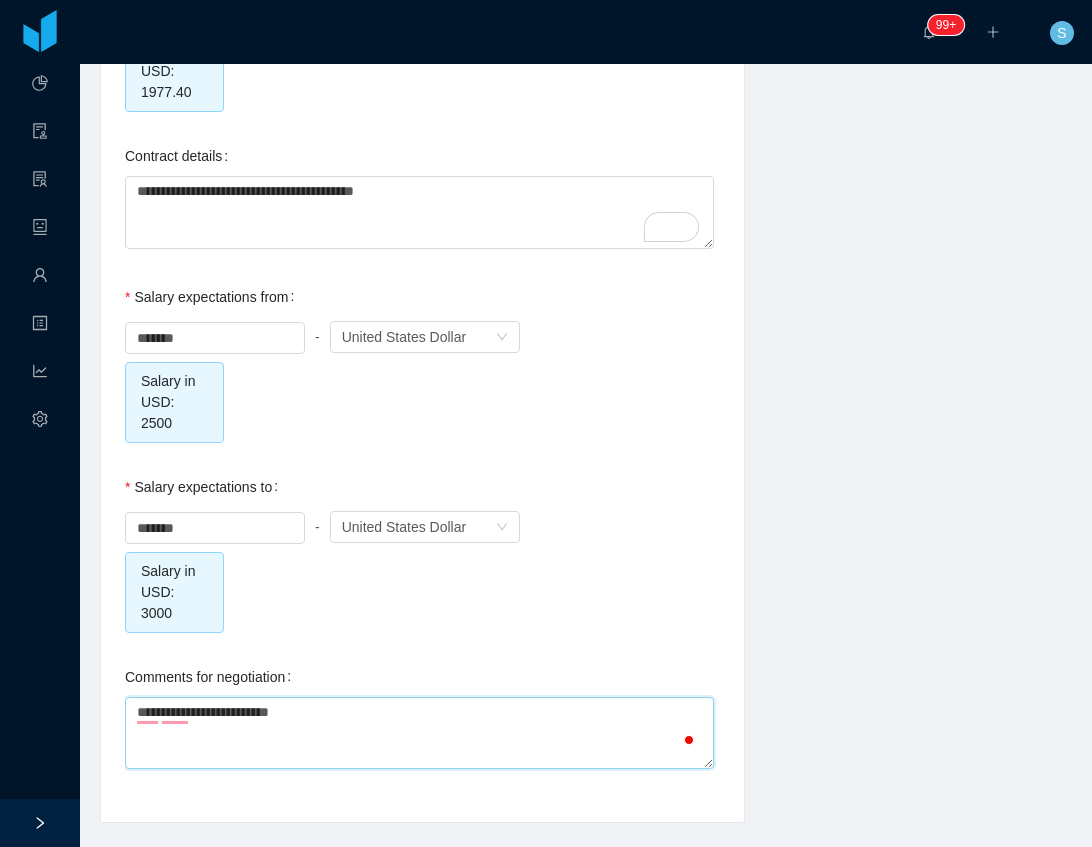 type on "**********" 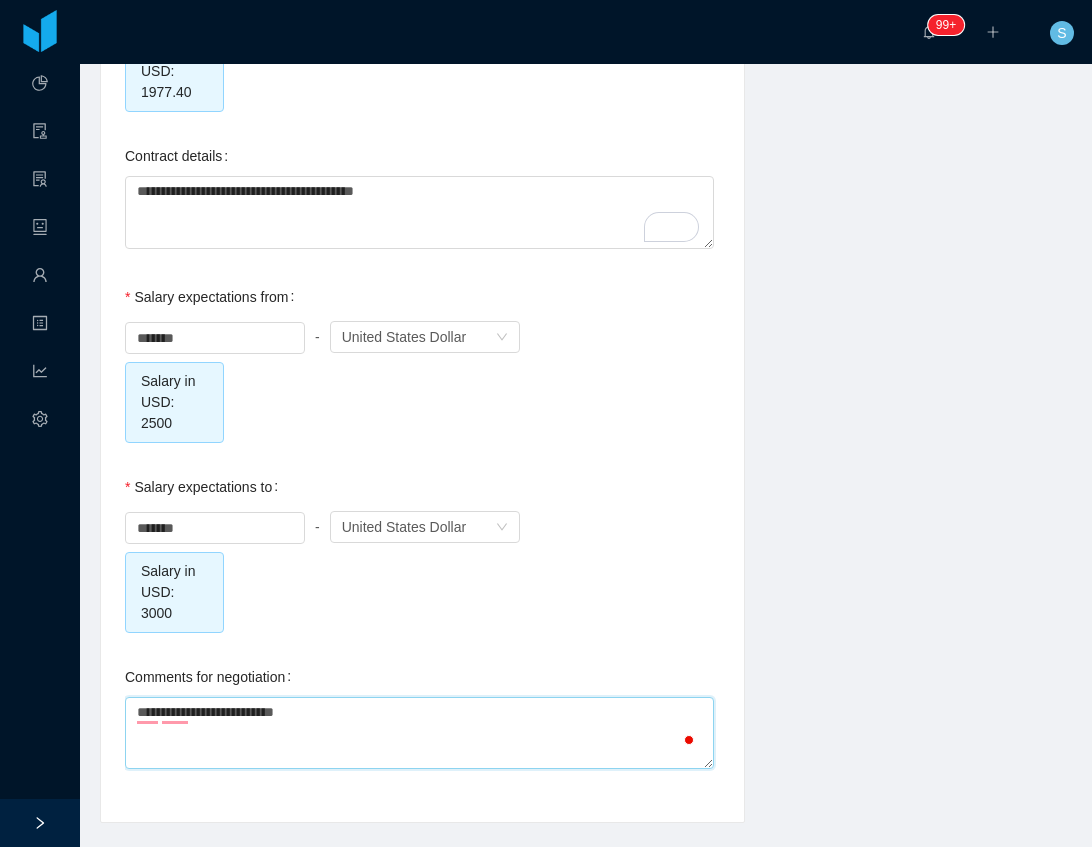 type on "**********" 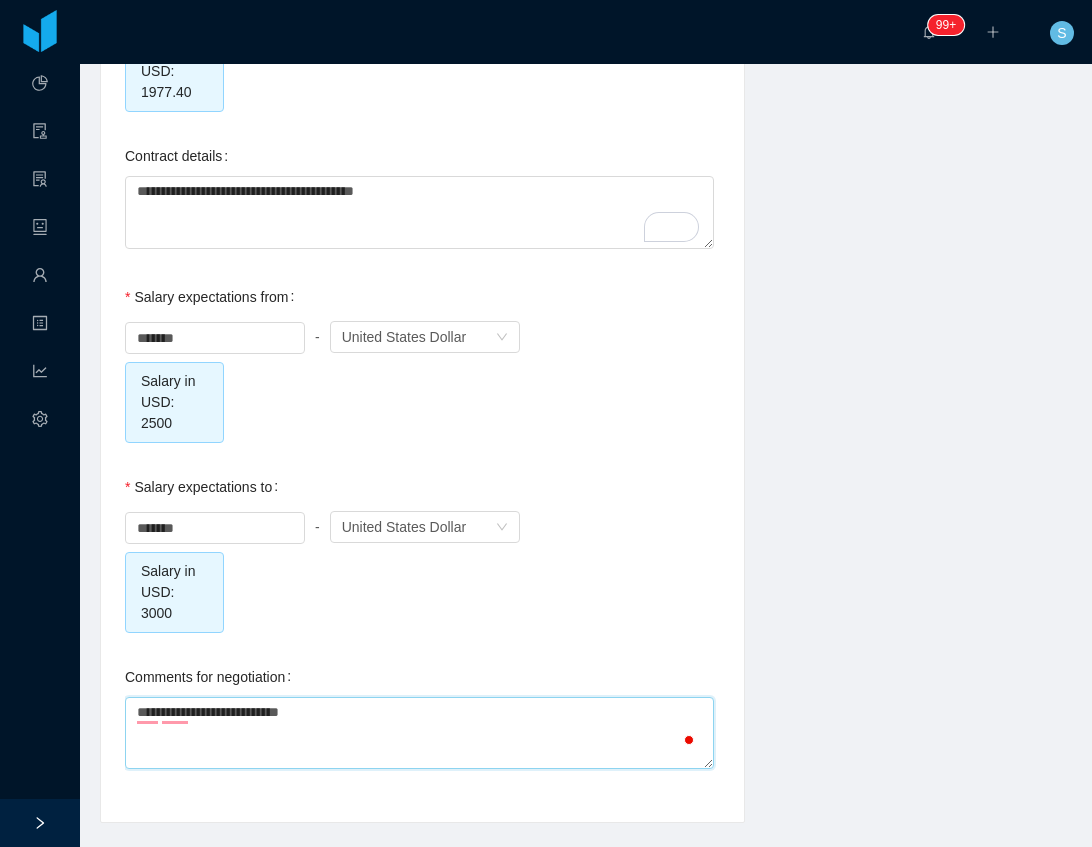 type on "**********" 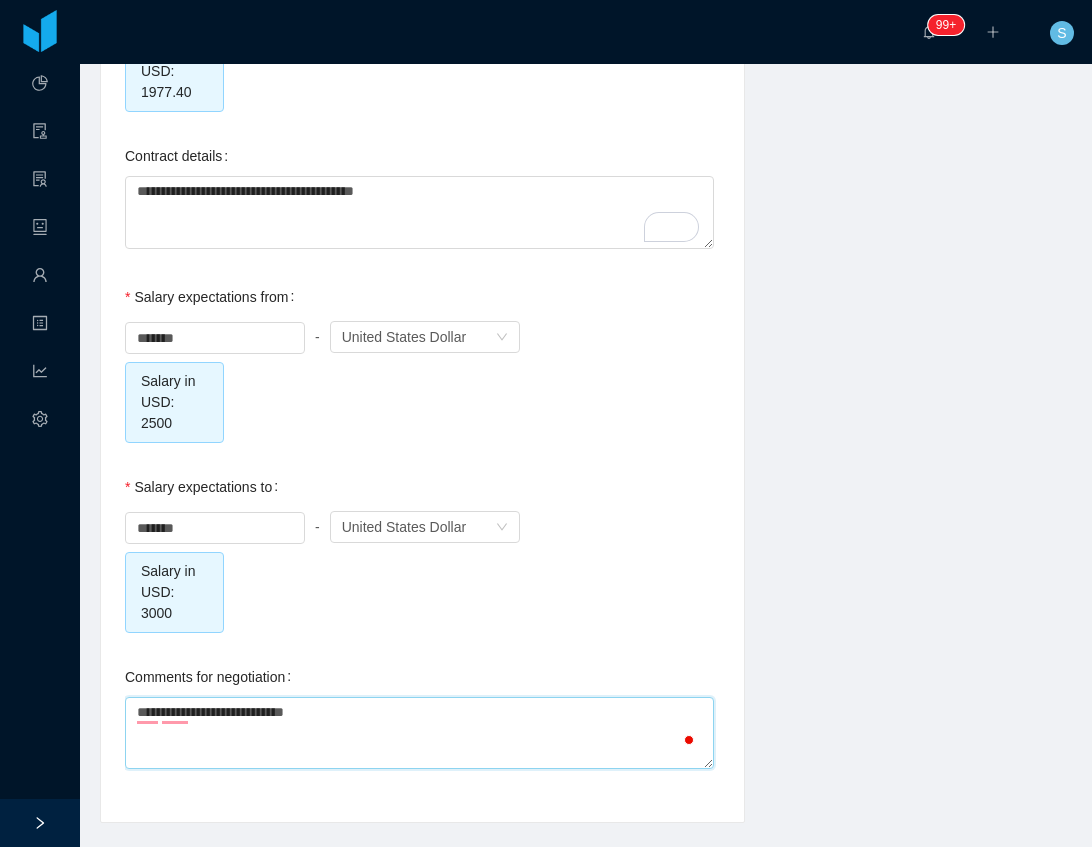 type on "**********" 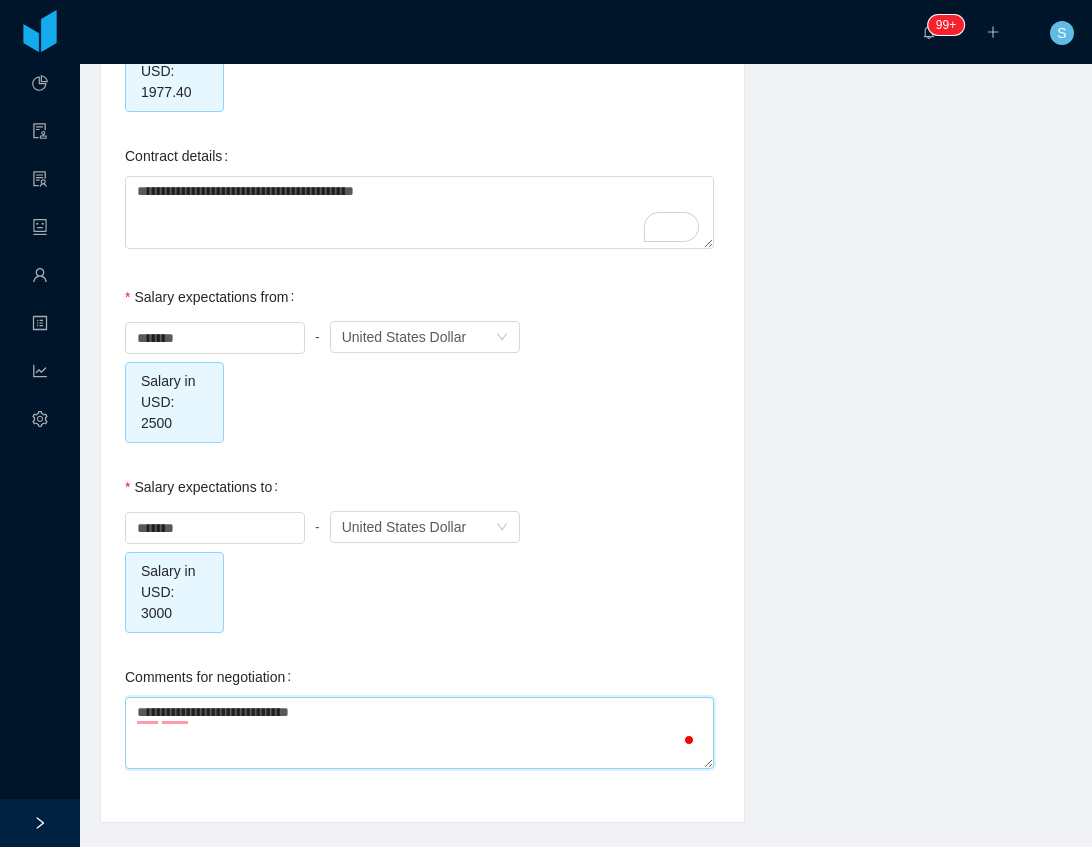 type on "**********" 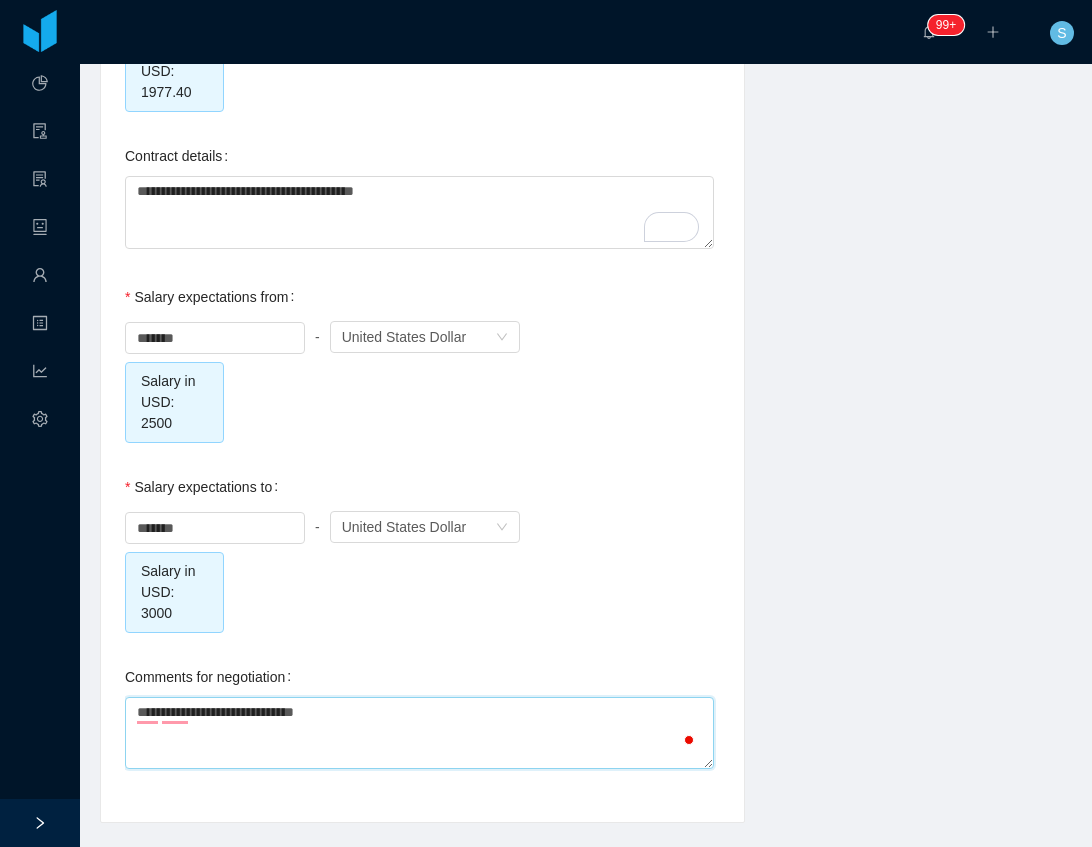 type on "**********" 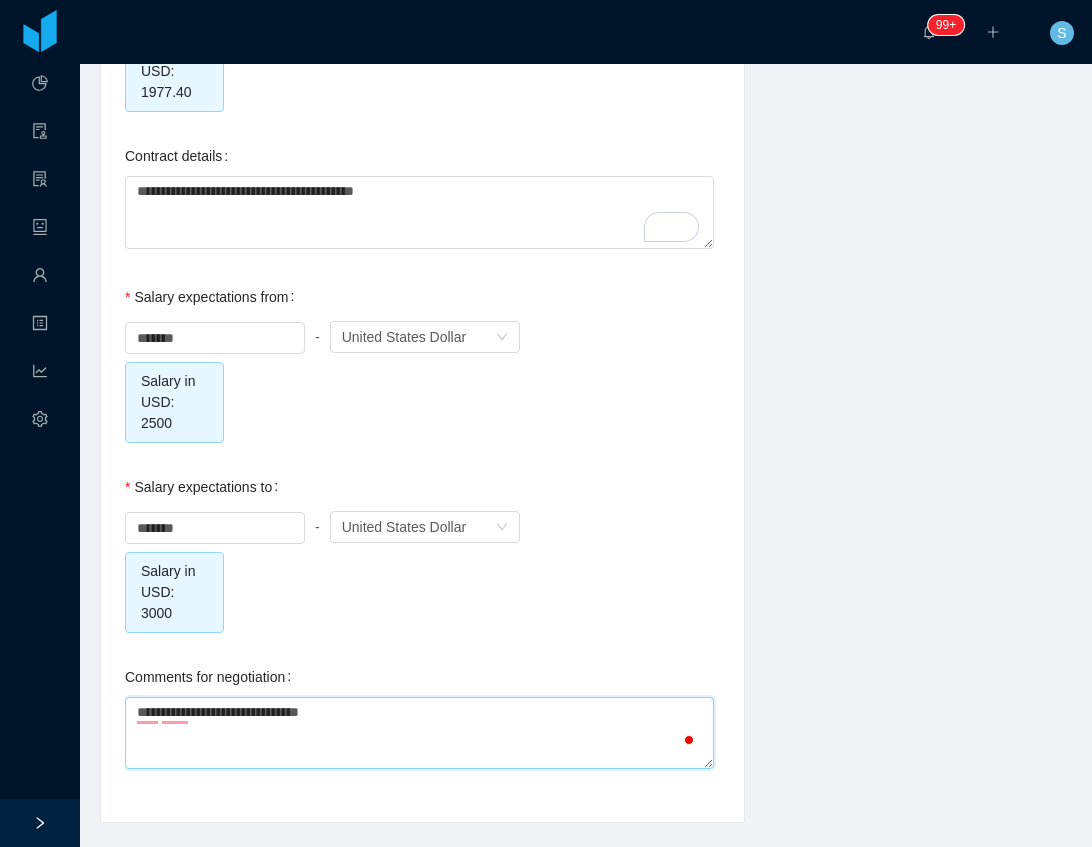 type on "**********" 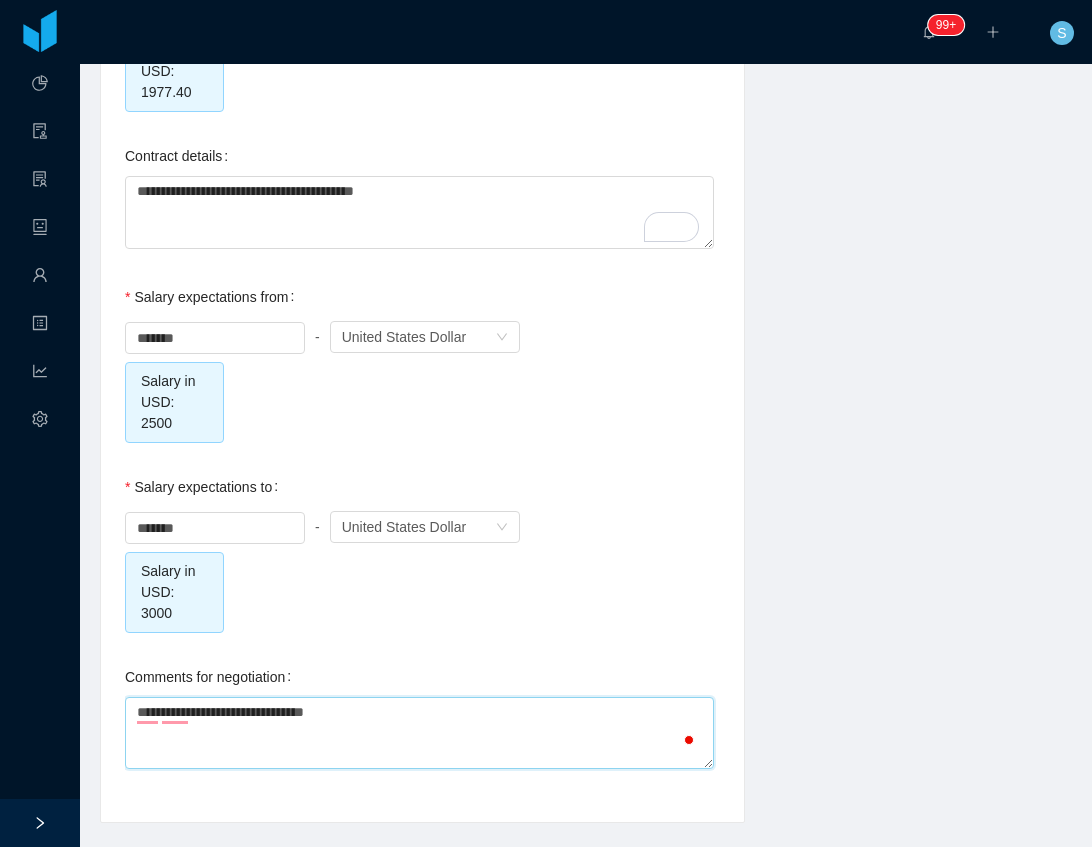 type on "**********" 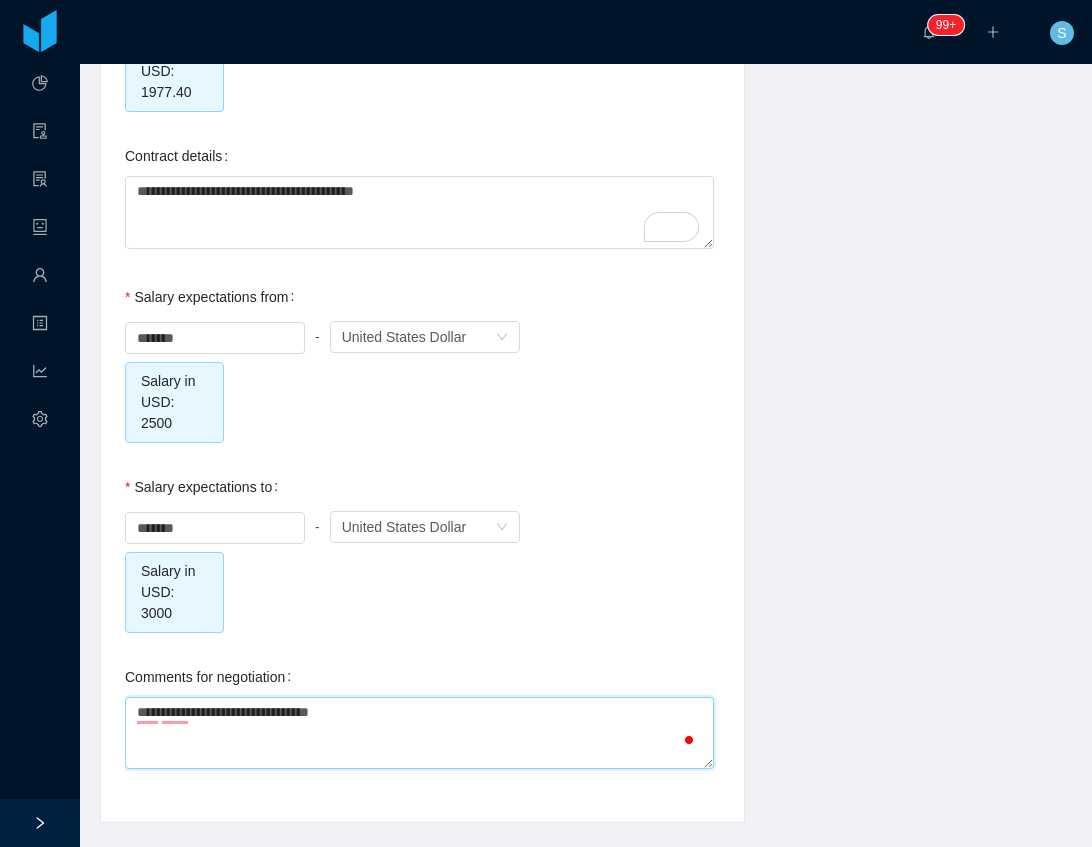 type on "**********" 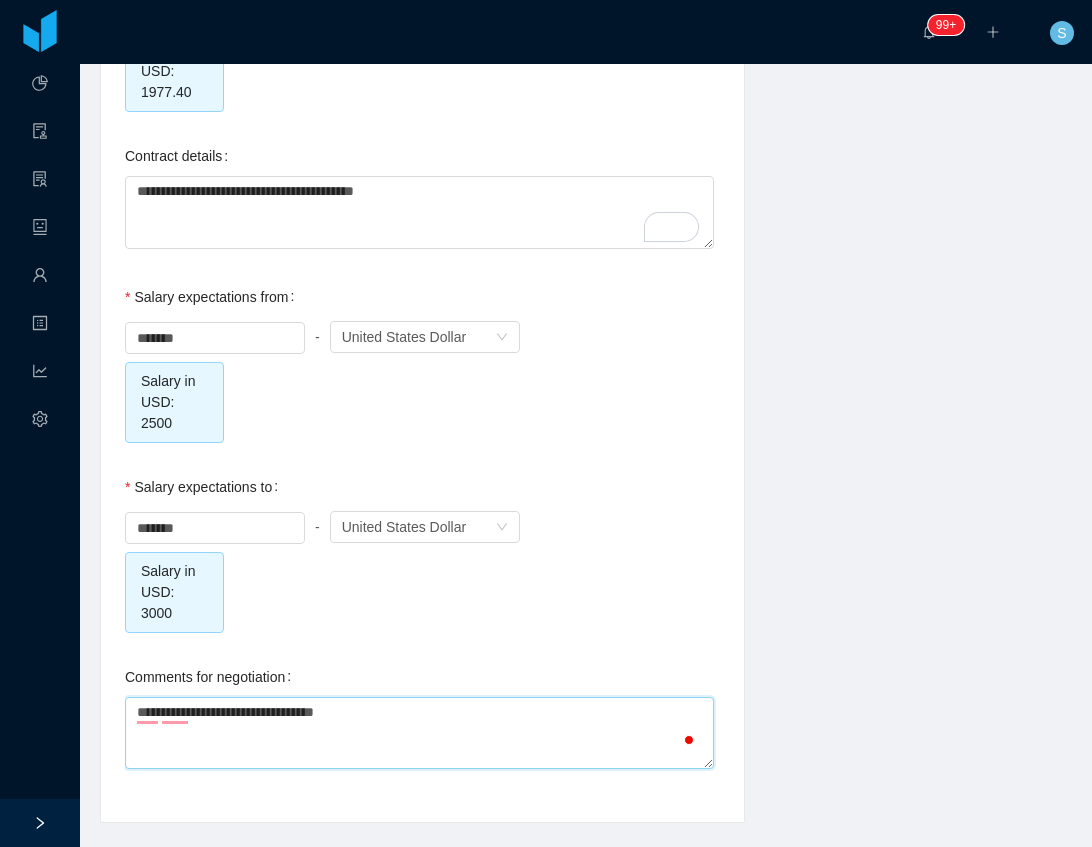 type on "**********" 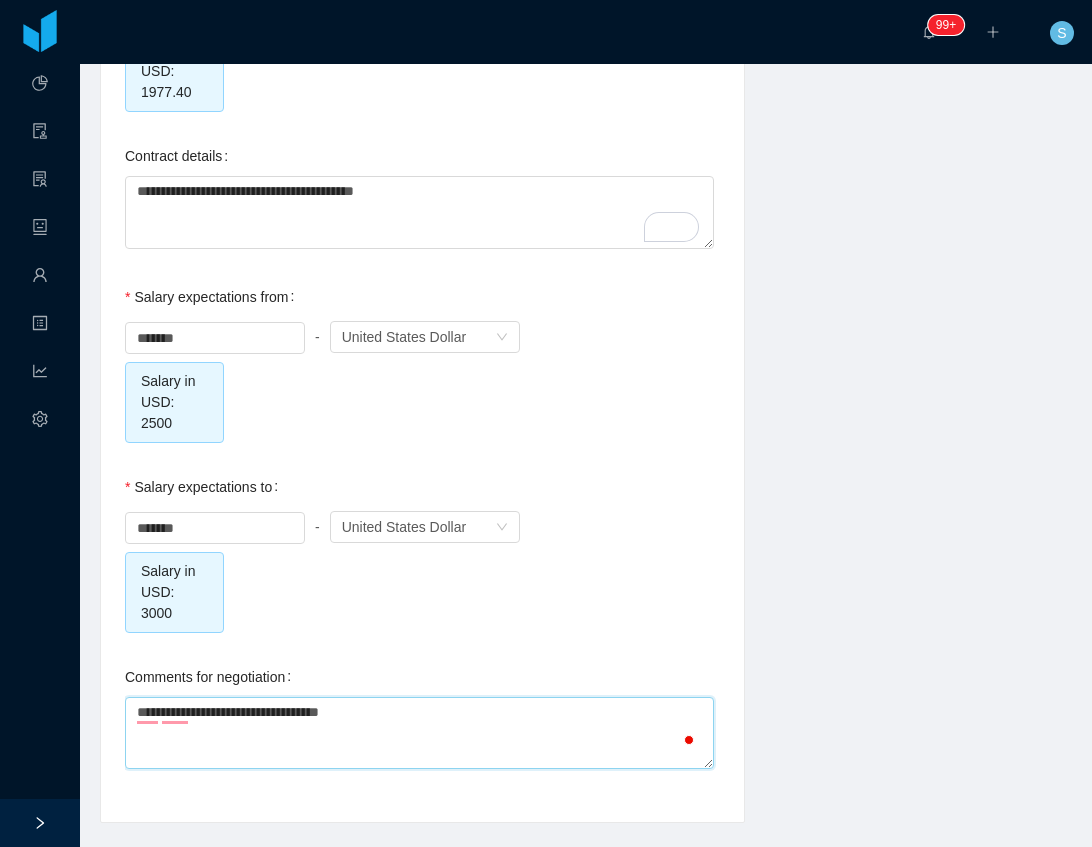 type on "**********" 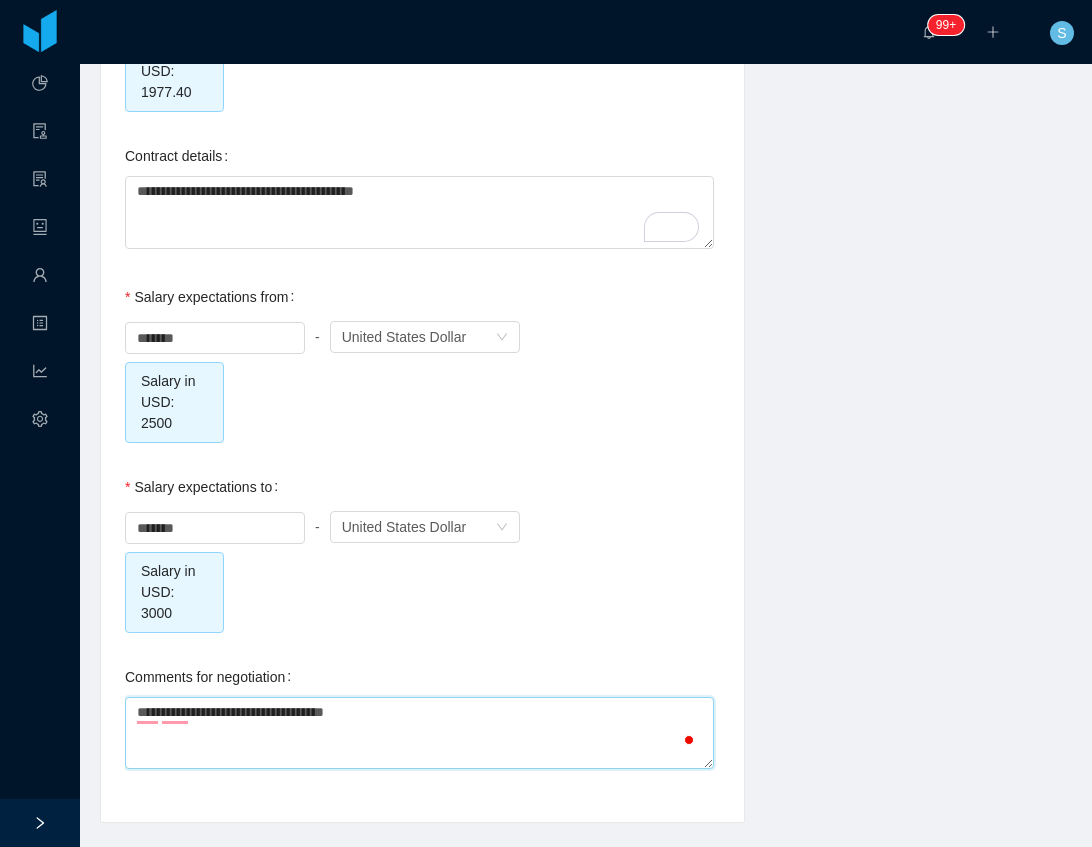 type on "**********" 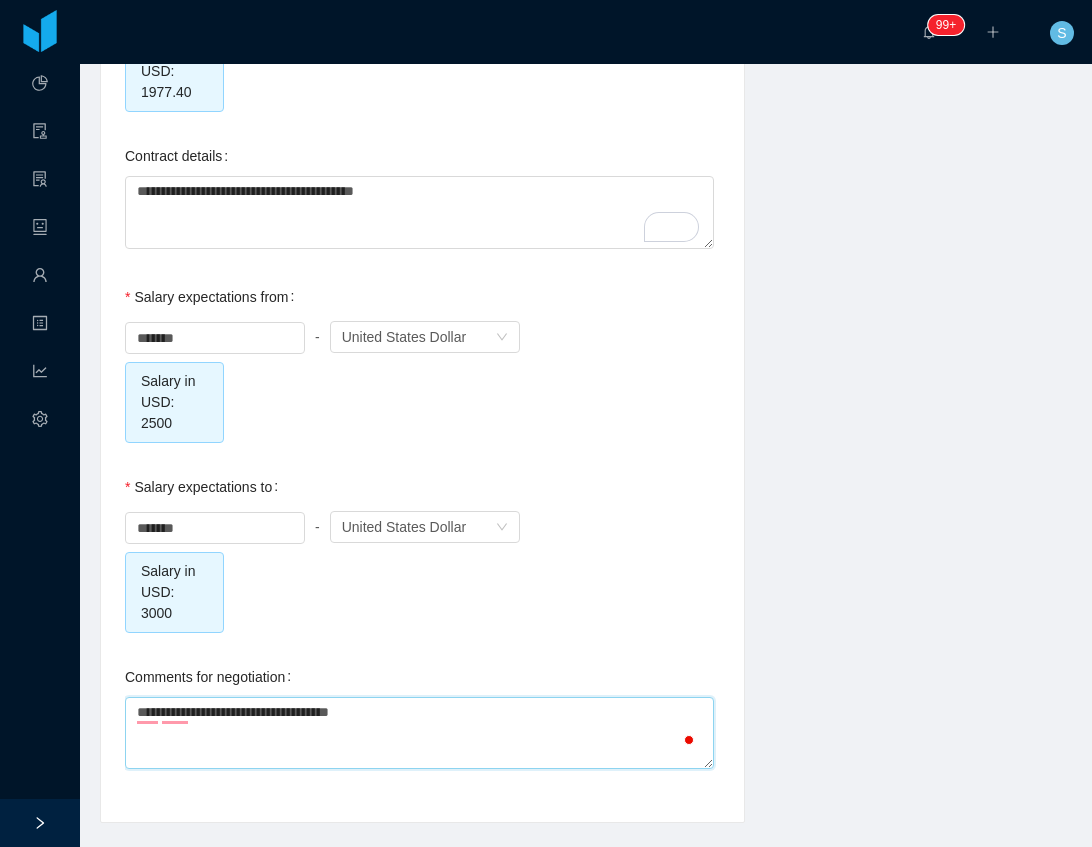 type on "**********" 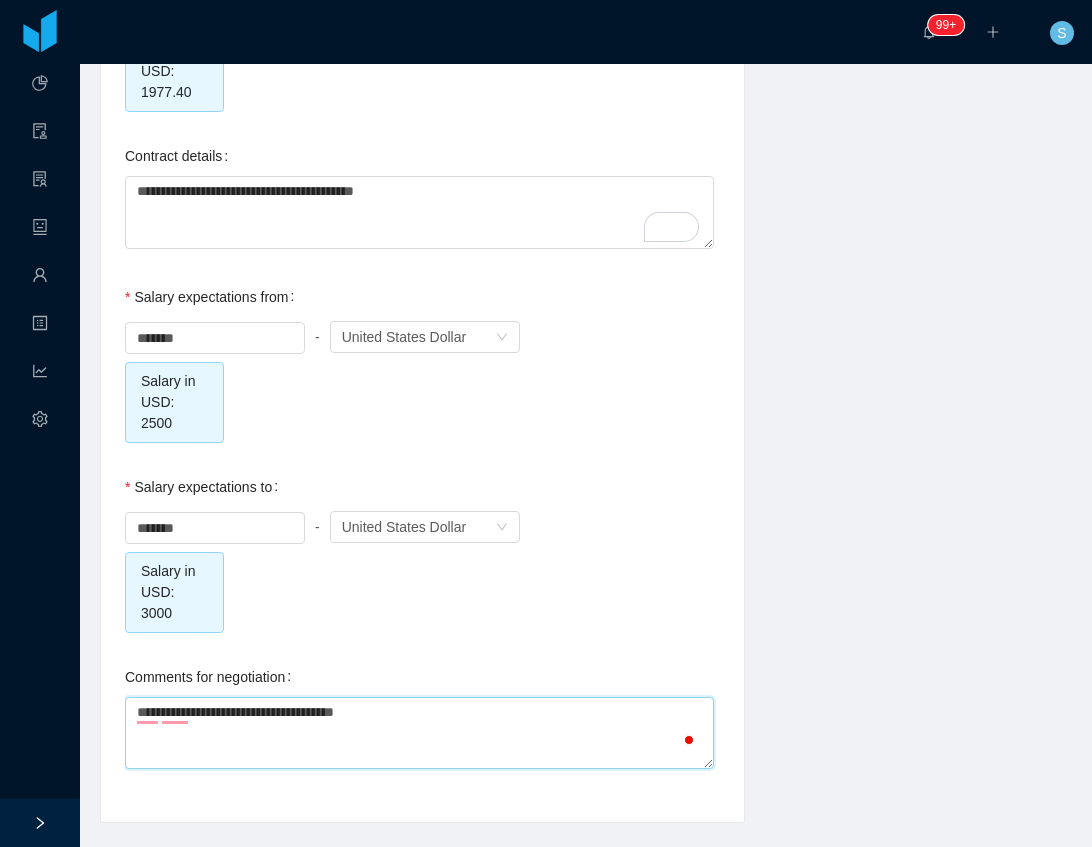type on "**********" 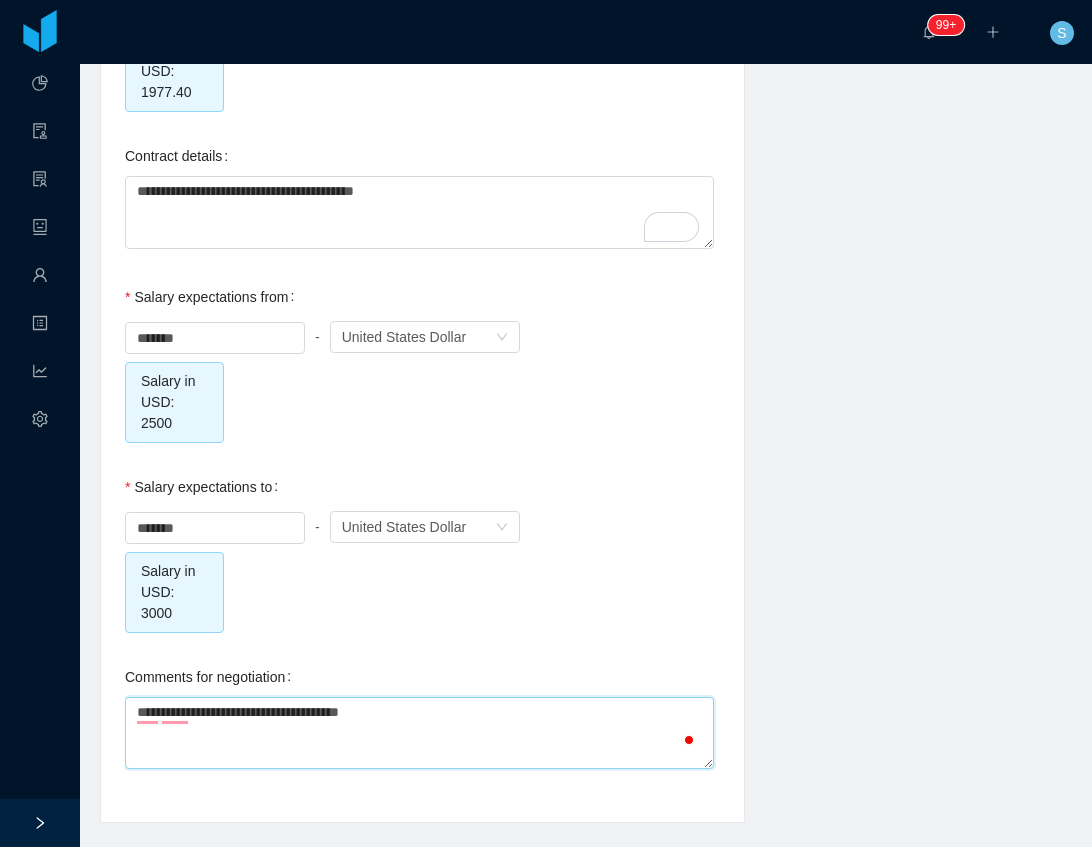 type on "**********" 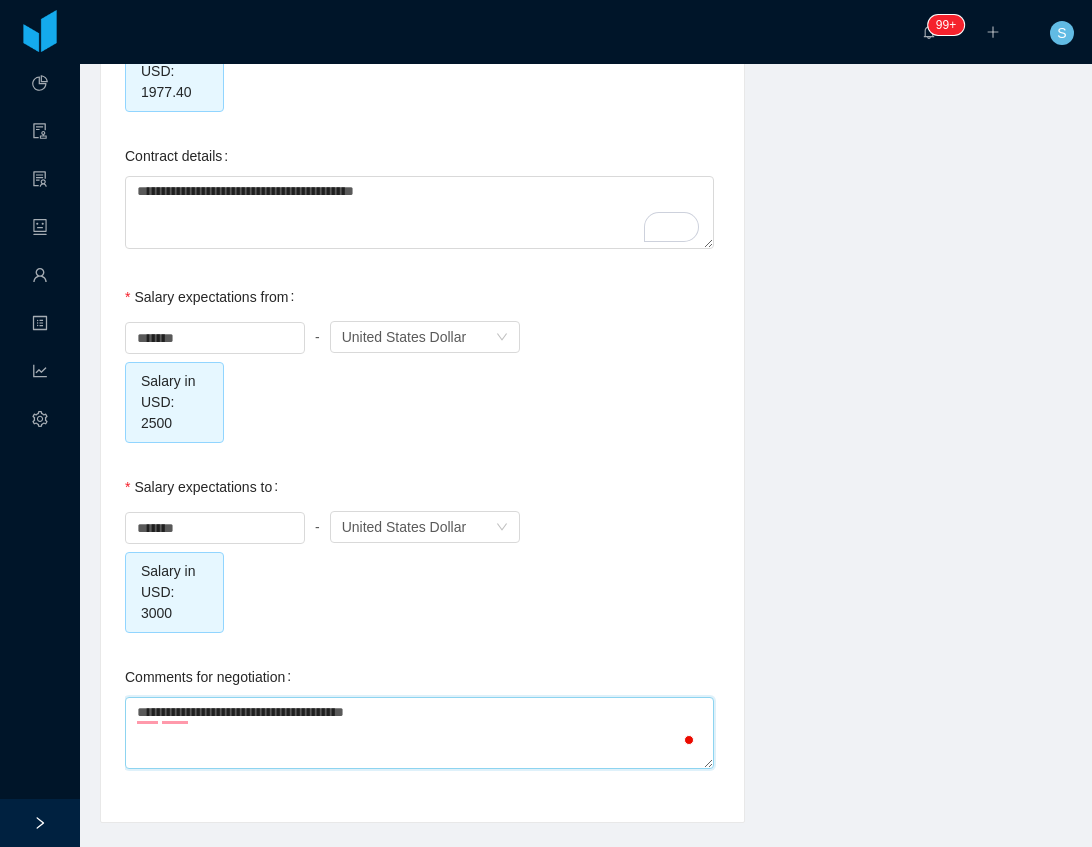 type on "**********" 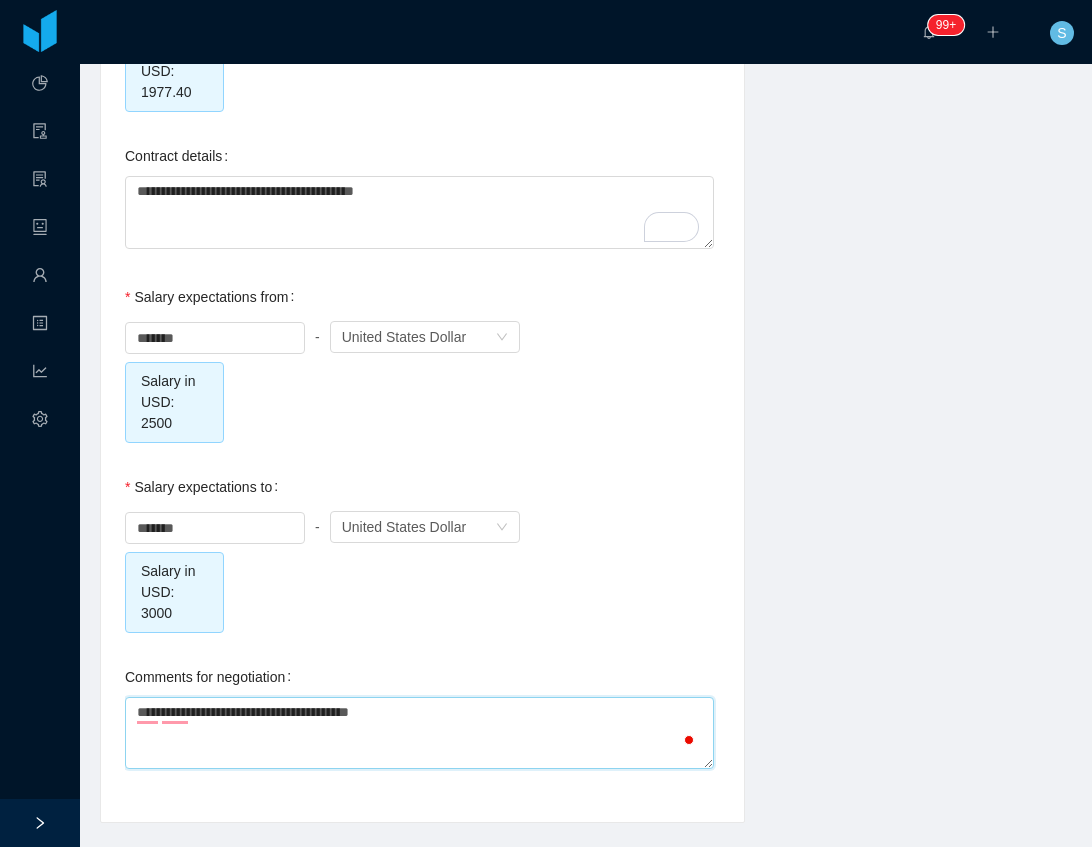 type on "**********" 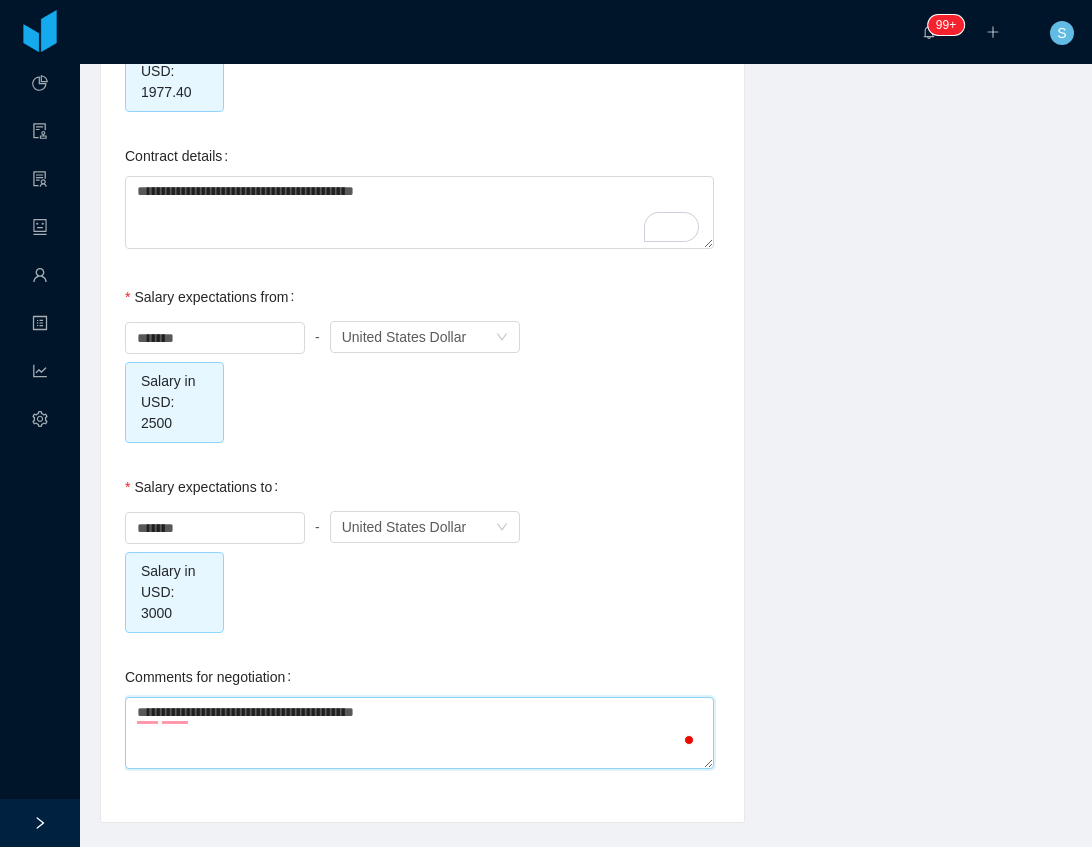 type on "**********" 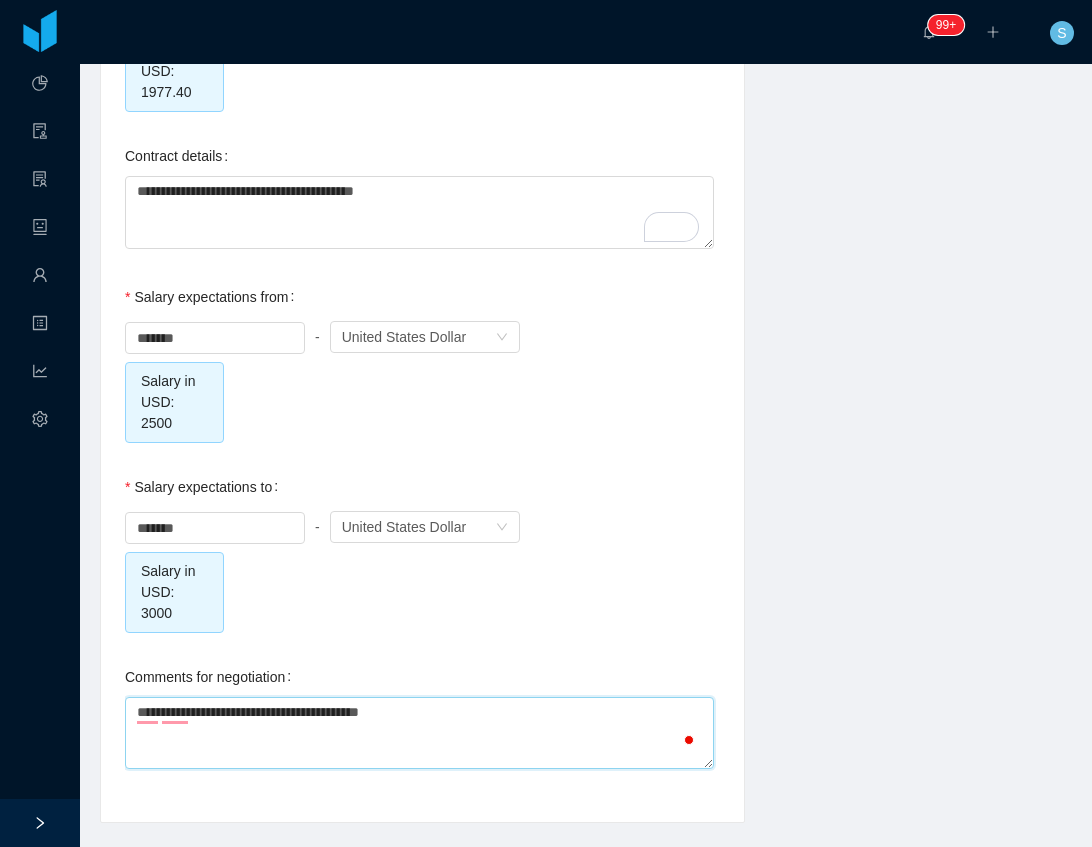type on "**********" 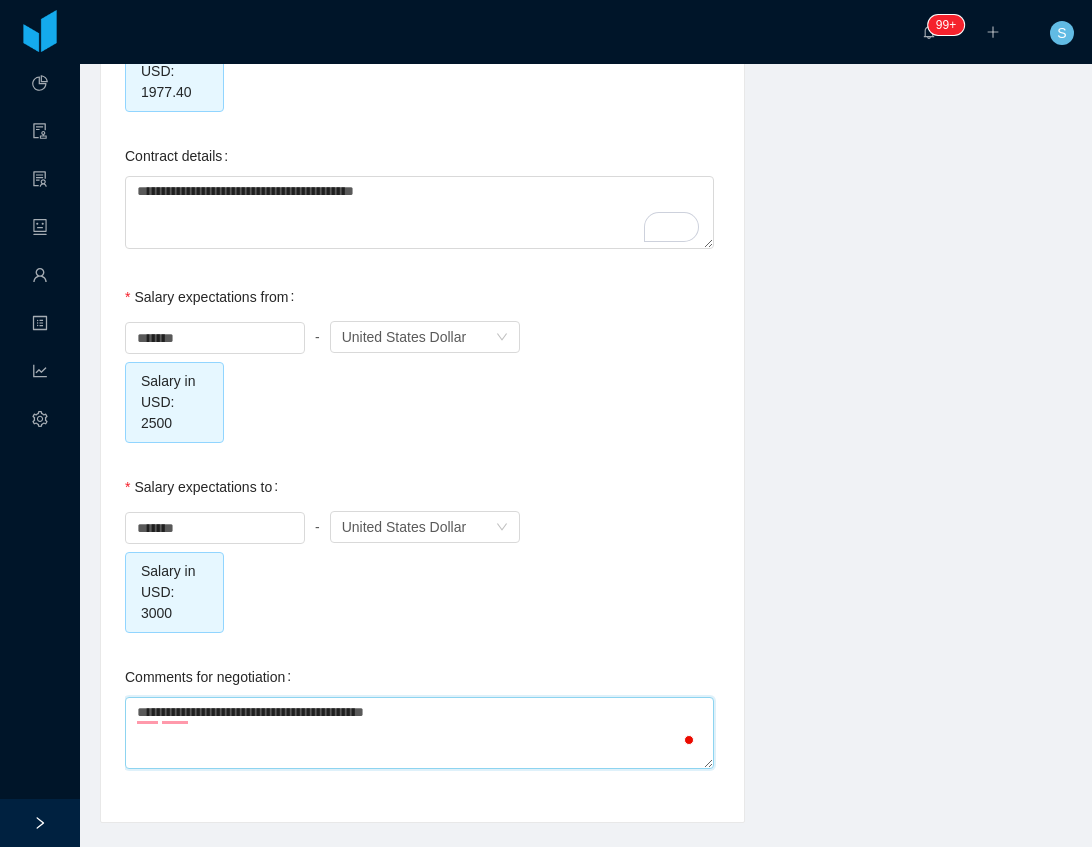 type on "**********" 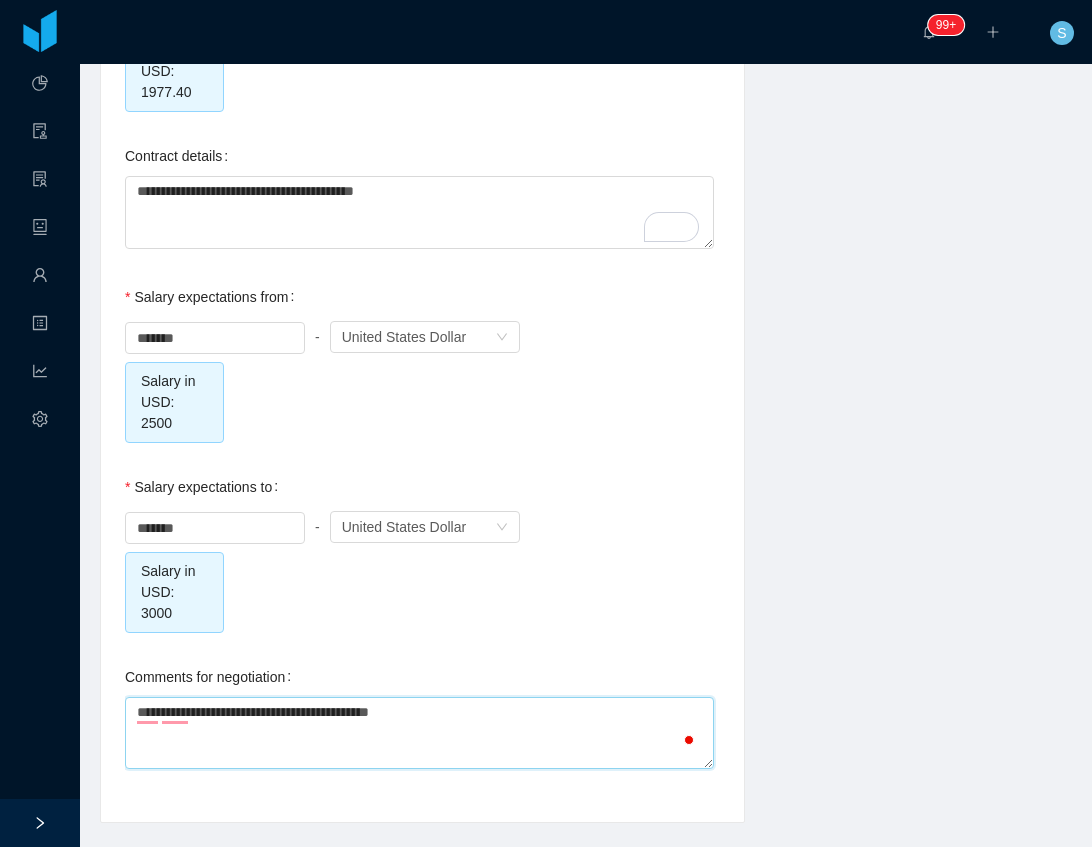 type on "**********" 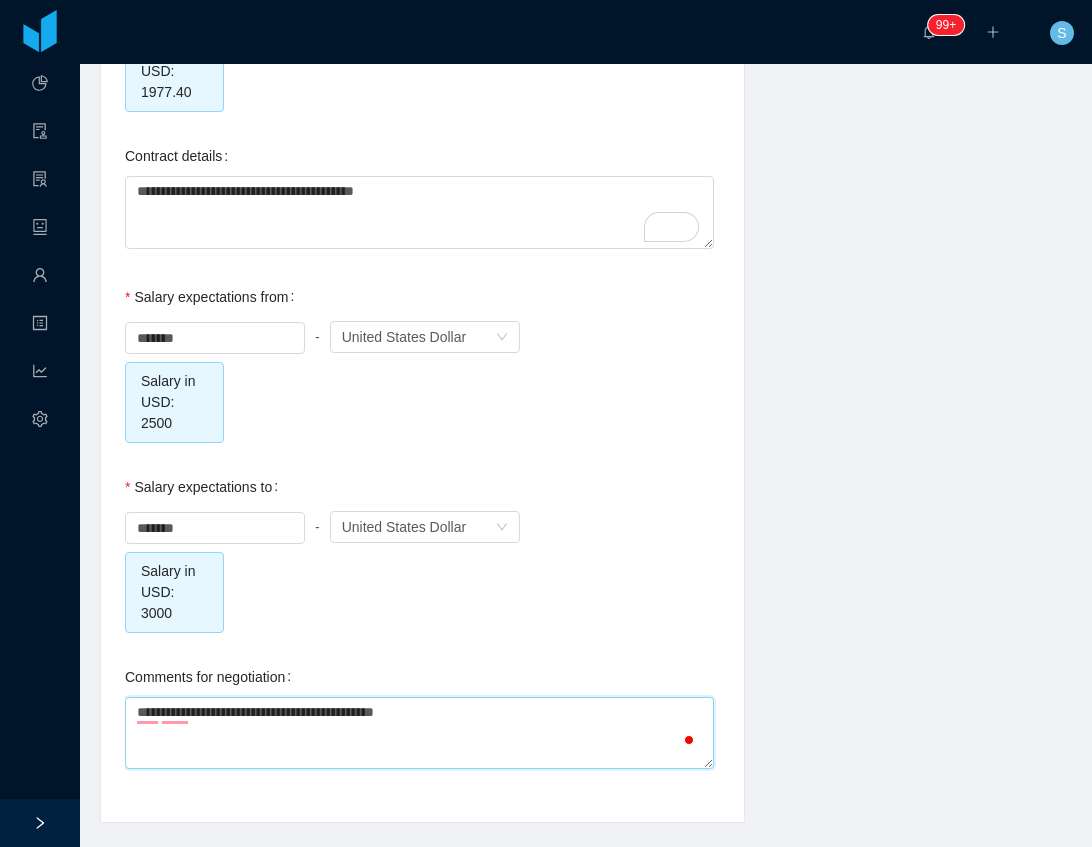 type on "**********" 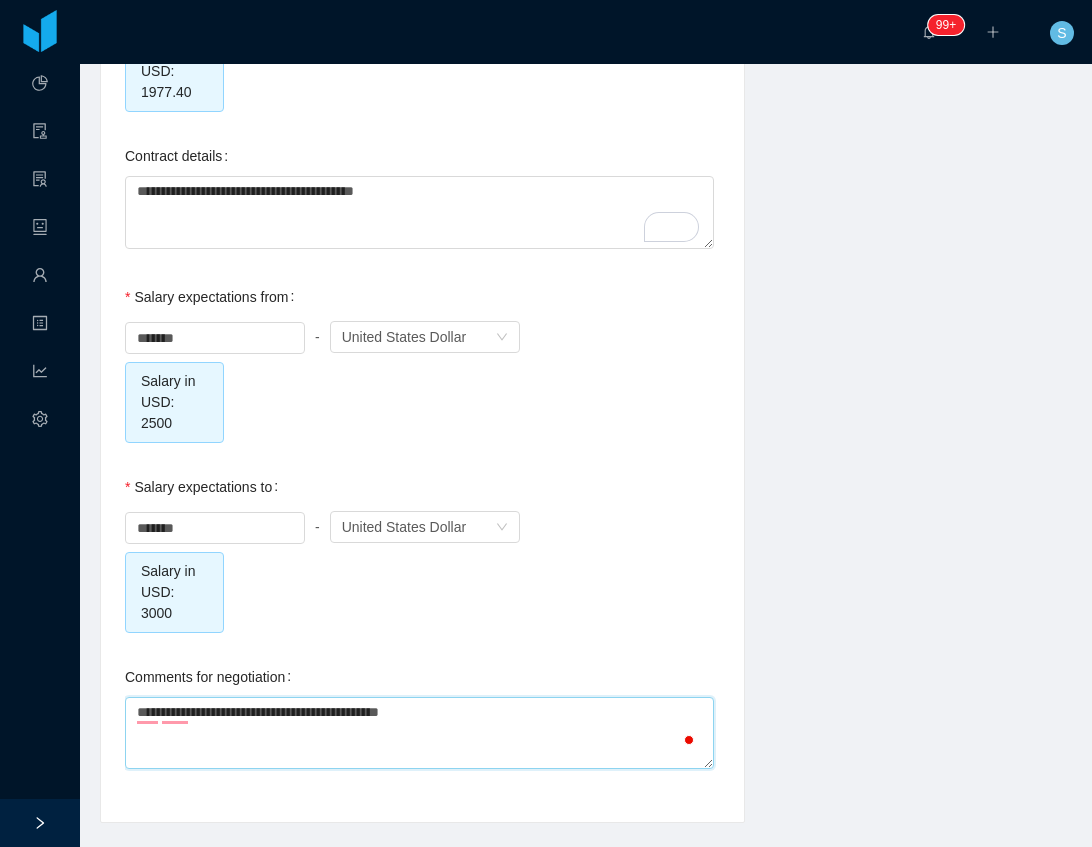 type on "**********" 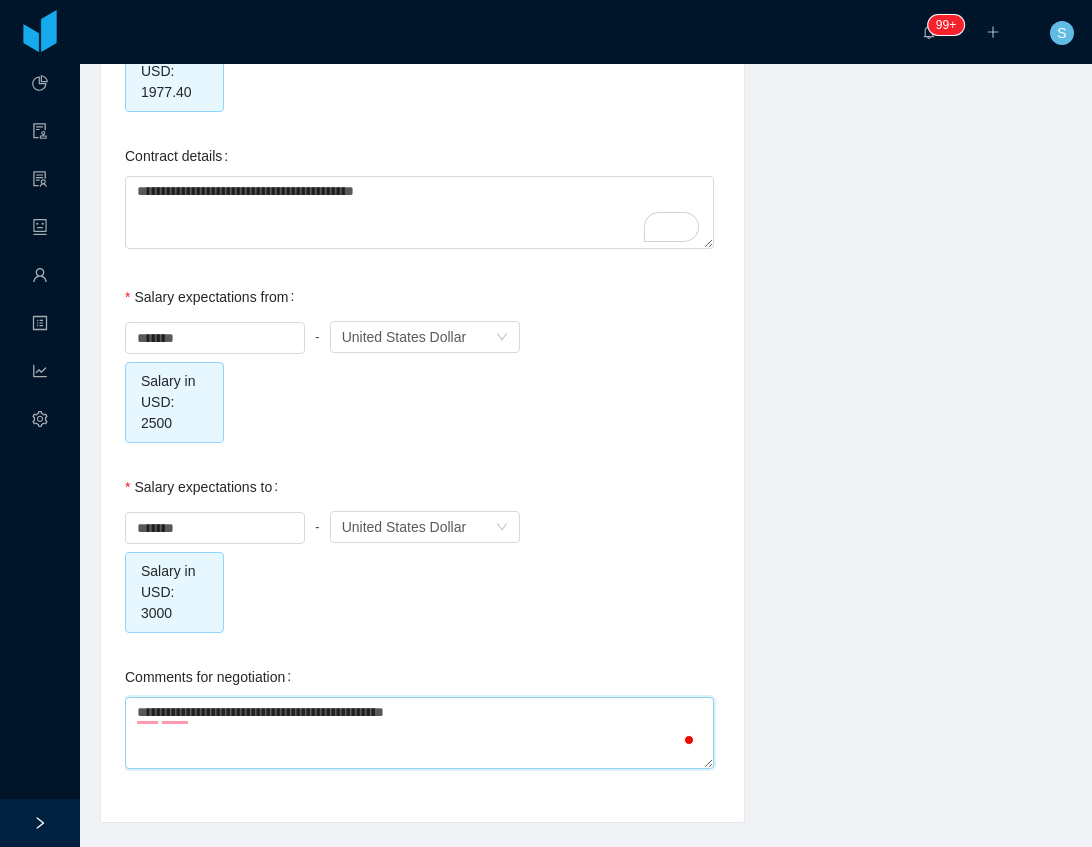 type on "**********" 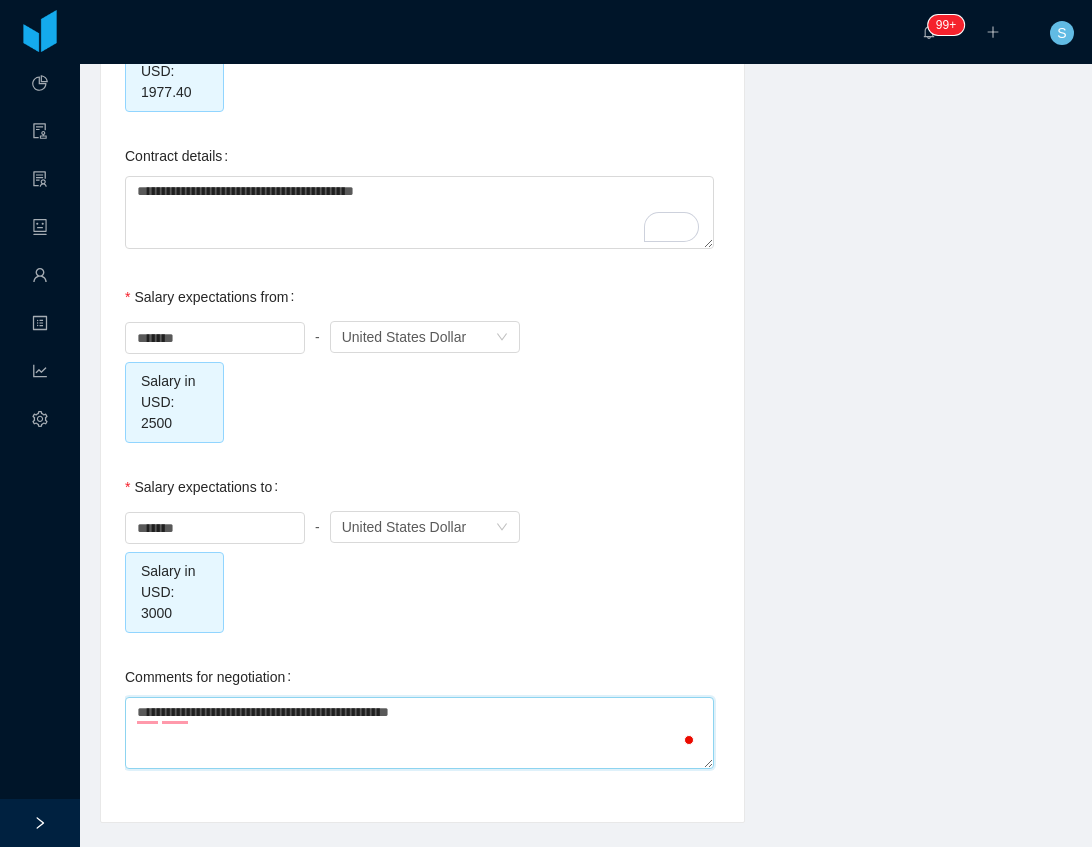 type on "**********" 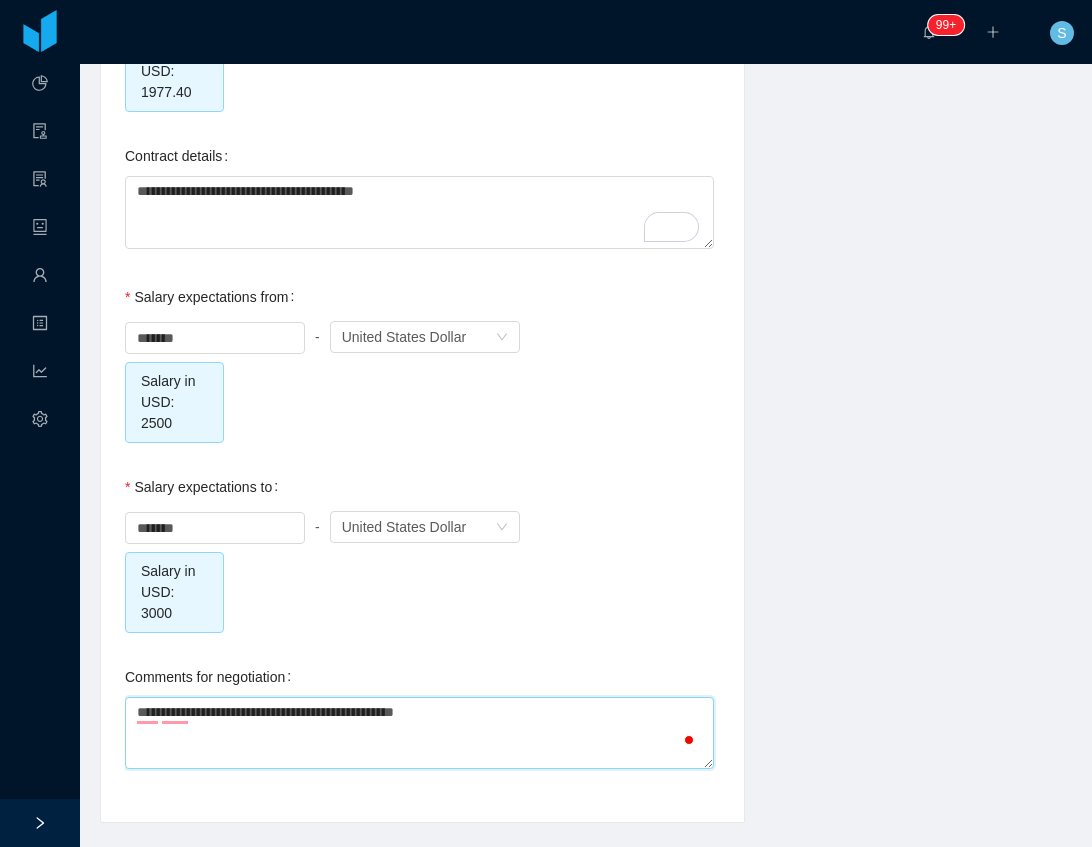 type on "**********" 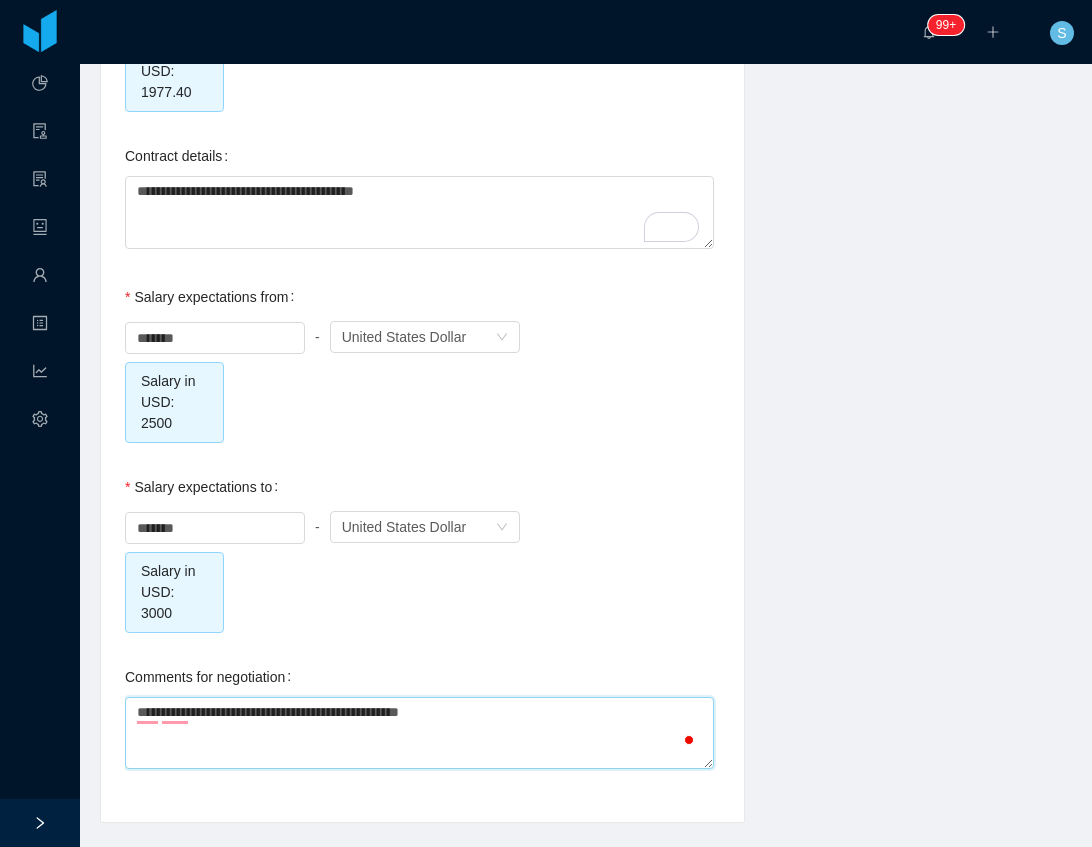 type on "**********" 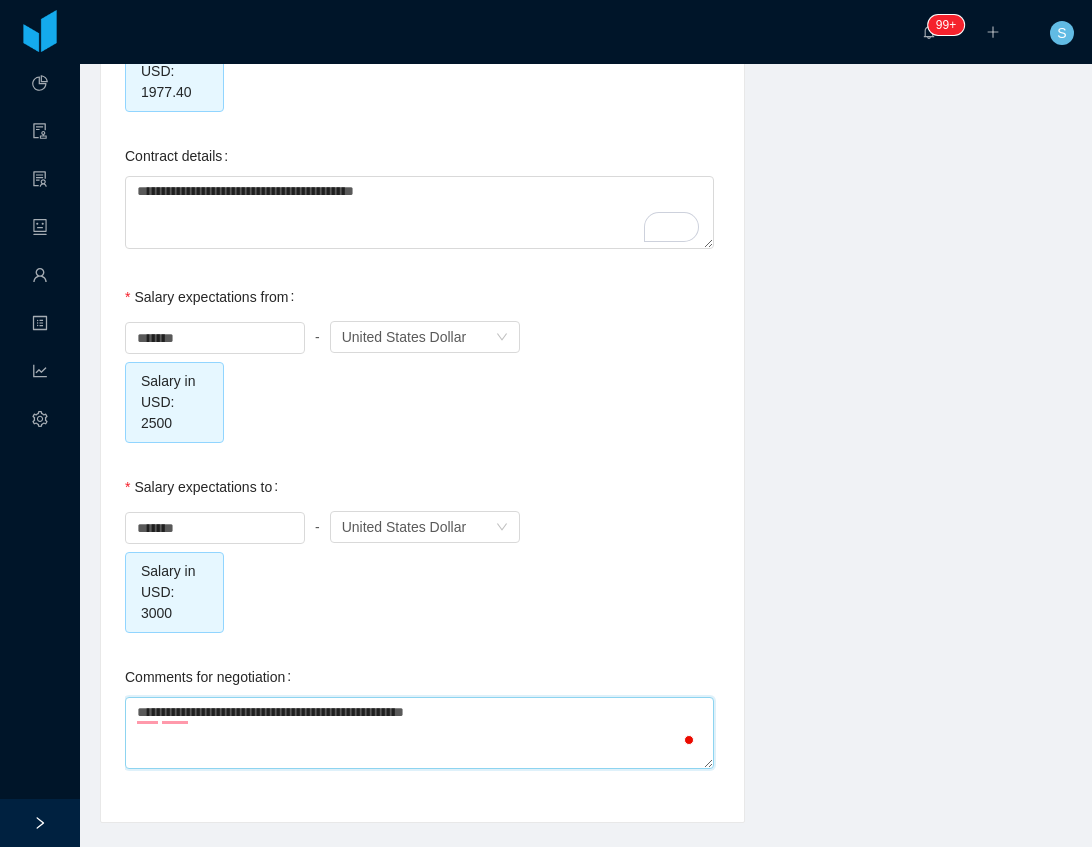 type on "**********" 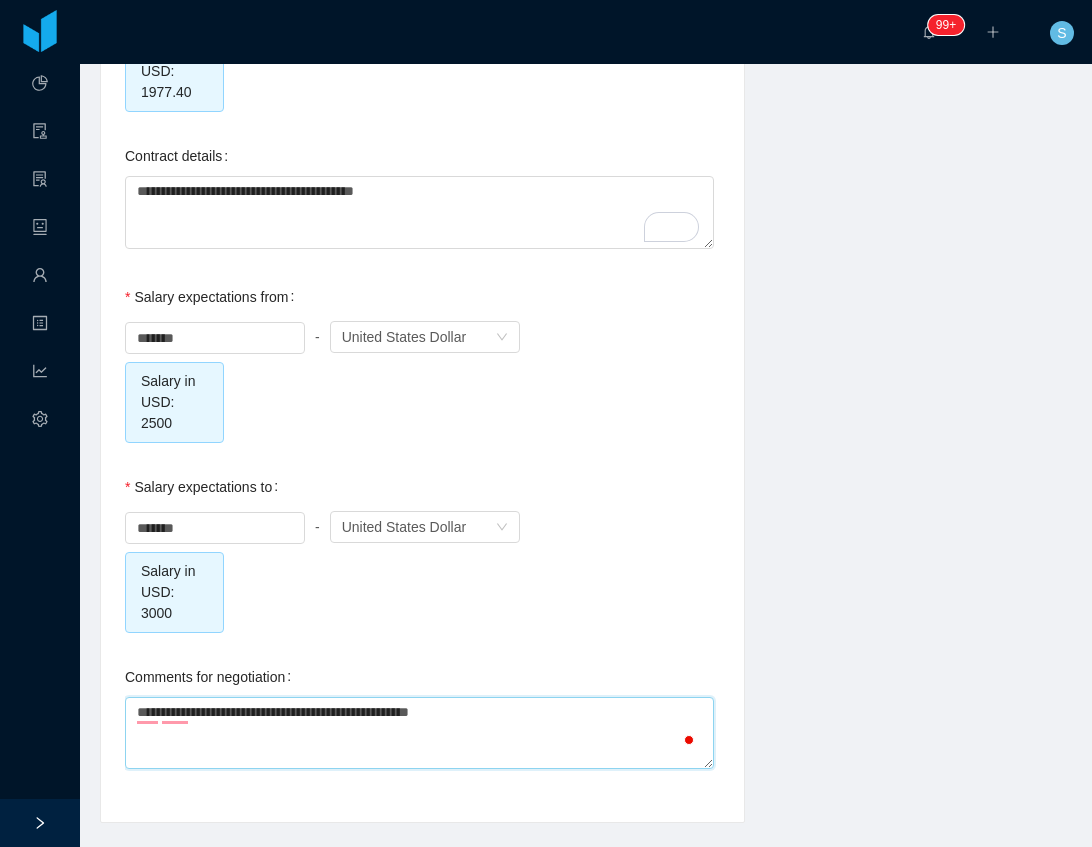 type on "**********" 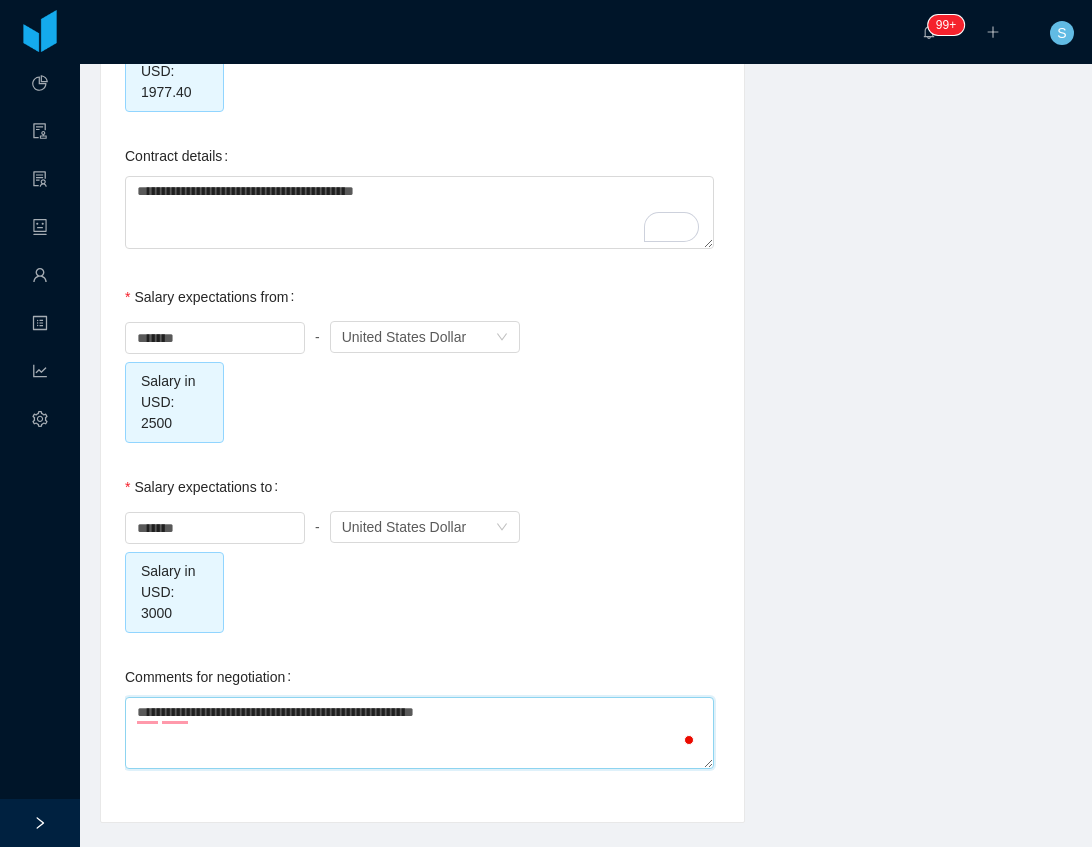 type on "**********" 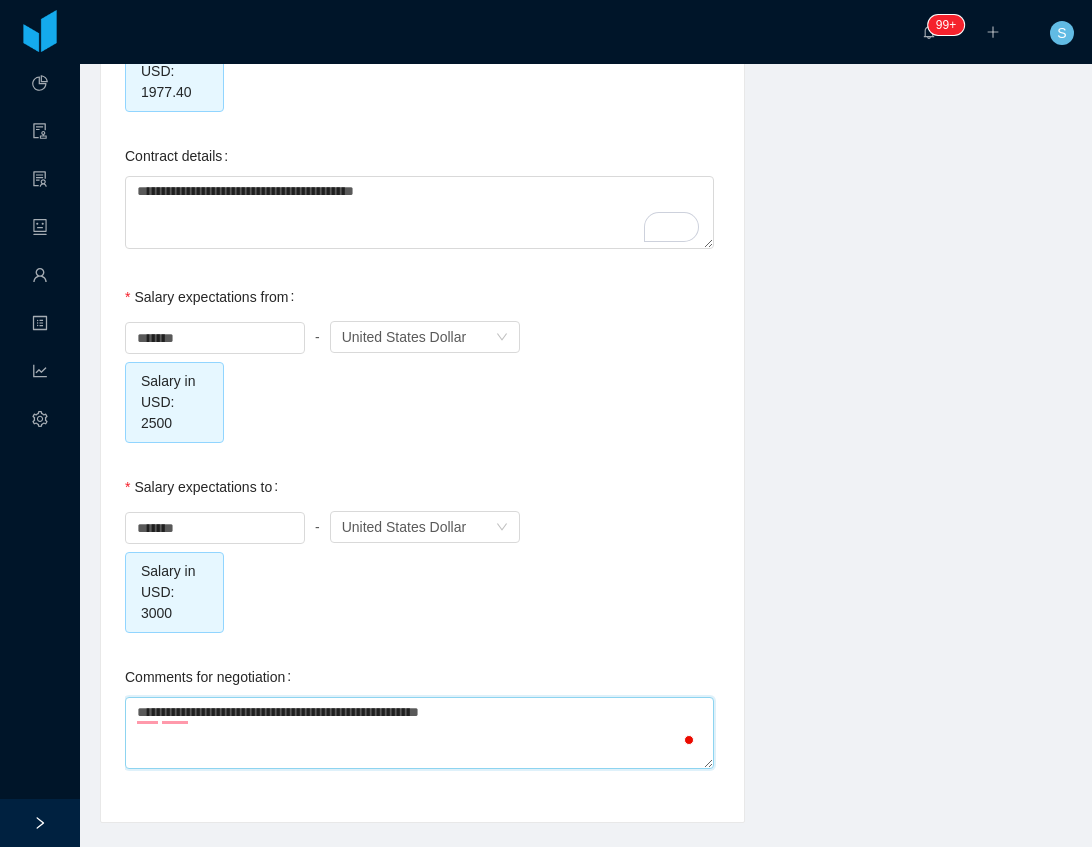 type on "**********" 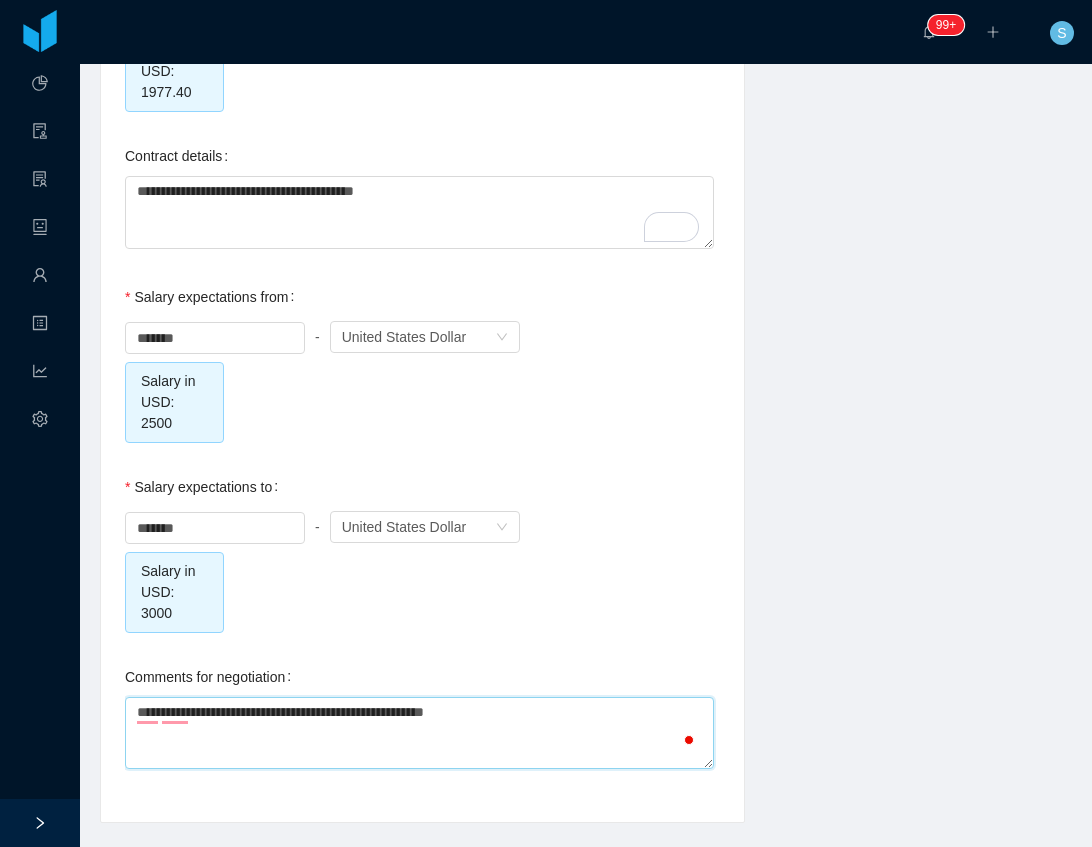 type on "**********" 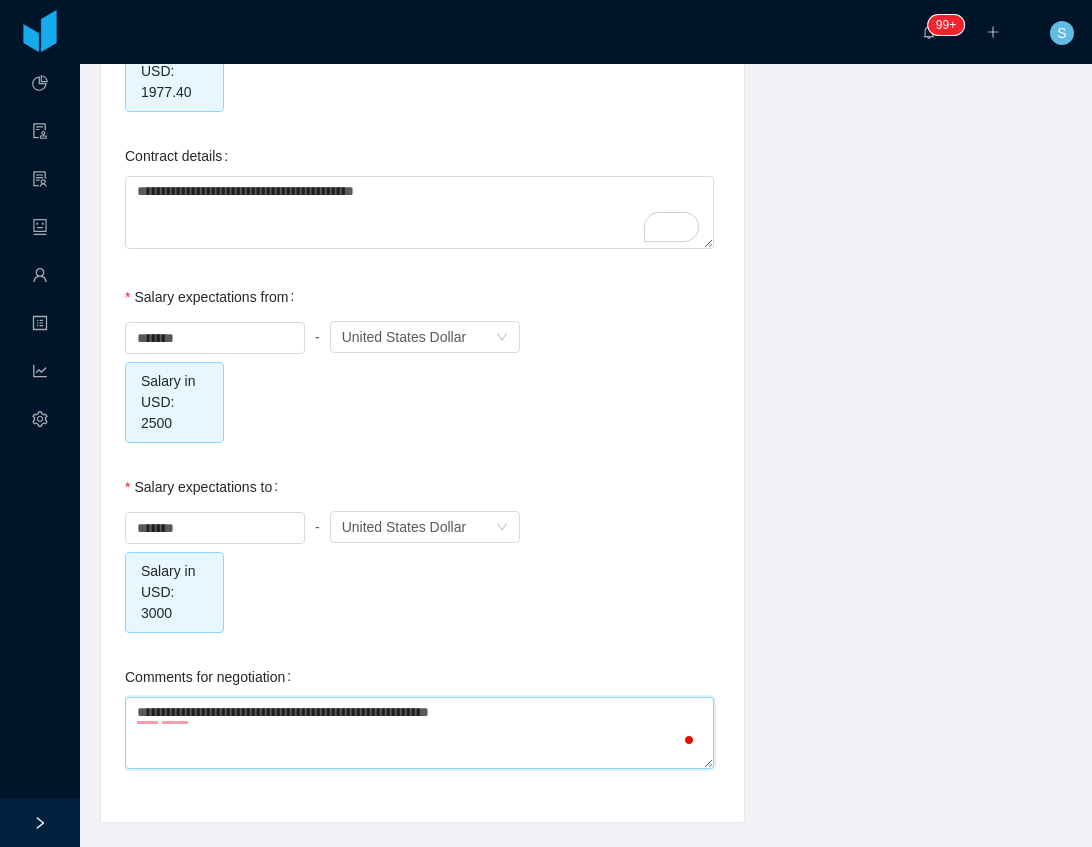 type on "**********" 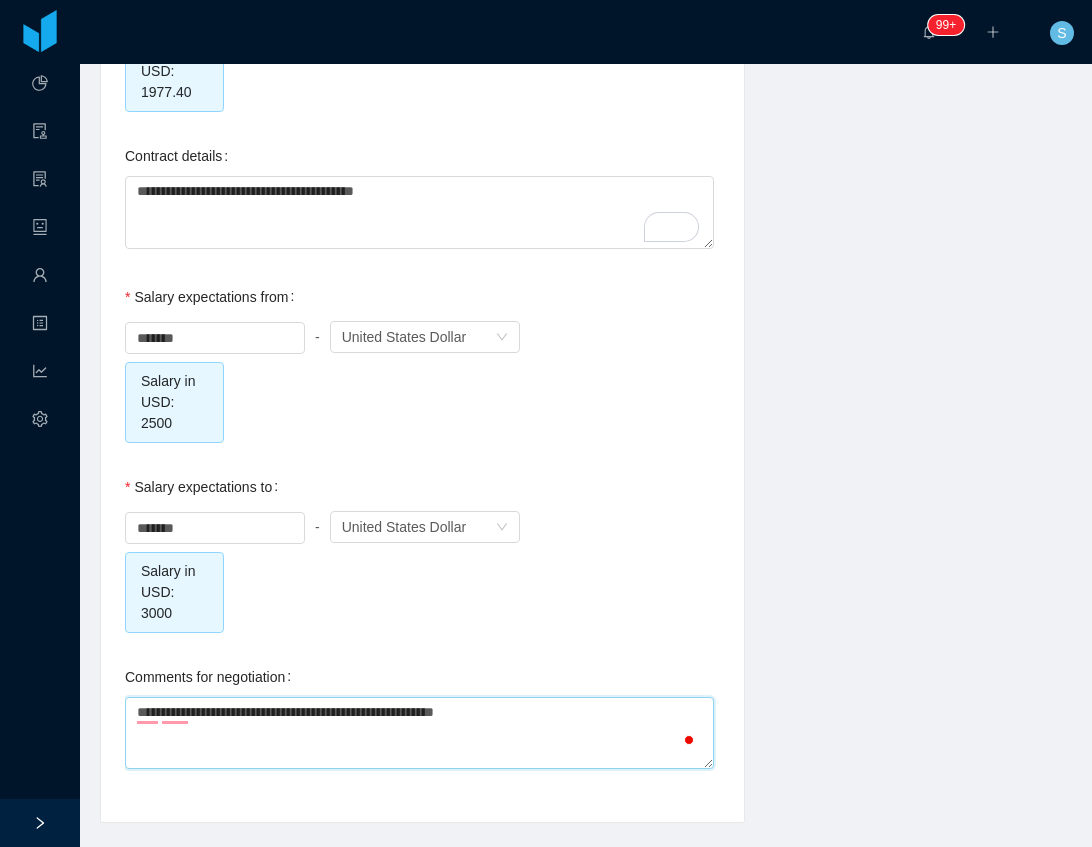 type on "**********" 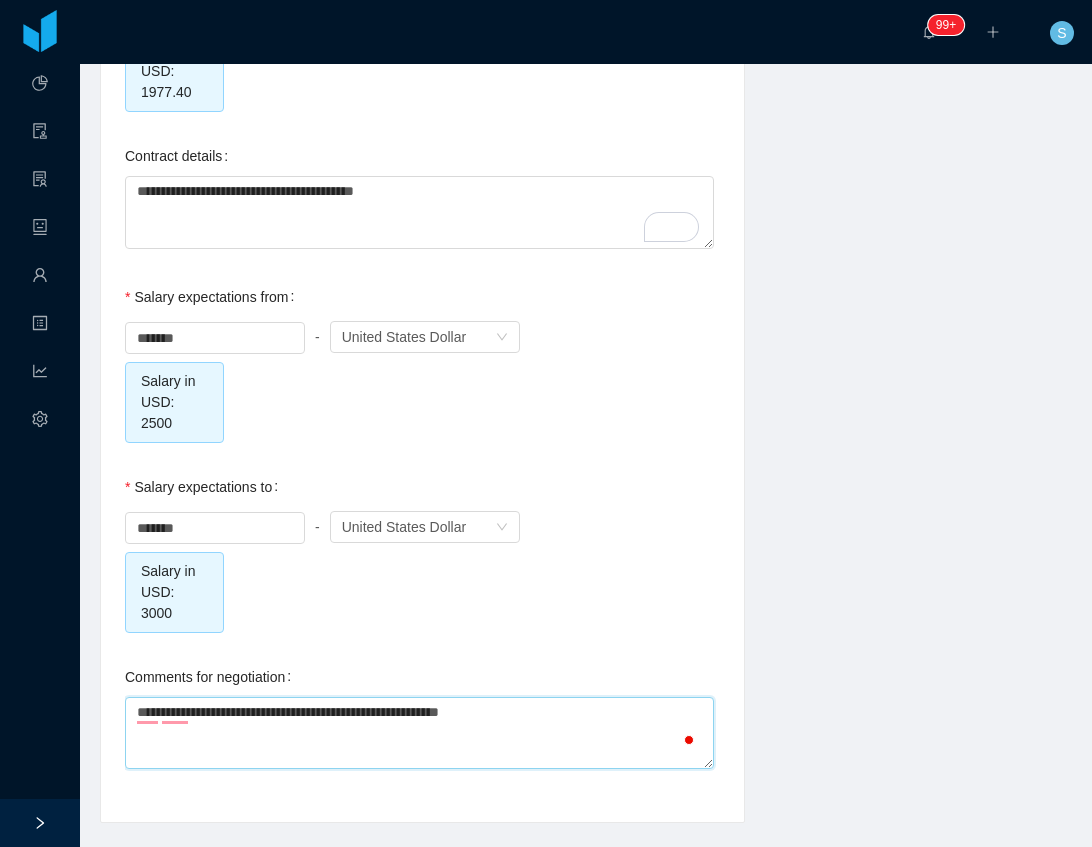 type on "**********" 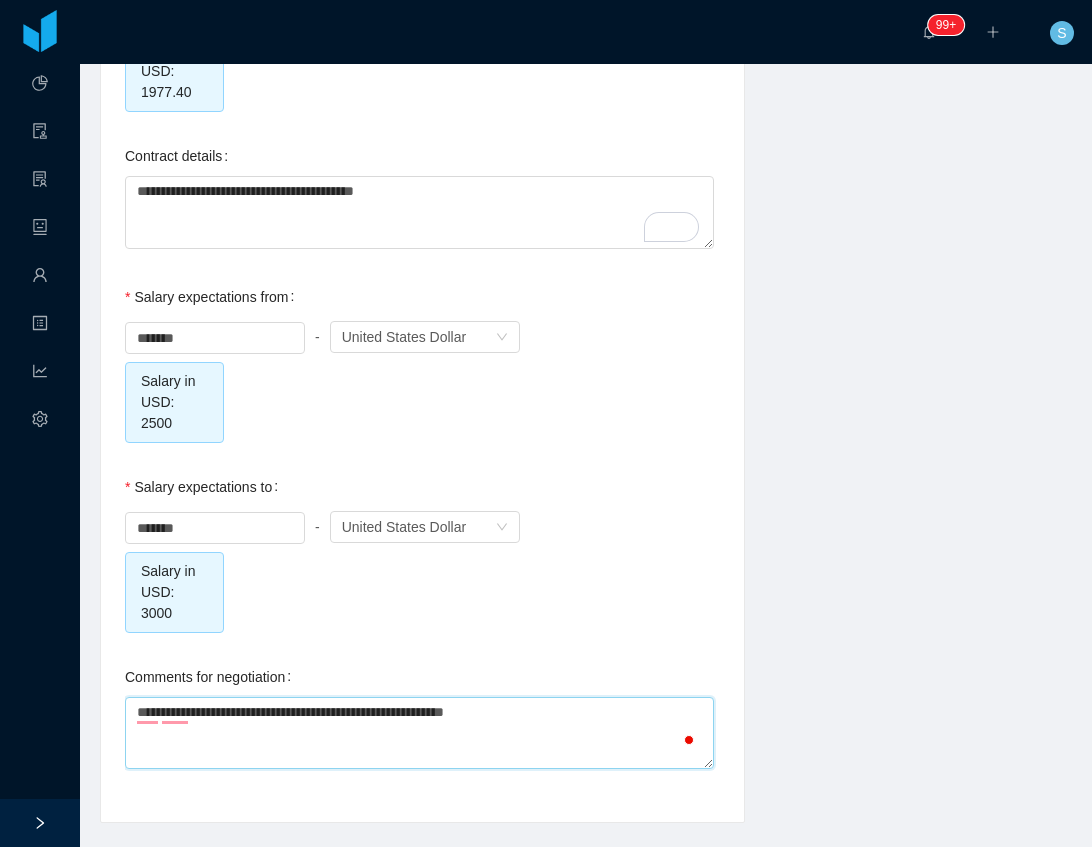 type on "**********" 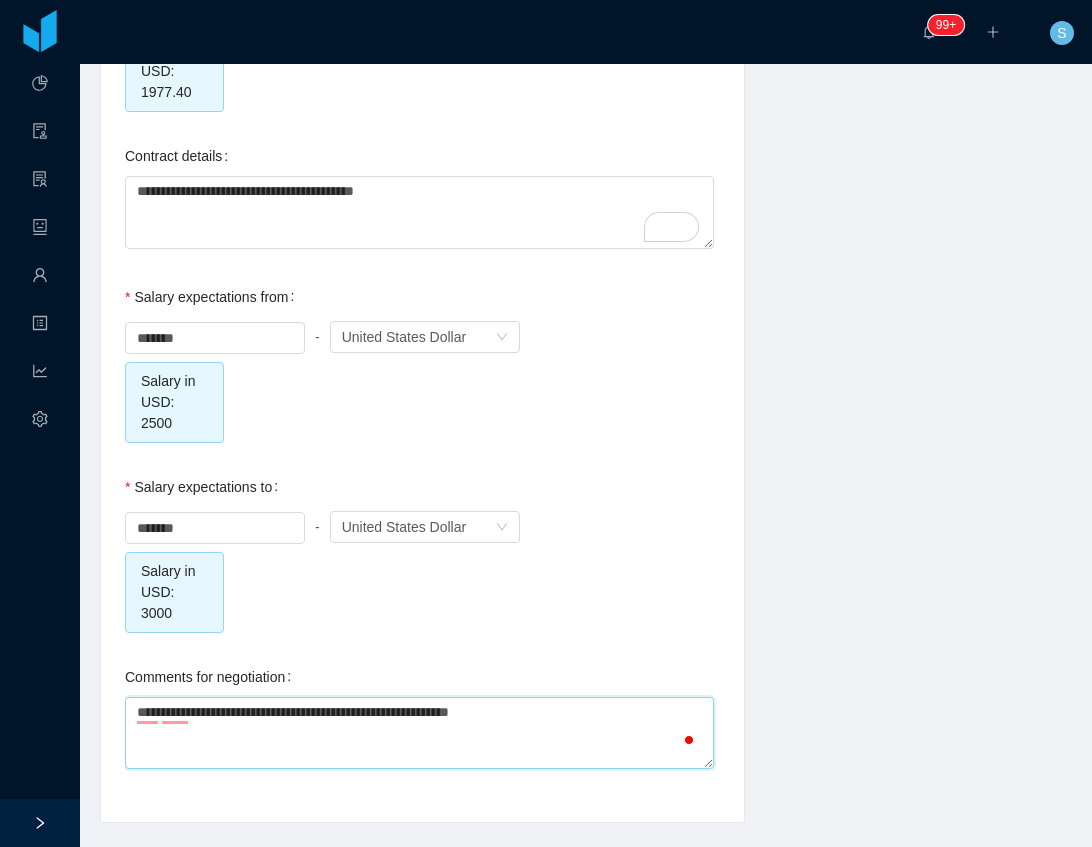 type on "**********" 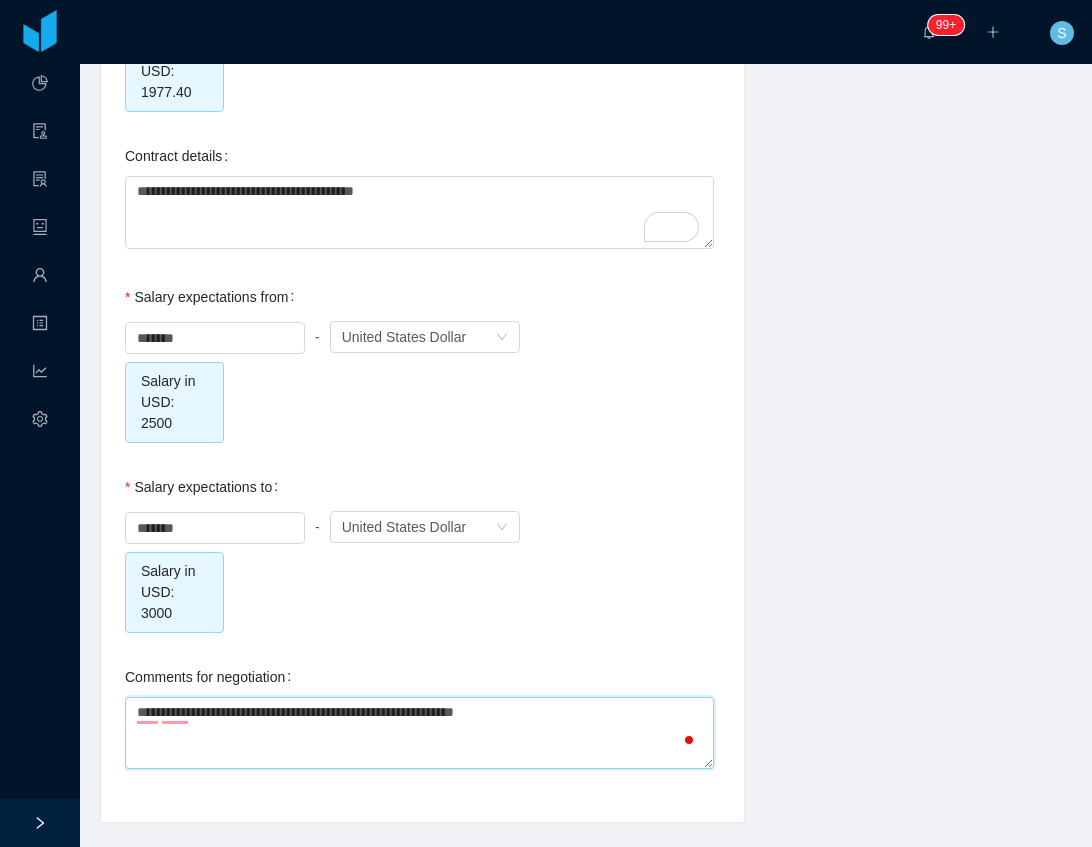 type on "**********" 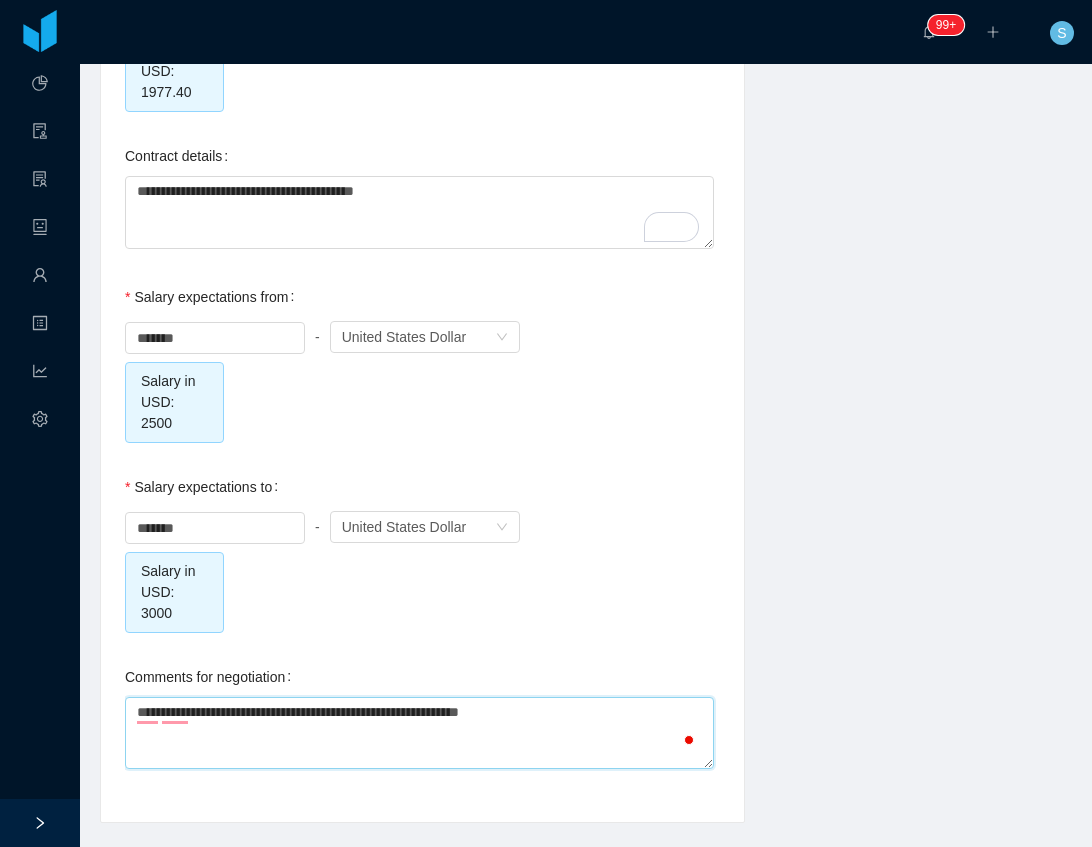 type on "**********" 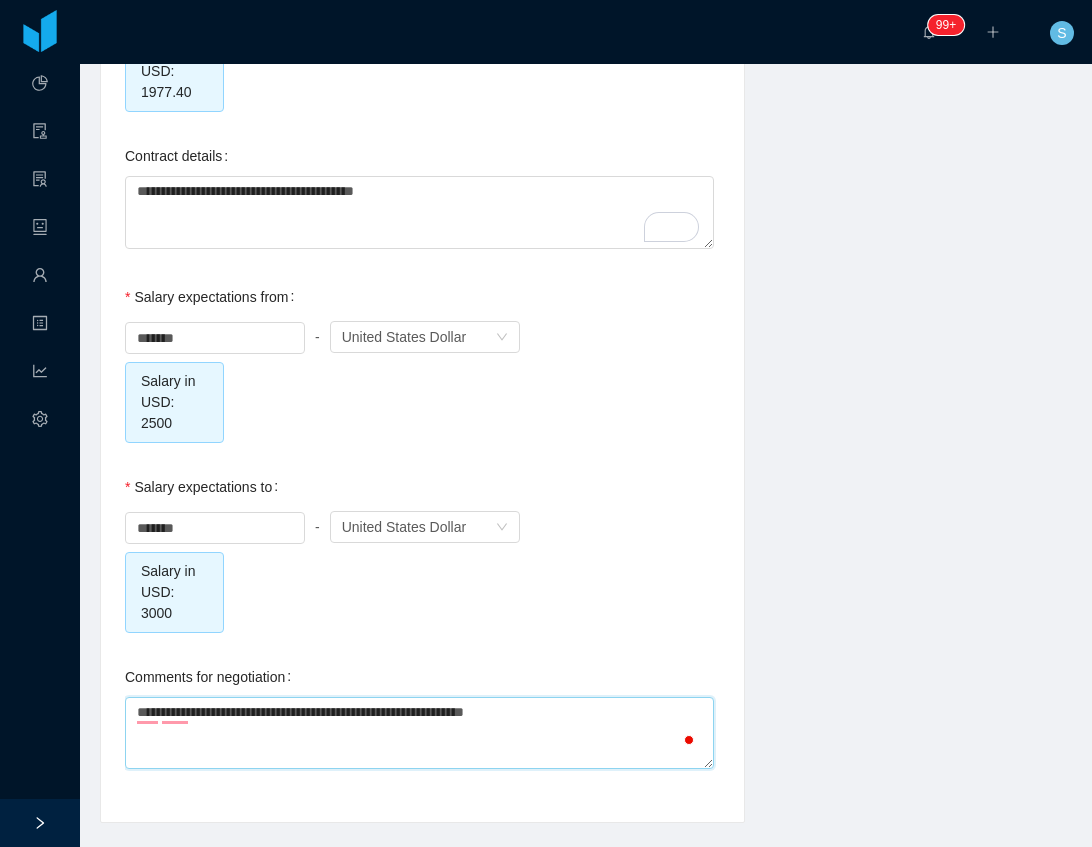 type on "**********" 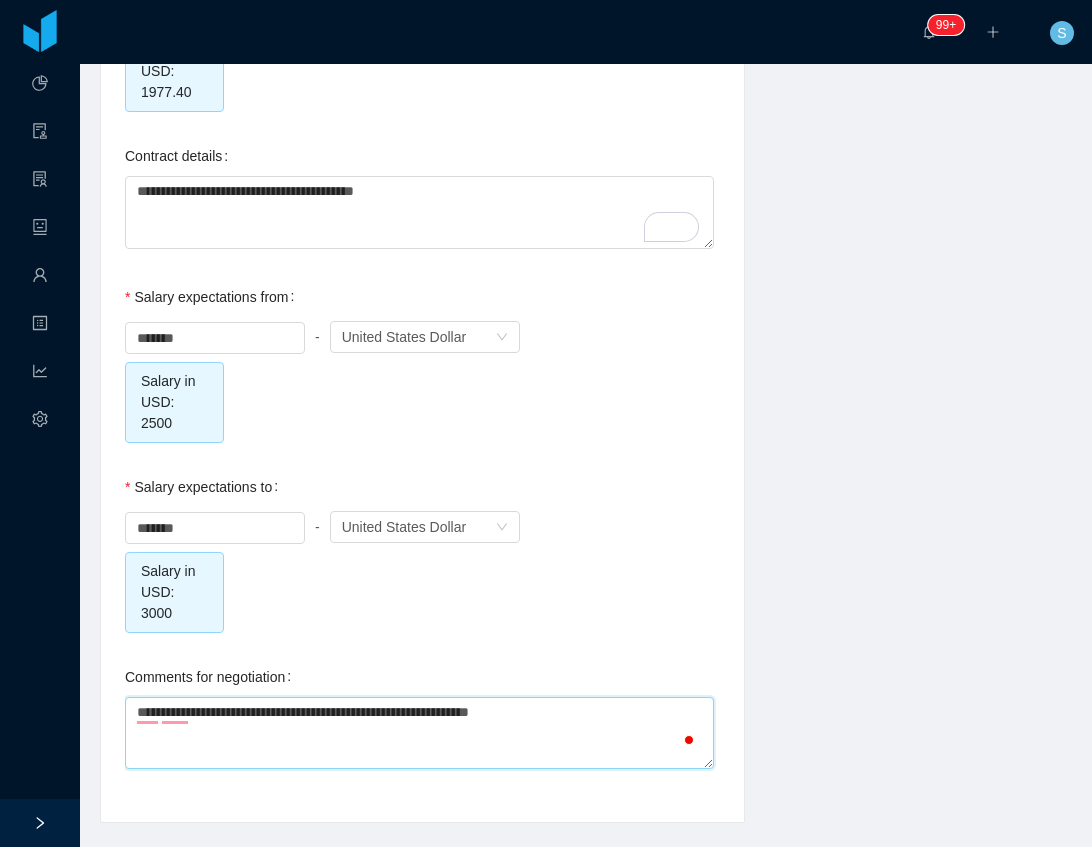 type on "**********" 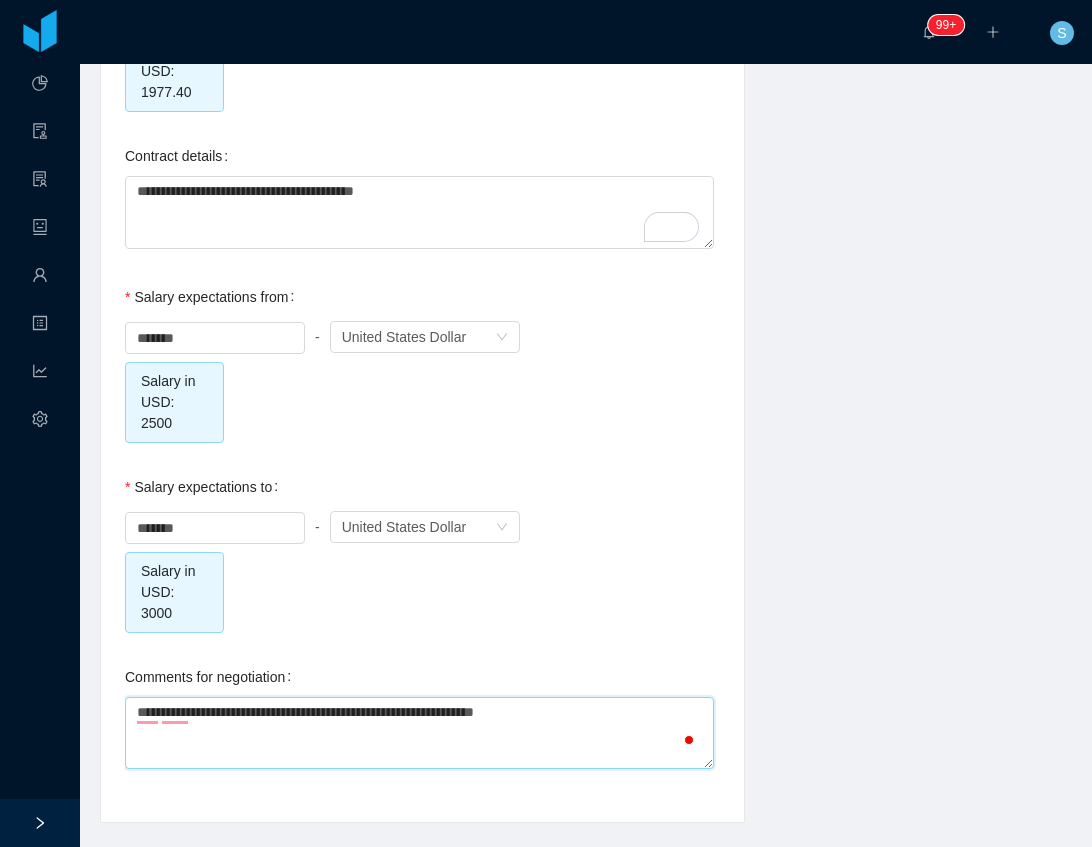type on "**********" 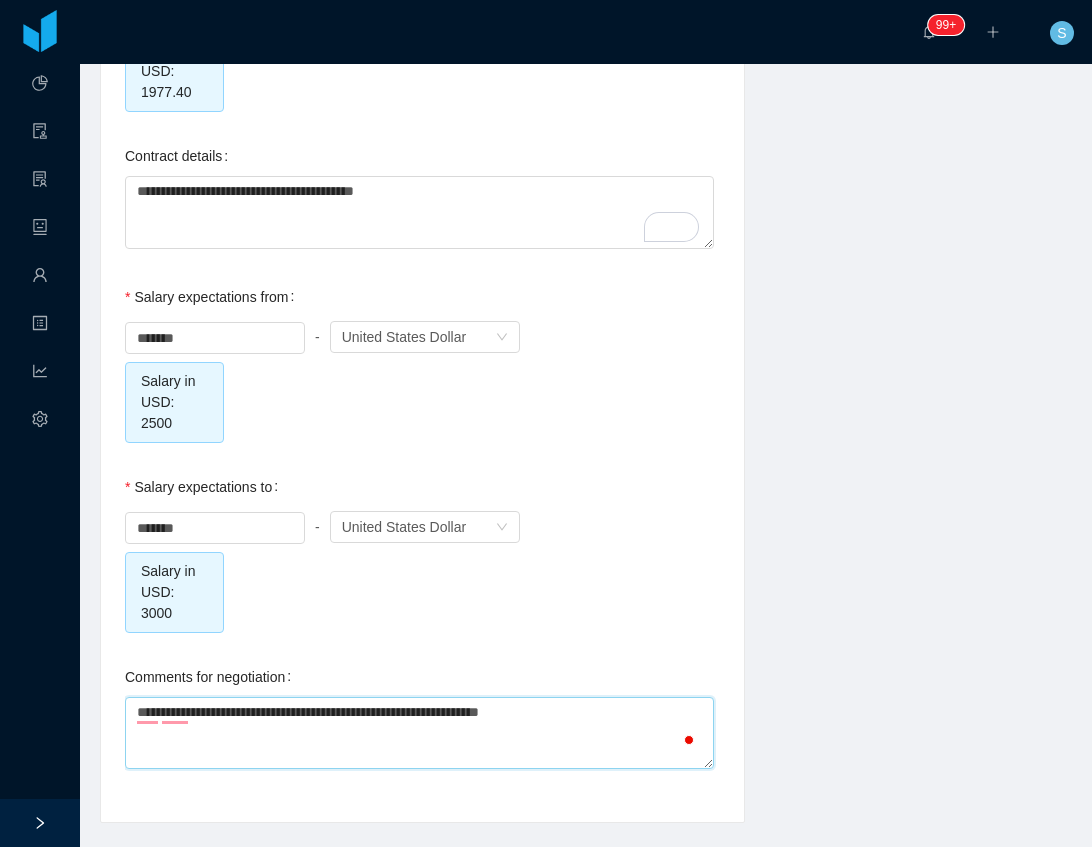 type on "**********" 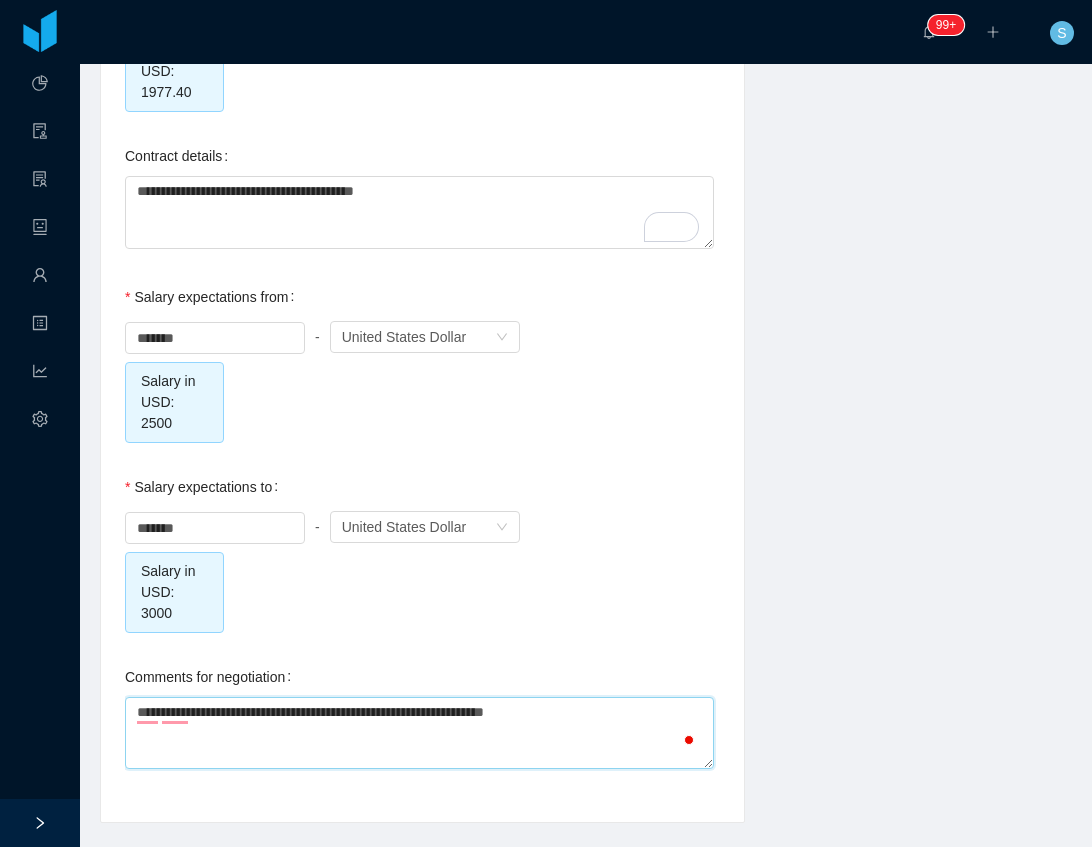 type on "**********" 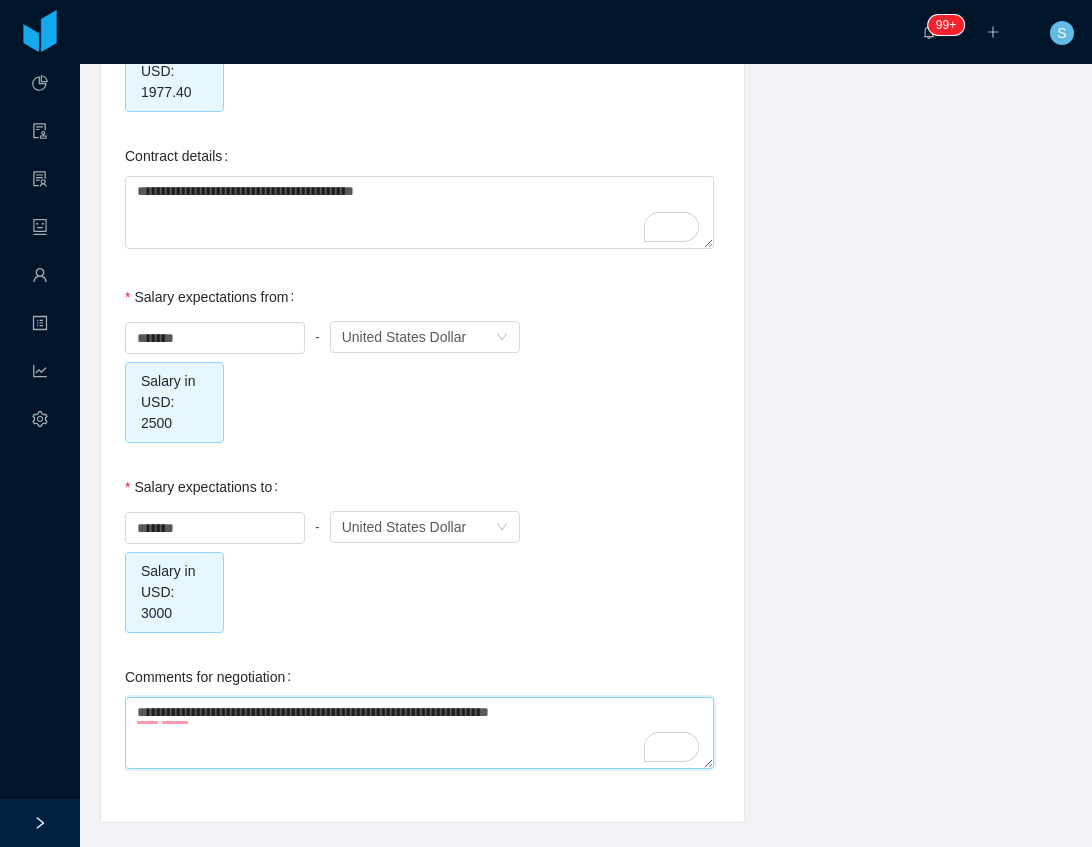 type on "**********" 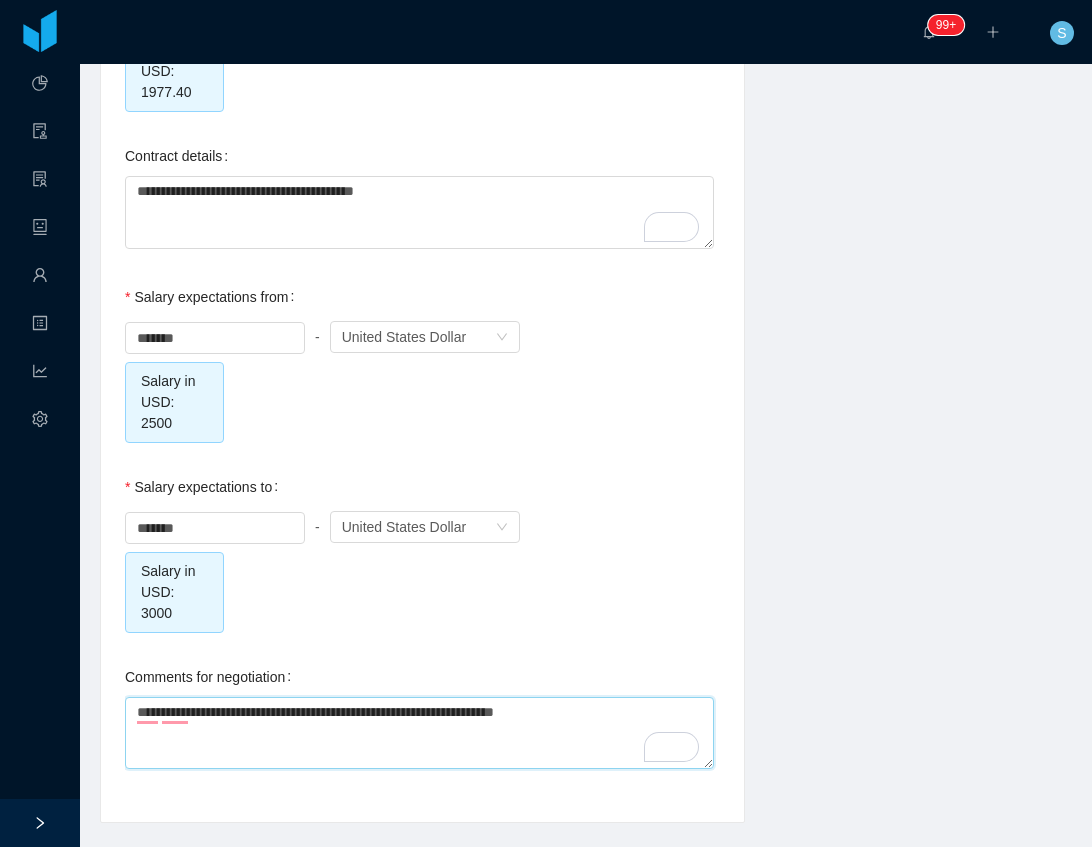 type on "**********" 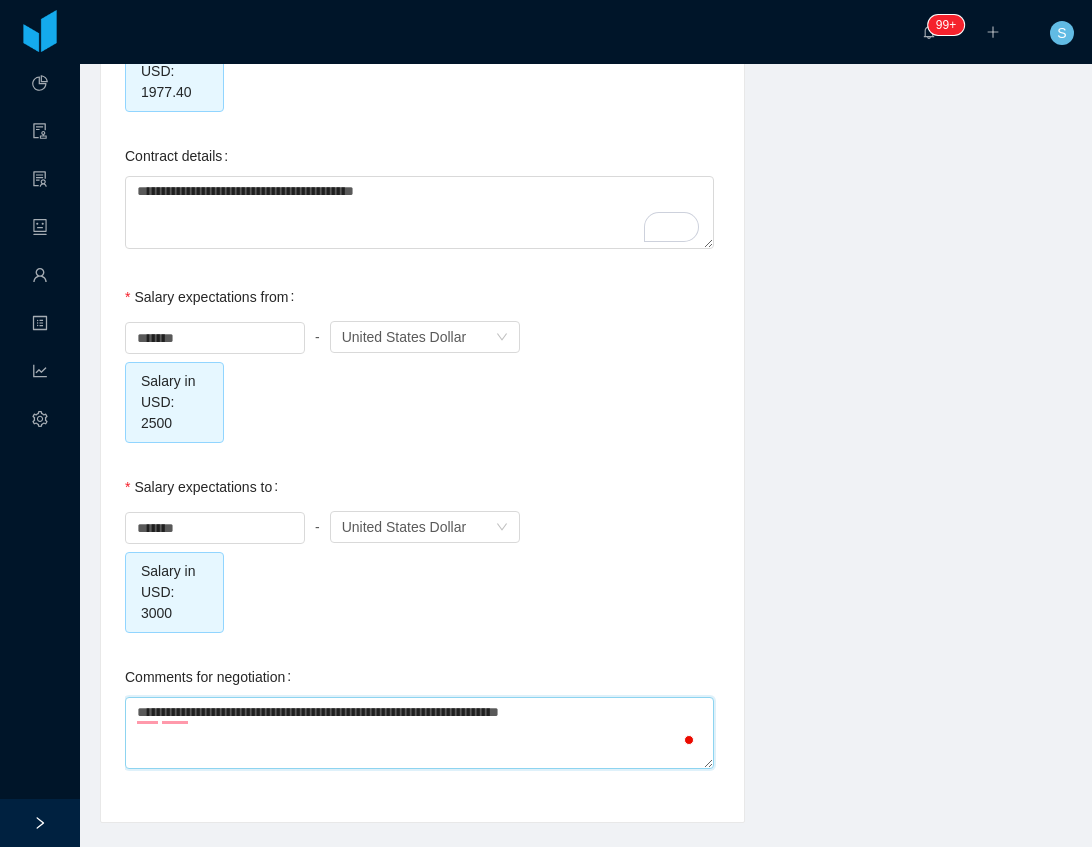 type on "**********" 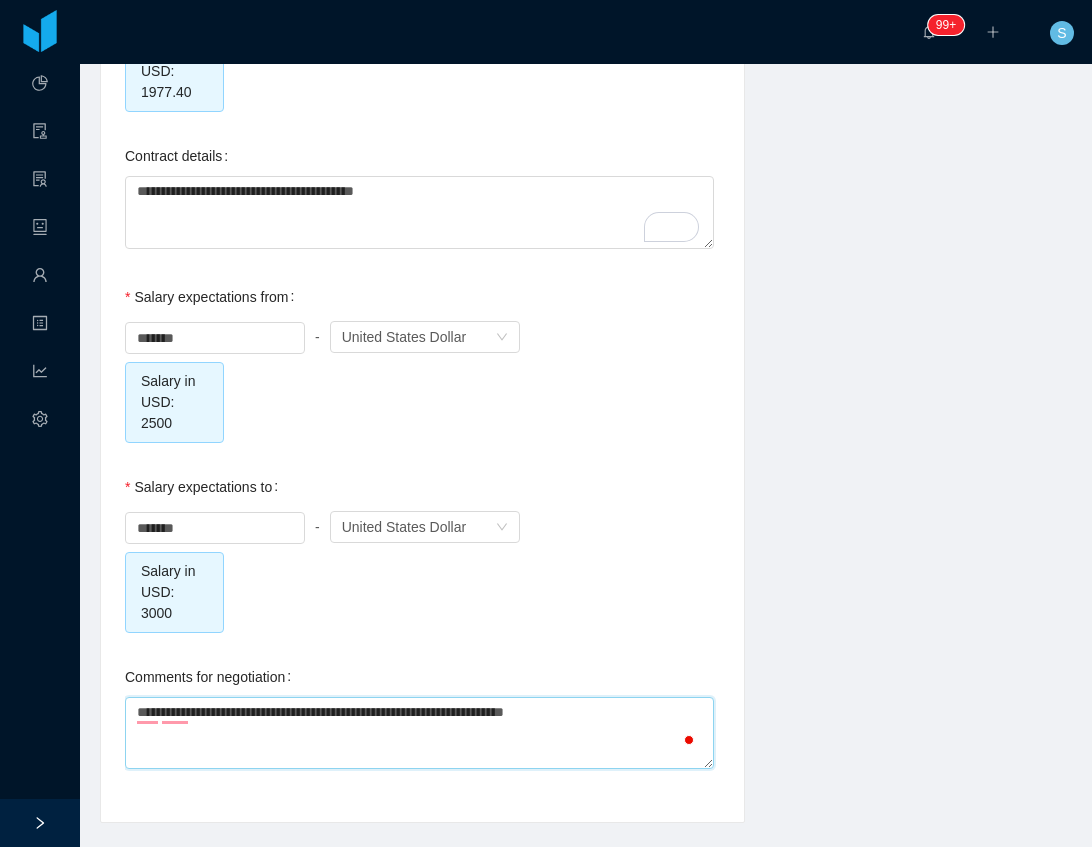 type on "**********" 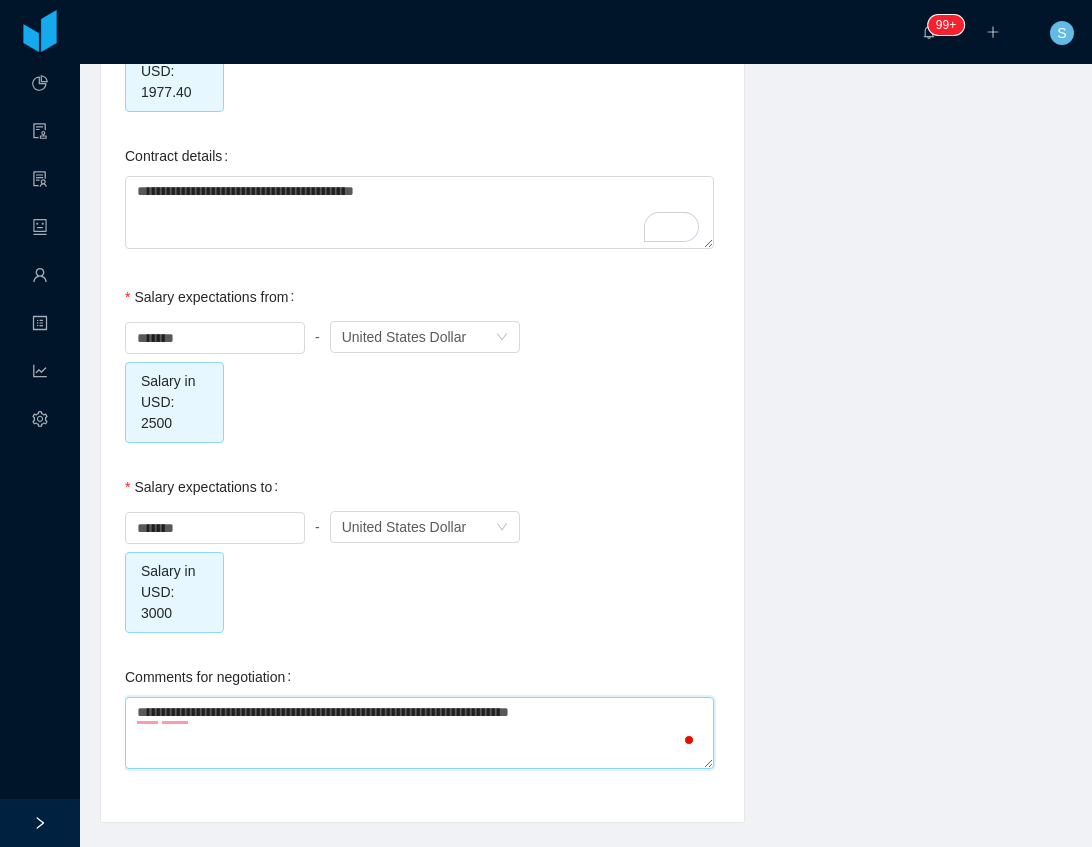 type on "**********" 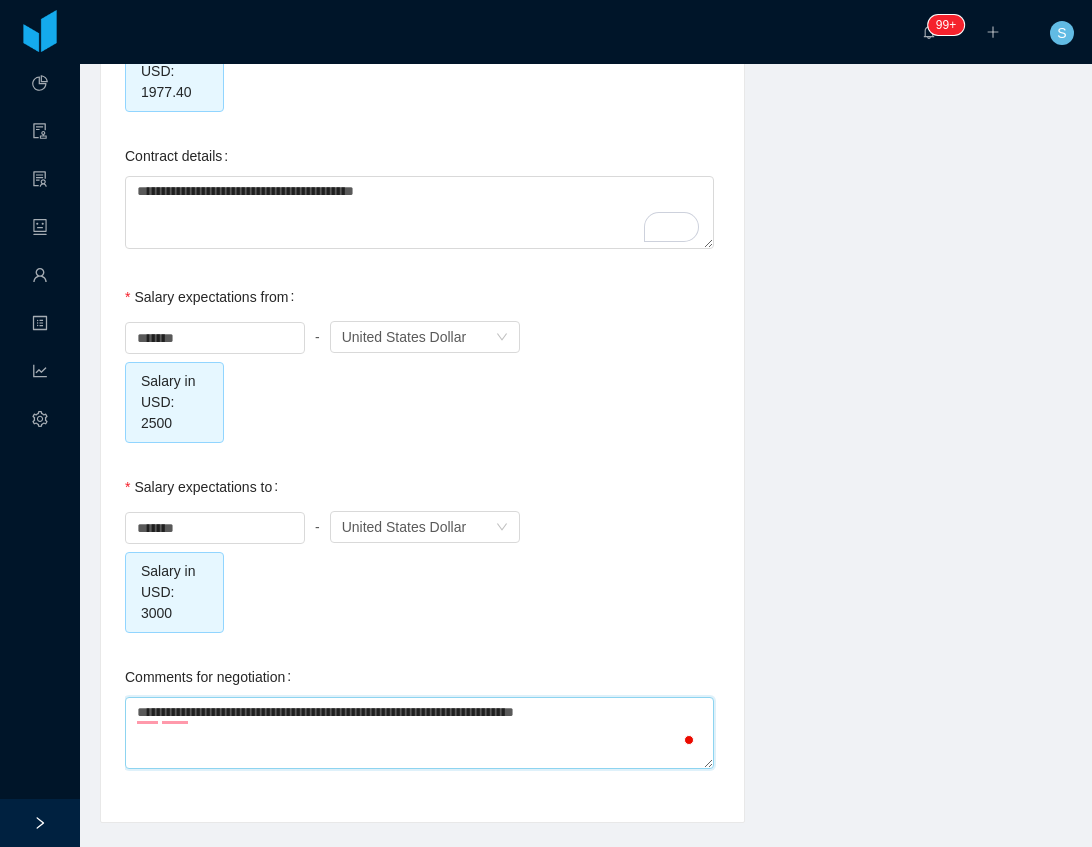 type on "**********" 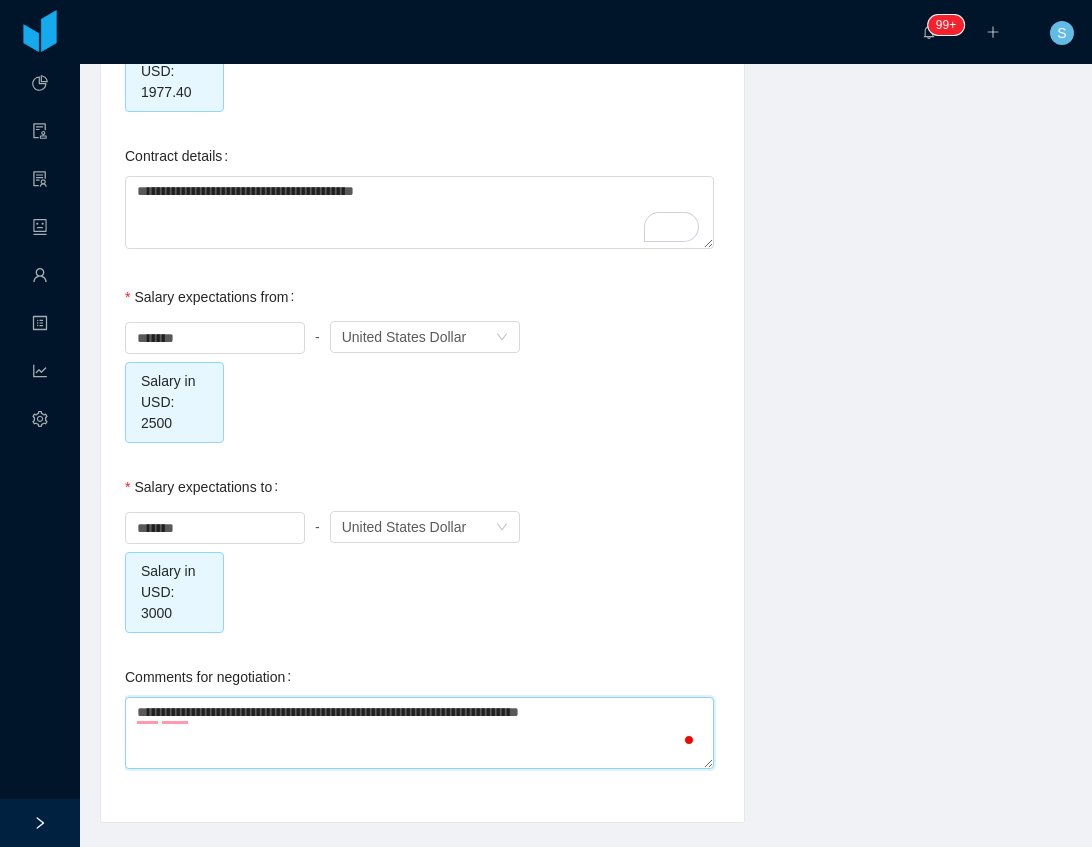 type on "**********" 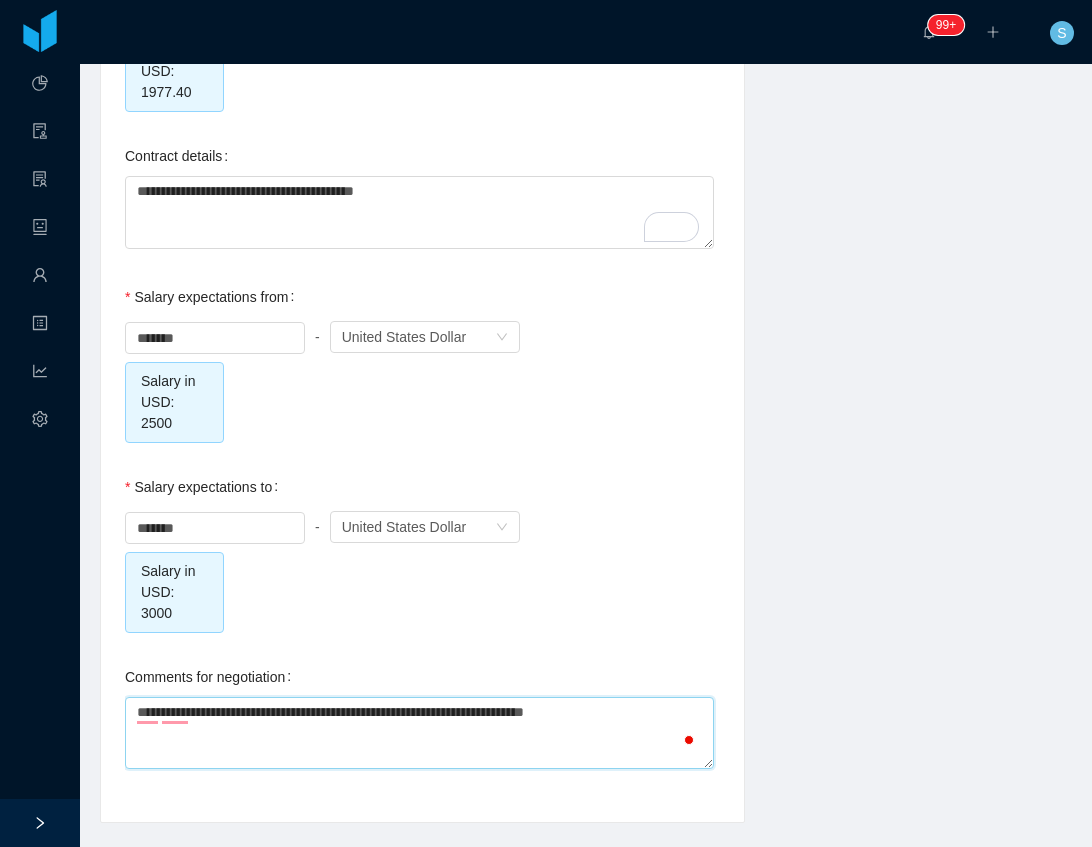 type on "**********" 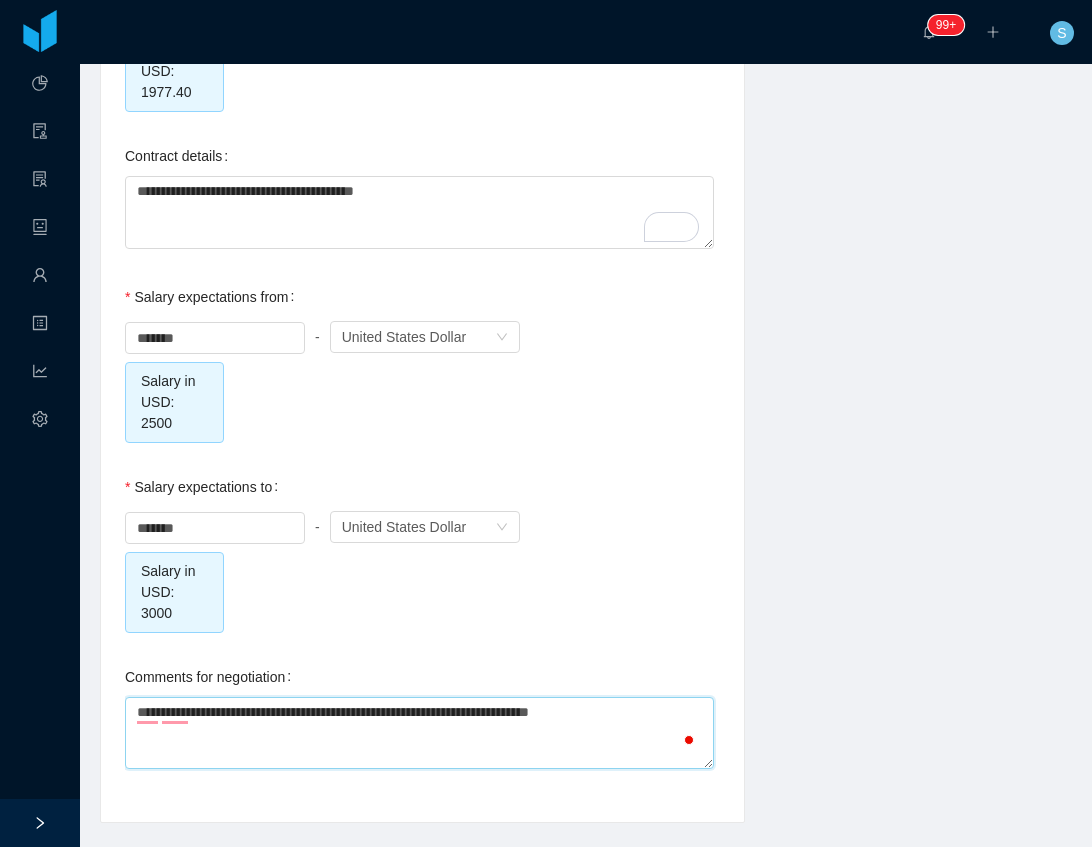 type on "**********" 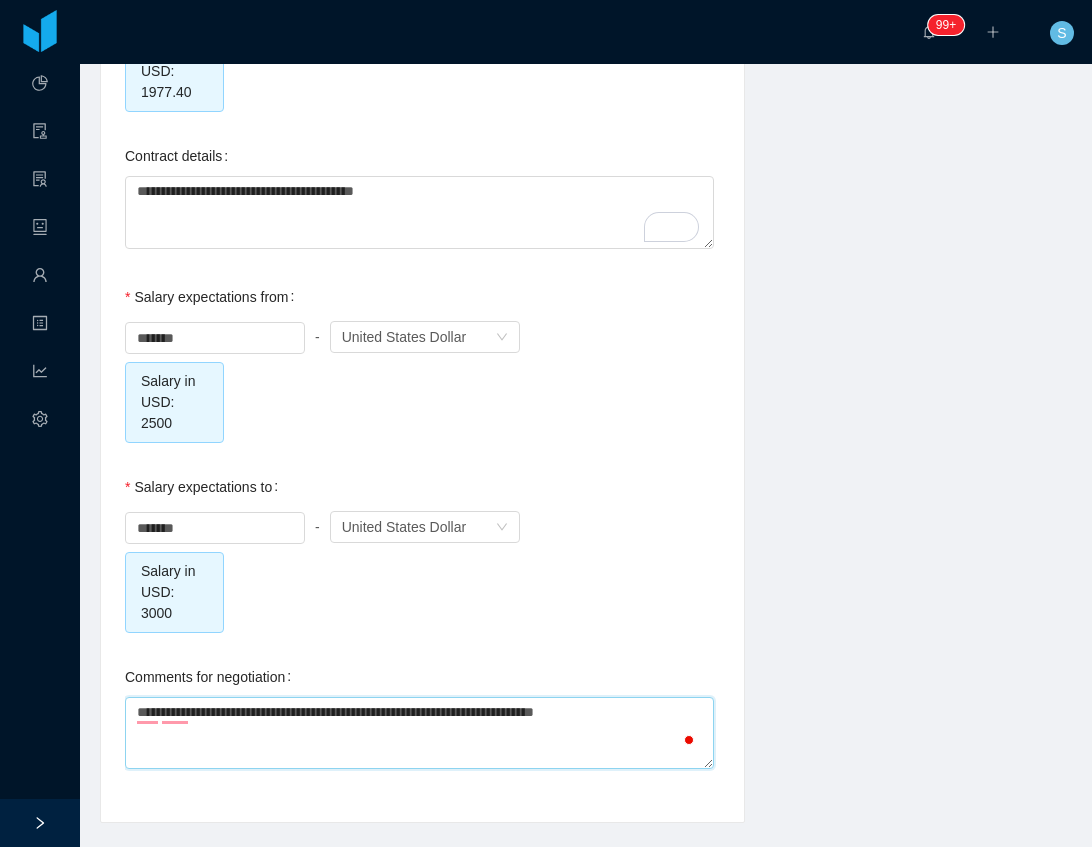 type on "**********" 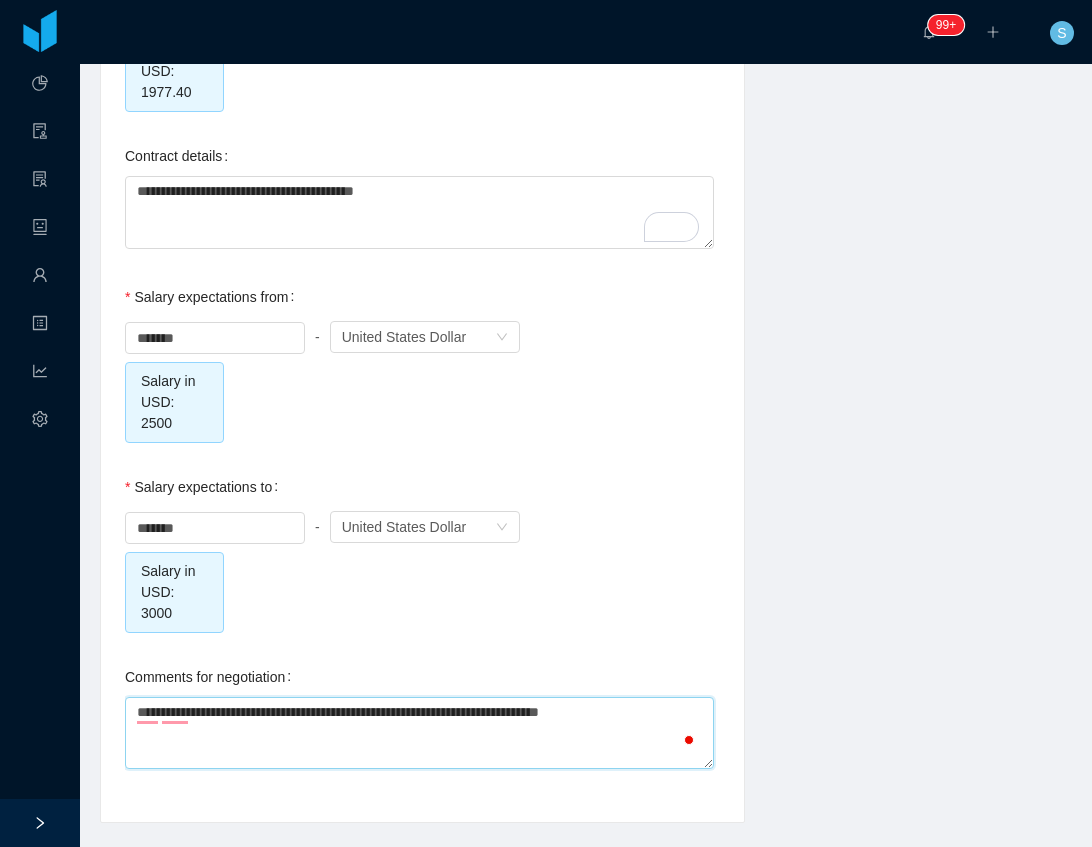 type on "**********" 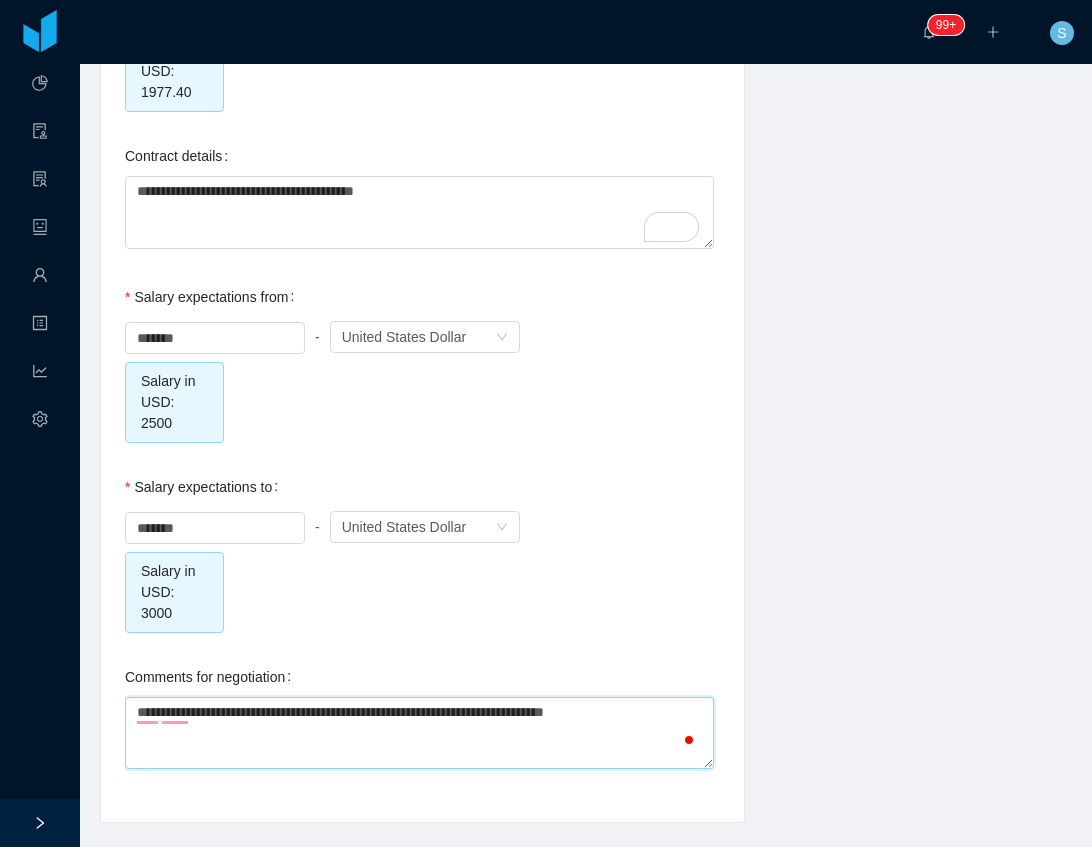 type on "**********" 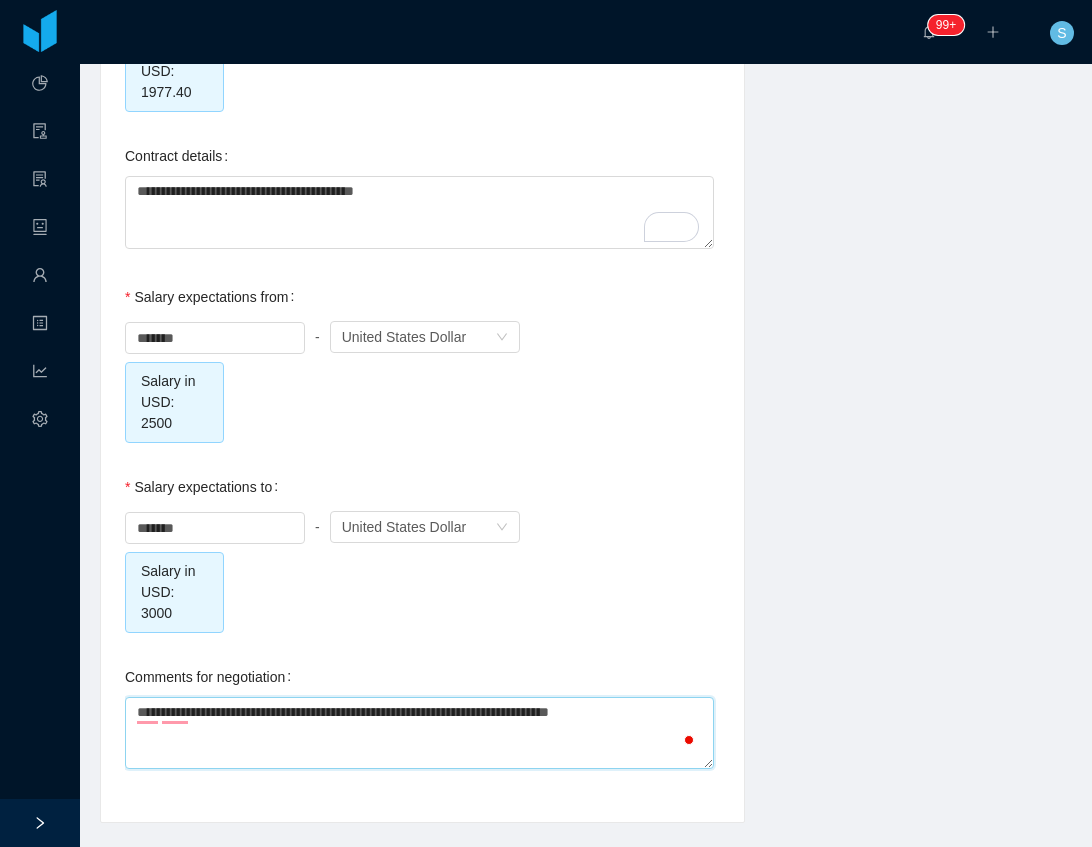 type on "**********" 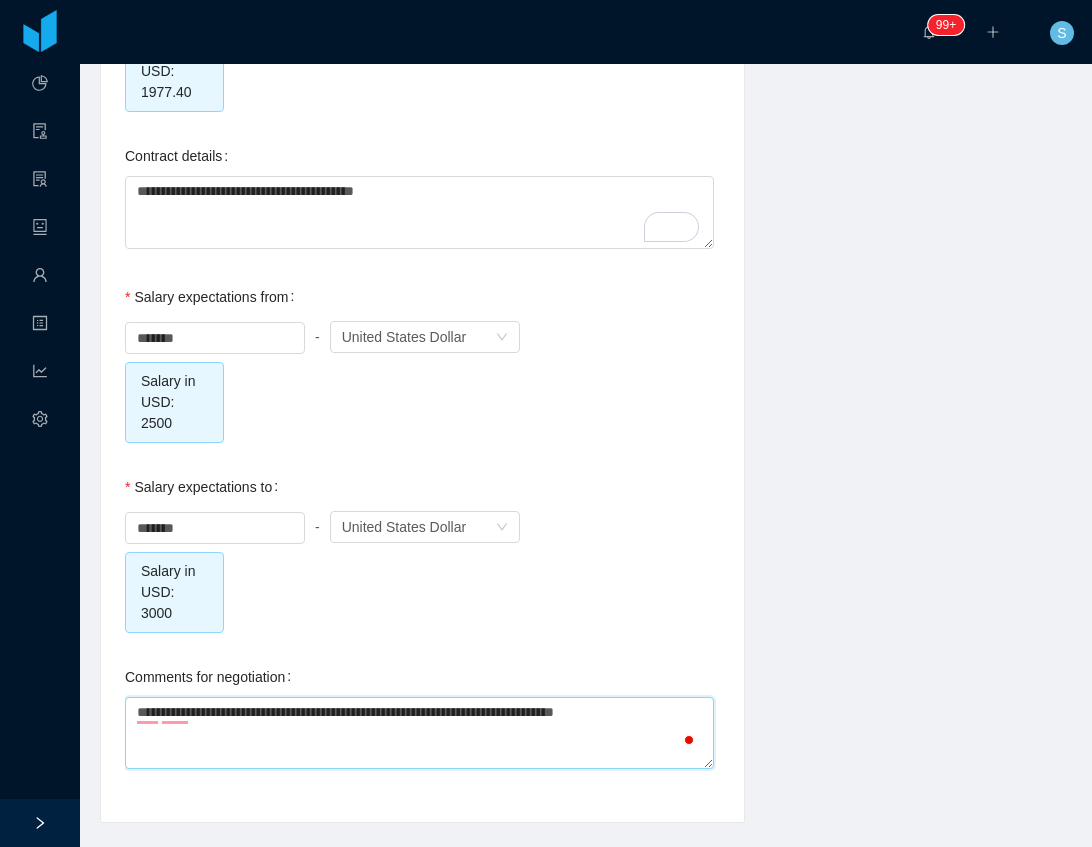type on "**********" 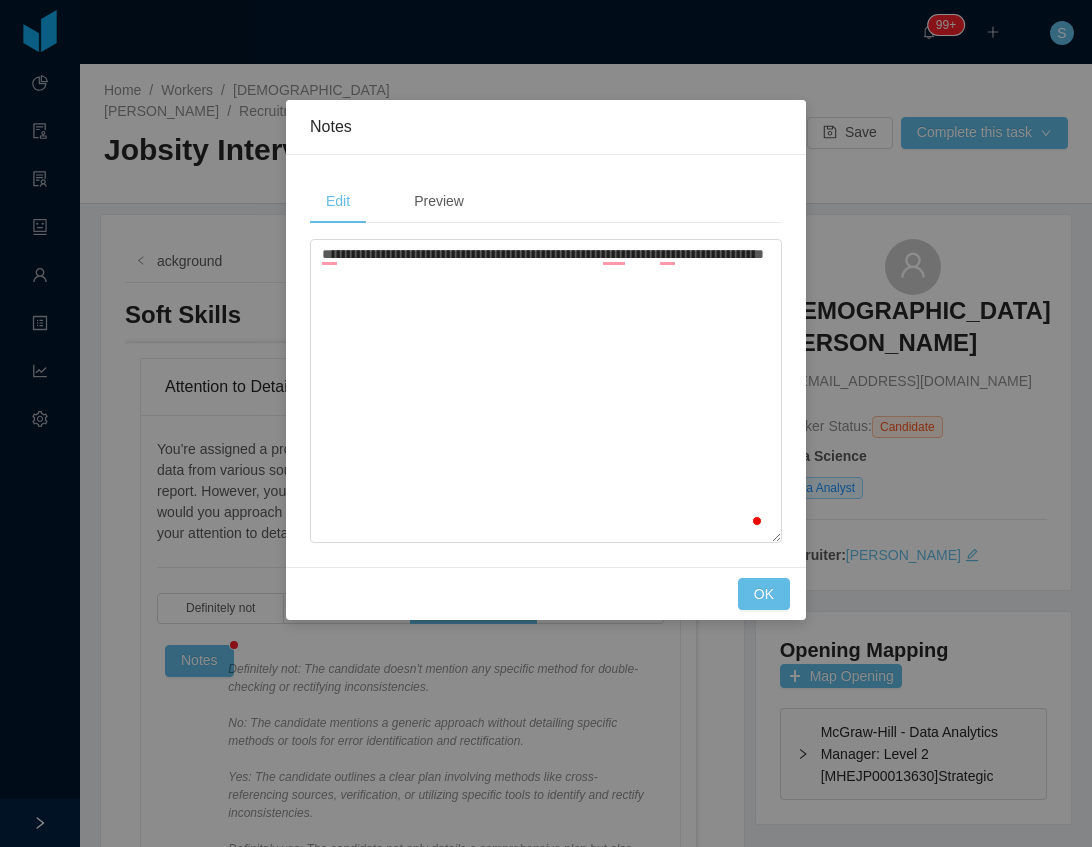 scroll, scrollTop: 0, scrollLeft: 0, axis: both 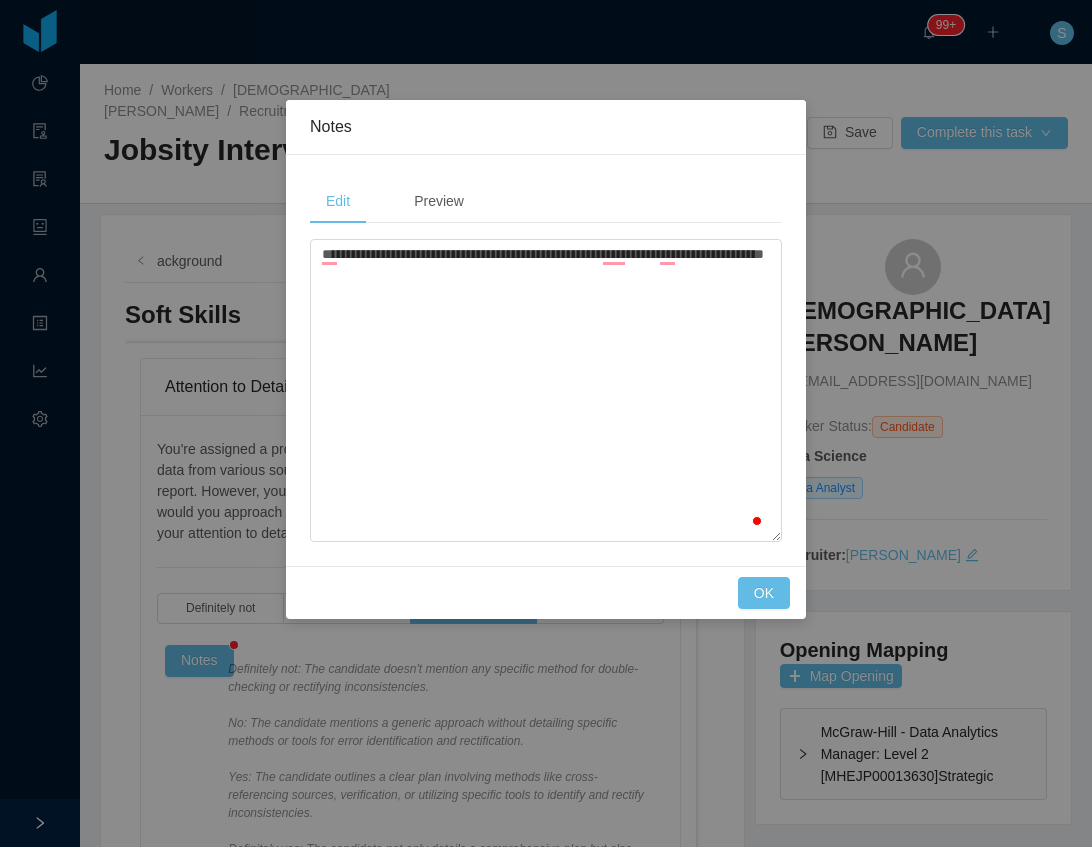 type on "**********" 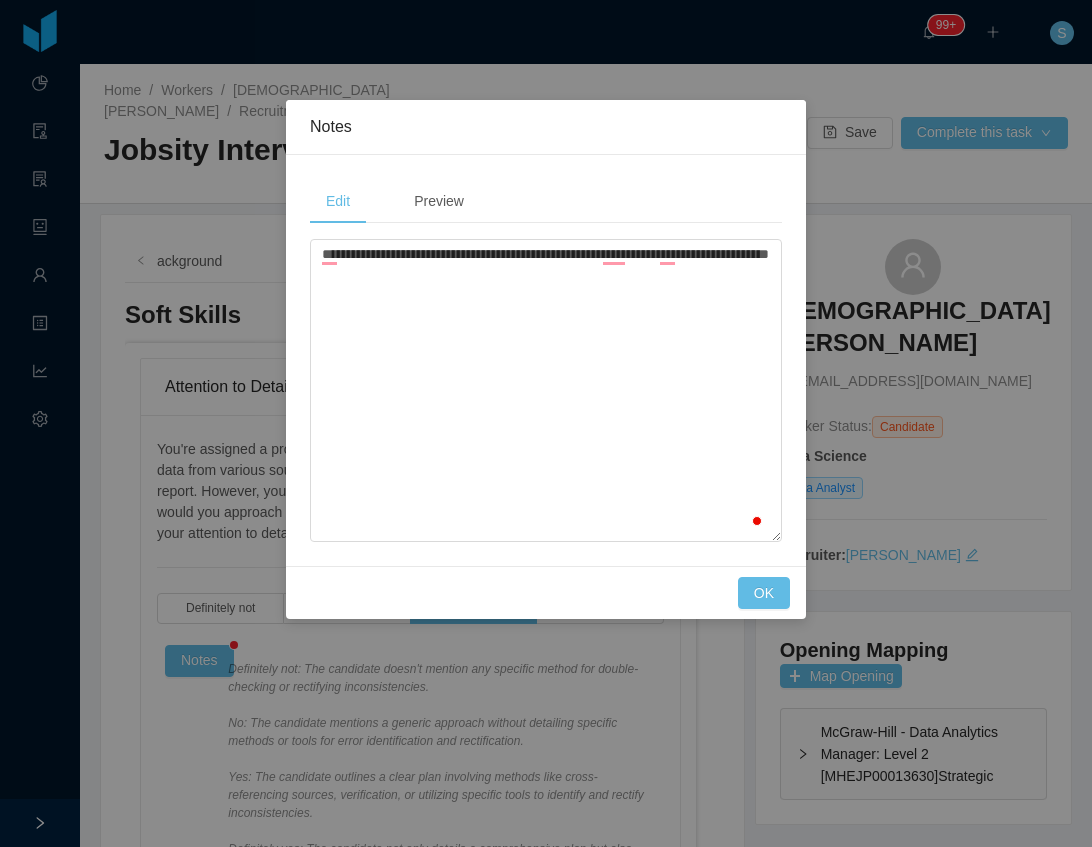 scroll, scrollTop: 266, scrollLeft: 0, axis: vertical 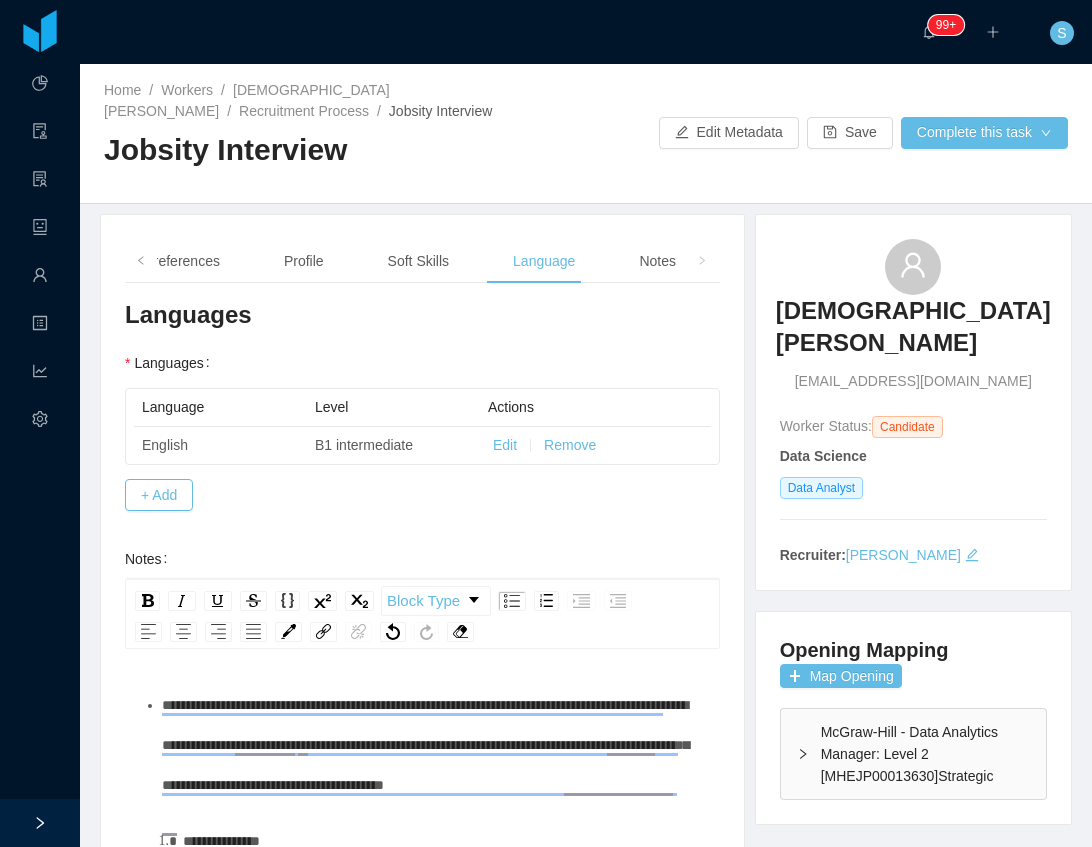 type 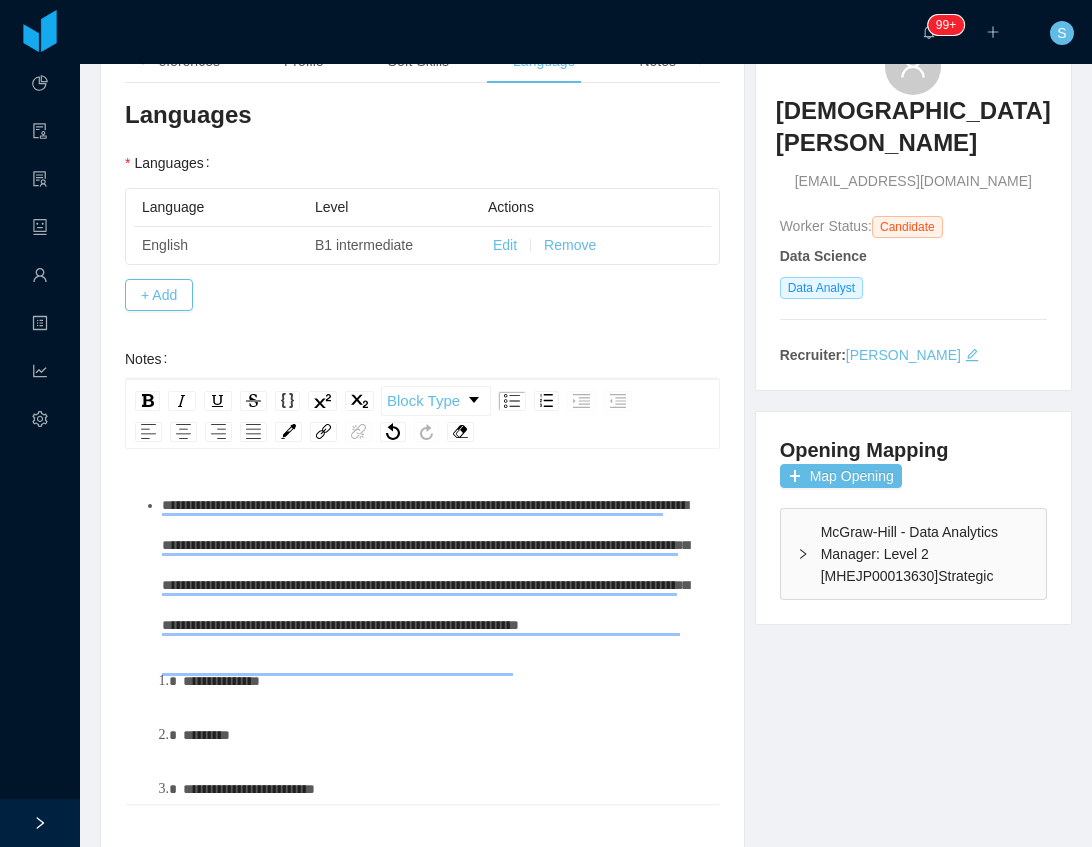 scroll, scrollTop: 98, scrollLeft: 0, axis: vertical 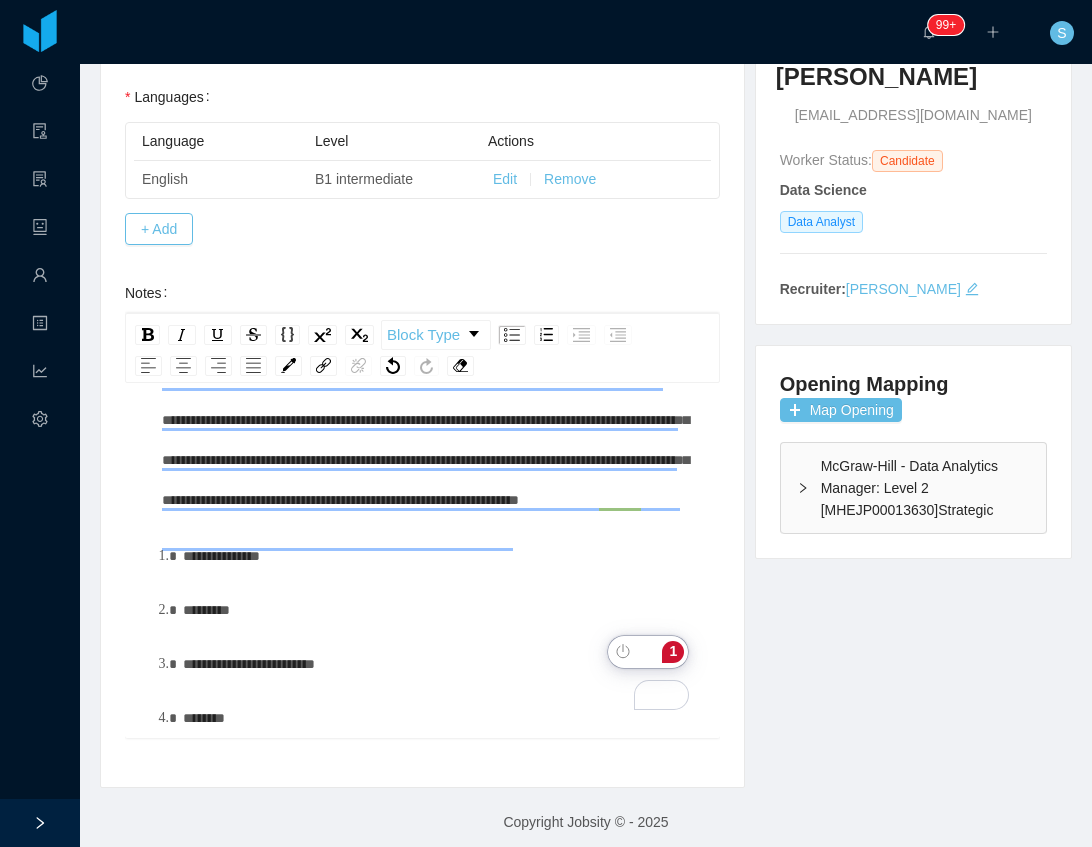 click on "**********" at bounding box center (444, 556) 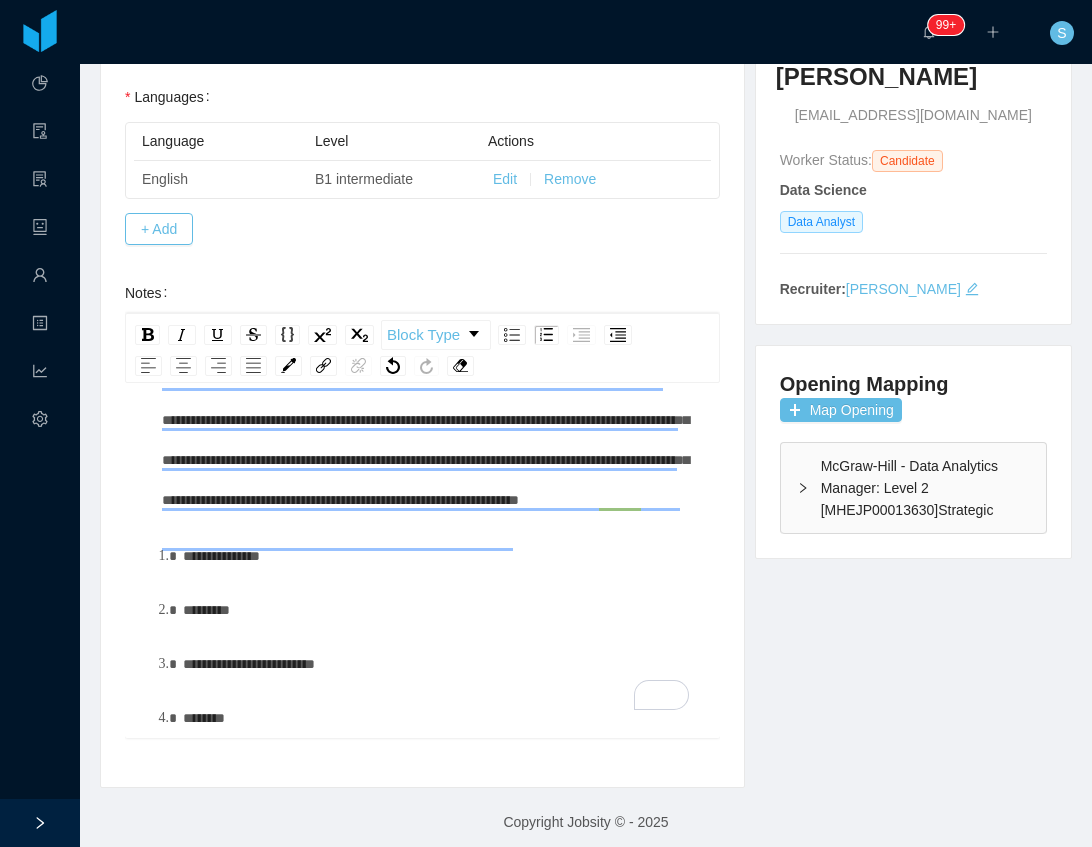 scroll, scrollTop: 74, scrollLeft: 0, axis: vertical 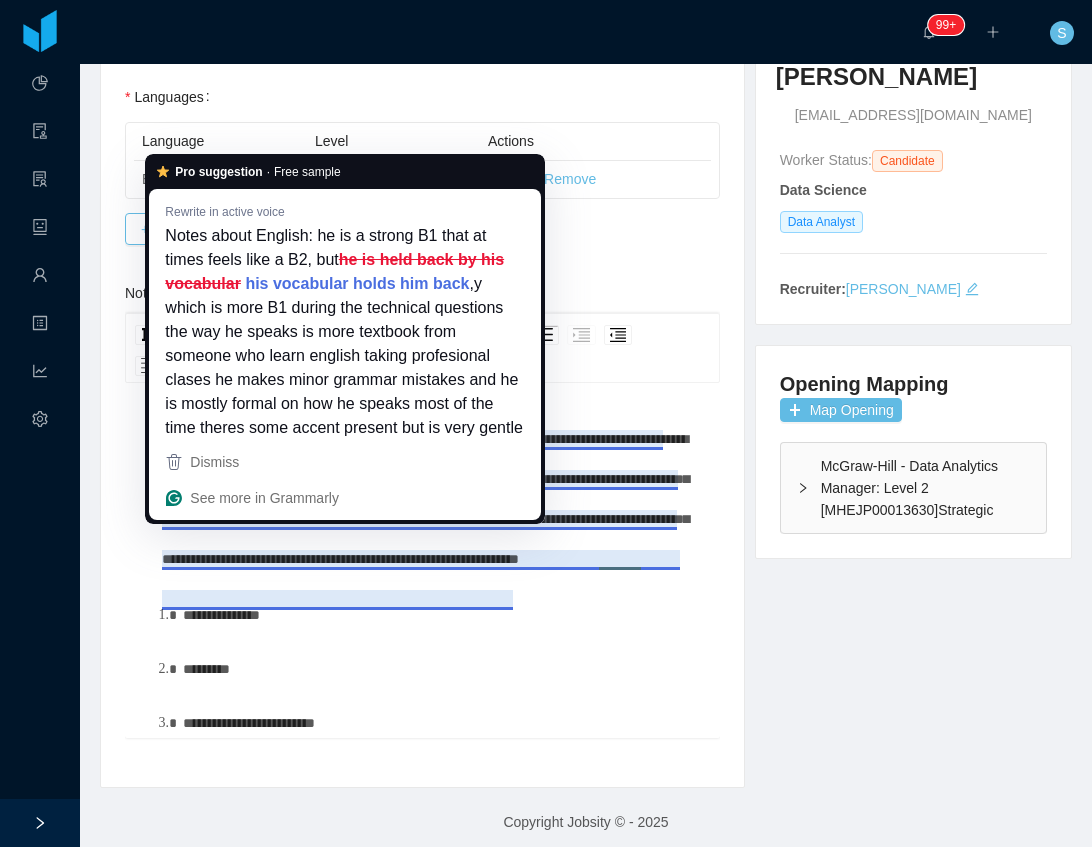 click on "**********" at bounding box center (444, 615) 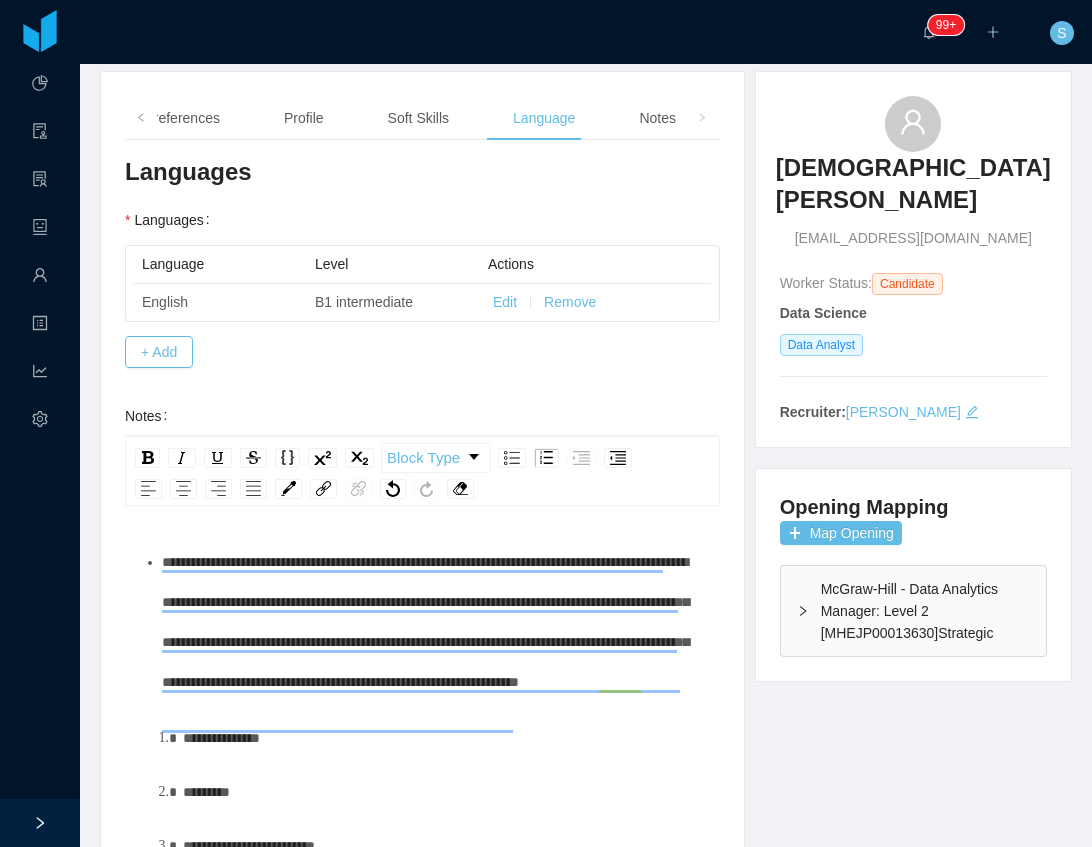 scroll, scrollTop: 0, scrollLeft: 0, axis: both 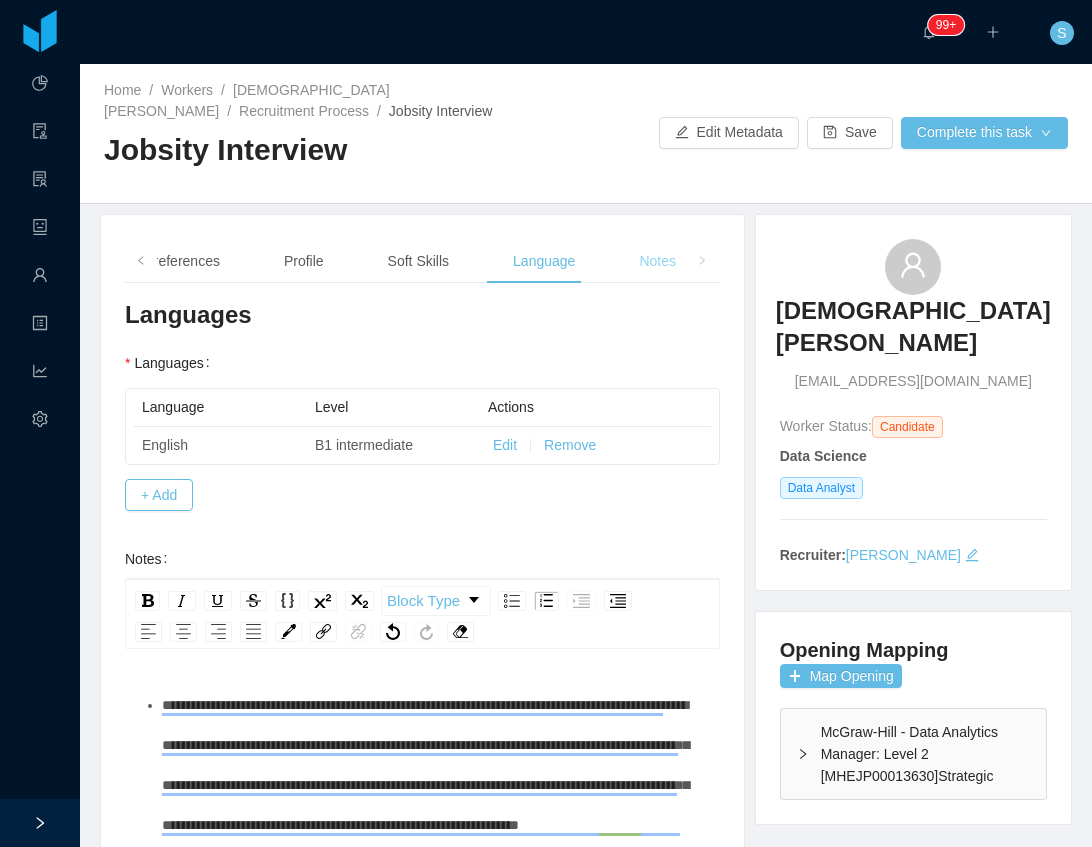 click on "Notes" at bounding box center (657, 261) 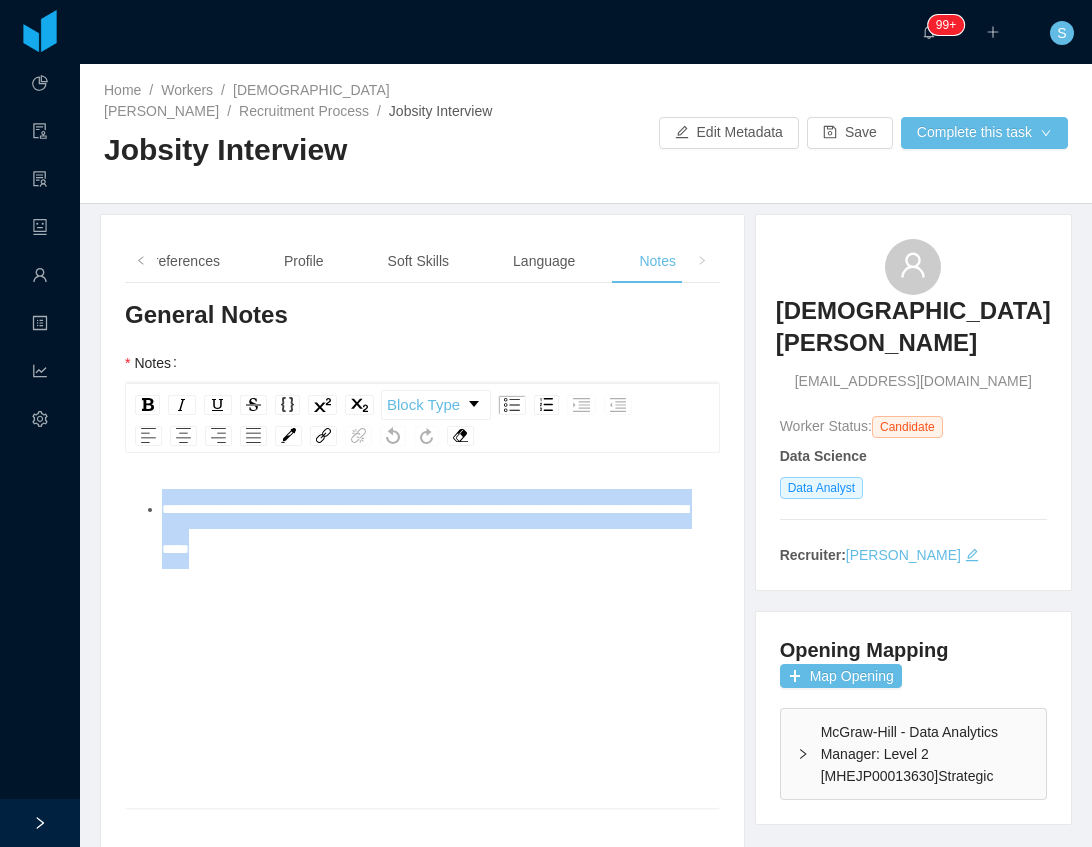drag, startPoint x: 361, startPoint y: 540, endPoint x: 58, endPoint y: 485, distance: 307.9513 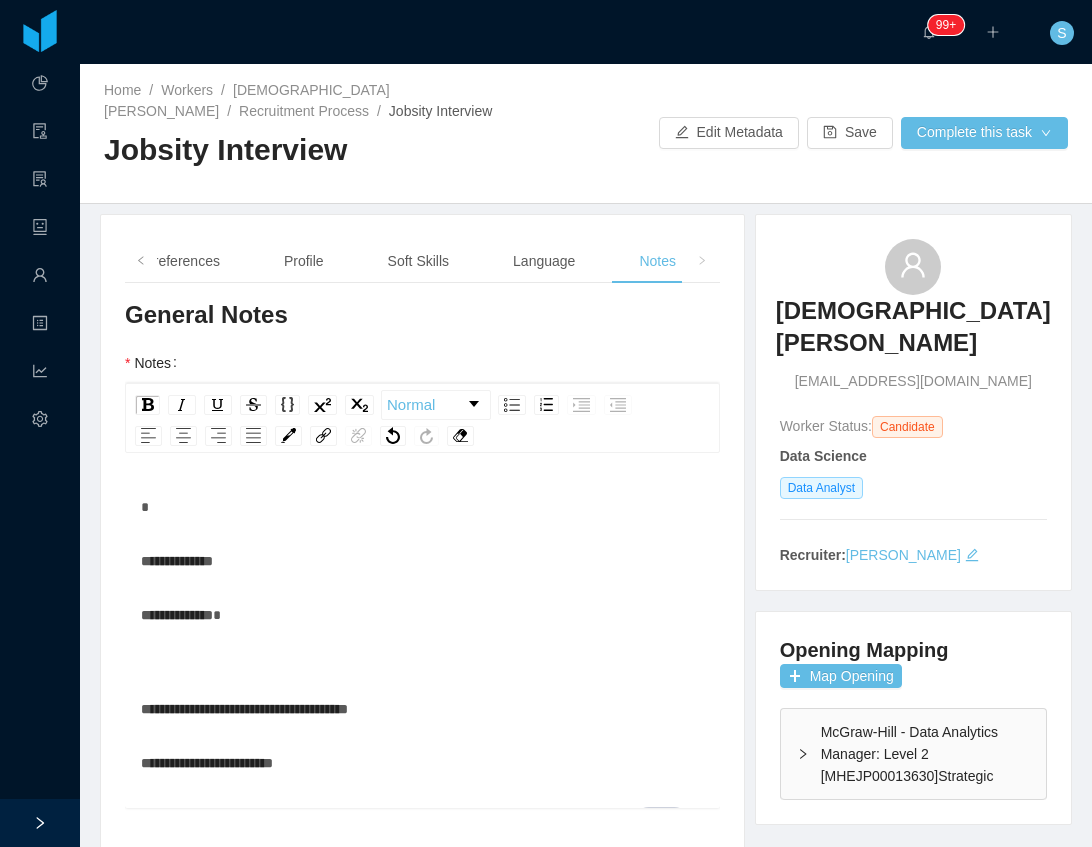 scroll, scrollTop: 198, scrollLeft: 0, axis: vertical 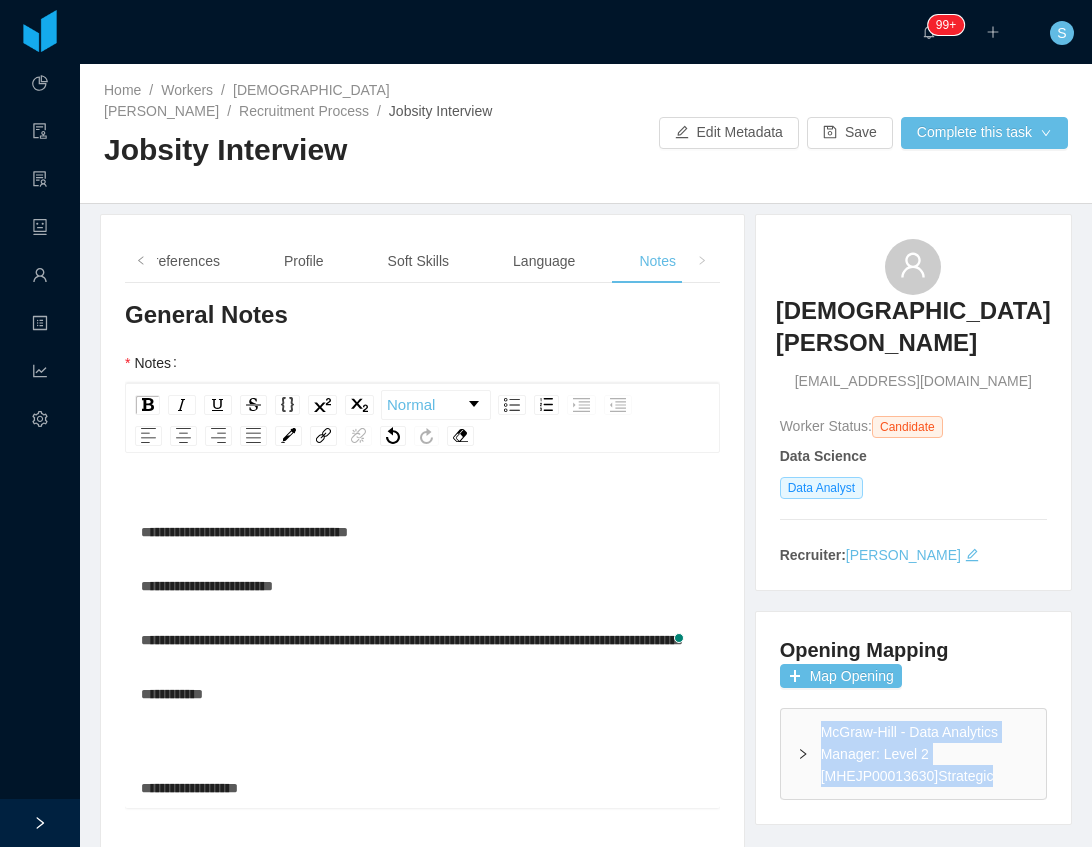 copy on "McGraw-Hill - Data Analytics Manager: Level 2 [MHEJP00013630]Strategic" 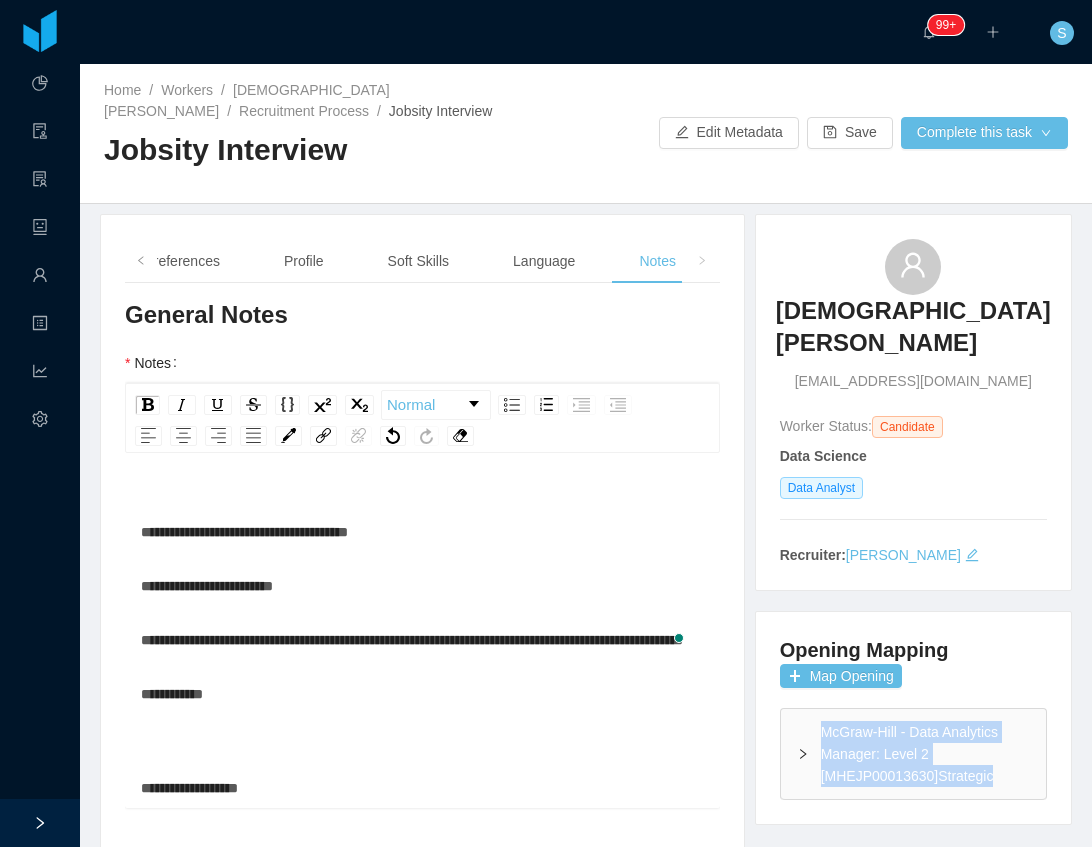 drag, startPoint x: 993, startPoint y: 742, endPoint x: 812, endPoint y: 700, distance: 185.80904 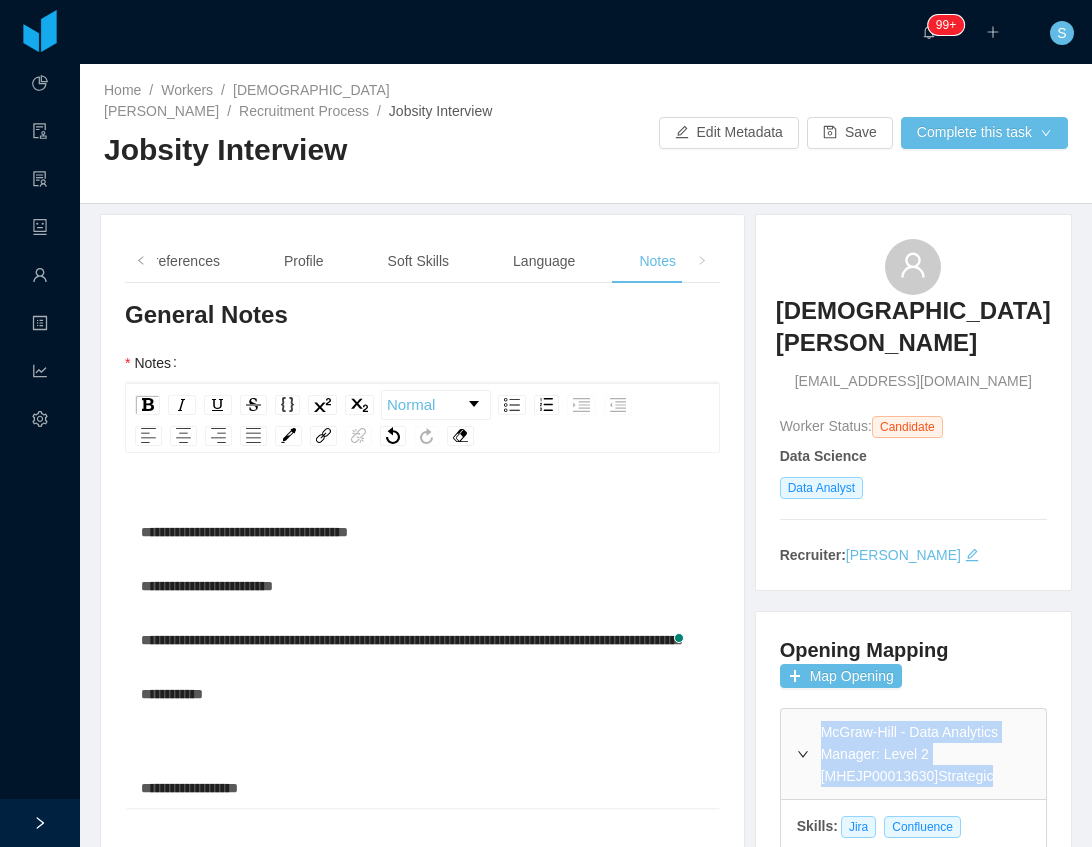 scroll, scrollTop: 148, scrollLeft: 0, axis: vertical 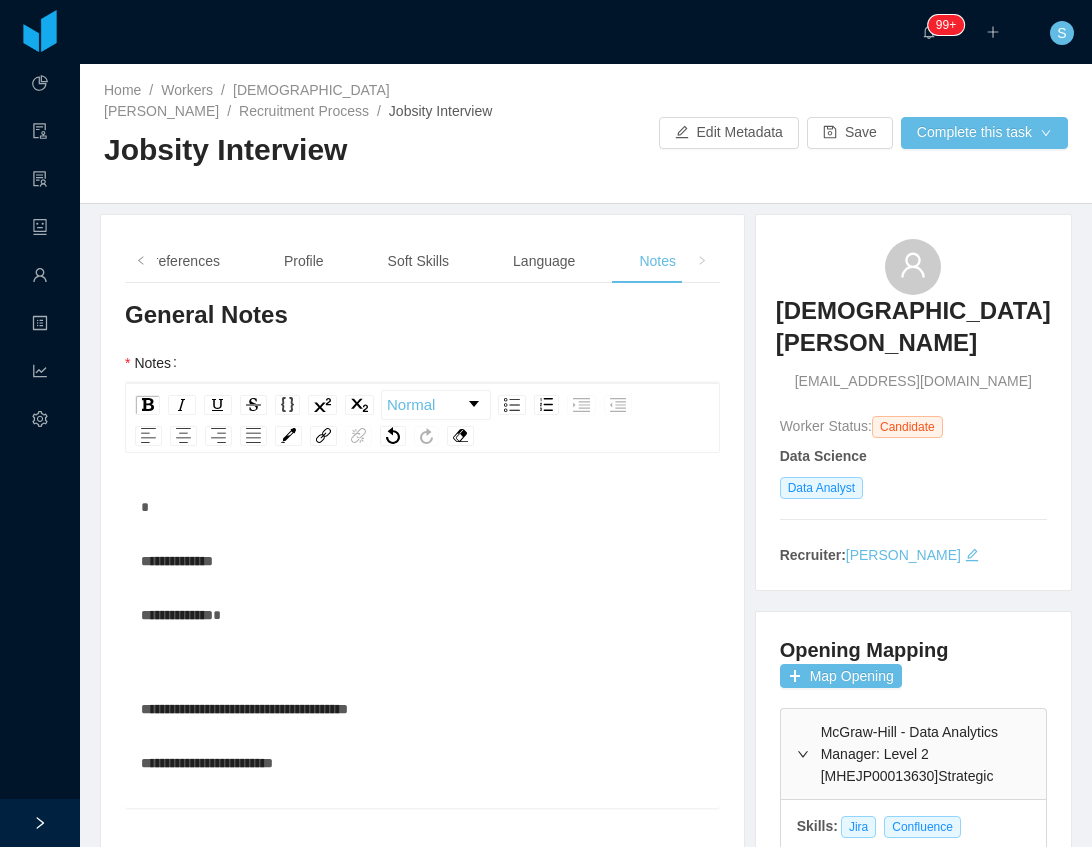 click on "**********" at bounding box center (423, 561) 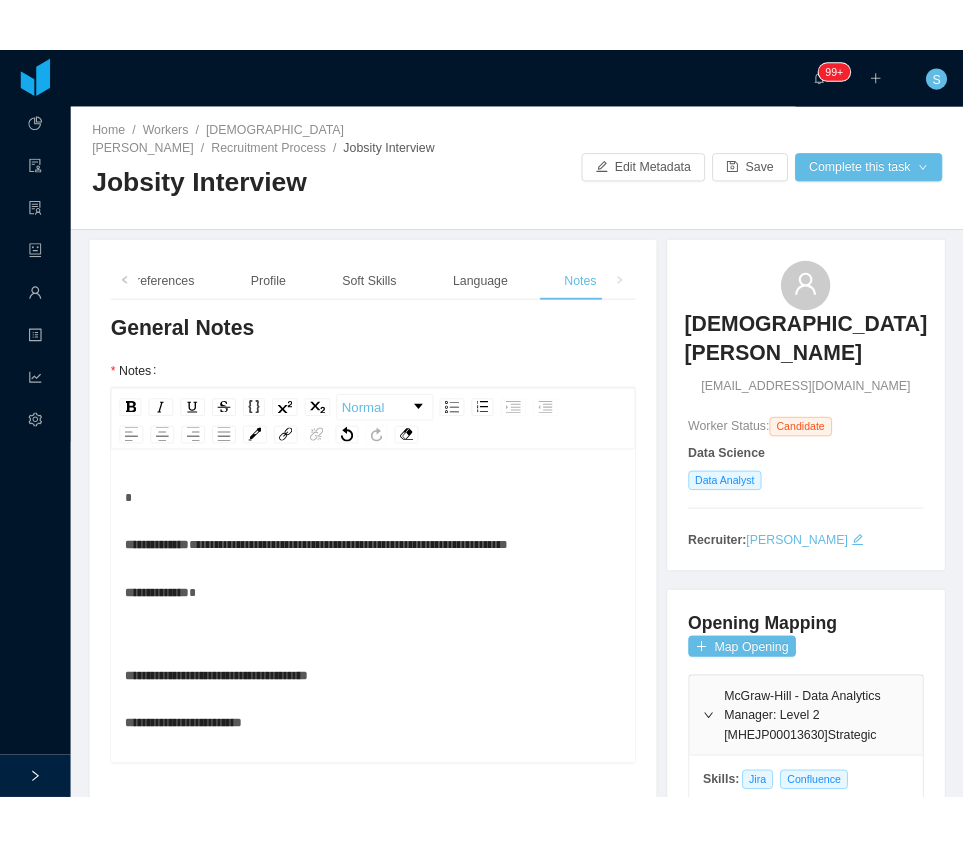 scroll, scrollTop: 0, scrollLeft: 0, axis: both 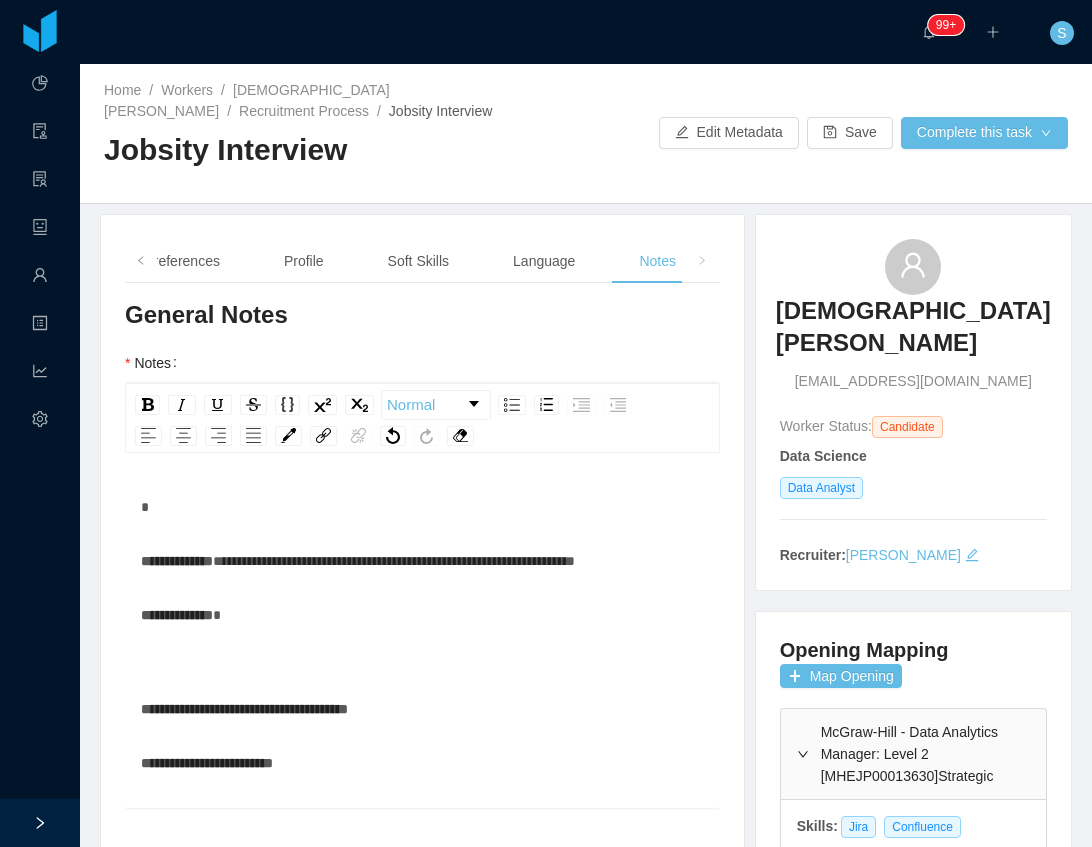 type 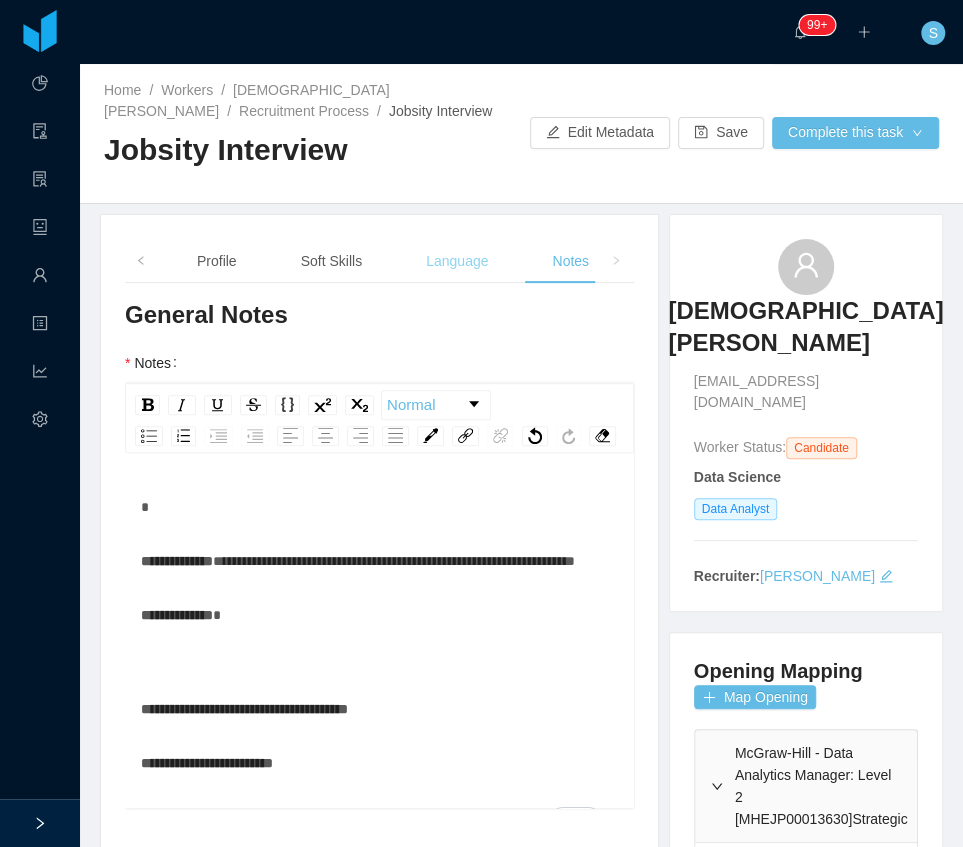 drag, startPoint x: 334, startPoint y: 268, endPoint x: 457, endPoint y: 252, distance: 124.036285 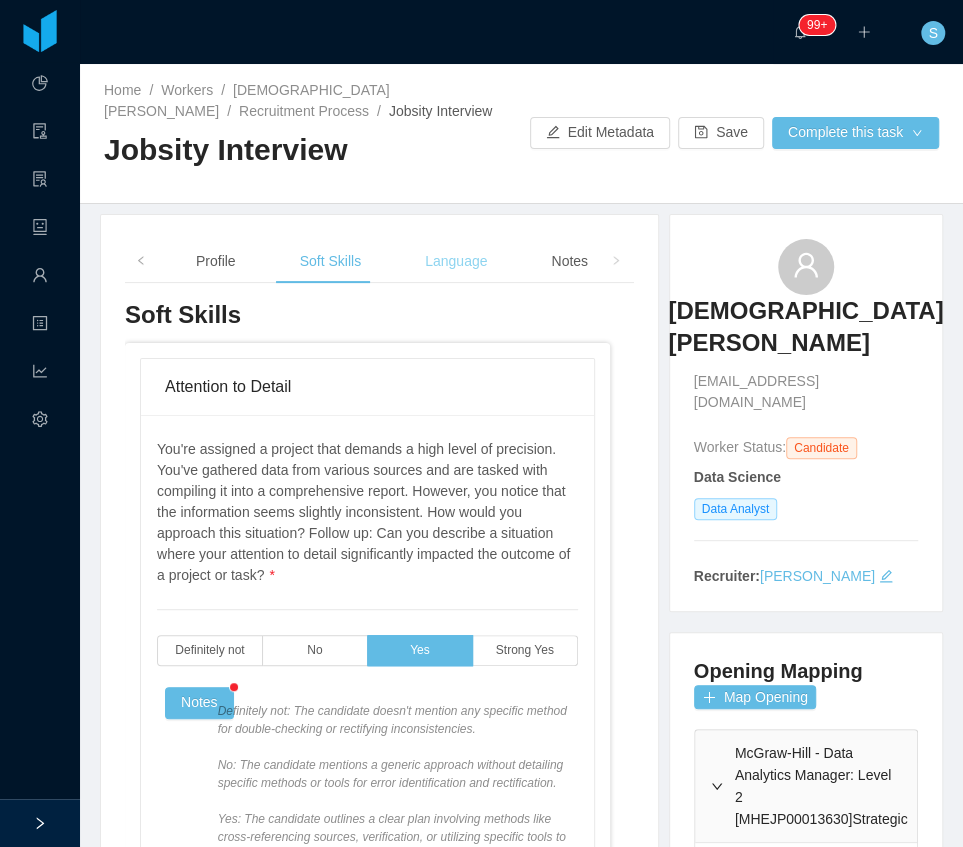 click on "Language" at bounding box center (456, 261) 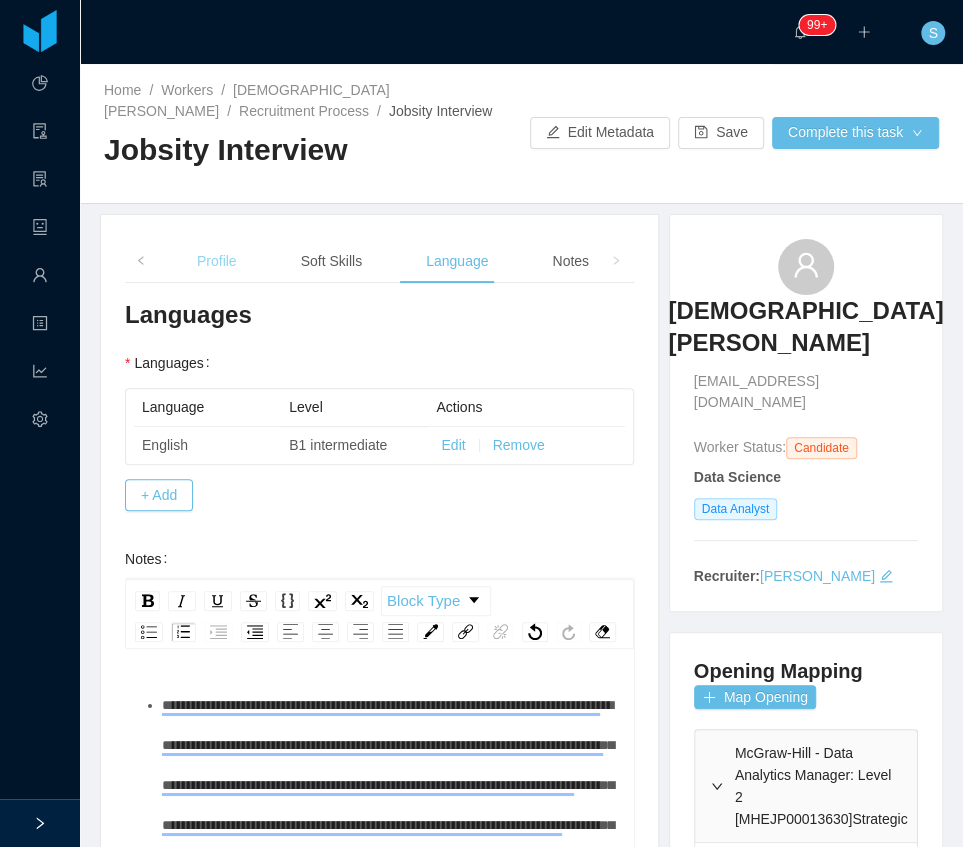 click on "Profile" at bounding box center [217, 261] 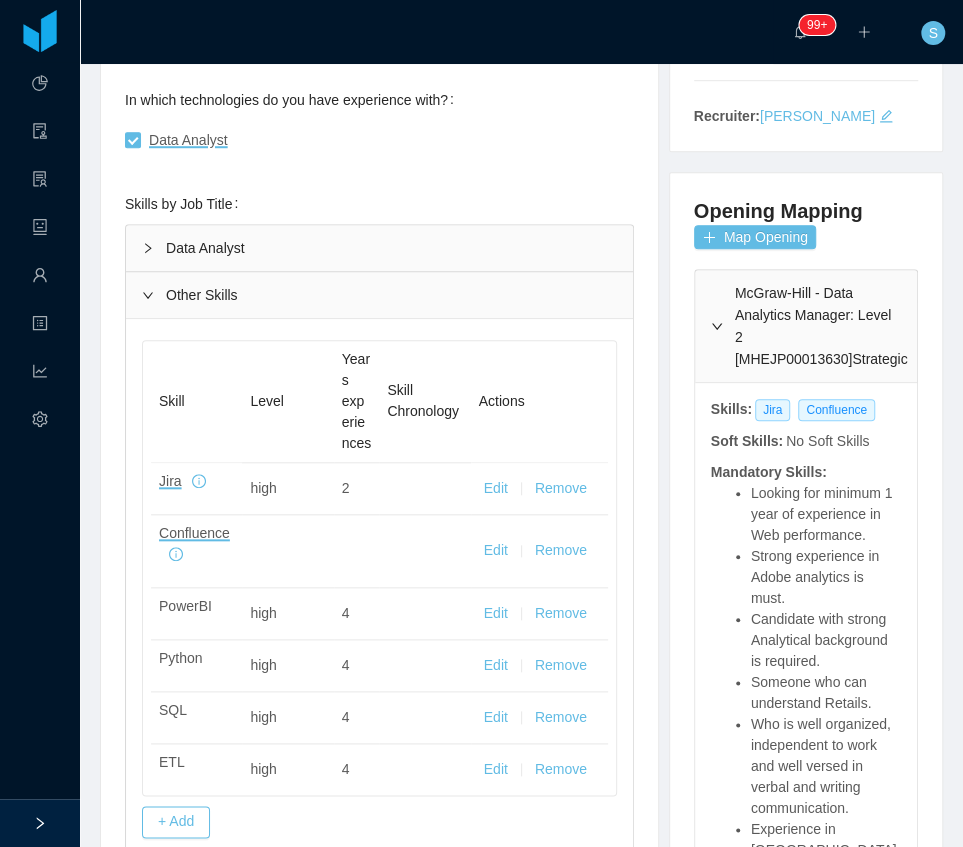 scroll, scrollTop: 466, scrollLeft: 0, axis: vertical 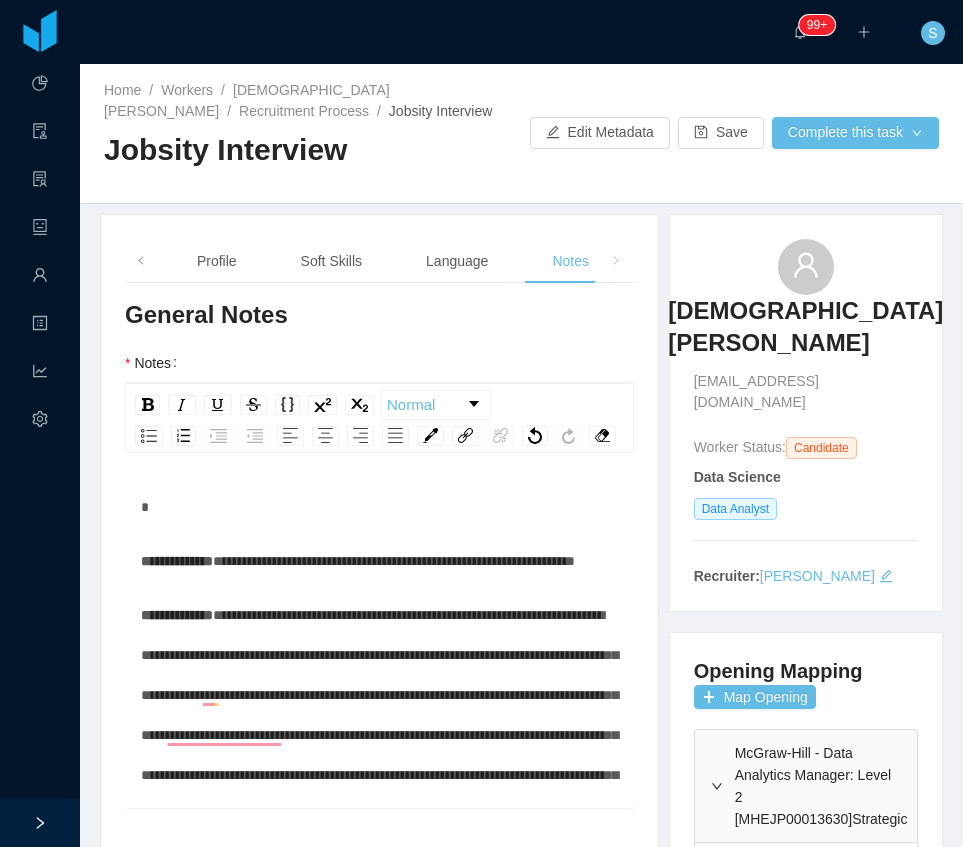 type 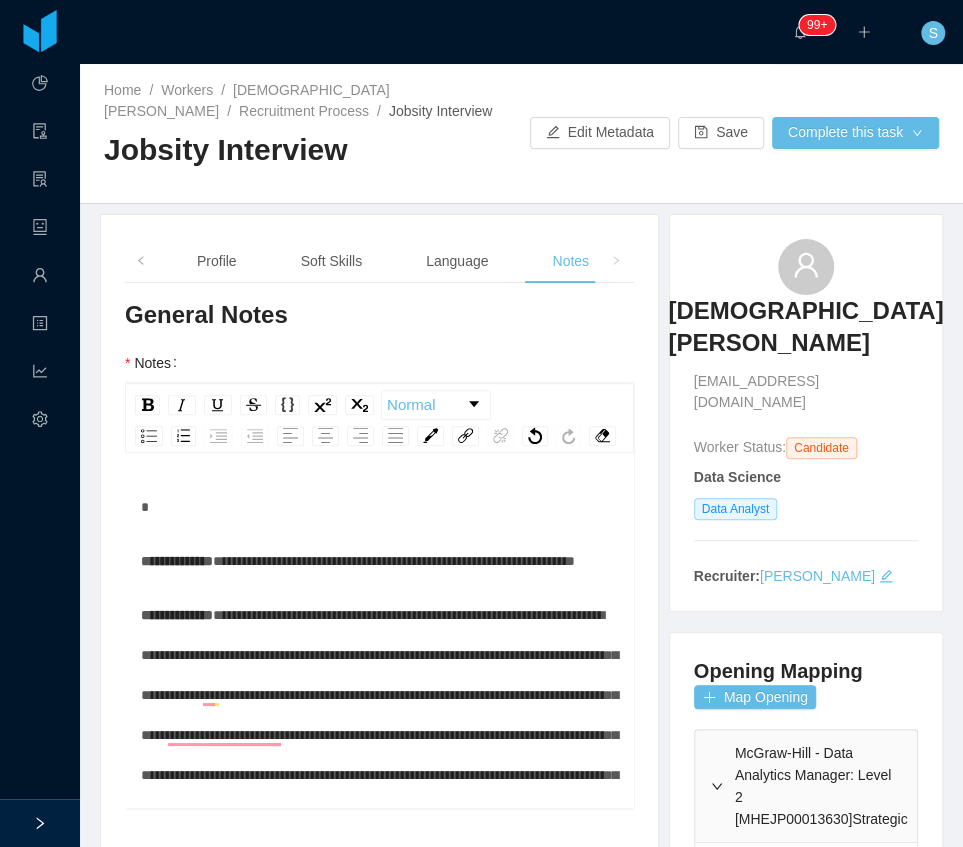 scroll, scrollTop: 111, scrollLeft: 0, axis: vertical 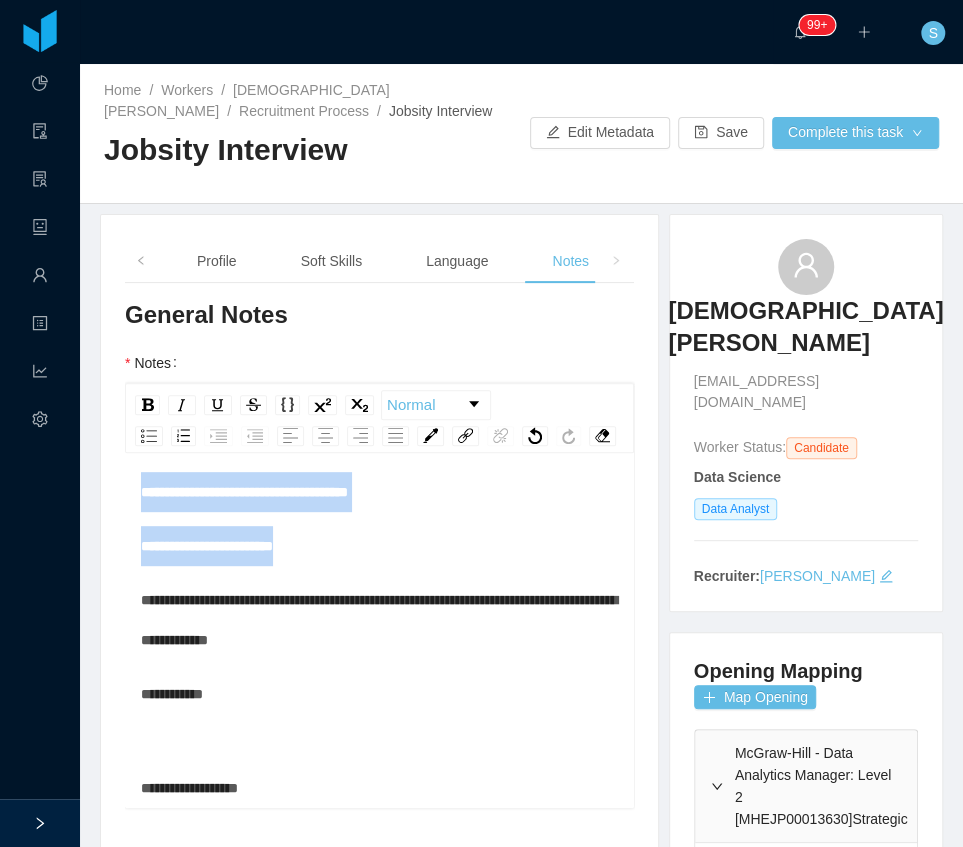 drag, startPoint x: 338, startPoint y: 610, endPoint x: 122, endPoint y: 553, distance: 223.39427 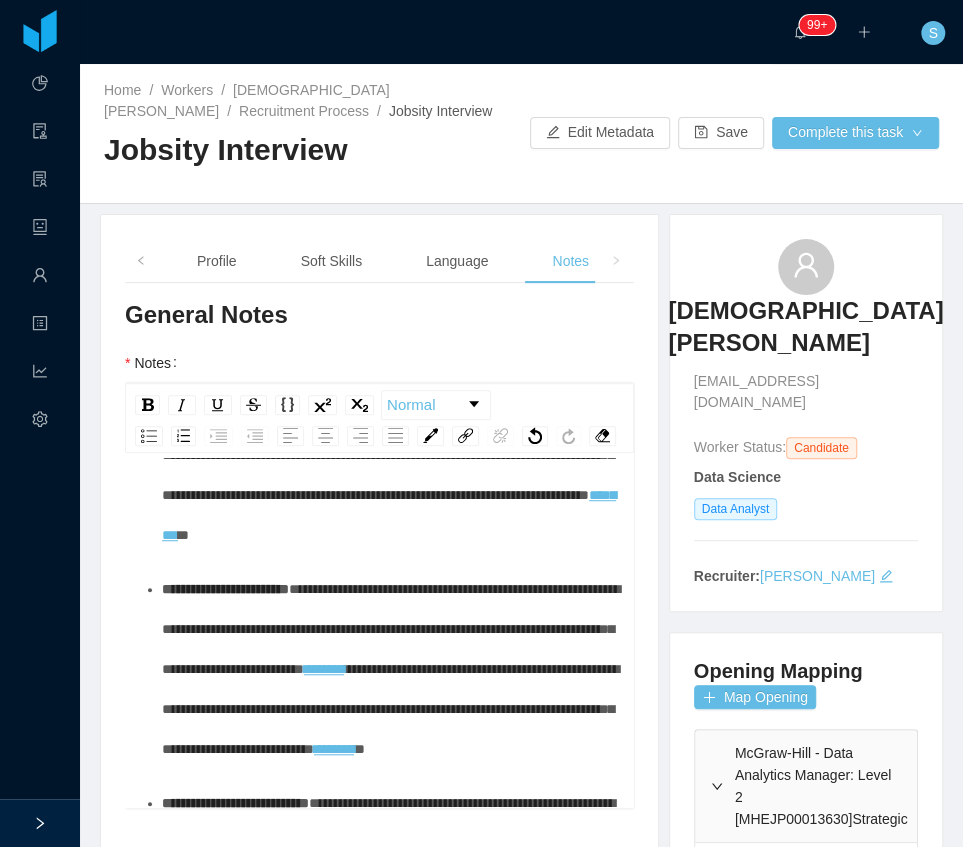 scroll, scrollTop: 1402, scrollLeft: 0, axis: vertical 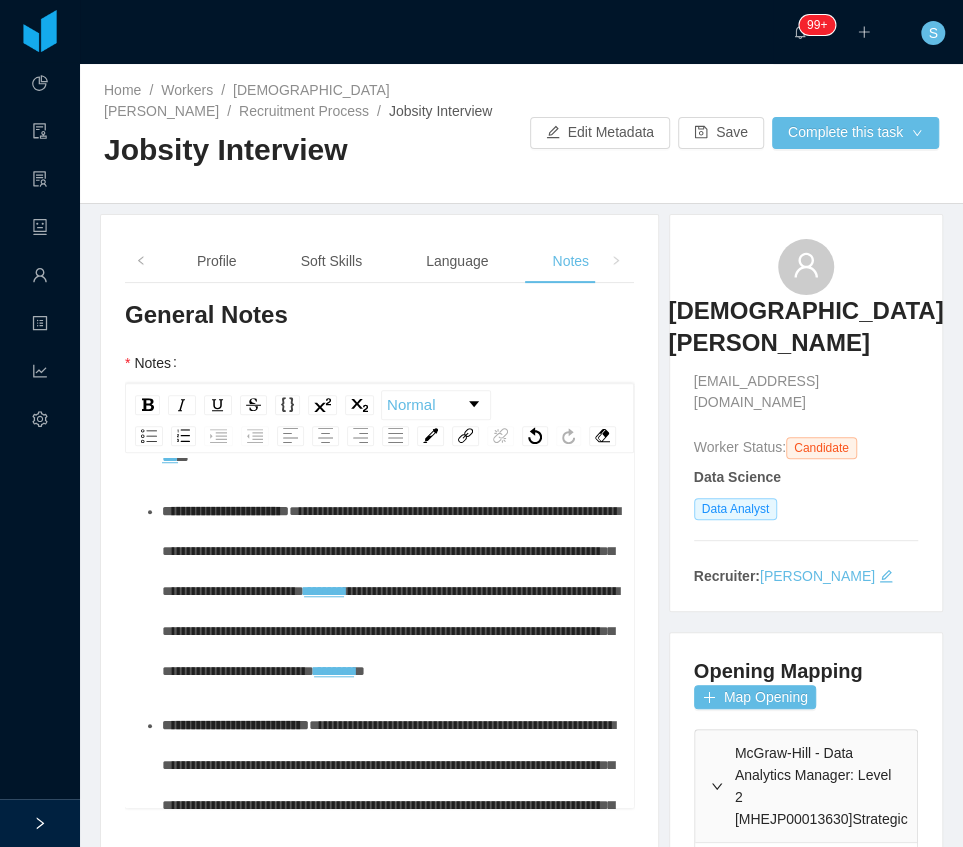 drag, startPoint x: 405, startPoint y: 538, endPoint x: 510, endPoint y: 548, distance: 105.47511 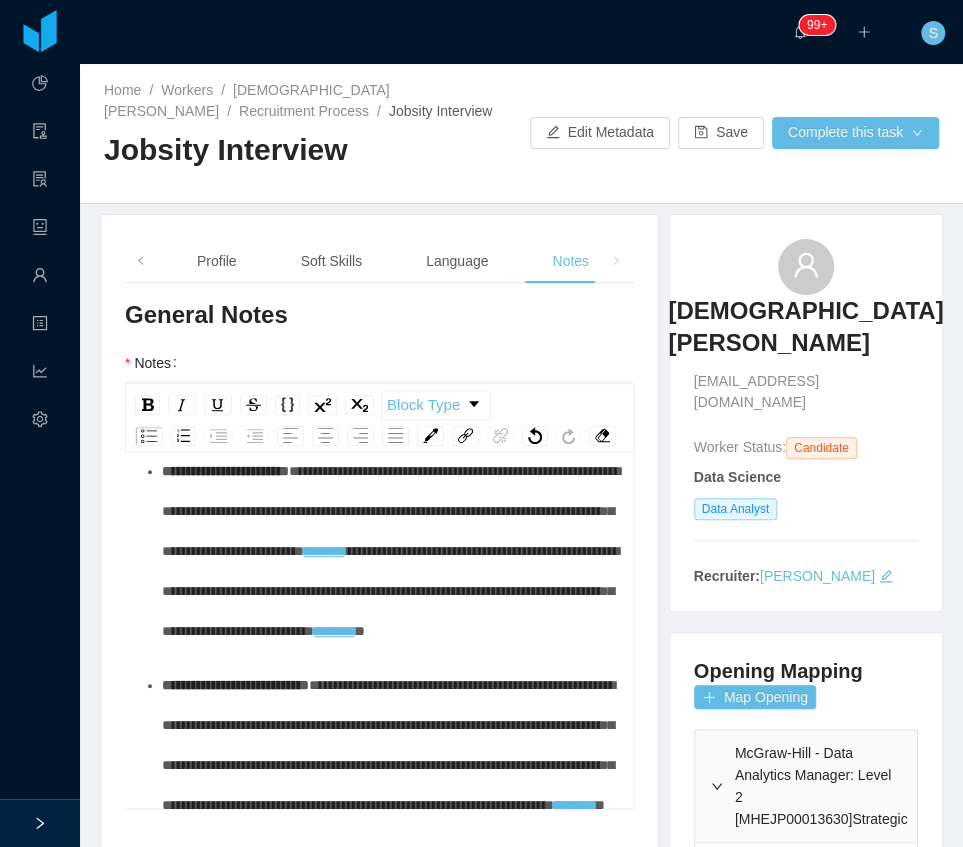 drag, startPoint x: 482, startPoint y: 536, endPoint x: 450, endPoint y: 534, distance: 32.06244 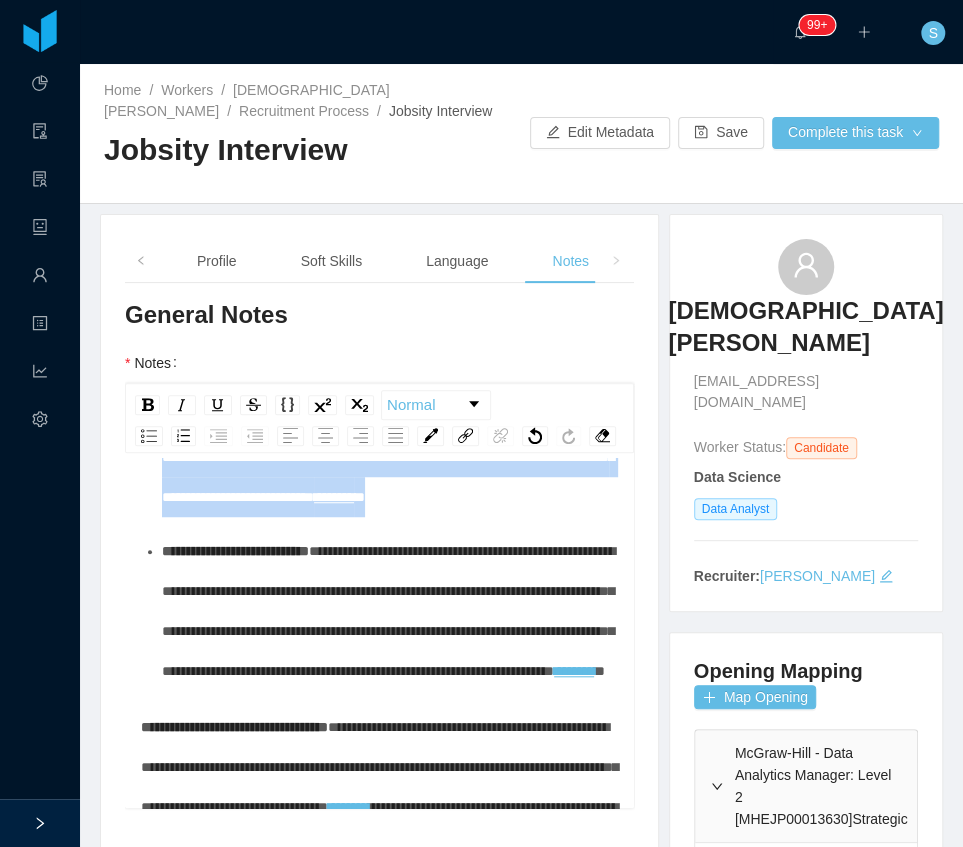 drag, startPoint x: 530, startPoint y: 730, endPoint x: 158, endPoint y: 544, distance: 415.90863 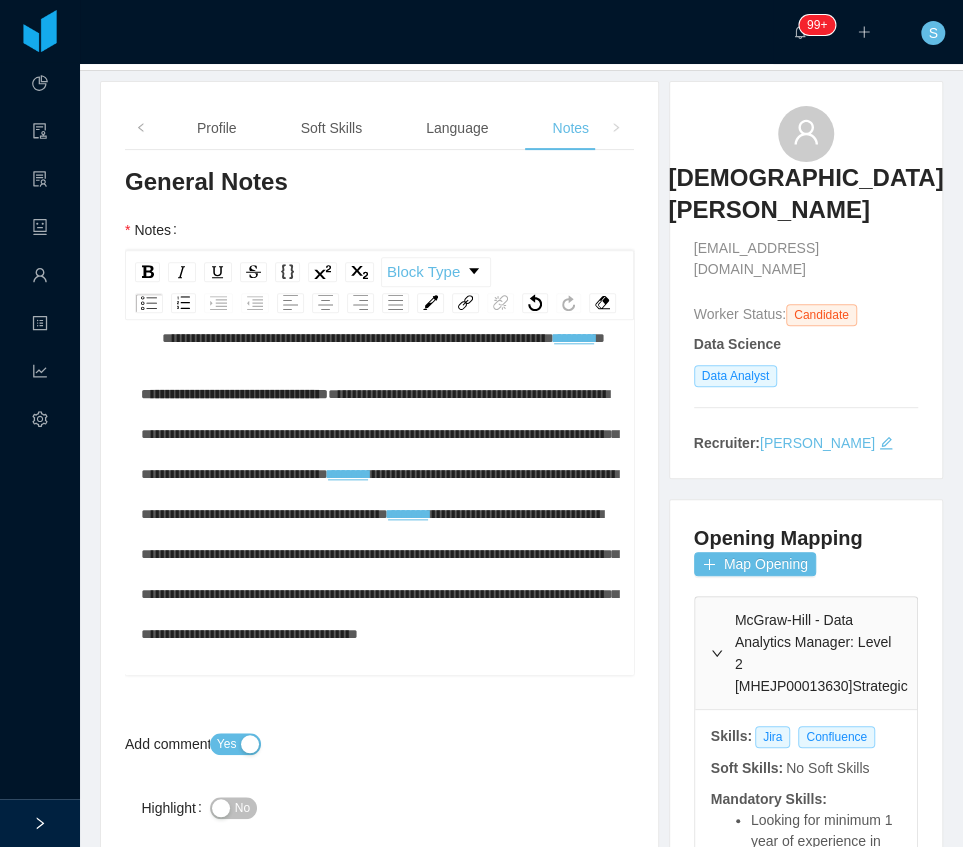 drag, startPoint x: 406, startPoint y: 458, endPoint x: 510, endPoint y: 454, distance: 104.0769 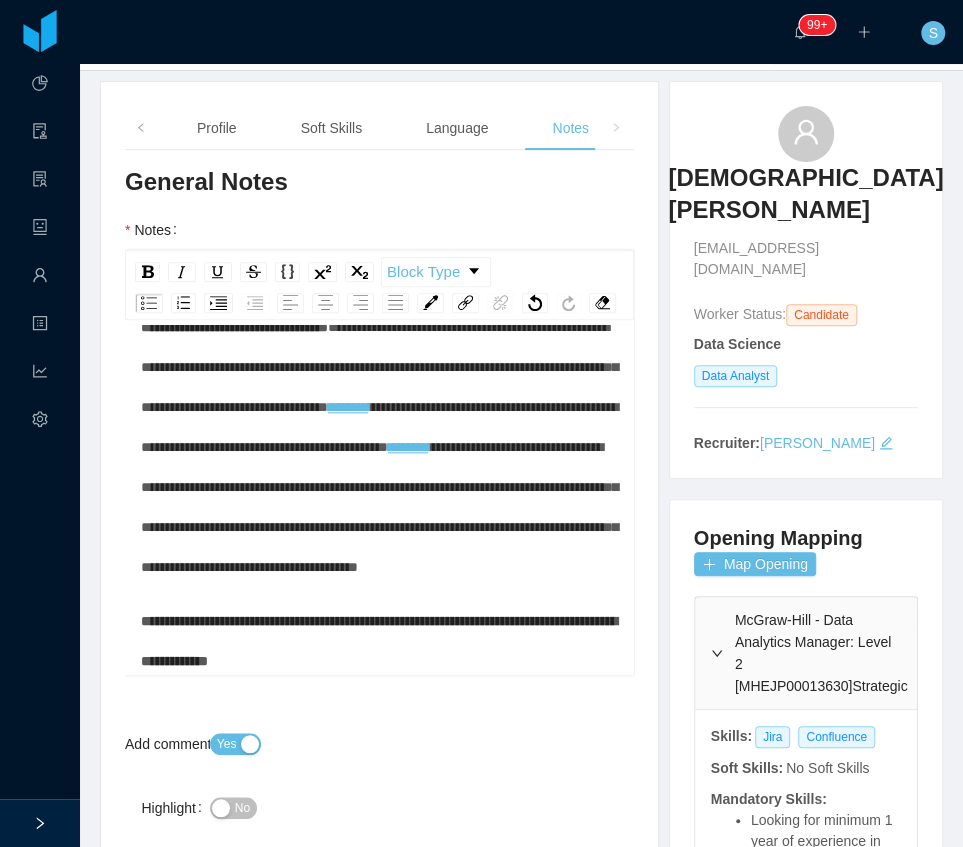 drag, startPoint x: 521, startPoint y: 554, endPoint x: 448, endPoint y: 554, distance: 73 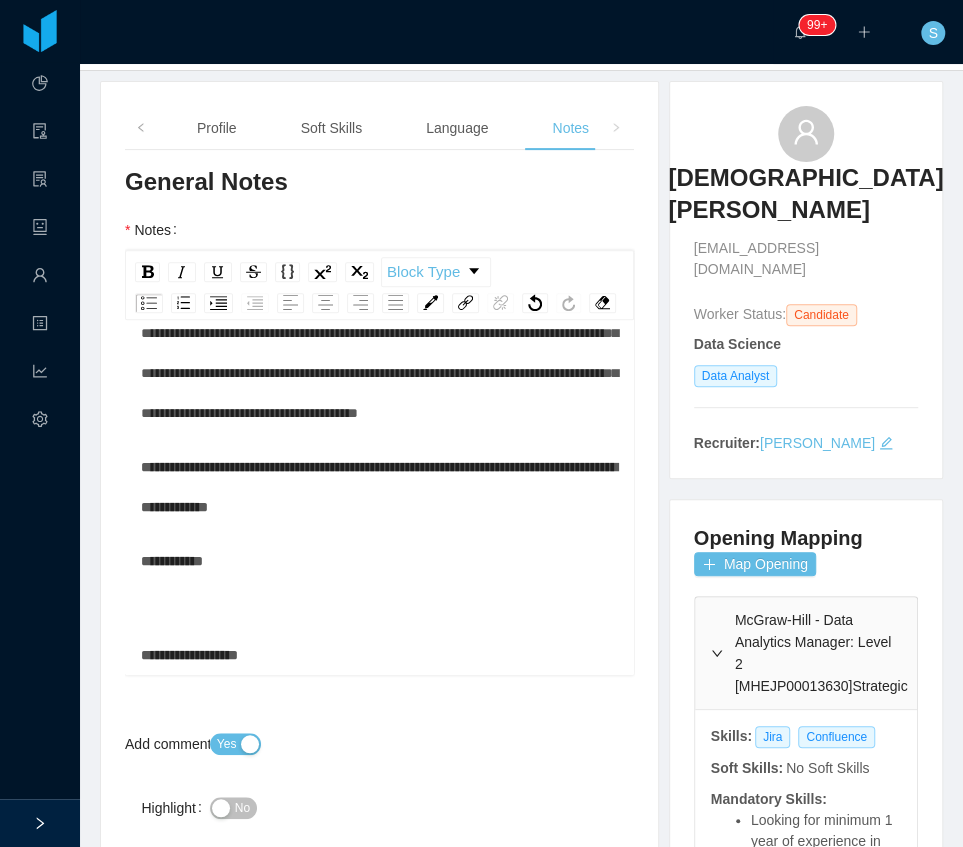drag, startPoint x: 472, startPoint y: 406, endPoint x: 196, endPoint y: 440, distance: 278.0863 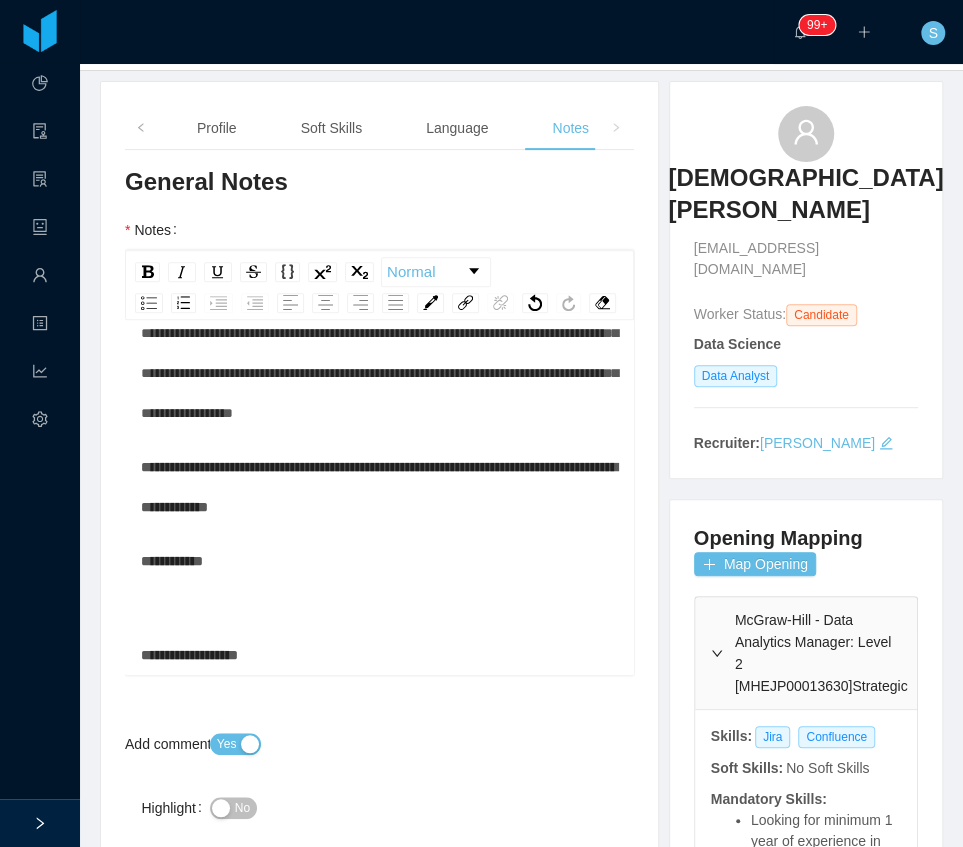 drag, startPoint x: 132, startPoint y: 458, endPoint x: 178, endPoint y: 459, distance: 46.010868 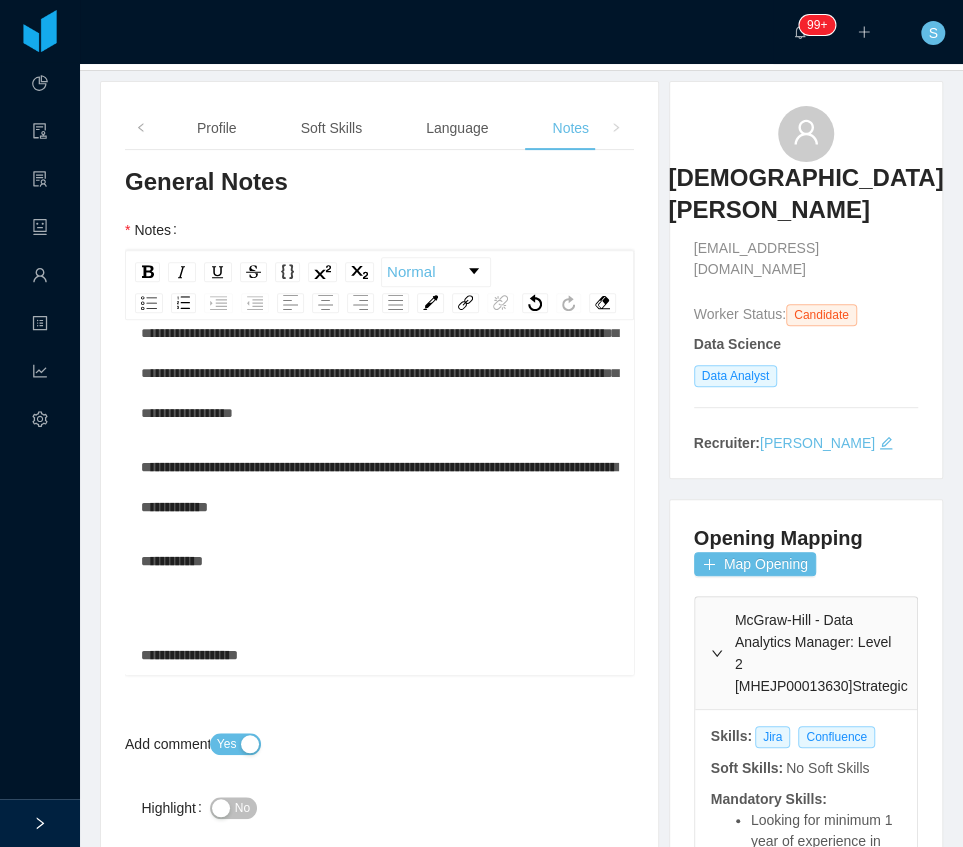 drag, startPoint x: 202, startPoint y: 460, endPoint x: 136, endPoint y: 460, distance: 66 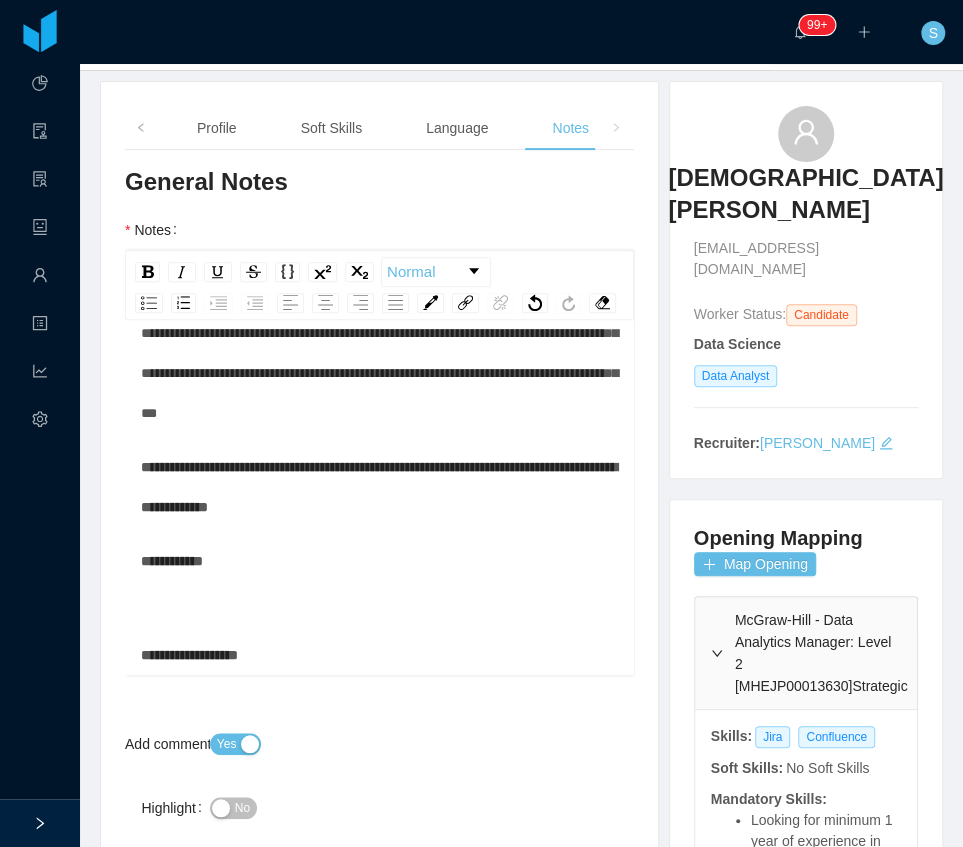 drag, startPoint x: 290, startPoint y: 494, endPoint x: 236, endPoint y: 490, distance: 54.147945 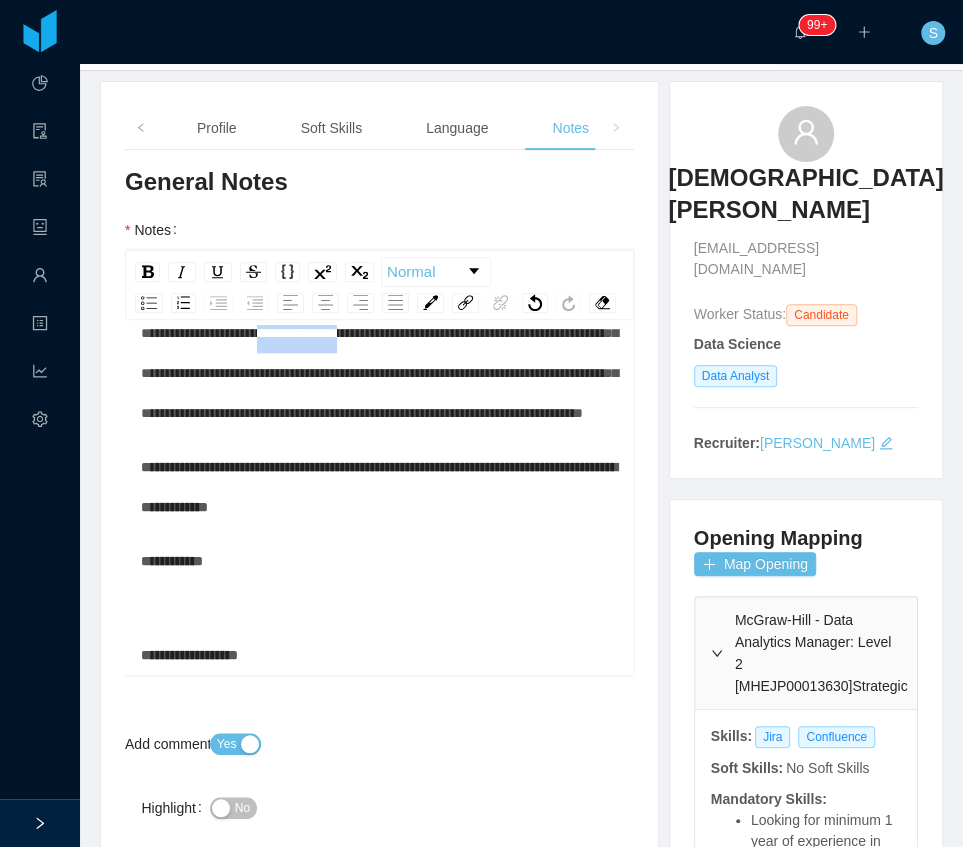 drag, startPoint x: 292, startPoint y: 495, endPoint x: 399, endPoint y: 495, distance: 107 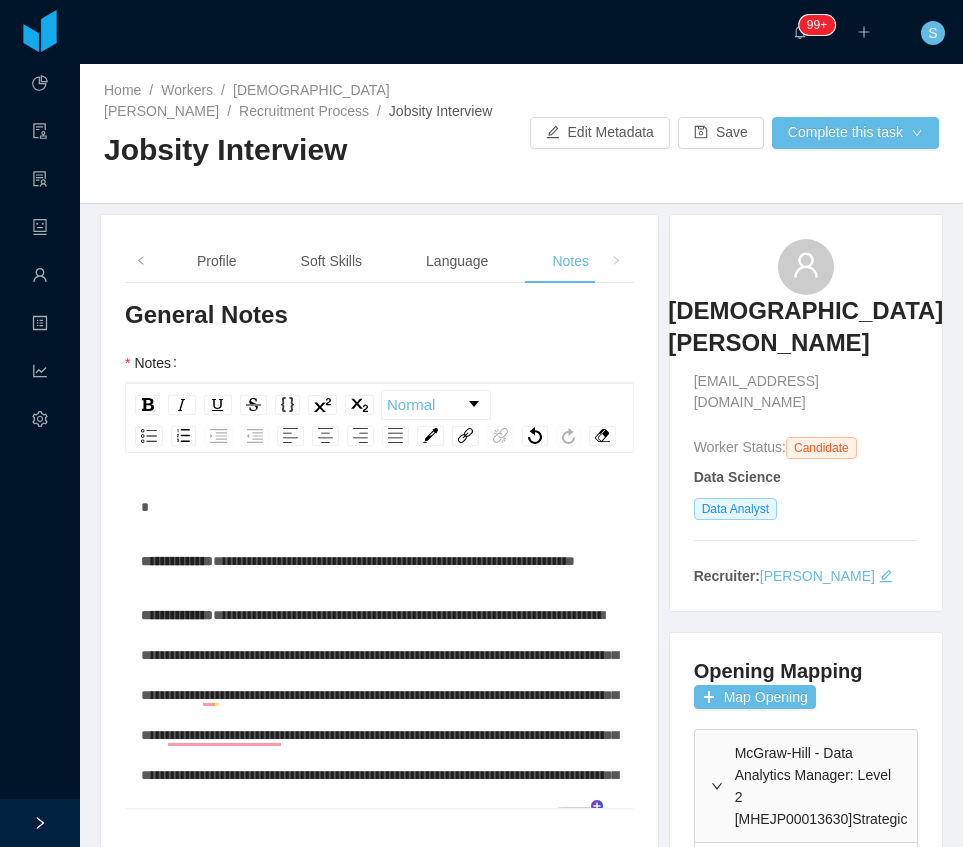 scroll, scrollTop: 0, scrollLeft: 0, axis: both 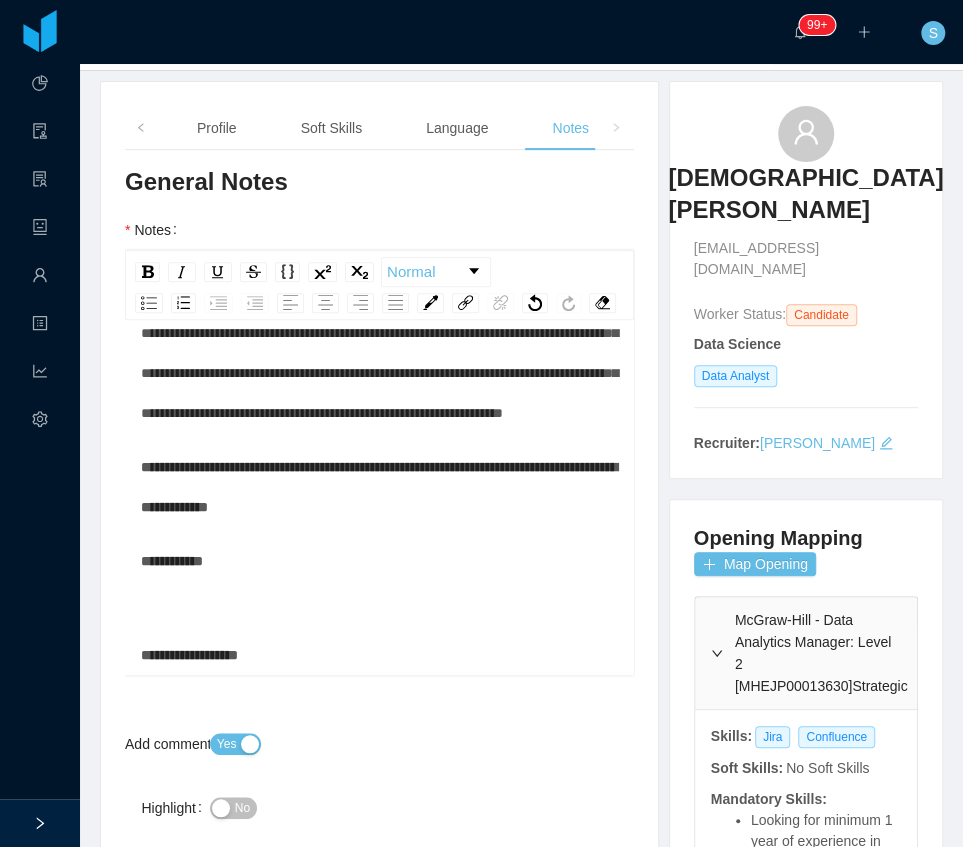 click on "**********" at bounding box center (380, 313) 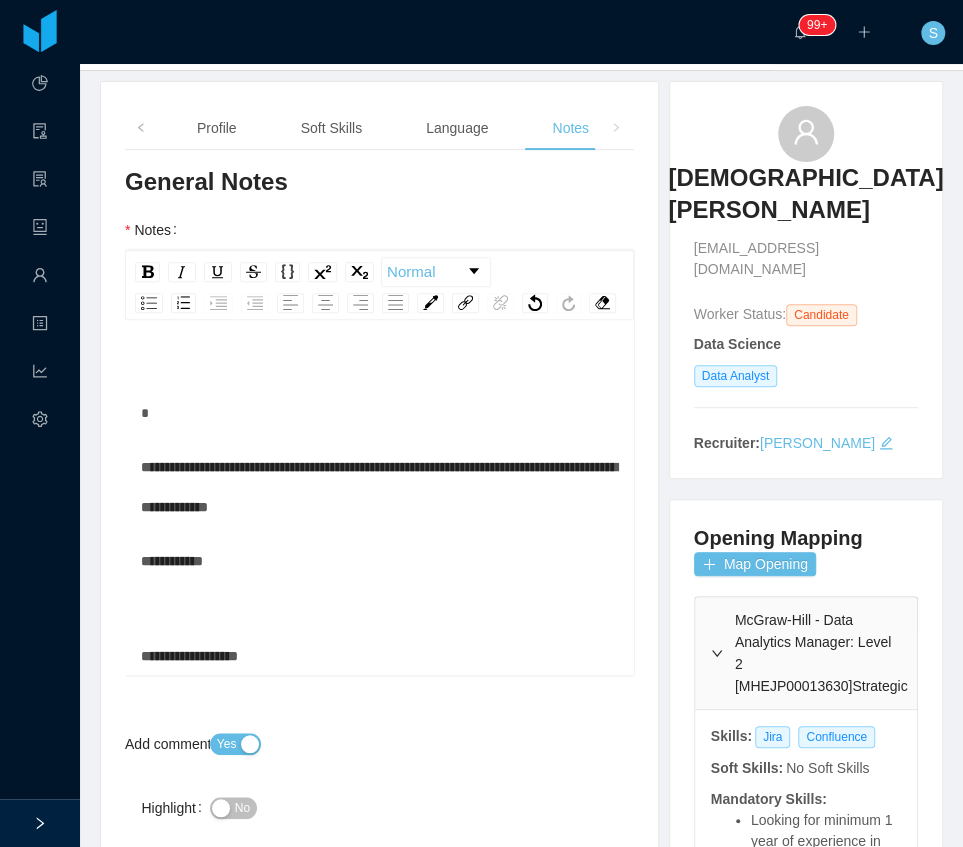 type 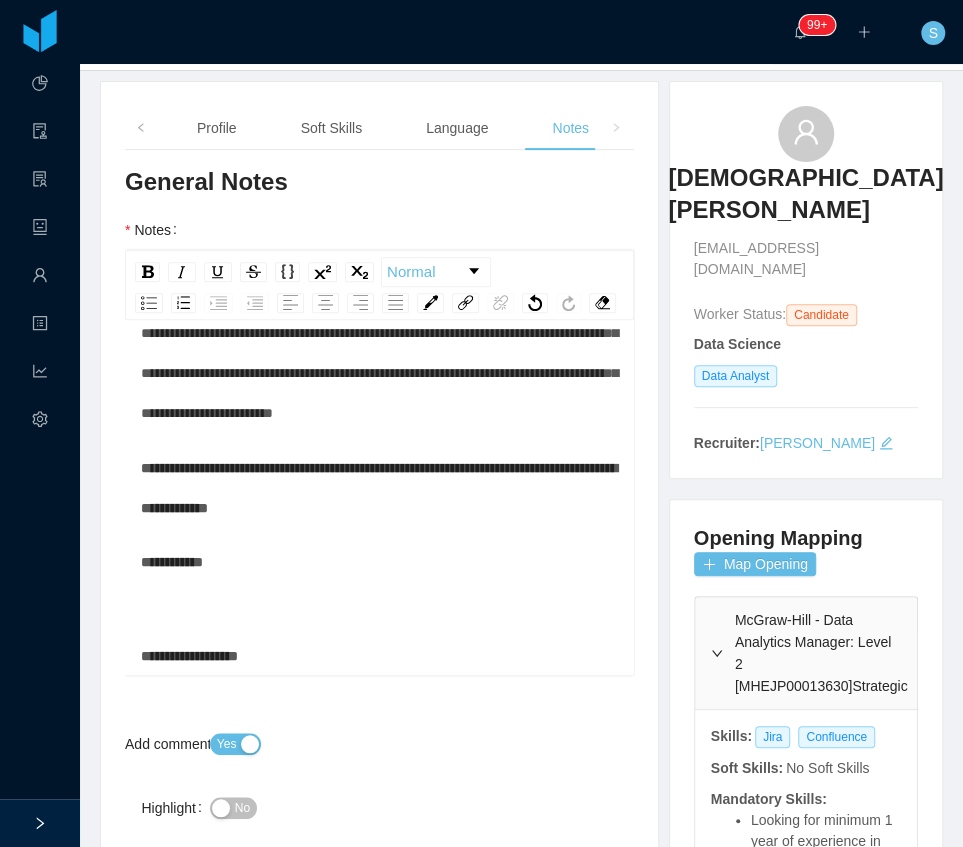 drag, startPoint x: 390, startPoint y: 593, endPoint x: 379, endPoint y: 585, distance: 13.601471 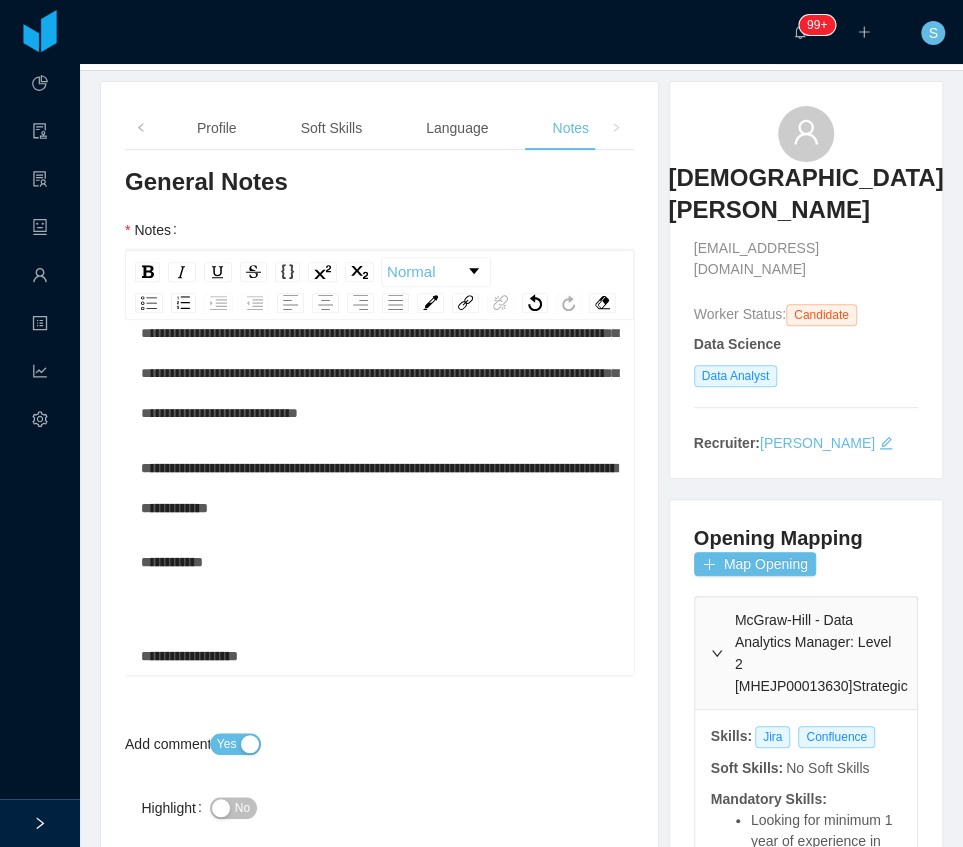 scroll, scrollTop: 1361, scrollLeft: 0, axis: vertical 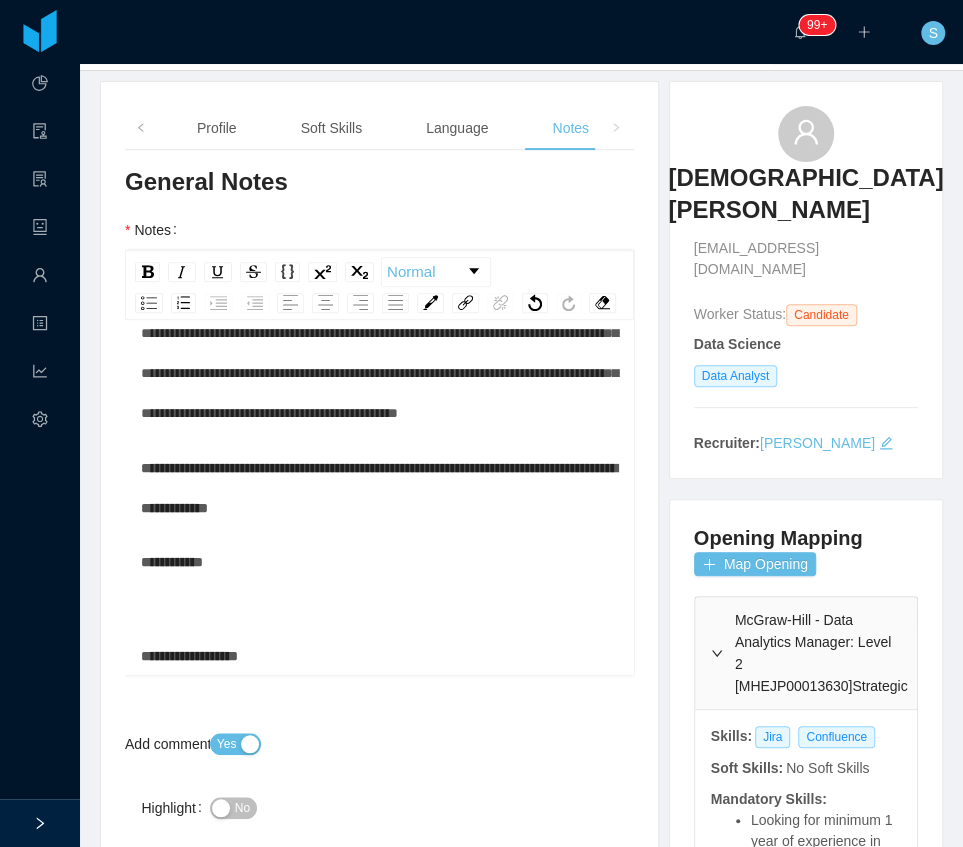 click on "**********" at bounding box center [380, 487] 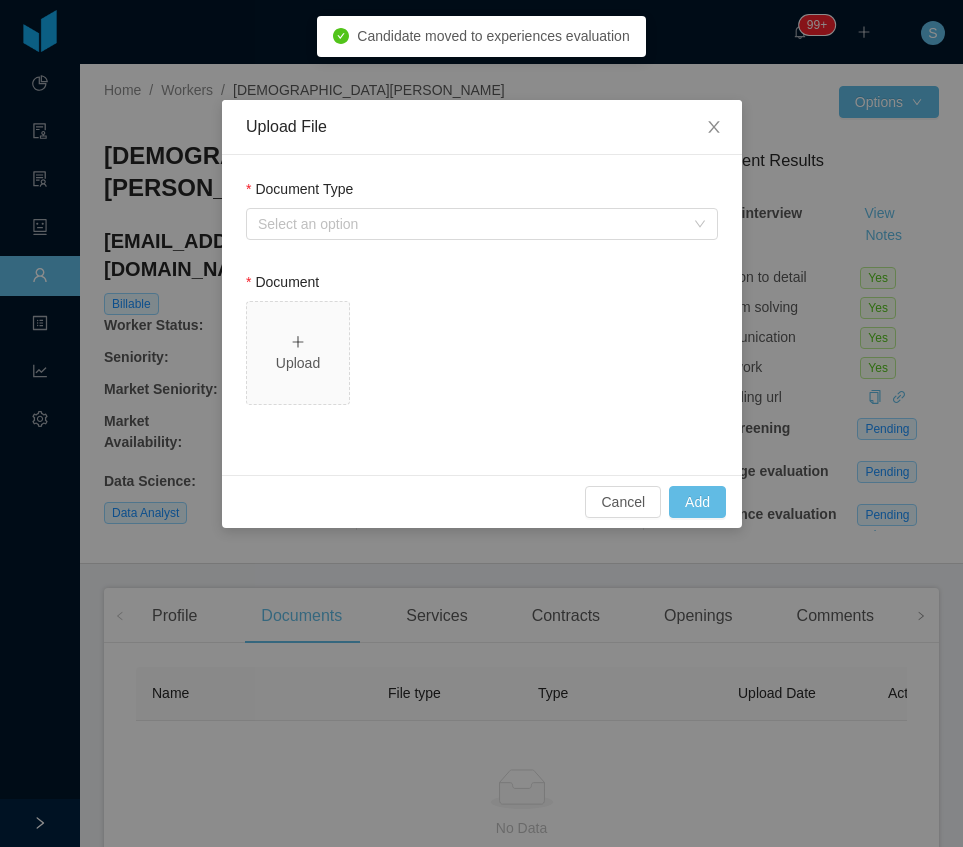 scroll, scrollTop: 0, scrollLeft: 0, axis: both 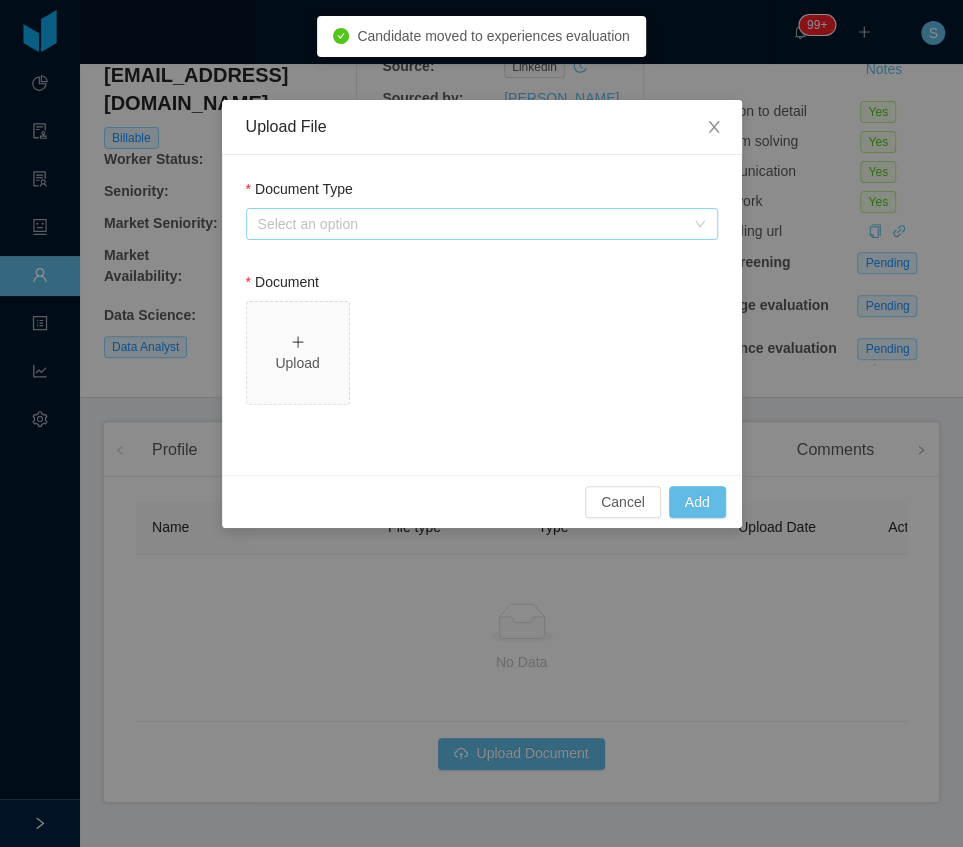 click on "Select an option" at bounding box center (471, 224) 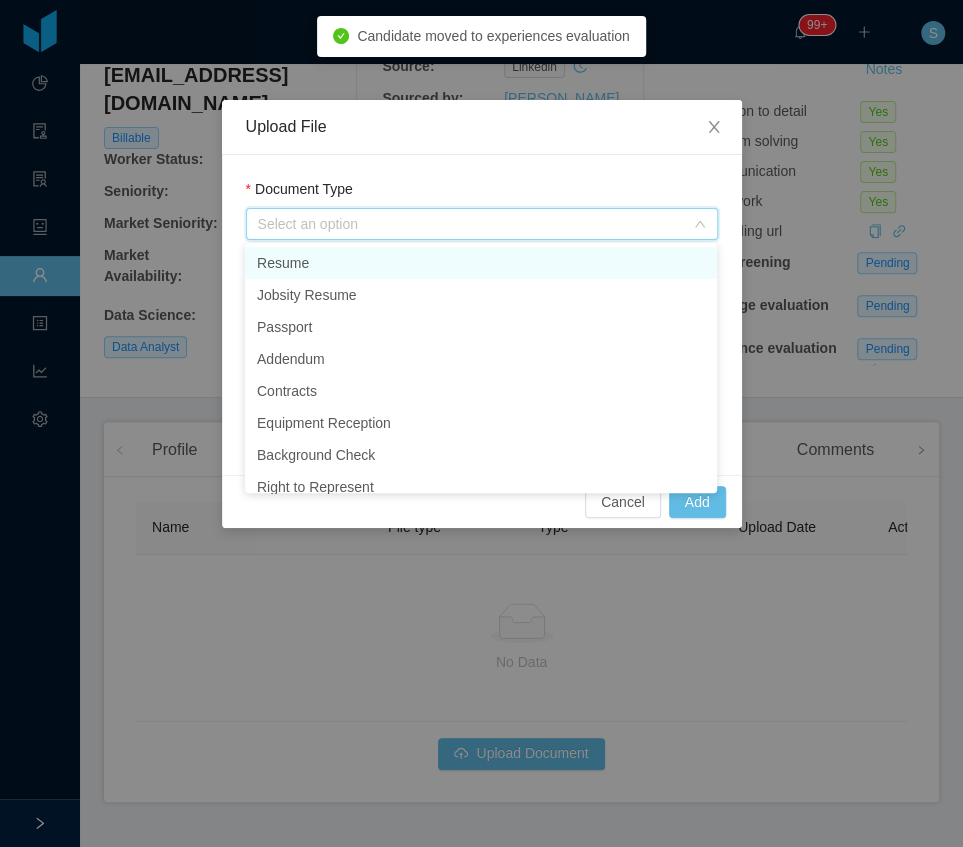 click on "Resume" at bounding box center (481, 263) 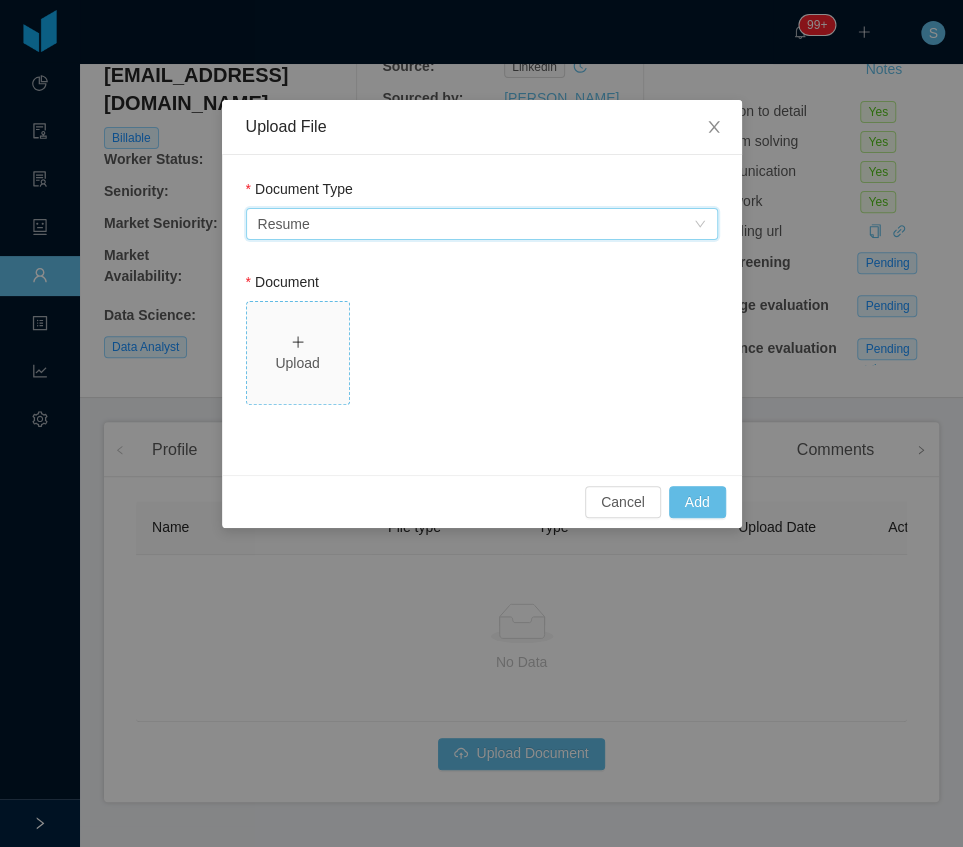 click on "Upload" at bounding box center (298, 363) 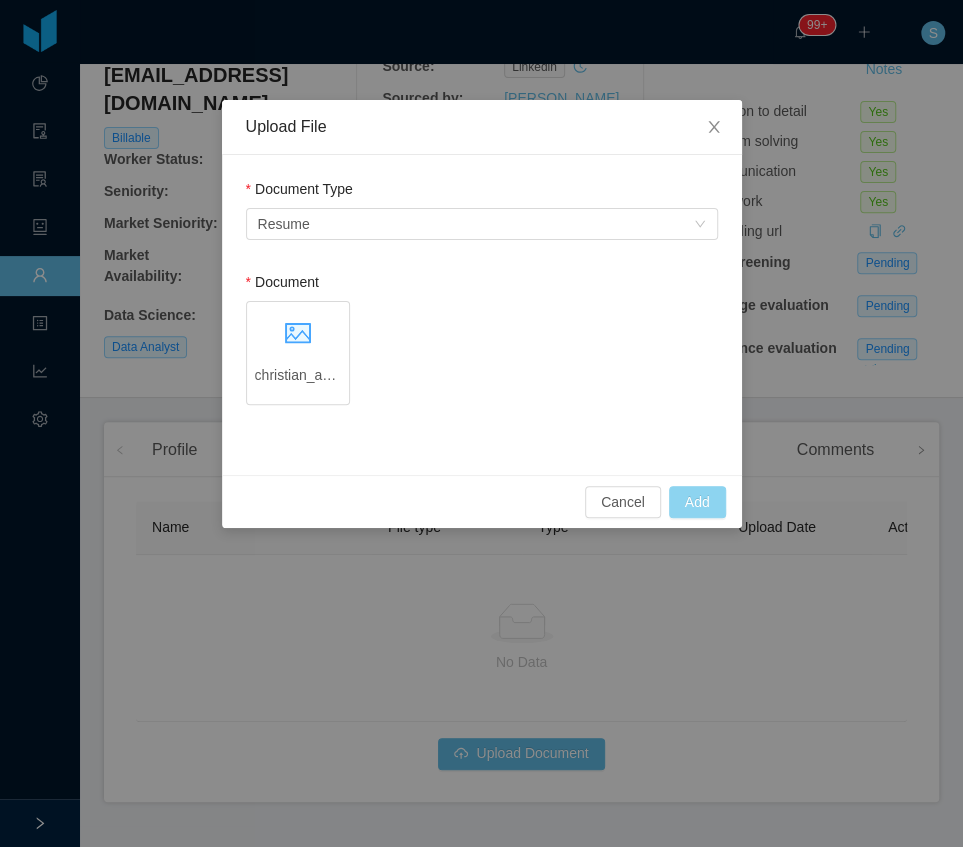 click on "Add" at bounding box center (697, 502) 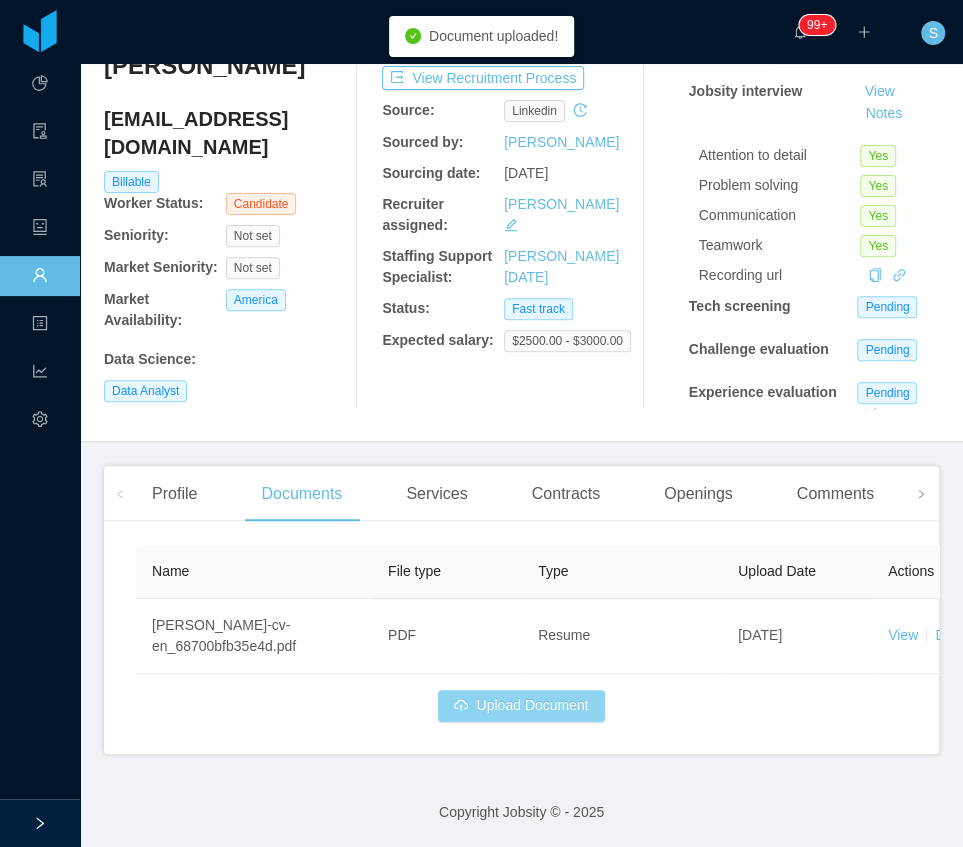 scroll, scrollTop: 120, scrollLeft: 0, axis: vertical 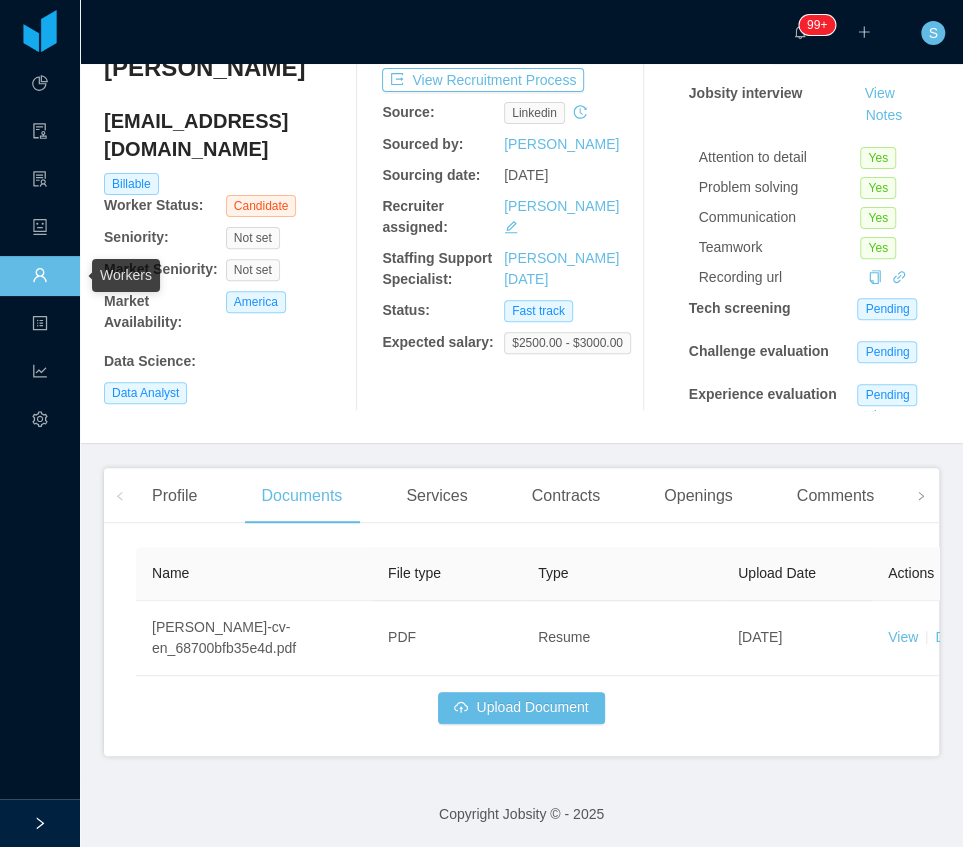 click on "Workers" at bounding box center (40, 277) 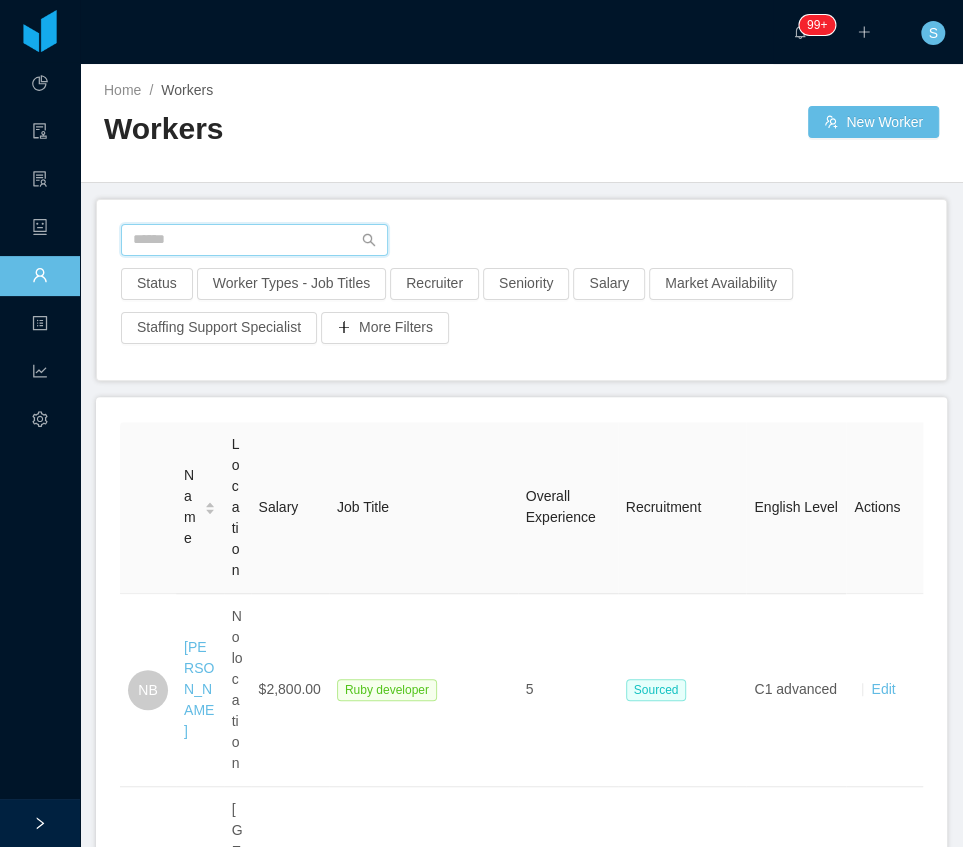 click at bounding box center (254, 240) 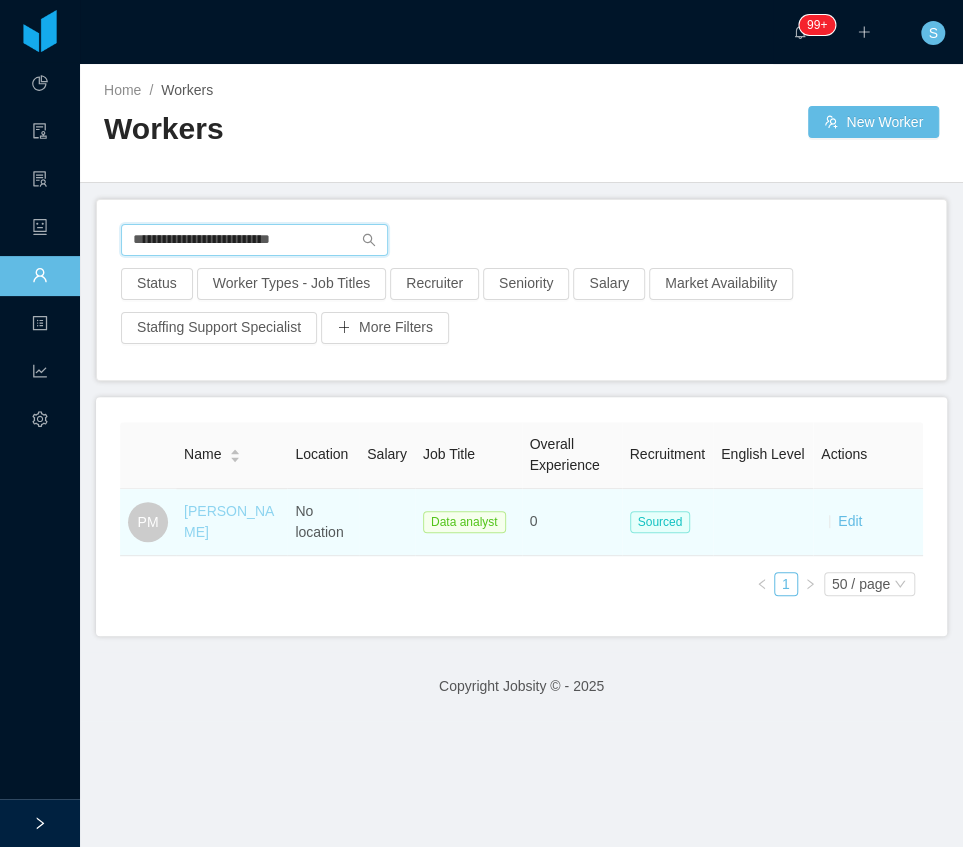 type on "**********" 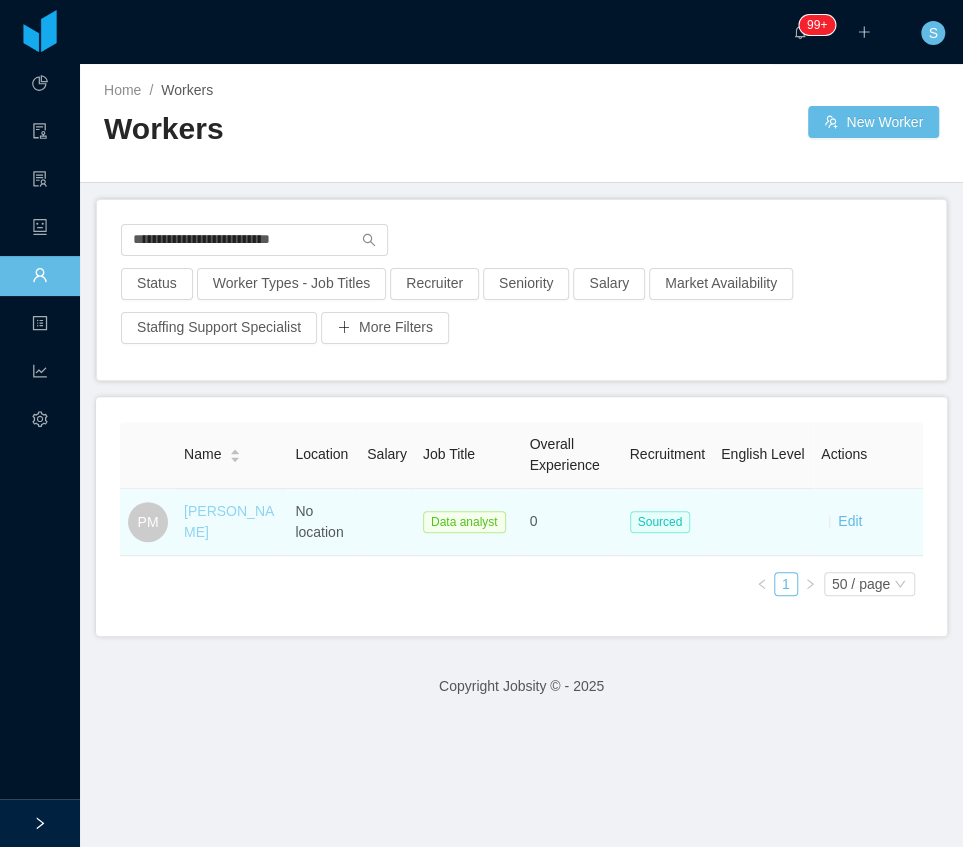 click on "[PERSON_NAME]" at bounding box center [229, 521] 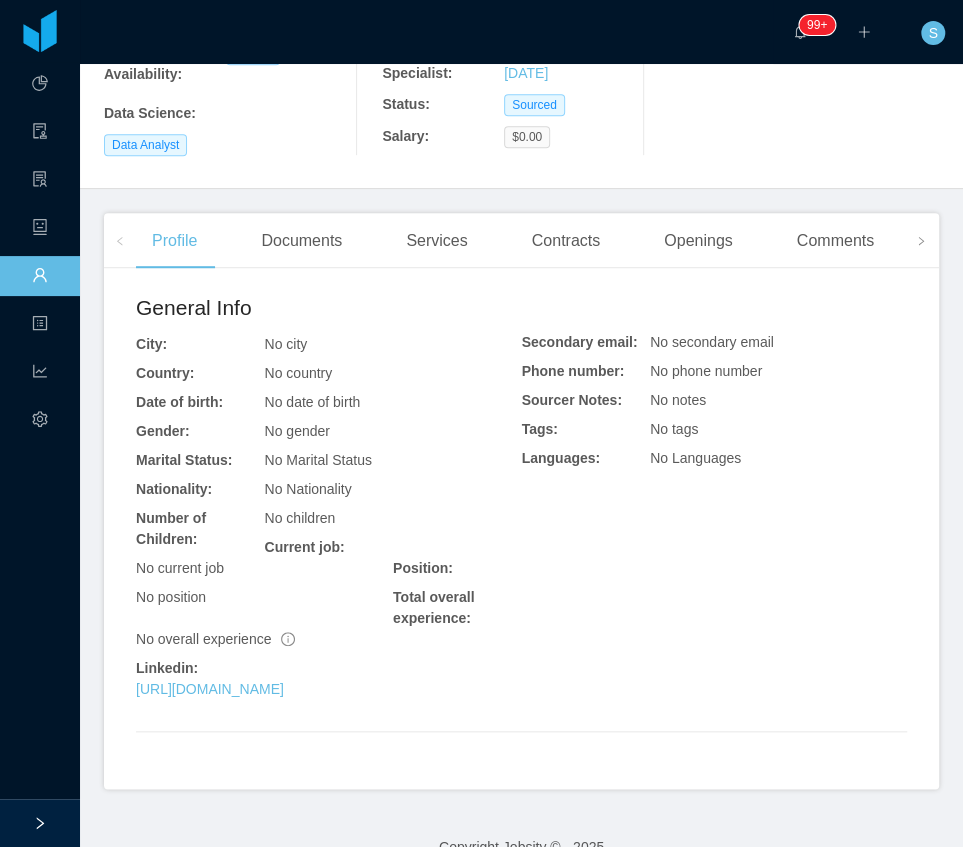 scroll, scrollTop: 333, scrollLeft: 0, axis: vertical 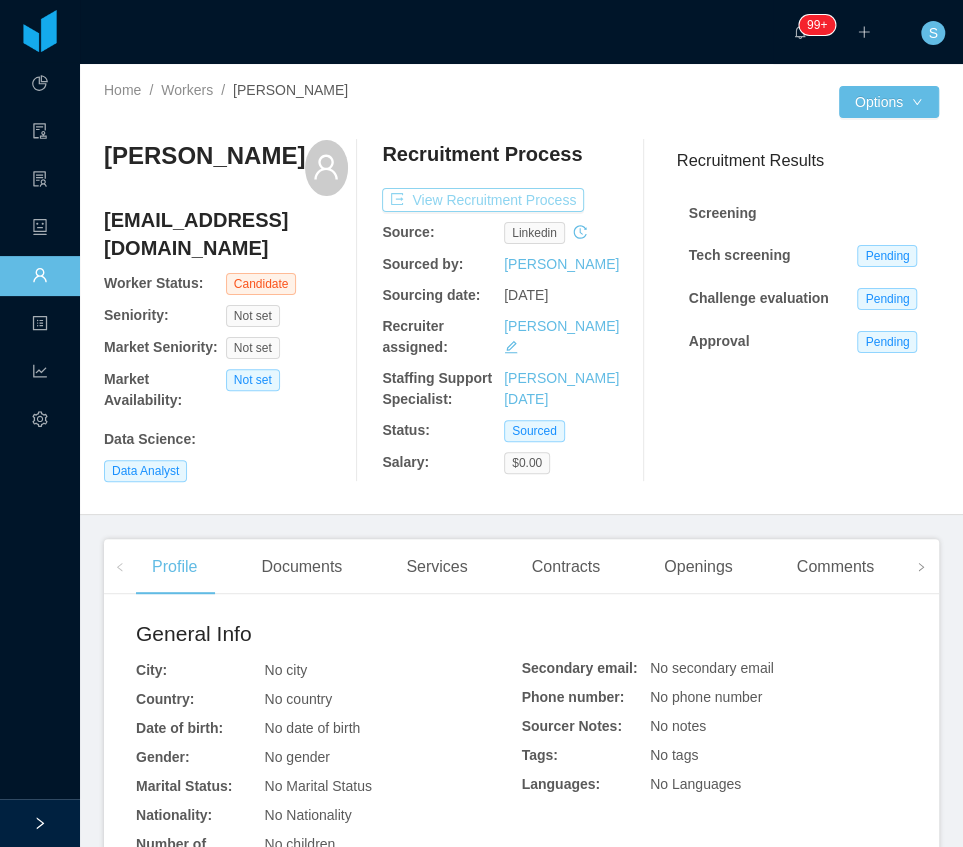 click on "View Recruitment Process" at bounding box center (483, 200) 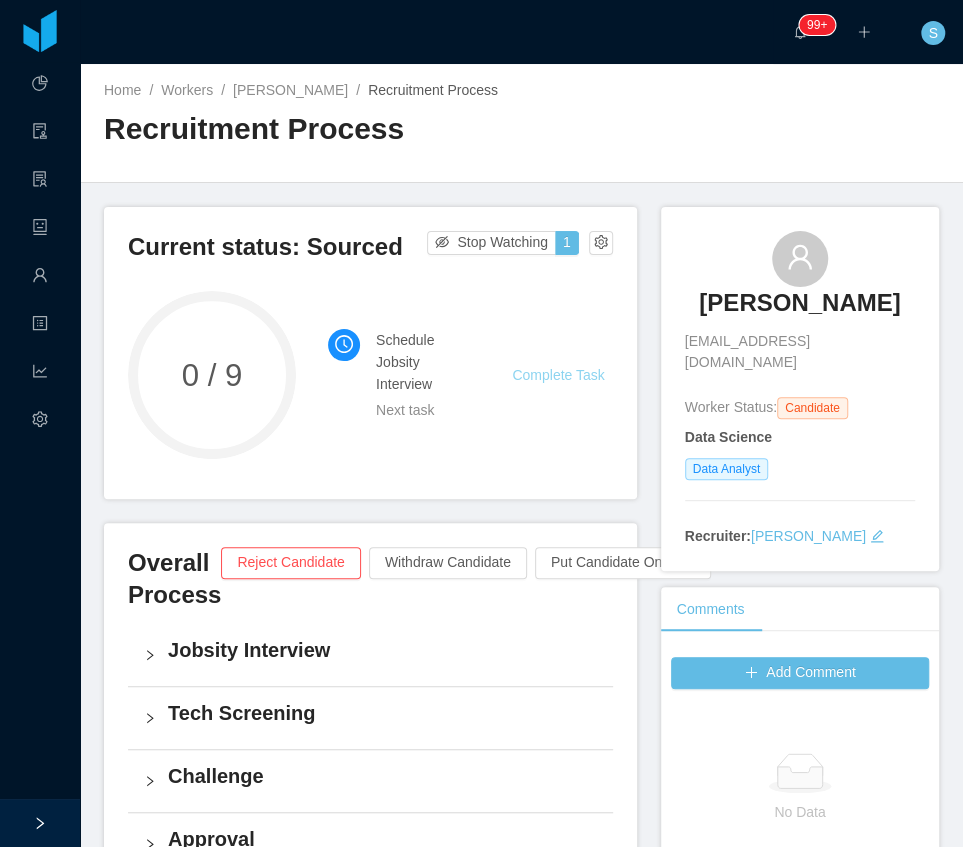 click on "Complete Task" at bounding box center [558, 375] 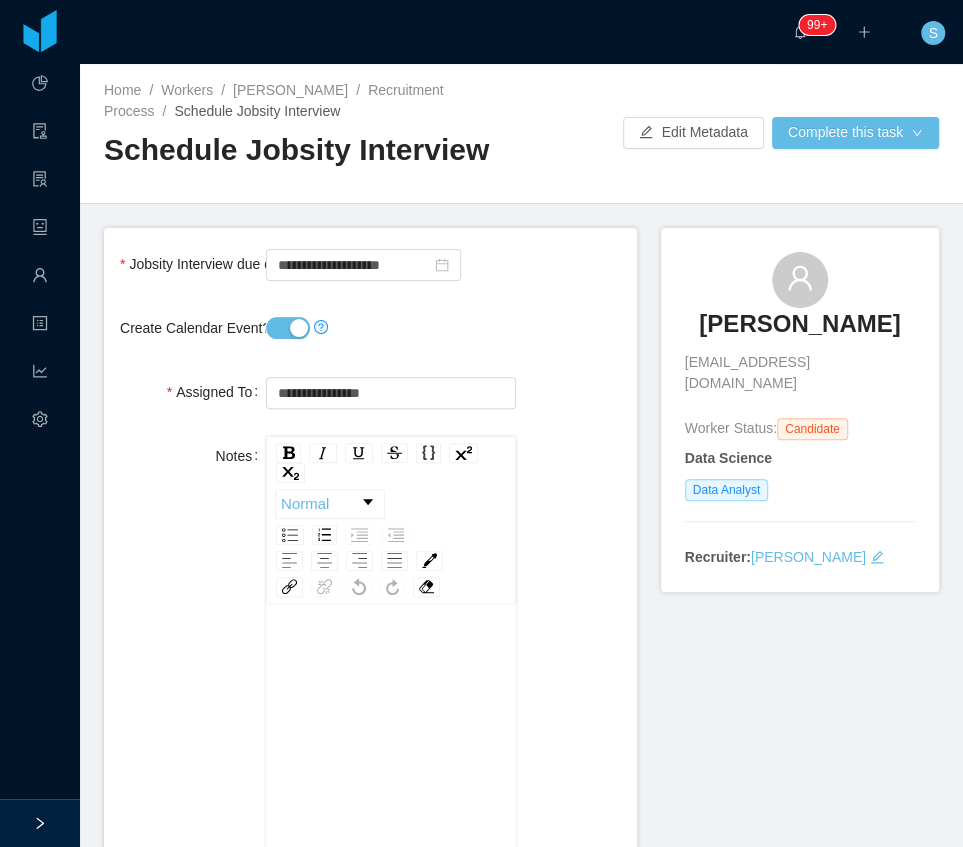 click on "Create Calendar Event?" at bounding box center [288, 328] 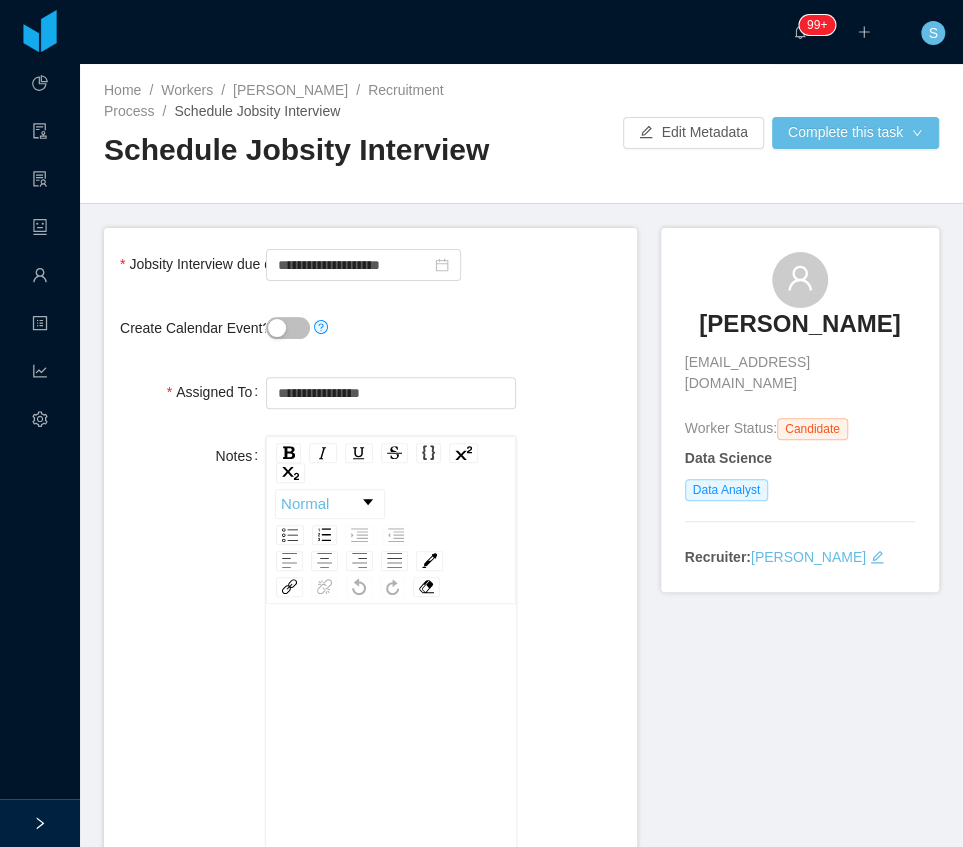 click on "**********" at bounding box center (391, 264) 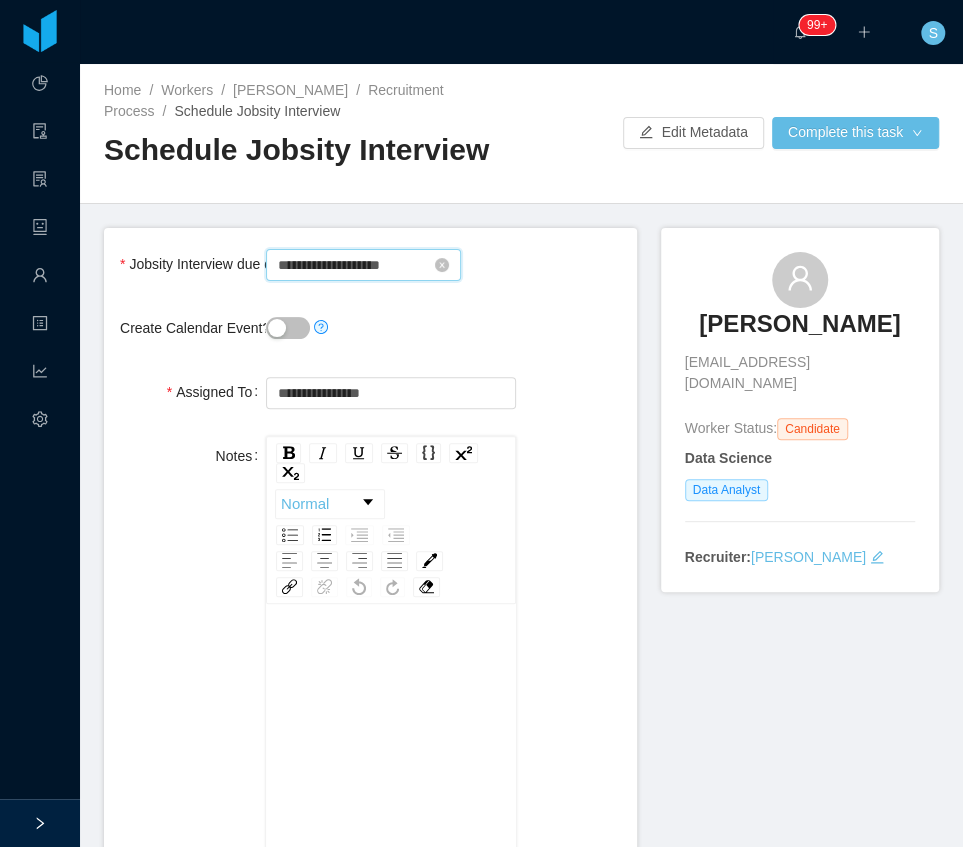 click on "**********" at bounding box center [363, 265] 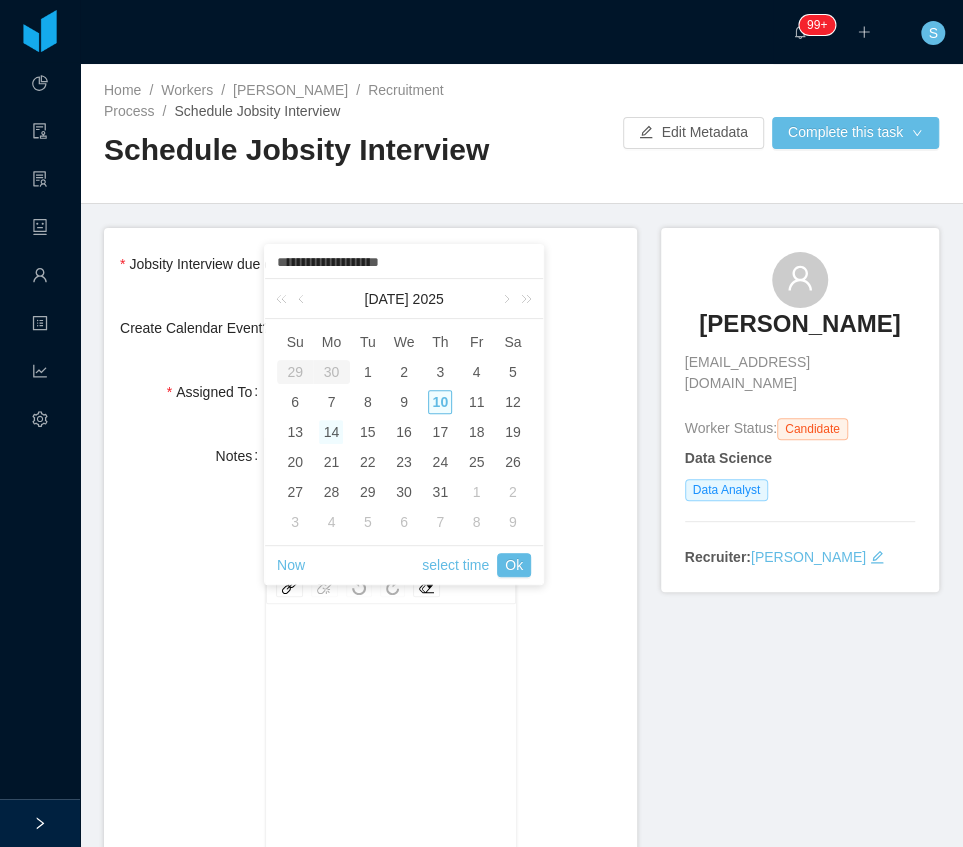 click on "10" at bounding box center [440, 402] 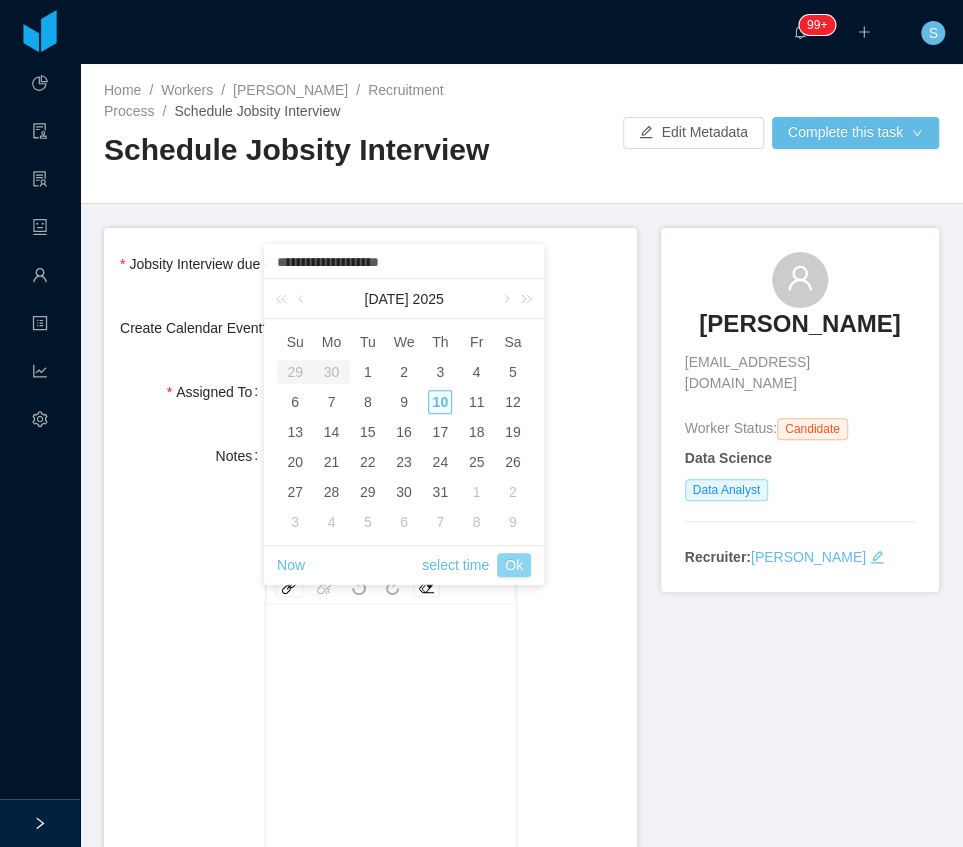 click on "Ok" at bounding box center [514, 565] 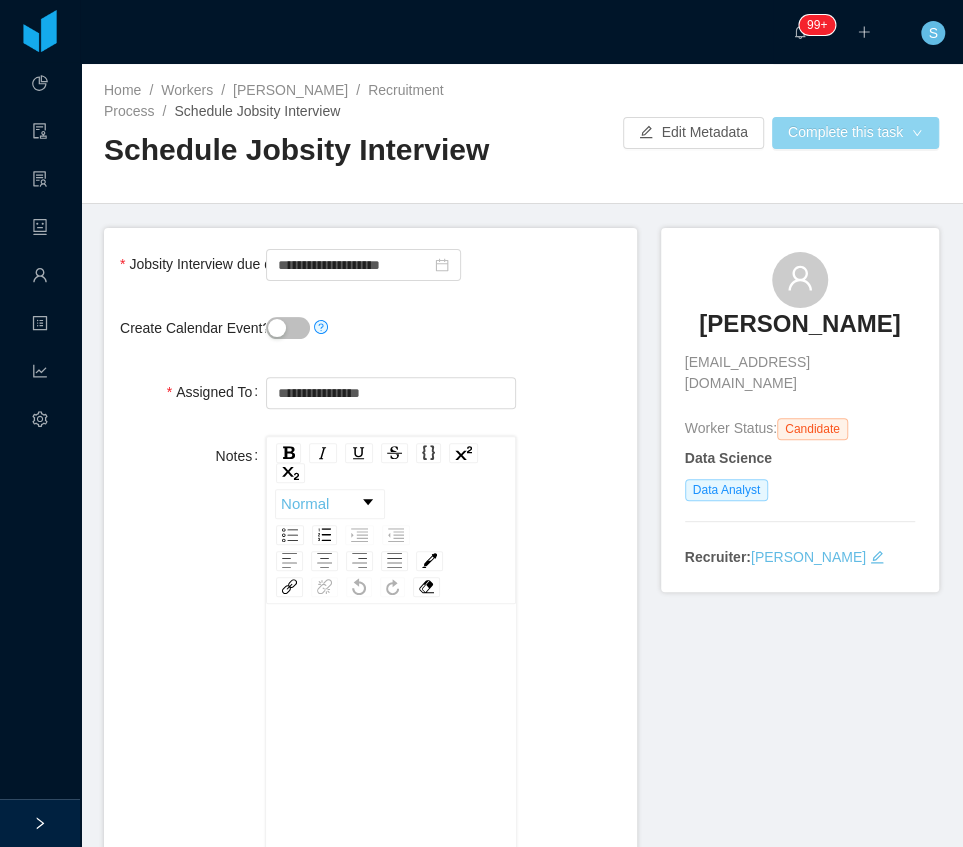 click on "Complete this task" at bounding box center [855, 133] 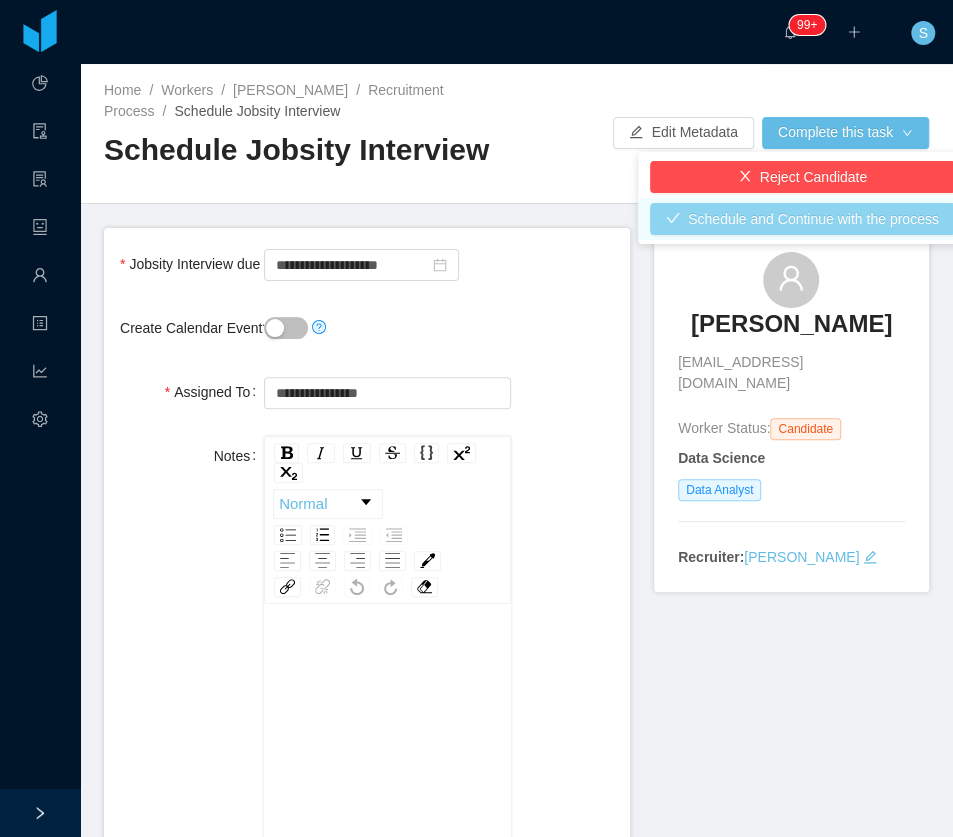 click on "Schedule and Continue with the process" at bounding box center (802, 219) 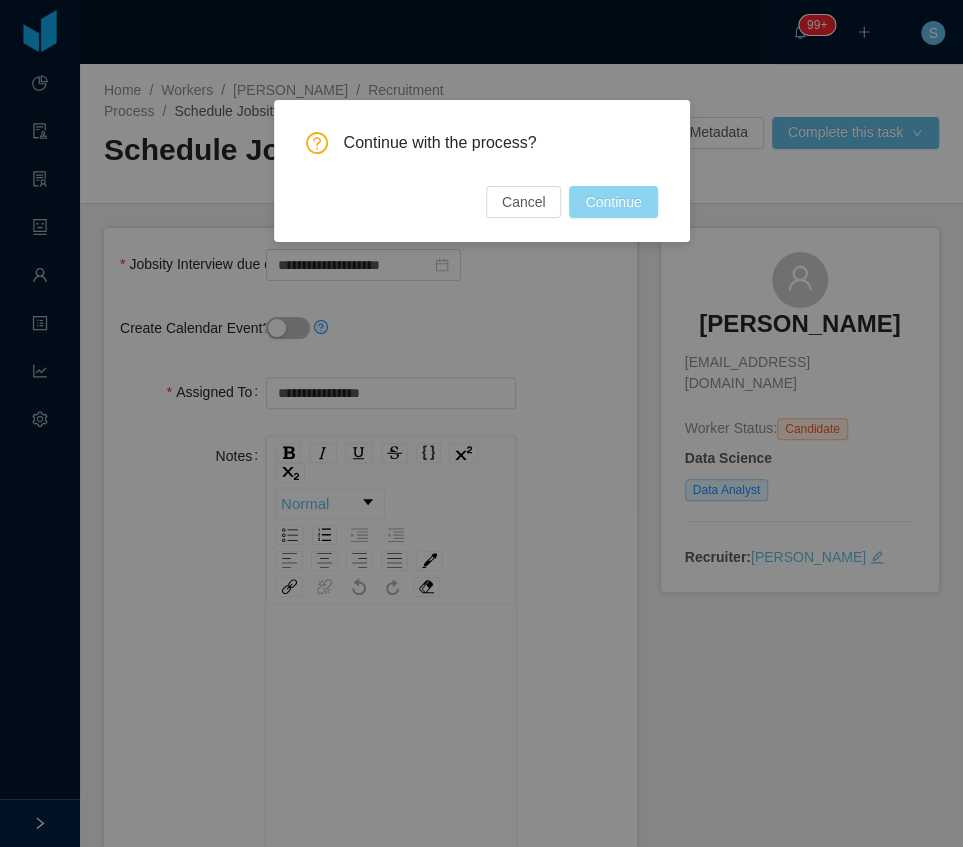 click on "Continue" at bounding box center (613, 202) 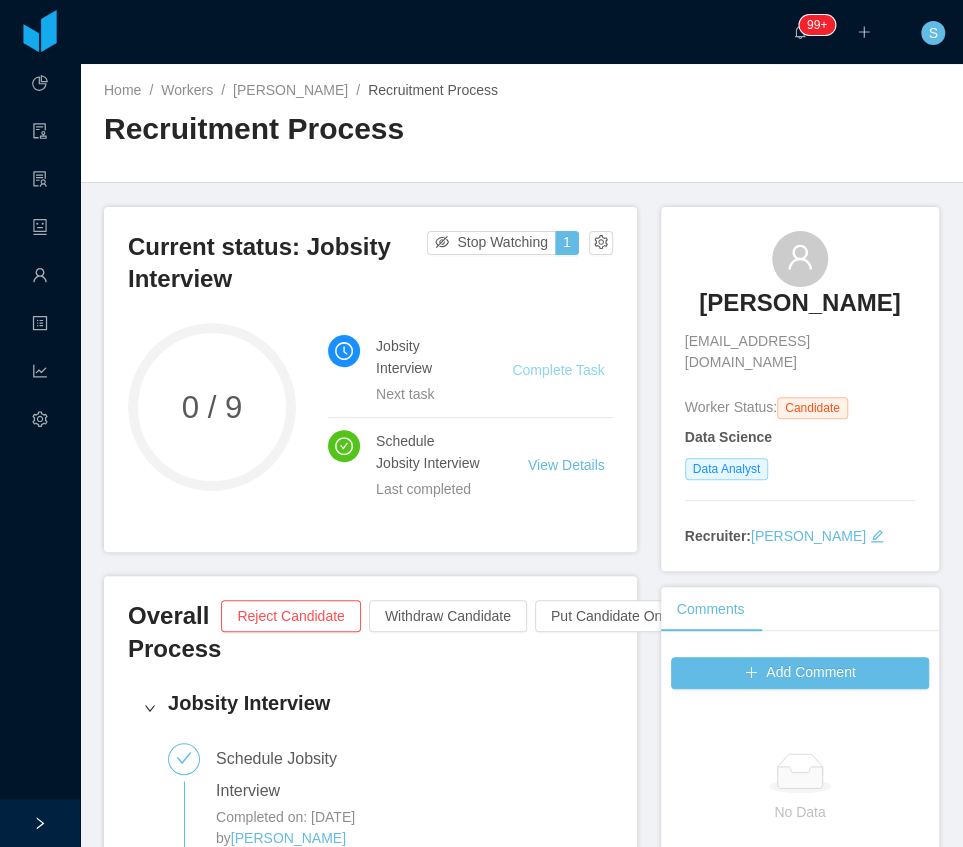 click on "Complete Task" at bounding box center (558, 370) 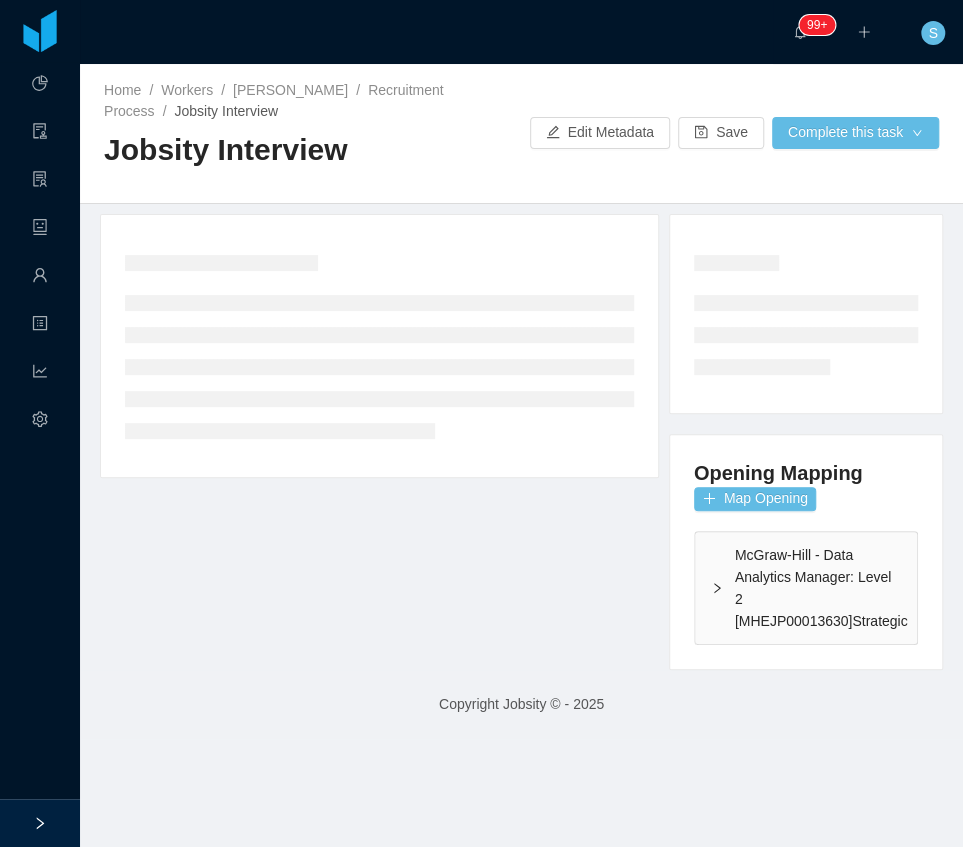 type 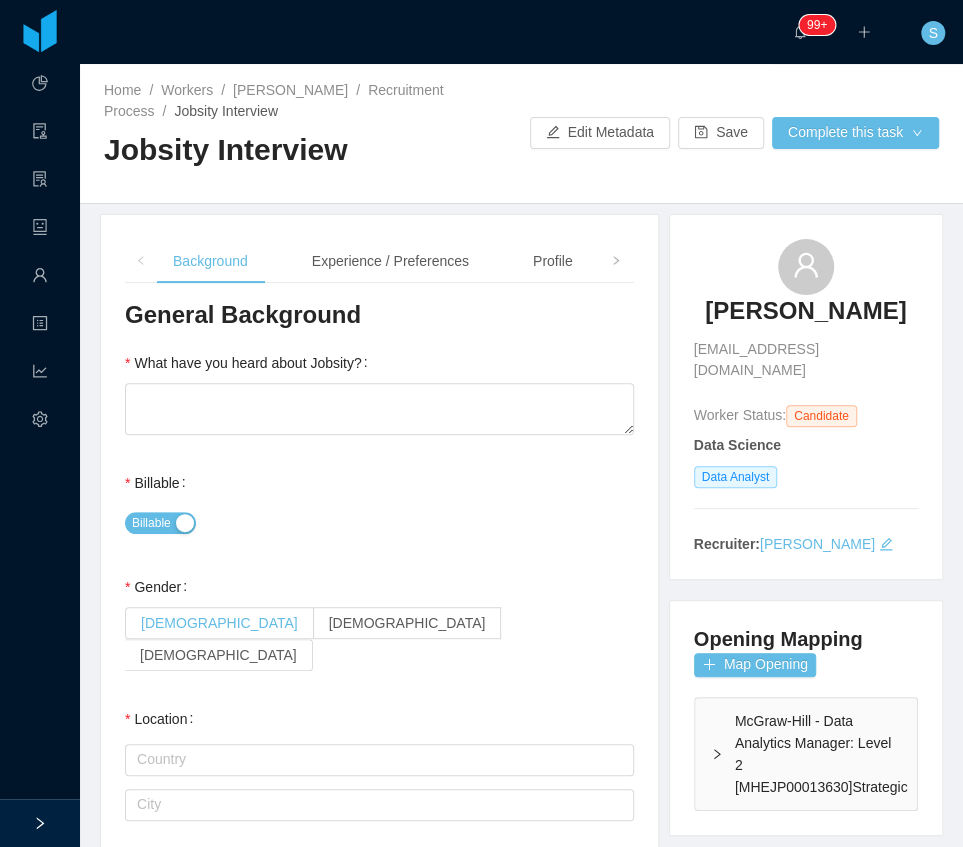 click on "[DEMOGRAPHIC_DATA]" at bounding box center [219, 623] 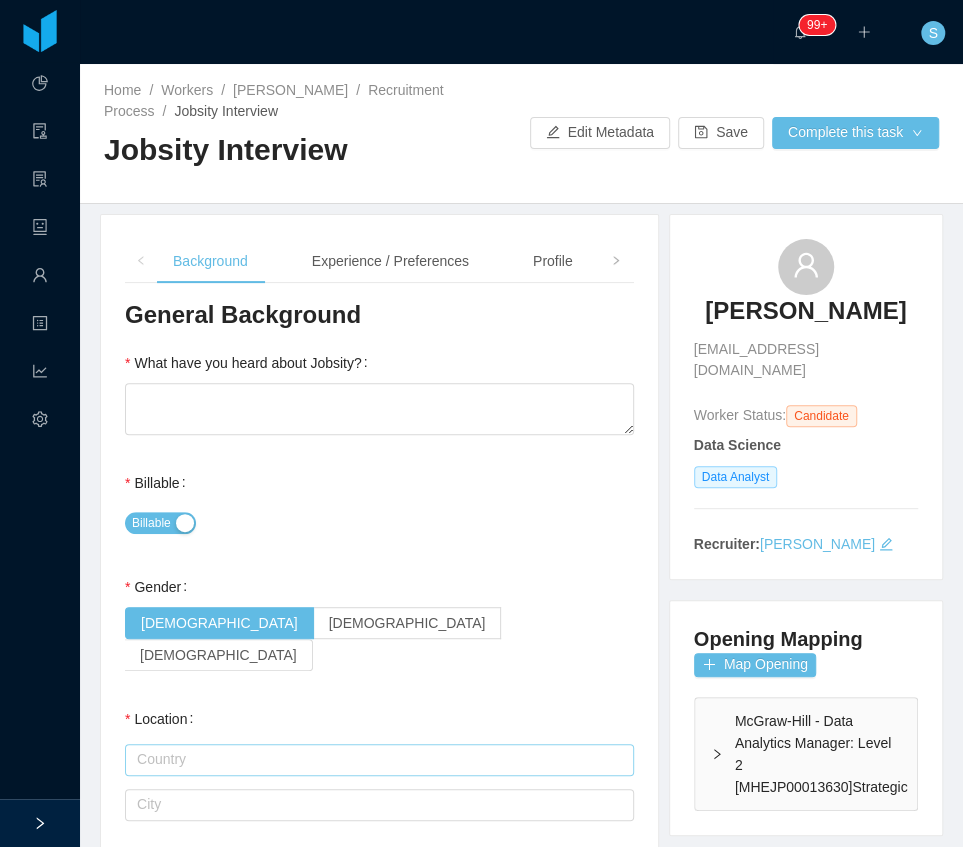 click at bounding box center [379, 760] 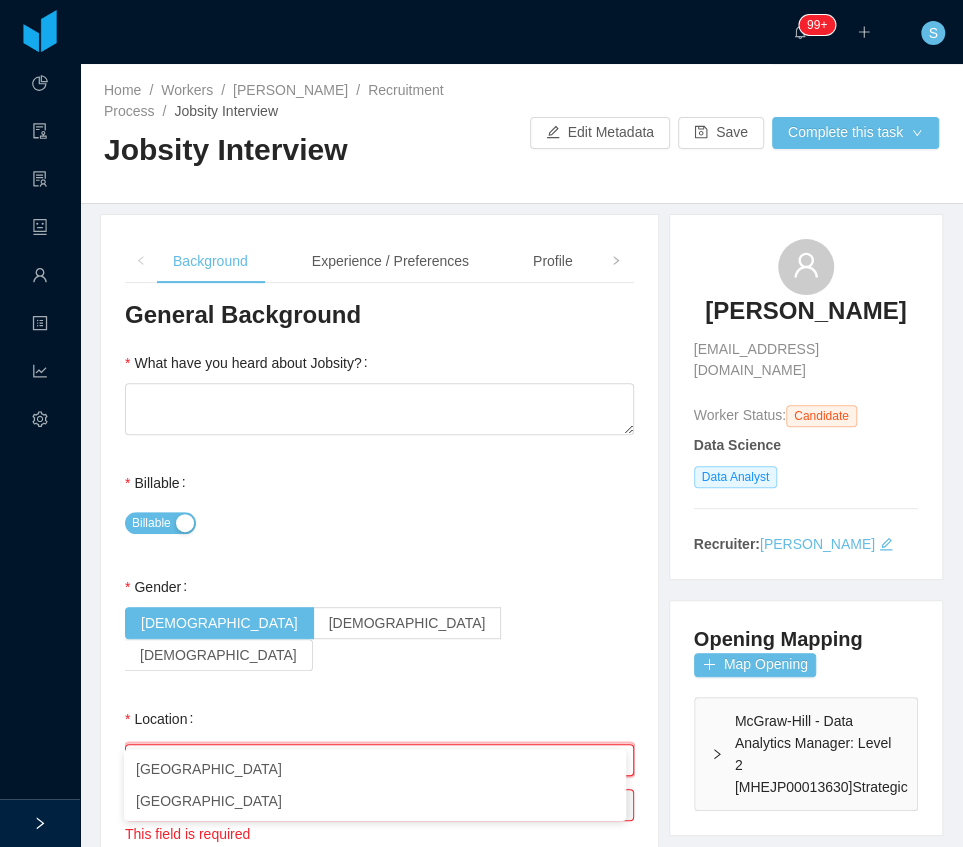 type on "***" 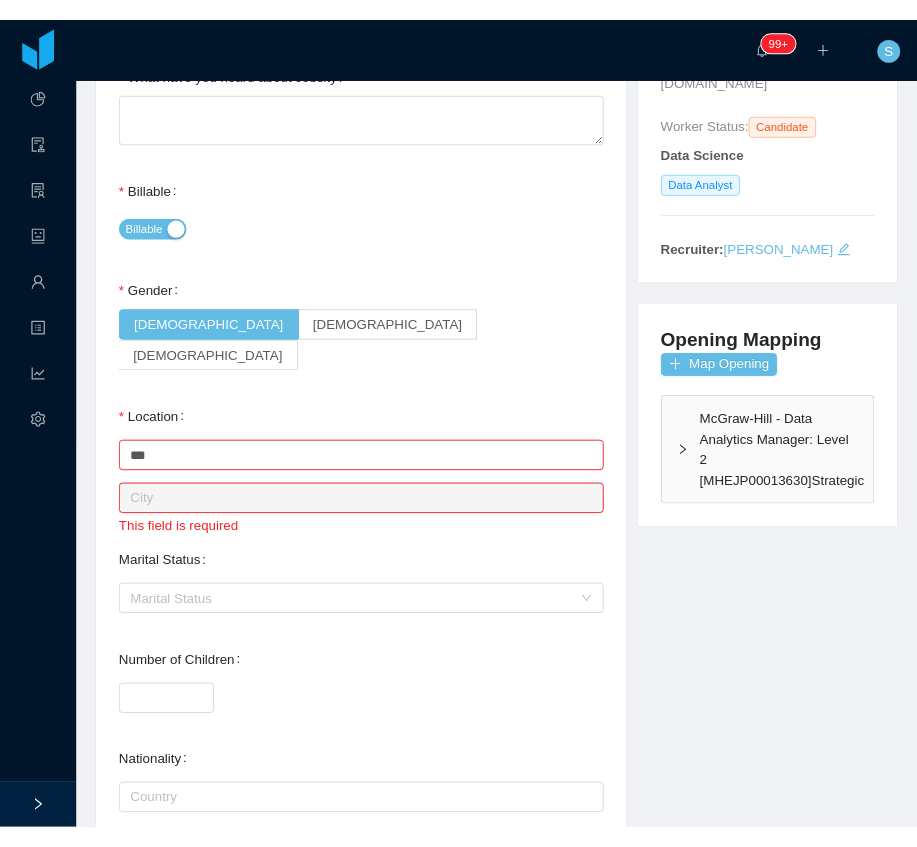 scroll, scrollTop: 333, scrollLeft: 0, axis: vertical 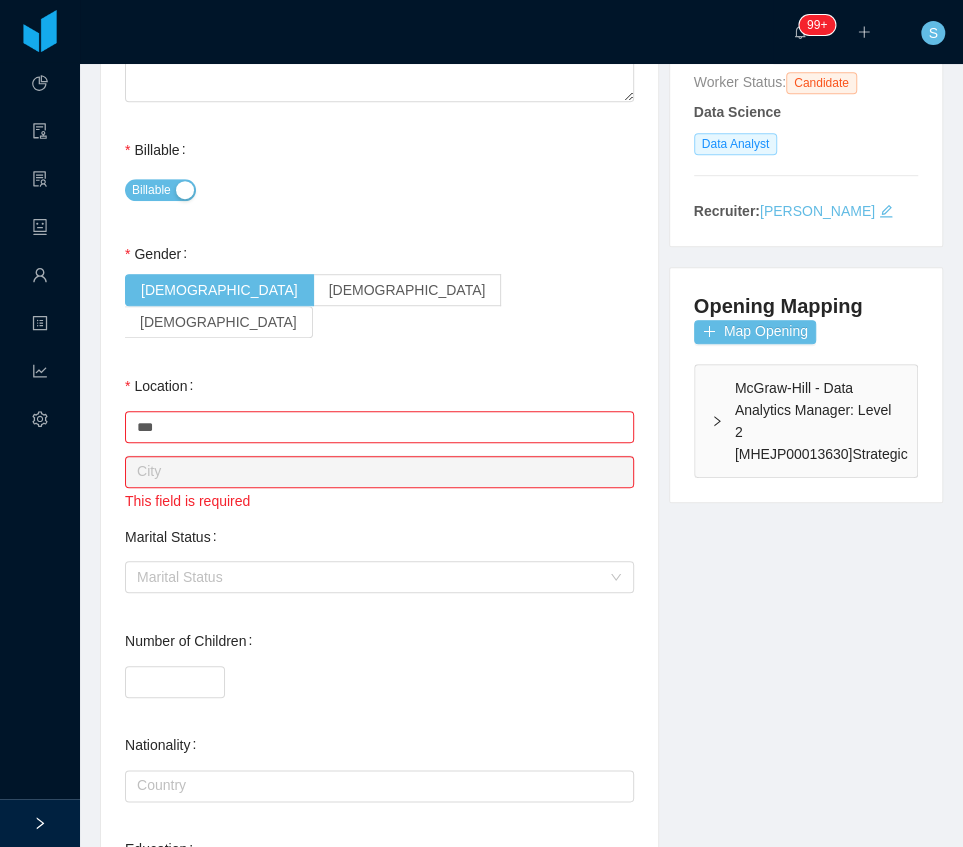 type 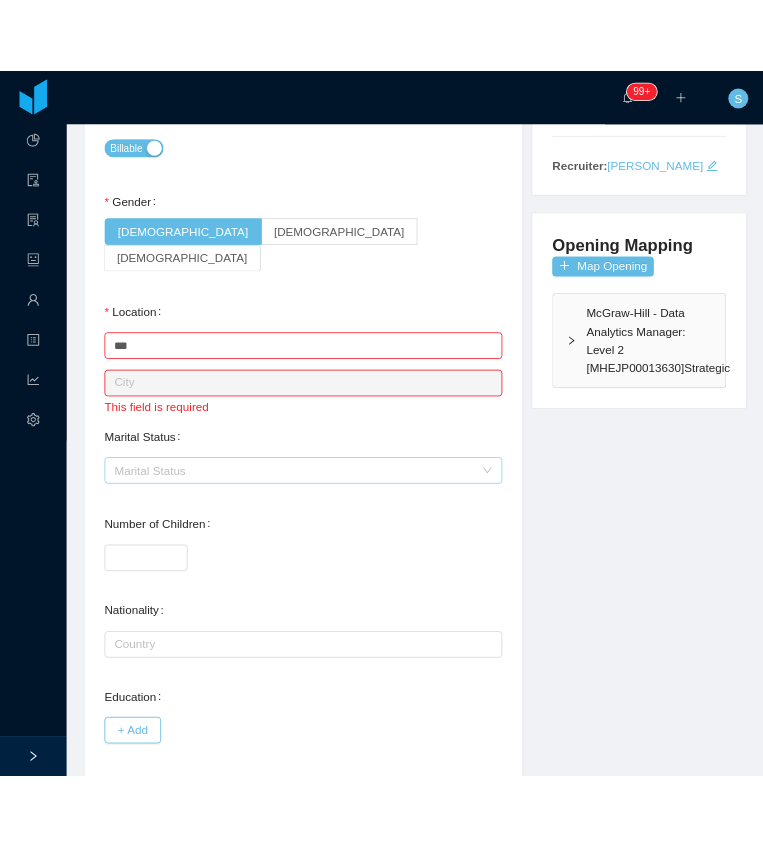 scroll, scrollTop: 424, scrollLeft: 0, axis: vertical 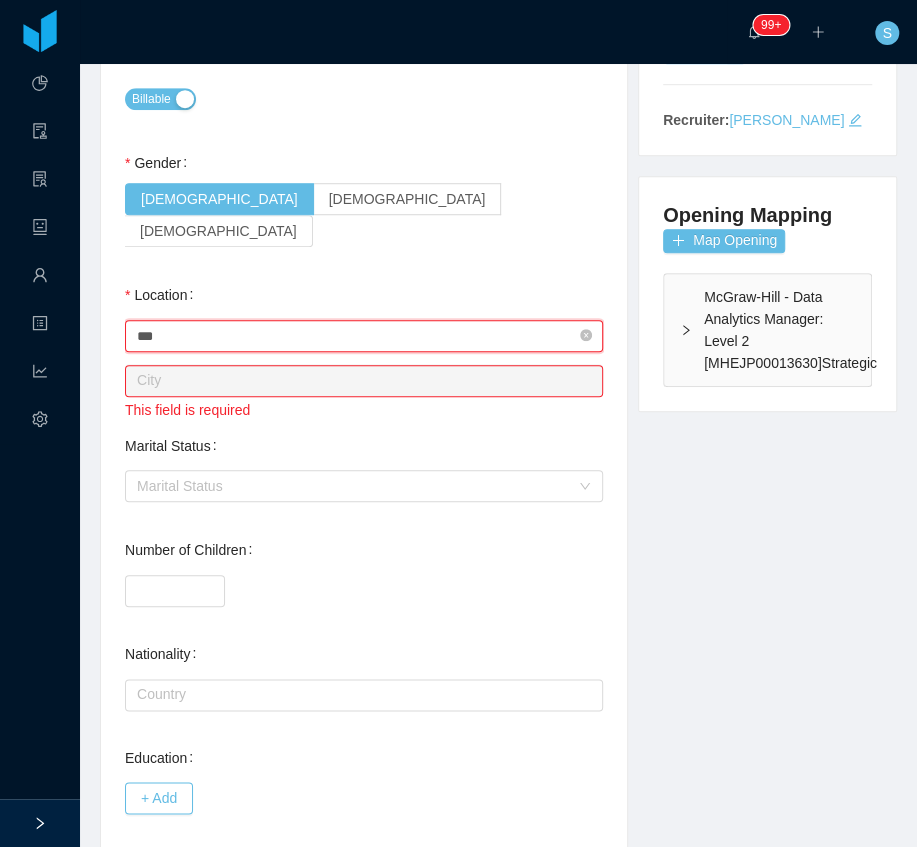 click on "***" at bounding box center (364, 336) 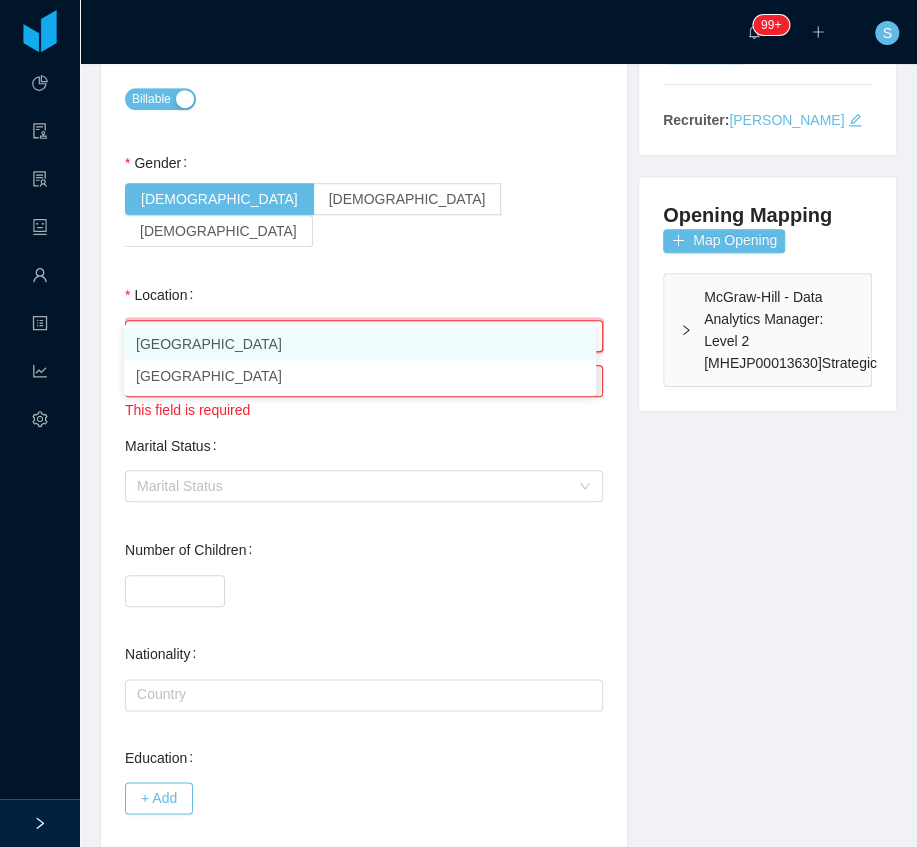 click on "[GEOGRAPHIC_DATA]" at bounding box center (360, 344) 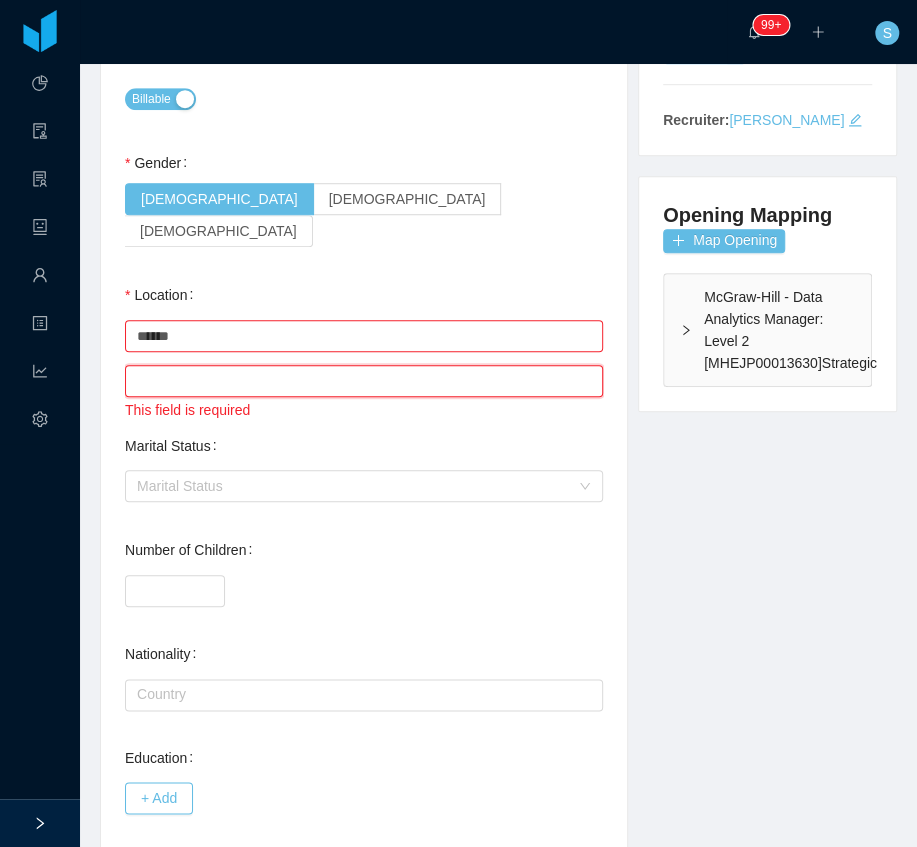 drag, startPoint x: 238, startPoint y: 344, endPoint x: 217, endPoint y: 365, distance: 29.698484 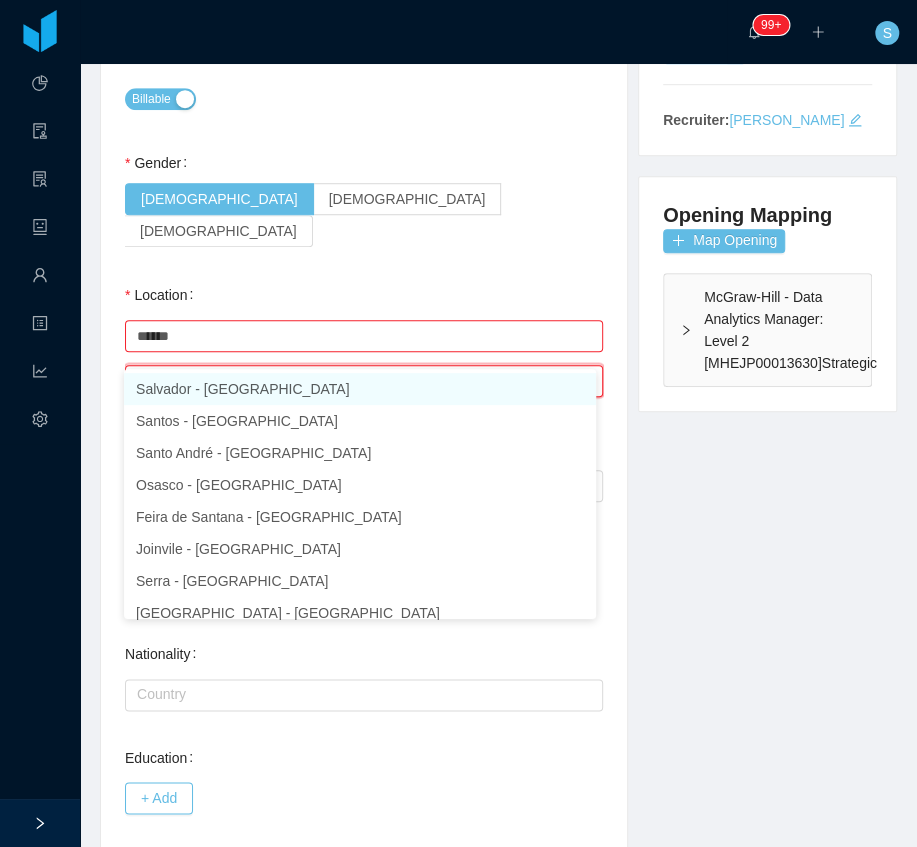click on "**" at bounding box center [364, 381] 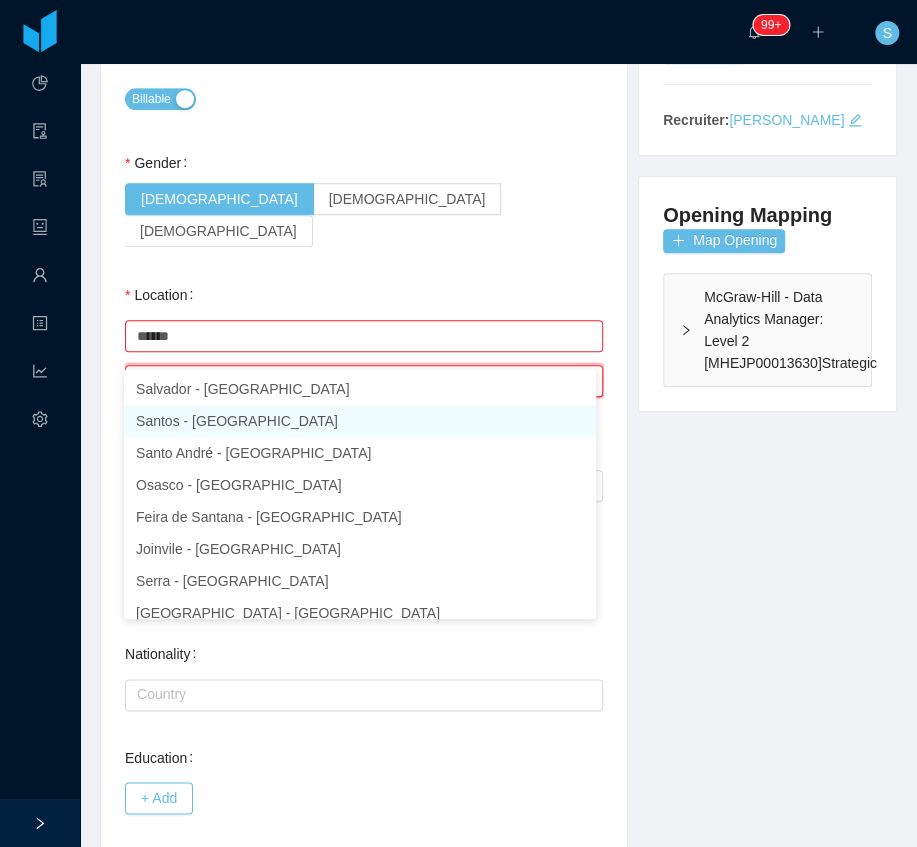 click on "Santos - [GEOGRAPHIC_DATA]" at bounding box center (360, 421) 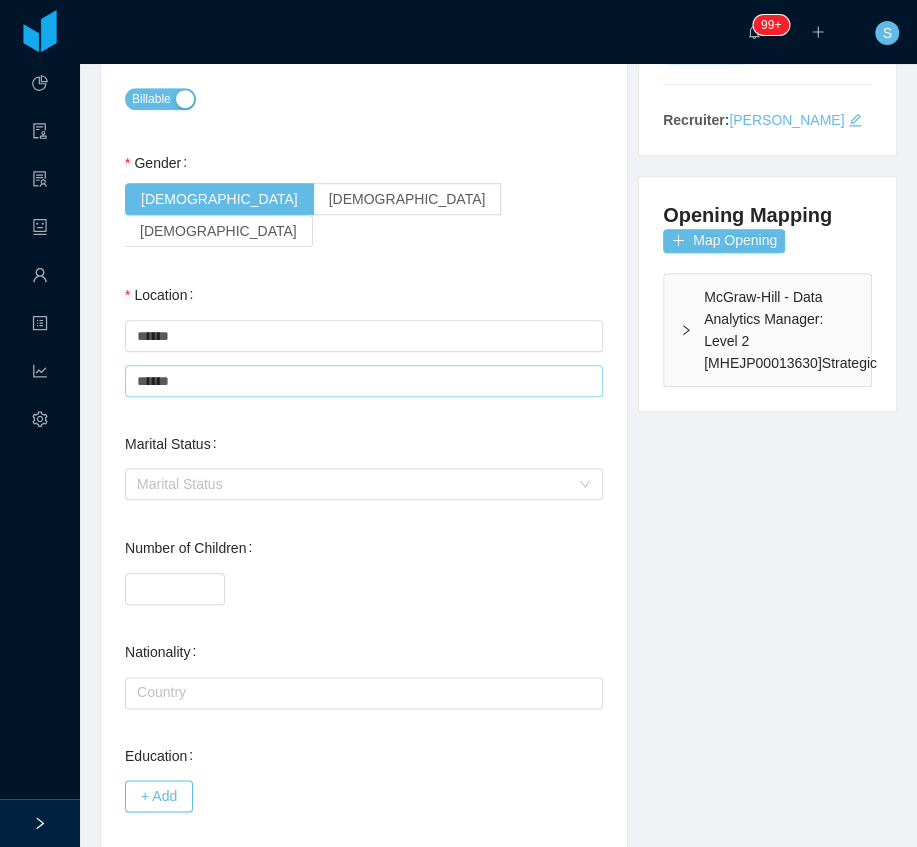 type on "******" 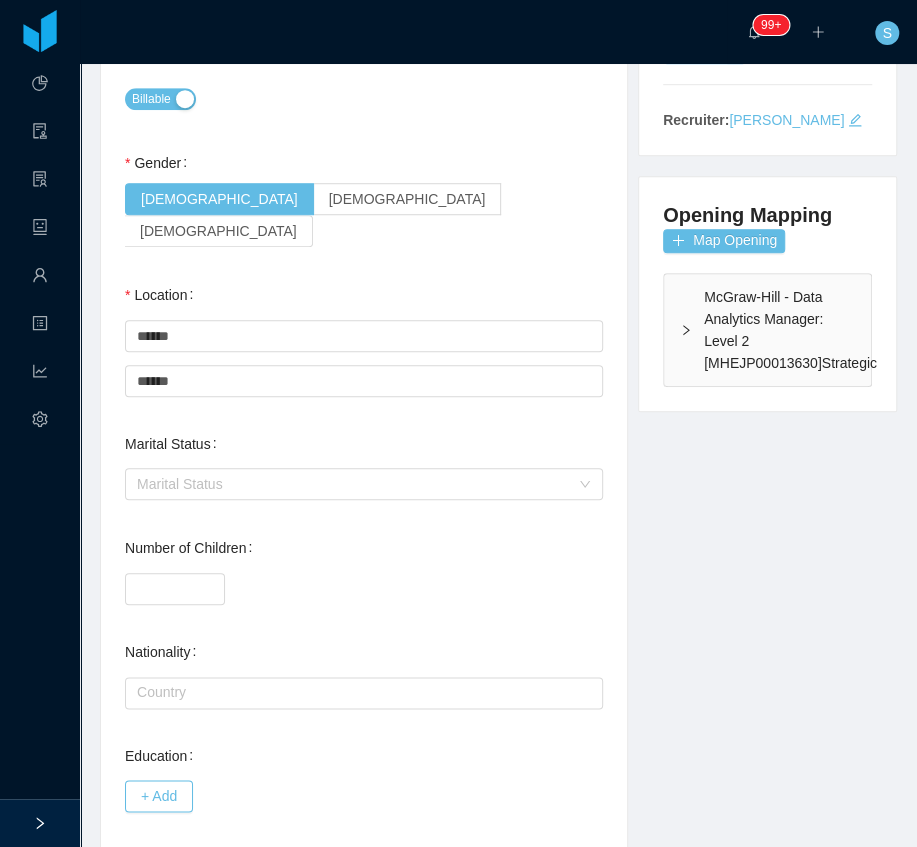 type 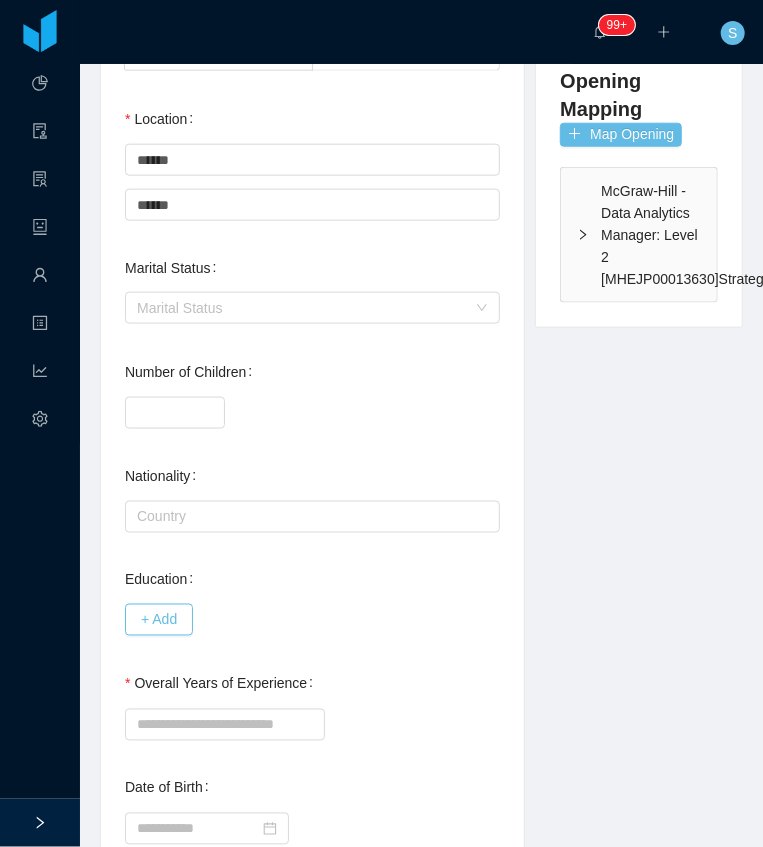 scroll, scrollTop: 645, scrollLeft: 0, axis: vertical 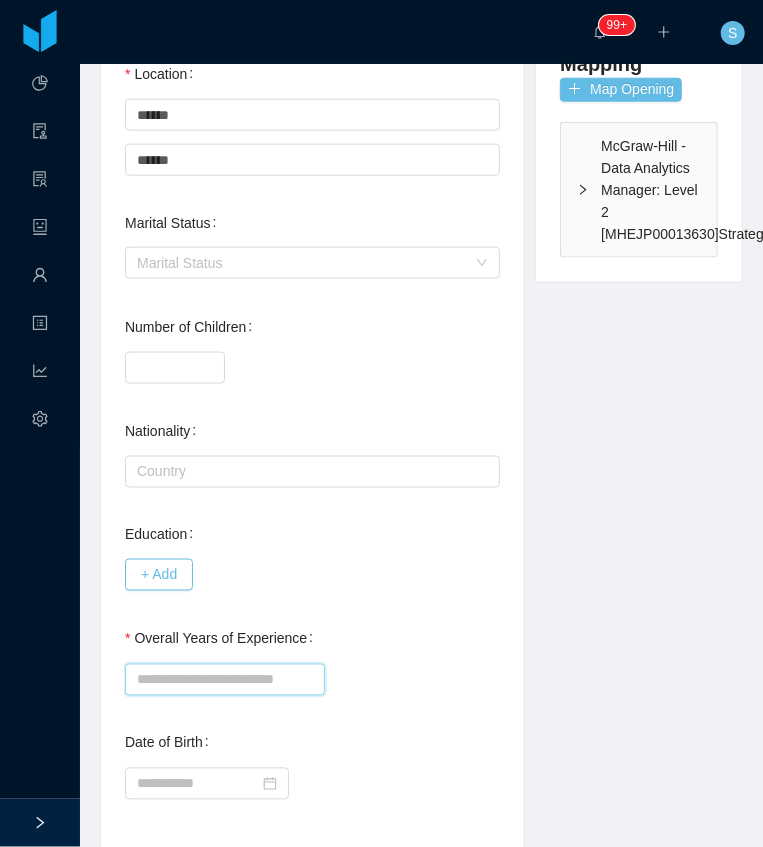click on "Overall Years of Experience" at bounding box center (225, 680) 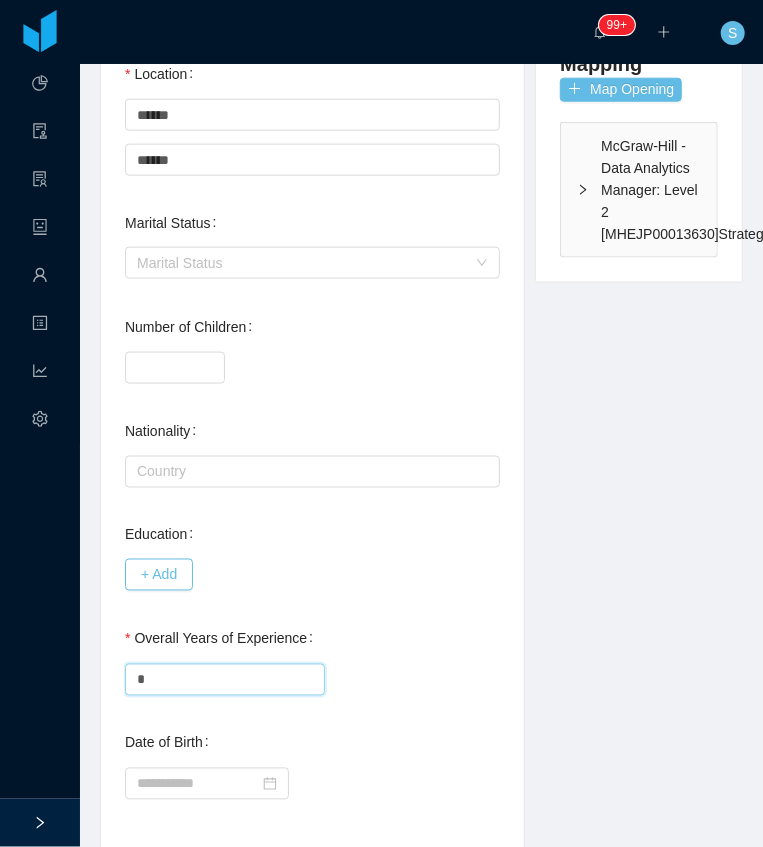 type on "*" 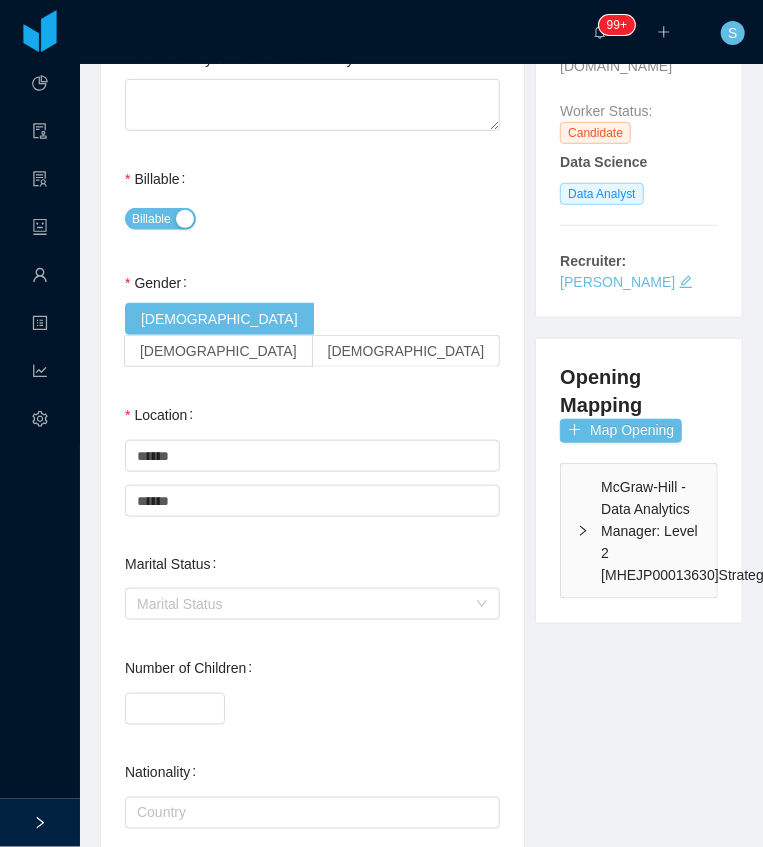 scroll, scrollTop: 110, scrollLeft: 0, axis: vertical 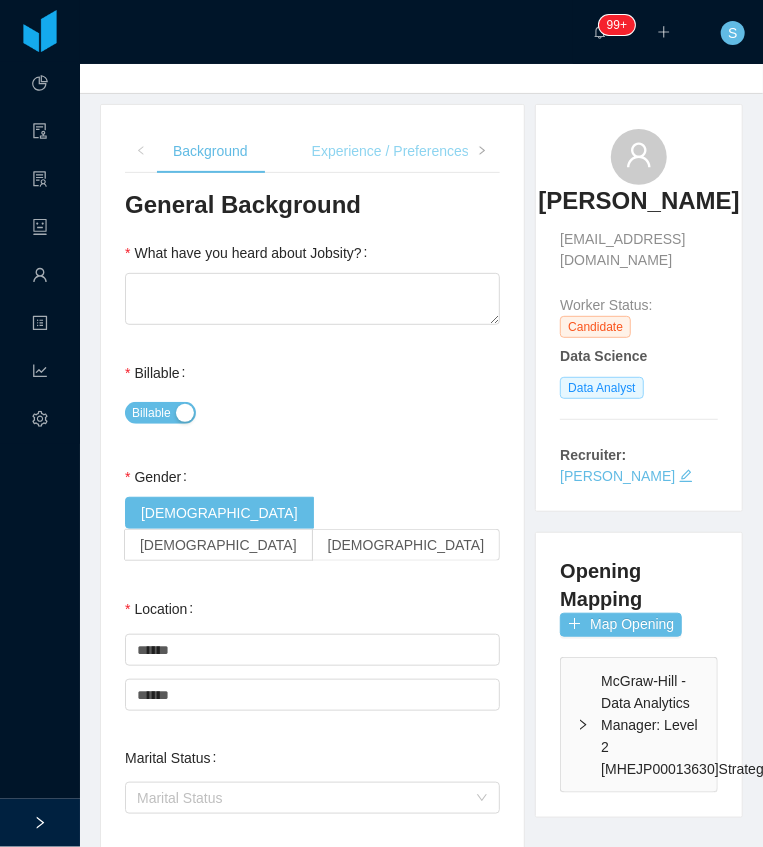 click on "Experience / Preferences" at bounding box center (390, 151) 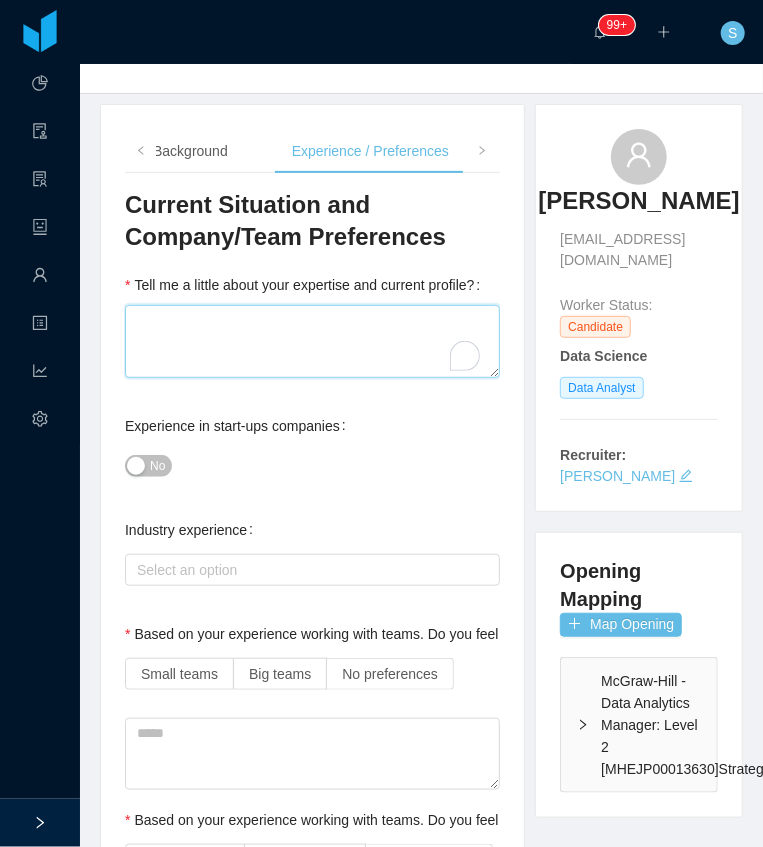 click on "Tell me a little about your expertise and current profile?" at bounding box center [312, 341] 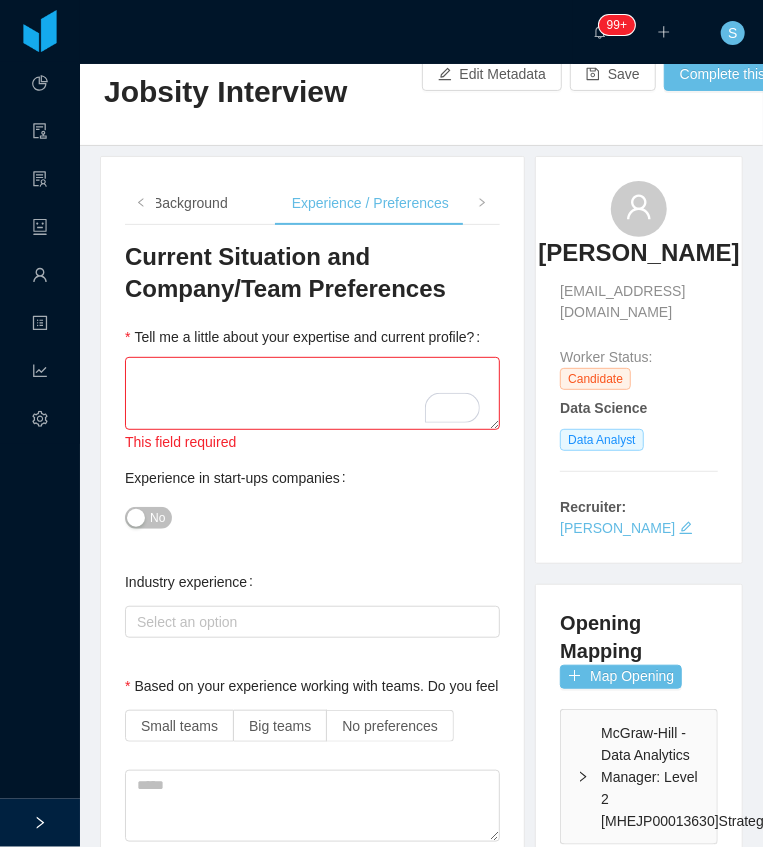 scroll, scrollTop: 66, scrollLeft: 0, axis: vertical 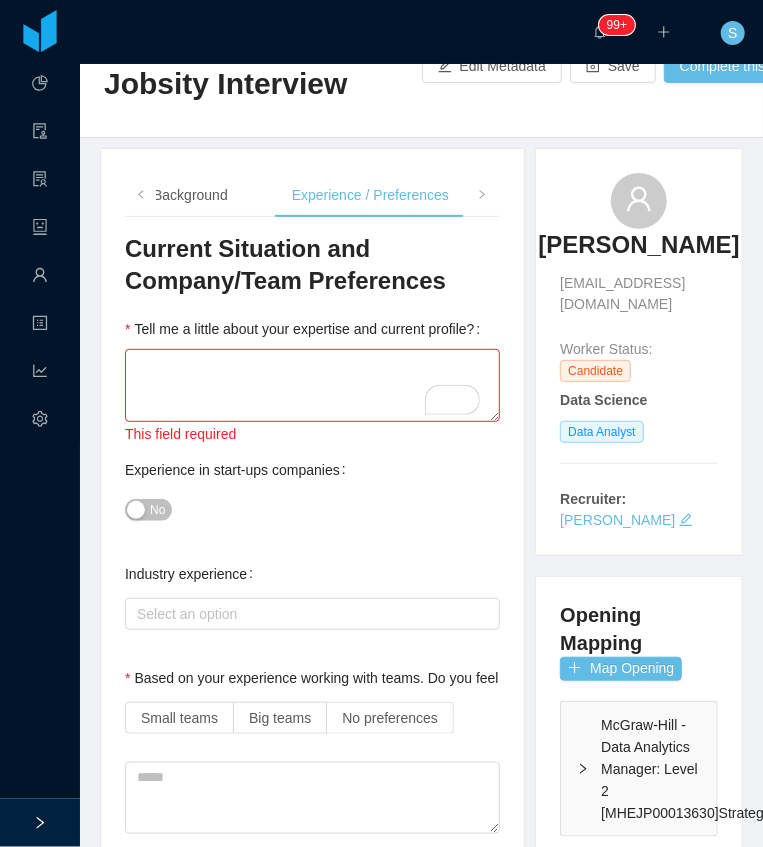 click on "No" at bounding box center [148, 510] 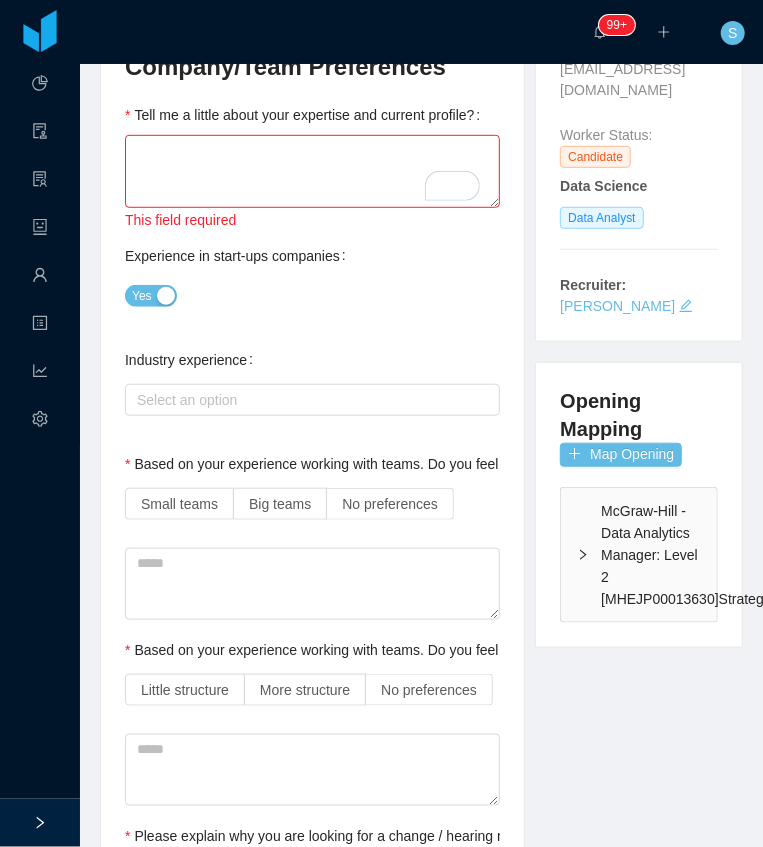 scroll, scrollTop: 400, scrollLeft: 0, axis: vertical 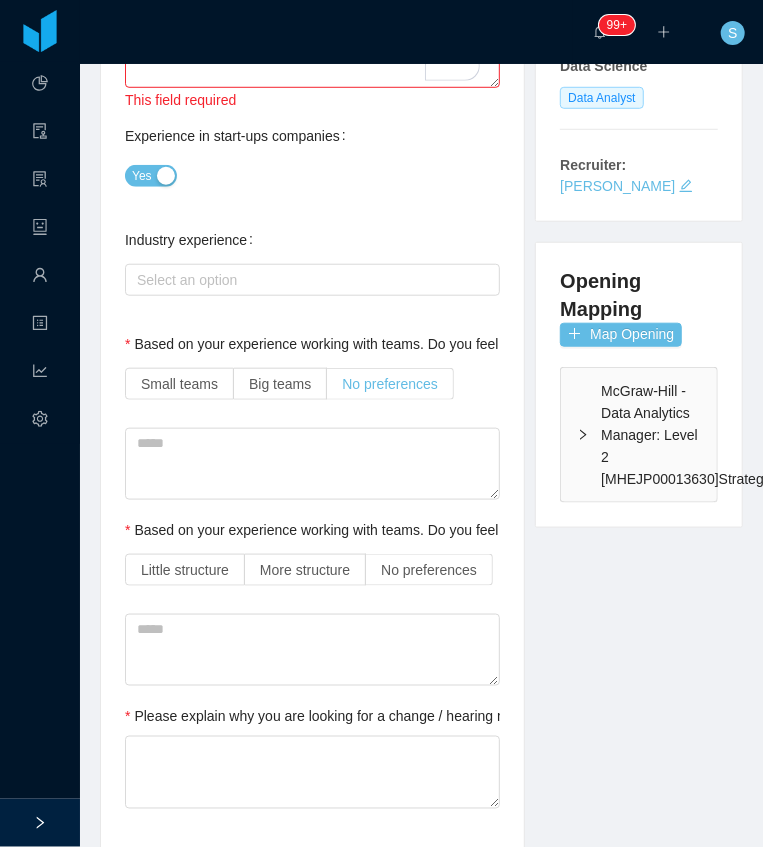 drag, startPoint x: 374, startPoint y: 410, endPoint x: 384, endPoint y: 418, distance: 12.806249 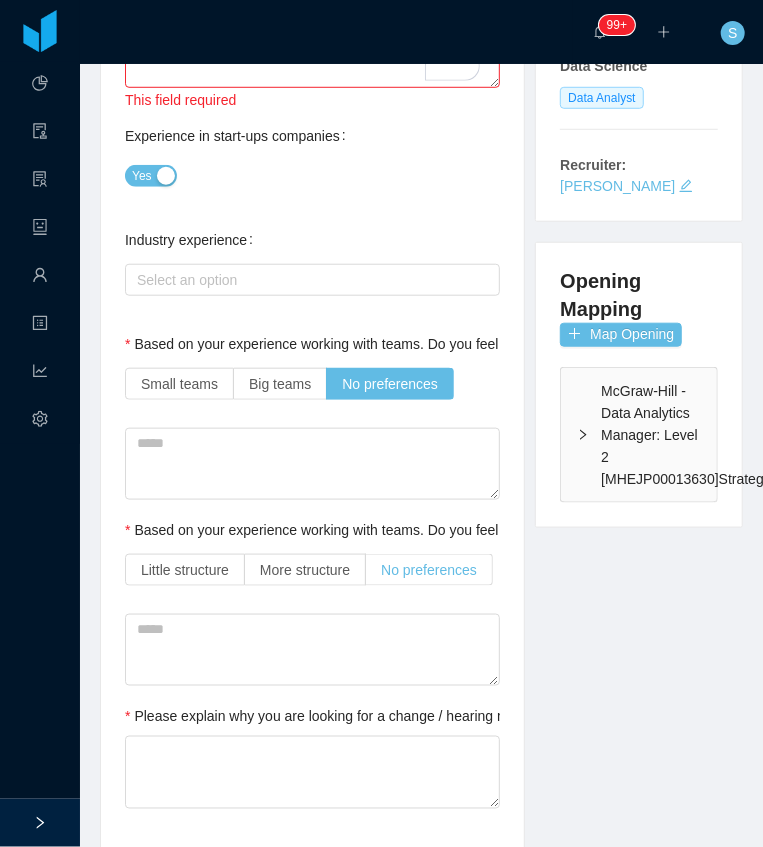 click on "No preferences" at bounding box center (429, 570) 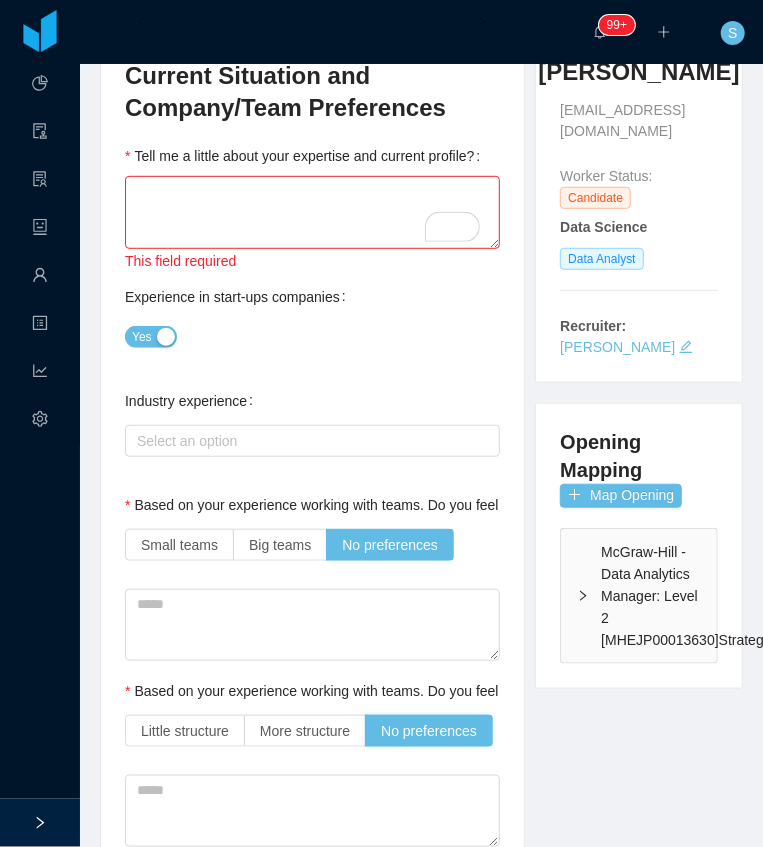 scroll, scrollTop: 200, scrollLeft: 0, axis: vertical 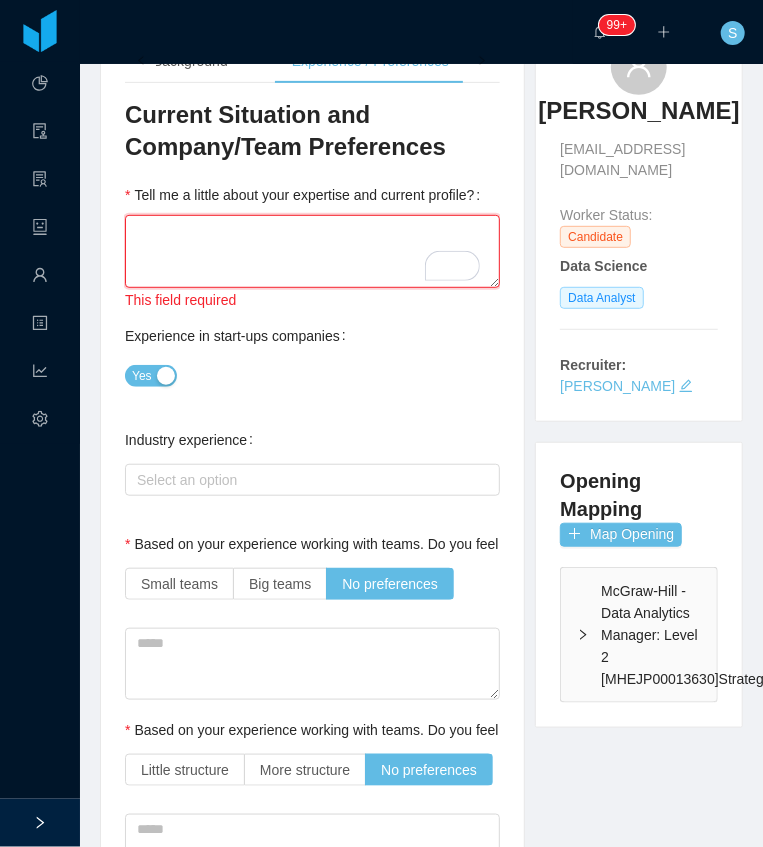 click on "Tell me a little about your expertise and current profile?" at bounding box center (312, 251) 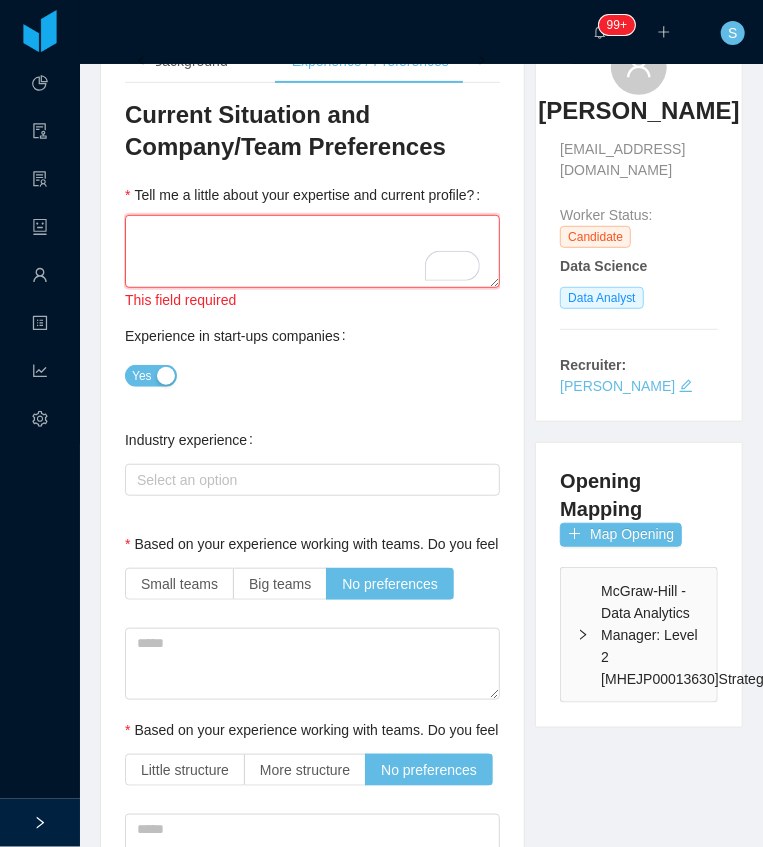 type 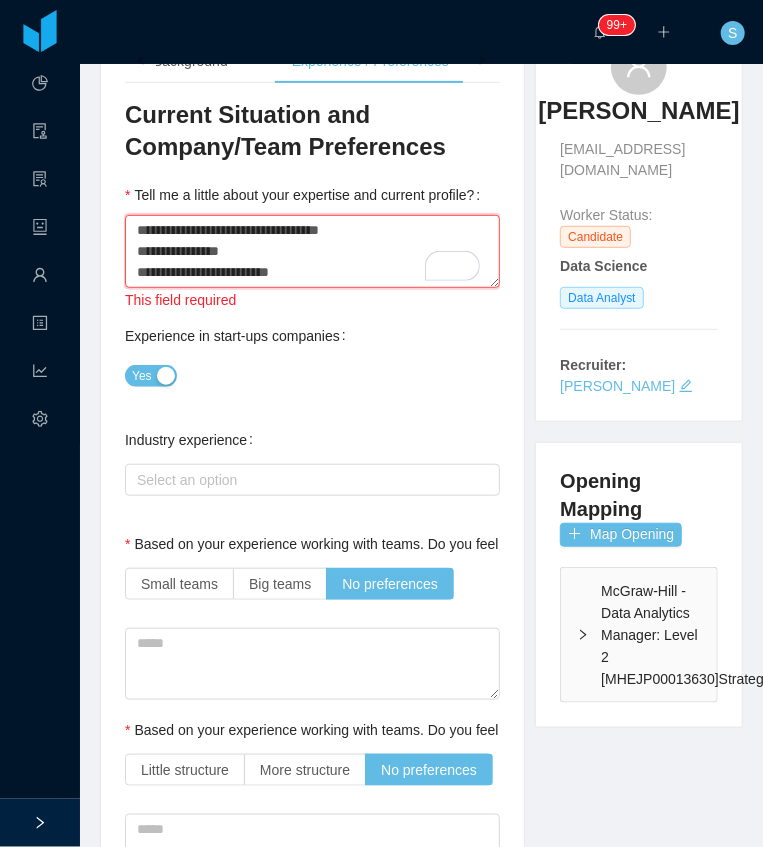 type 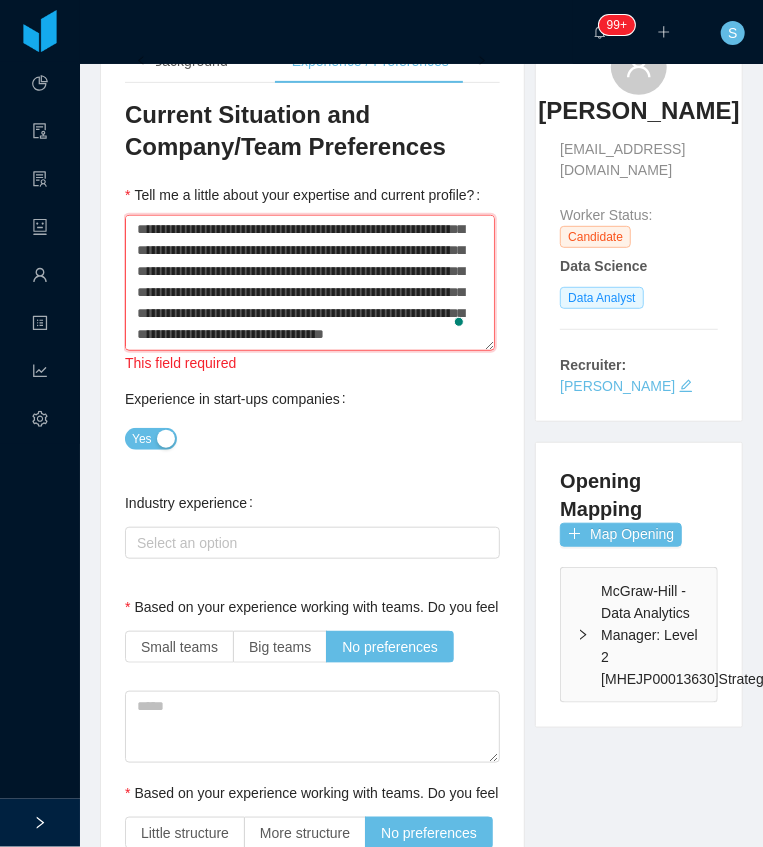 type on "**********" 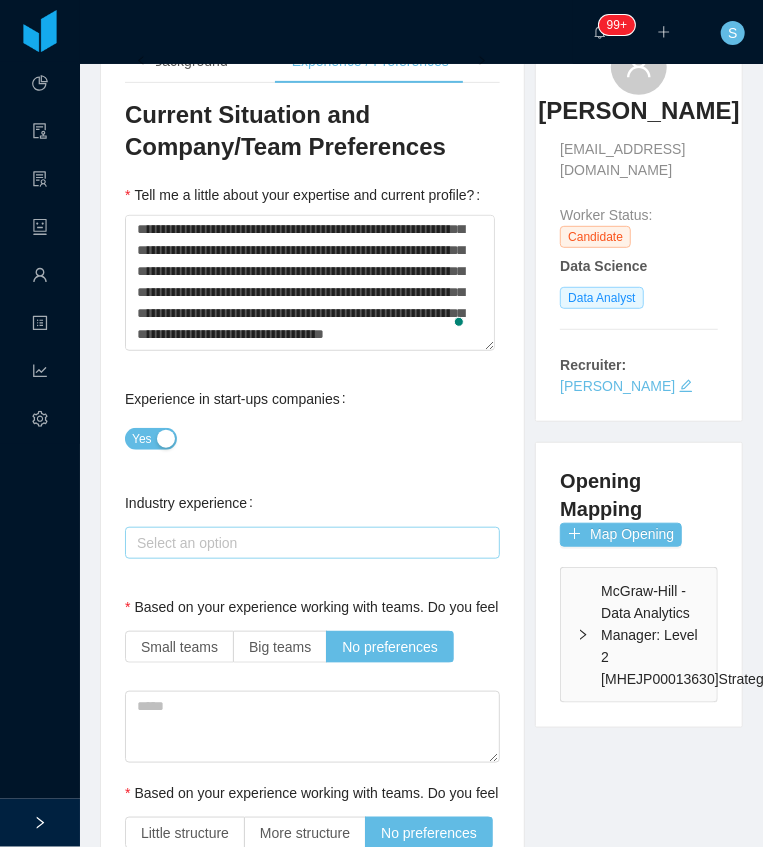click on "Select an option" at bounding box center (309, 543) 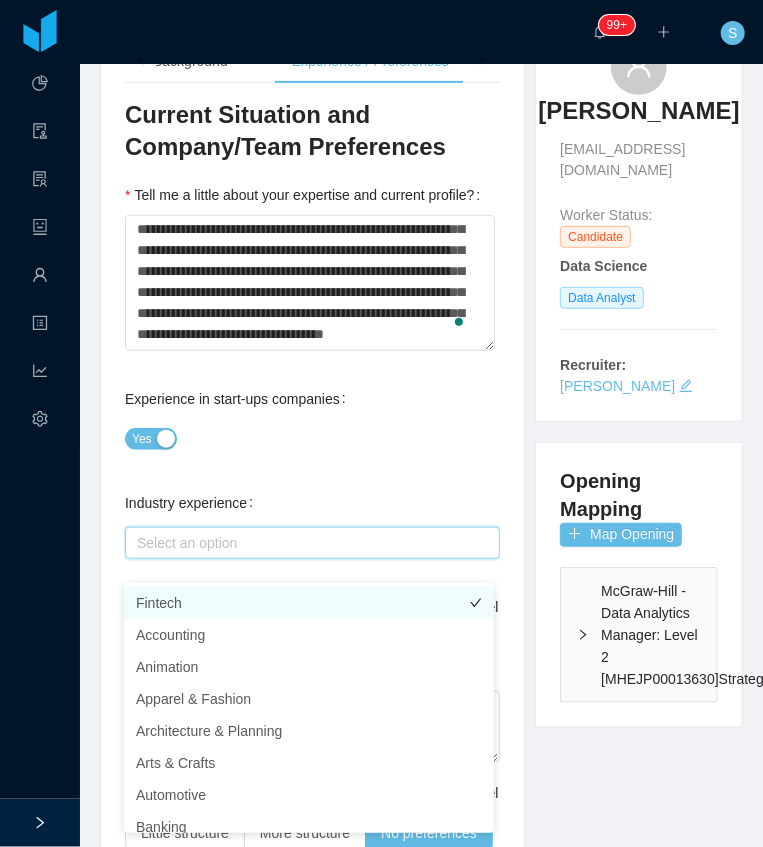 click on "Fintech" at bounding box center (309, 603) 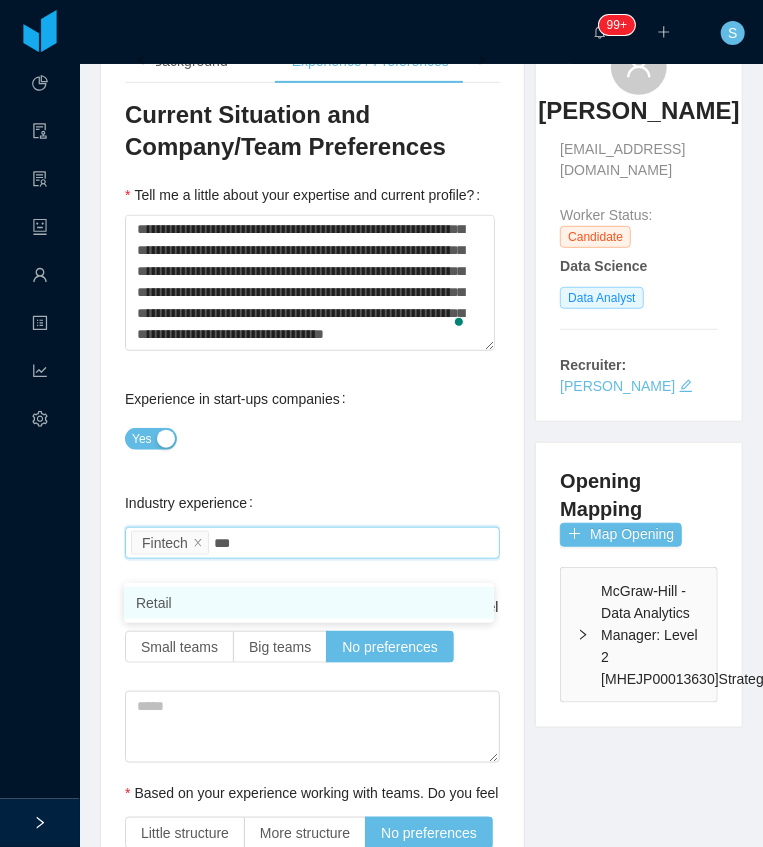 type on "****" 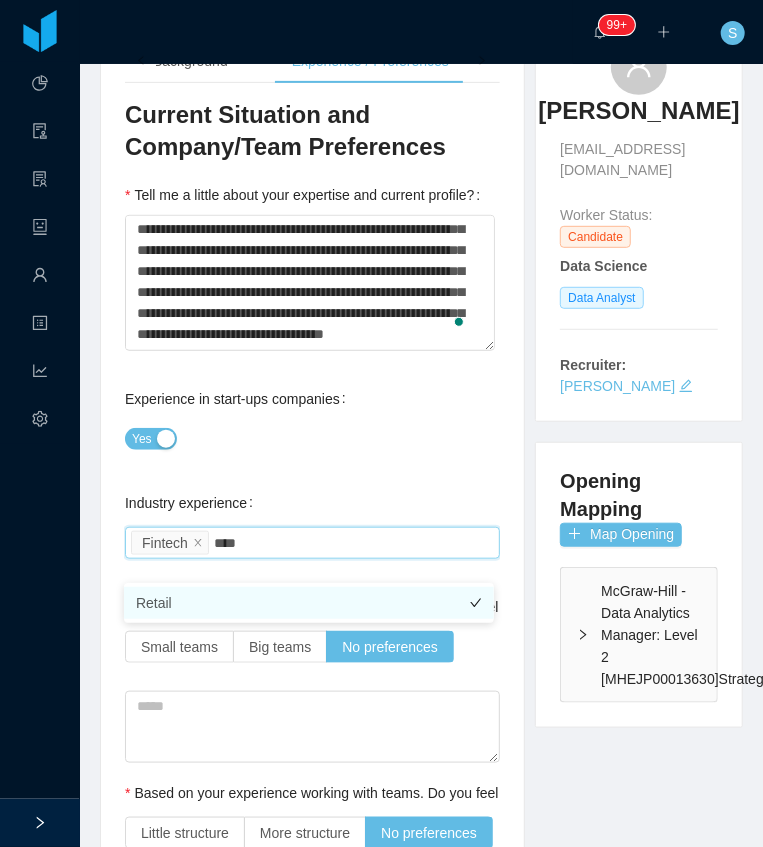 click on "Retail" at bounding box center (309, 603) 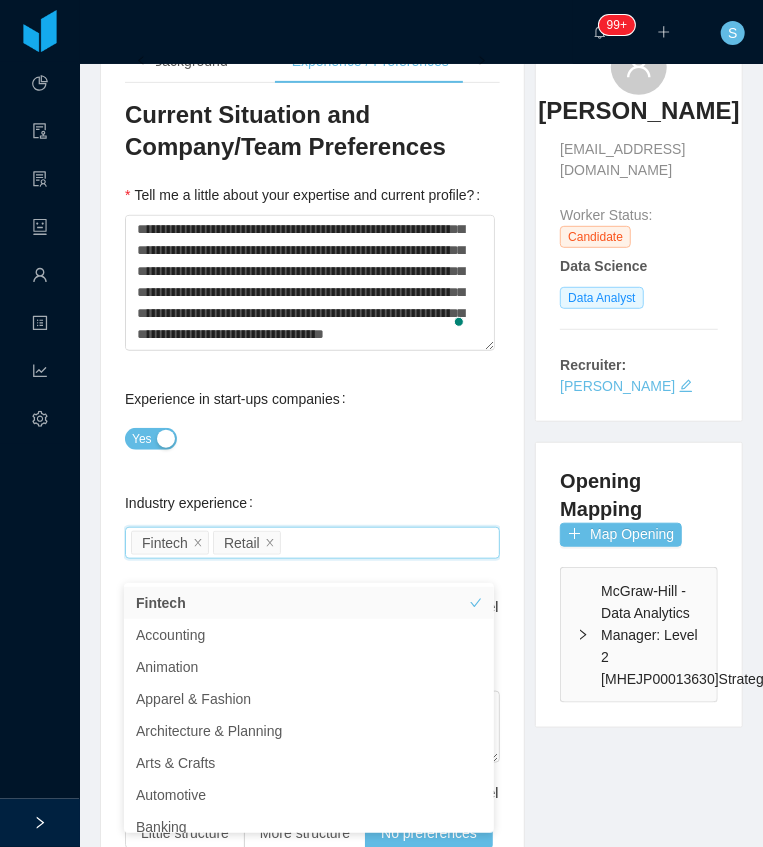 click on "Industry experience Select an option Fintech Retail" at bounding box center [312, 523] 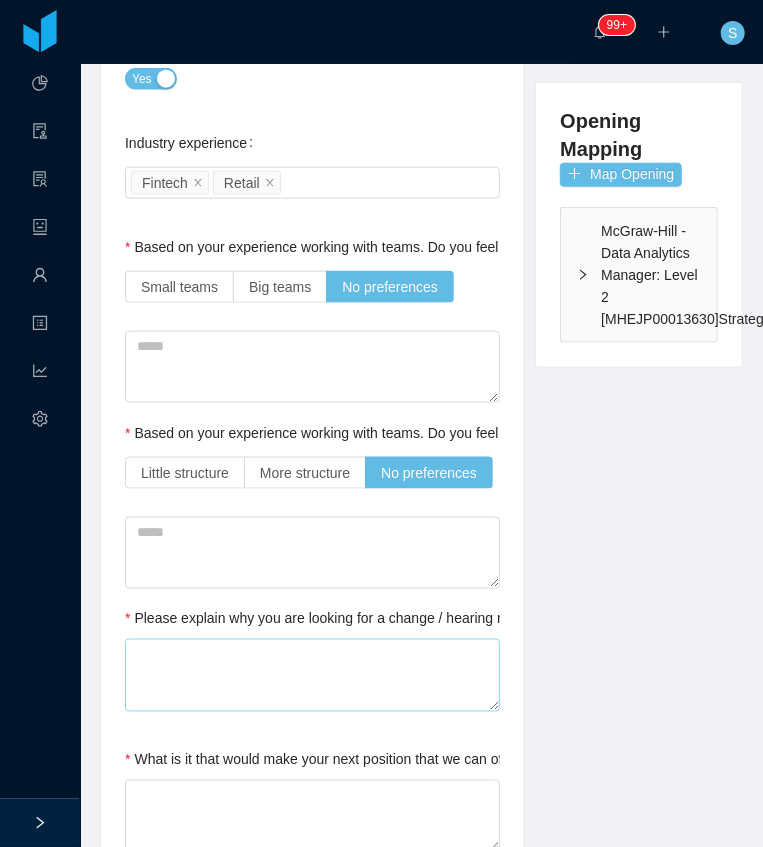scroll, scrollTop: 666, scrollLeft: 0, axis: vertical 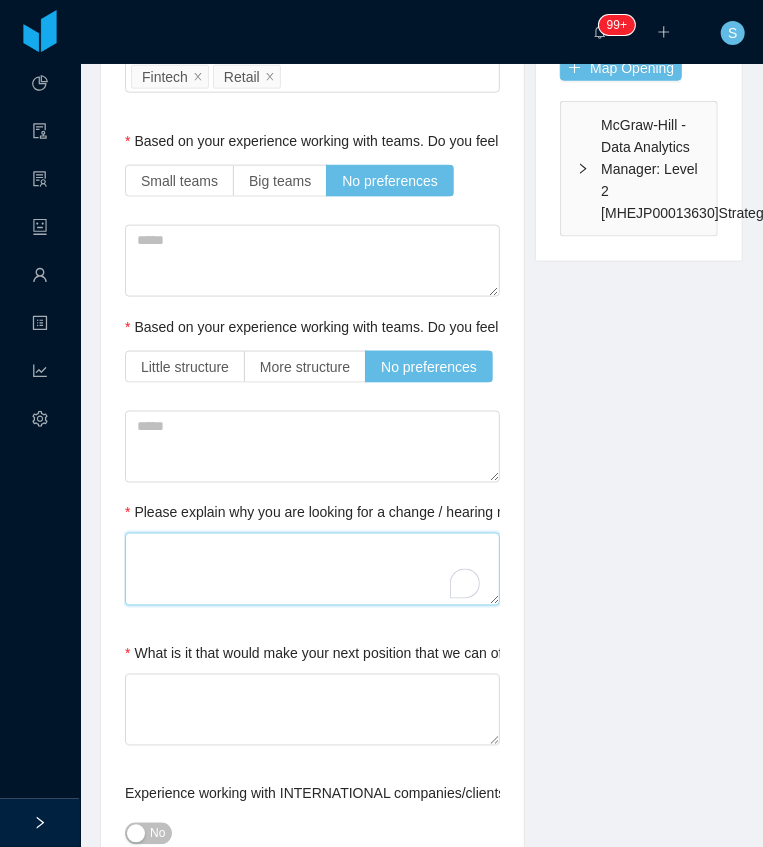 click on "Please explain why you are looking for a change / hearing new opportunities" at bounding box center (312, 569) 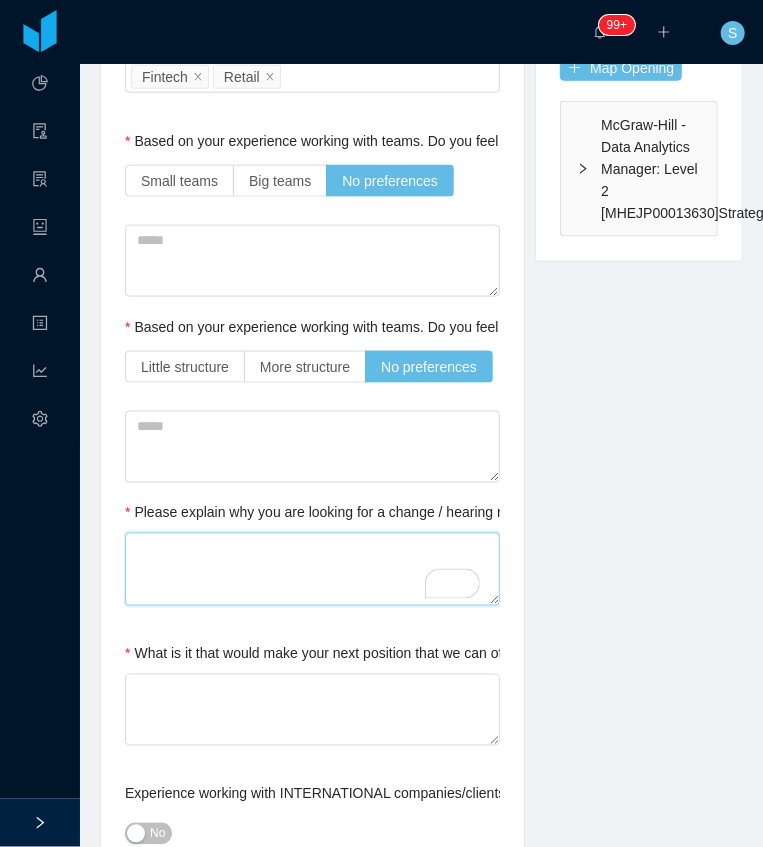 click on "Please explain why you are looking for a change / hearing new opportunities" at bounding box center (312, 569) 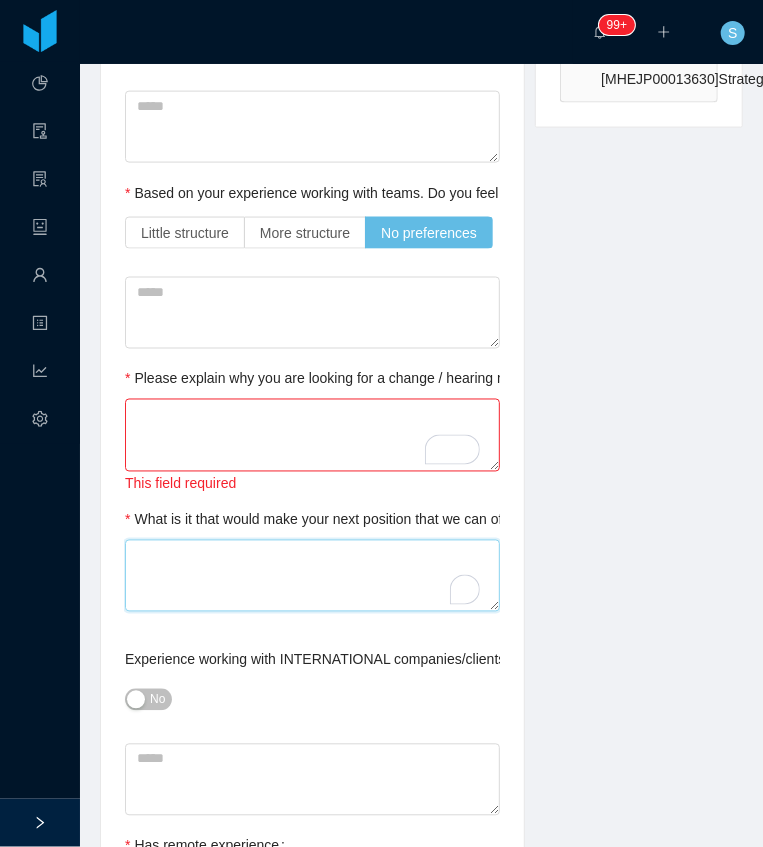 click on "What is it that would make your next position that we can offer, the perfect one for you? / What would be a deal breaker for you?" at bounding box center (312, 576) 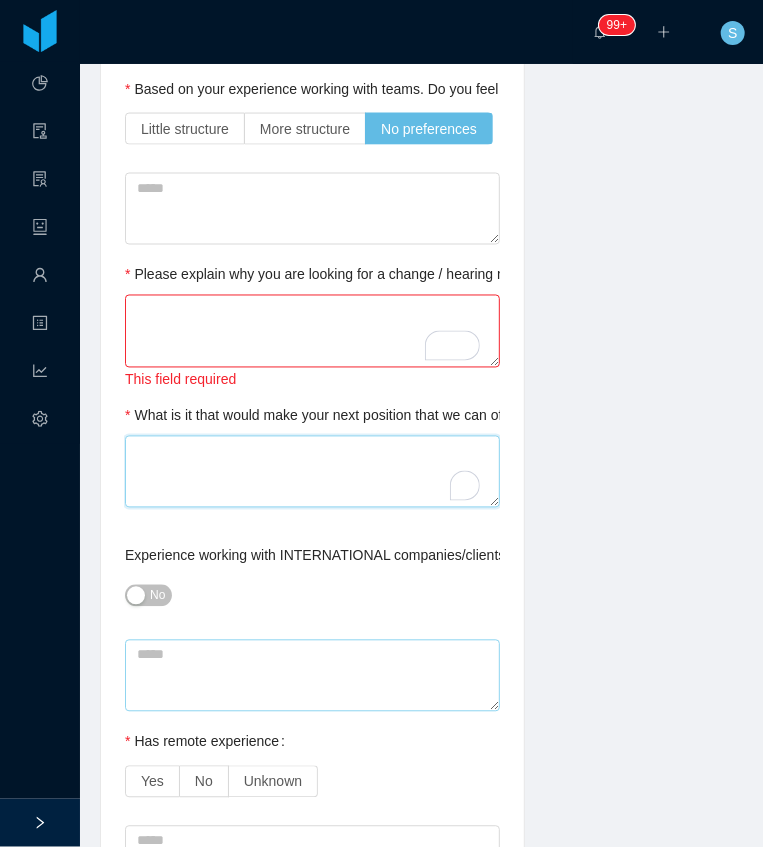 scroll, scrollTop: 933, scrollLeft: 0, axis: vertical 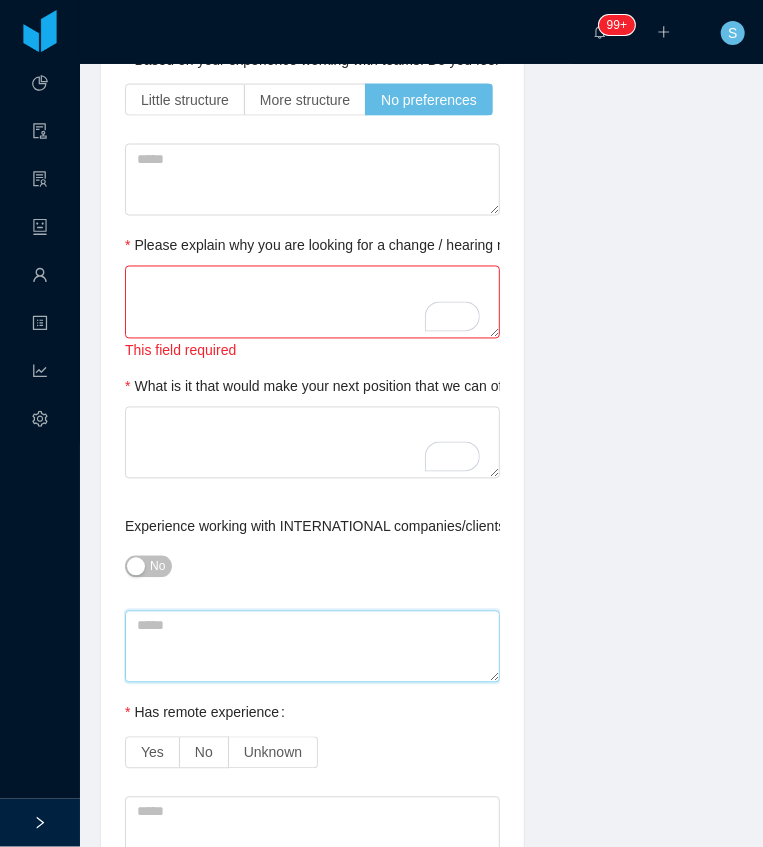 click at bounding box center [312, 647] 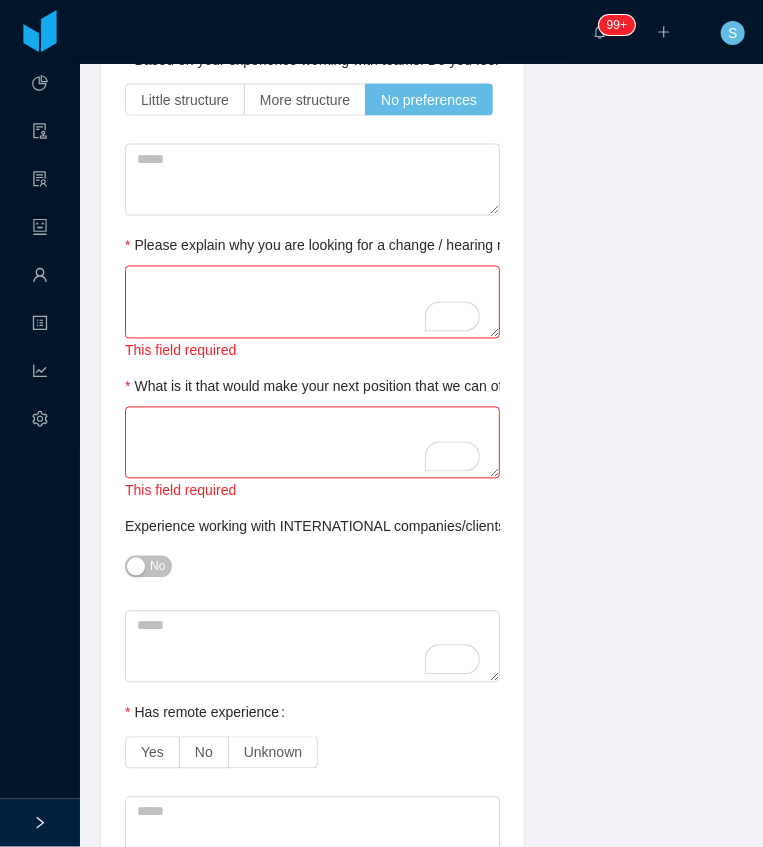 click on "No" at bounding box center (148, 567) 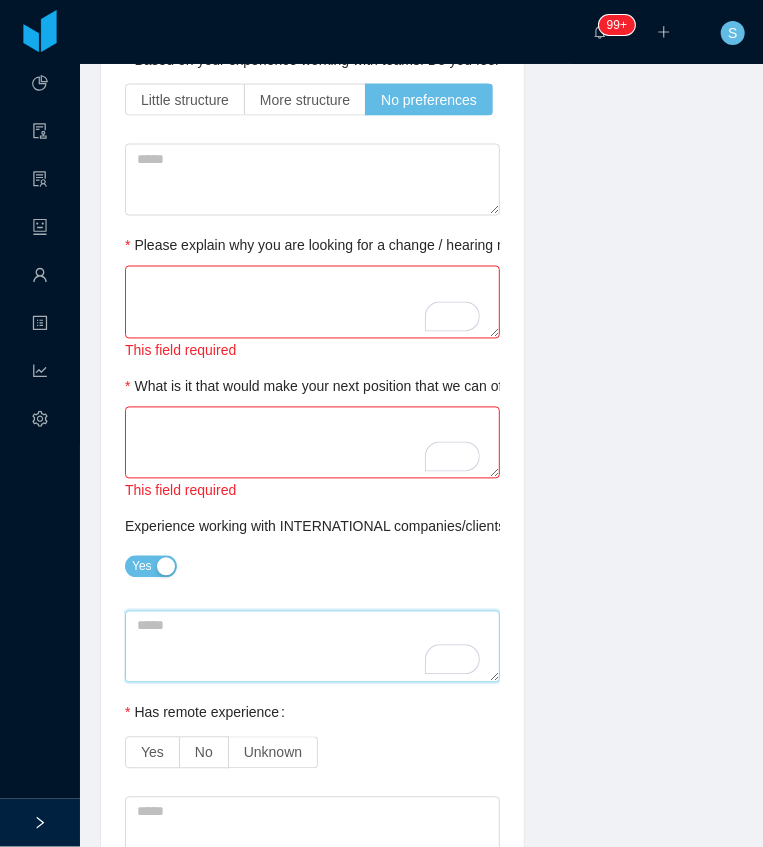 click at bounding box center (312, 647) 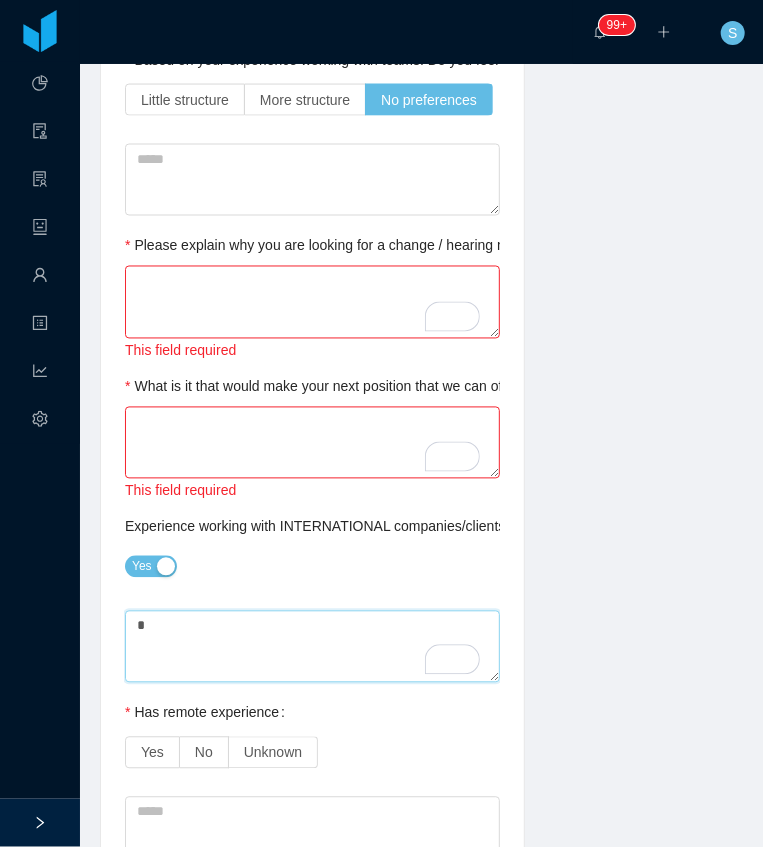 type 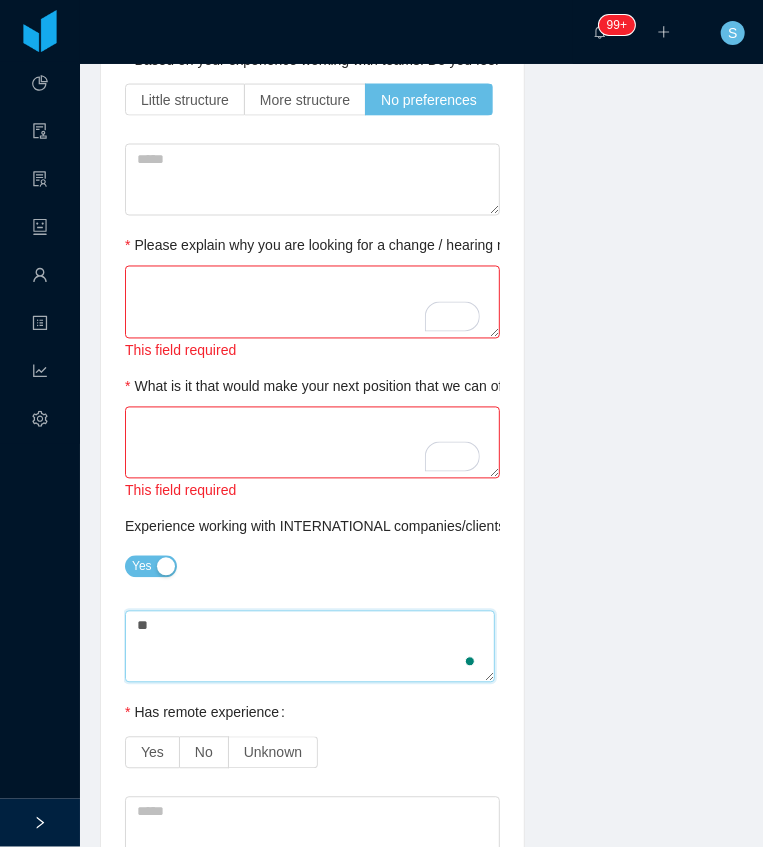 type 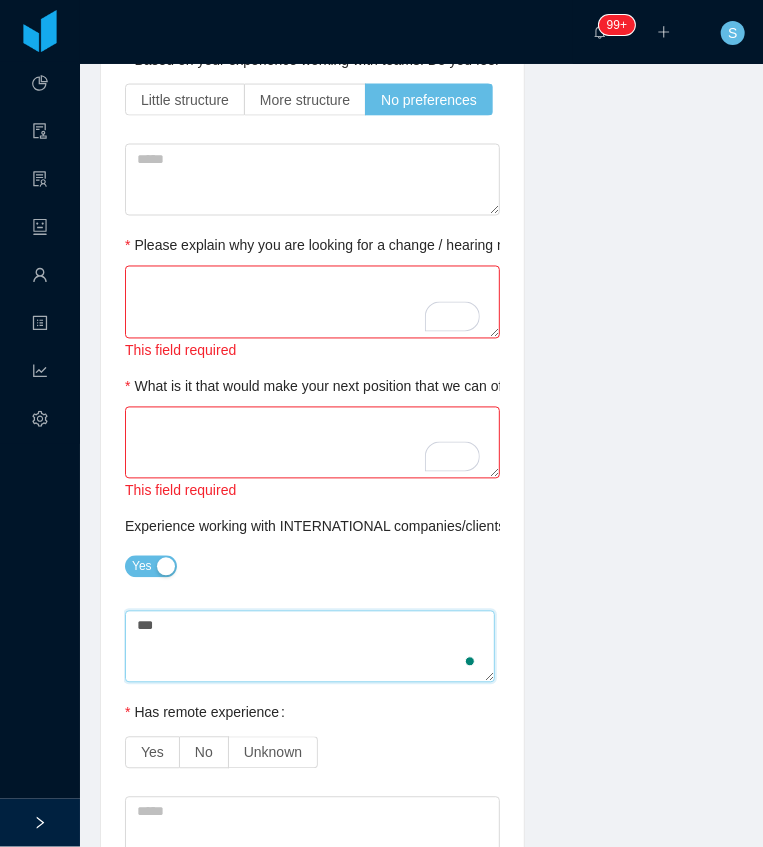 type 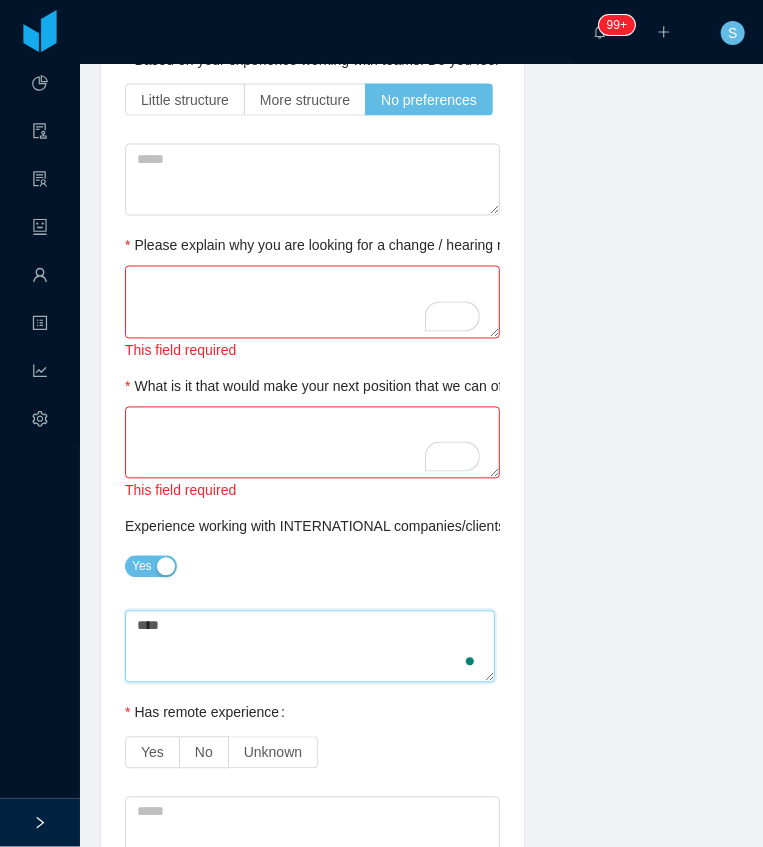 type 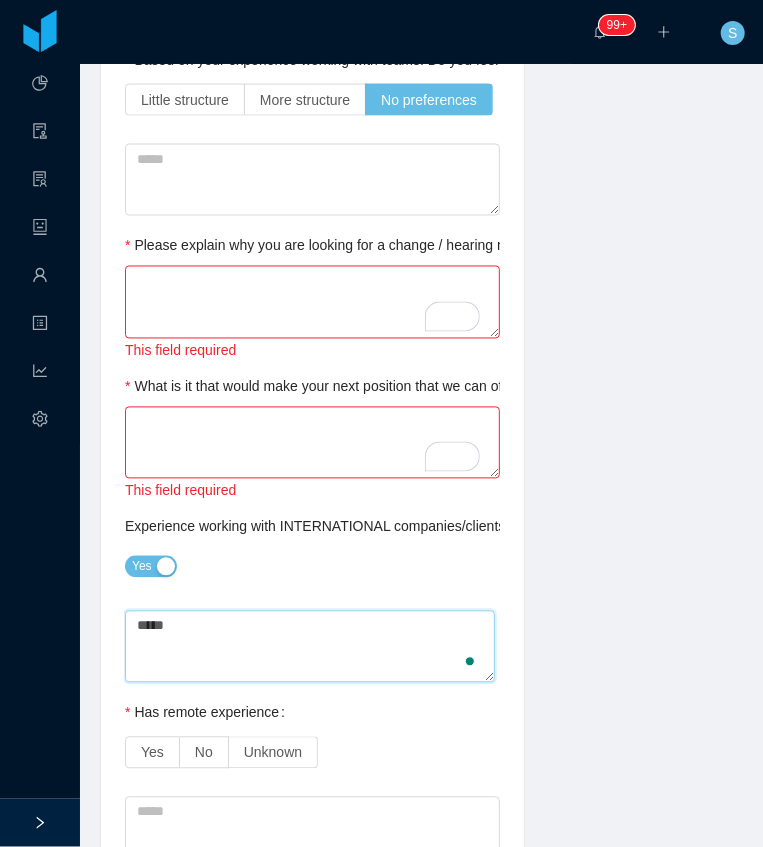 type 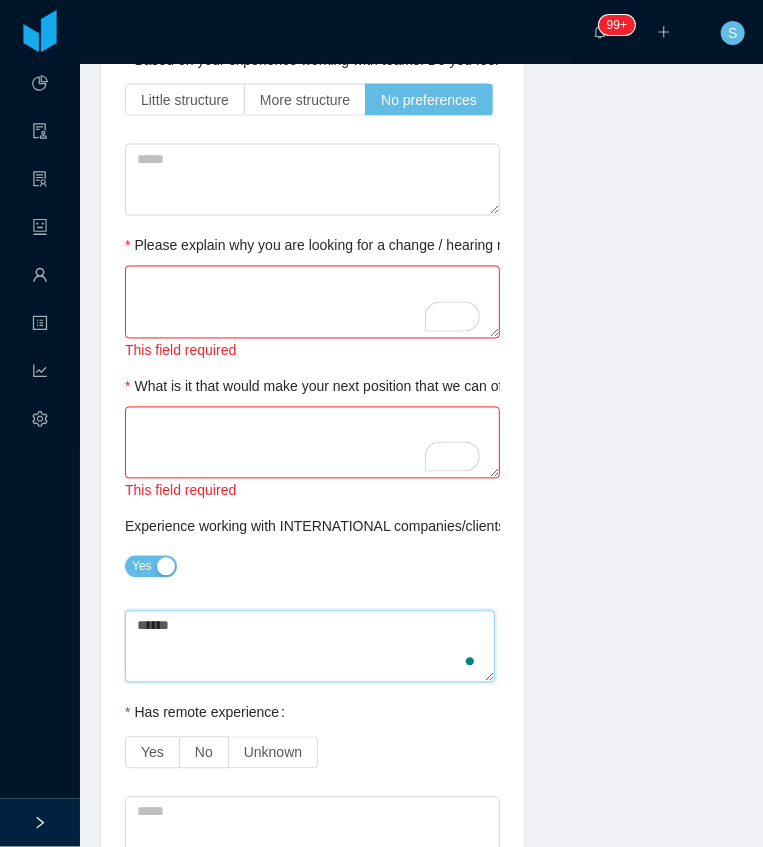 type 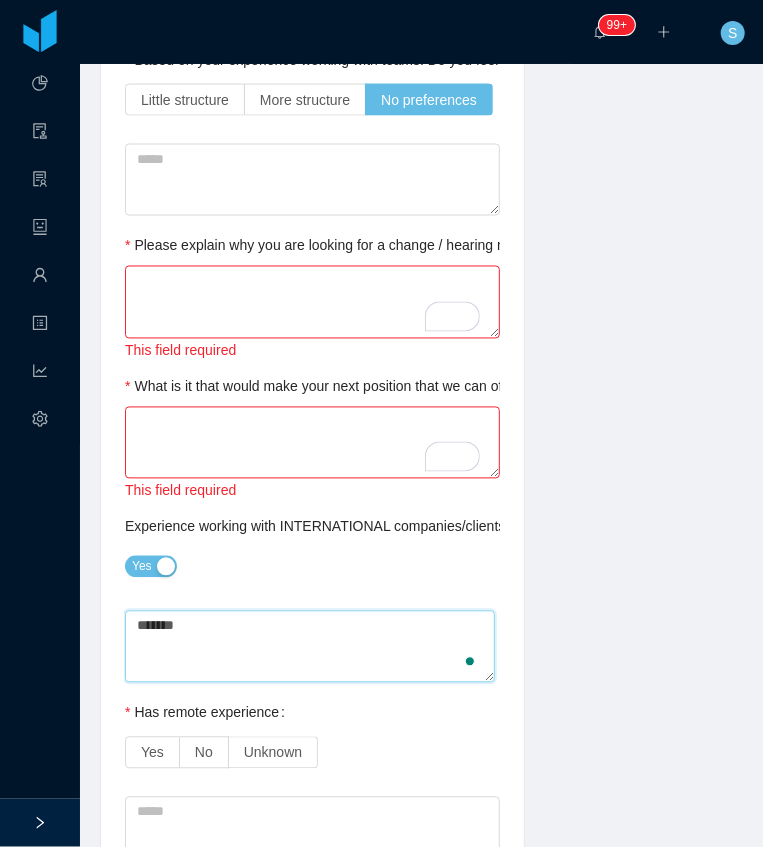 type 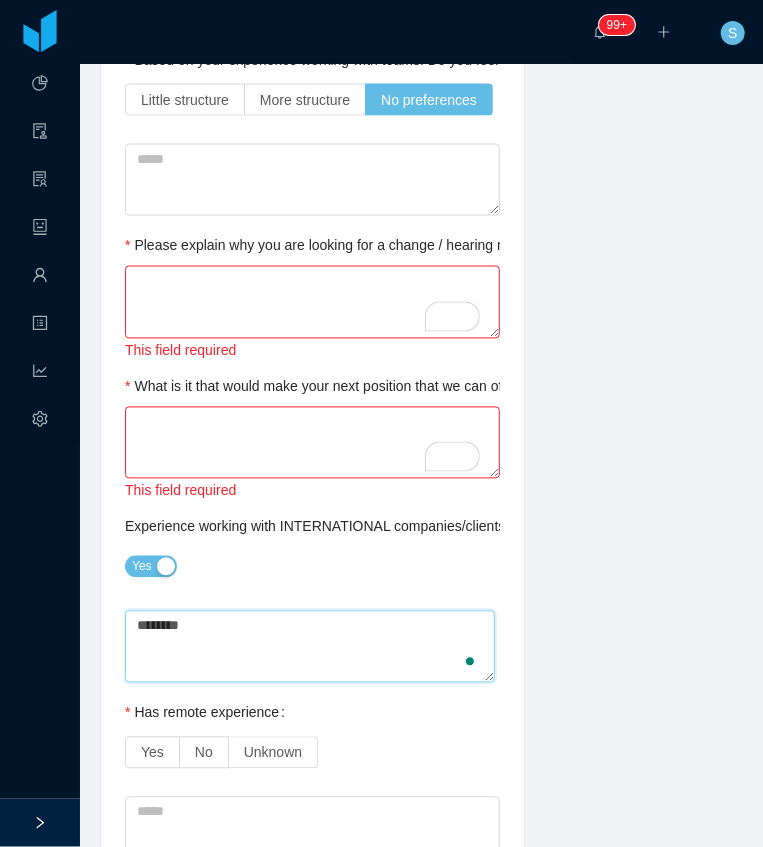 type 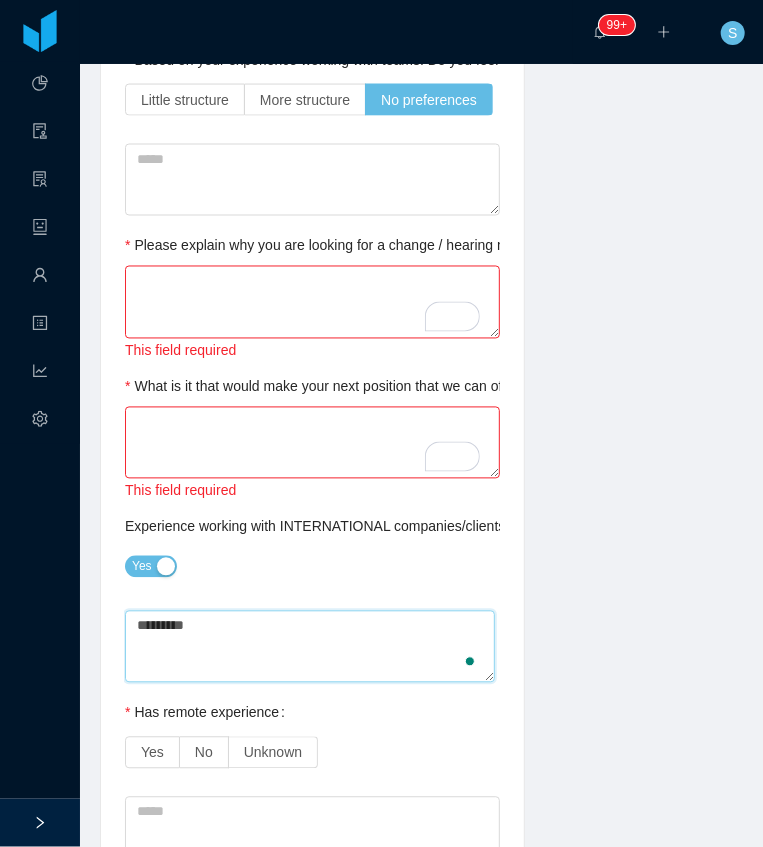 type 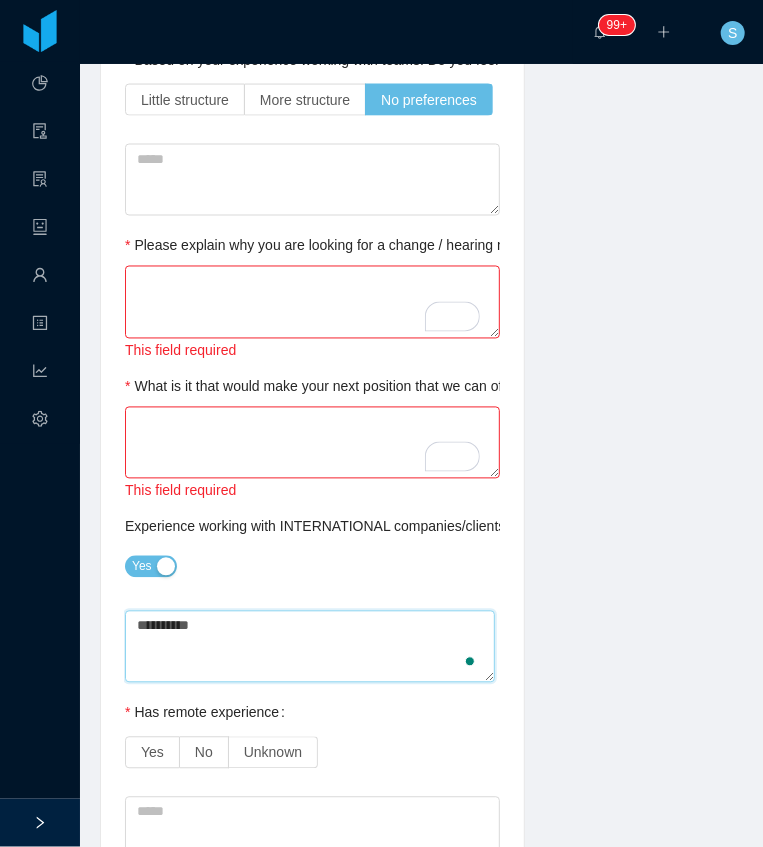 type 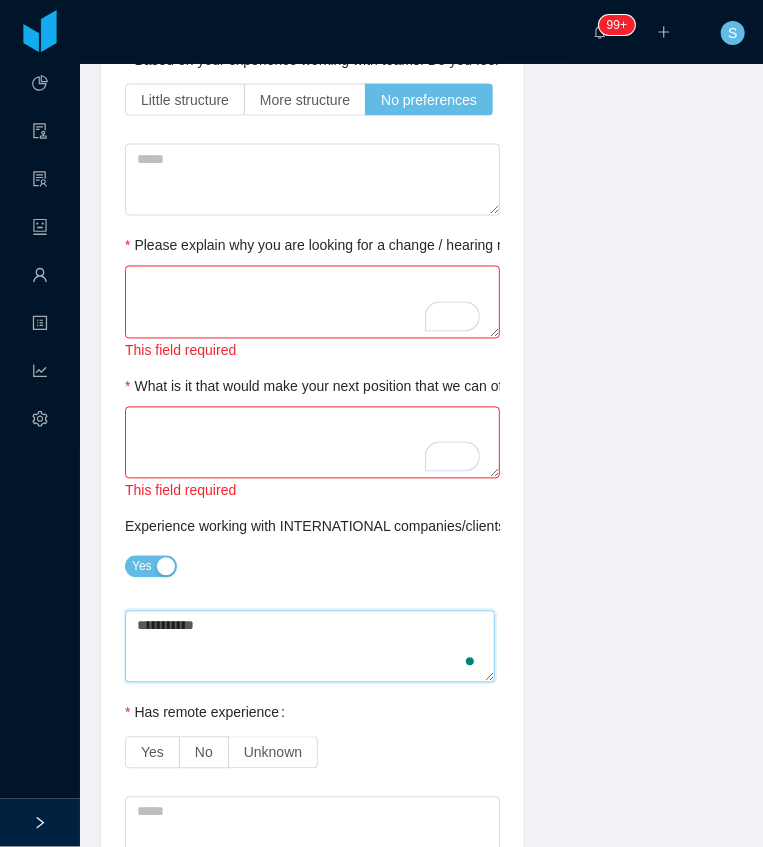 type 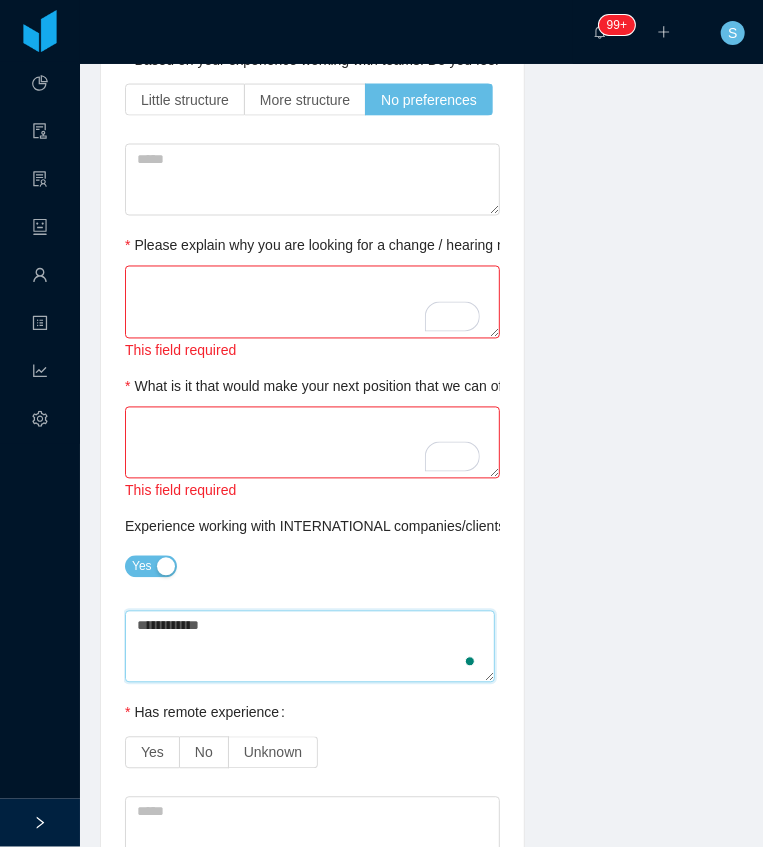 type 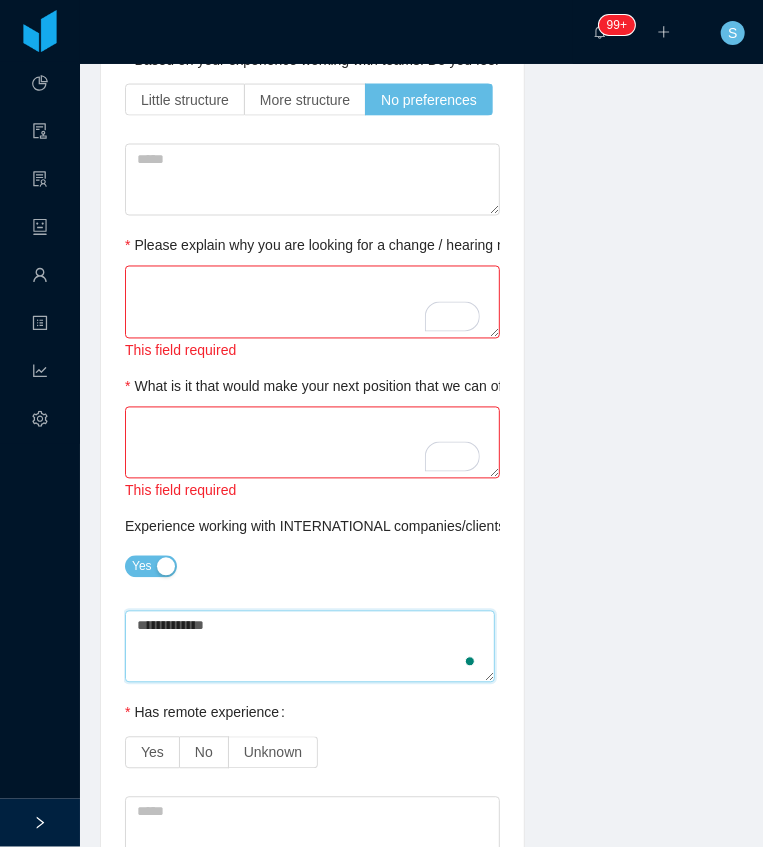 type 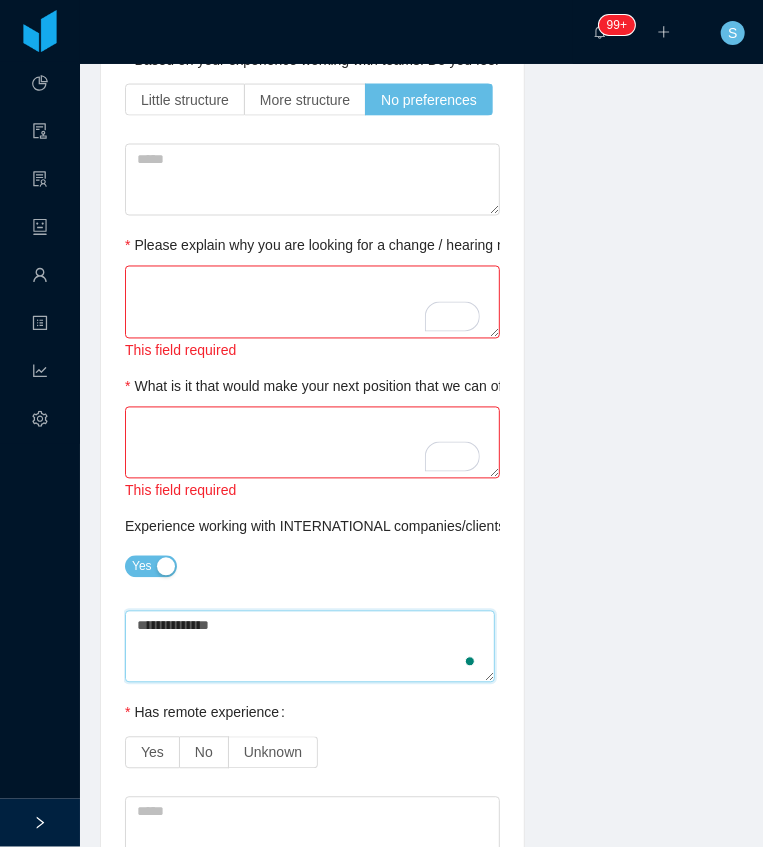 type 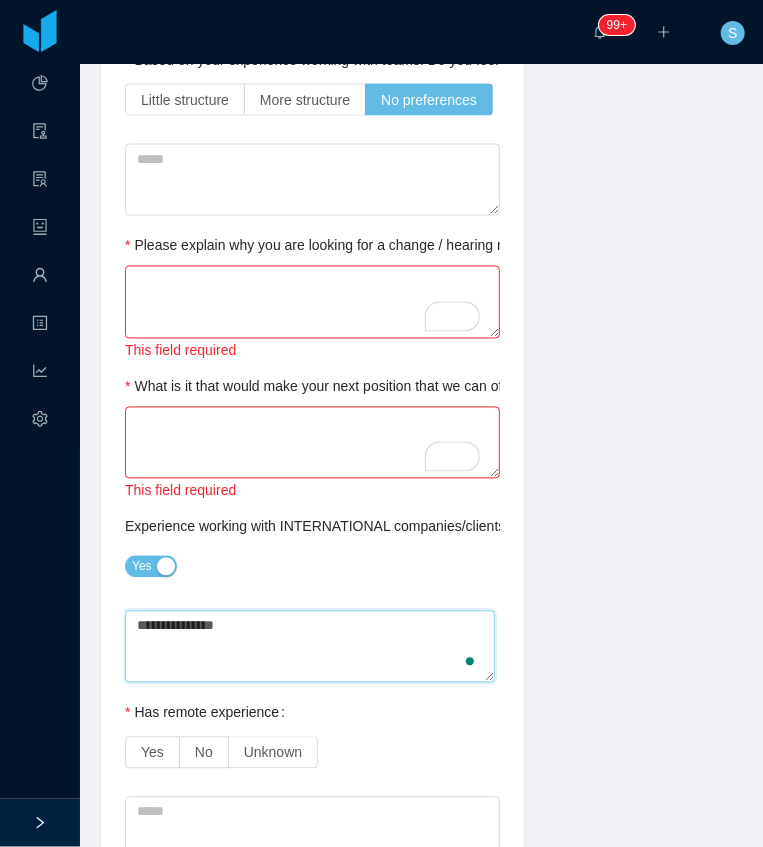 type 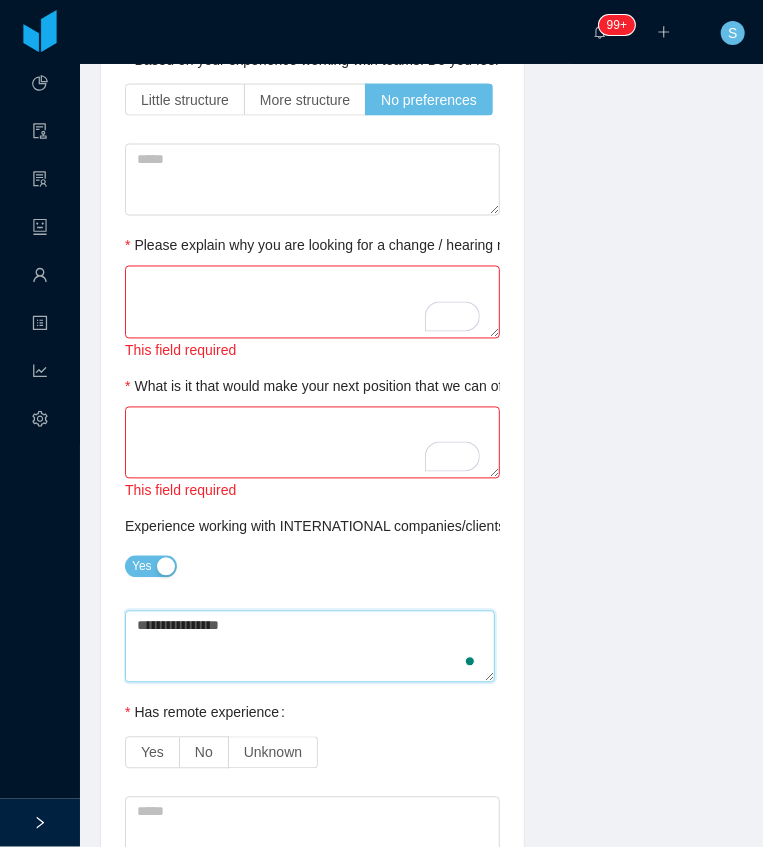 type 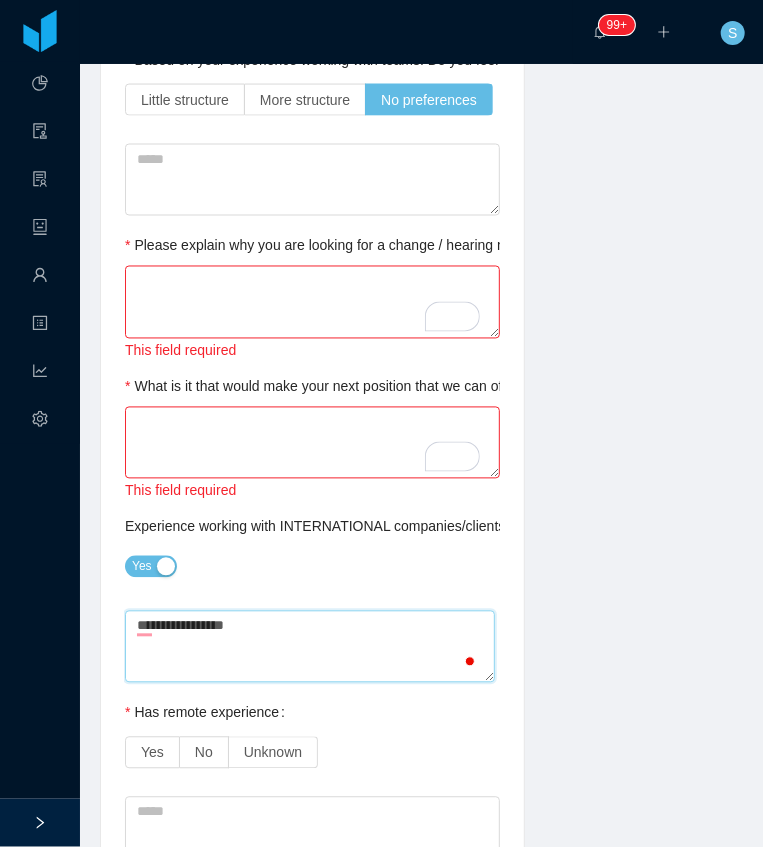 type 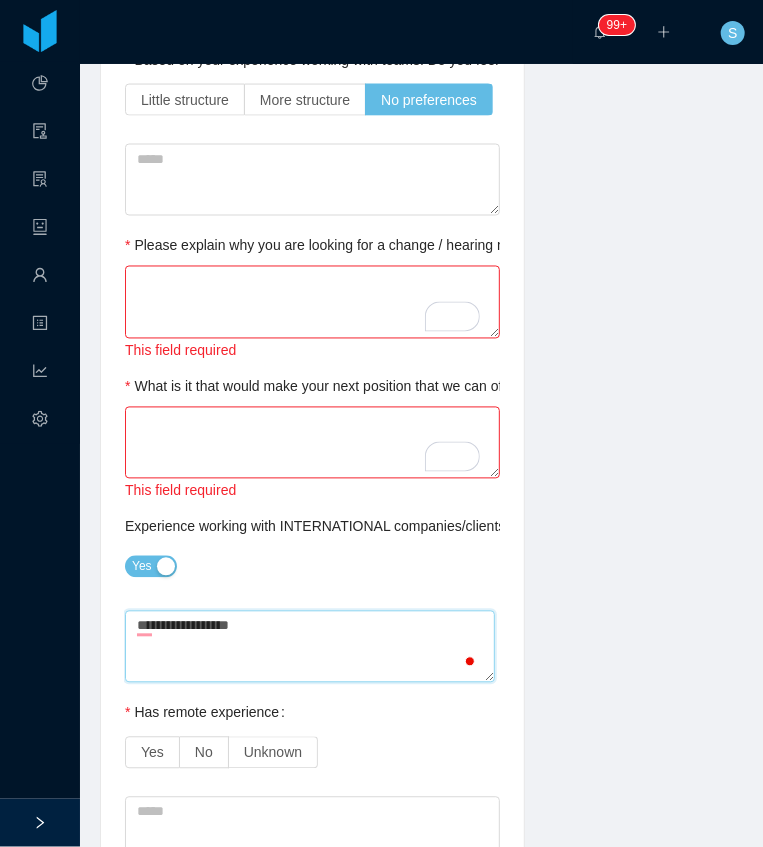 type 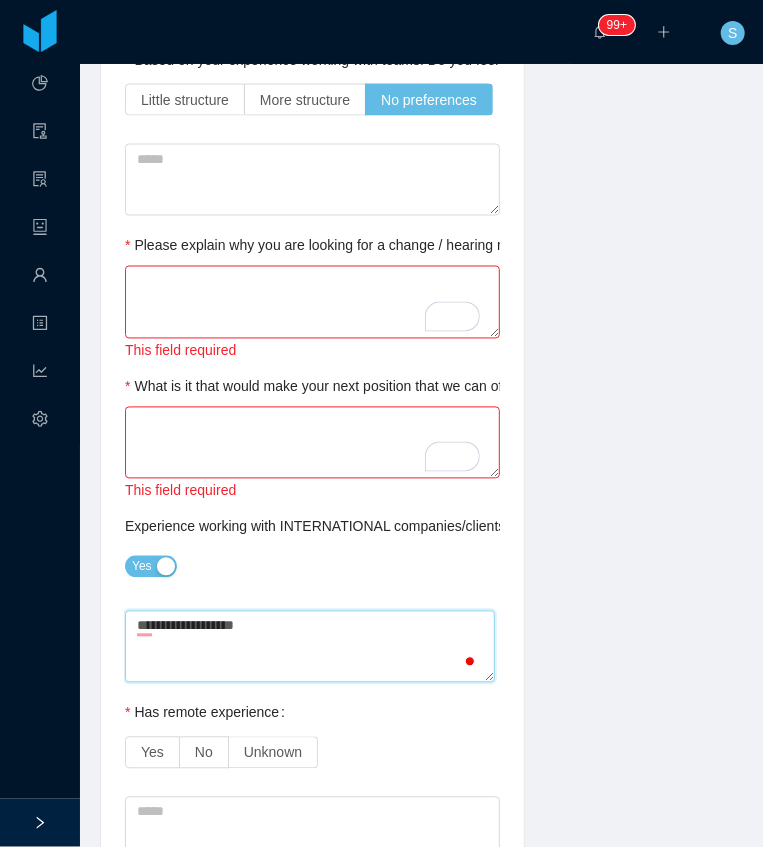 type 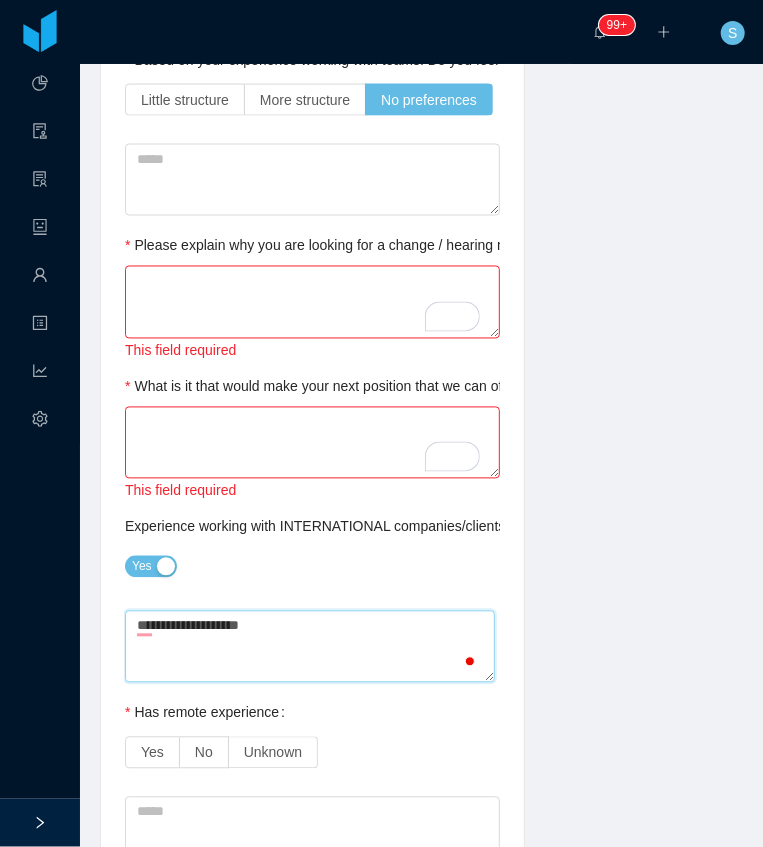 type 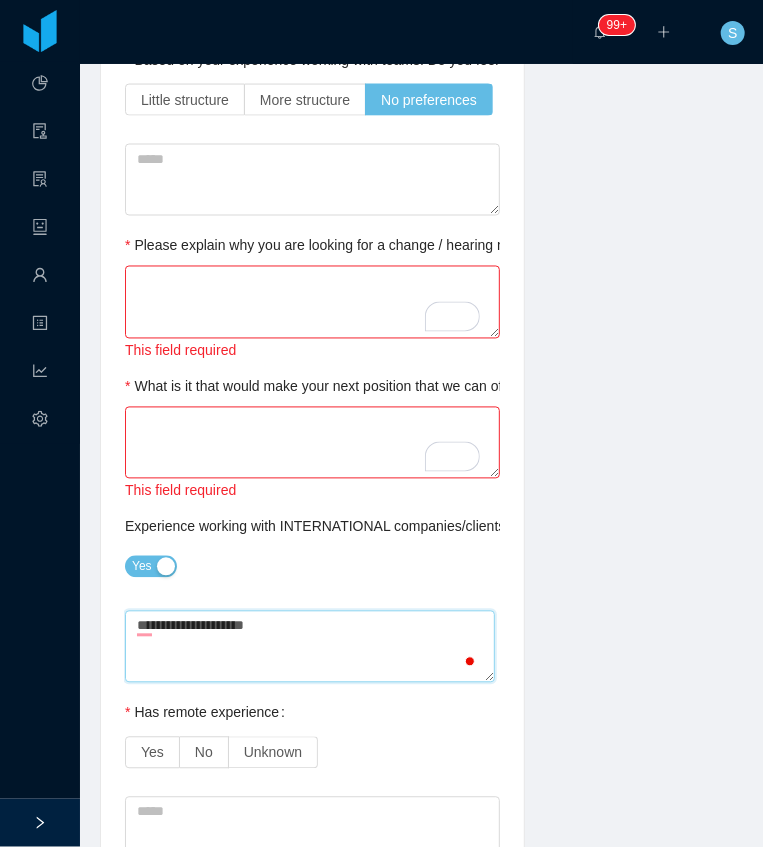 type 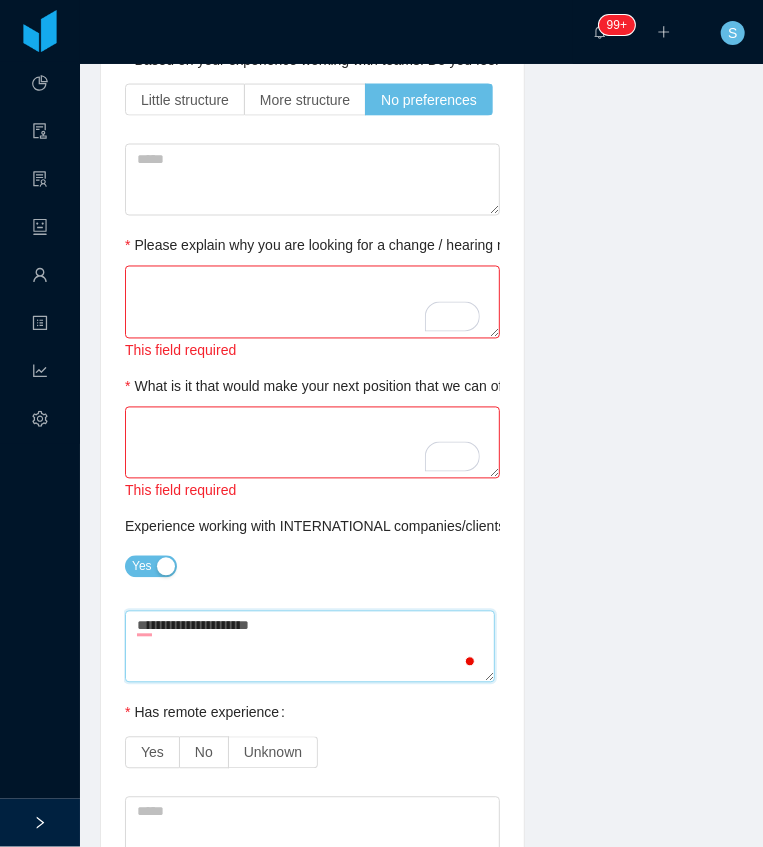 type 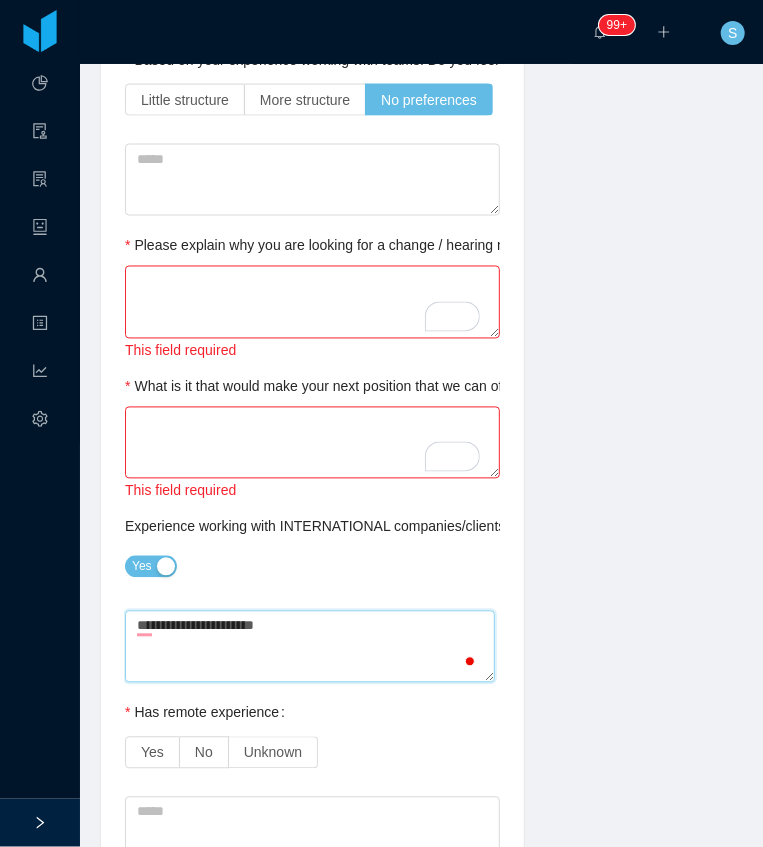 type 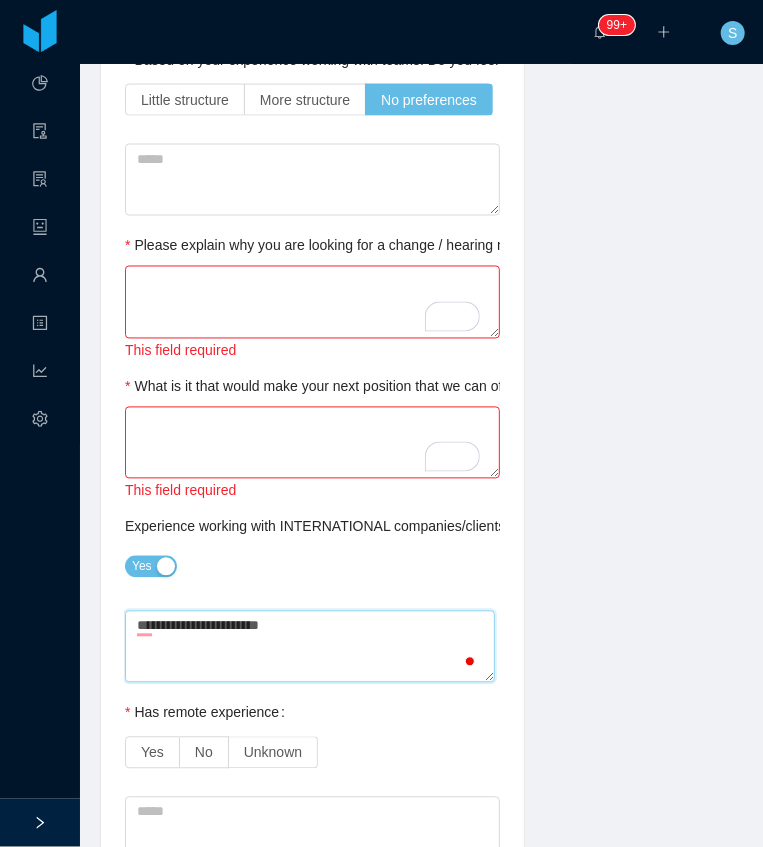type 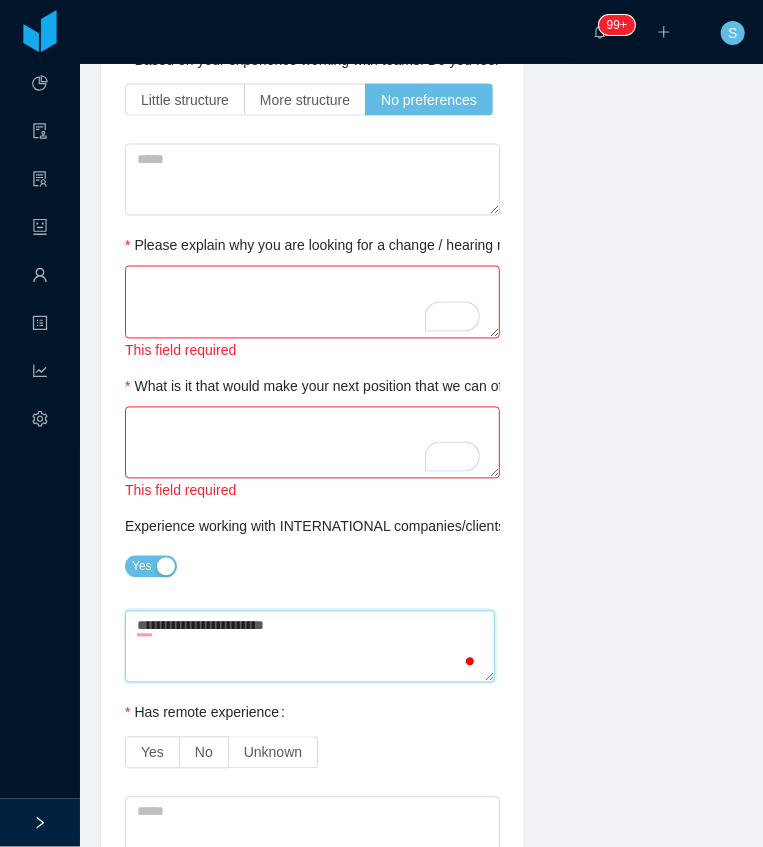 type 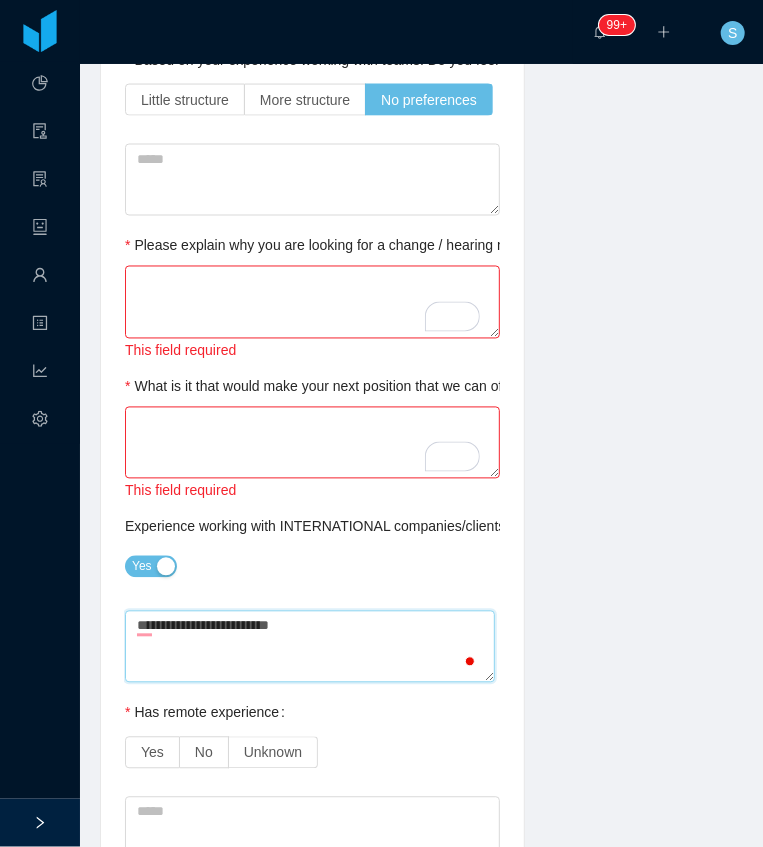 type 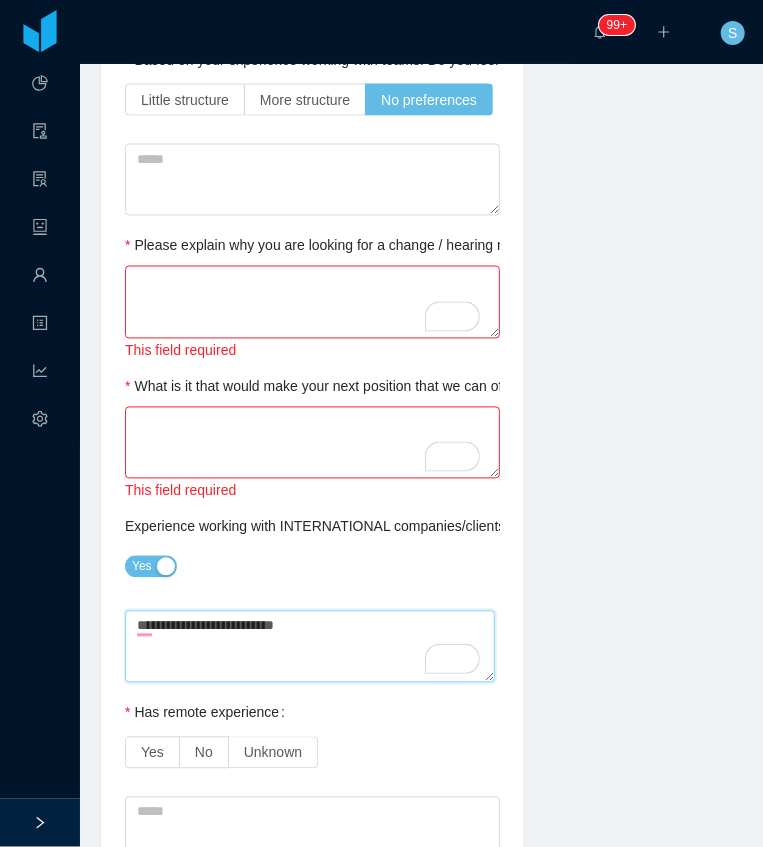 type 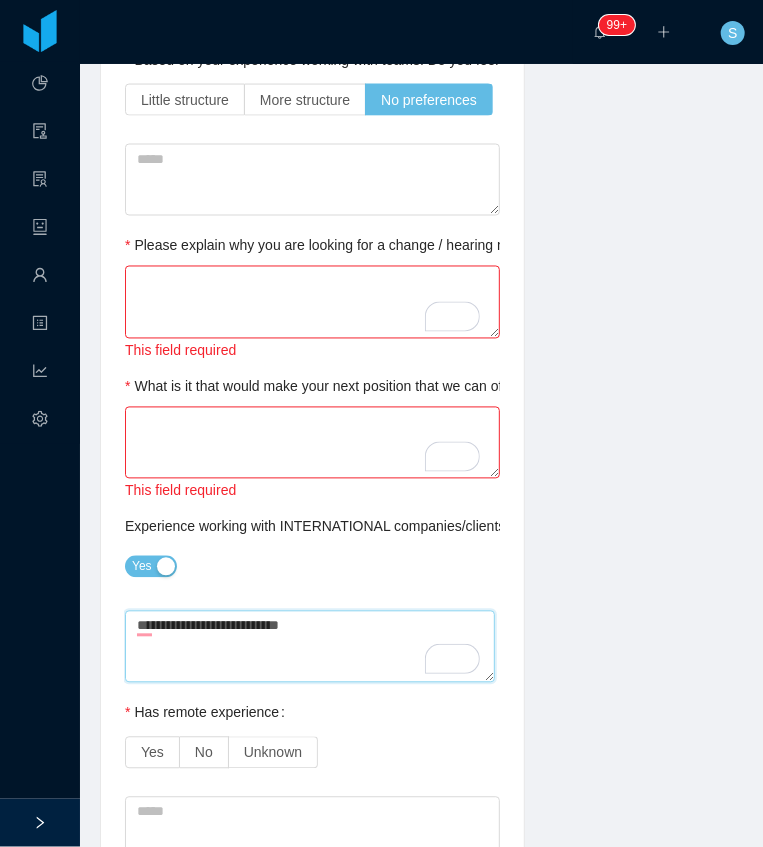 type 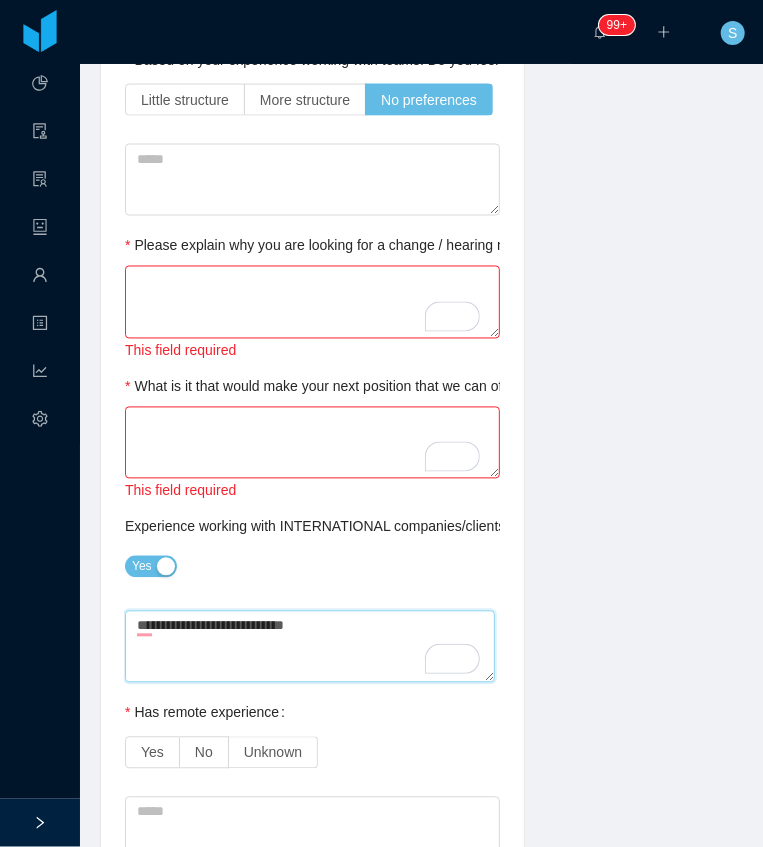 type 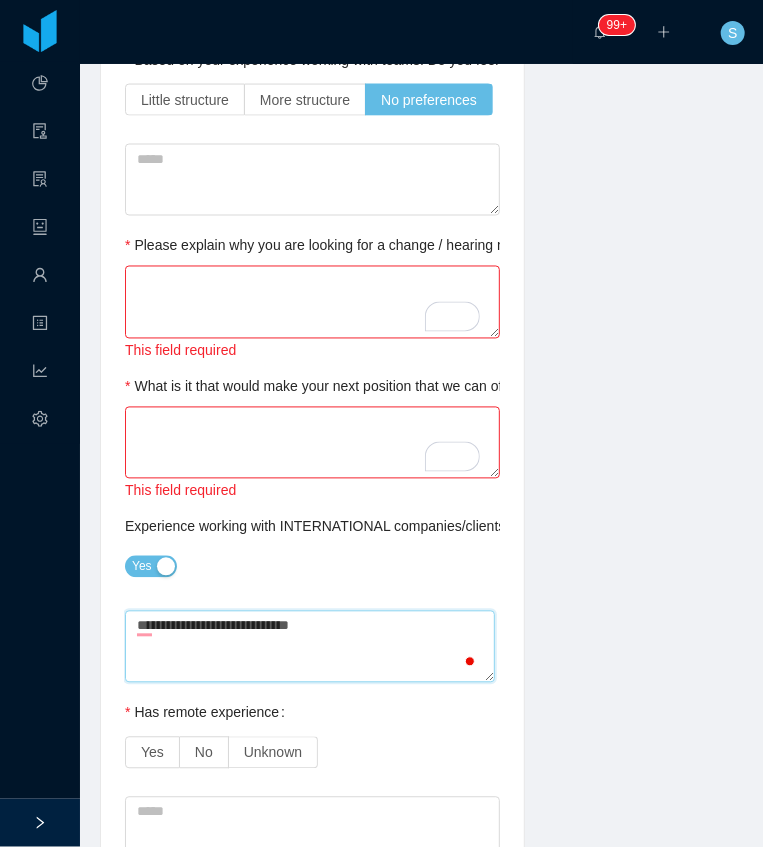 type 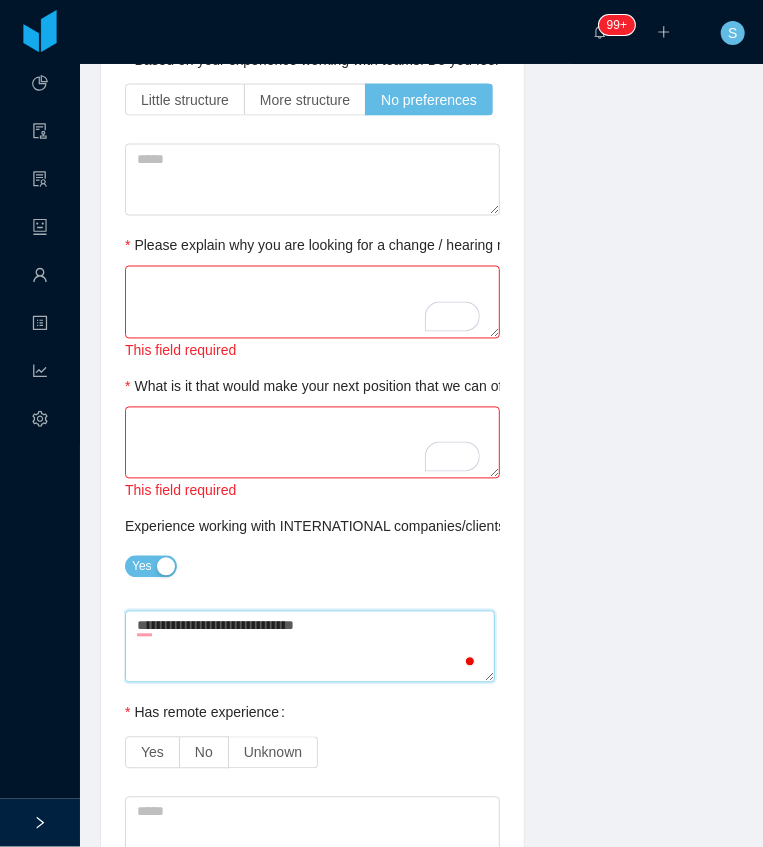 type 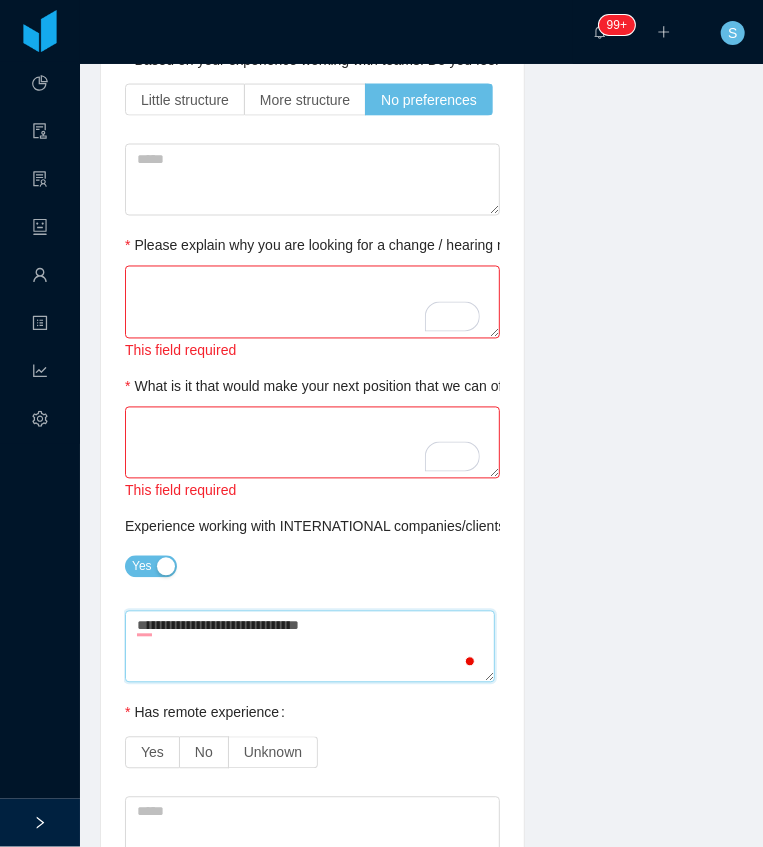 type 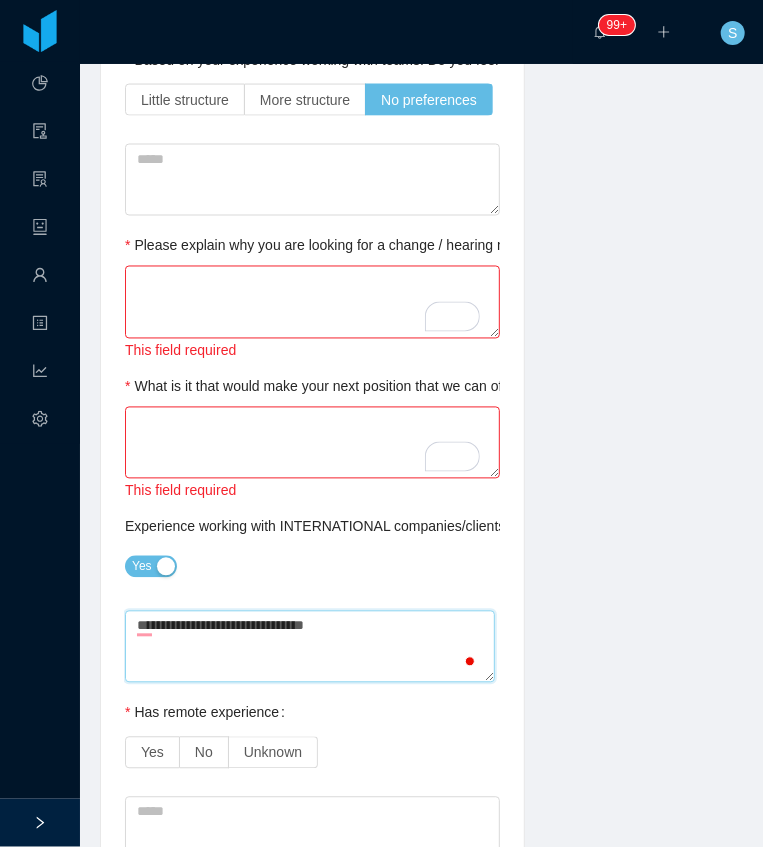 type on "**********" 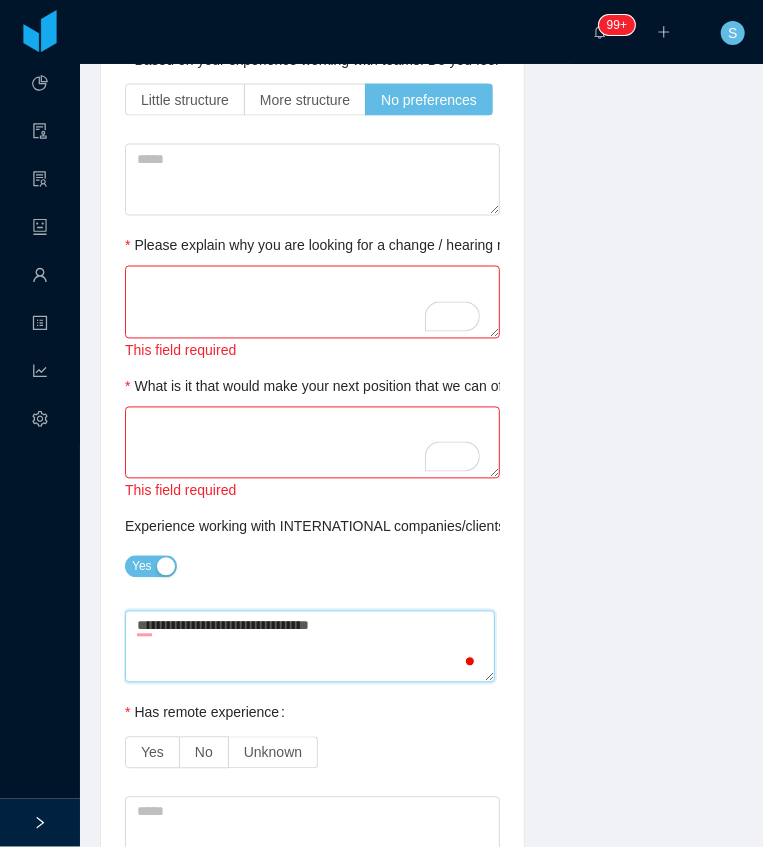 type 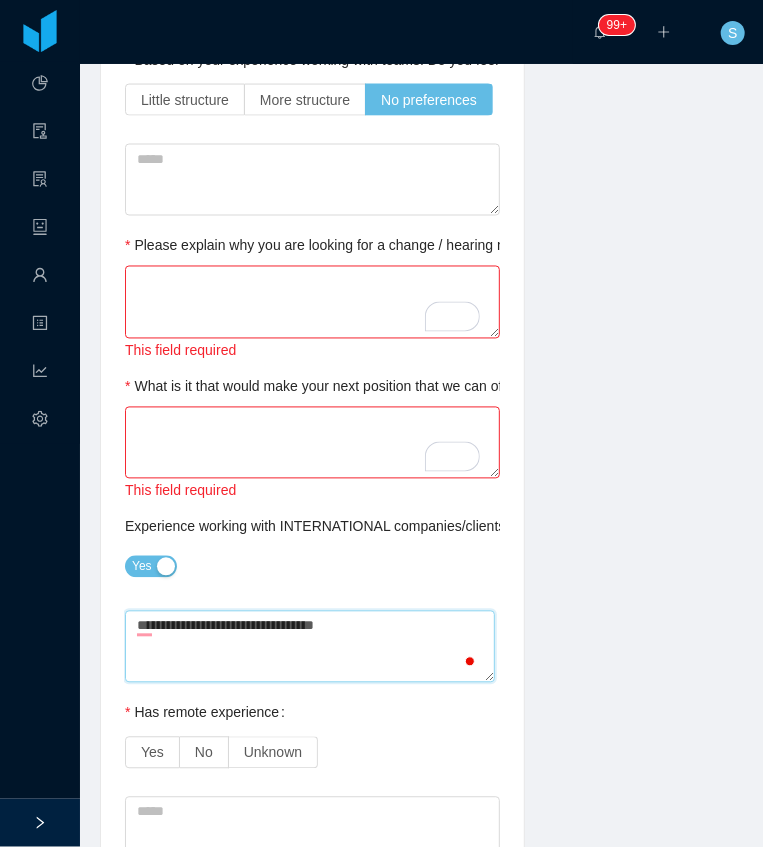 type 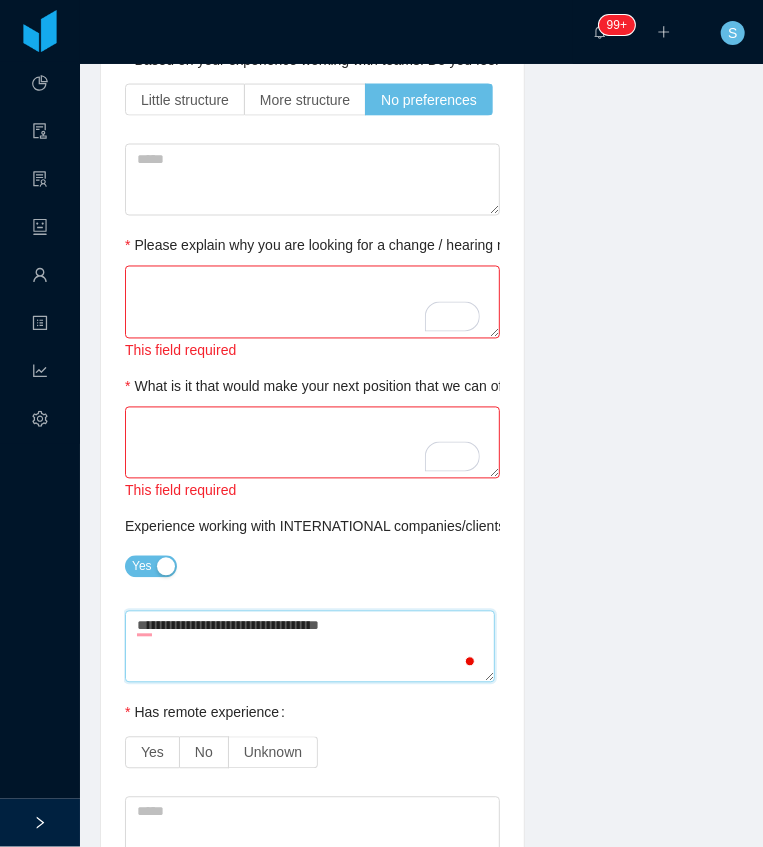 type 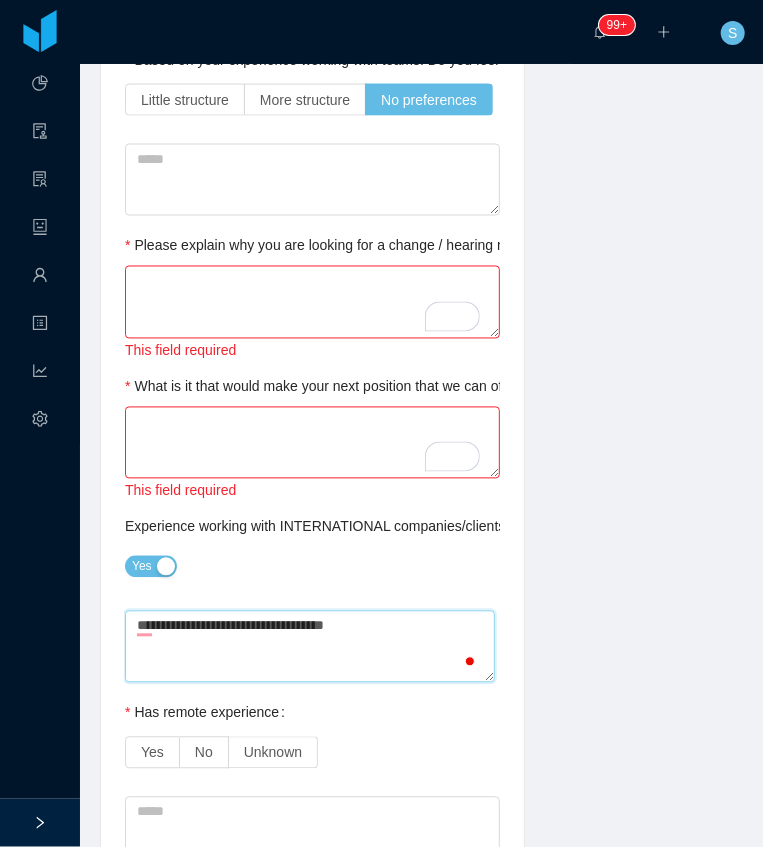 type 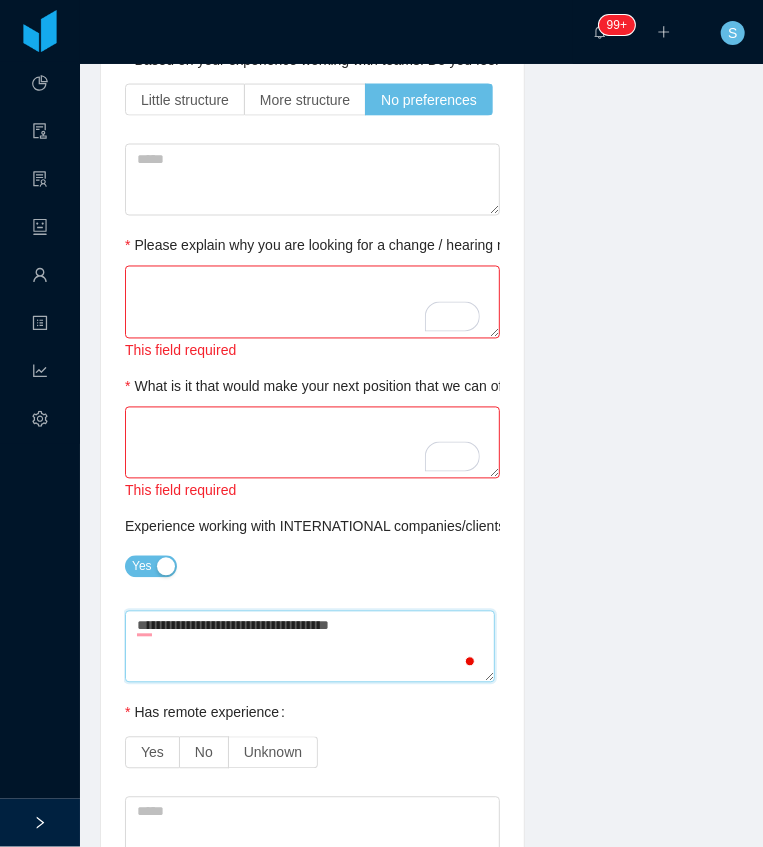 type 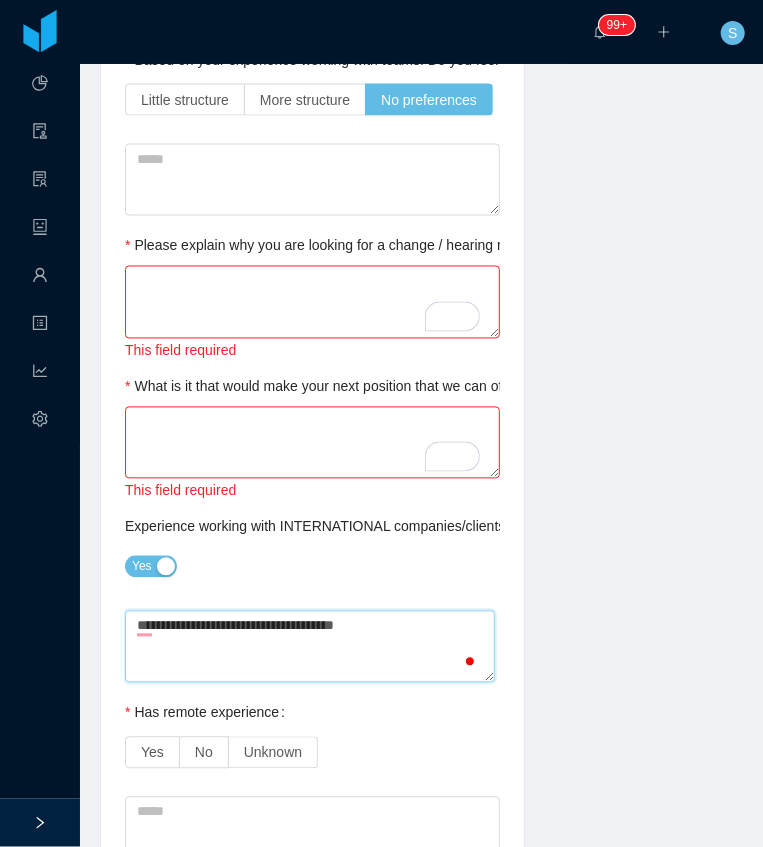 type 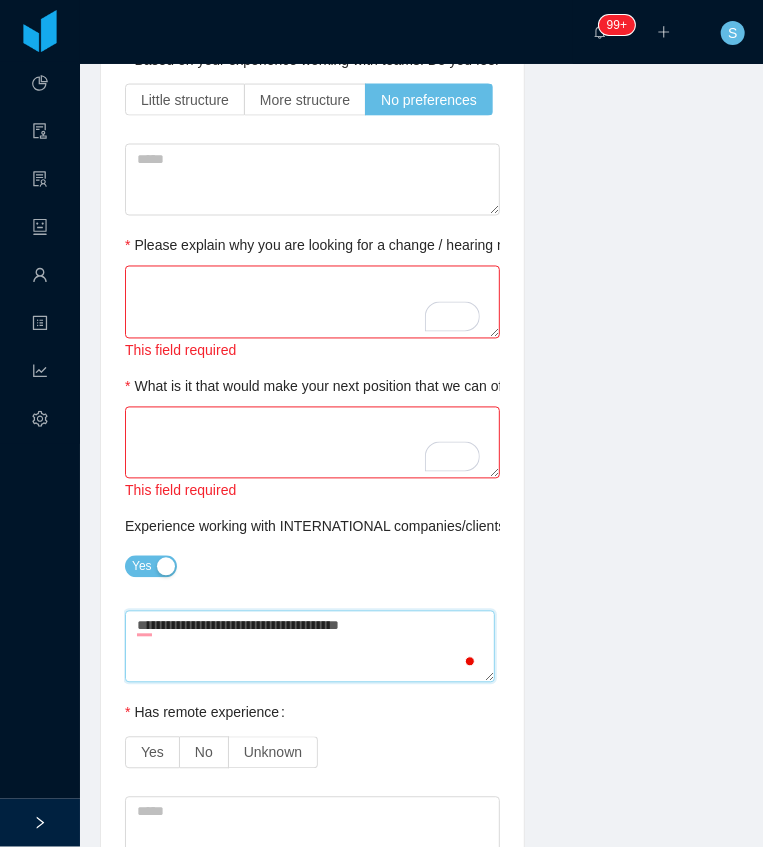 type 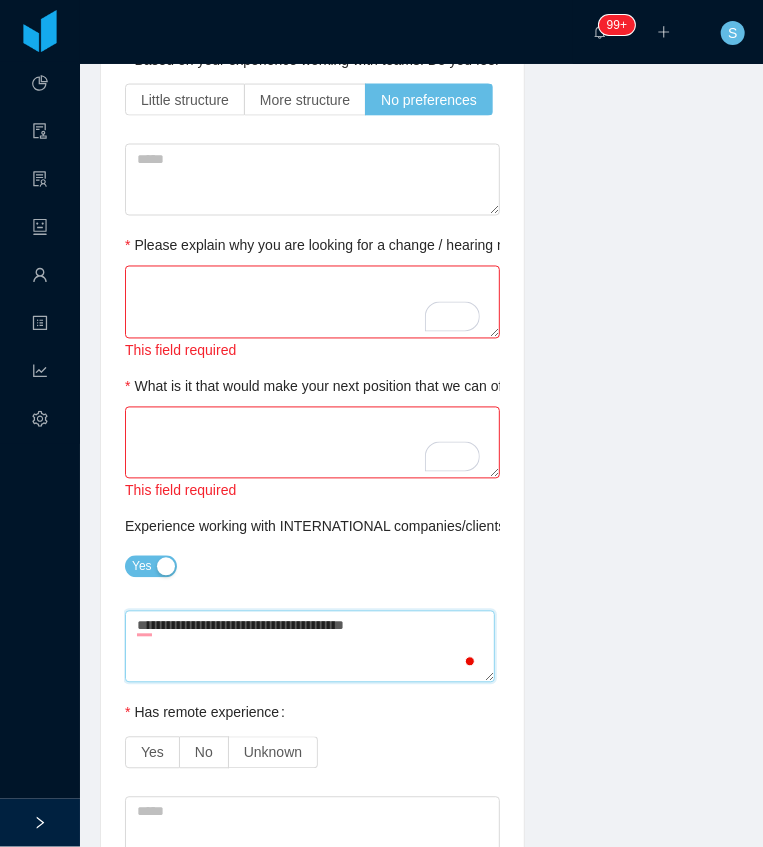type 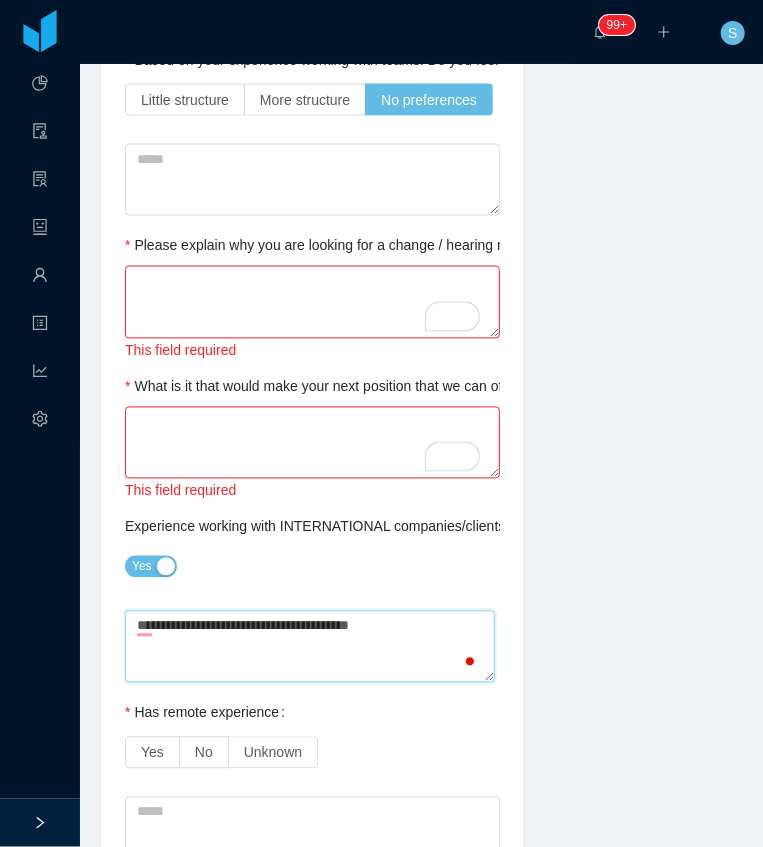 type 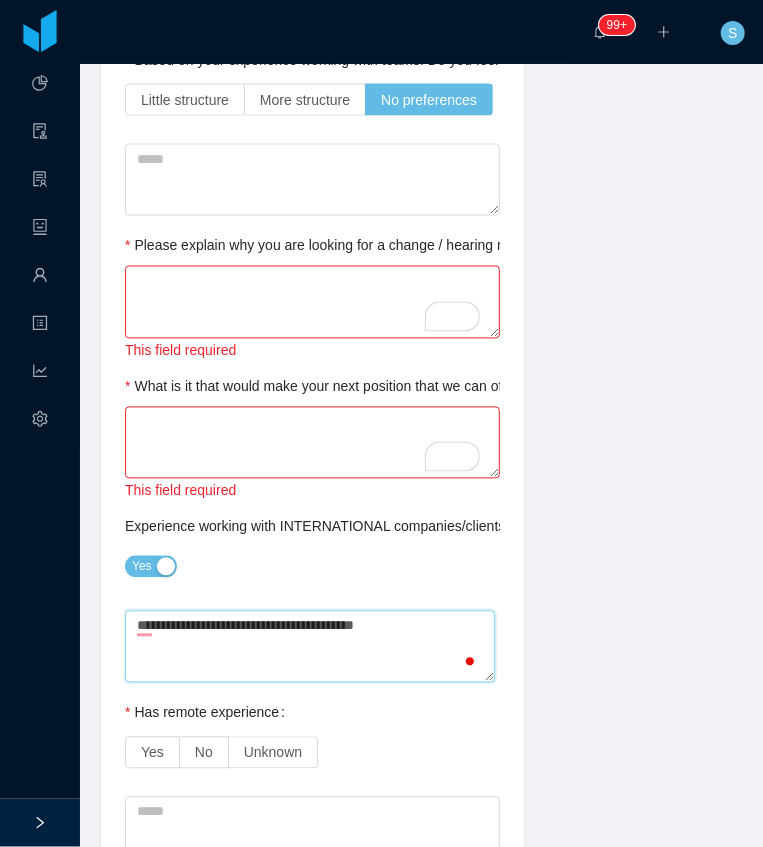 type 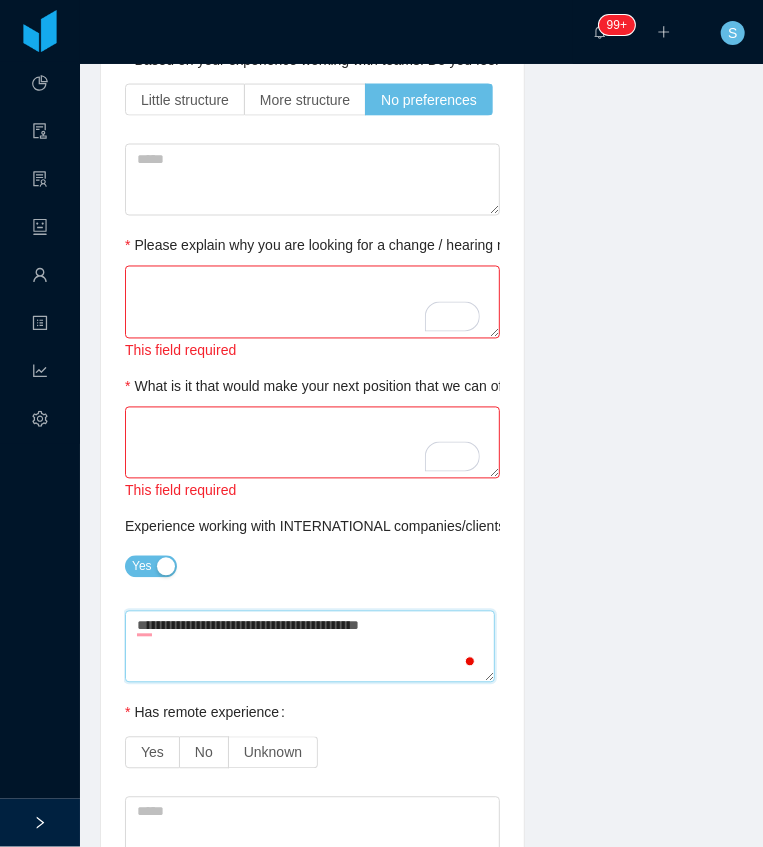 type 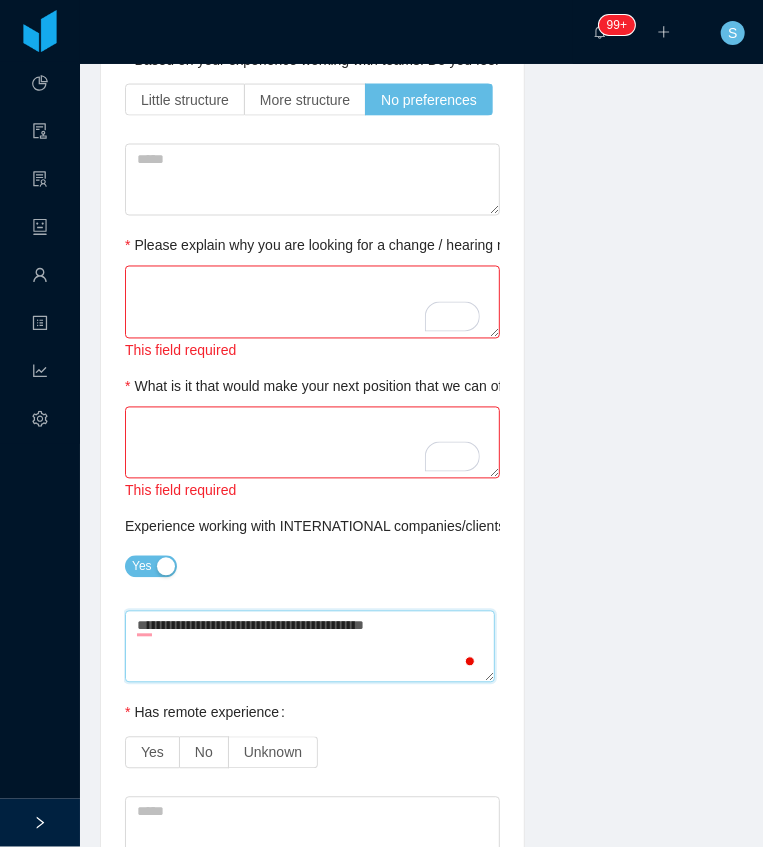 type 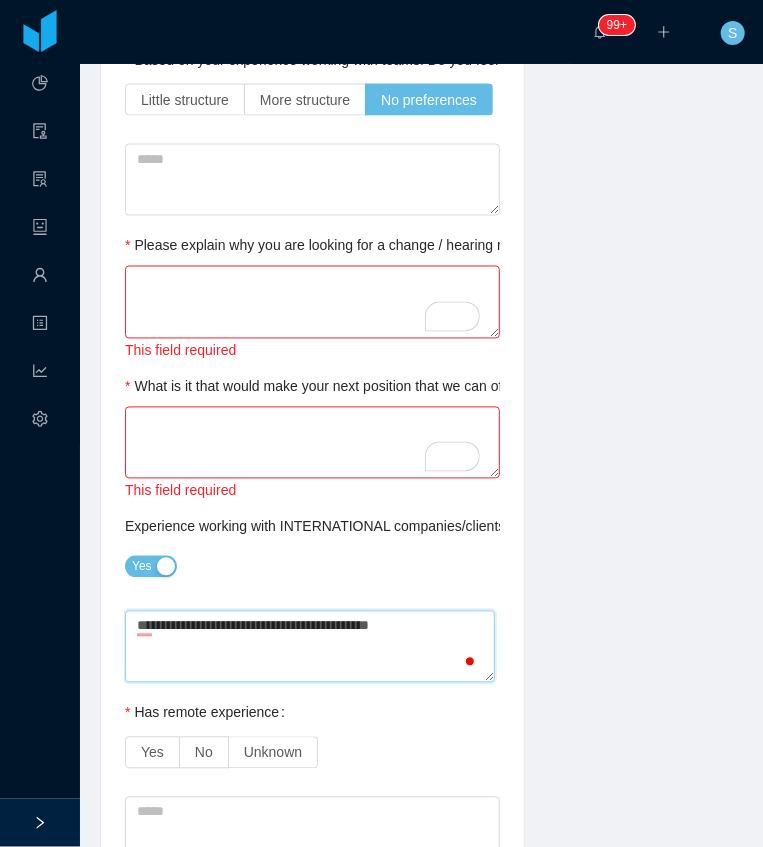 type 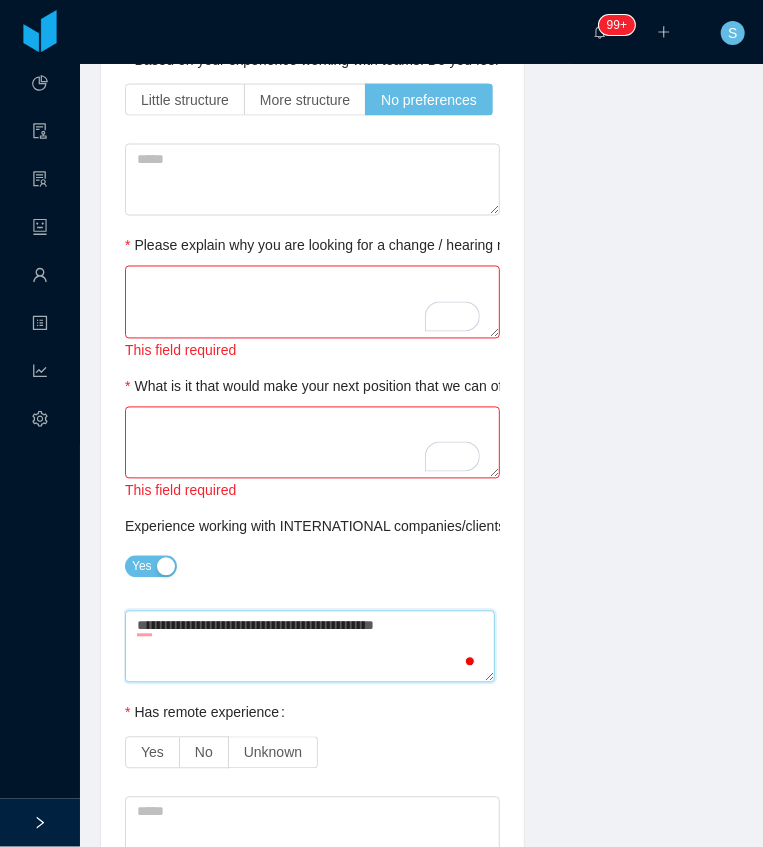 type 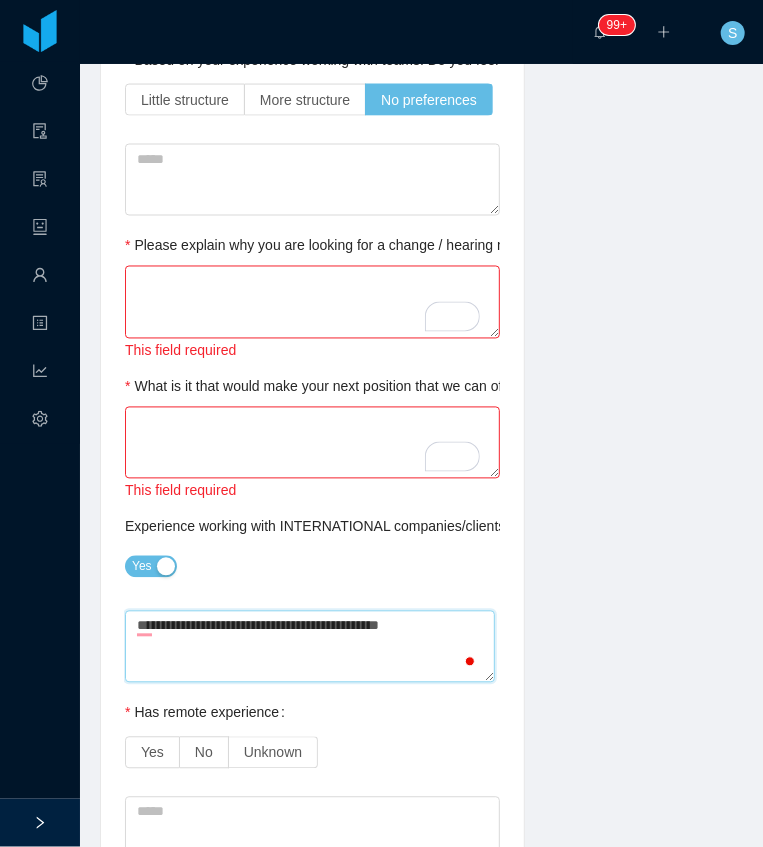 type 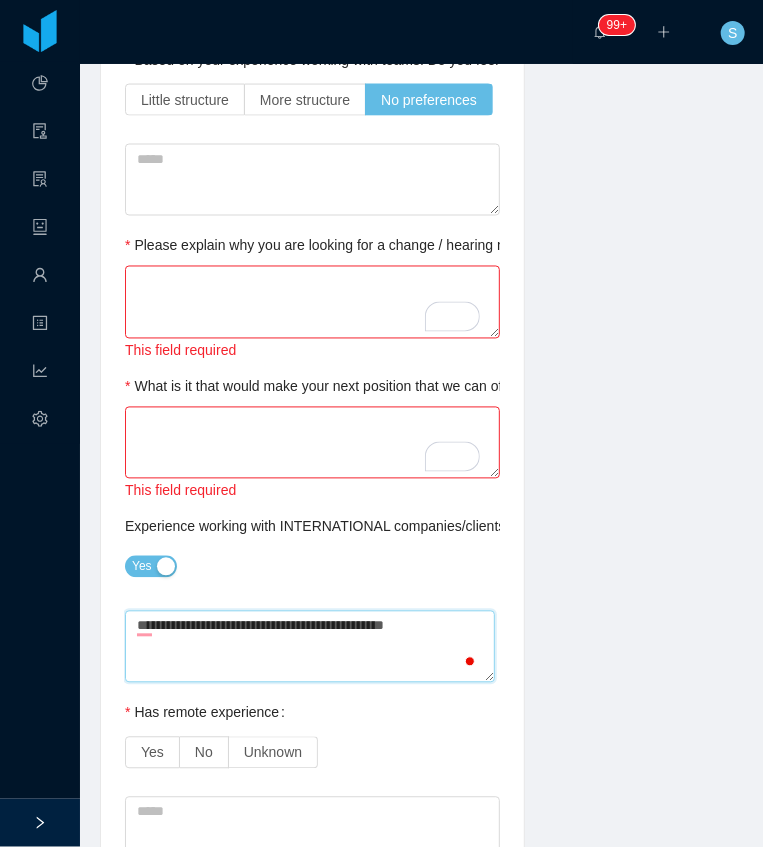 type 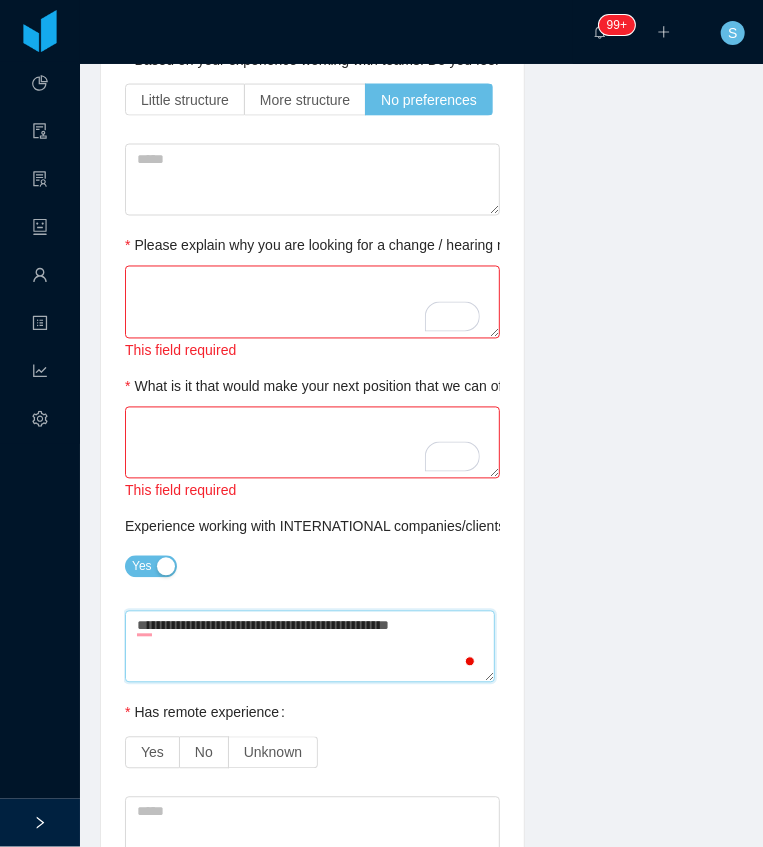 type on "**********" 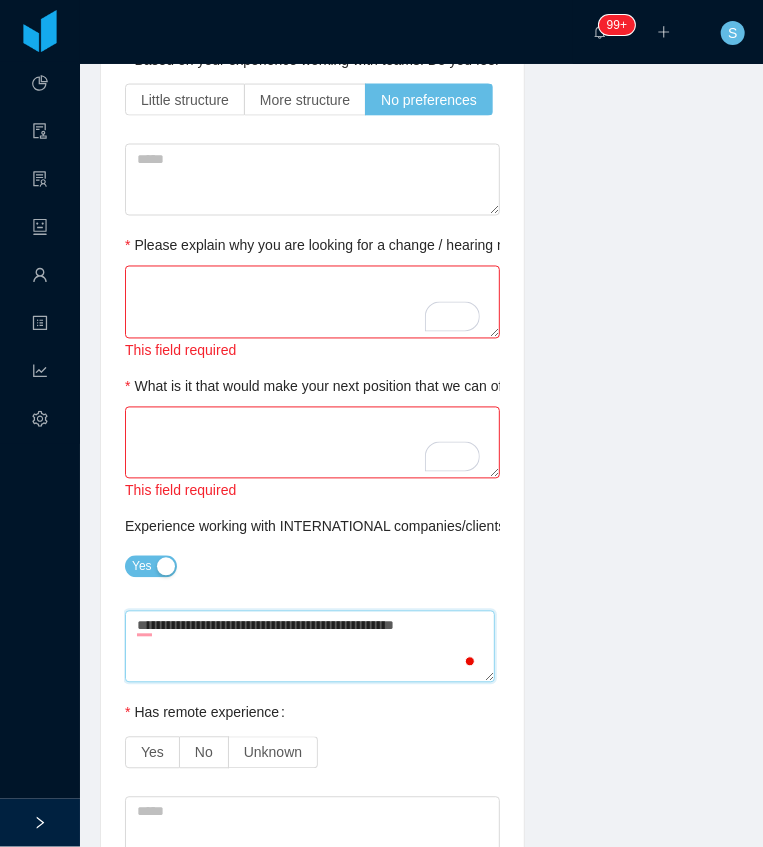 type 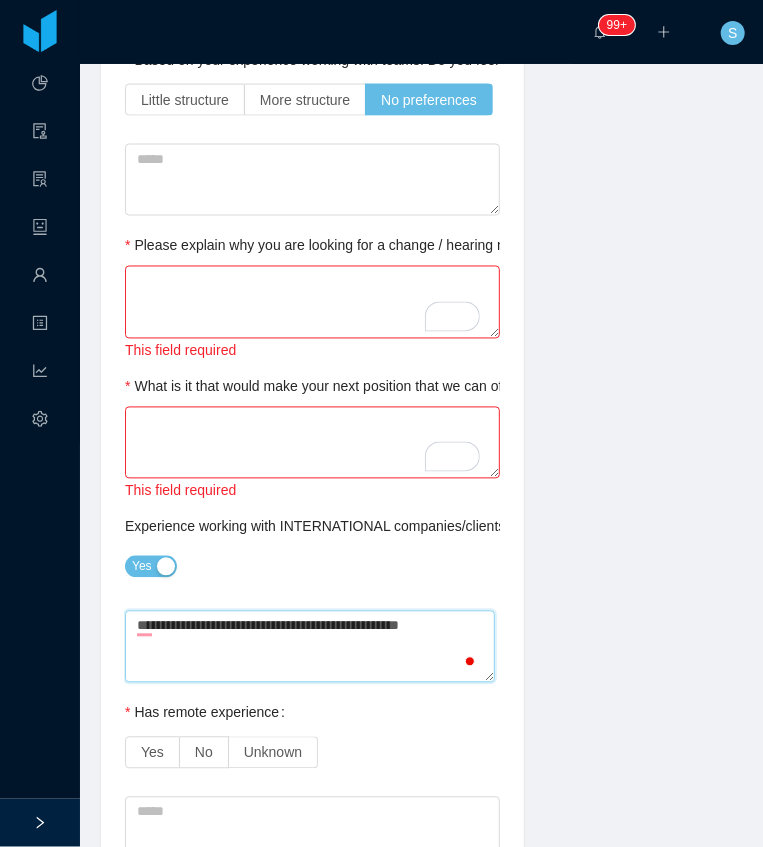 type 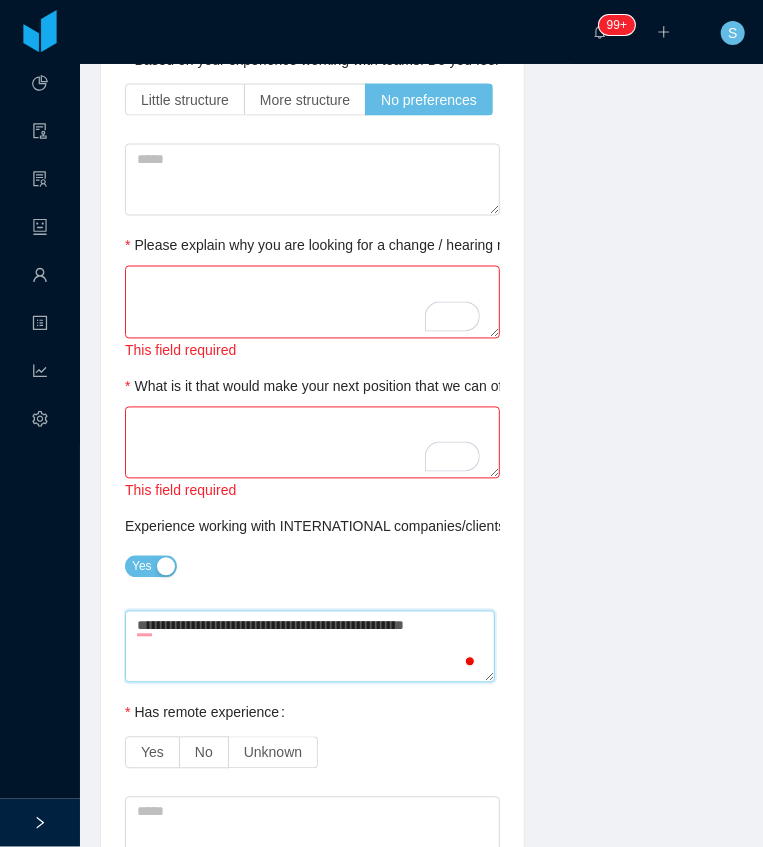 type 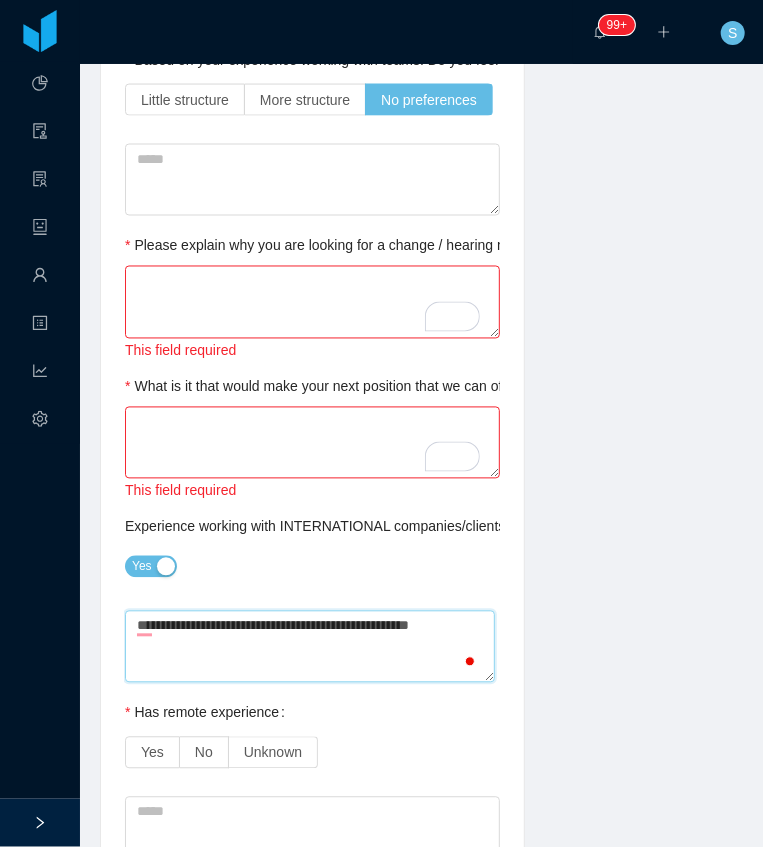 type 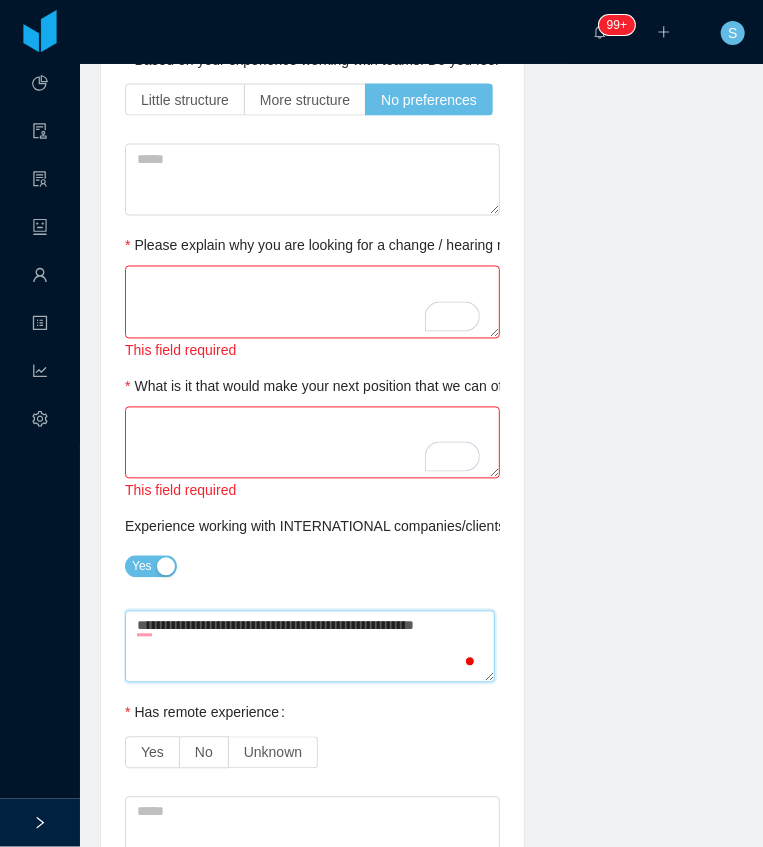 type 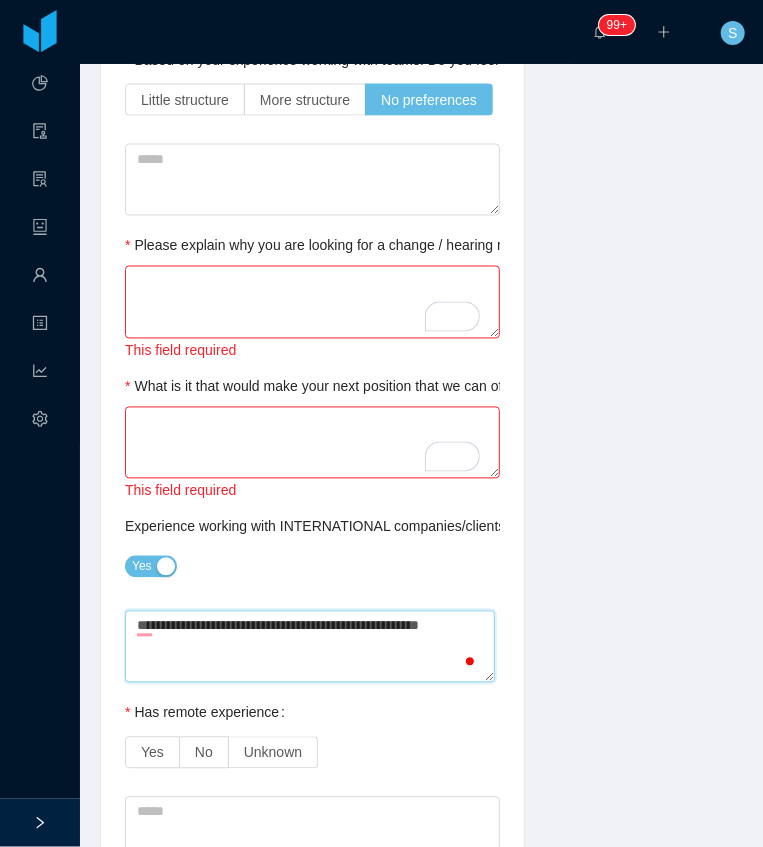 type 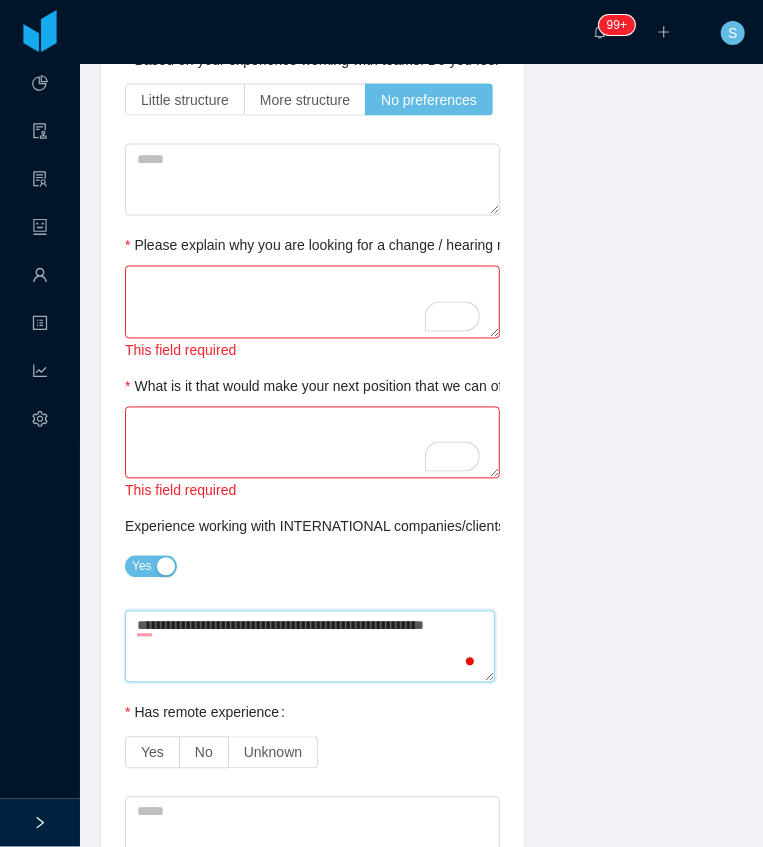type 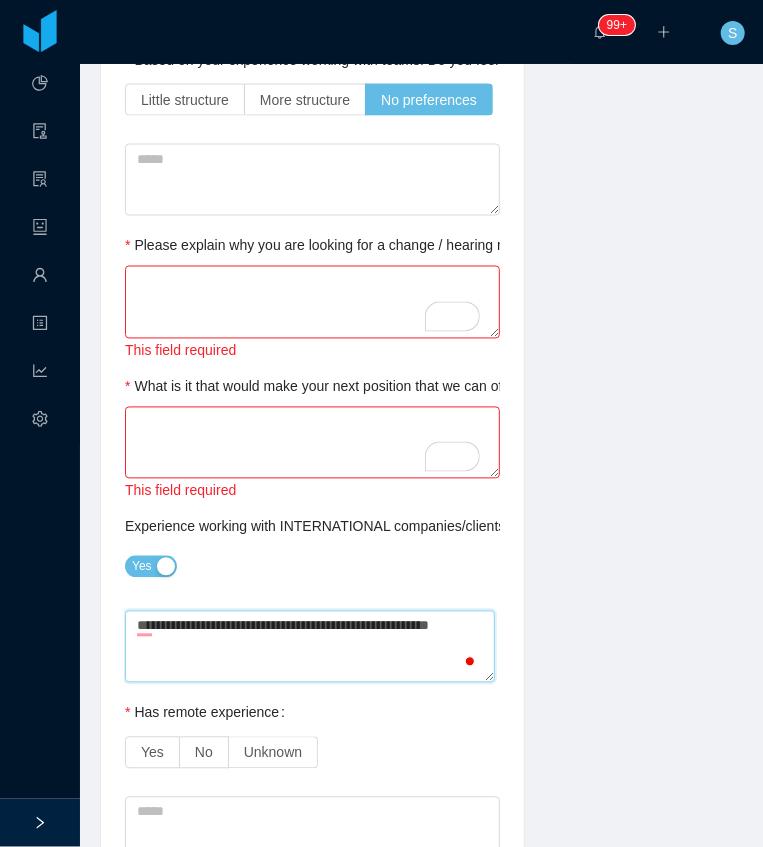 type 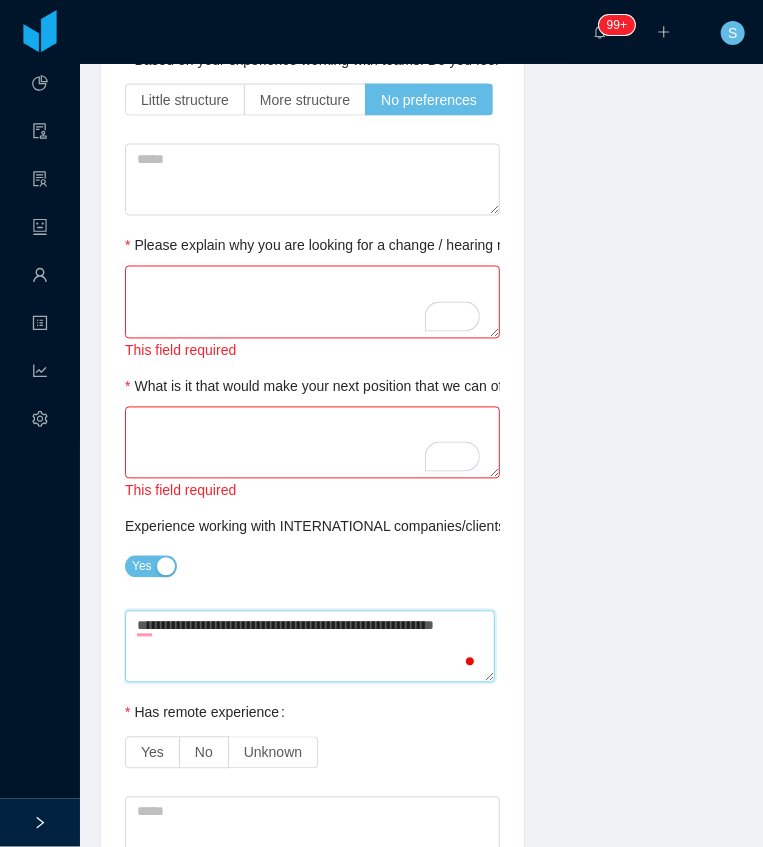 type 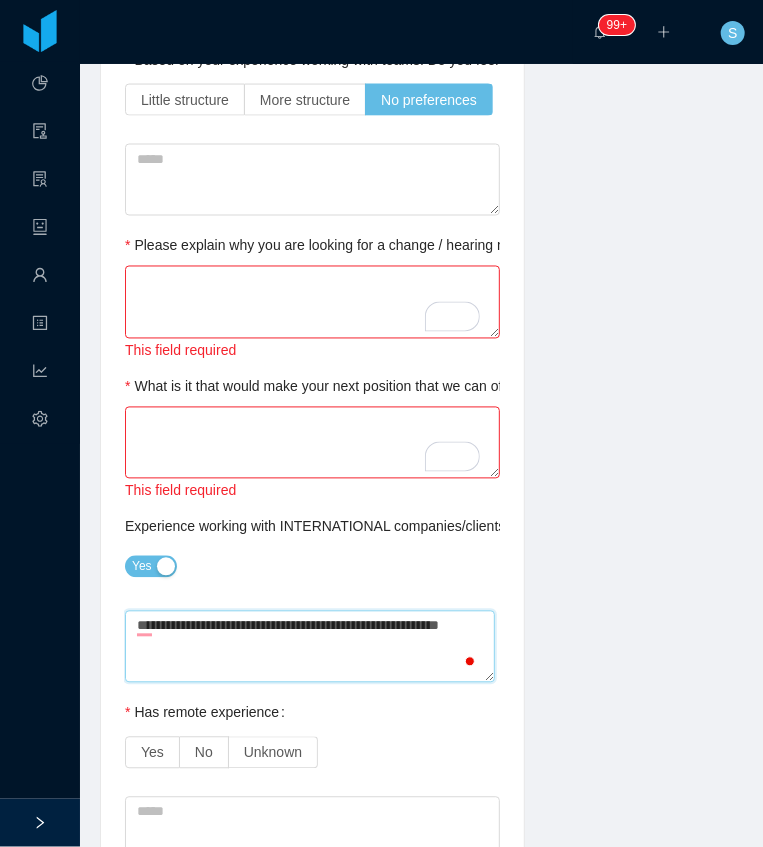 type 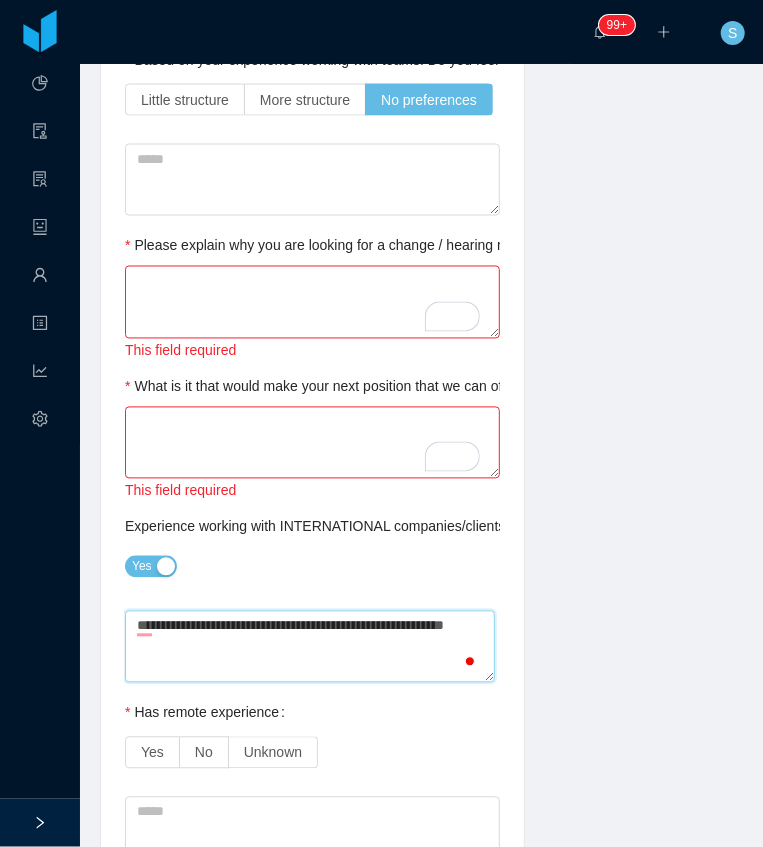 type 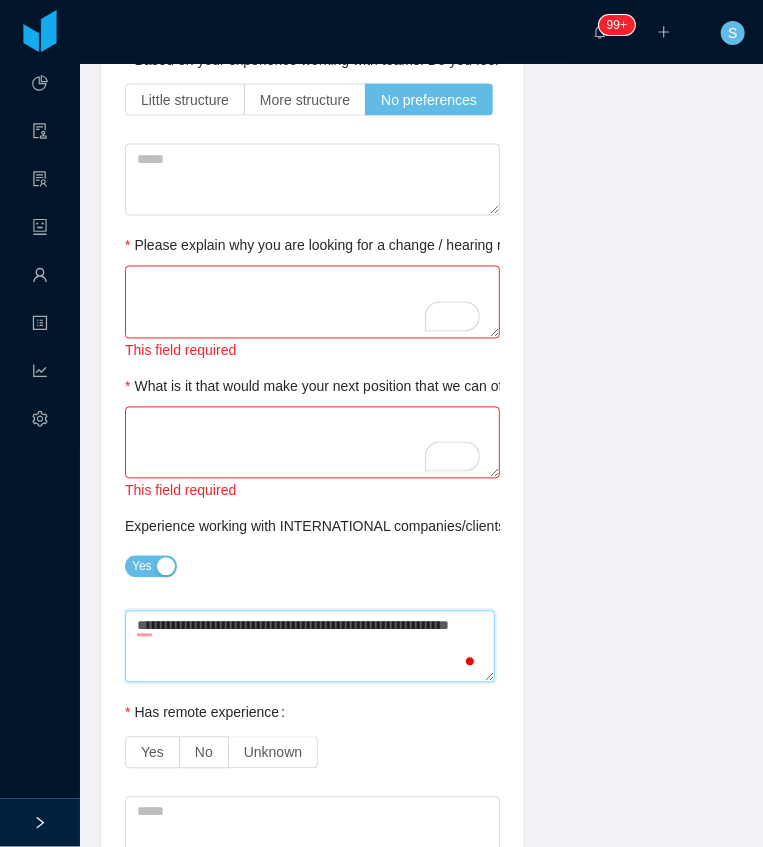 type on "**********" 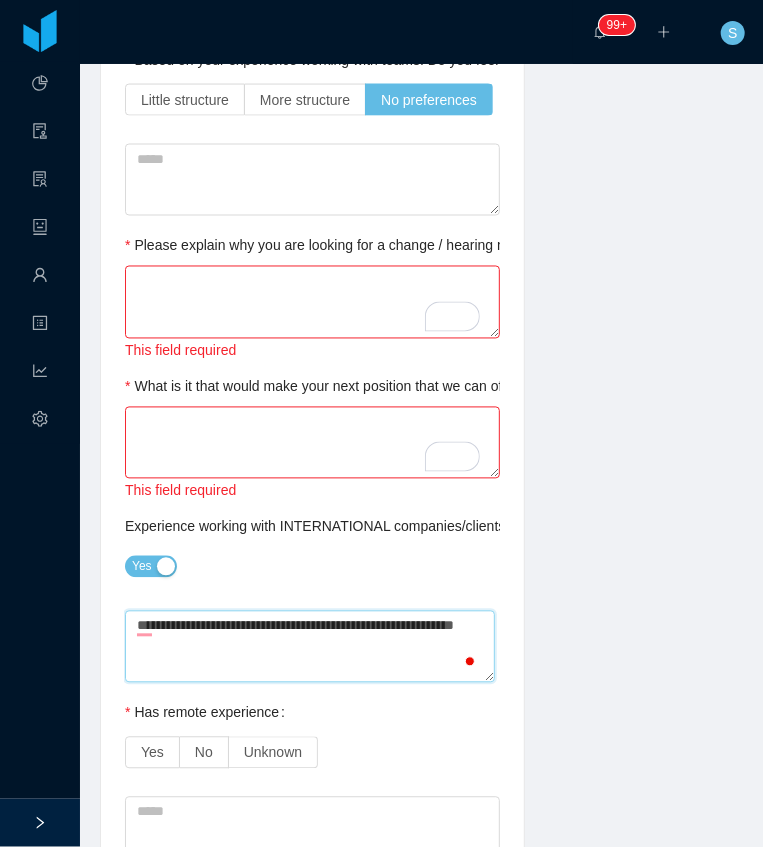 type 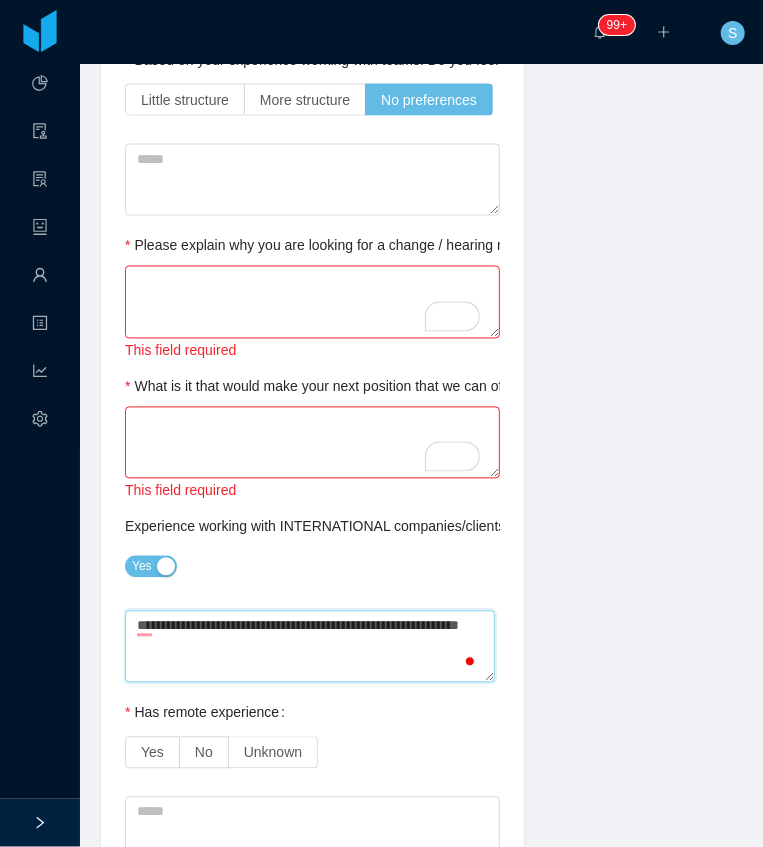 type 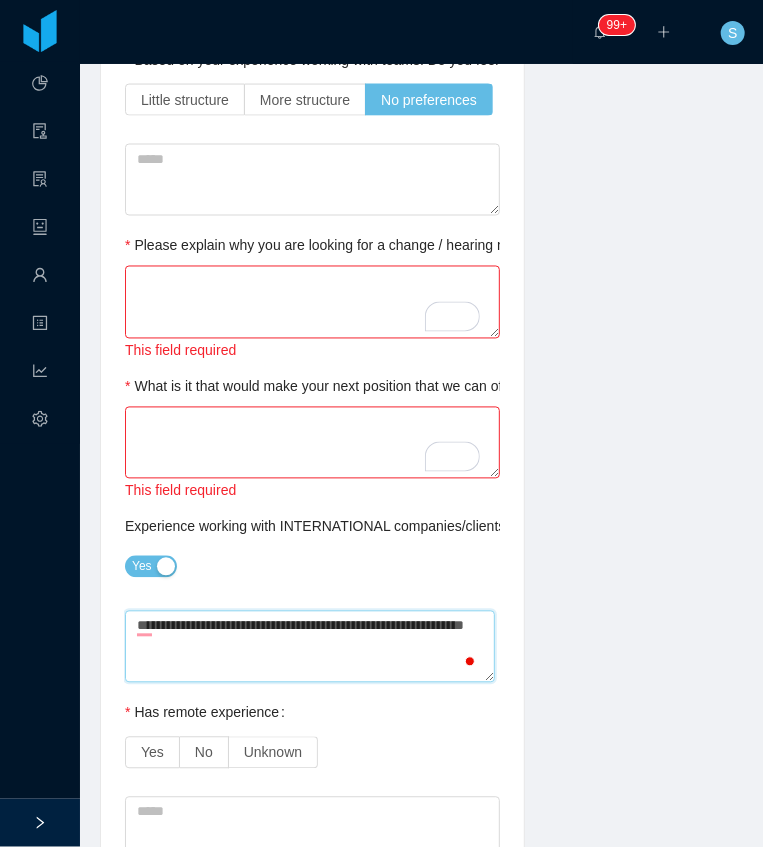 type 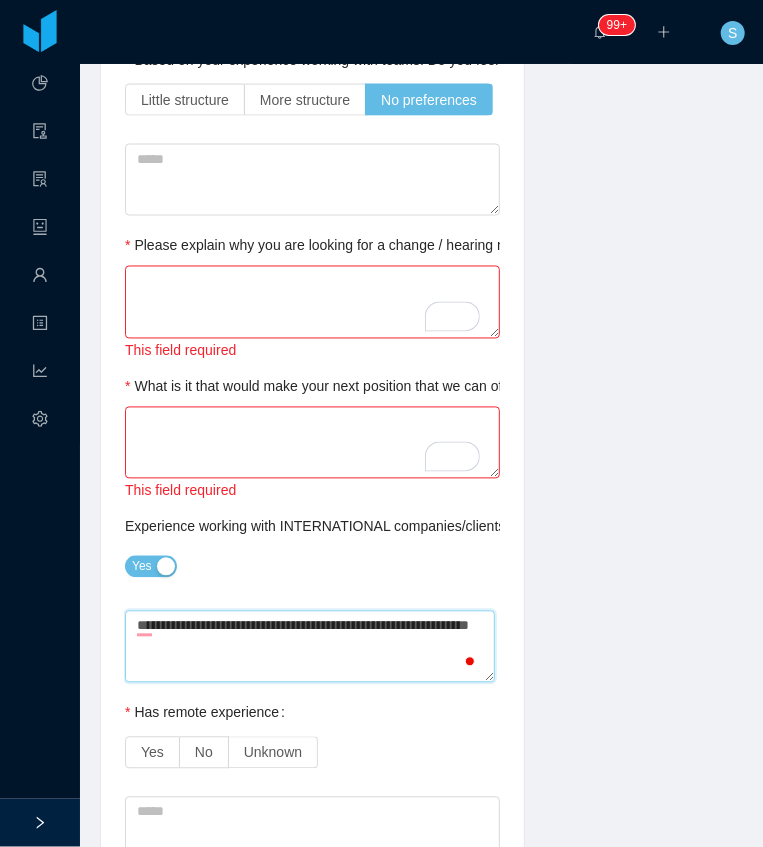type 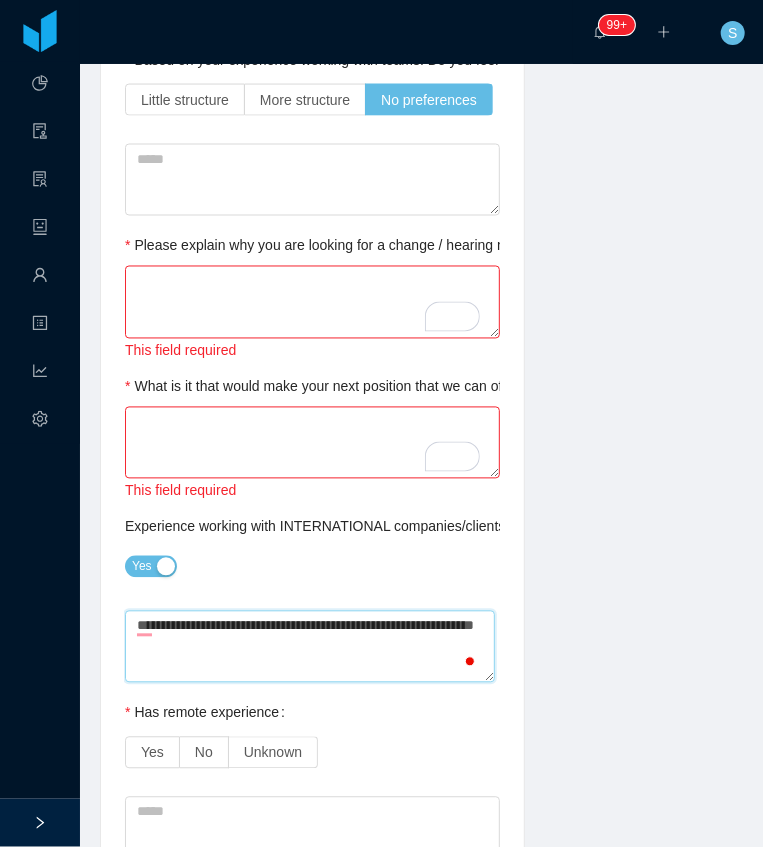 type 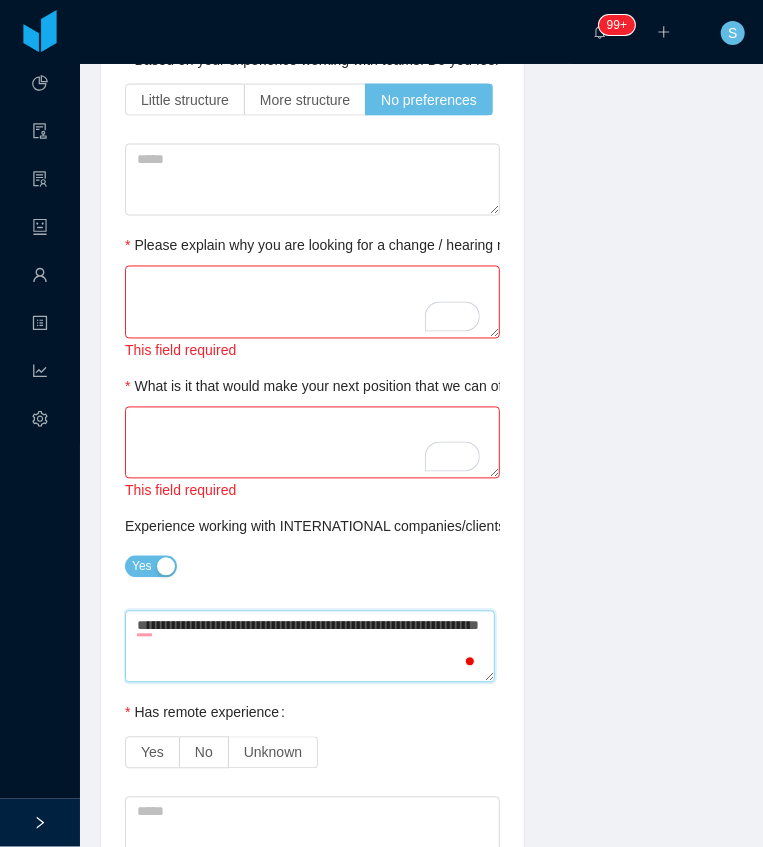 type 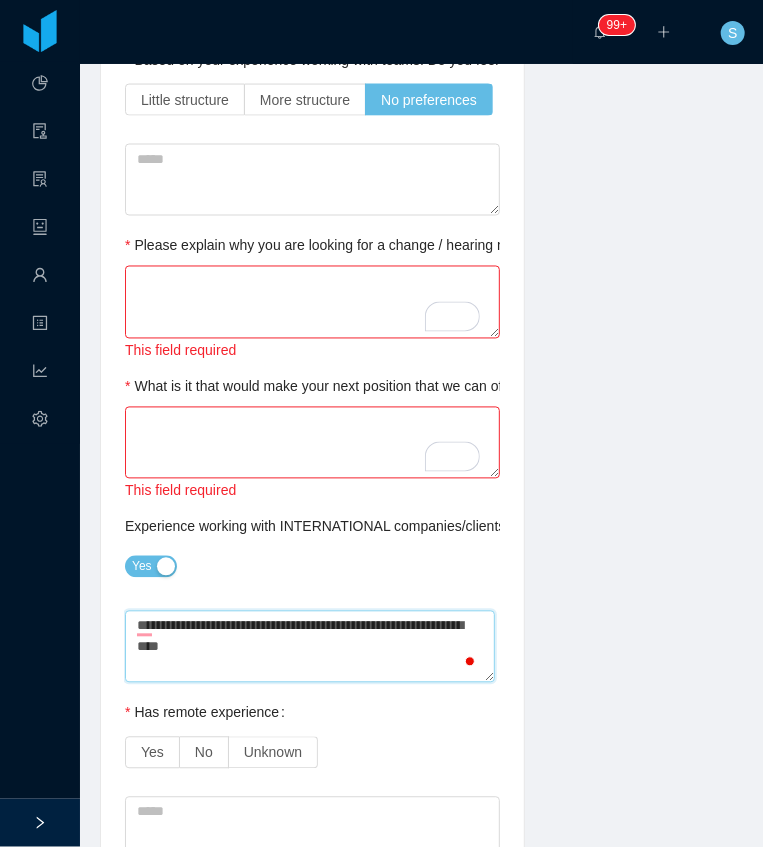 type 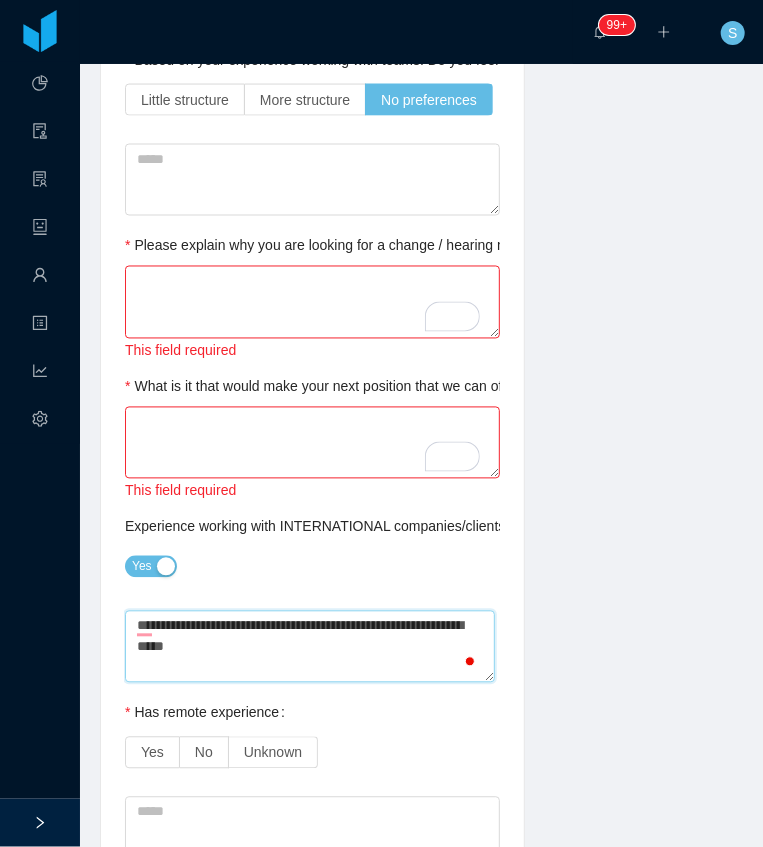 type 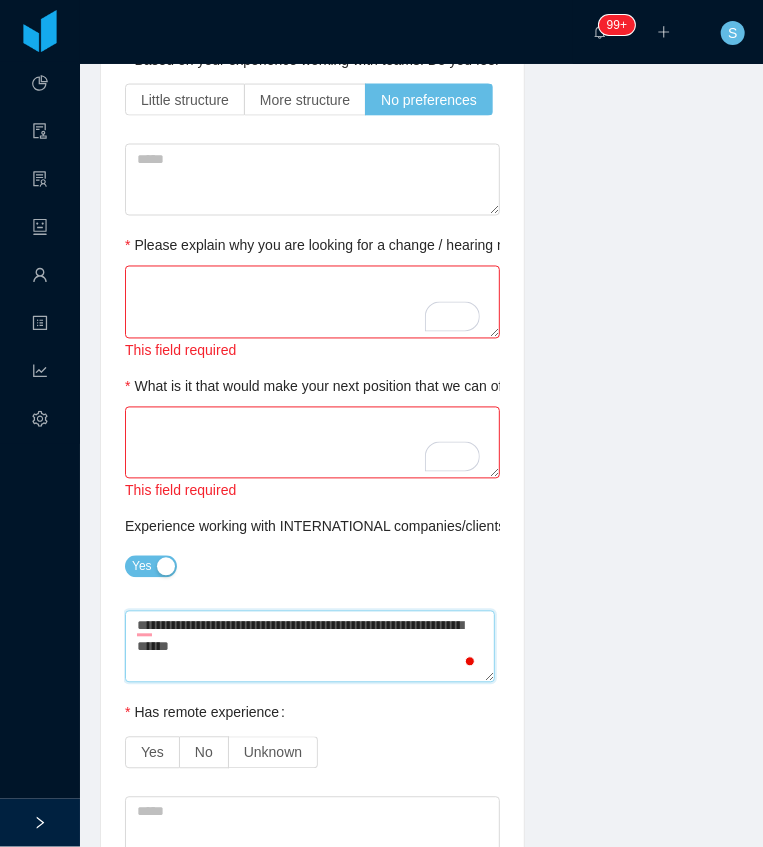 type 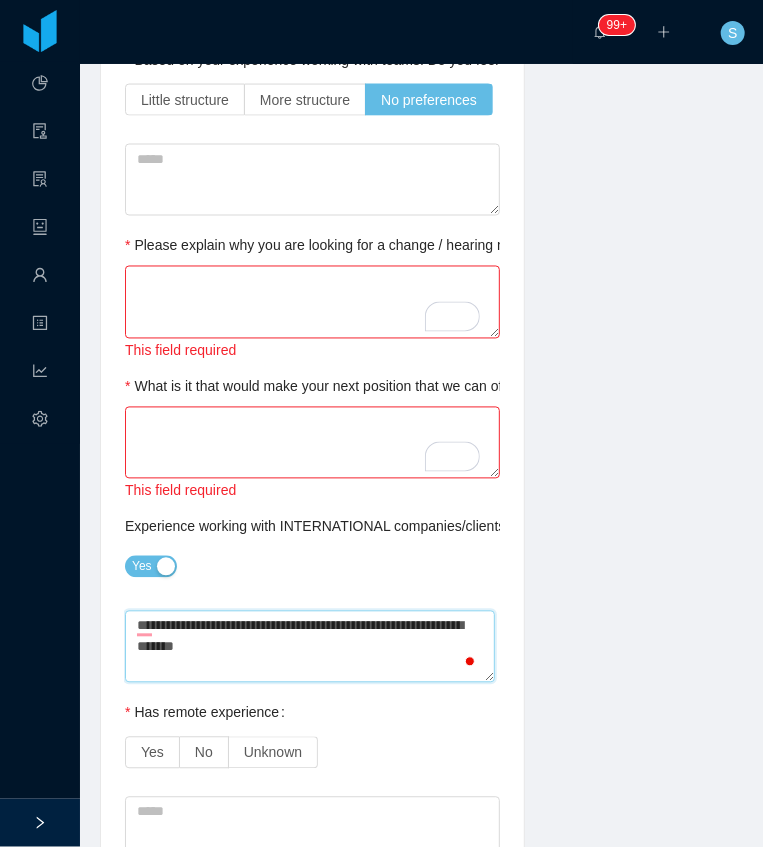 type 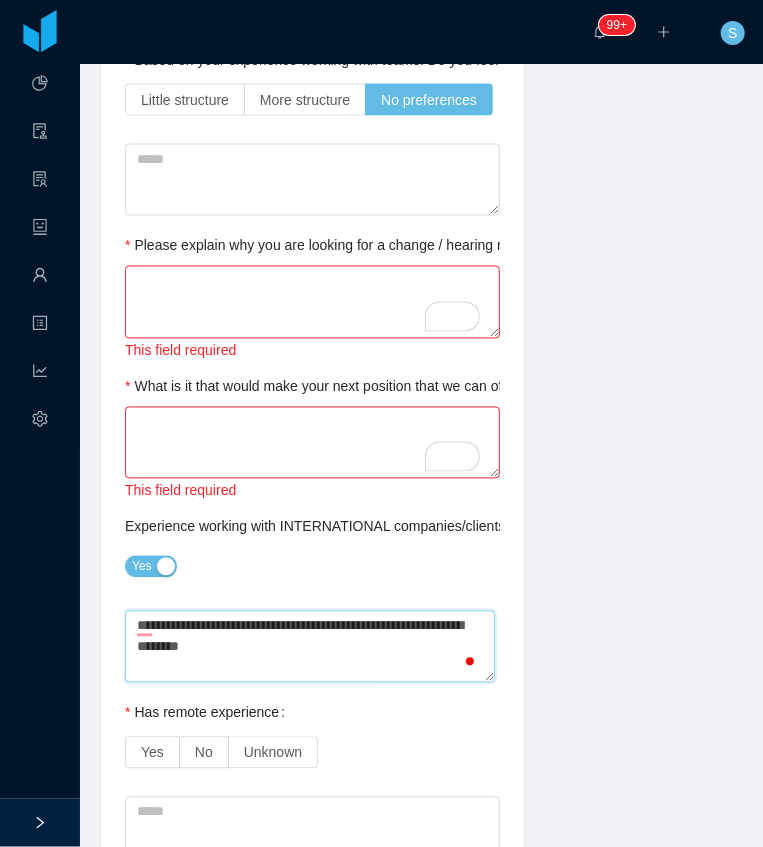 type 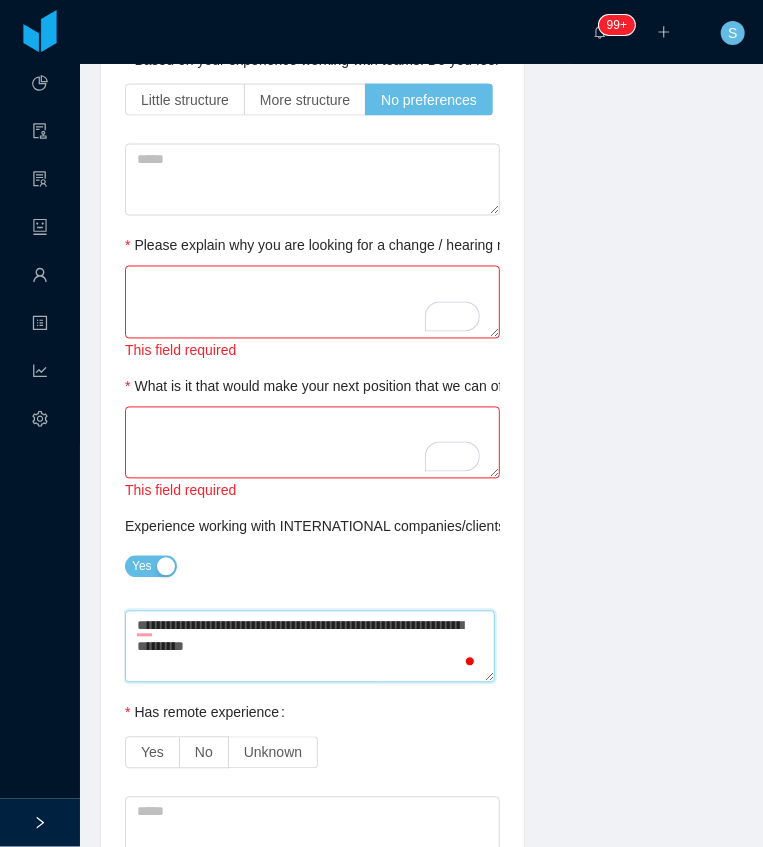 type 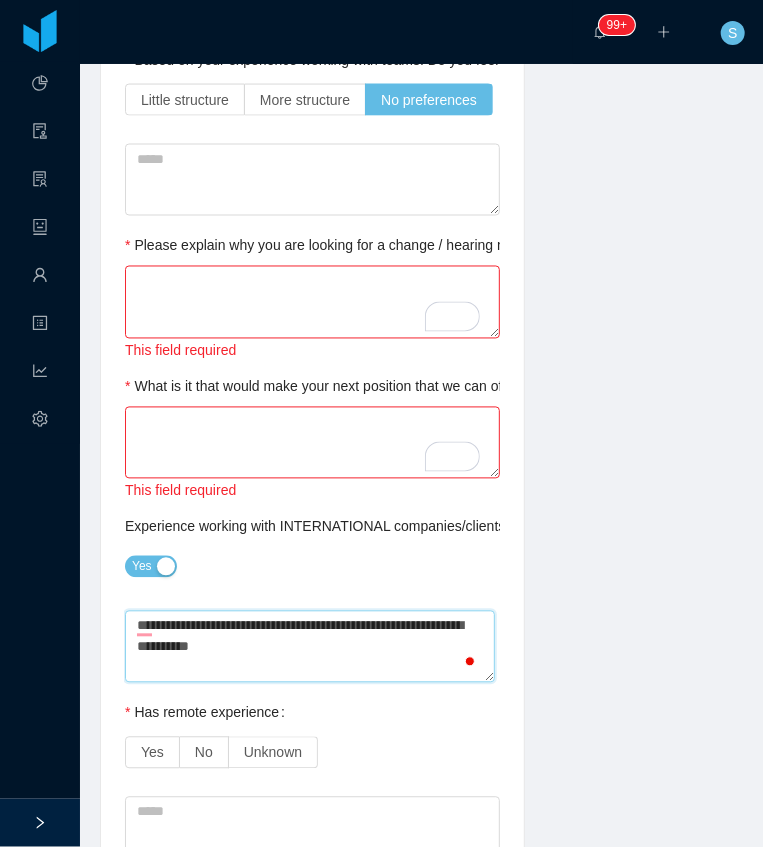 type 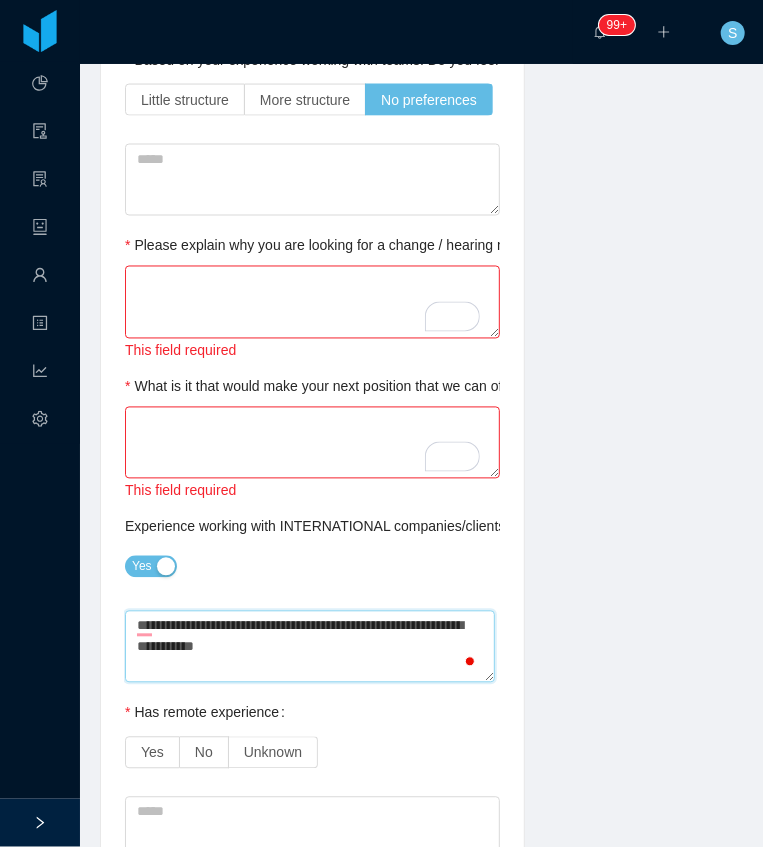 type 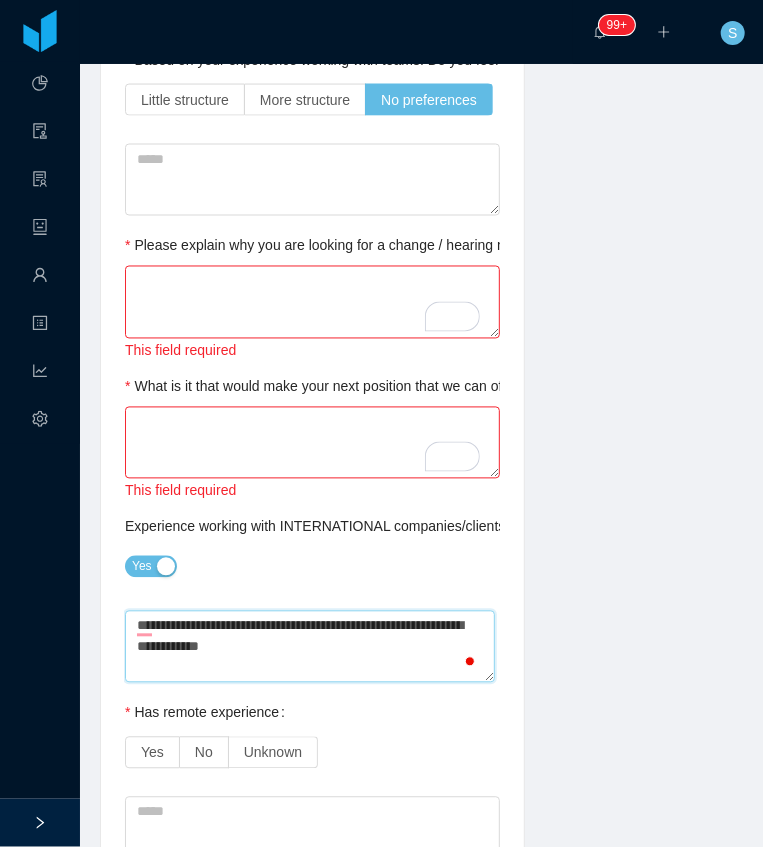 type 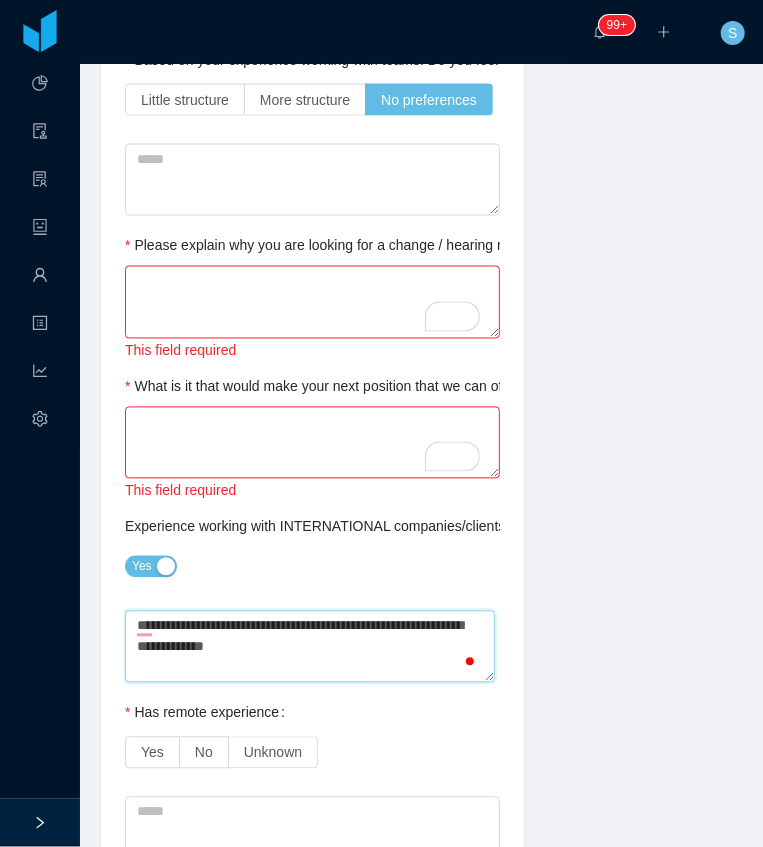 type 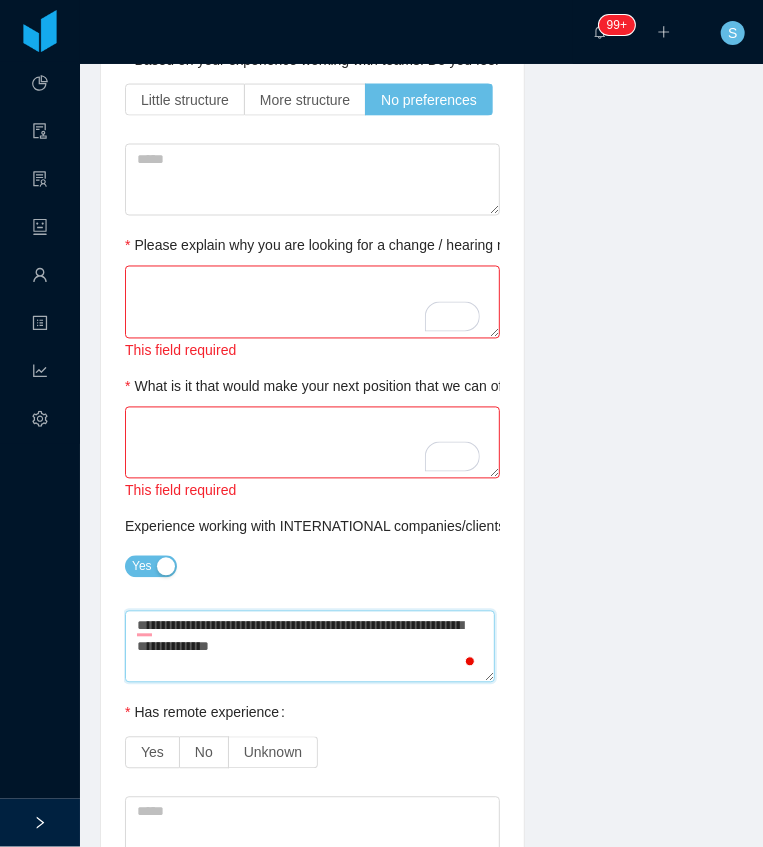 type 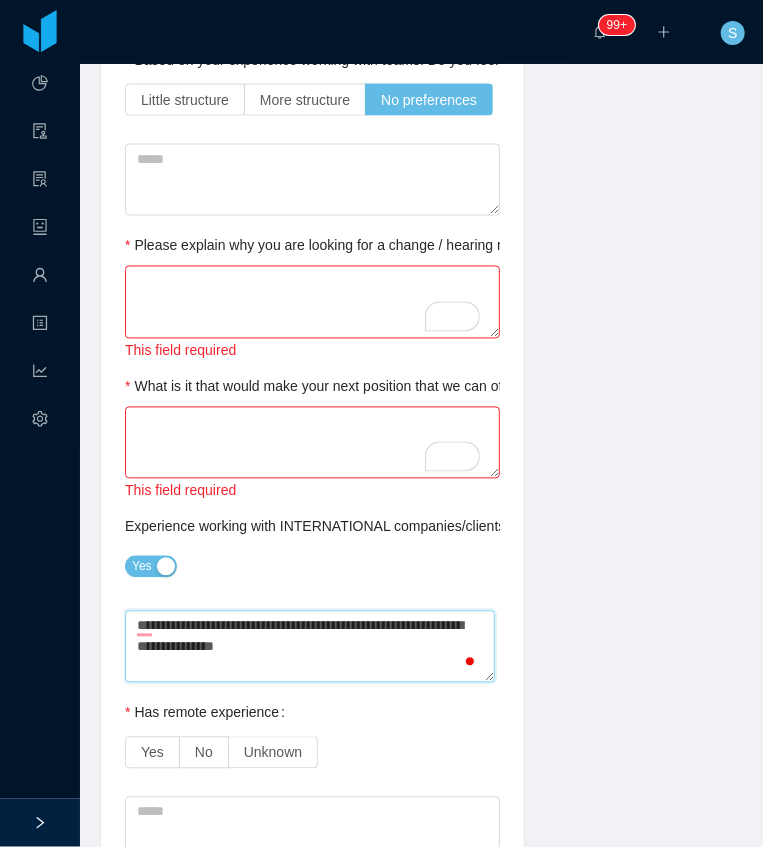 type 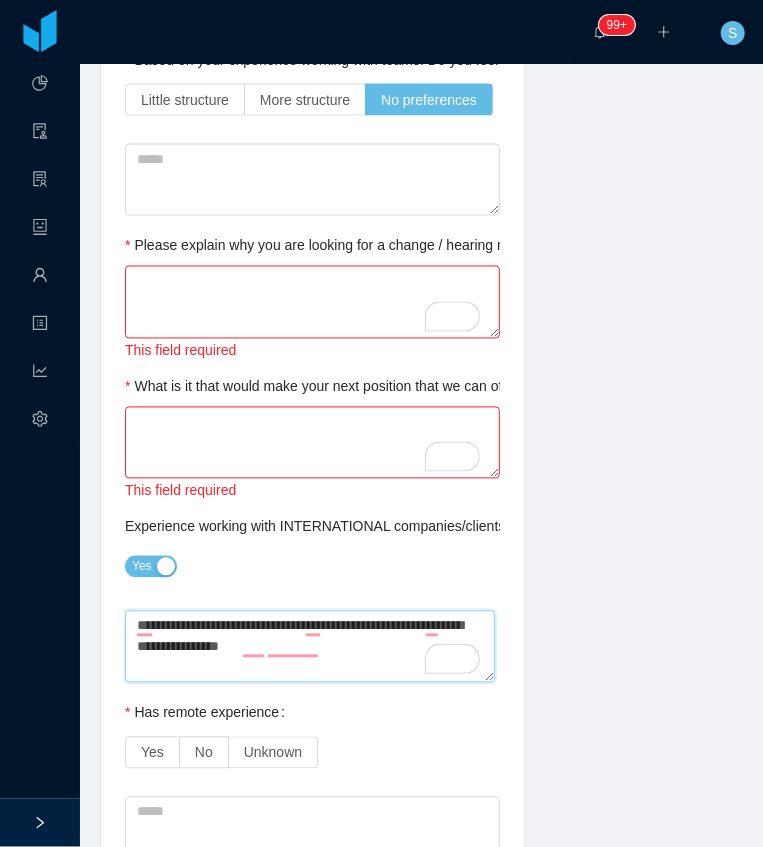 type 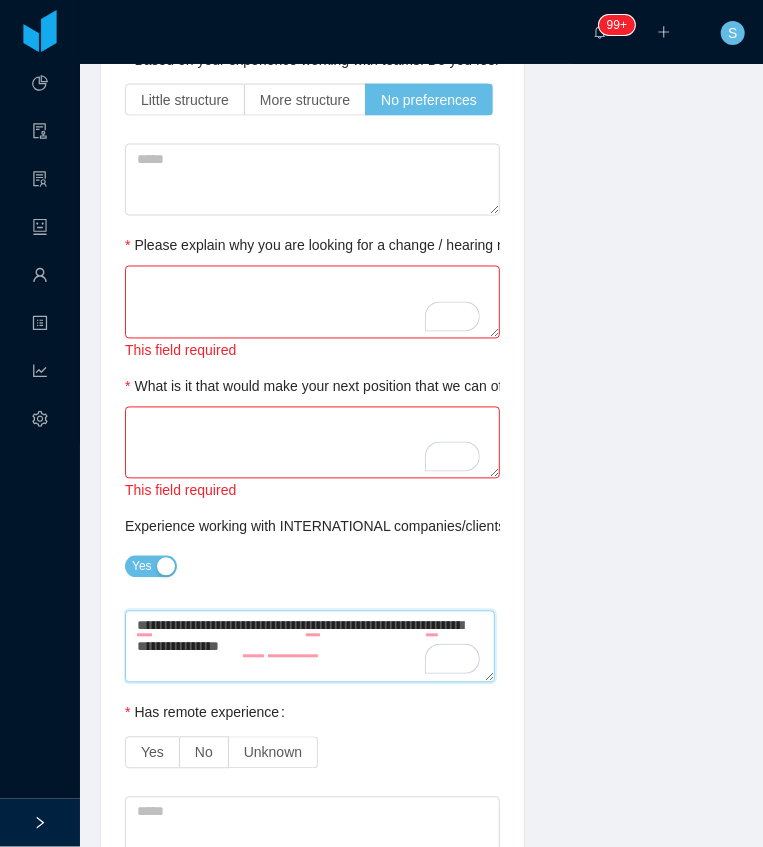 type on "**********" 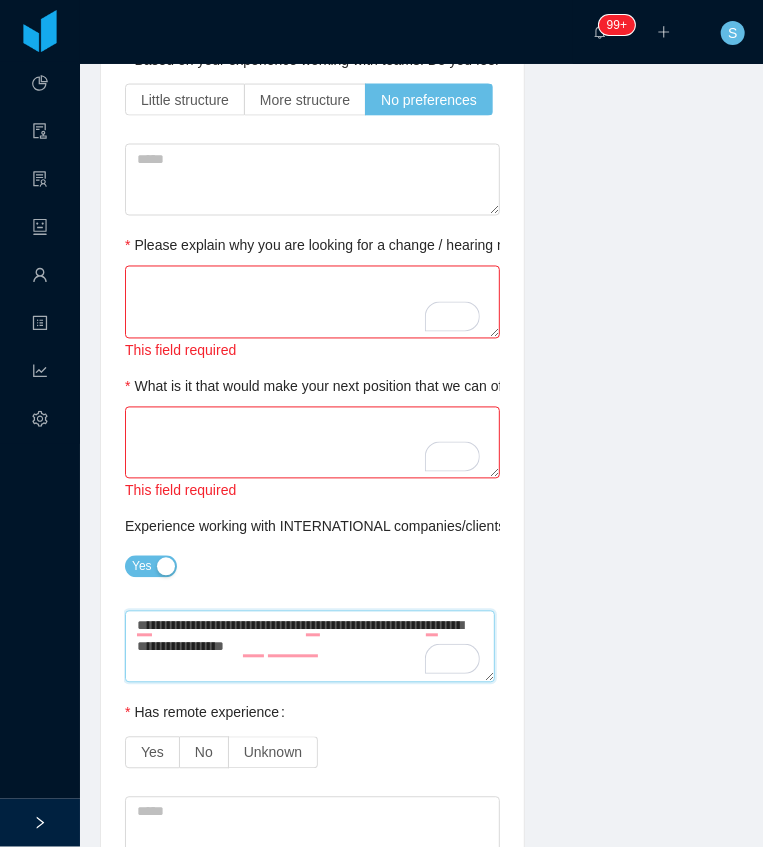 type 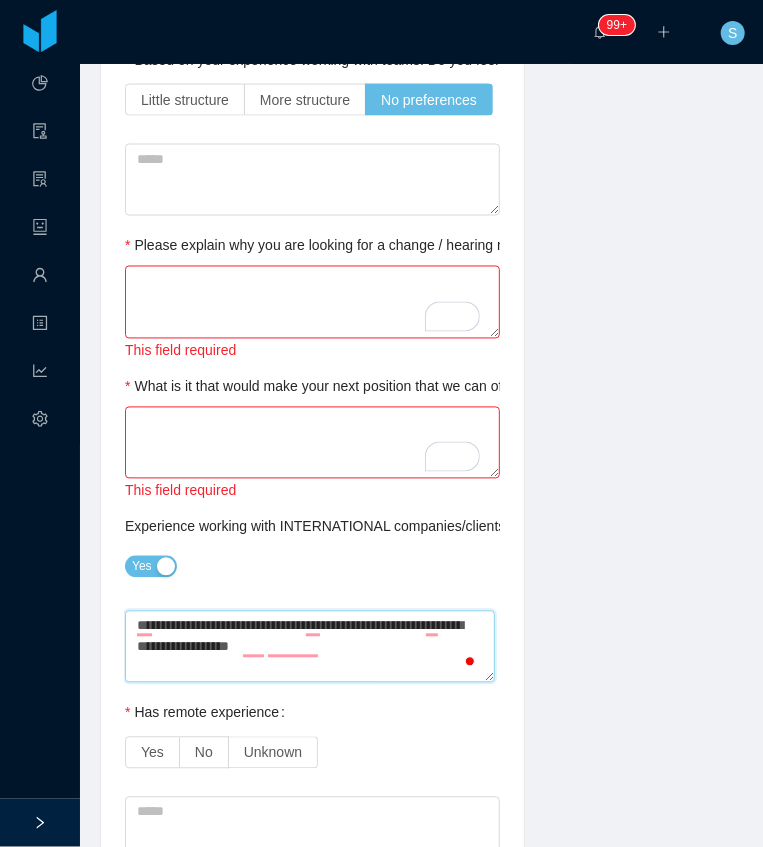 type 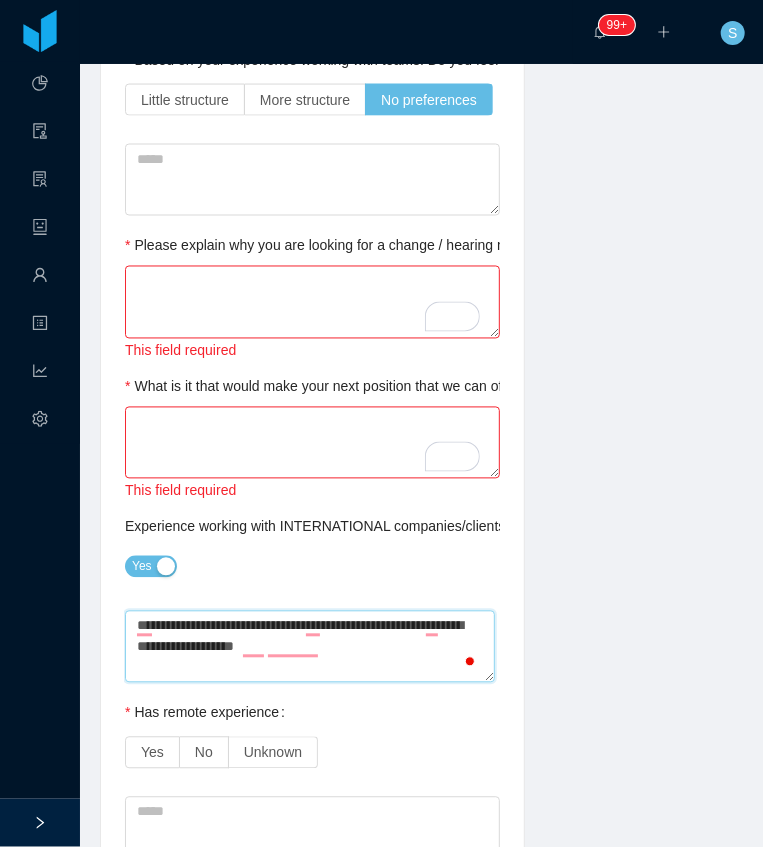 type on "**********" 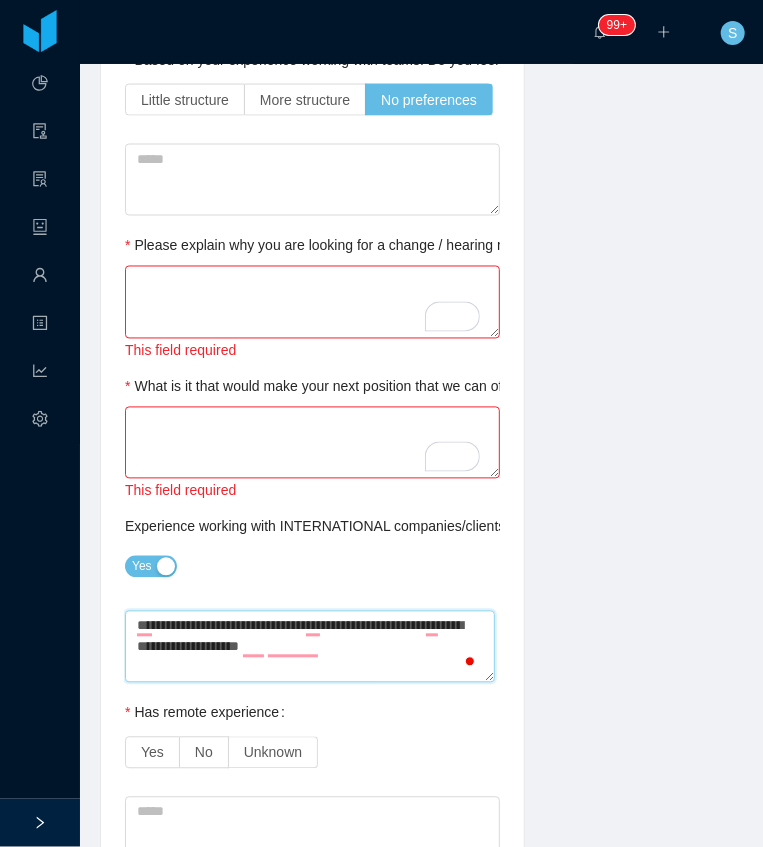 type 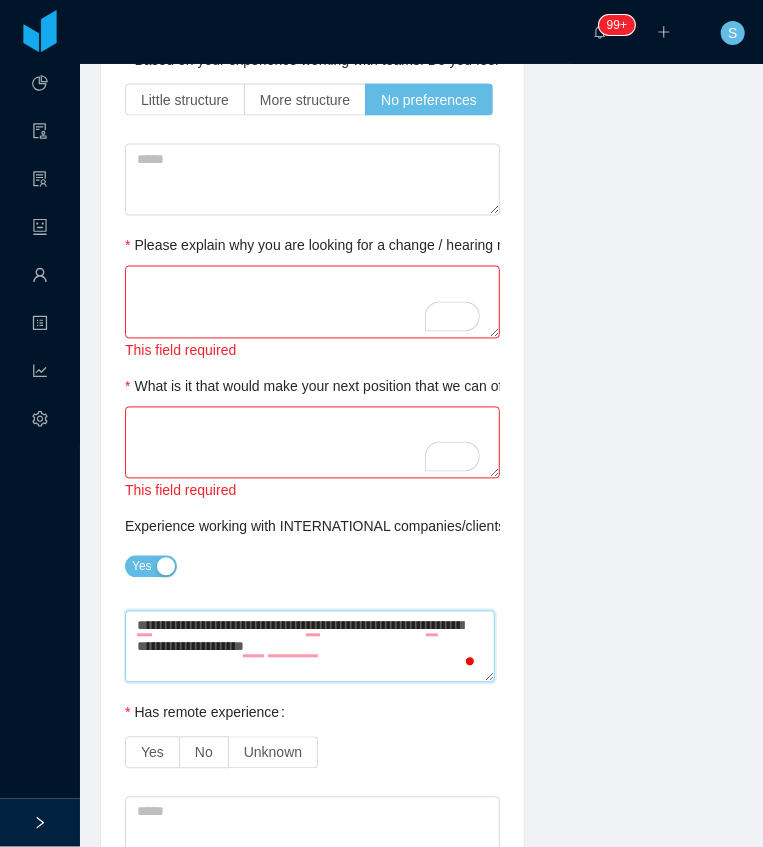 type 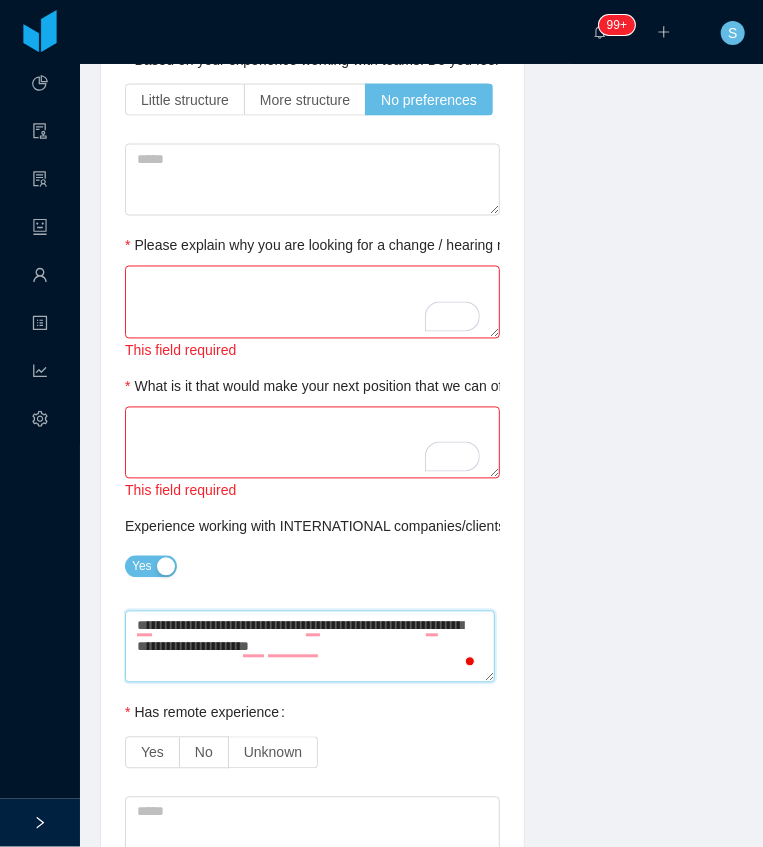 type 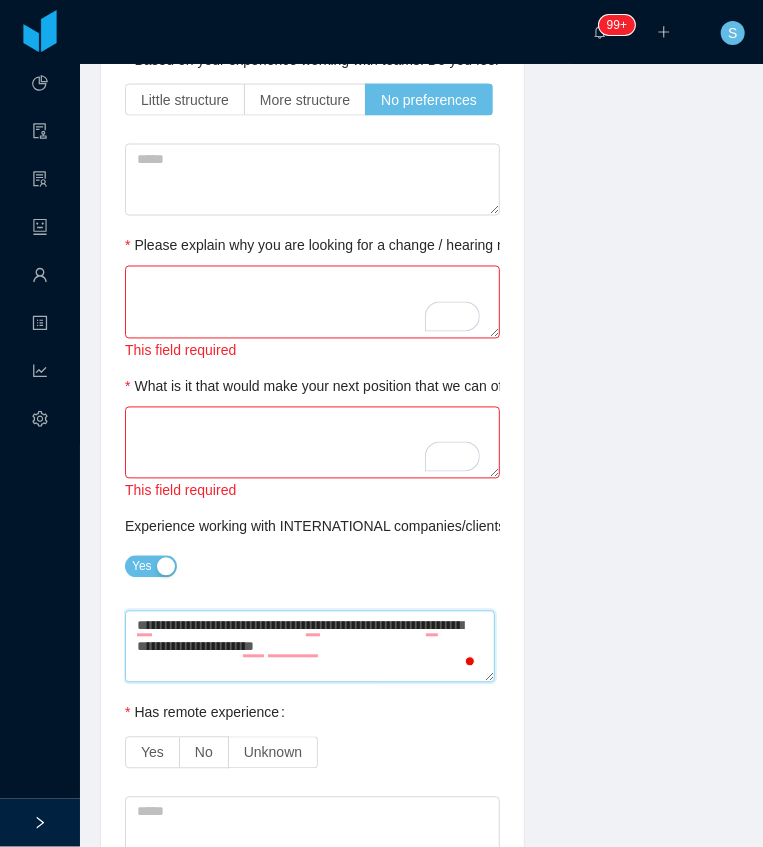 type 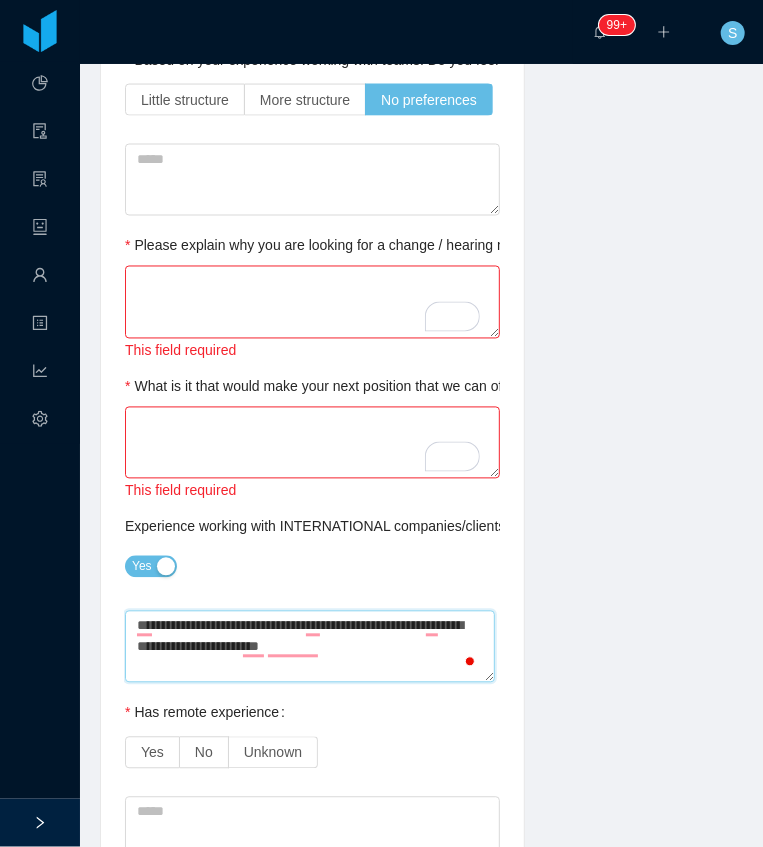 type 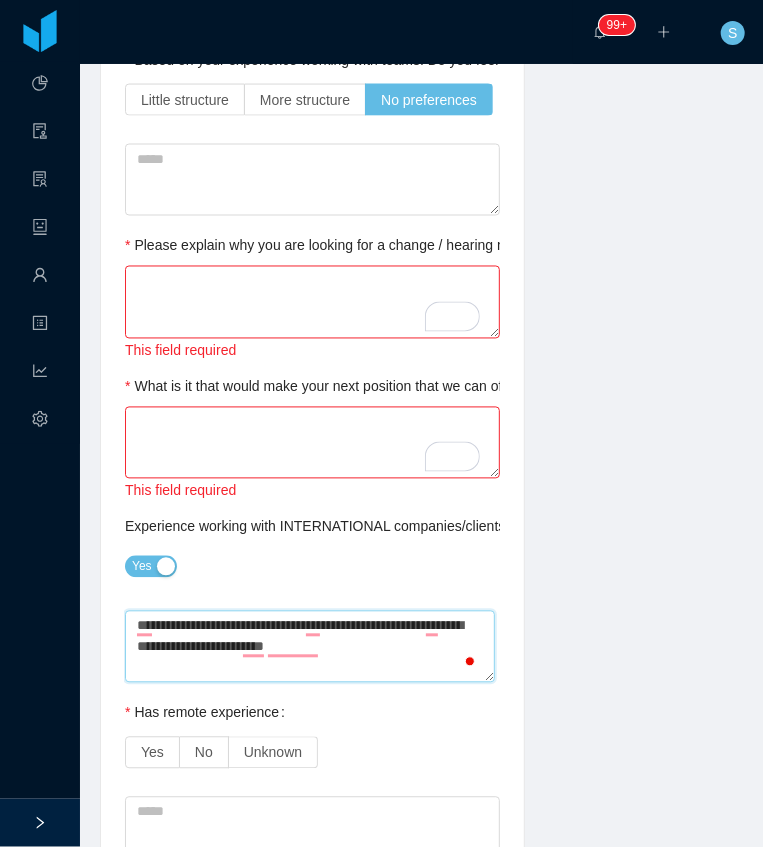 type 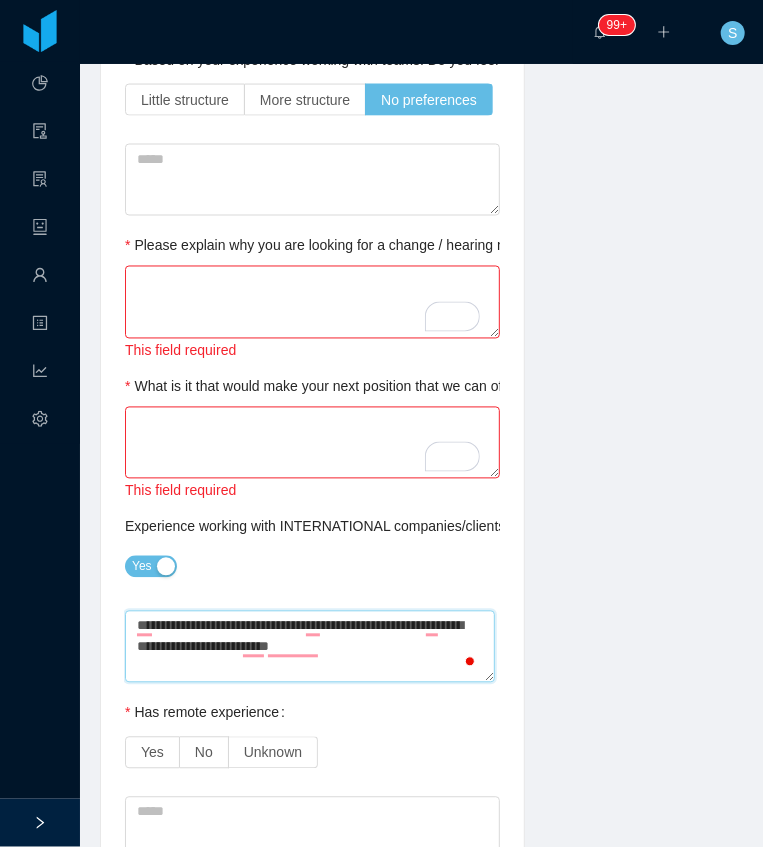type 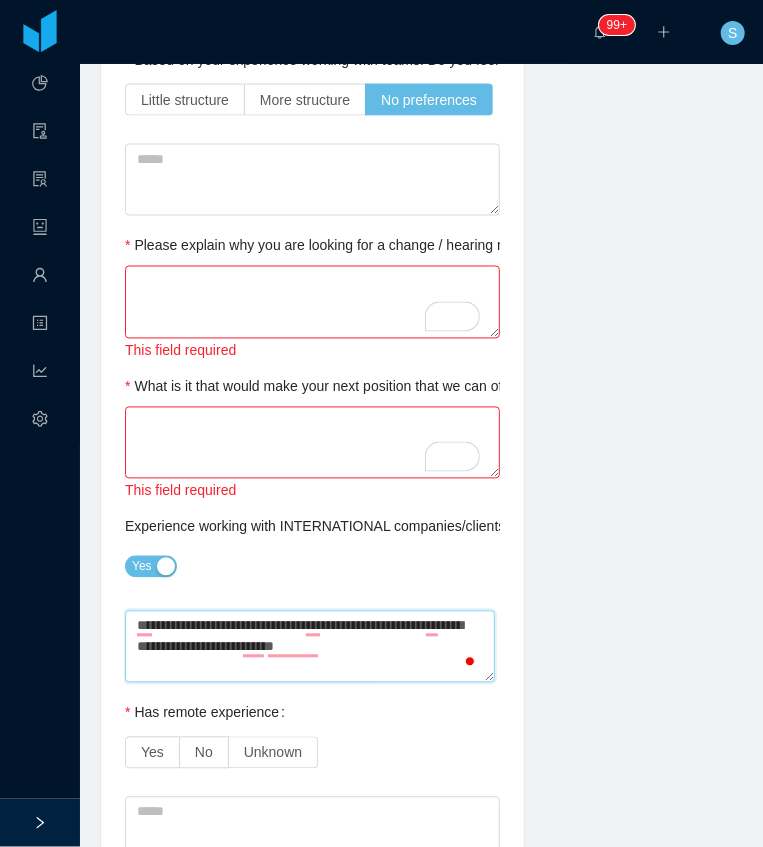 type 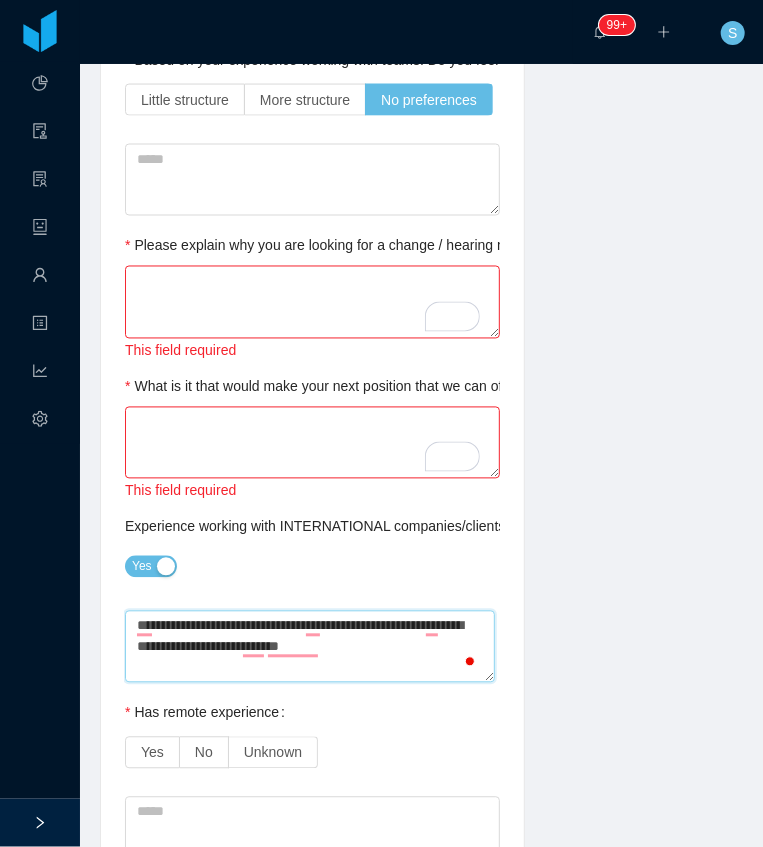 type on "**********" 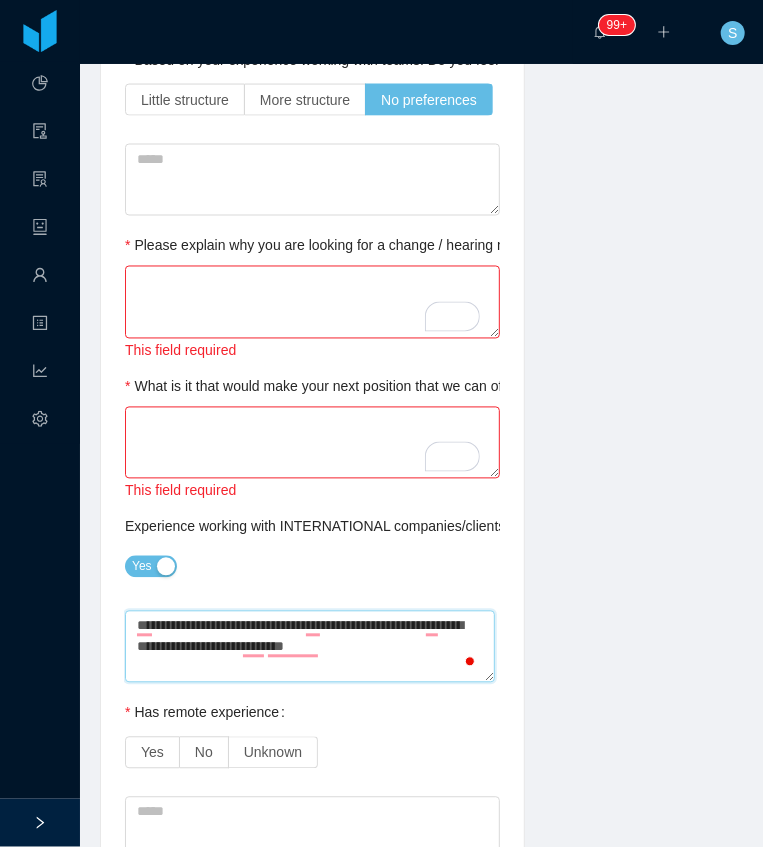 type 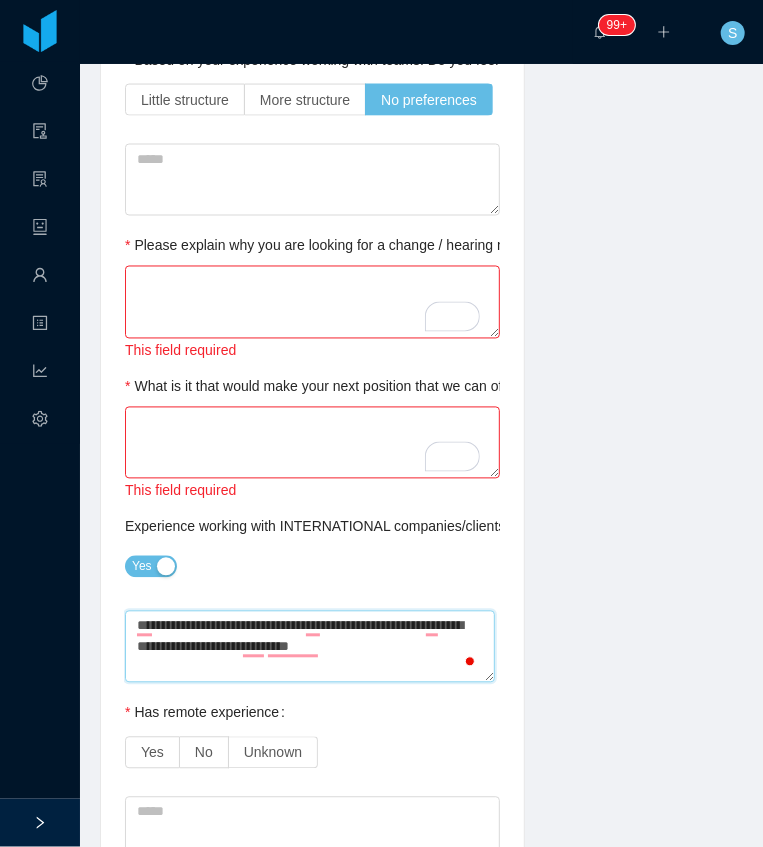 type 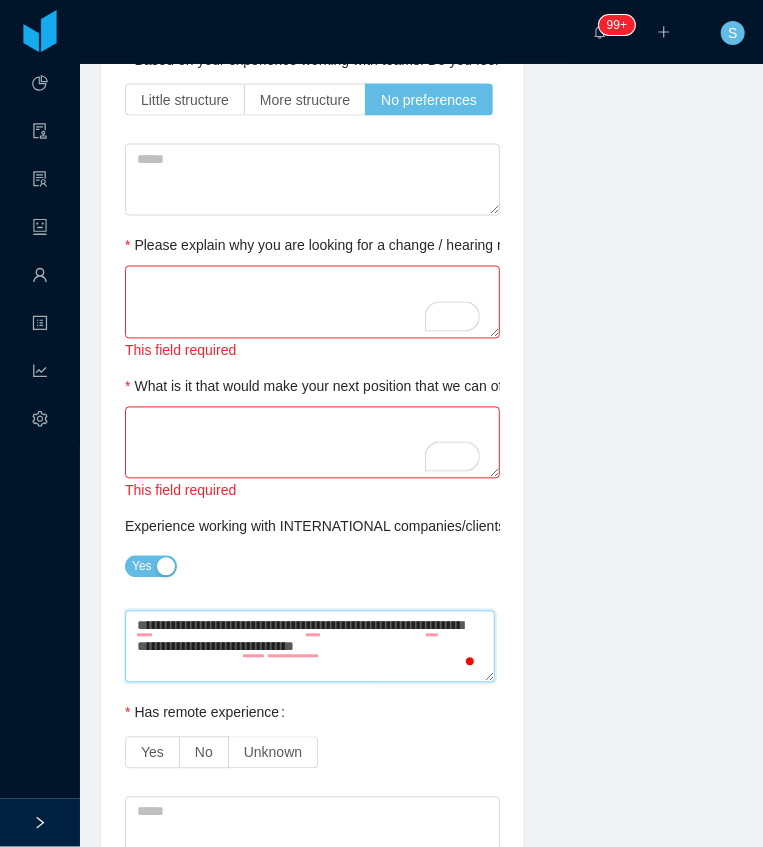 type 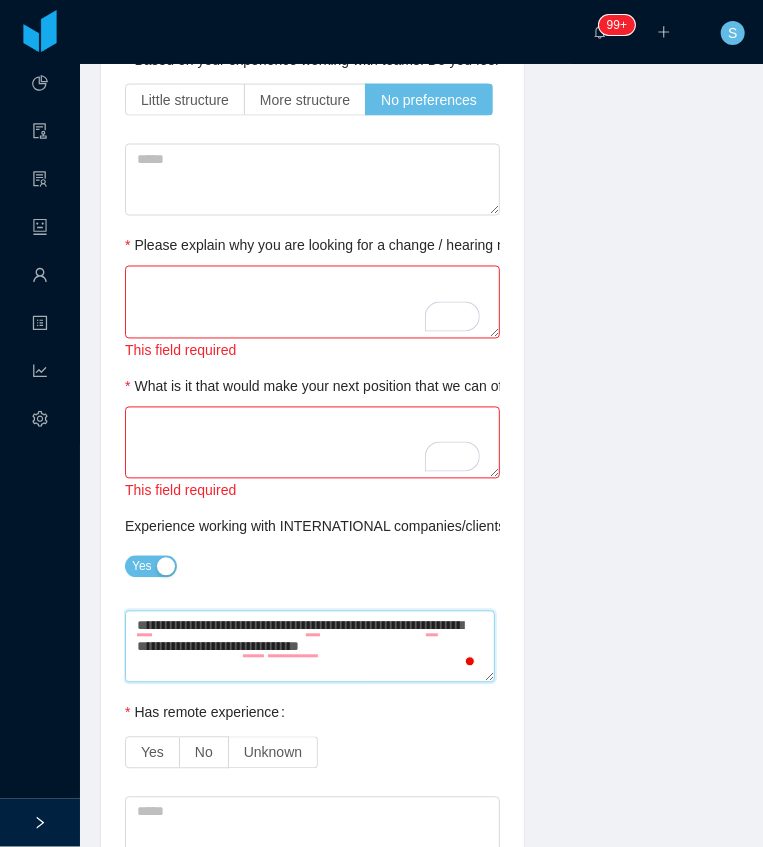 type 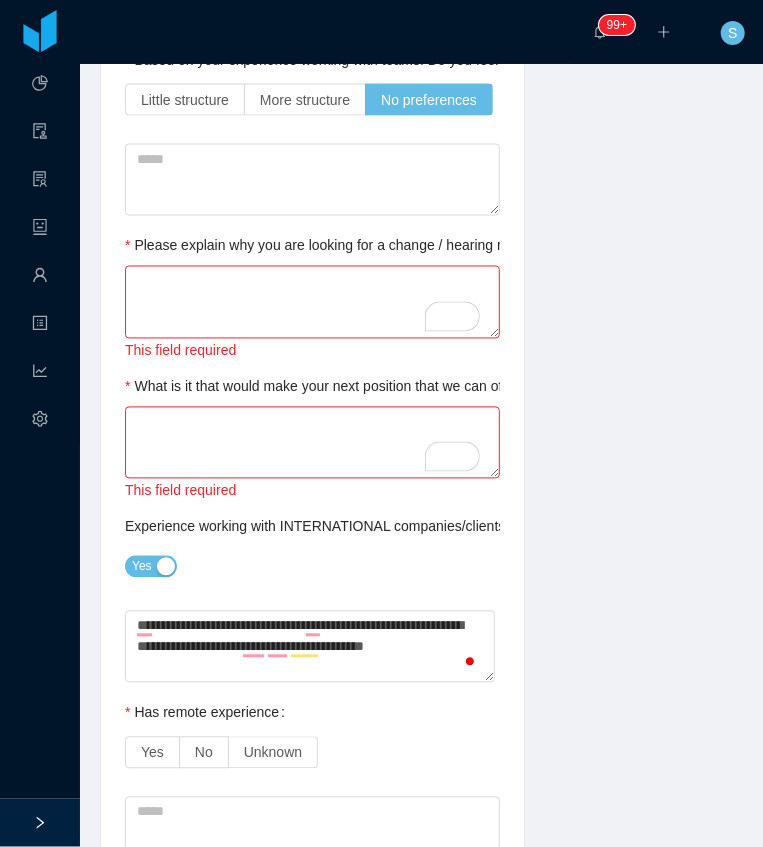 drag, startPoint x: 298, startPoint y: 267, endPoint x: 303, endPoint y: 281, distance: 14.866069 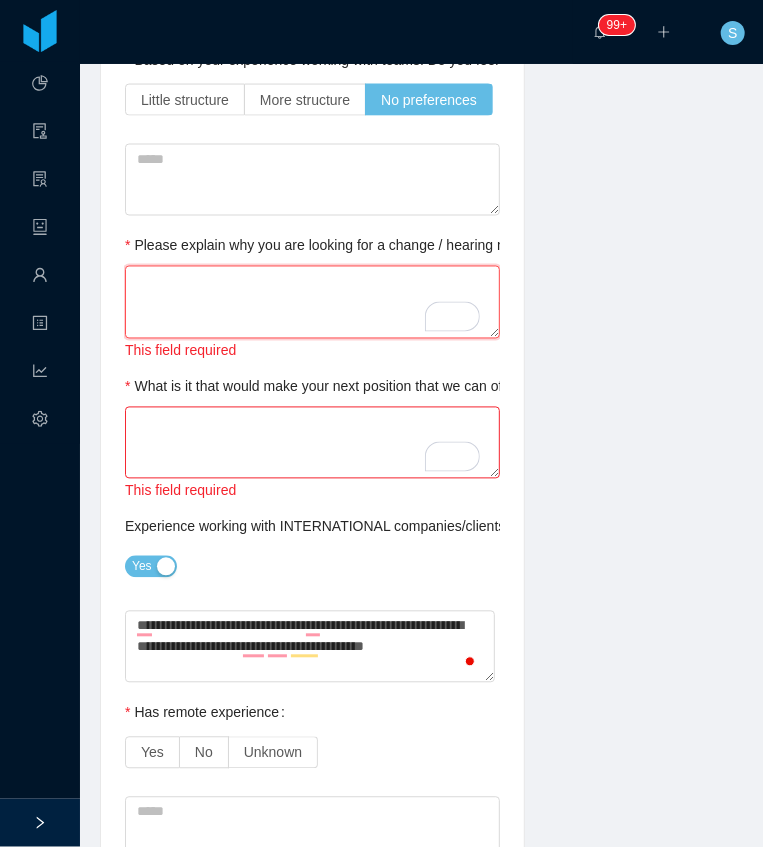 click on "Please explain why you are looking for a change / hearing new opportunities" at bounding box center [312, 302] 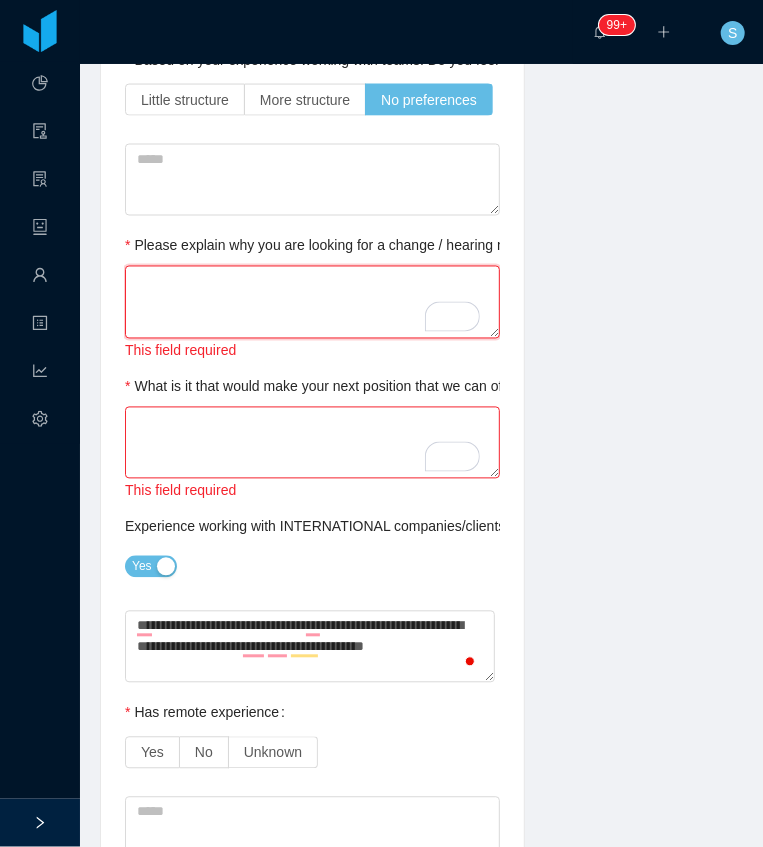 click on "Please explain why you are looking for a change / hearing new opportunities" at bounding box center [312, 302] 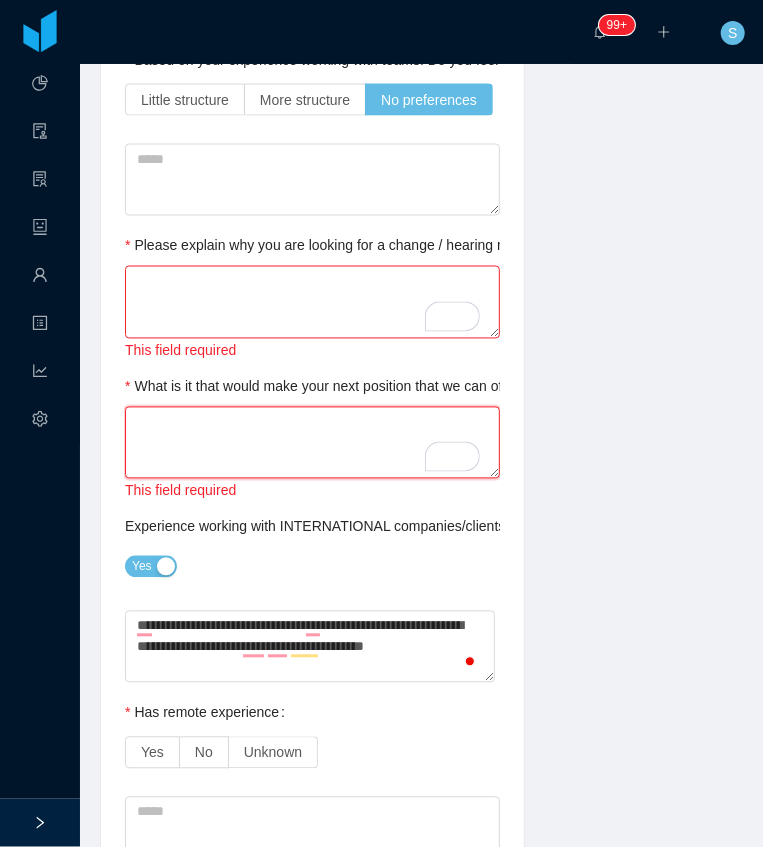 click on "What is it that would make your next position that we can offer, the perfect one for you? / What would be a deal breaker for you?" at bounding box center [312, 443] 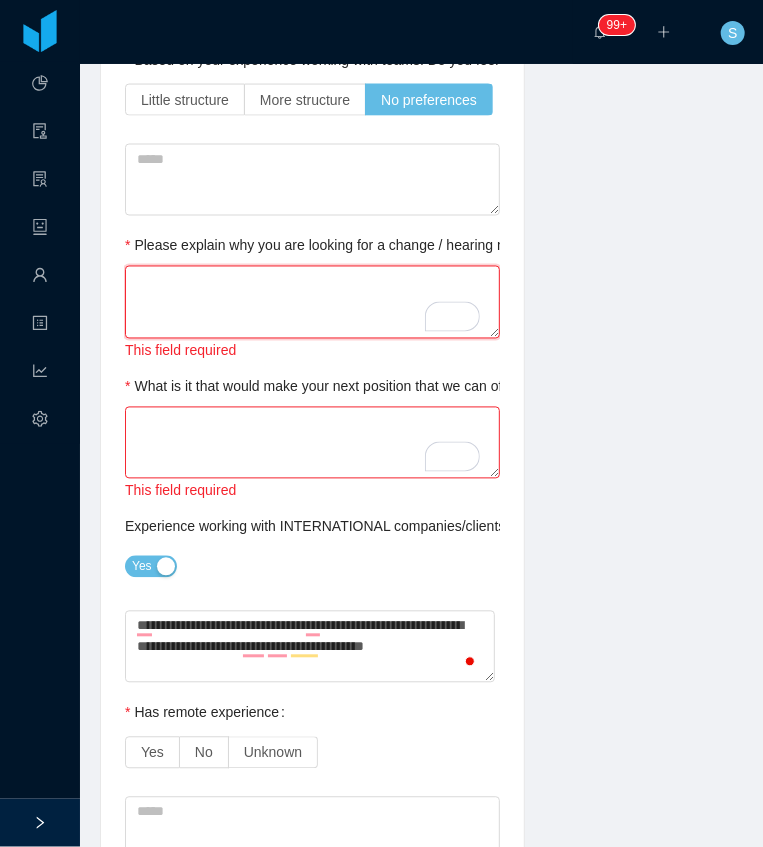 click on "Please explain why you are looking for a change / hearing new opportunities" at bounding box center [312, 302] 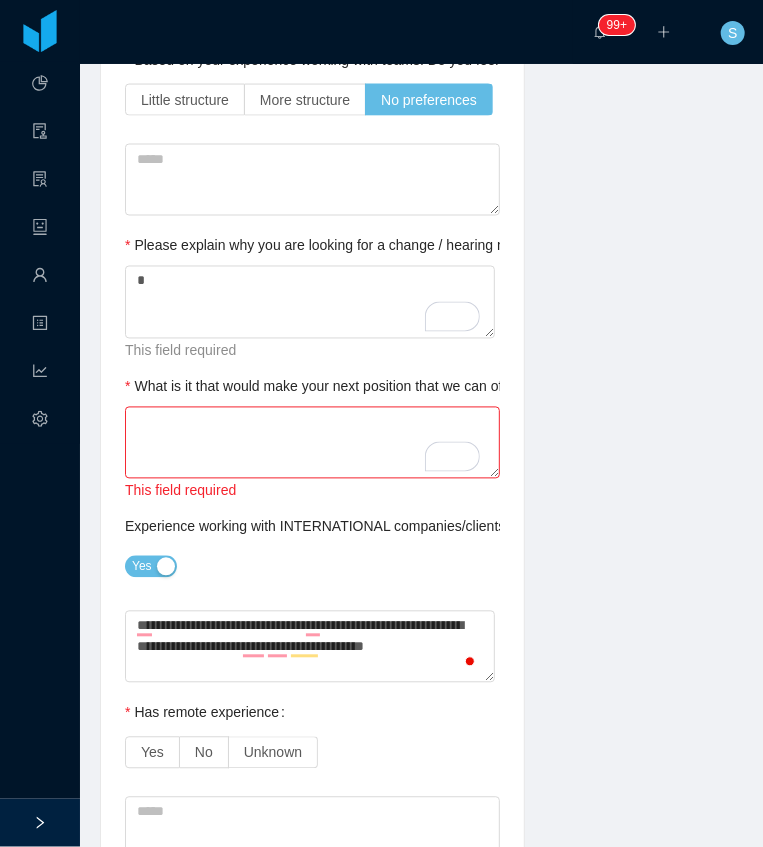 click on "Experience working with INTERNATIONAL companies/clients" at bounding box center [322, 527] 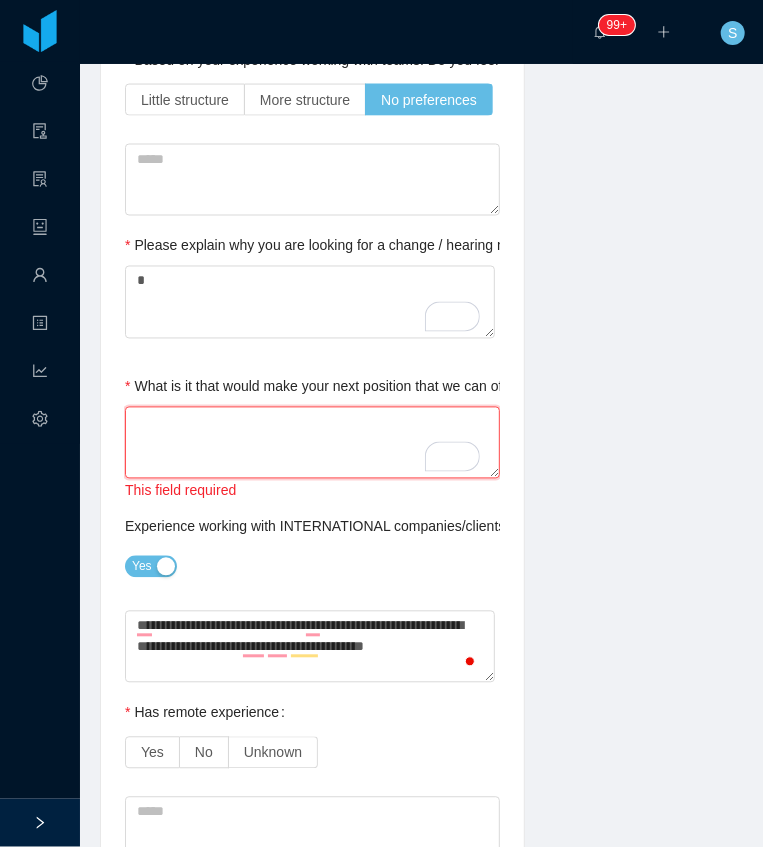 drag, startPoint x: 313, startPoint y: 483, endPoint x: 313, endPoint y: 500, distance: 17 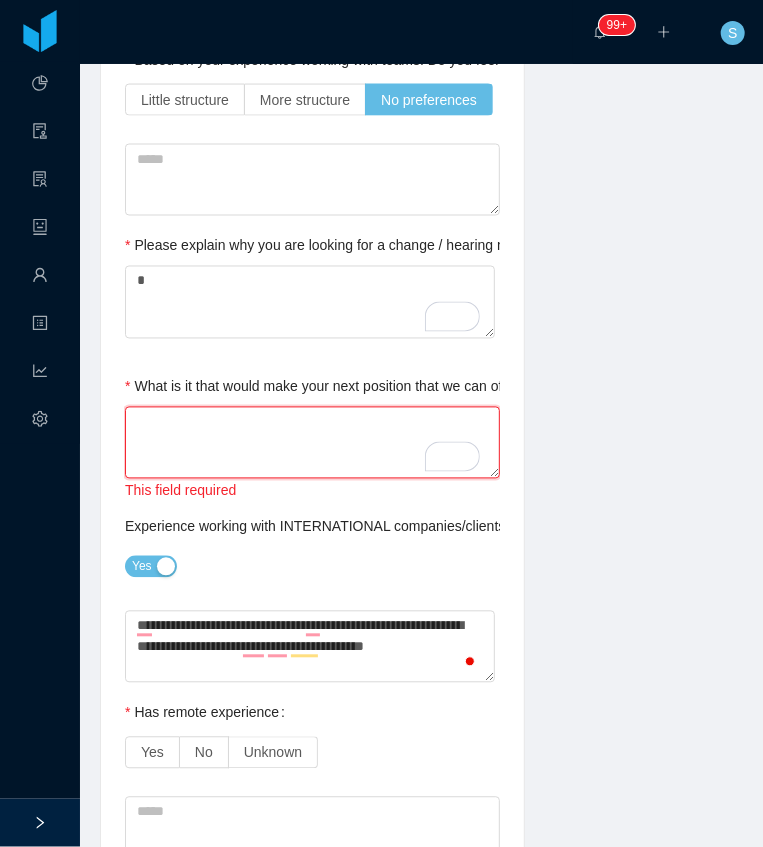 drag, startPoint x: 305, startPoint y: 468, endPoint x: 304, endPoint y: 458, distance: 10.049875 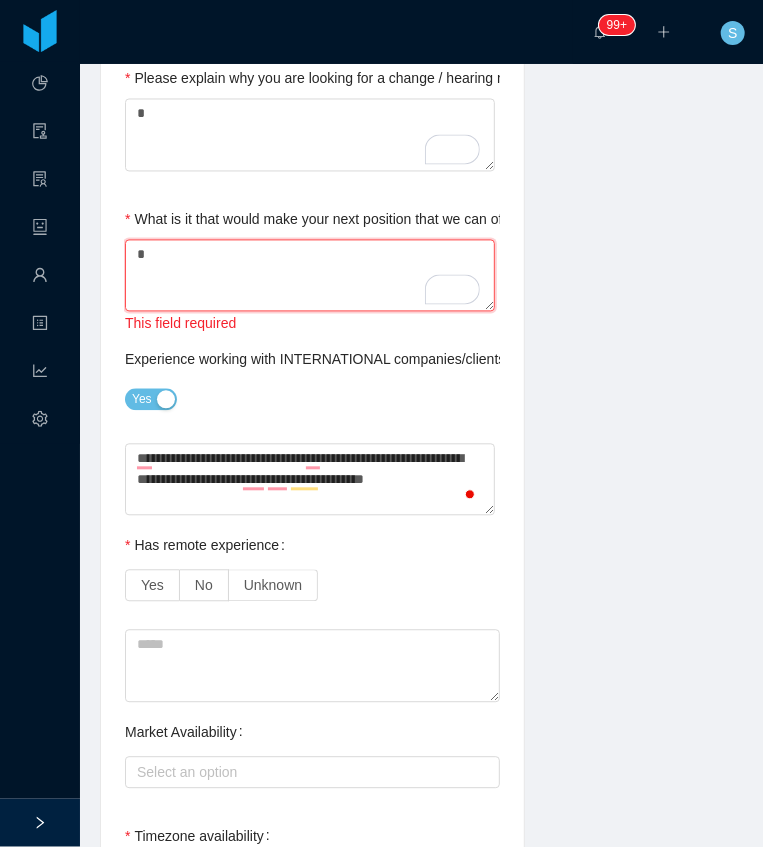 scroll, scrollTop: 1200, scrollLeft: 0, axis: vertical 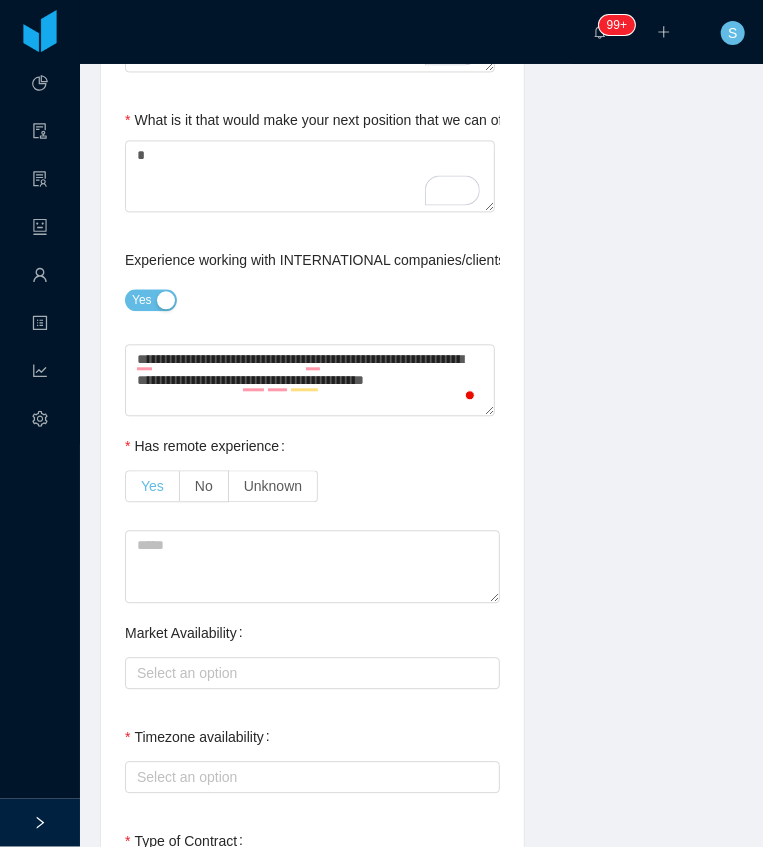 click on "Yes" at bounding box center [152, 486] 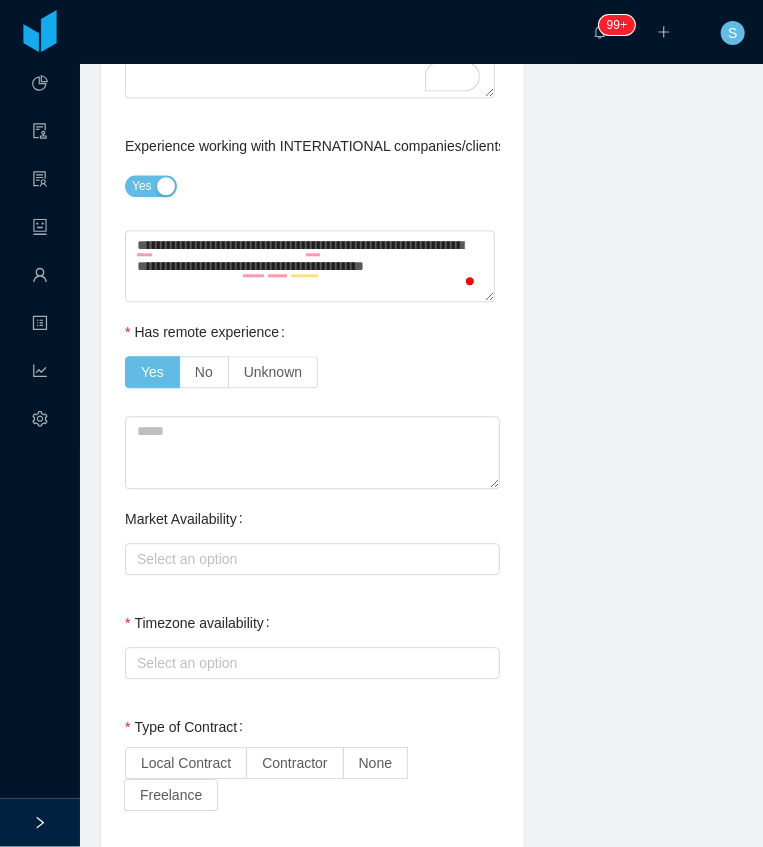 scroll, scrollTop: 1400, scrollLeft: 0, axis: vertical 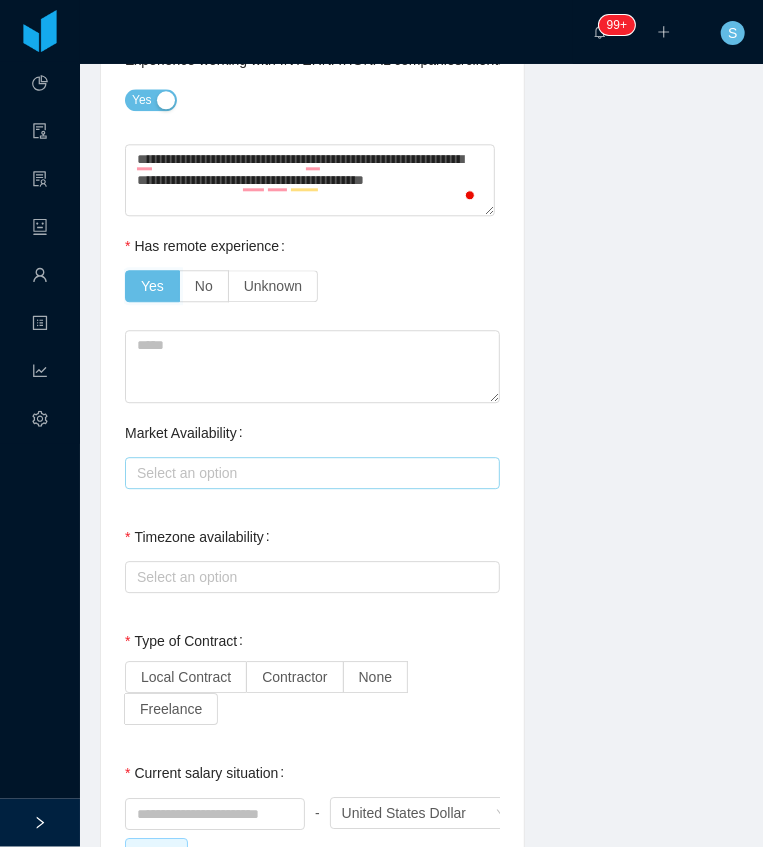 click on "Select an option" at bounding box center [308, 473] 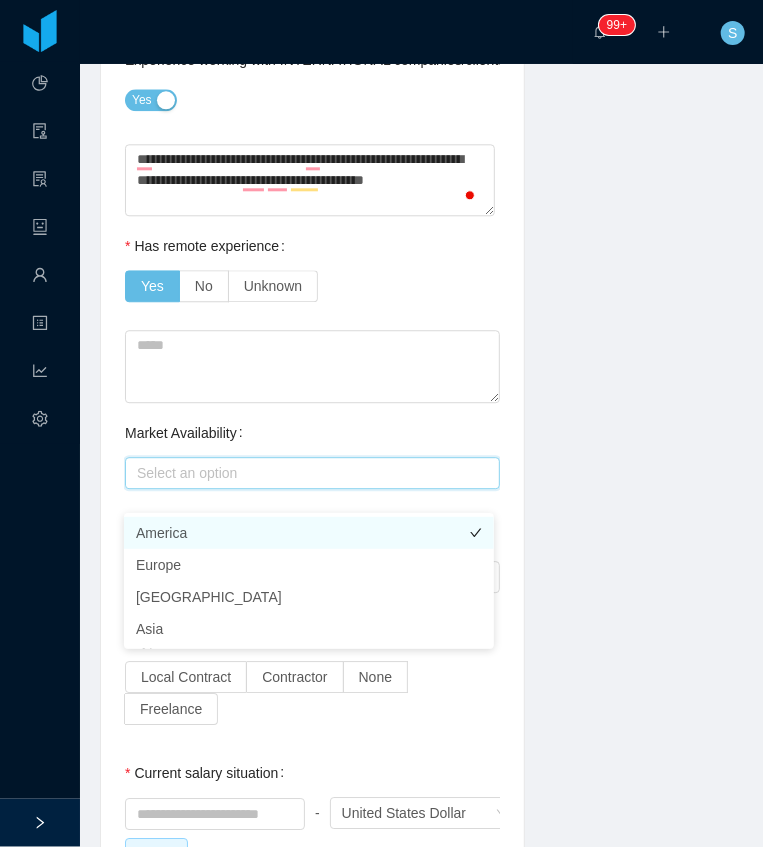 click on "America" at bounding box center [309, 533] 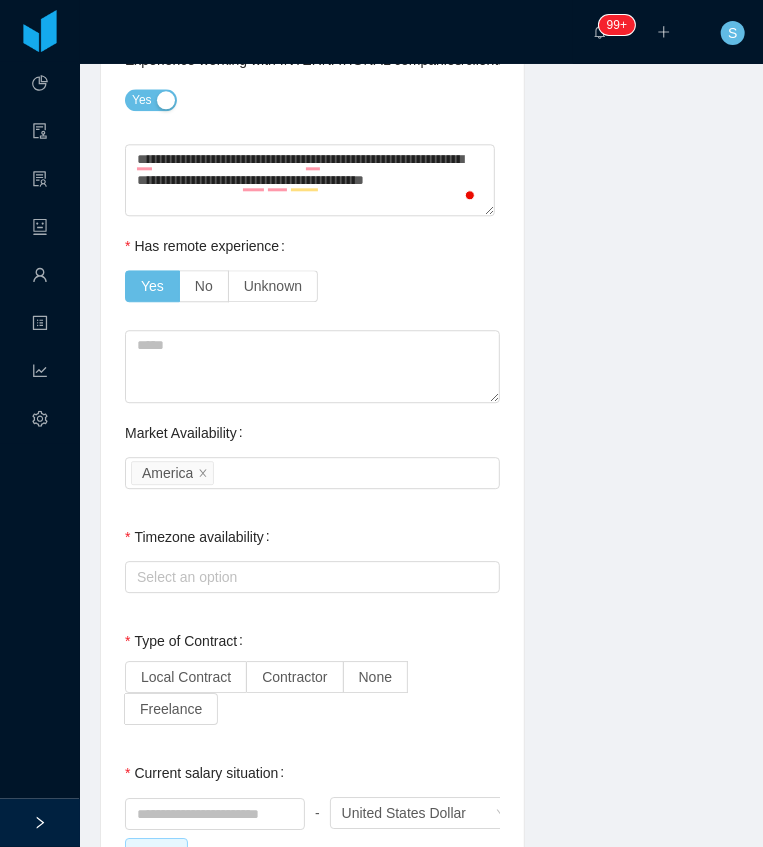 click on "Background Experience / Preferences Profile Soft Skills Language Notes General Background What have you heard about Jobsity? Billable Billable Gender Female Male Non binary Location Country ****** Brazil   City ****** Santos   Marital Status Marital Status Number of Children * Nationality Country   Education + Add Overall Years of Experience * Date of Birth Current Situation and Company/Team Preferences Tell me a little about your expertise and current profile? Experience in start-ups companies Yes Industry experience Select an option Fintech Retail   Based on your experience working with teams. Do you feel more comfortable working with larger teams or smaller teams? Small teams Big teams No preferences Based on your experience working with teams. Do you feel more comfortable working with more structured teams or less structured teams? Little structure More structure No preferences Please explain why you are looking for a change / hearing new opportunities * * Yes Has remote experience Yes No Unknown" at bounding box center (421, 253) 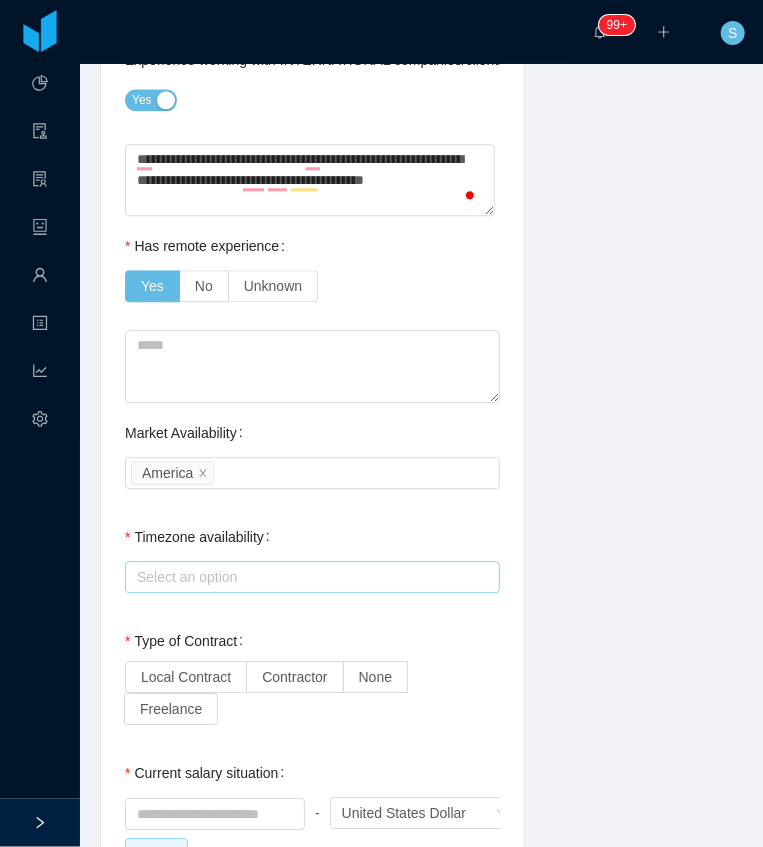 click on "Select an option" at bounding box center (309, 577) 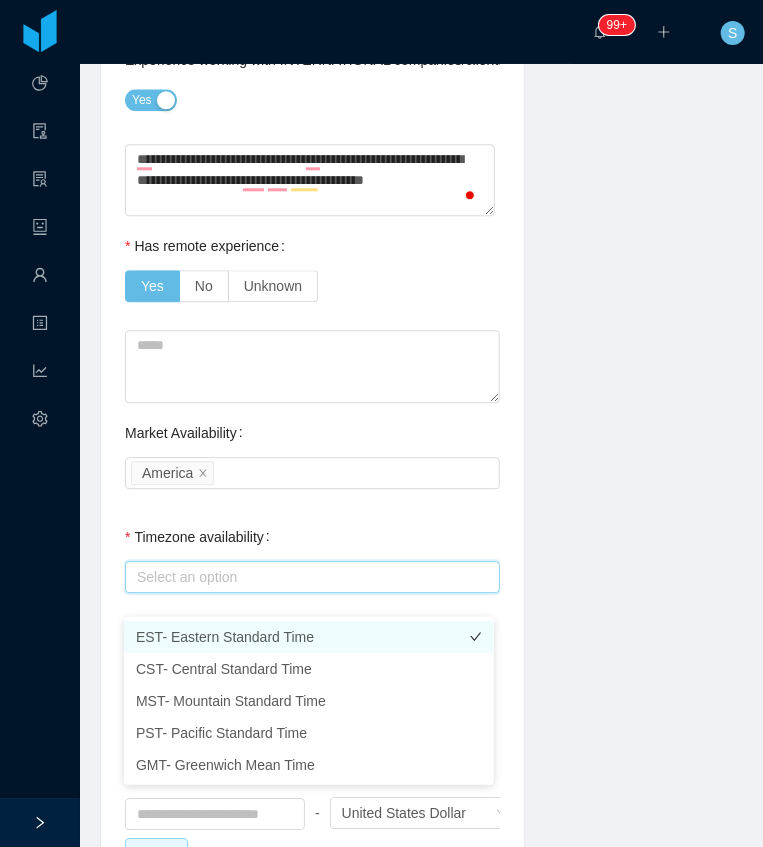 click on "EST- Eastern Standard Time" at bounding box center [309, 637] 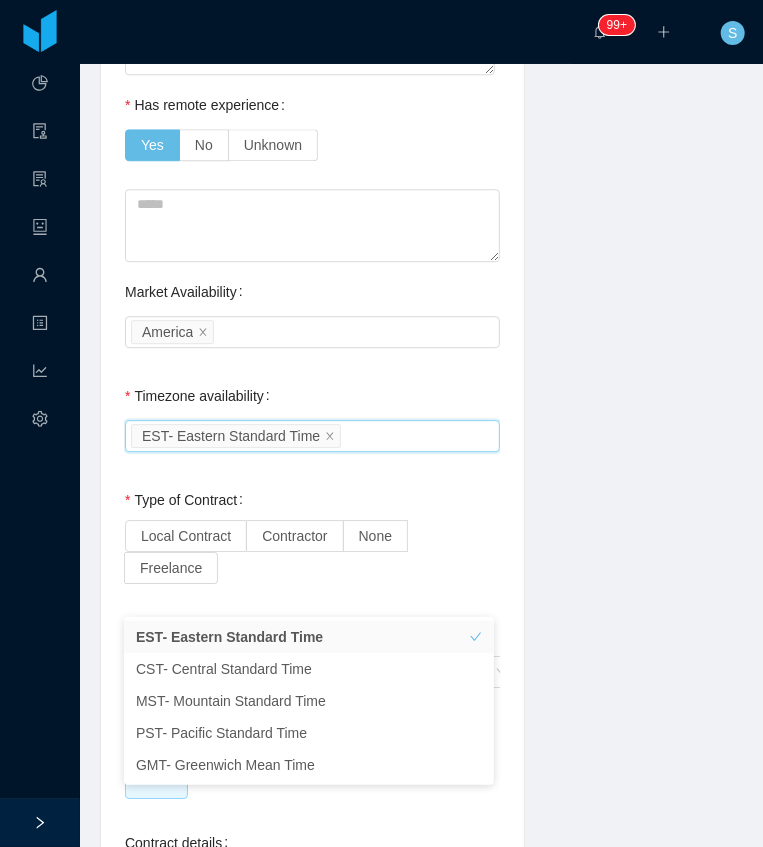 scroll, scrollTop: 1600, scrollLeft: 0, axis: vertical 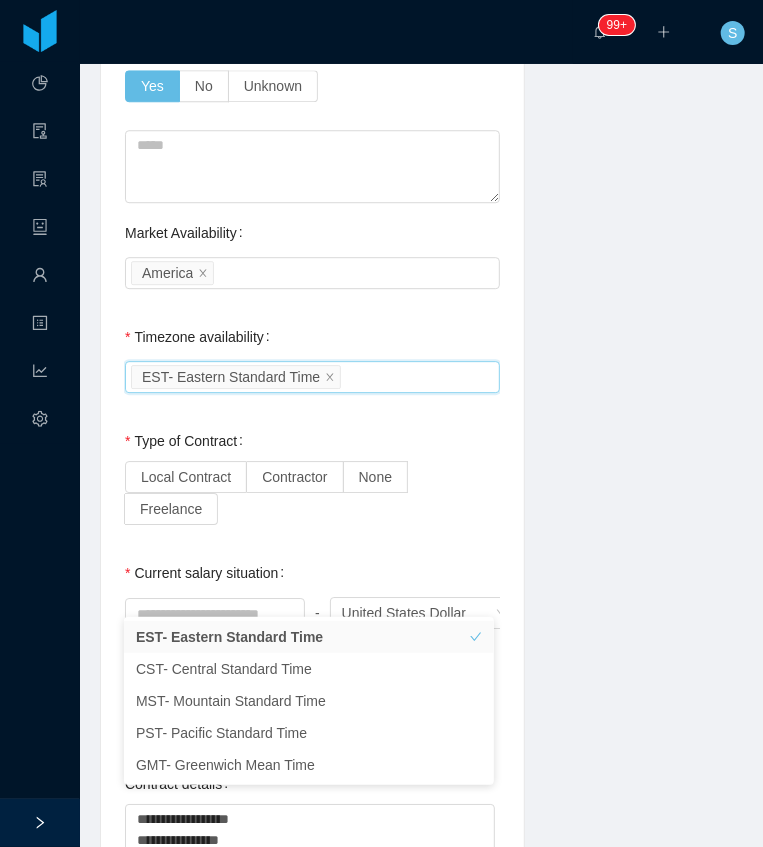 click on "Background Experience / Preferences Profile Soft Skills Language Notes General Background What have you heard about Jobsity? Billable Billable Gender Female Male Non binary Location Country ****** Brazil   City ****** Santos   Marital Status Marital Status Number of Children * Nationality Country   Education + Add Overall Years of Experience * Date of Birth Current Situation and Company/Team Preferences Tell me a little about your expertise and current profile? Experience in start-ups companies Yes Industry experience Select an option Fintech Retail   Based on your experience working with teams. Do you feel more comfortable working with larger teams or smaller teams? Small teams Big teams No preferences Based on your experience working with teams. Do you feel more comfortable working with more structured teams or less structured teams? Little structure More structure No preferences Please explain why you are looking for a change / hearing new opportunities * * Yes Has remote experience Yes No Unknown" at bounding box center [421, 53] 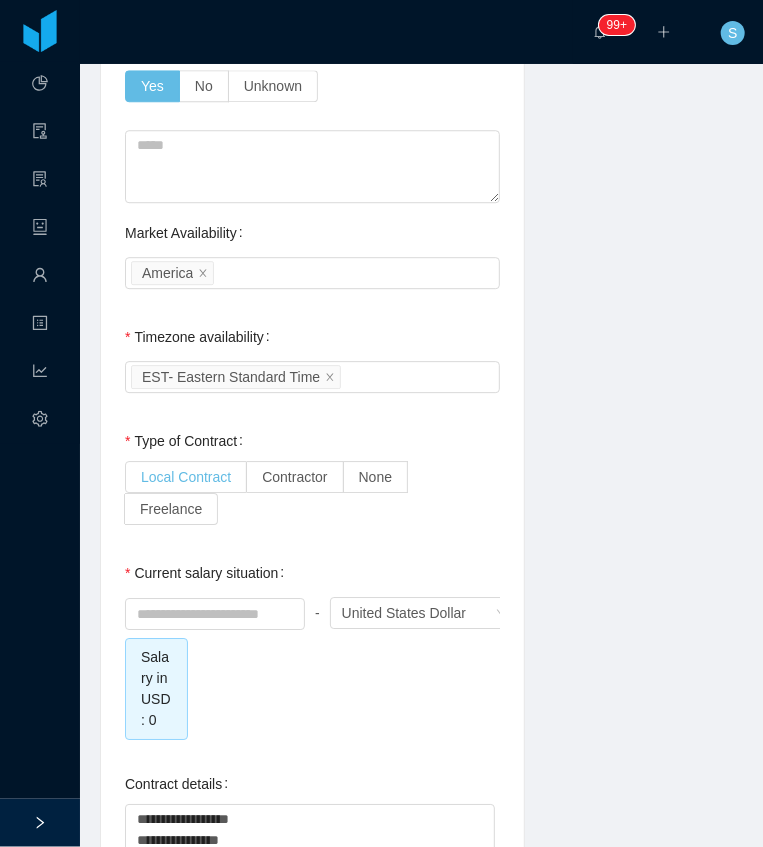 click on "Local Contract" at bounding box center (186, 477) 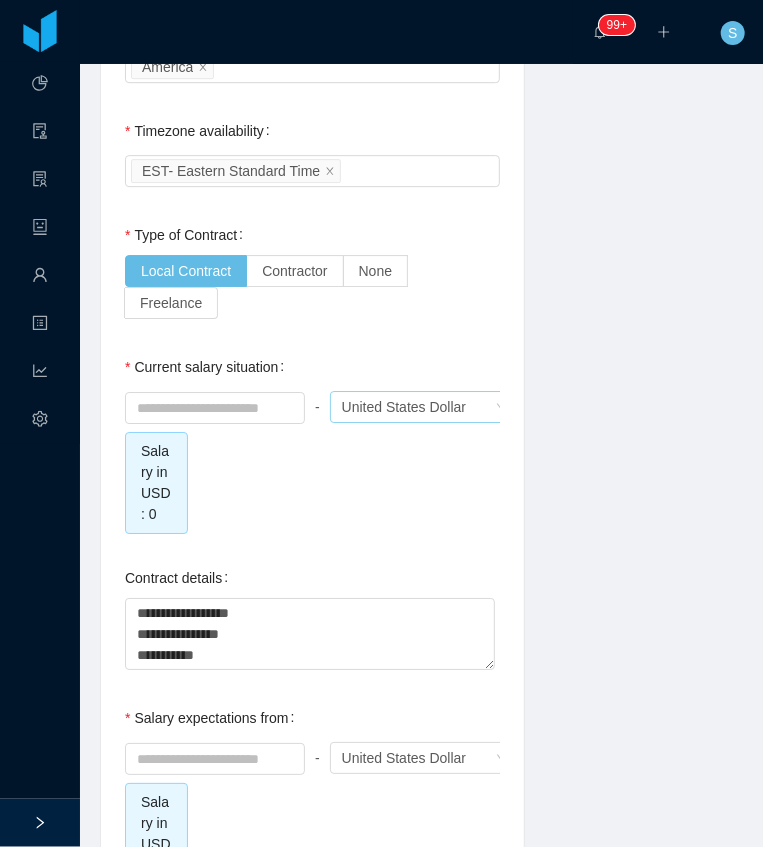scroll, scrollTop: 1800, scrollLeft: 0, axis: vertical 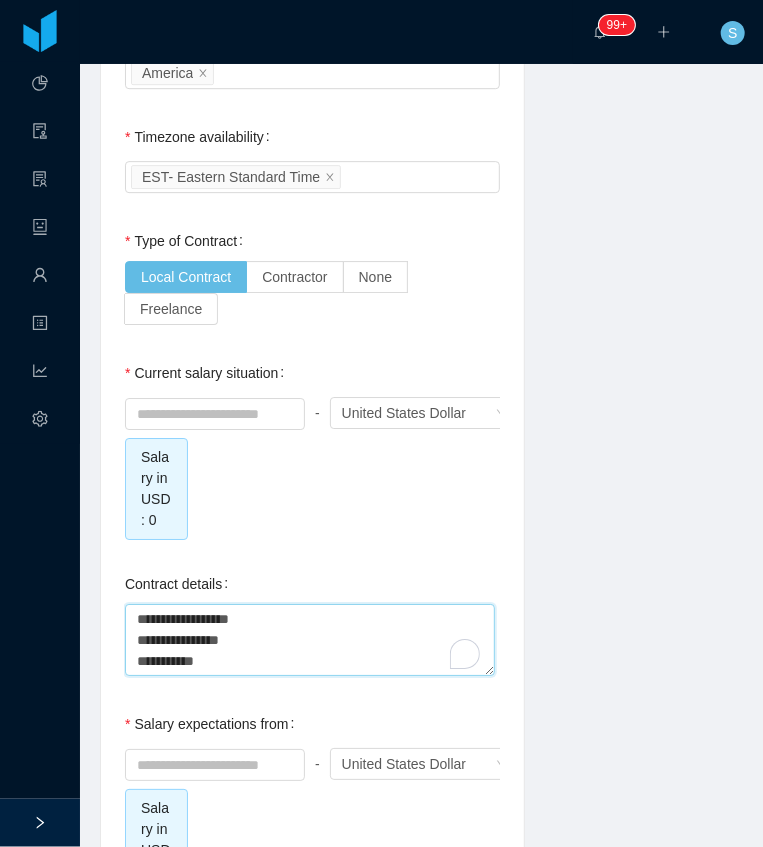 drag, startPoint x: 248, startPoint y: 678, endPoint x: 112, endPoint y: 606, distance: 153.88307 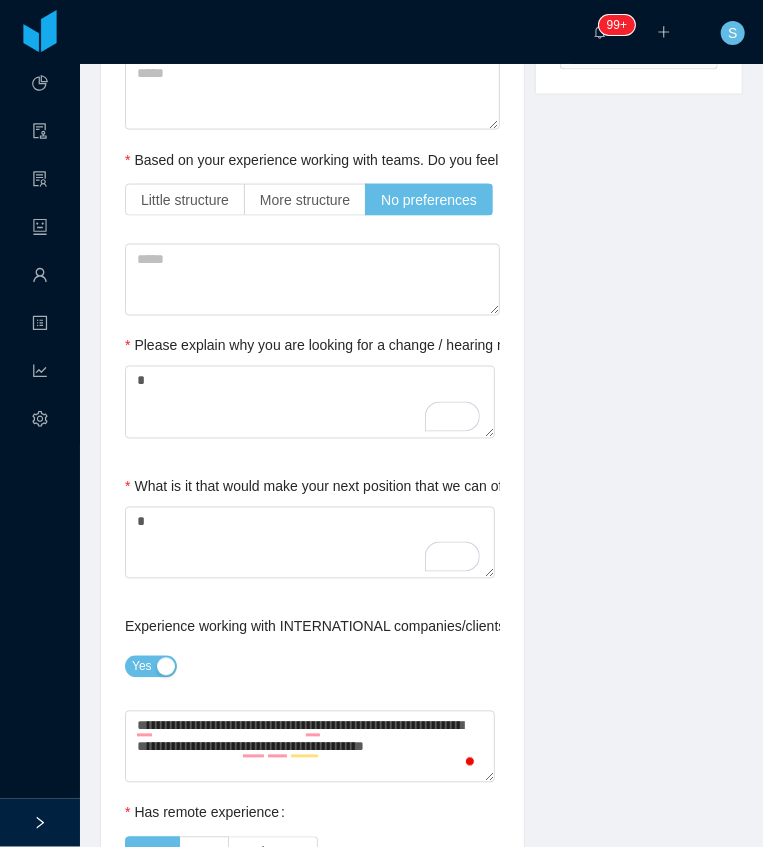 scroll, scrollTop: 800, scrollLeft: 0, axis: vertical 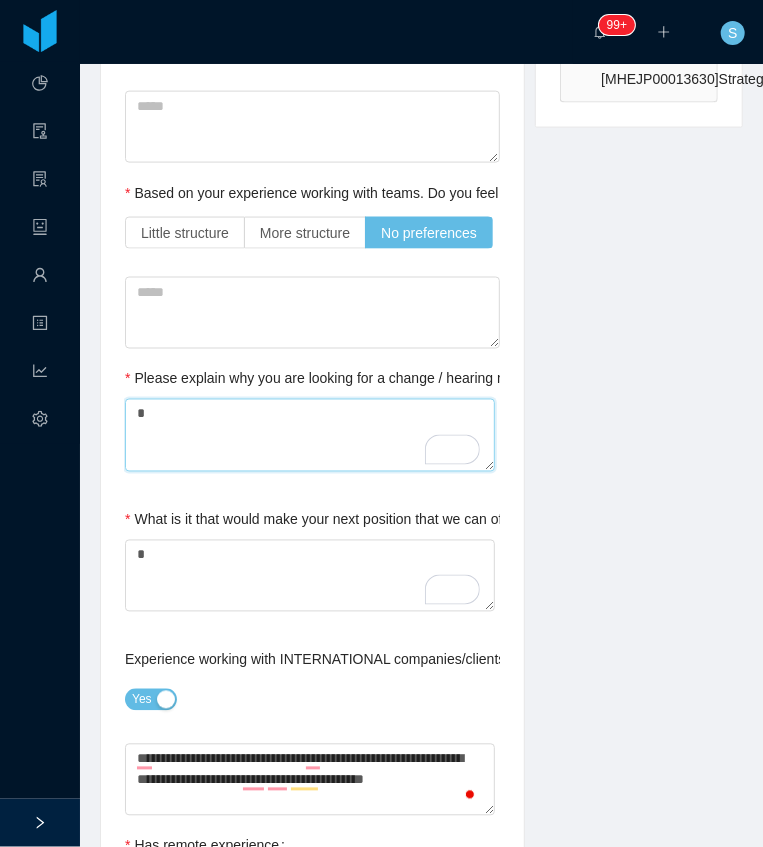 click on "*" at bounding box center (310, 435) 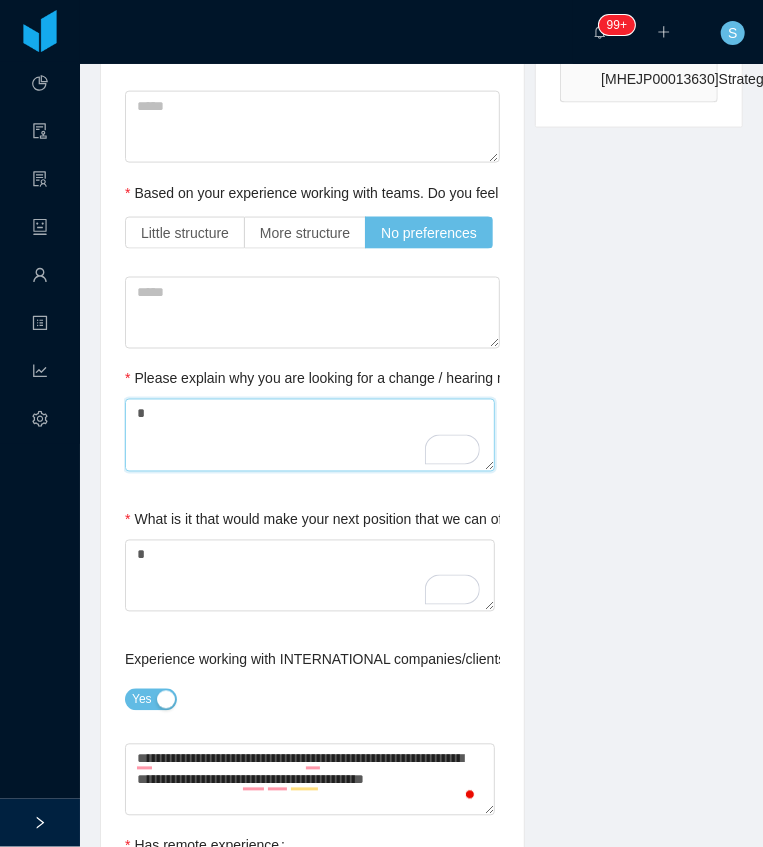 click on "*" at bounding box center [310, 435] 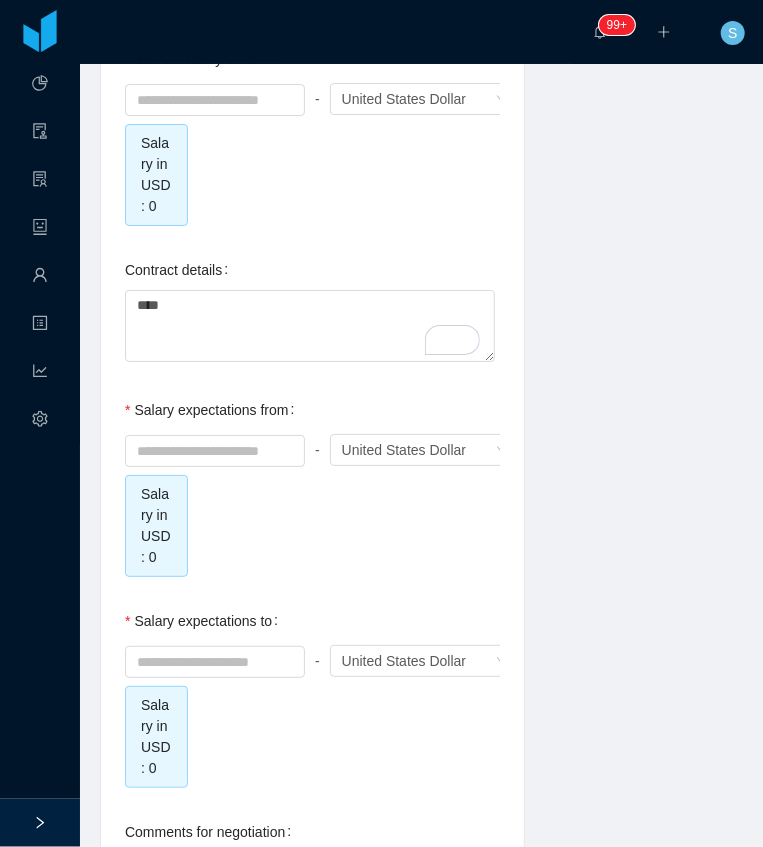 scroll, scrollTop: 2064, scrollLeft: 0, axis: vertical 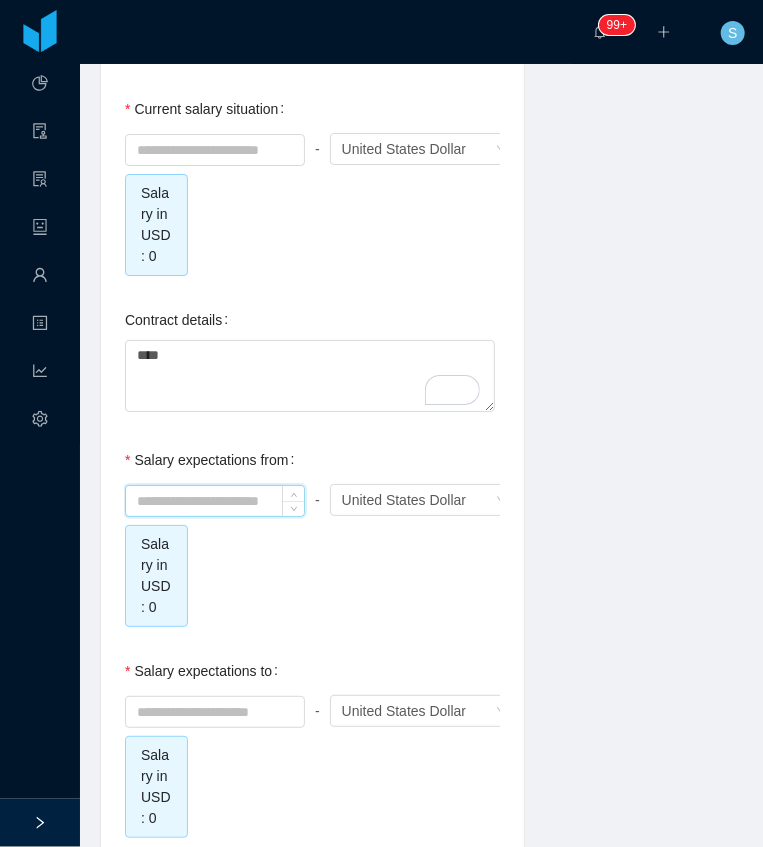click at bounding box center [215, 501] 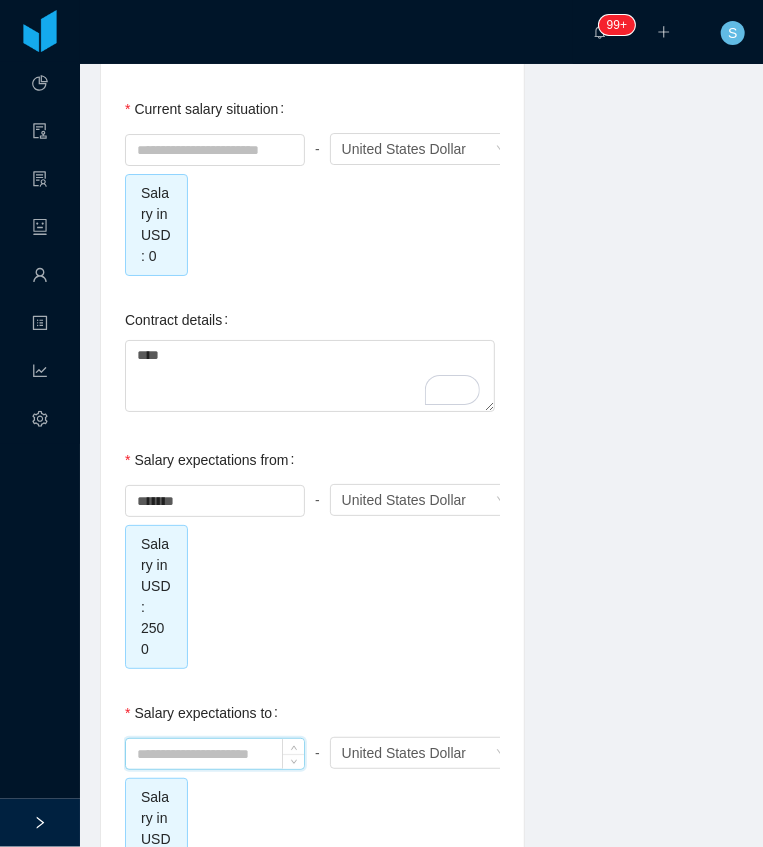 click at bounding box center (215, 754) 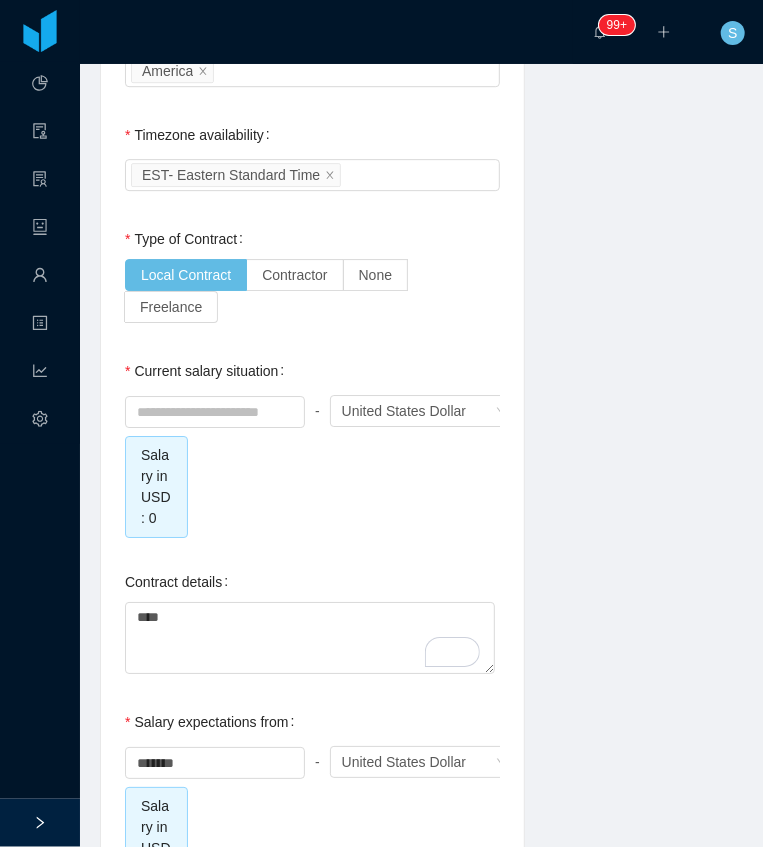 scroll, scrollTop: 1798, scrollLeft: 0, axis: vertical 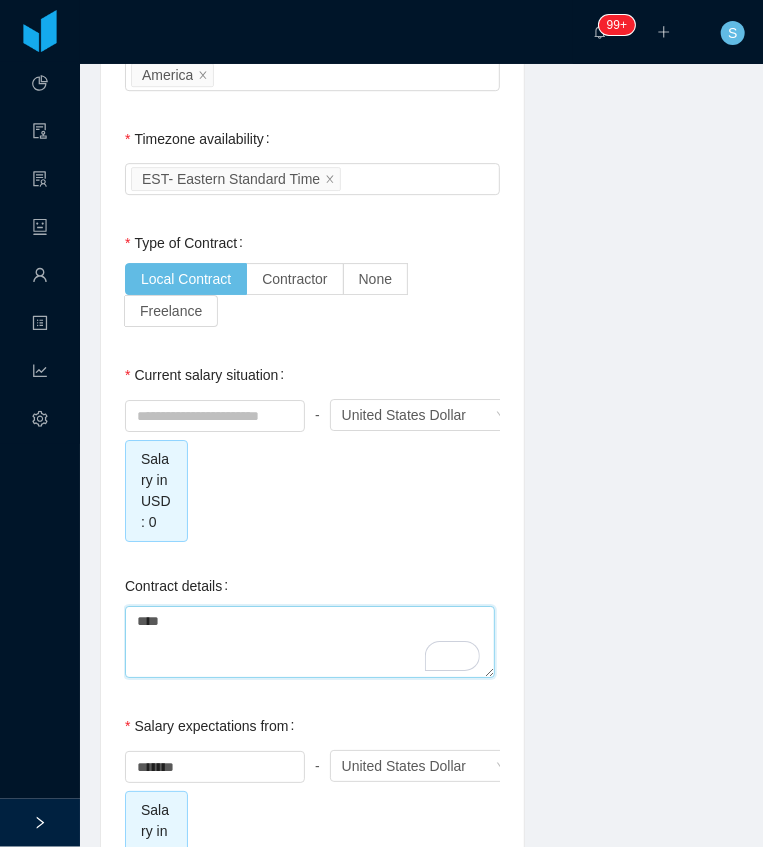 click on "***" at bounding box center [310, 642] 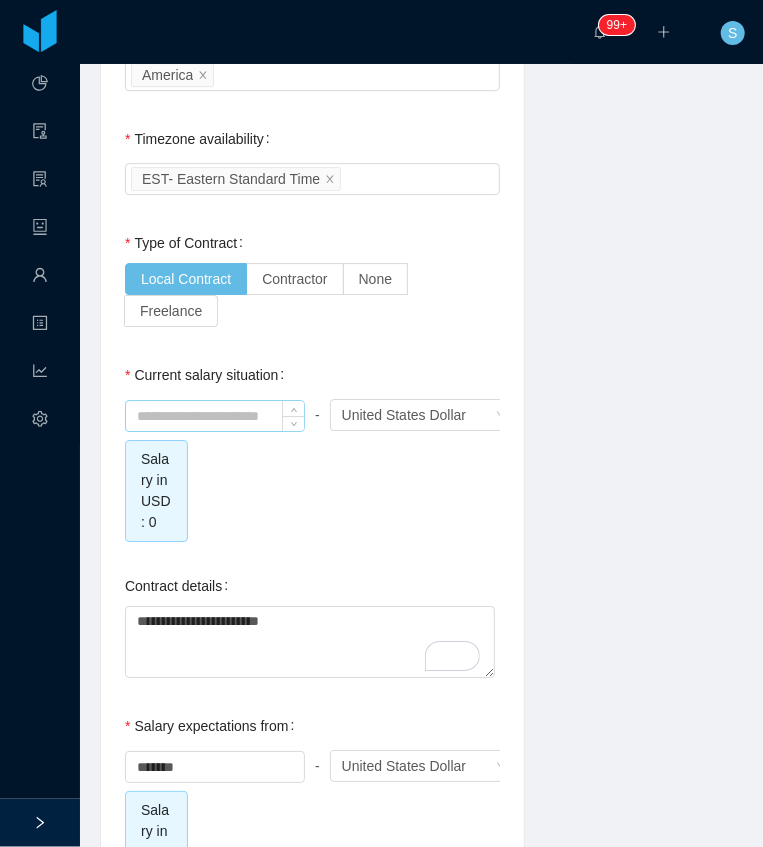 click at bounding box center [215, 416] 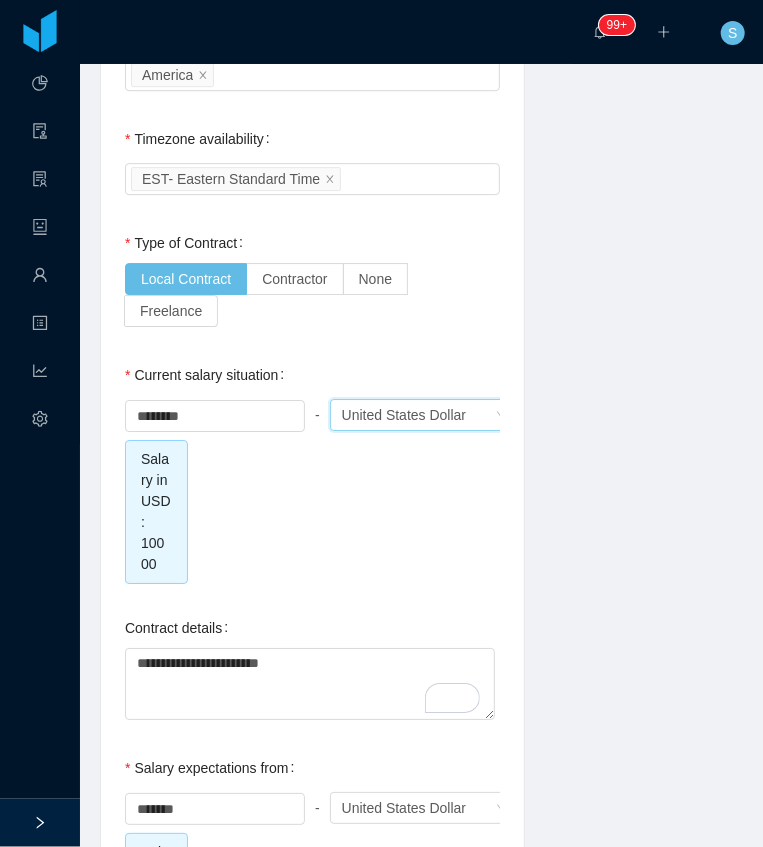 click on "United States Dollar" at bounding box center [404, 415] 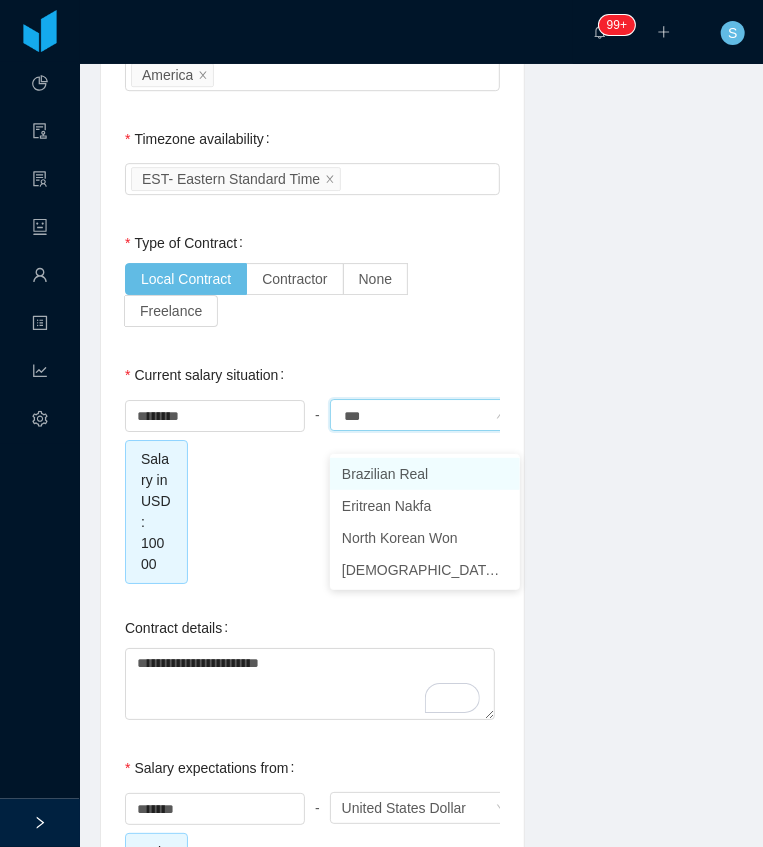click on "Brazilian Real" at bounding box center (425, 474) 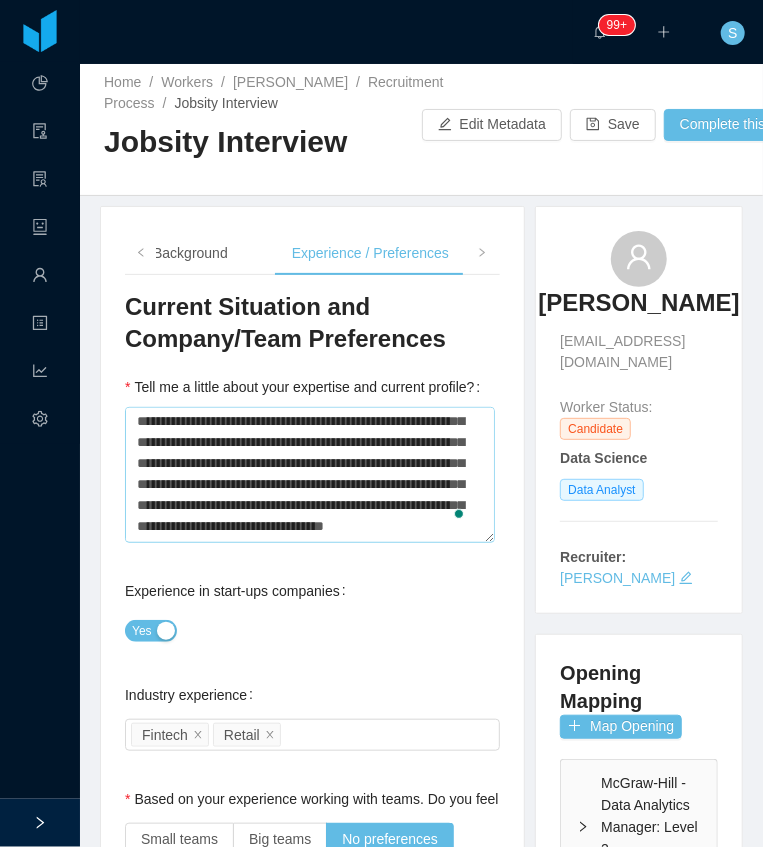 scroll, scrollTop: 0, scrollLeft: 0, axis: both 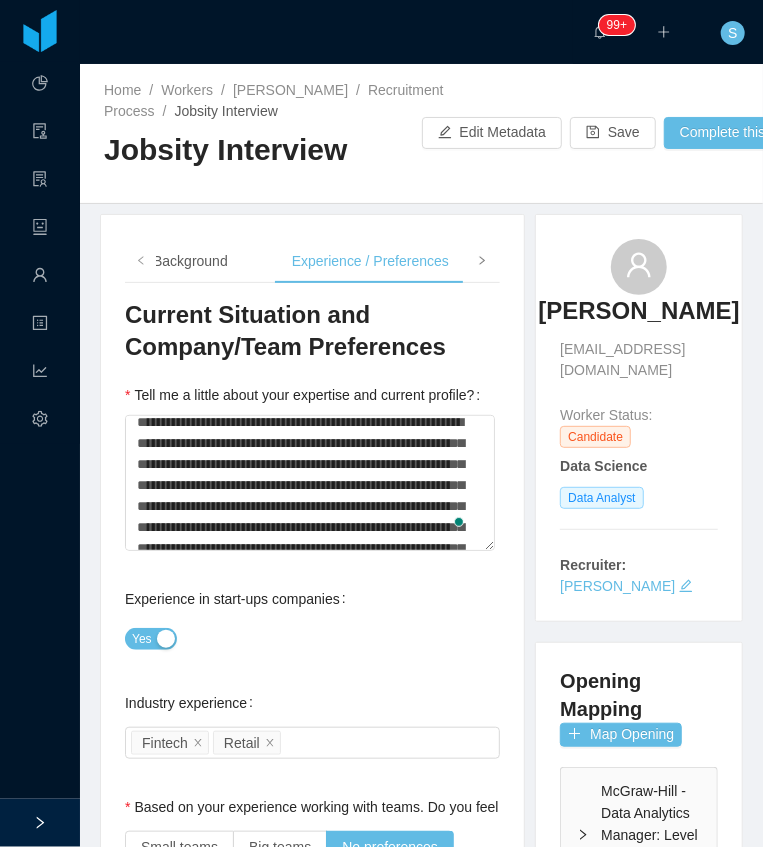 click at bounding box center (482, 261) 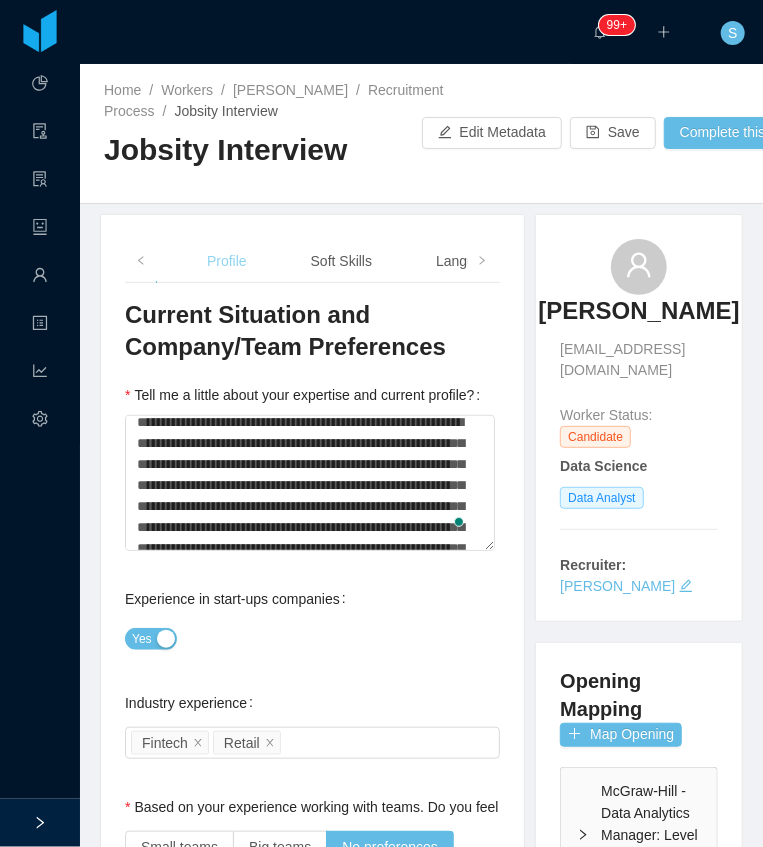 click on "Profile" at bounding box center [227, 261] 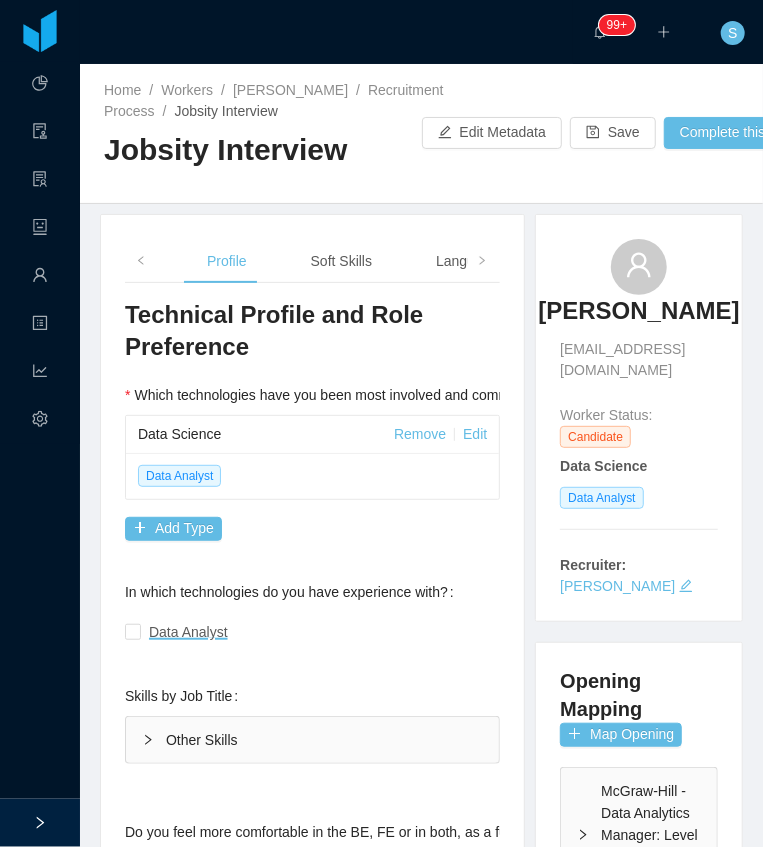 click on "Technical Profile and Role Preference Which technologies have you been most involved and committed to? Data Science Remove Edit Data Analyst Add Type In which technologies do you have experience with? Data Analyst Skills by Job Title Other Skills Skill Level Years experiences Skill Chronology Actions Jira Edit Remove Confluence Edit Remove + Add Do you feel more comfortable in the BE, FE or in both, as a full stack? Select an option   Which technologies are you interested in working with? Select Job Titles Data Analyst   What skills are you interested in learning in the future? Select skills   Do you consider yourself more as a specialist or a generalist? Generalist Specialist Which type of work do you prefer to do? Operational or Management? Select an option" at bounding box center (312, 981) 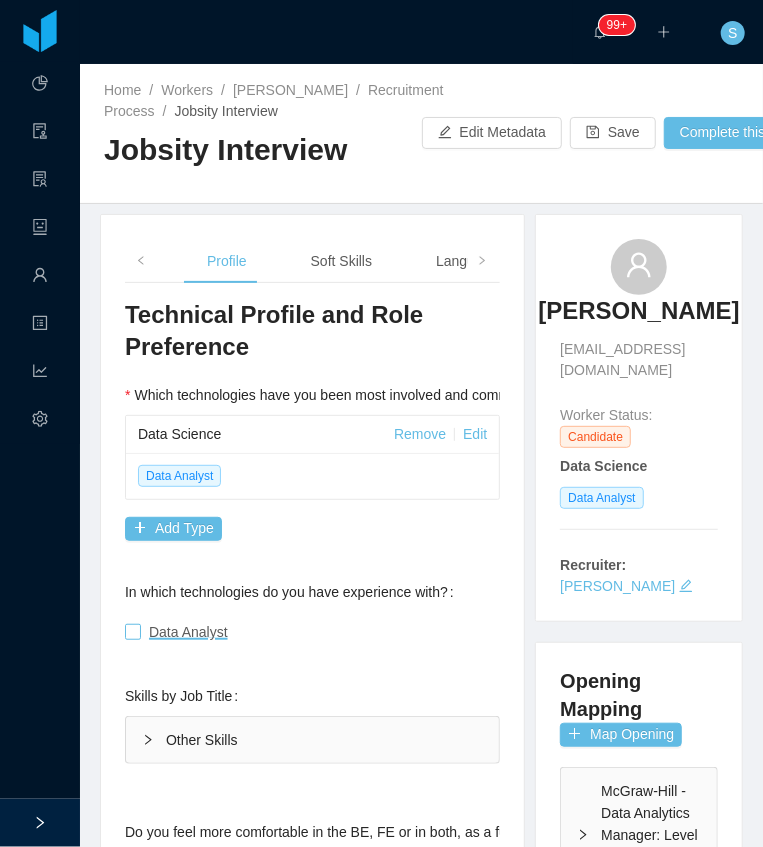 click on "Data Analyst" at bounding box center (188, 632) 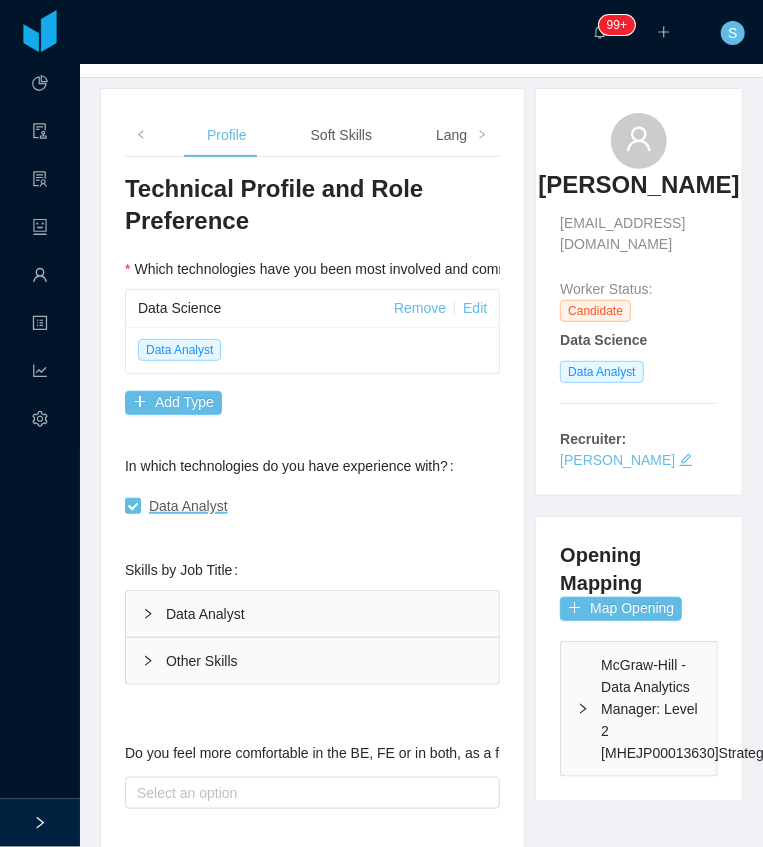 scroll, scrollTop: 133, scrollLeft: 0, axis: vertical 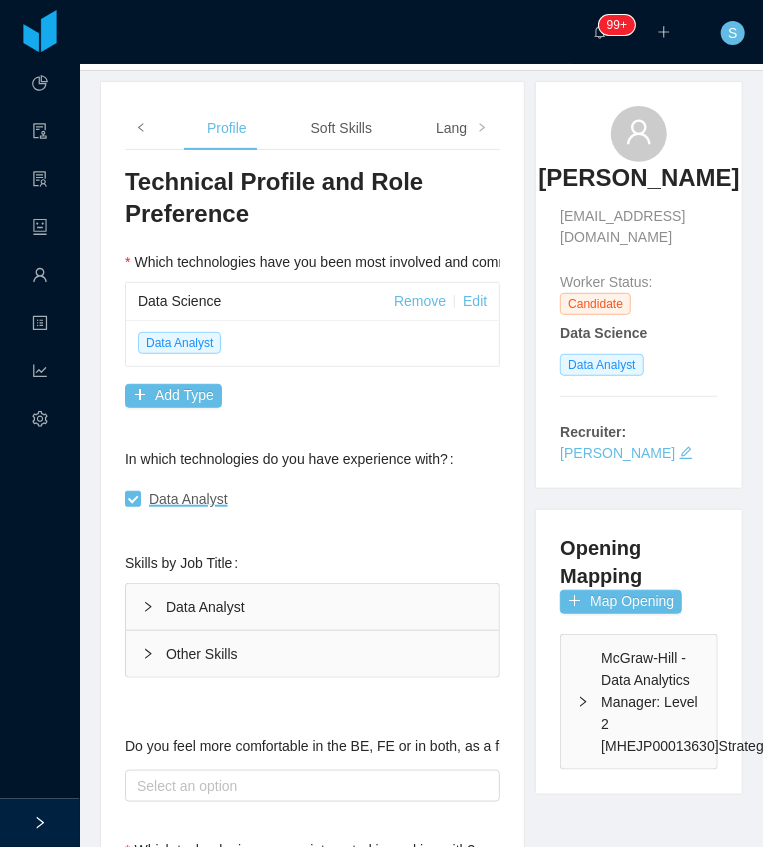 click at bounding box center (141, 127) 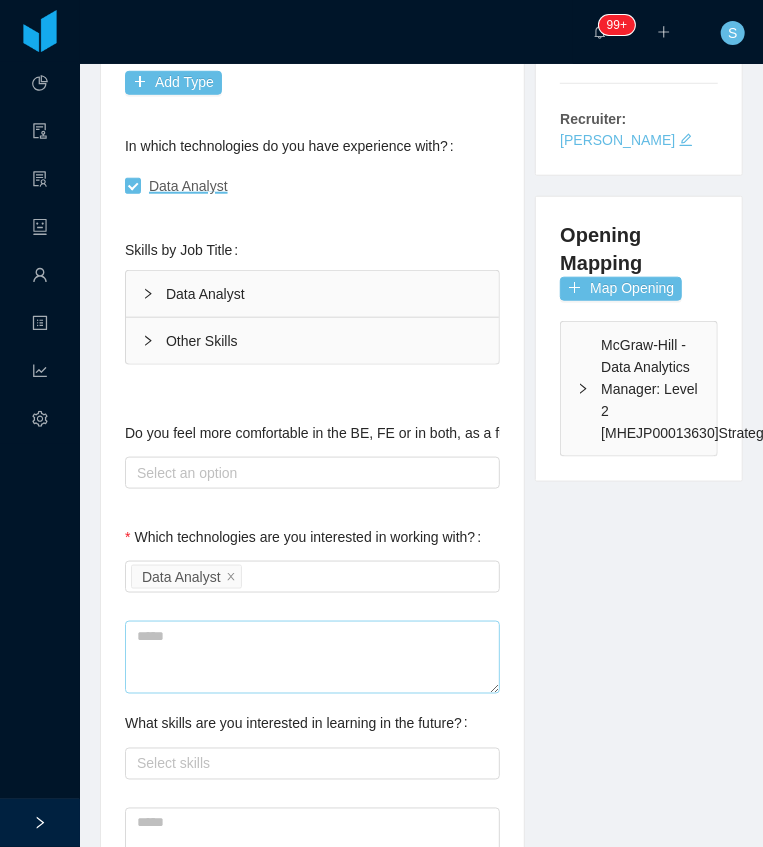 scroll, scrollTop: 533, scrollLeft: 0, axis: vertical 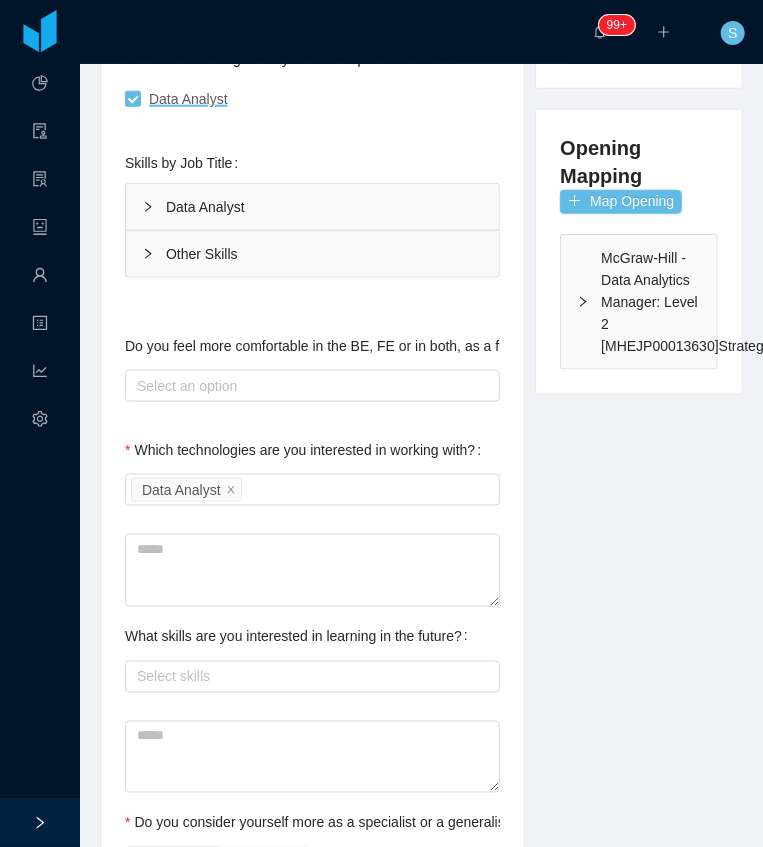 click on "Data Analyst" at bounding box center (312, 207) 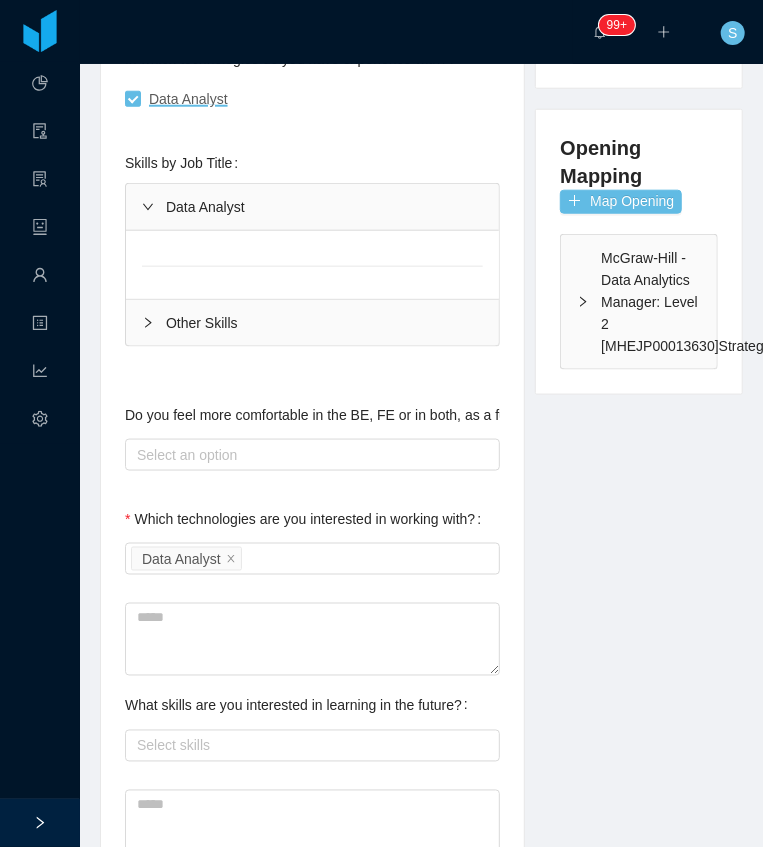 click on "Other Skills" at bounding box center (312, 323) 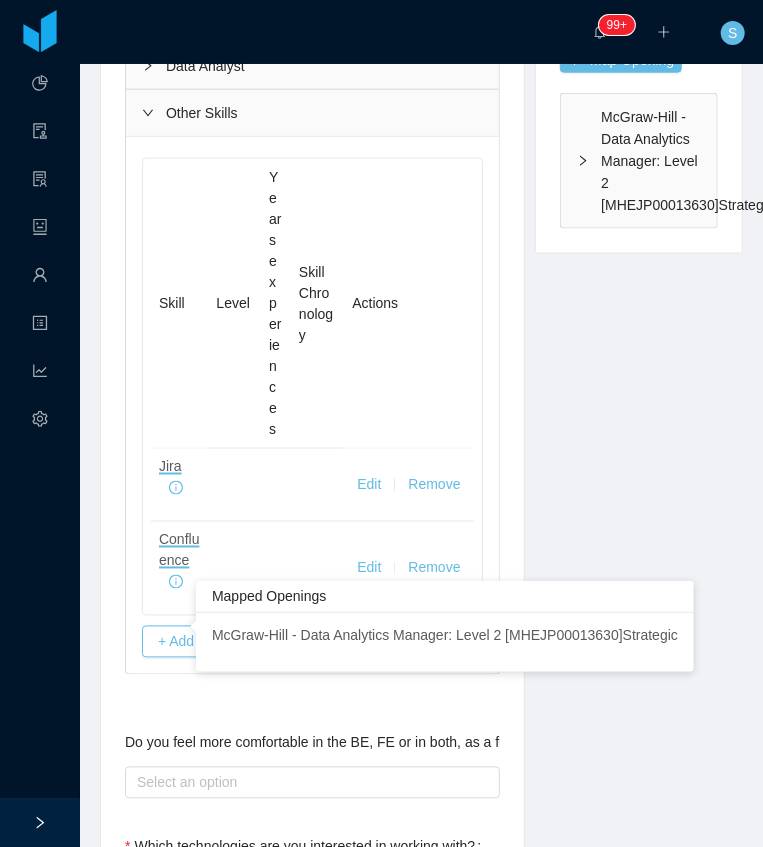 scroll, scrollTop: 800, scrollLeft: 0, axis: vertical 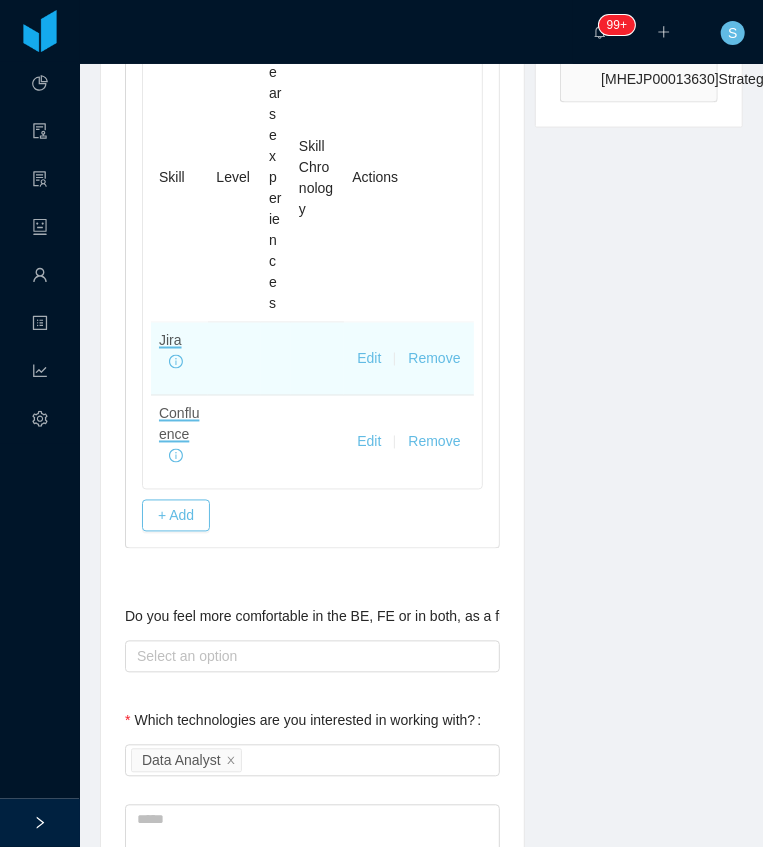click on "Edit" at bounding box center (369, 359) 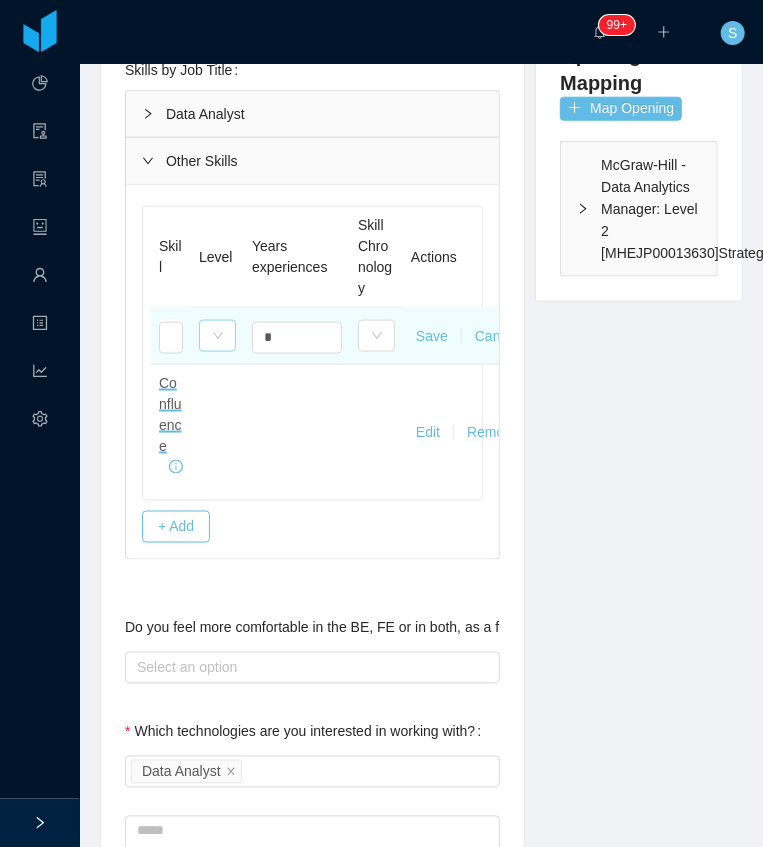 scroll, scrollTop: 600, scrollLeft: 0, axis: vertical 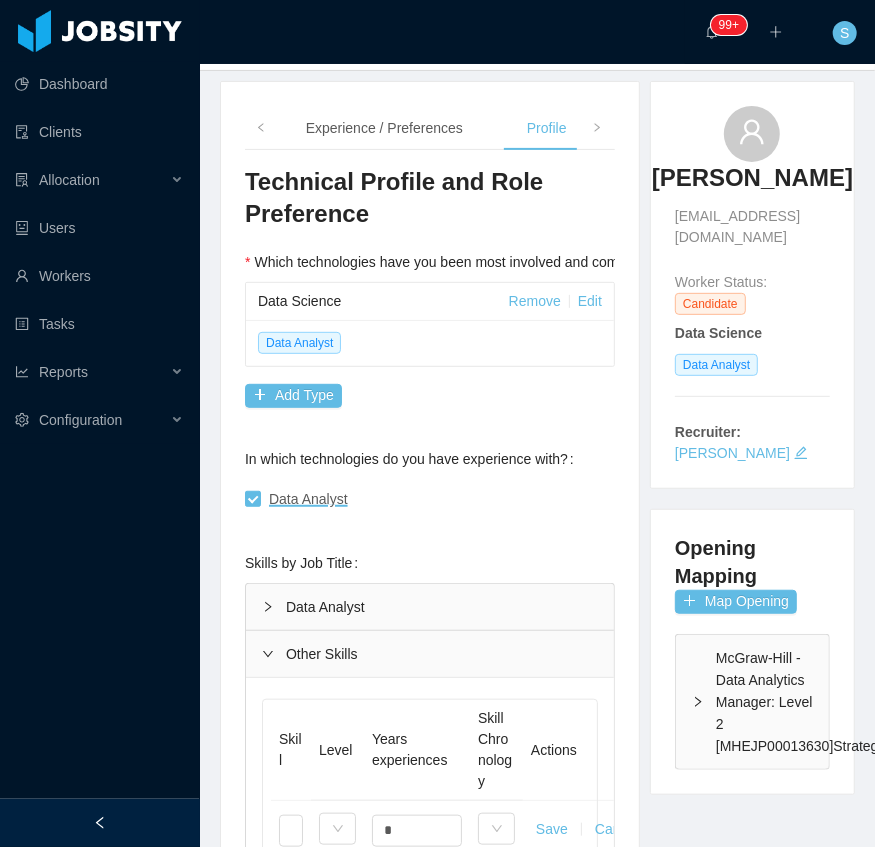 click at bounding box center (100, 823) 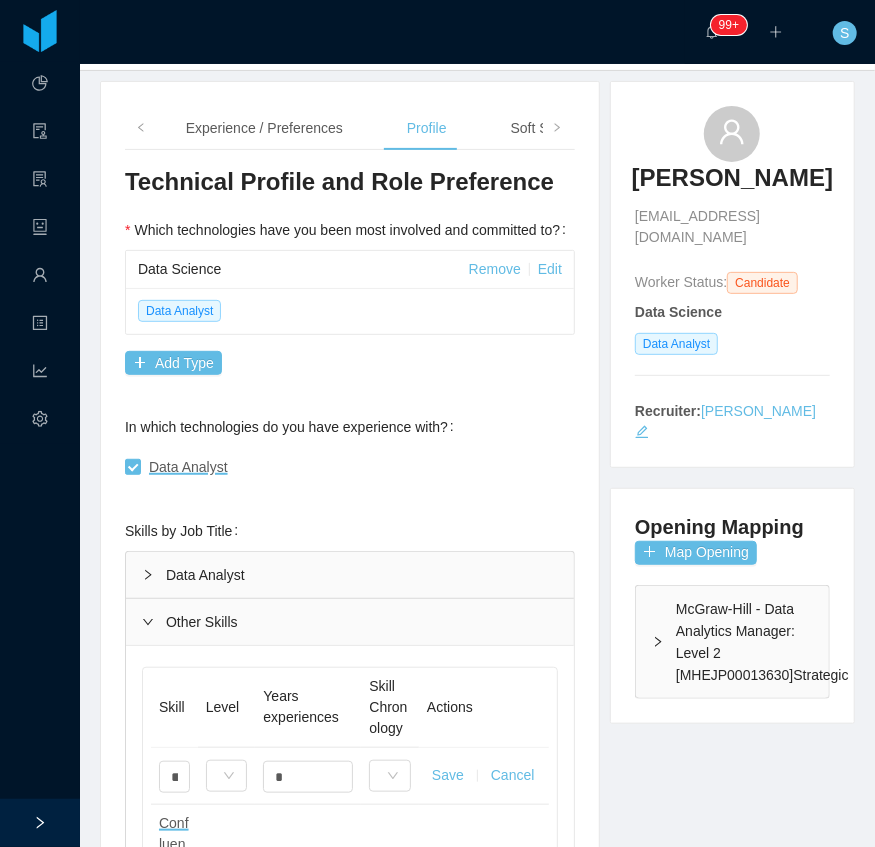 scroll, scrollTop: 113, scrollLeft: 0, axis: vertical 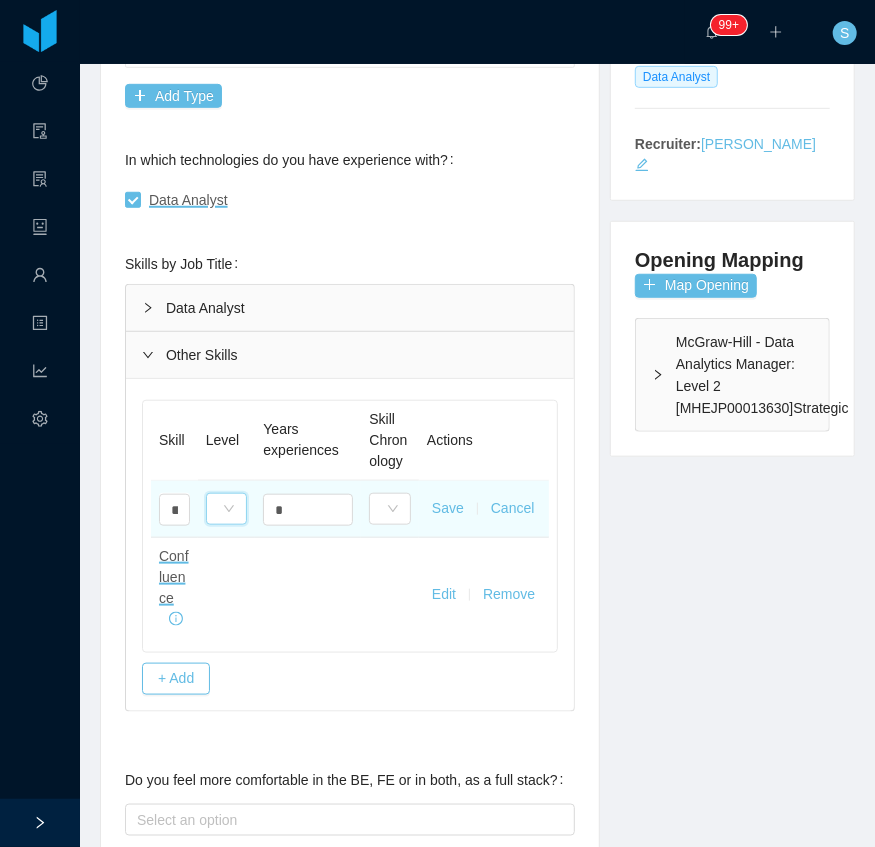 click on "Select one" at bounding box center (227, 509) 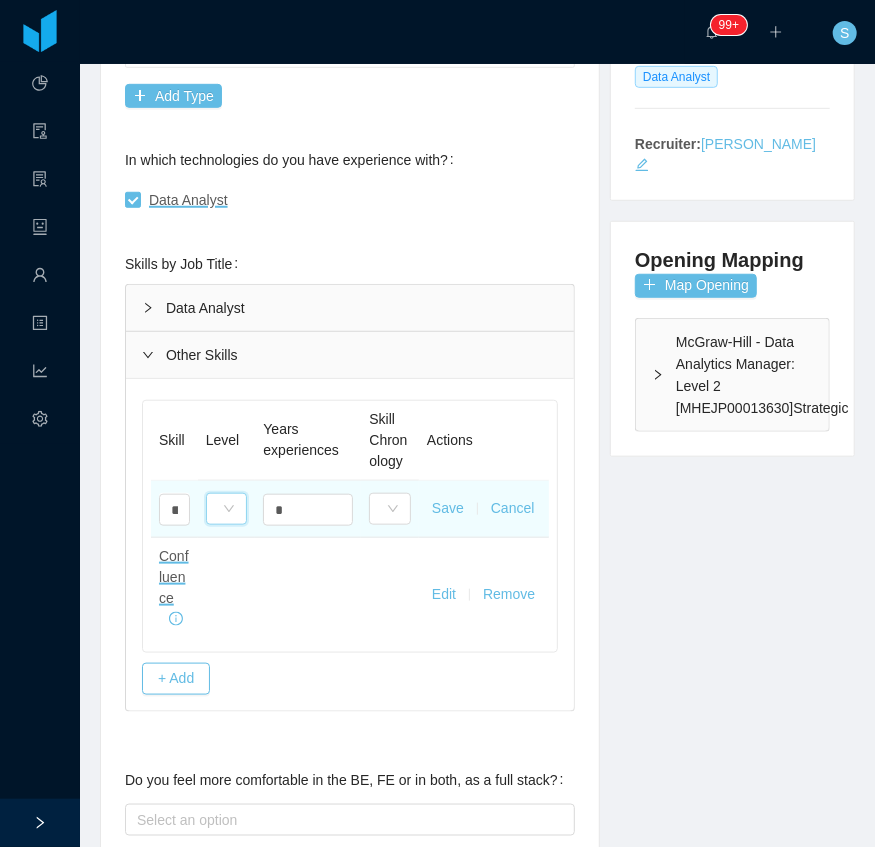 click 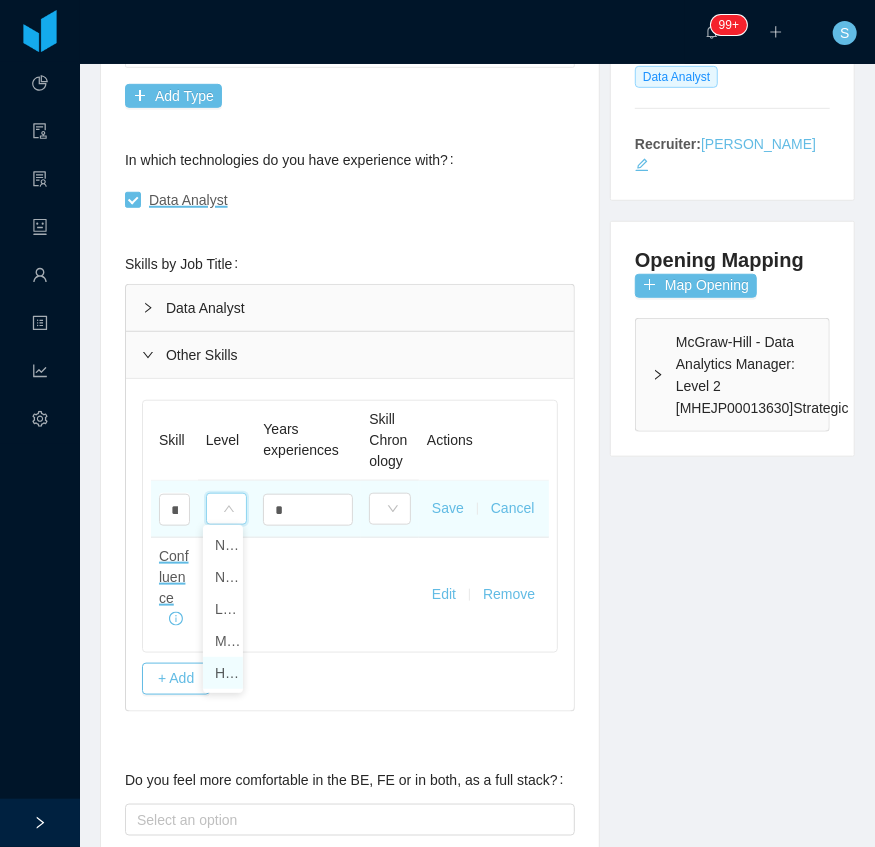 drag, startPoint x: 229, startPoint y: 672, endPoint x: 272, endPoint y: 541, distance: 137.87675 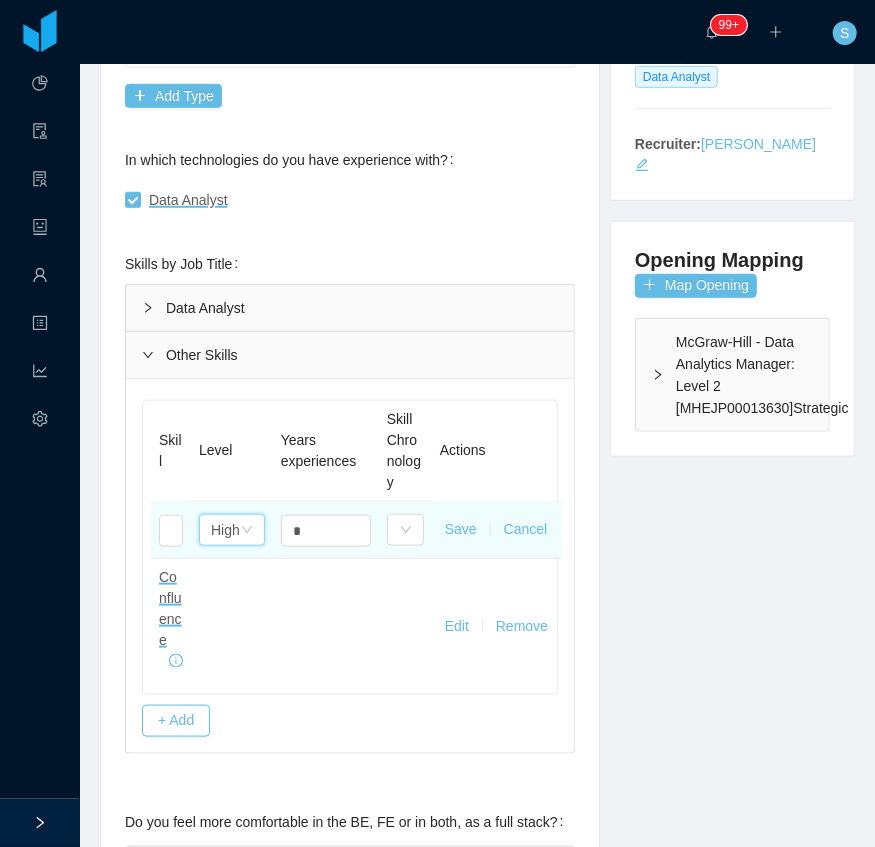 click 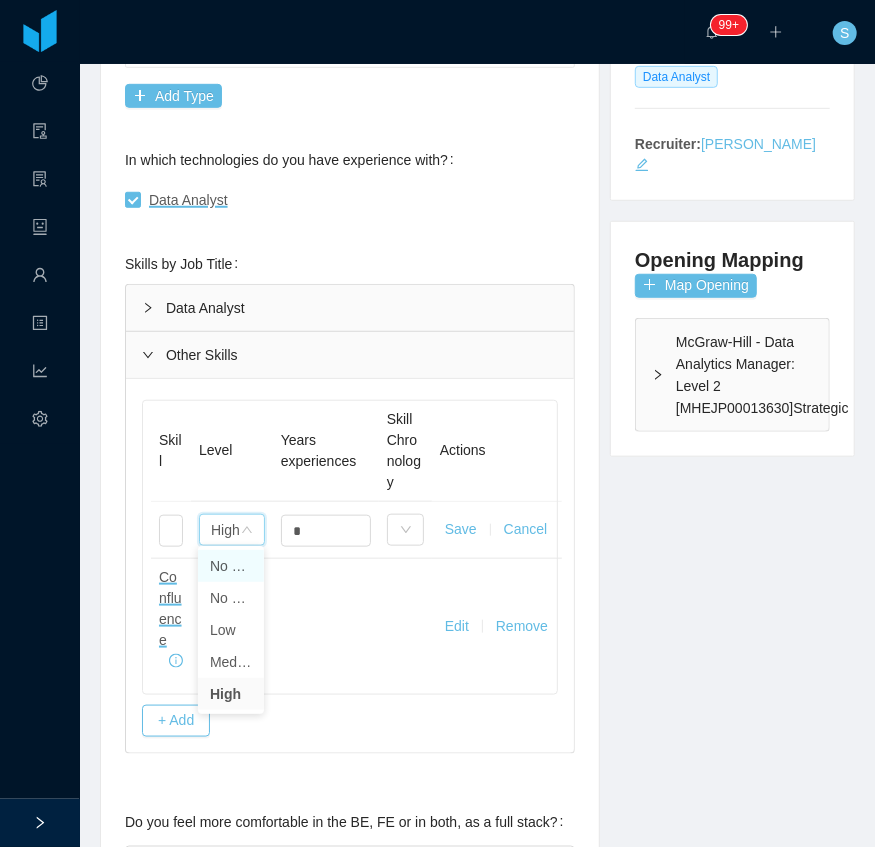 click on "No Data" at bounding box center [231, 566] 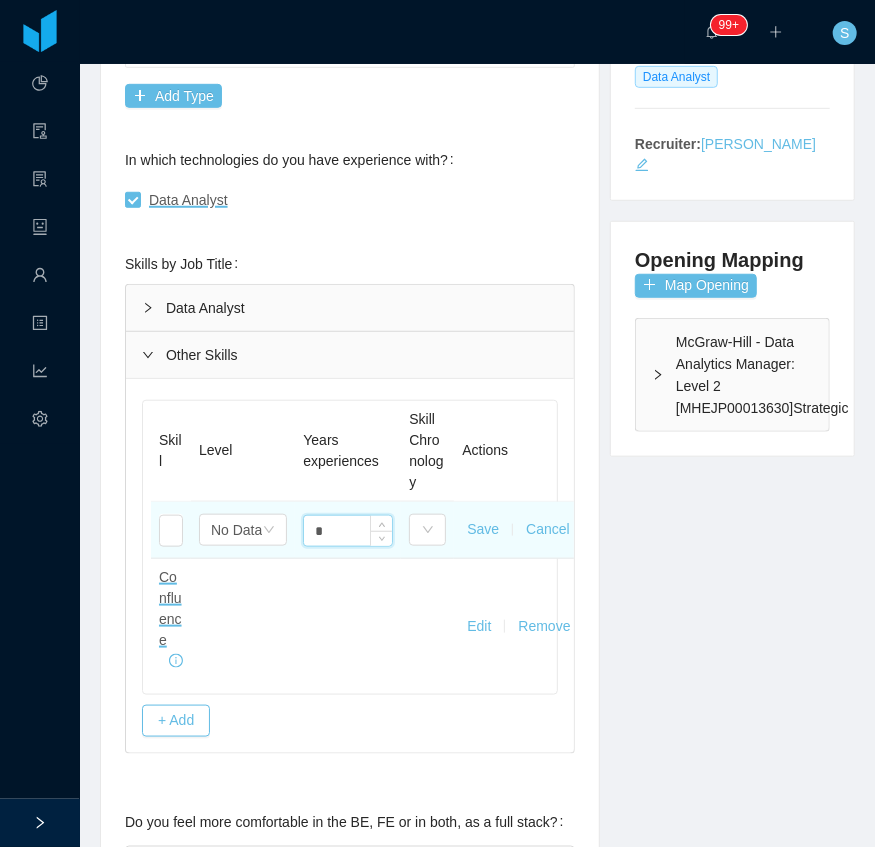 click on "*" at bounding box center (348, 531) 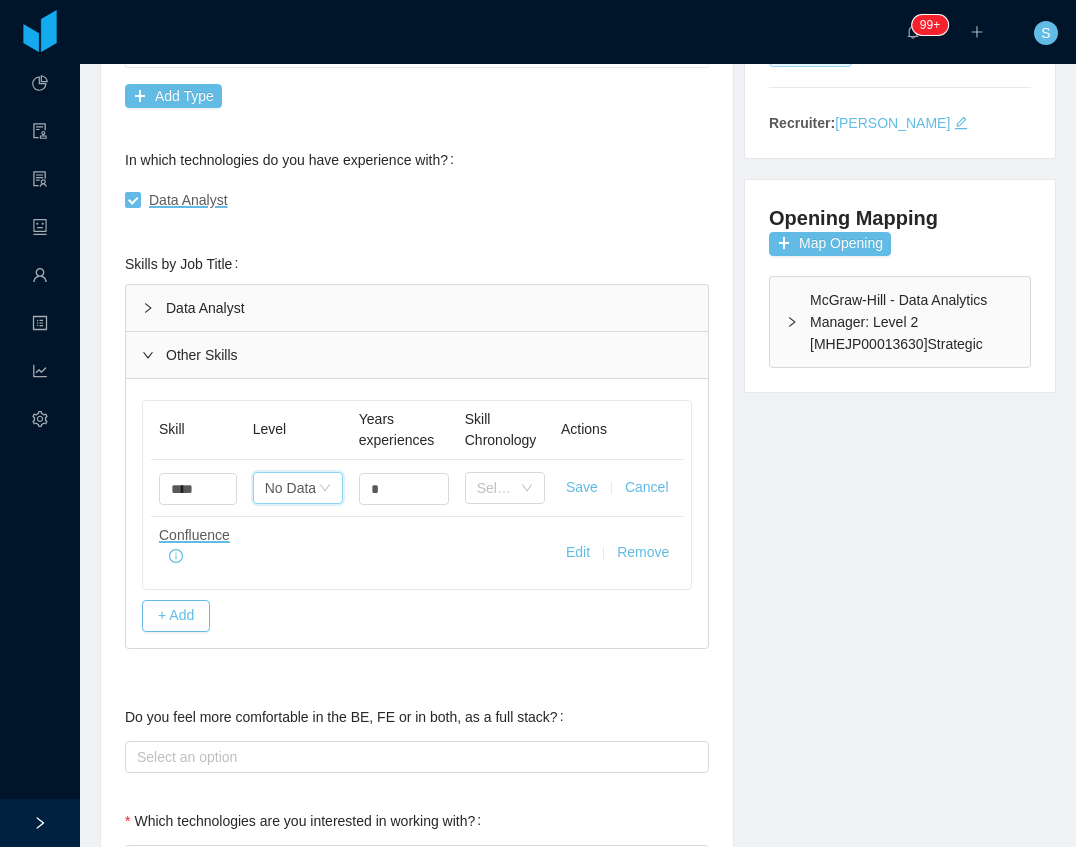 drag, startPoint x: 315, startPoint y: 480, endPoint x: 318, endPoint y: 536, distance: 56.0803 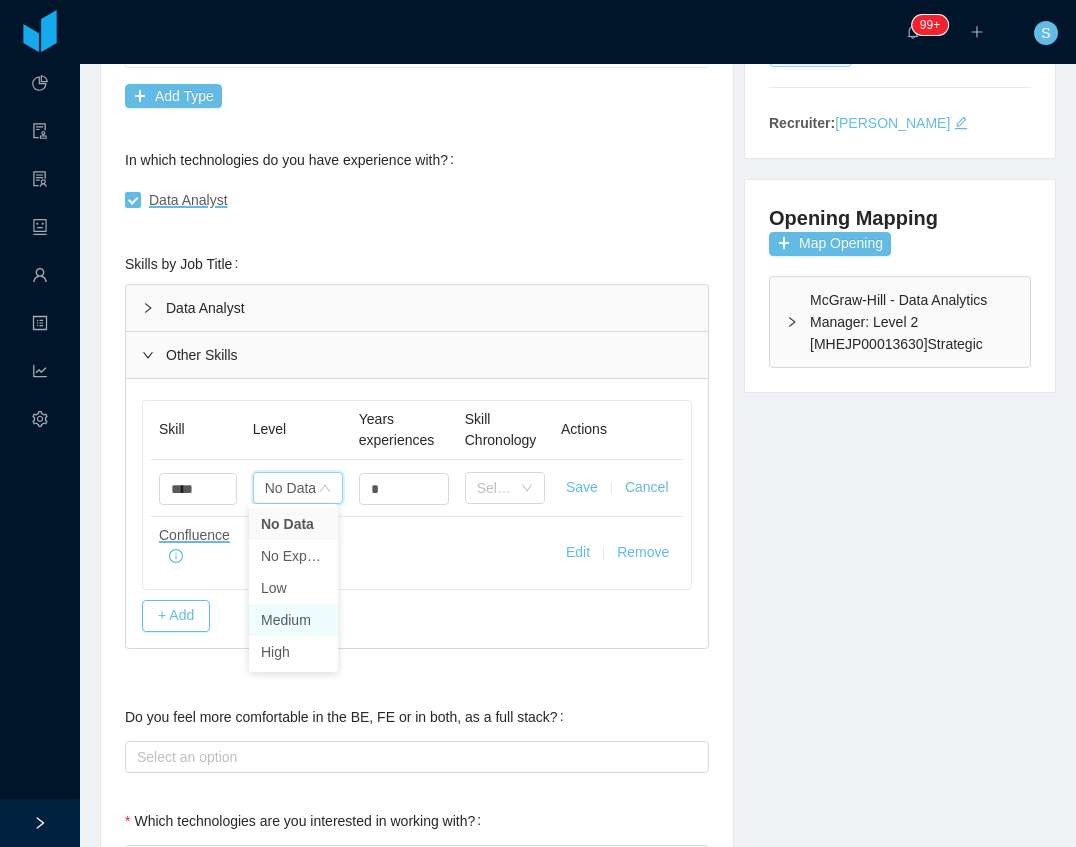 click on "Medium" at bounding box center (293, 620) 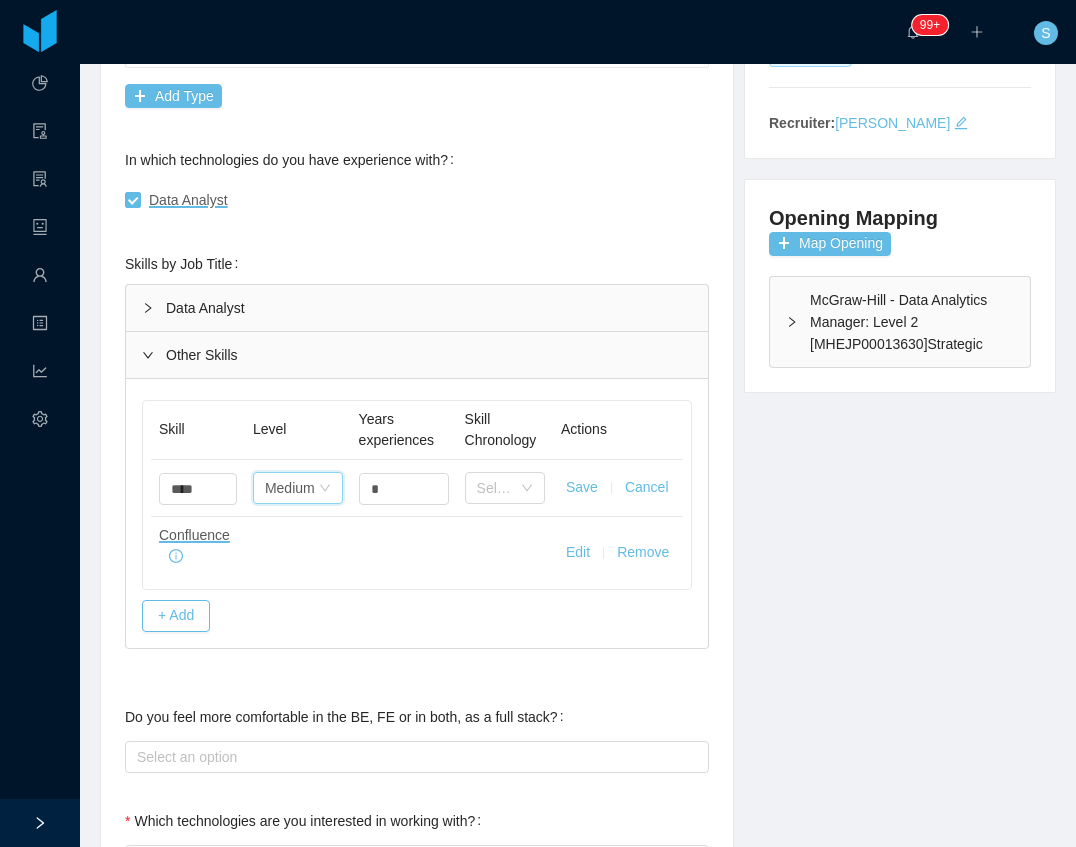click on "Save" at bounding box center [582, 487] 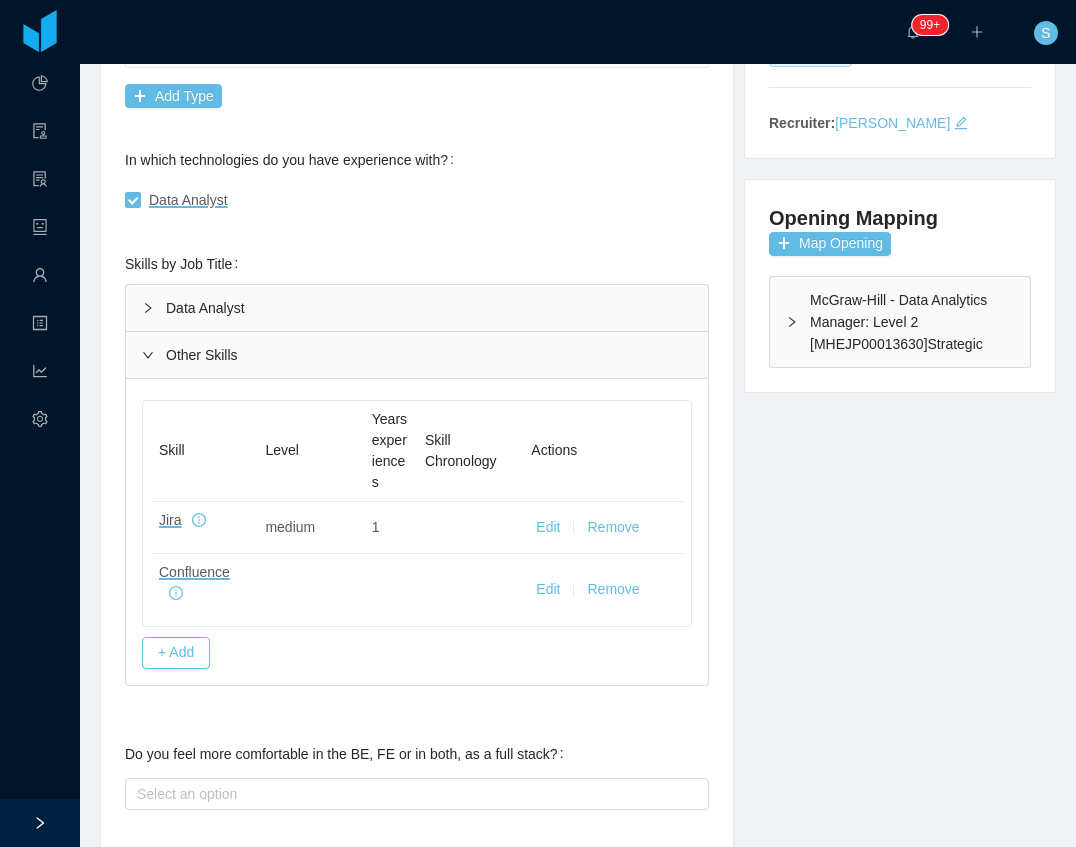 drag, startPoint x: 550, startPoint y: 588, endPoint x: 371, endPoint y: 588, distance: 179 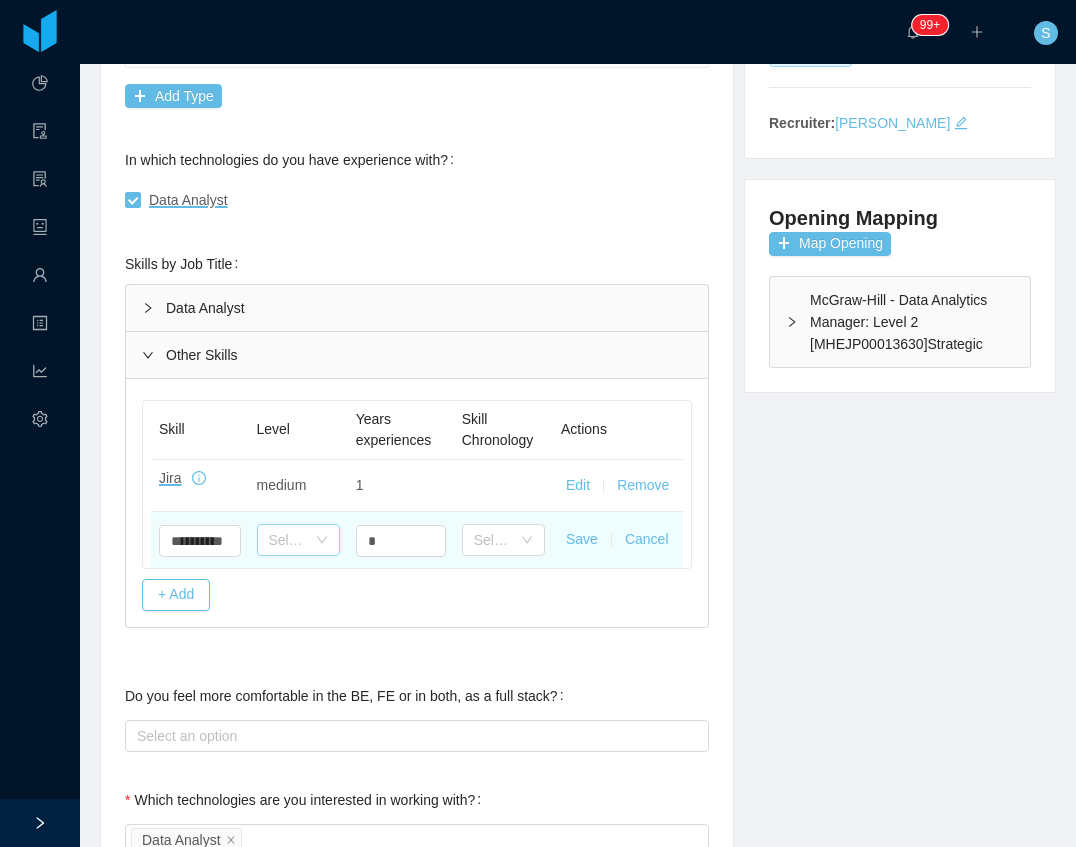 click on "Select one" at bounding box center (287, 540) 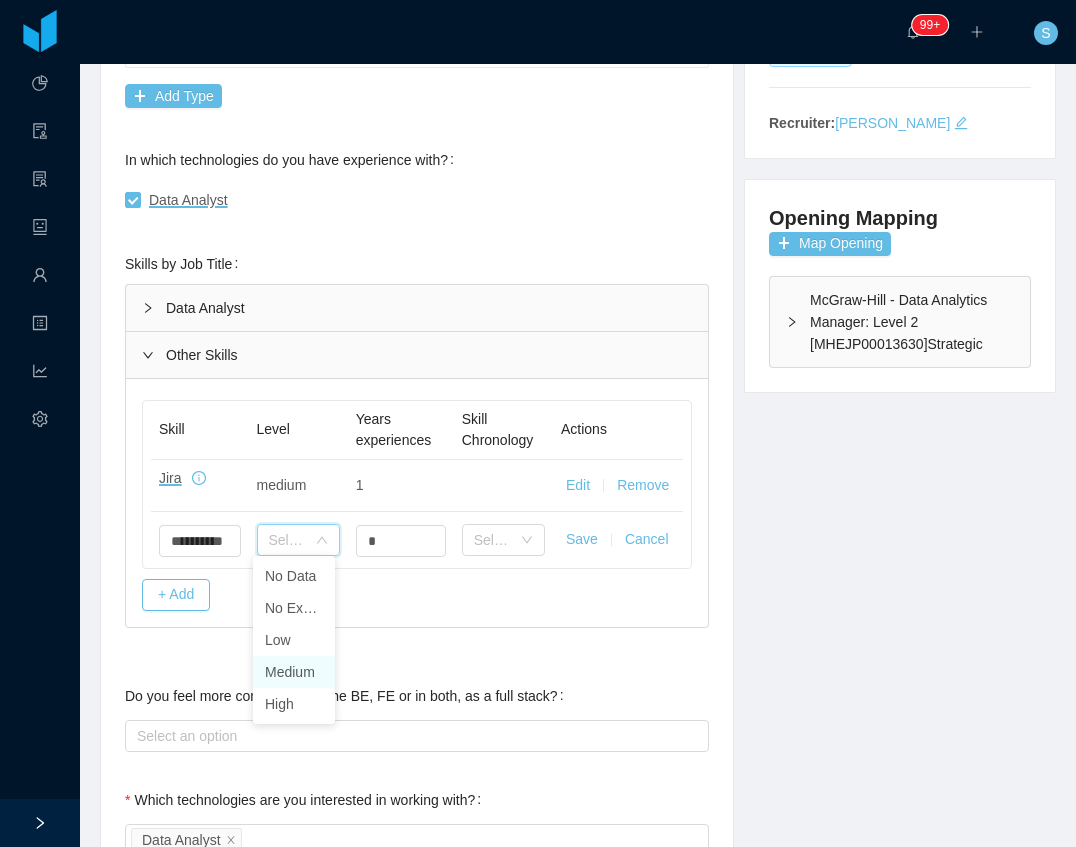 drag, startPoint x: 301, startPoint y: 673, endPoint x: 370, endPoint y: 565, distance: 128.16005 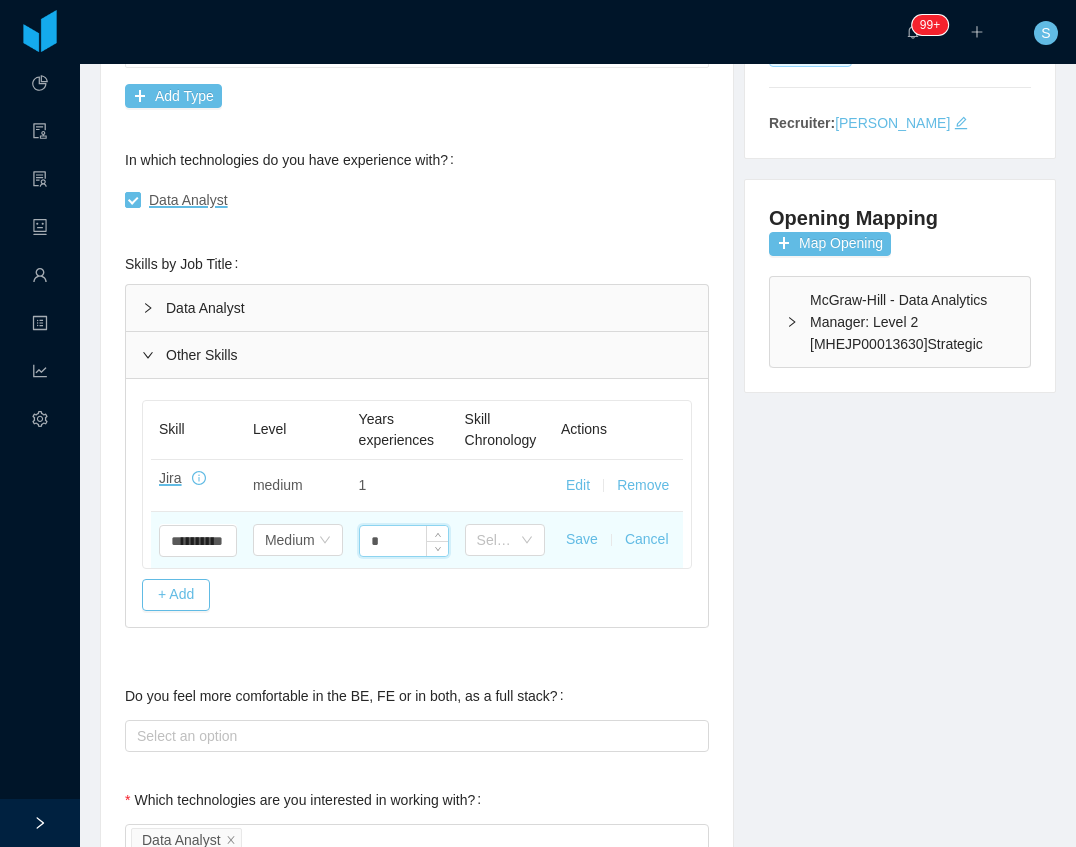 click on "*" at bounding box center [404, 541] 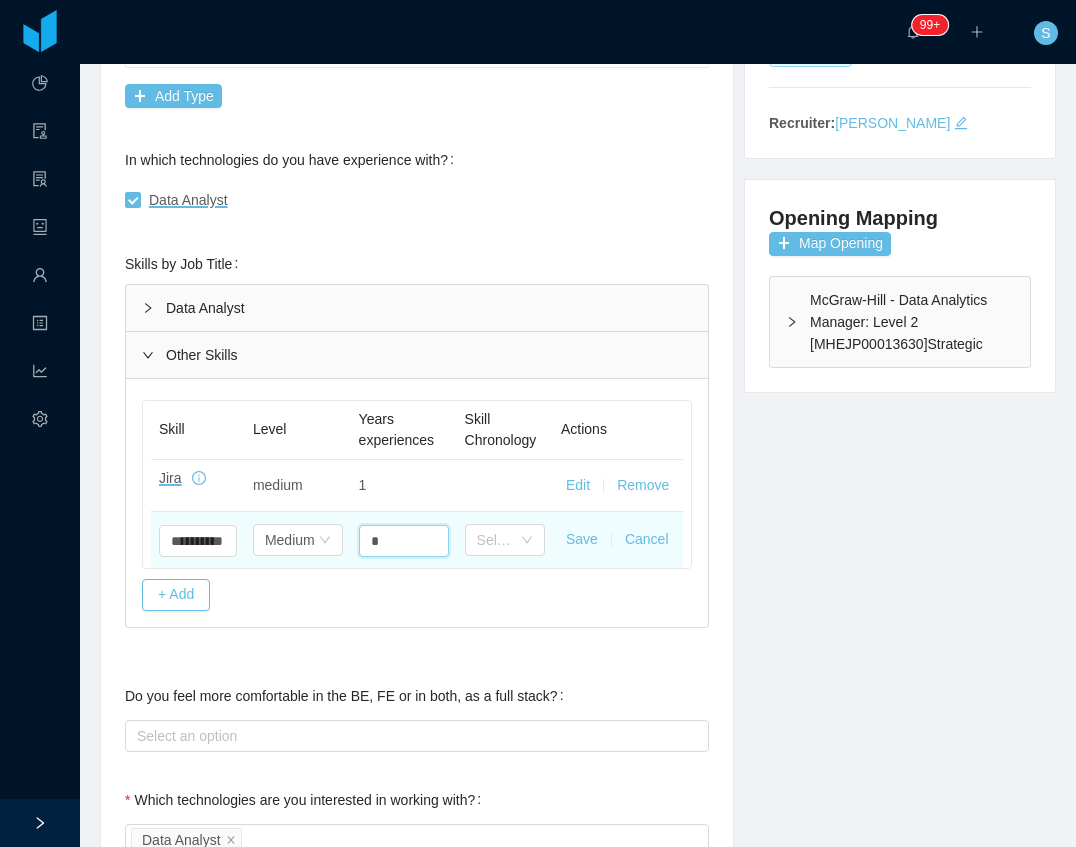 click on "Save" at bounding box center (582, 539) 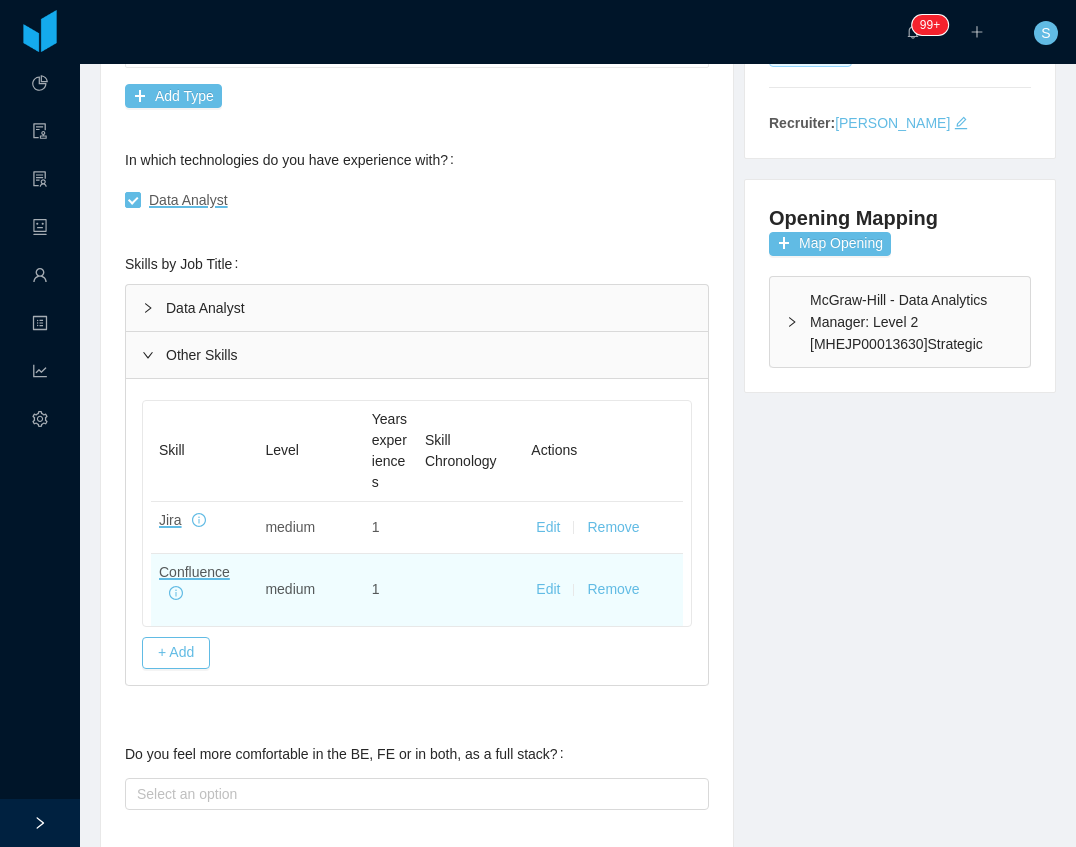 click on "Skill Level Years experiences Skill Chronology Actions Jira medium 1 Edit Remove Confluence medium 1 Edit Remove" at bounding box center [417, 516] 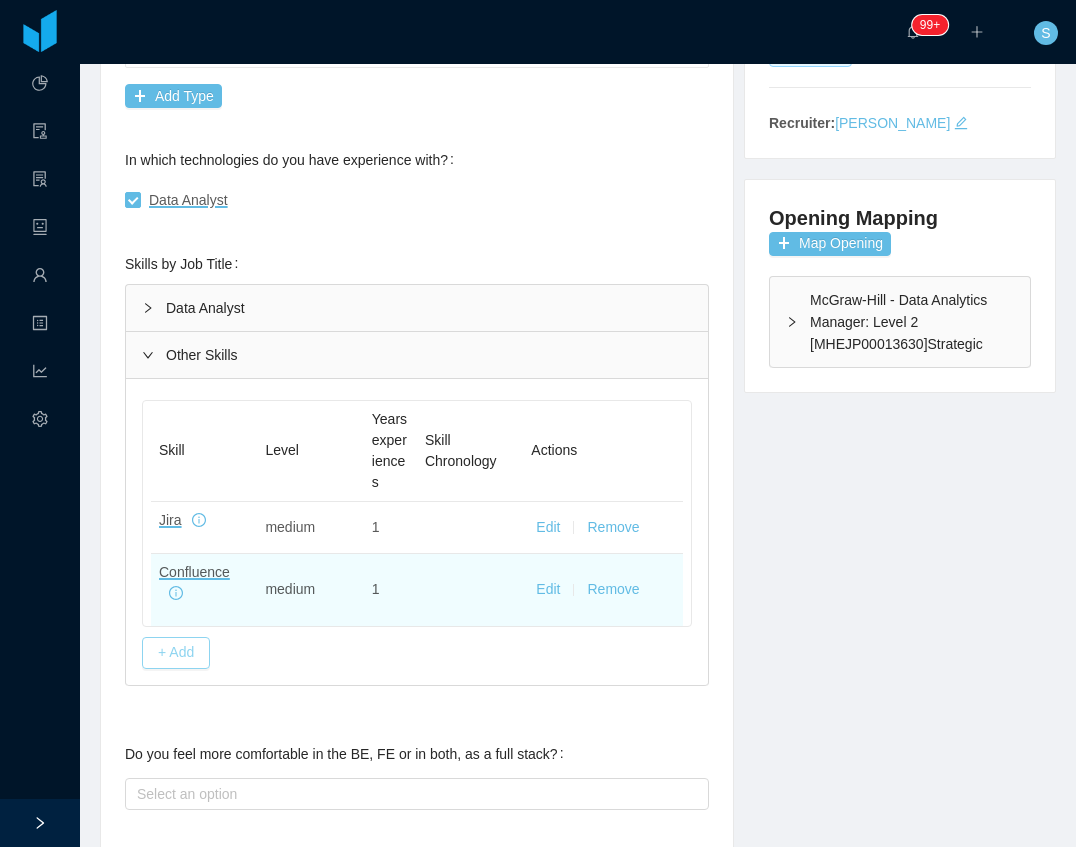 click on "+ Add" at bounding box center [176, 653] 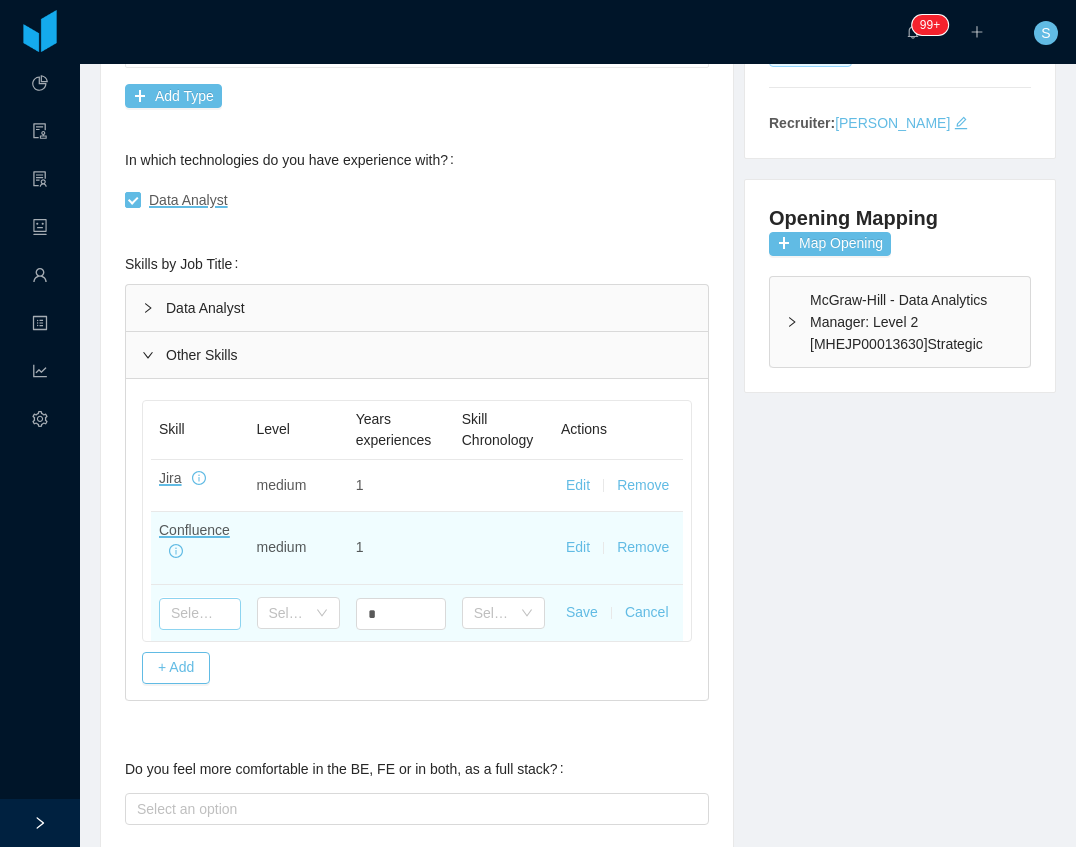 drag, startPoint x: 202, startPoint y: 602, endPoint x: 200, endPoint y: 617, distance: 15.132746 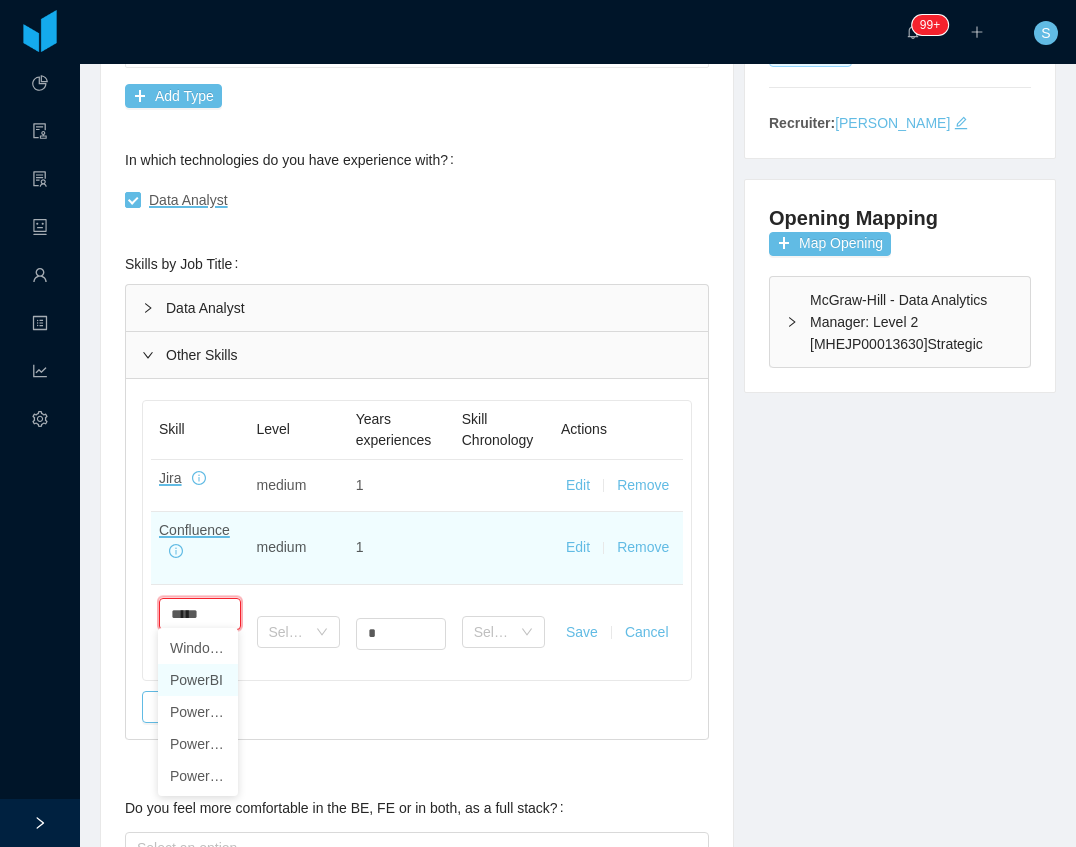 click on "PowerBI" at bounding box center (198, 680) 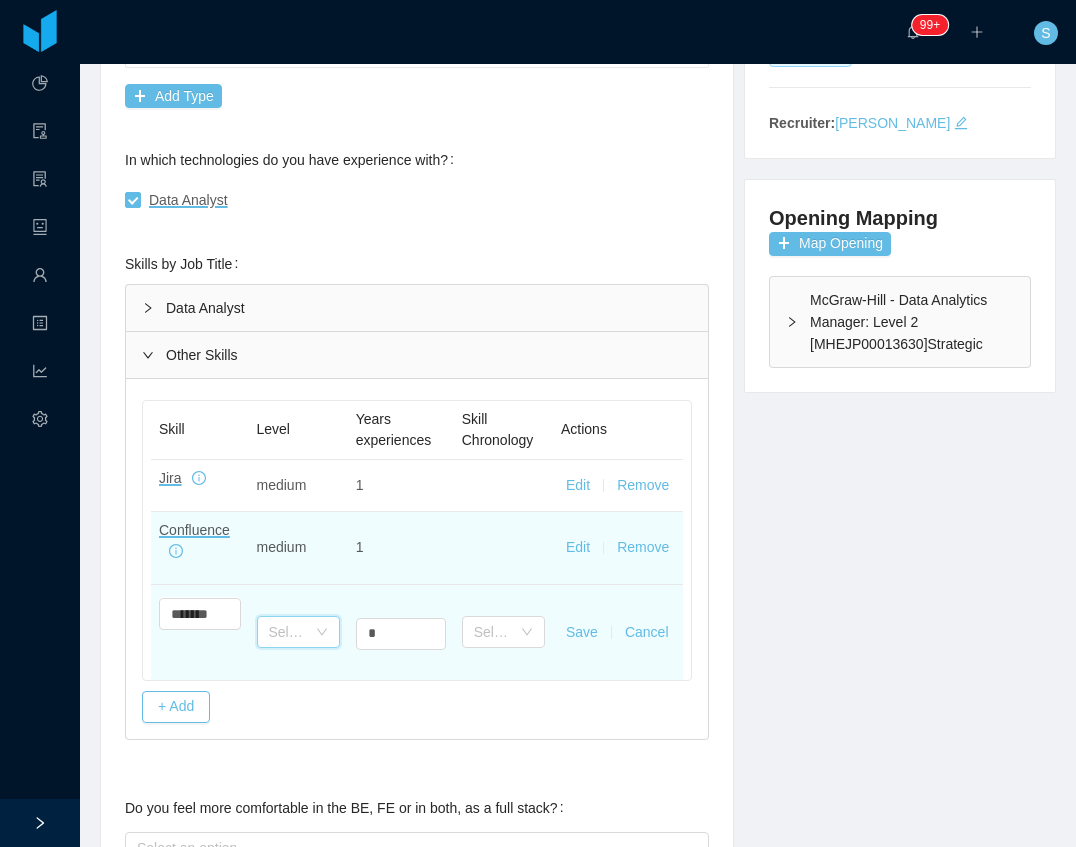 click on "Select one" at bounding box center [298, 632] 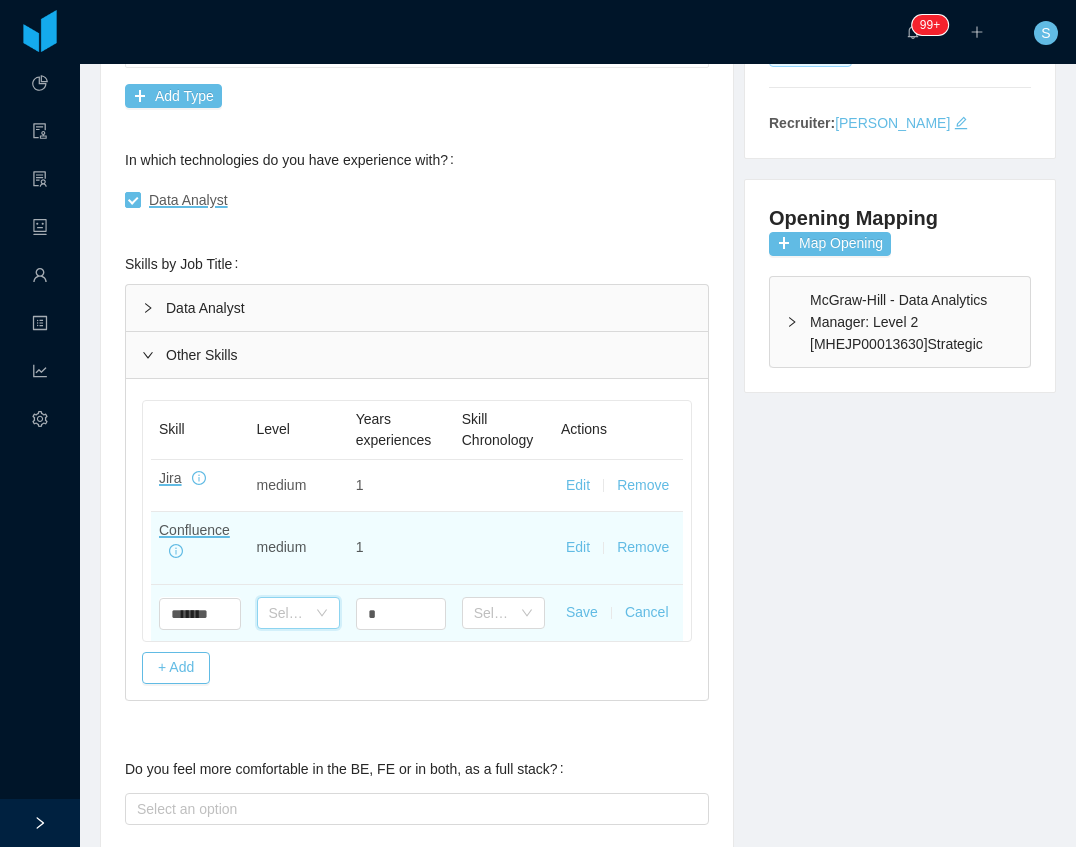 click on "Select one" at bounding box center (298, 613) 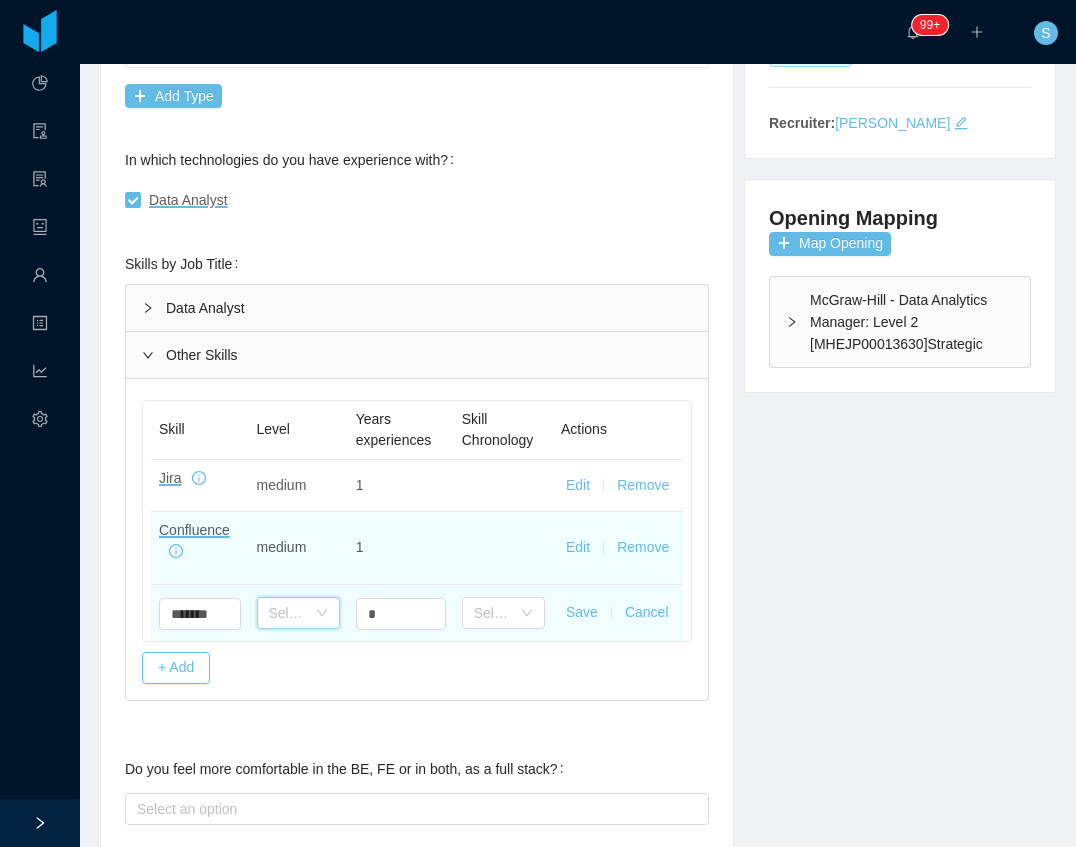 click on "Select one" at bounding box center (292, 613) 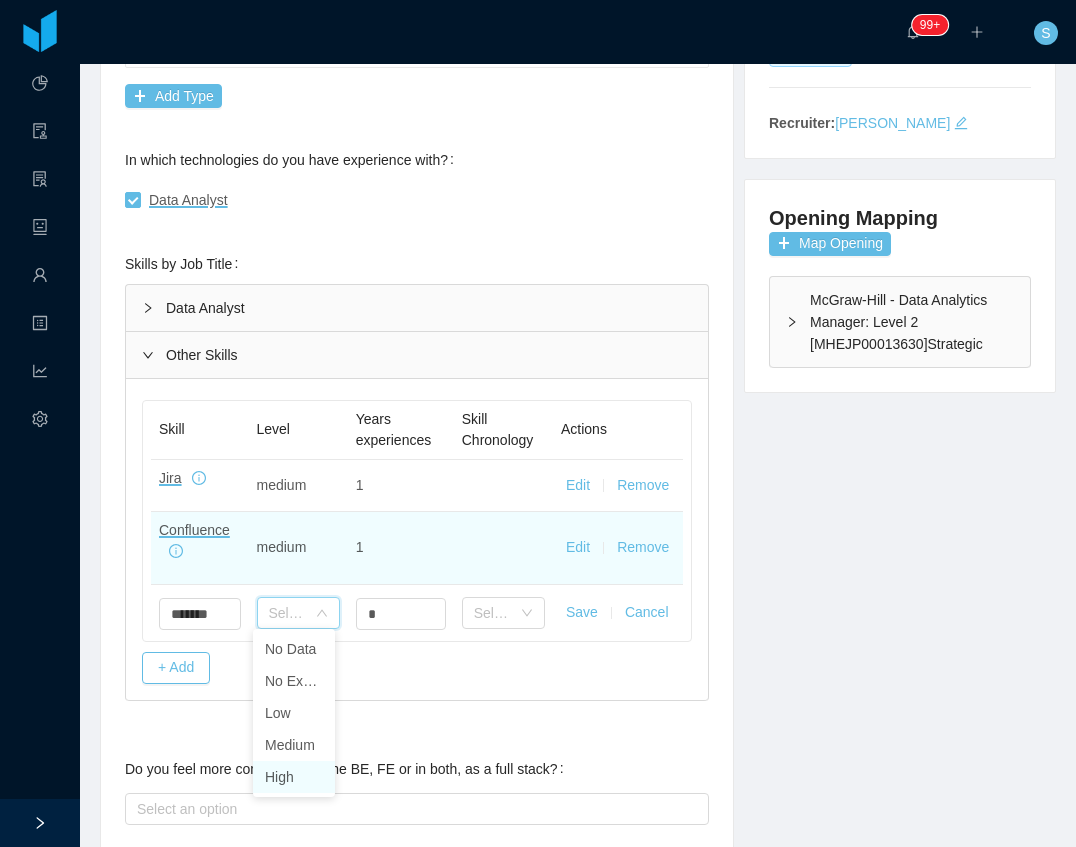 drag, startPoint x: 293, startPoint y: 779, endPoint x: 392, endPoint y: 649, distance: 163.4044 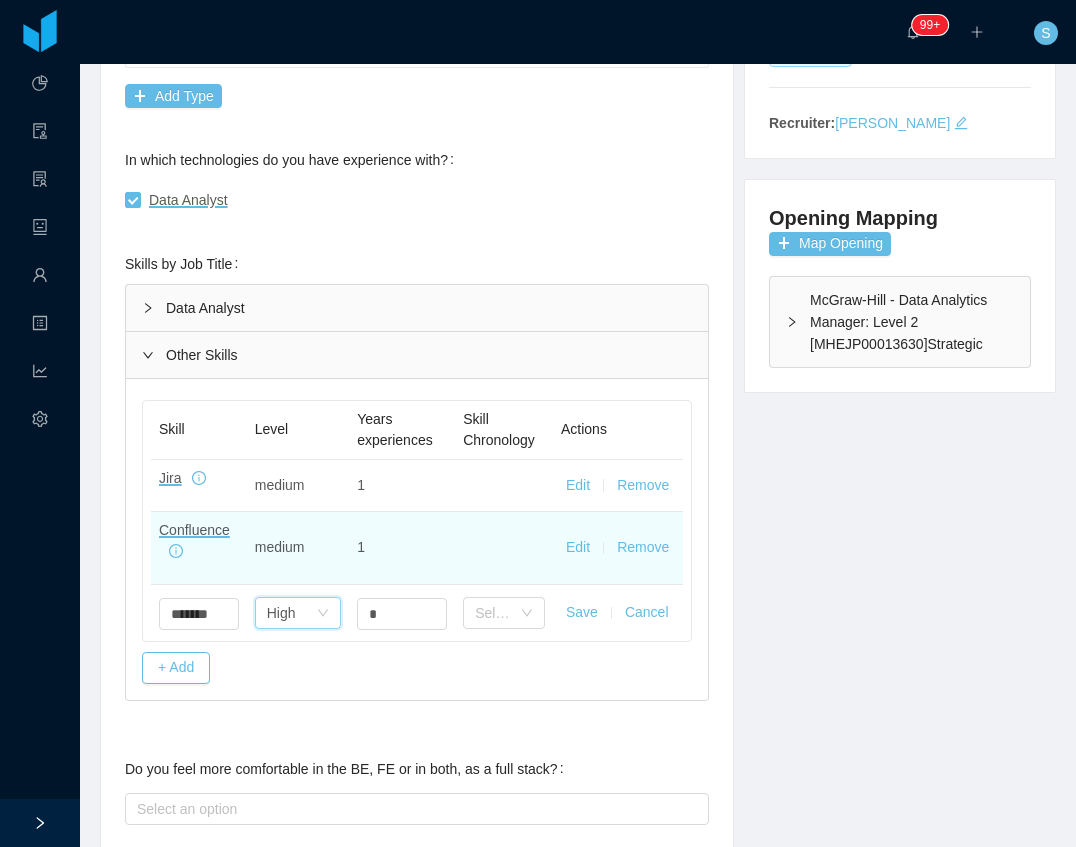drag, startPoint x: 298, startPoint y: 618, endPoint x: 298, endPoint y: 677, distance: 59 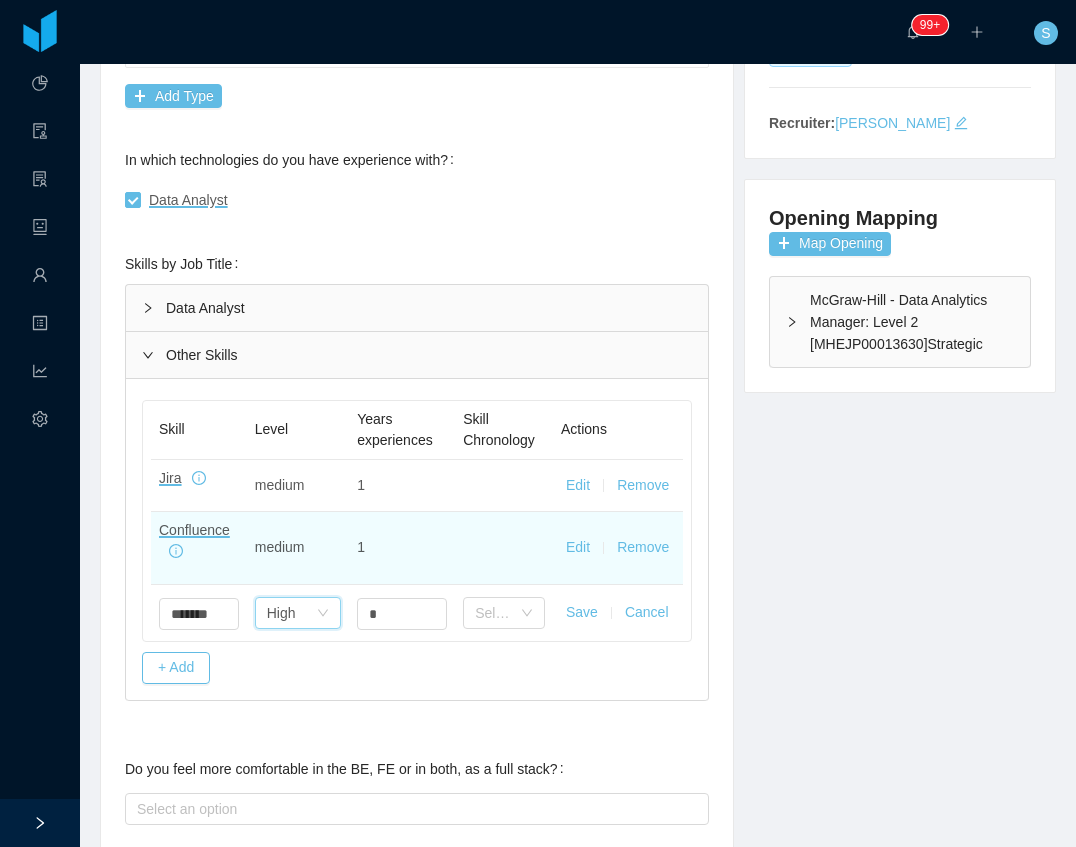 click on "Select one High" at bounding box center [291, 613] 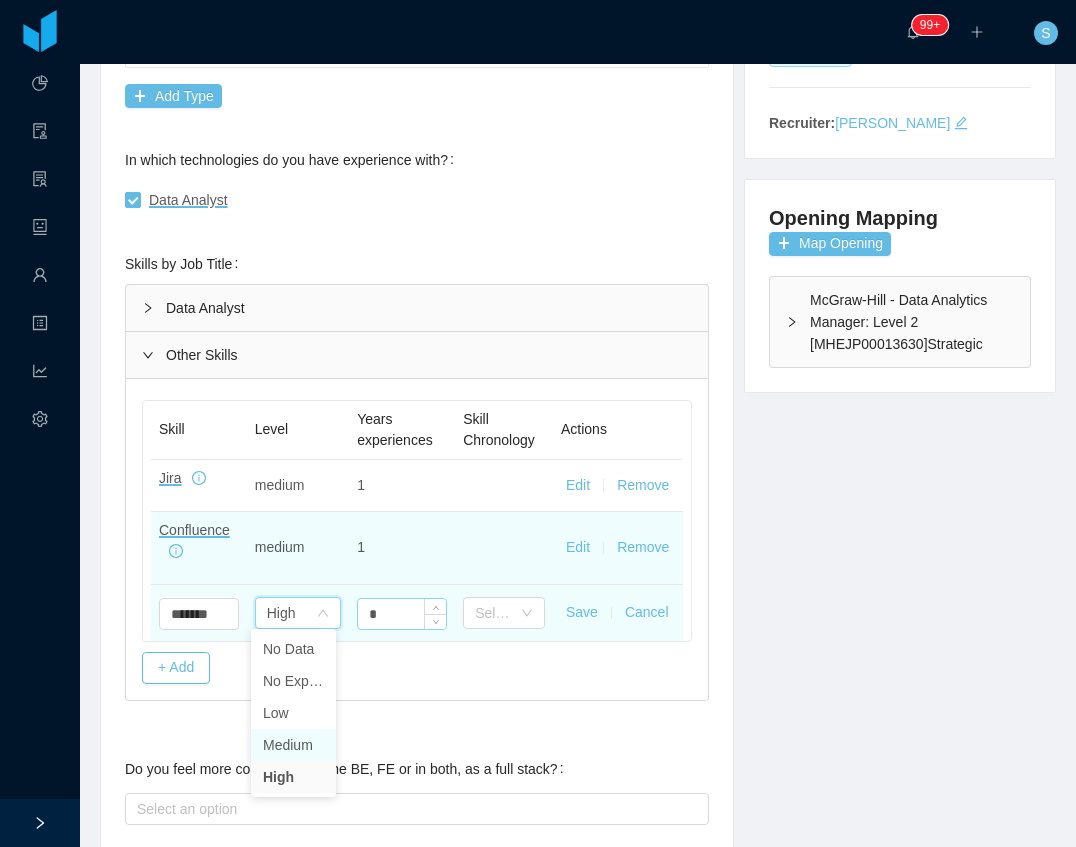 drag, startPoint x: 313, startPoint y: 744, endPoint x: 373, endPoint y: 624, distance: 134.16408 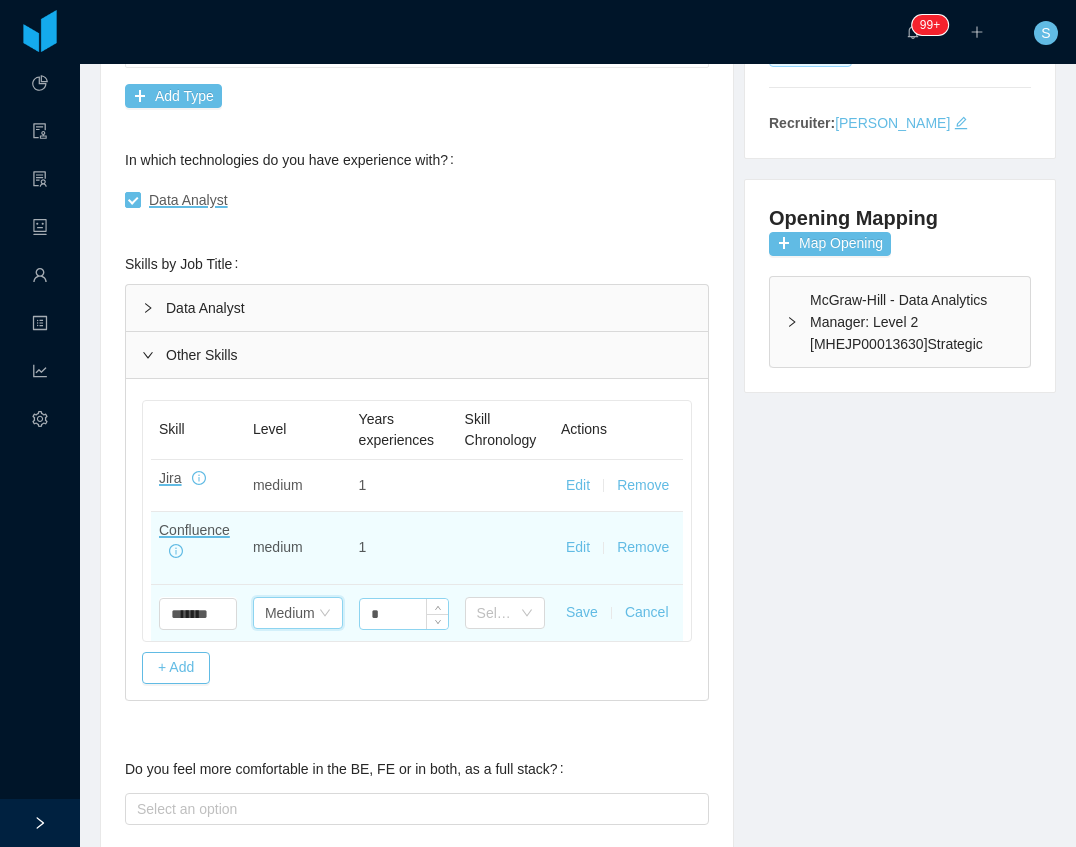 click on "*" at bounding box center (404, 614) 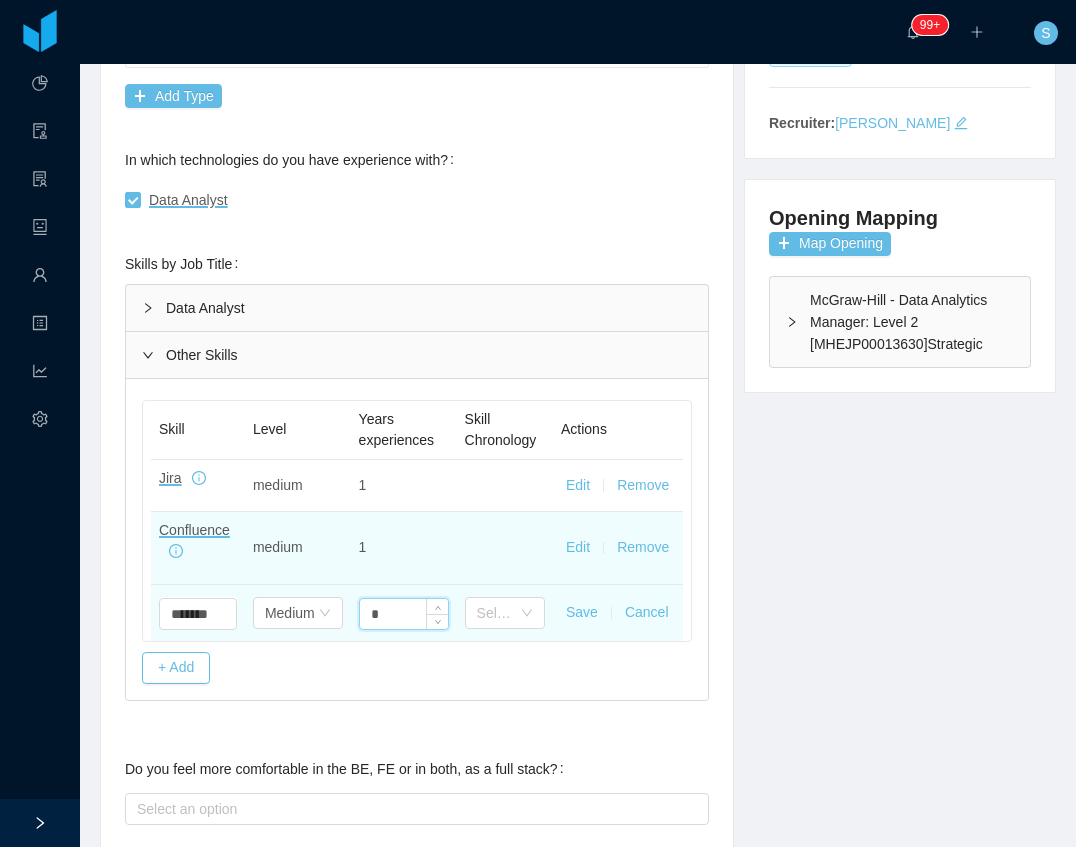 click on "*" at bounding box center [404, 614] 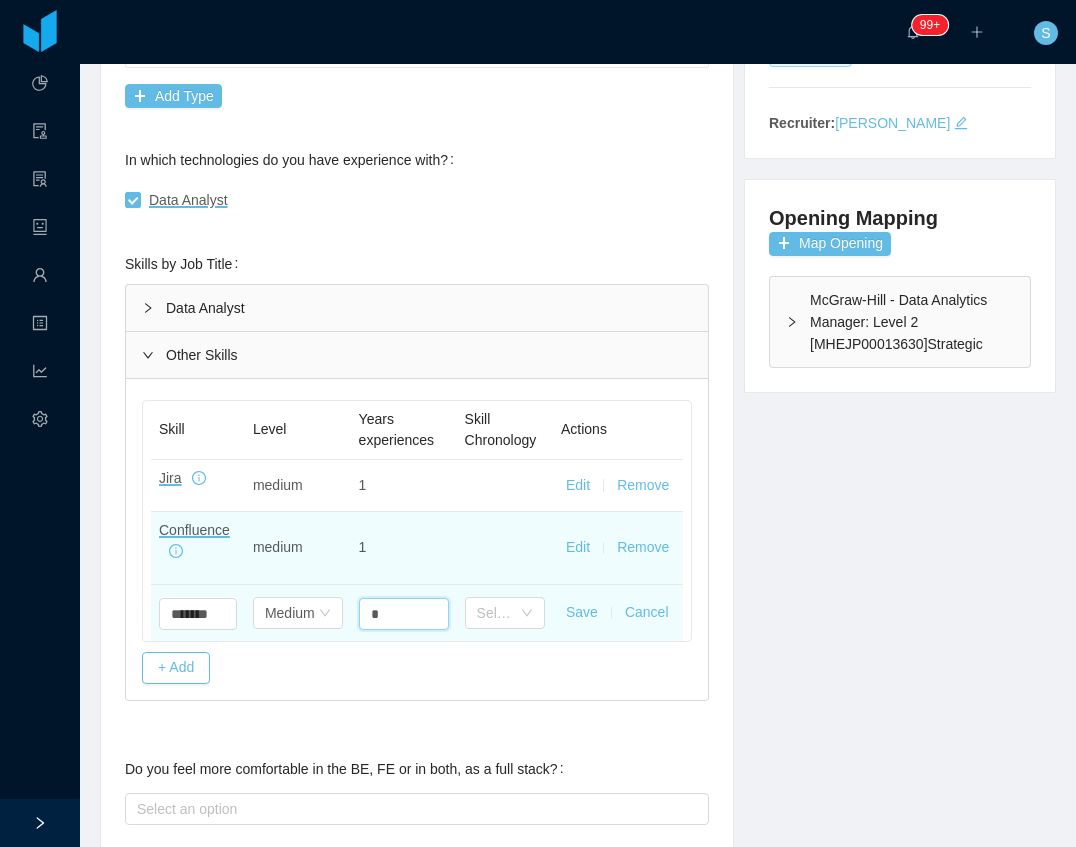 click on "Save" at bounding box center (582, 612) 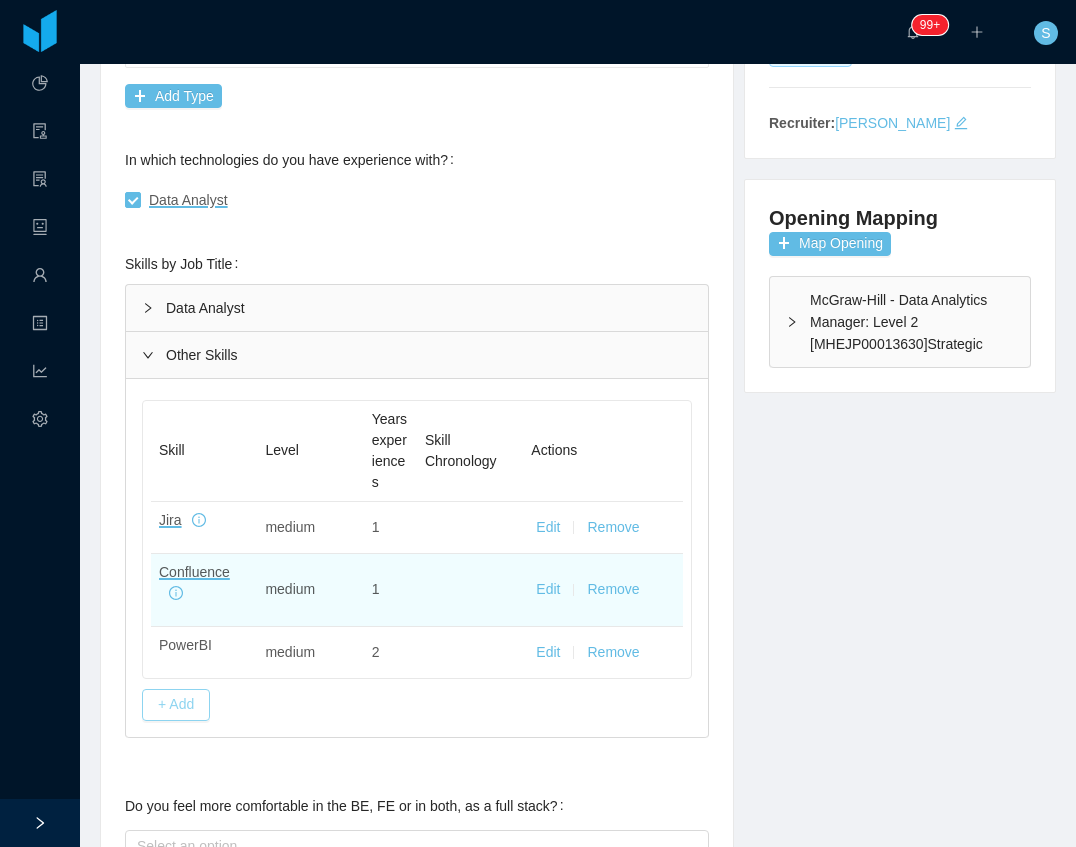 click on "+ Add" at bounding box center [176, 705] 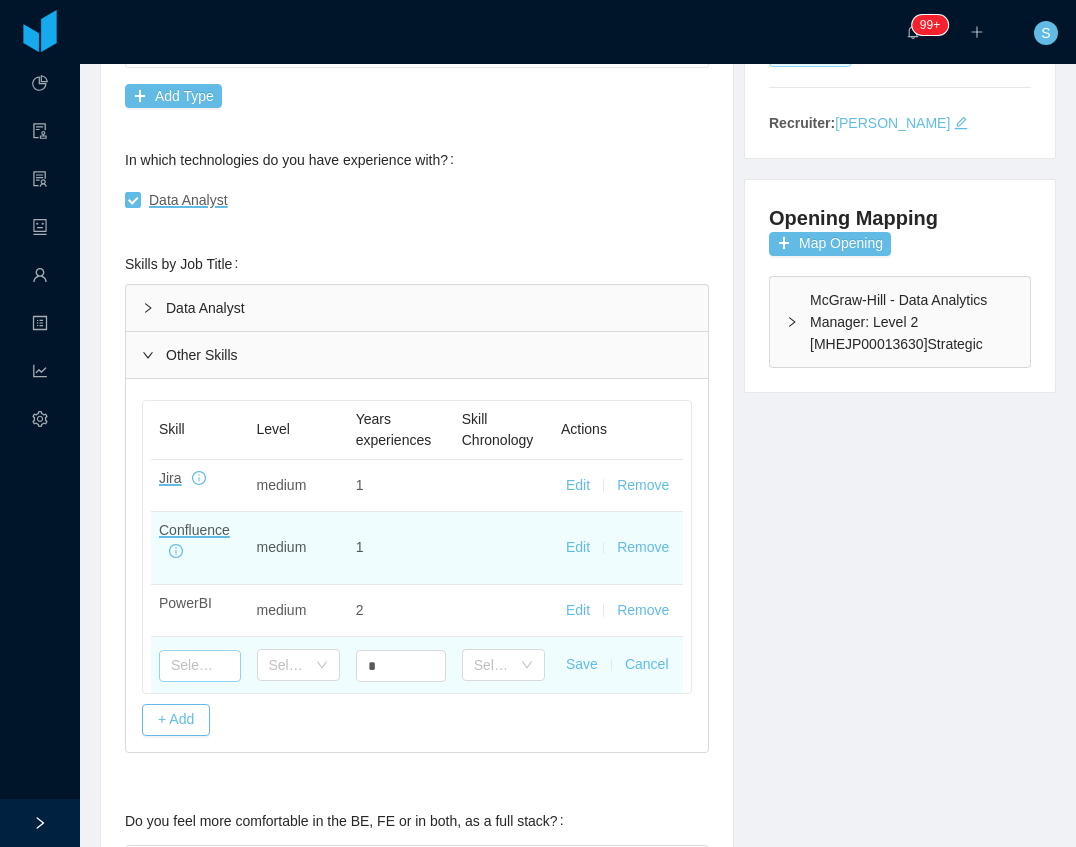click at bounding box center (200, 666) 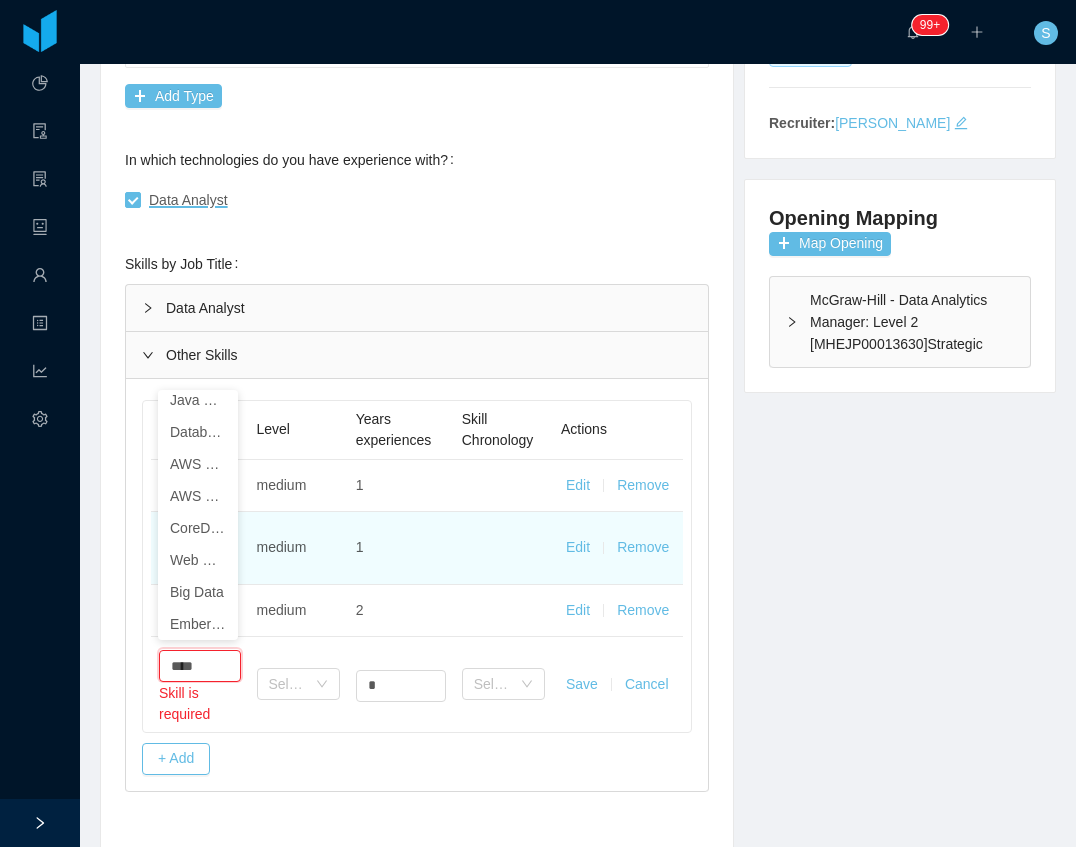 scroll, scrollTop: 4, scrollLeft: 0, axis: vertical 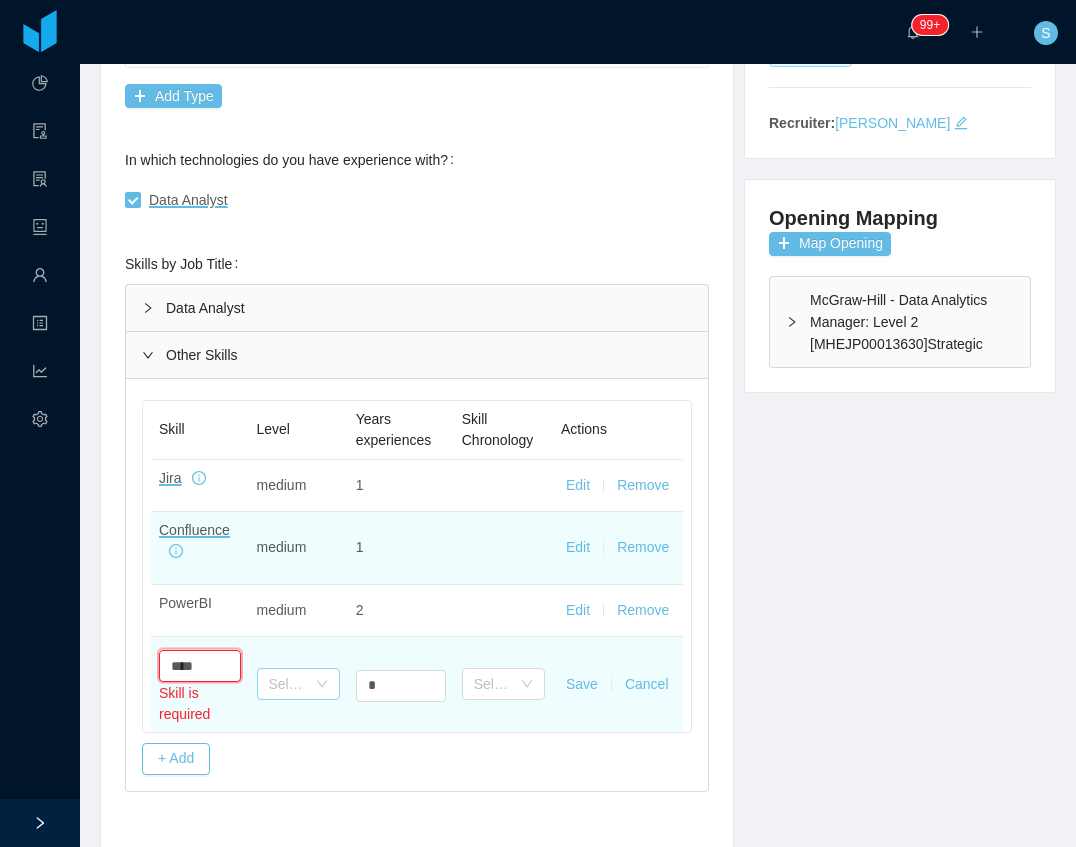 click on "Select one" at bounding box center [287, 684] 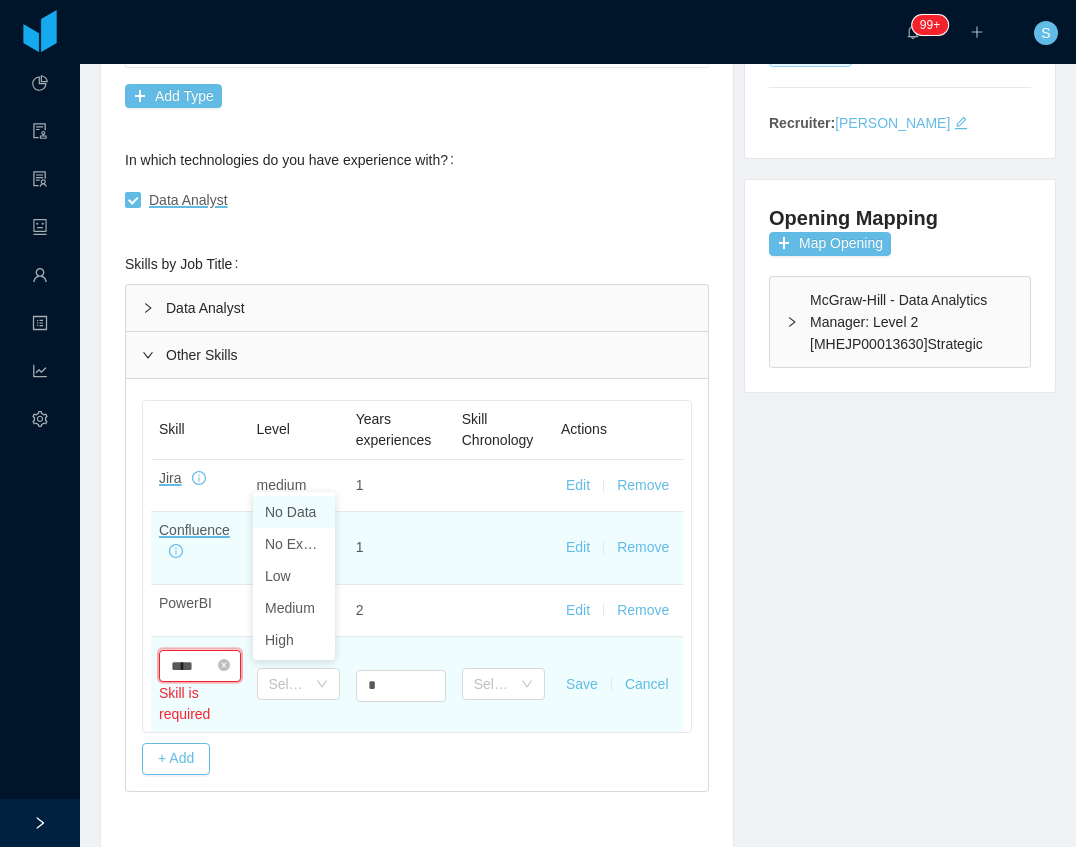 click on "****" at bounding box center [200, 666] 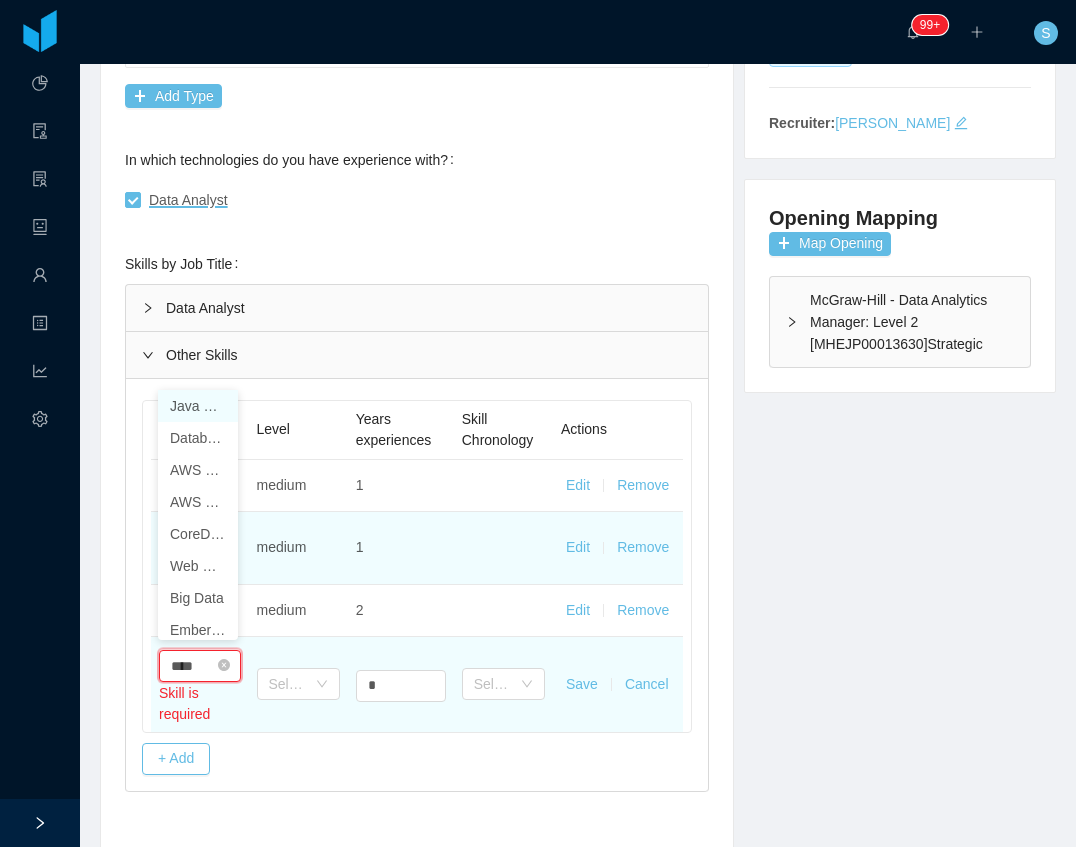 click on "****" at bounding box center (200, 666) 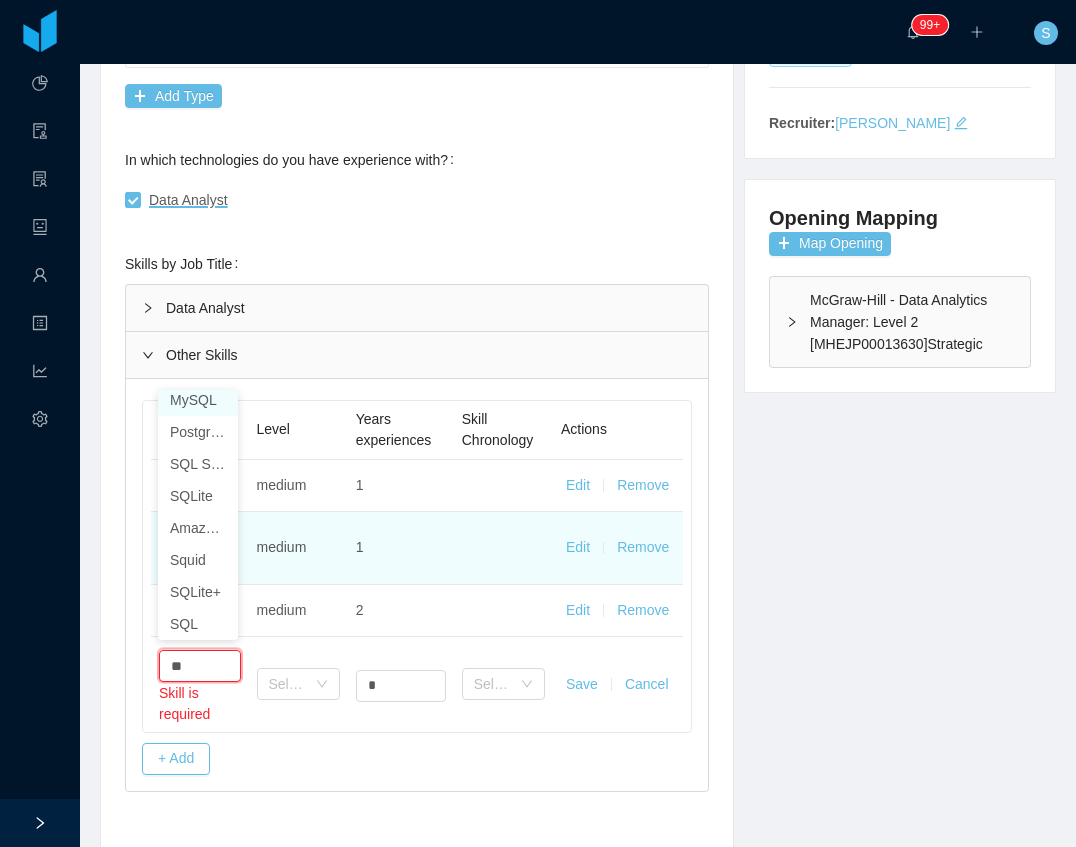 scroll, scrollTop: 4, scrollLeft: 0, axis: vertical 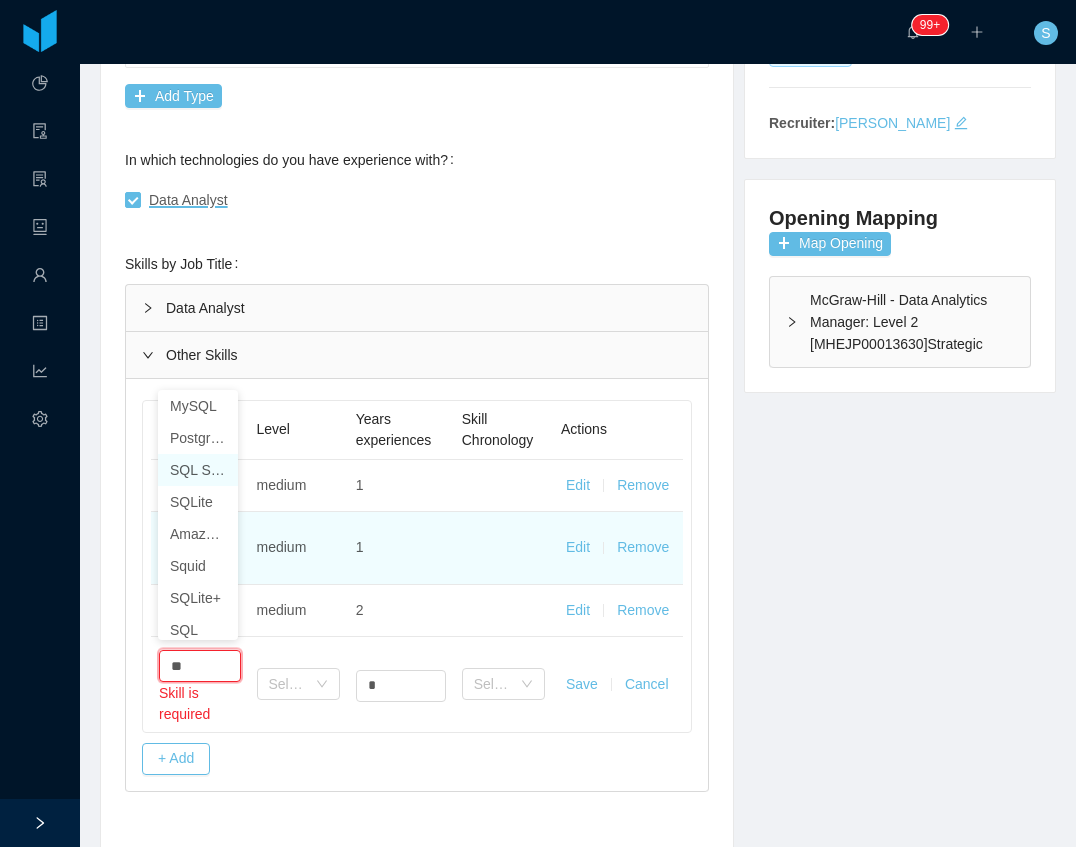 click on "SQL Server" at bounding box center (198, 470) 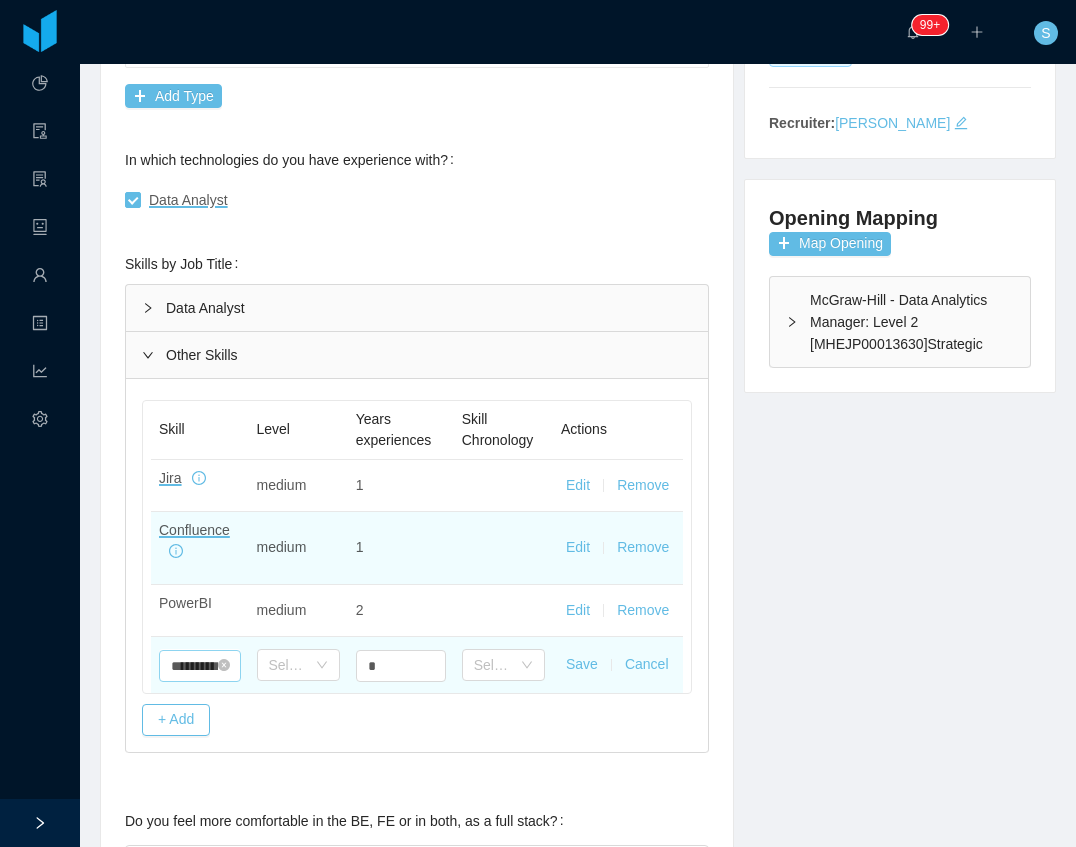 click on "**********" at bounding box center [200, 666] 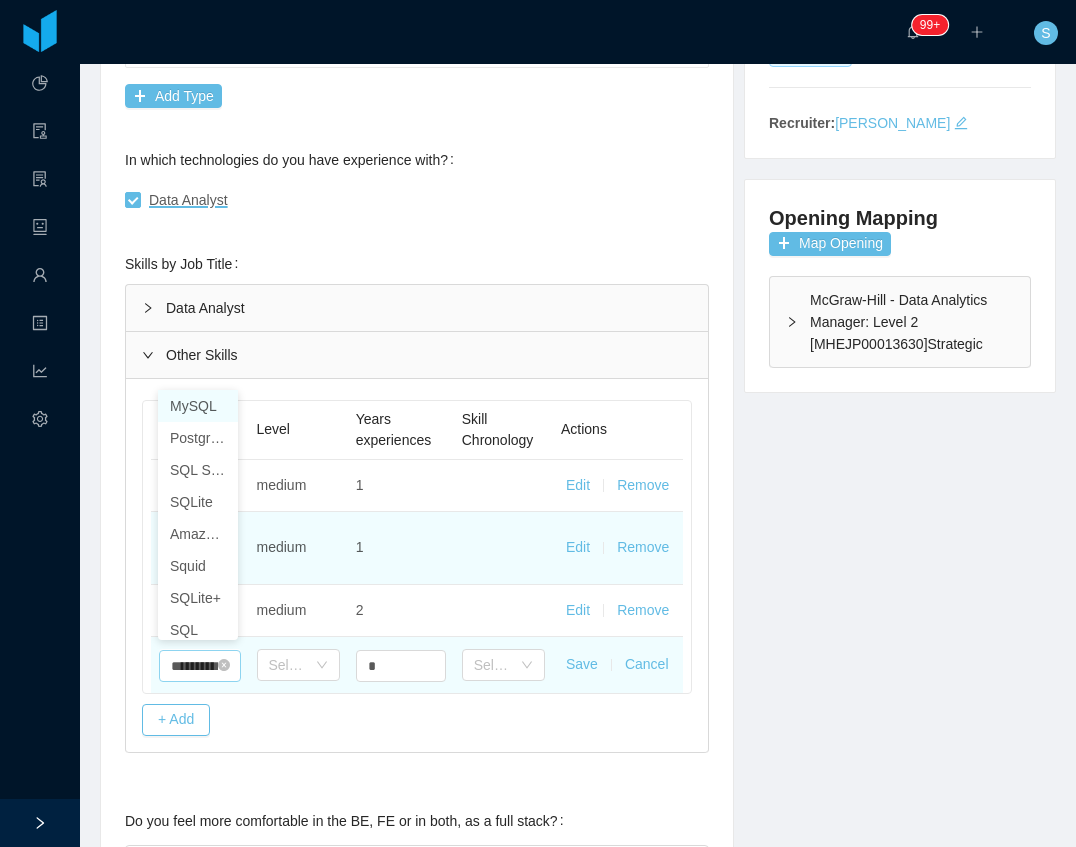 click on "**********" at bounding box center [200, 666] 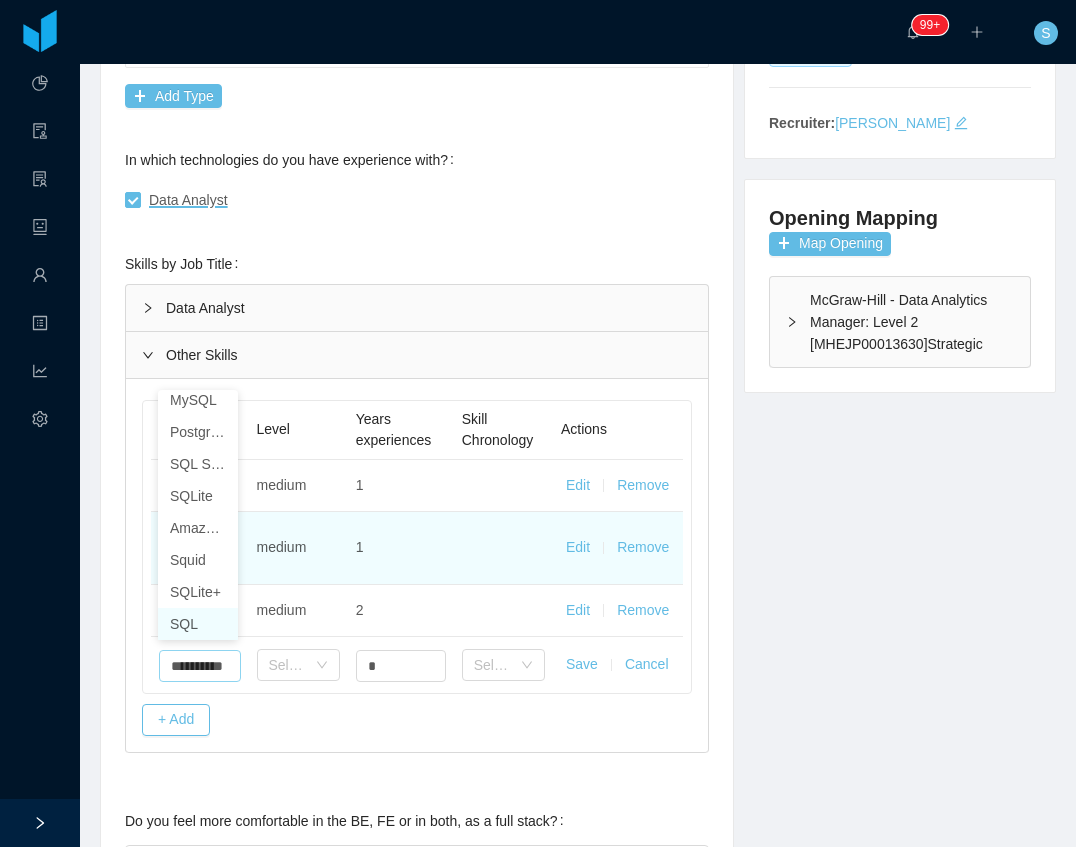 click on "SQL" at bounding box center (198, 624) 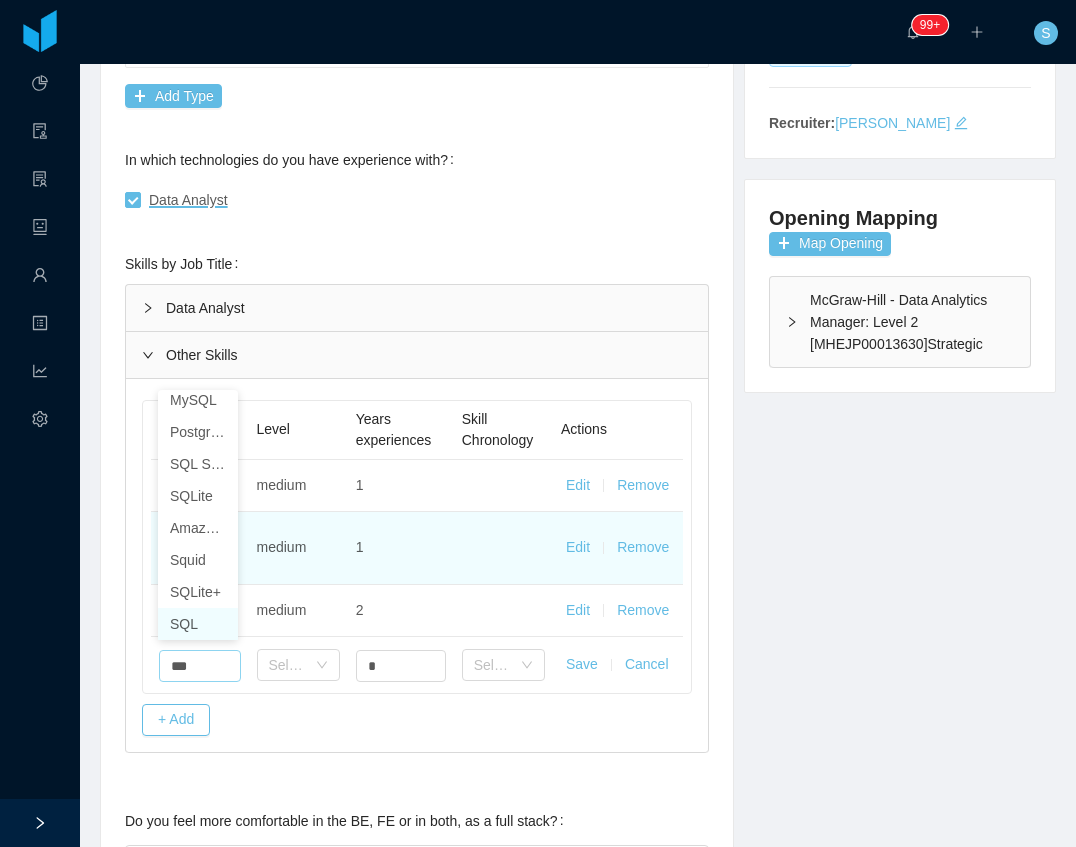 scroll, scrollTop: 4, scrollLeft: 0, axis: vertical 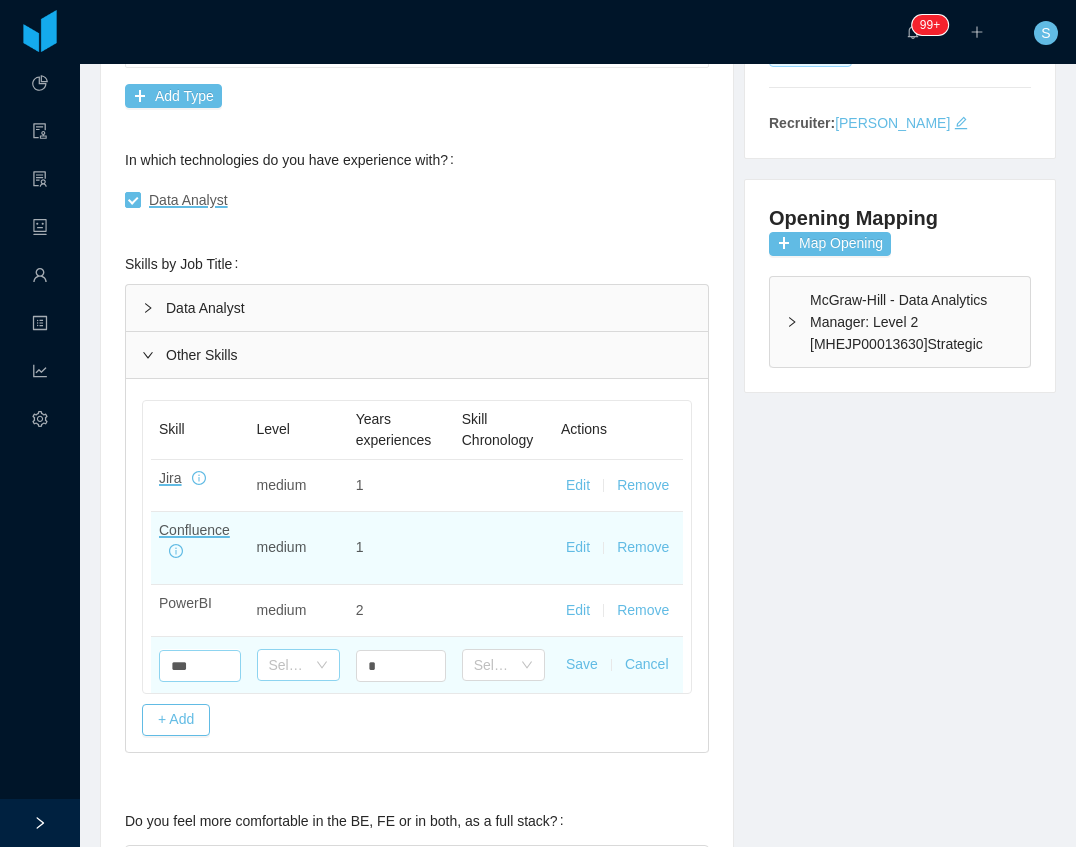 click on "Select one" at bounding box center [287, 665] 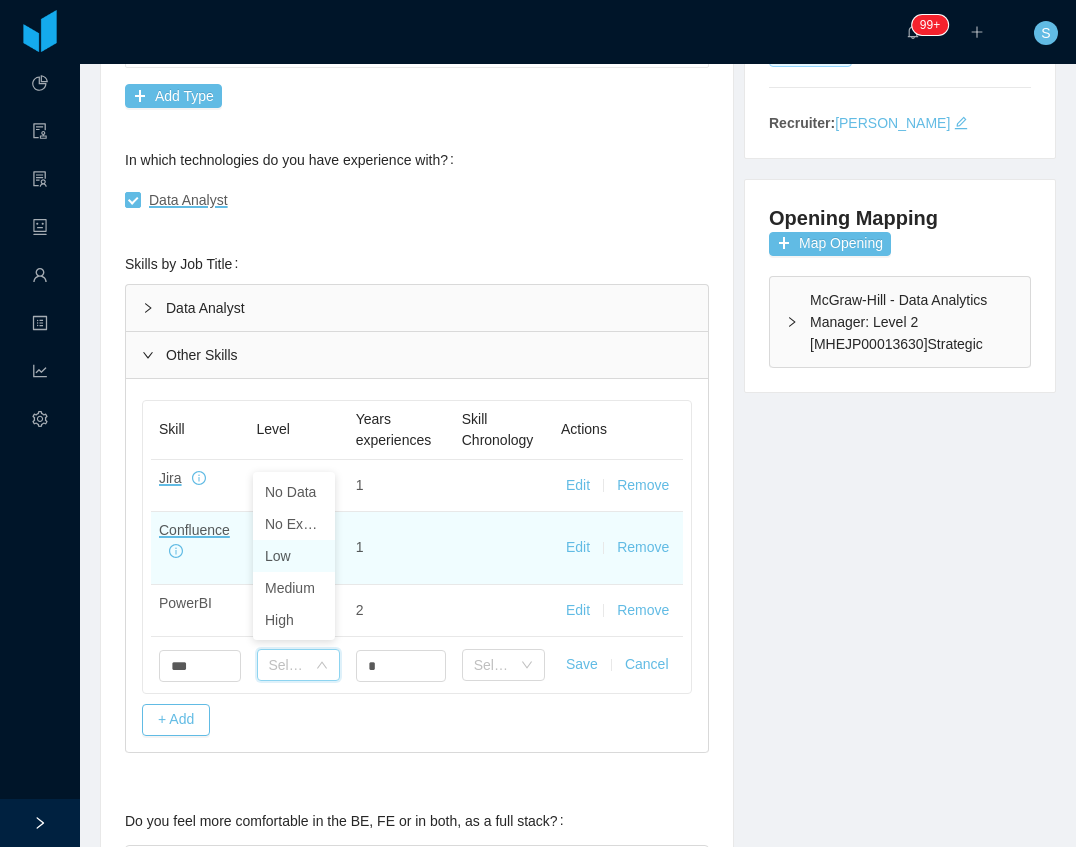 click on "Low" at bounding box center (294, 556) 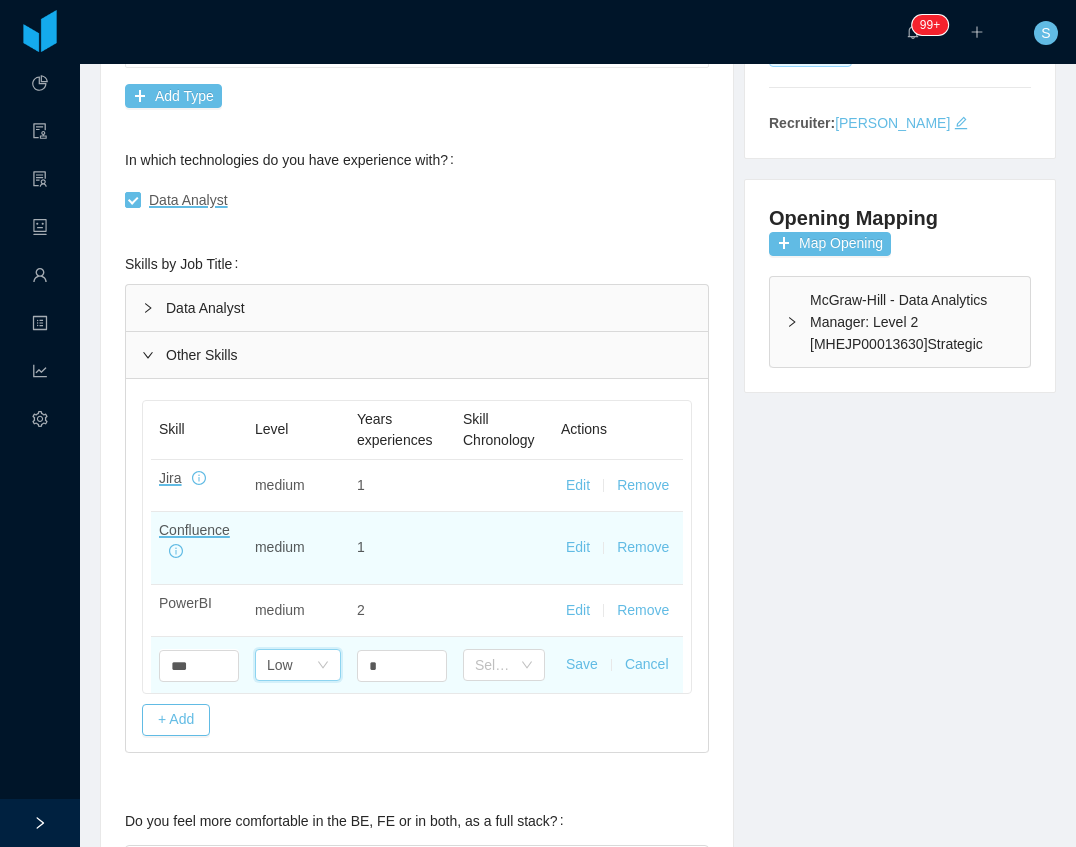 click on "*" at bounding box center [402, 665] 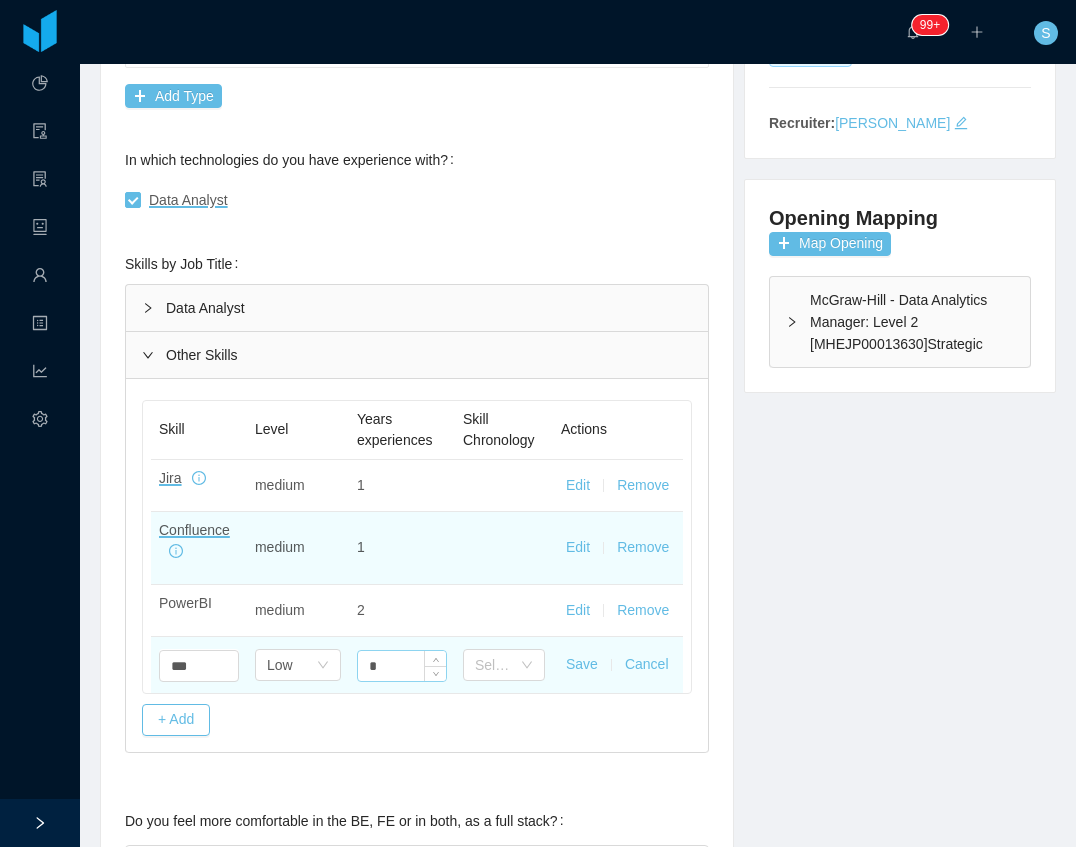 click on "*" at bounding box center [402, 666] 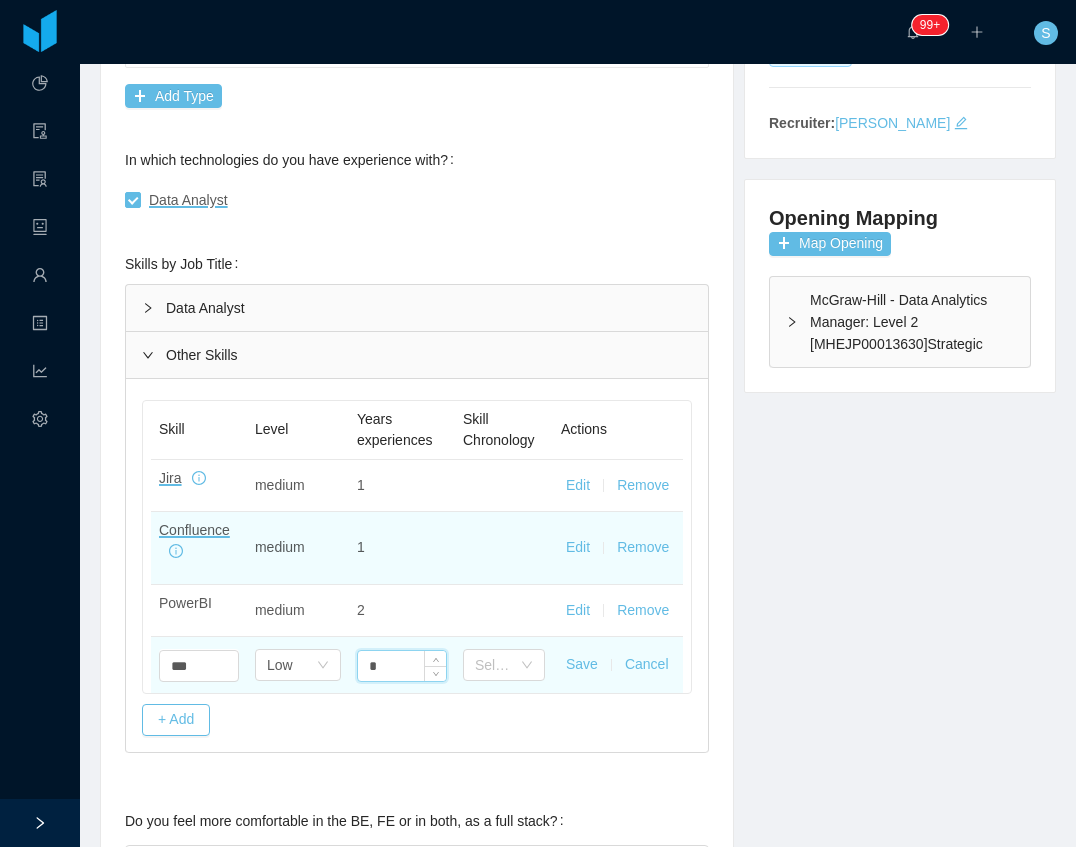 click on "*" at bounding box center (402, 666) 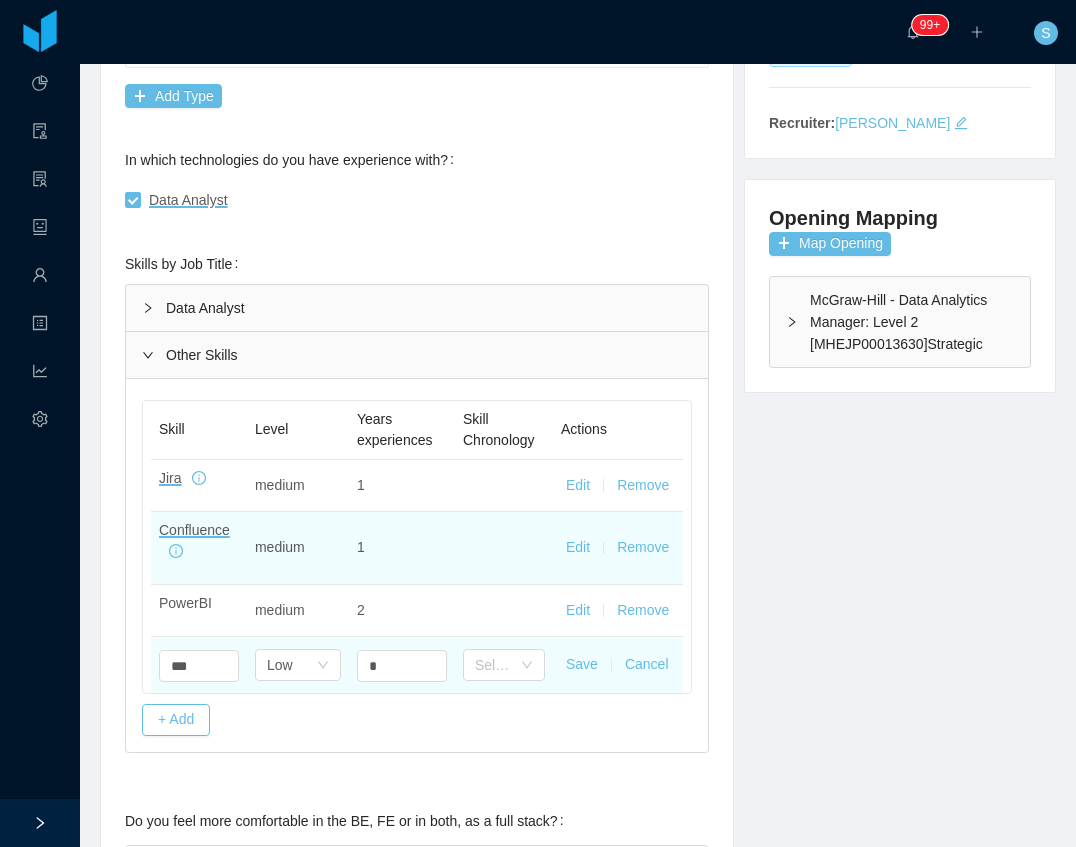 click on "Save" at bounding box center [582, 664] 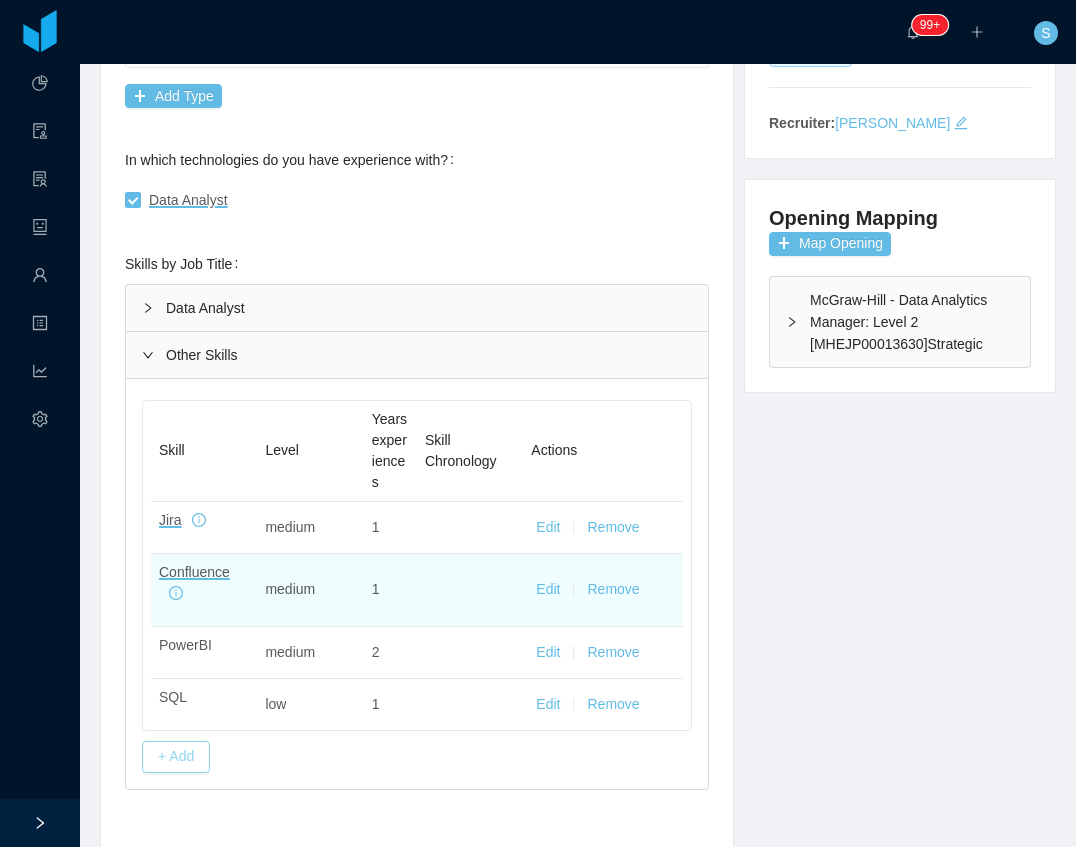 click on "+ Add" at bounding box center [176, 757] 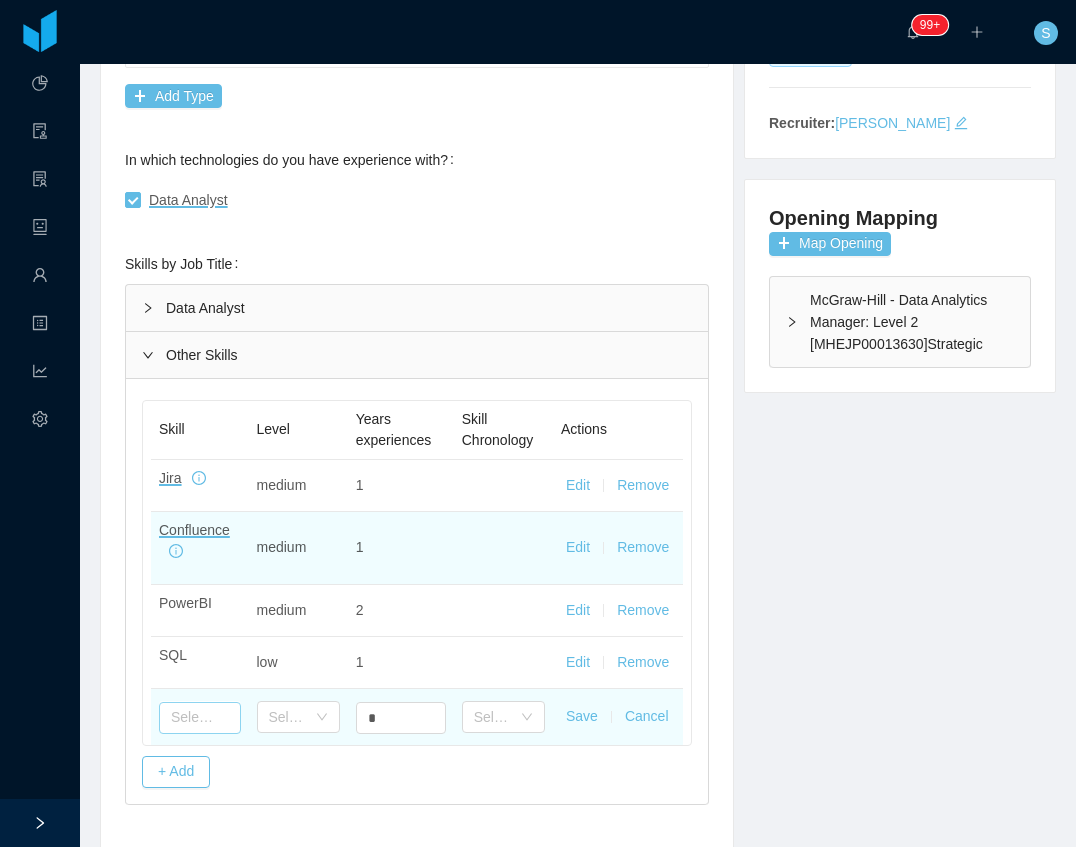 click at bounding box center [200, 718] 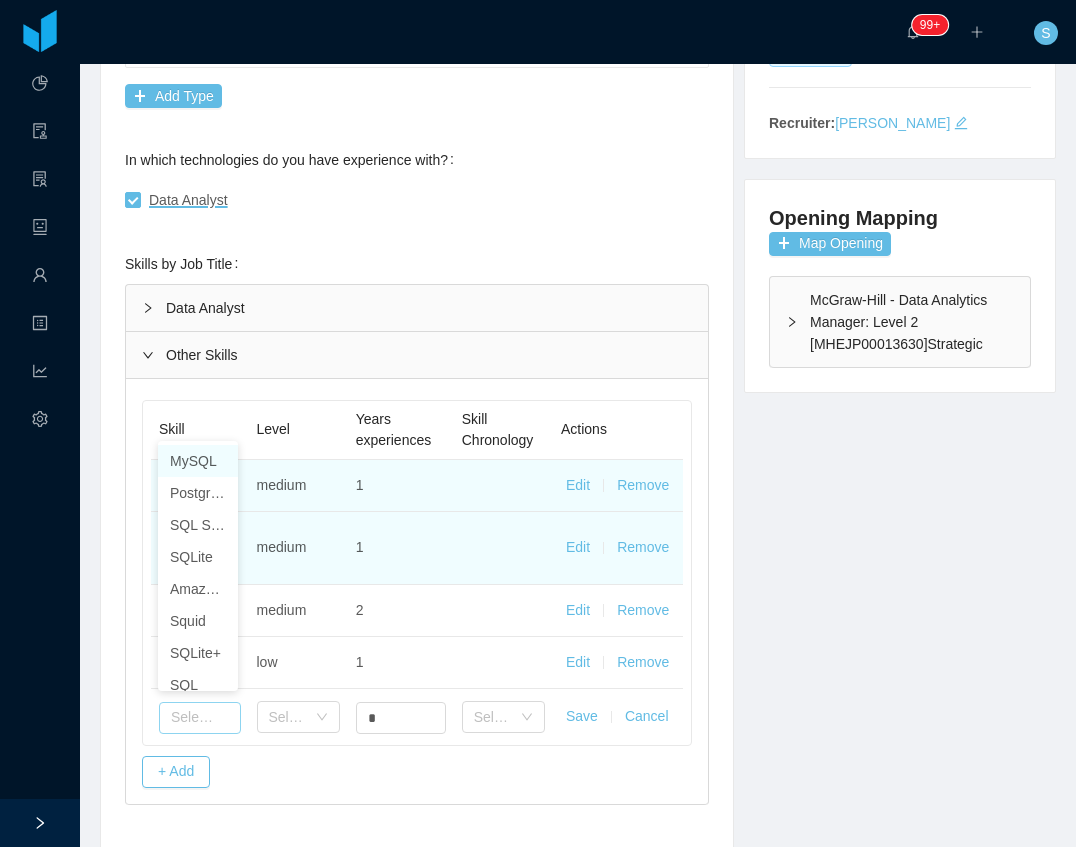 scroll, scrollTop: 10, scrollLeft: 0, axis: vertical 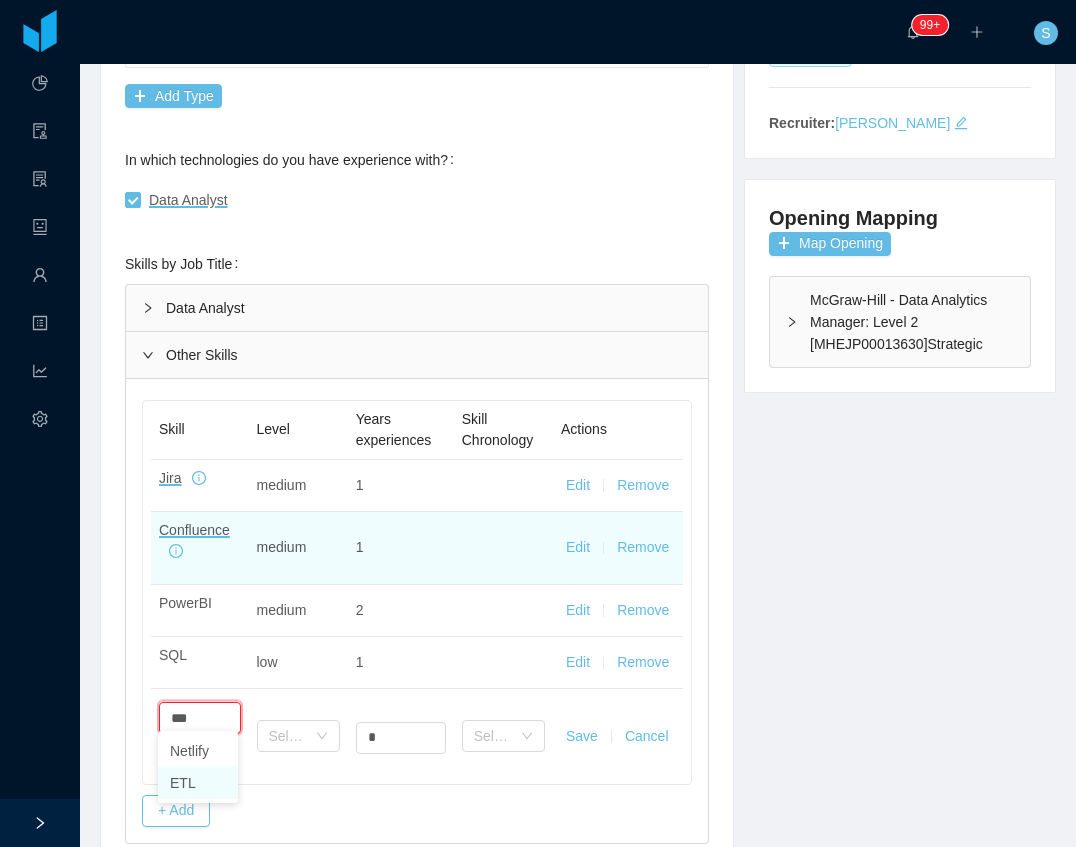 drag, startPoint x: 197, startPoint y: 783, endPoint x: 242, endPoint y: 748, distance: 57.00877 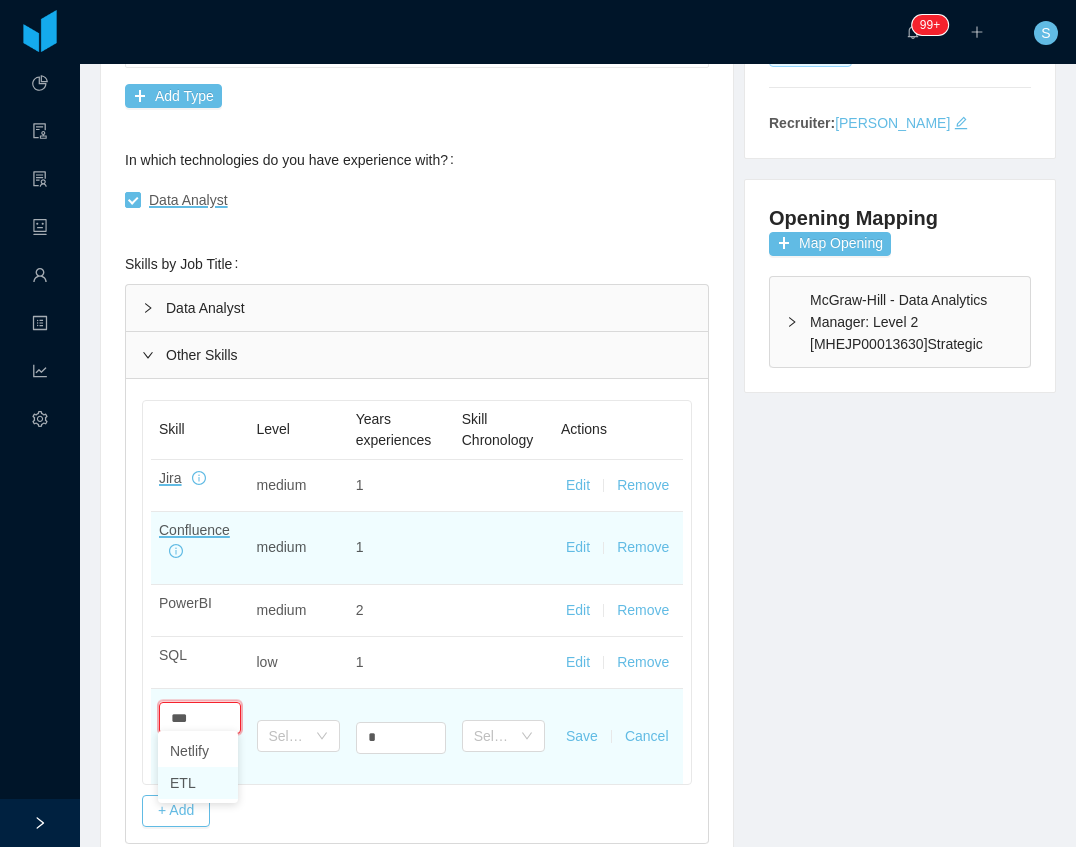 click on "ETL" at bounding box center [198, 783] 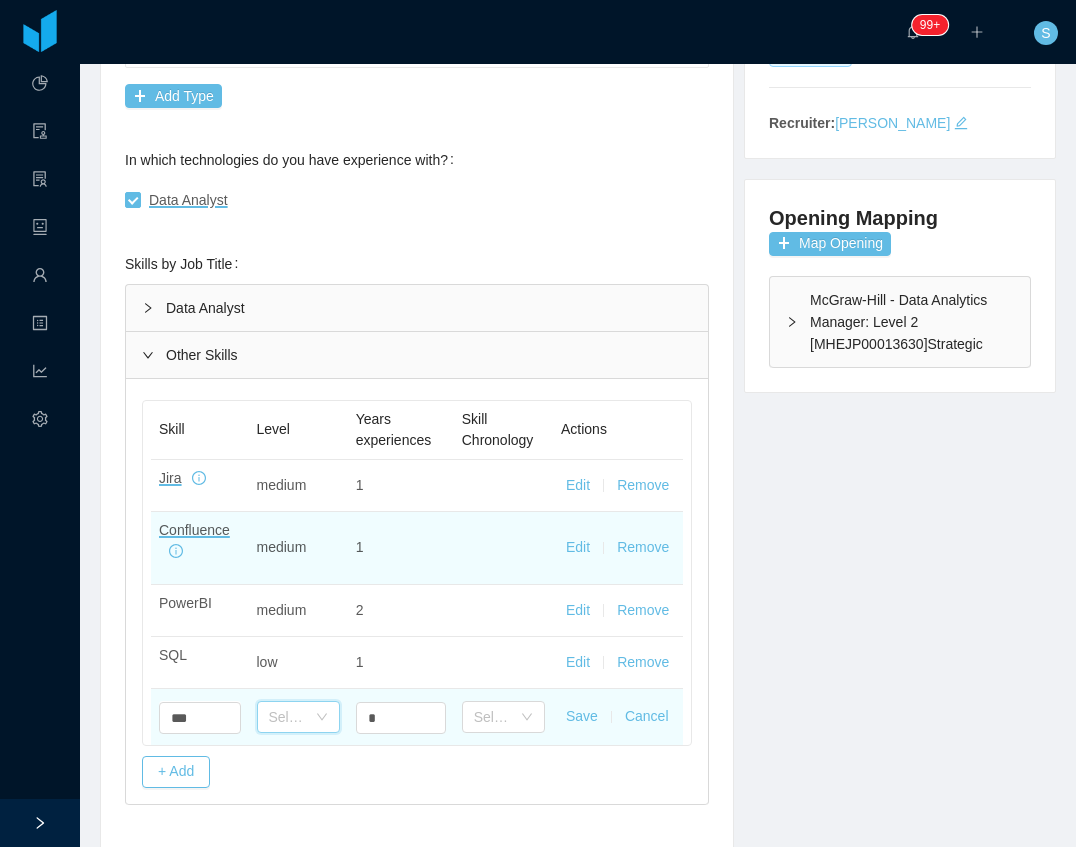 click on "Select one" at bounding box center [292, 717] 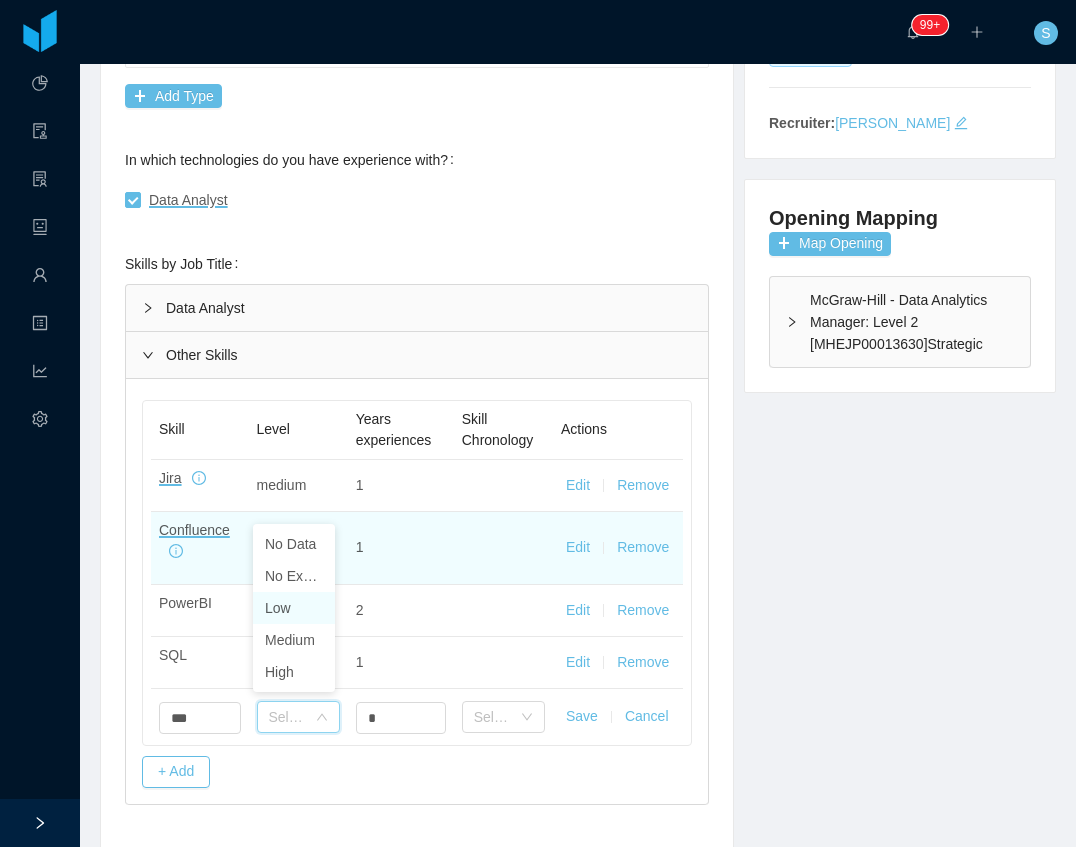 drag, startPoint x: 298, startPoint y: 613, endPoint x: 380, endPoint y: 680, distance: 105.89146 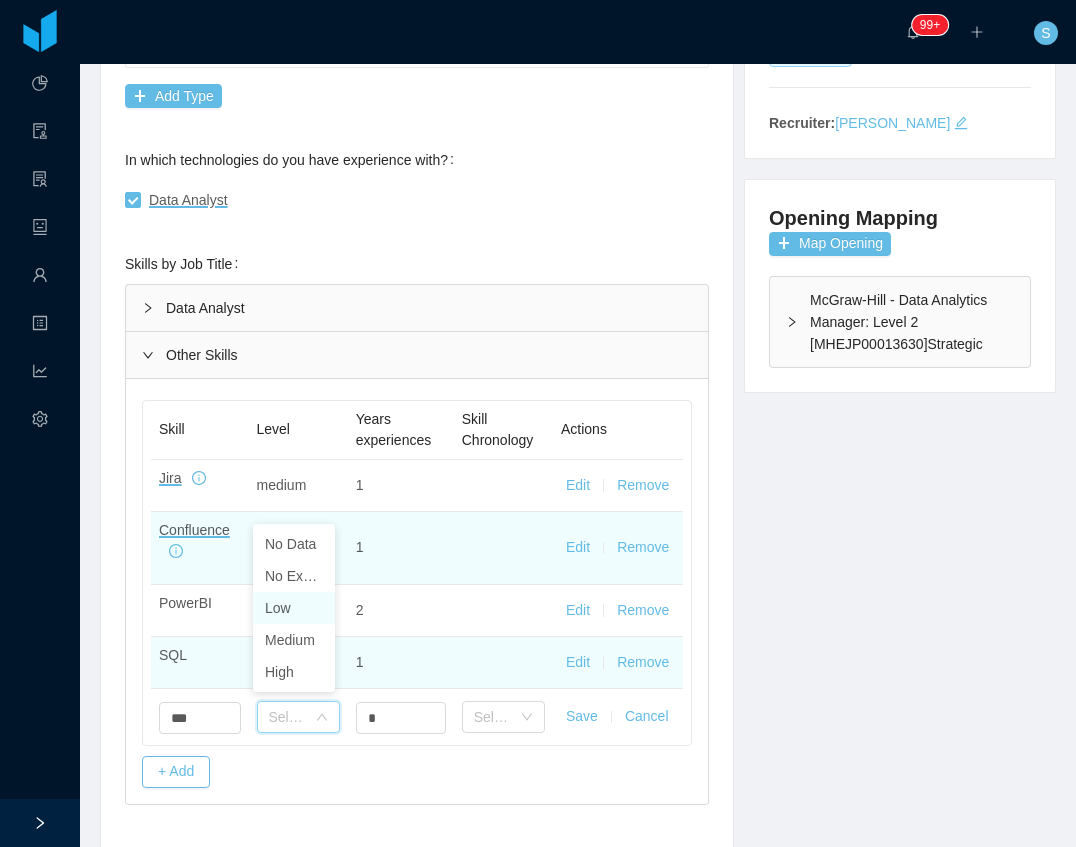 click on "Low" at bounding box center (294, 608) 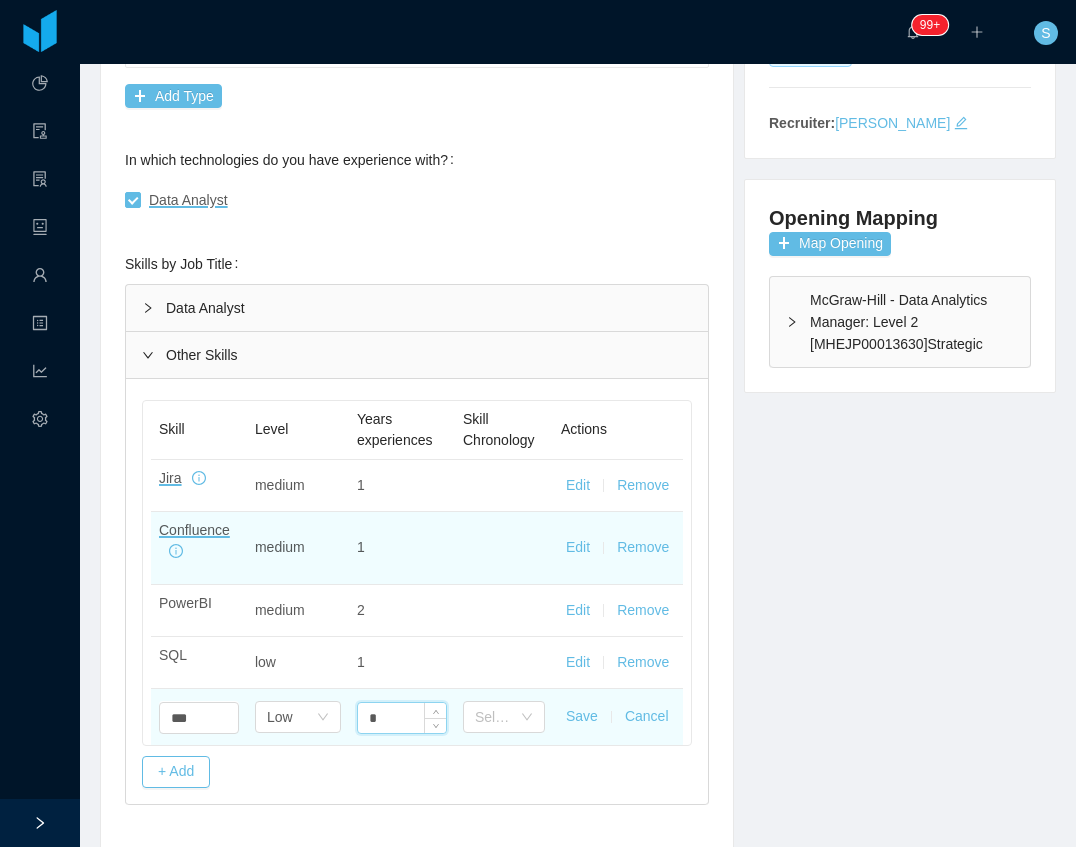 click on "*" at bounding box center (402, 718) 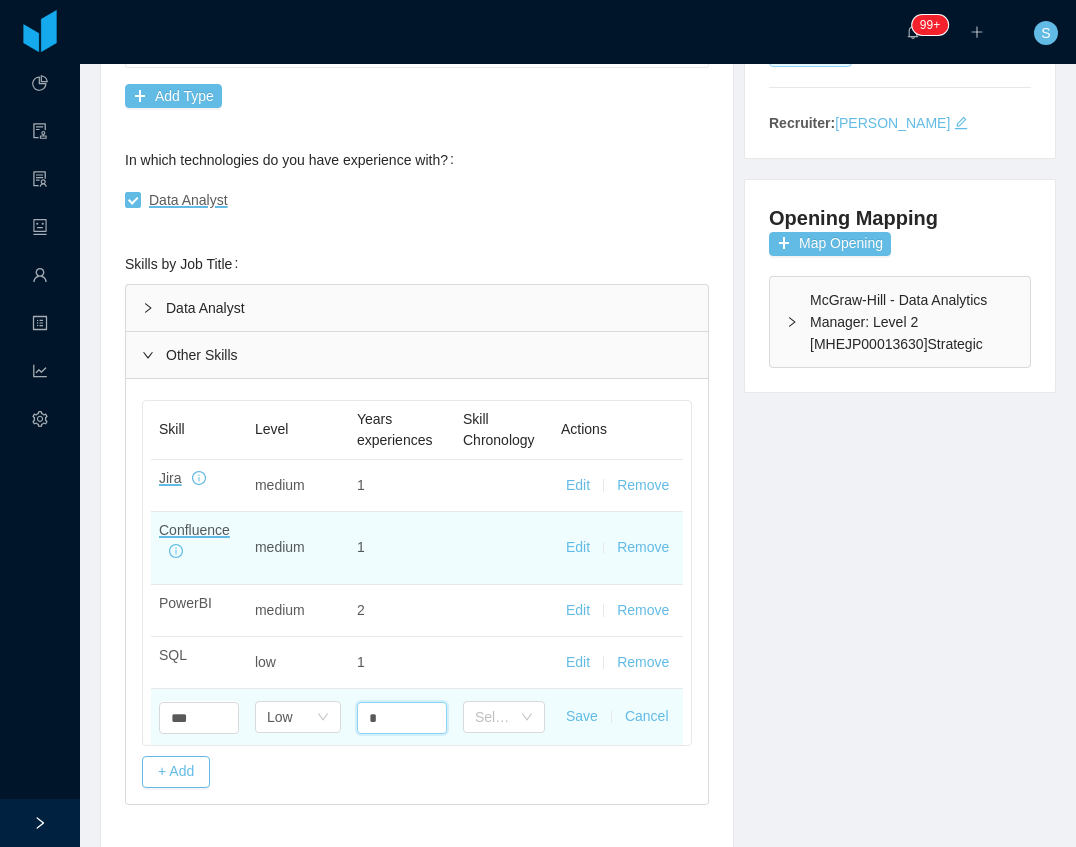 click on "Save" at bounding box center (582, 716) 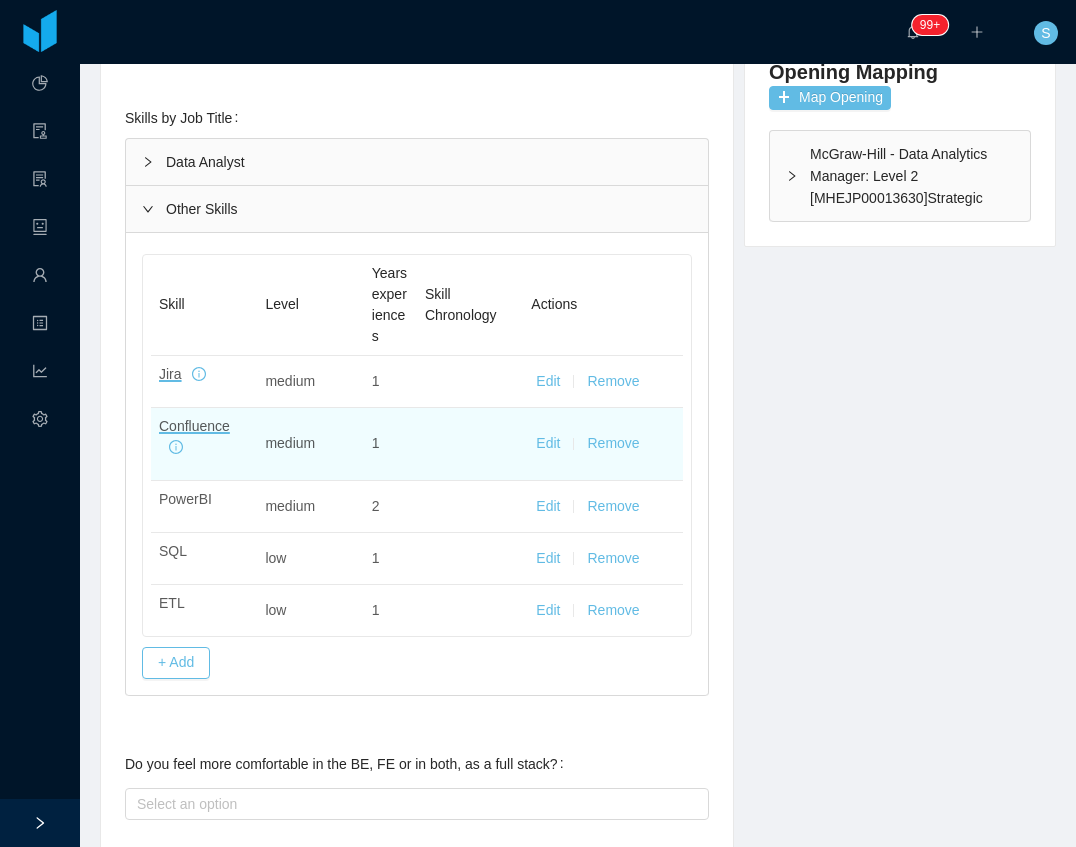 scroll, scrollTop: 600, scrollLeft: 0, axis: vertical 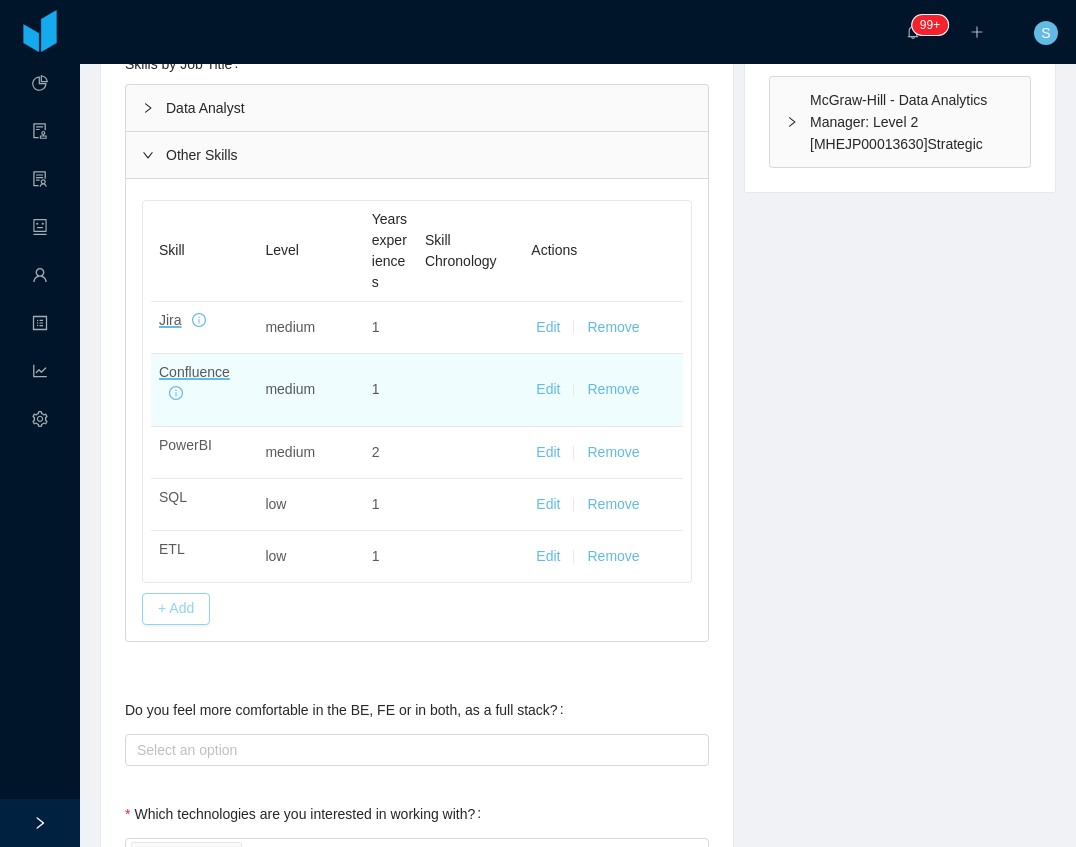 click on "+ Add" at bounding box center [176, 609] 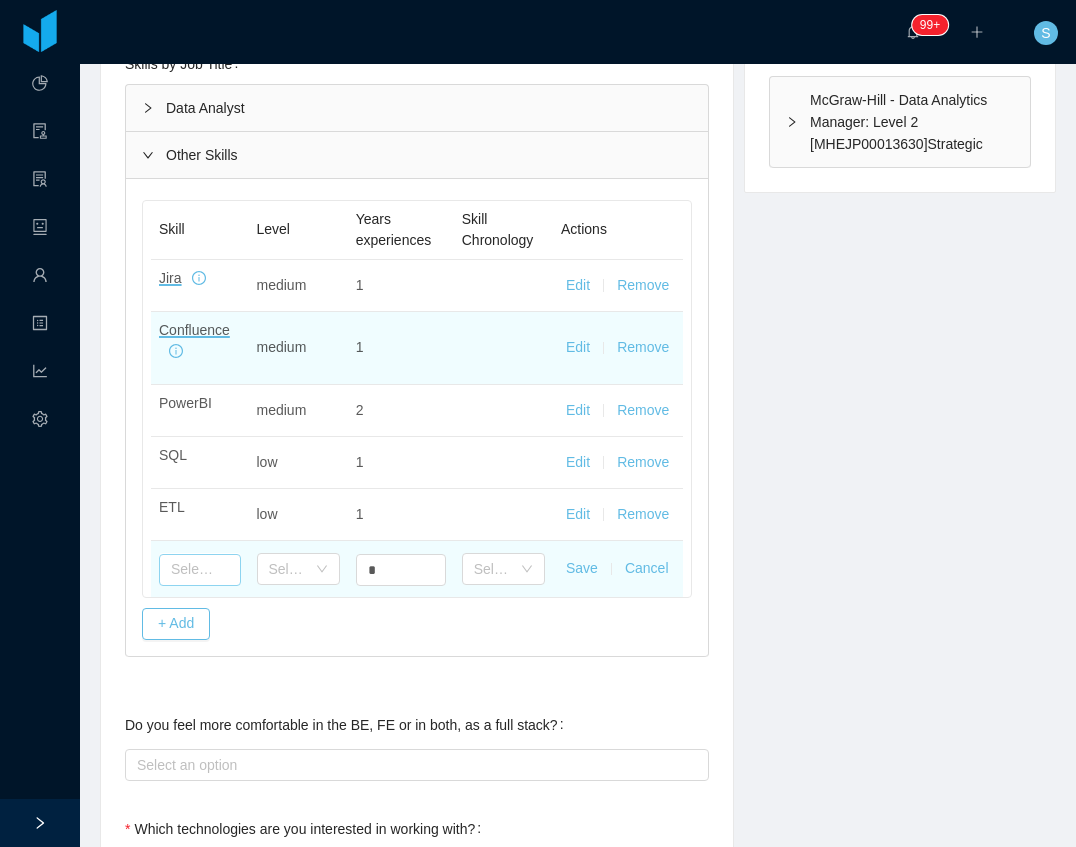 click at bounding box center (200, 570) 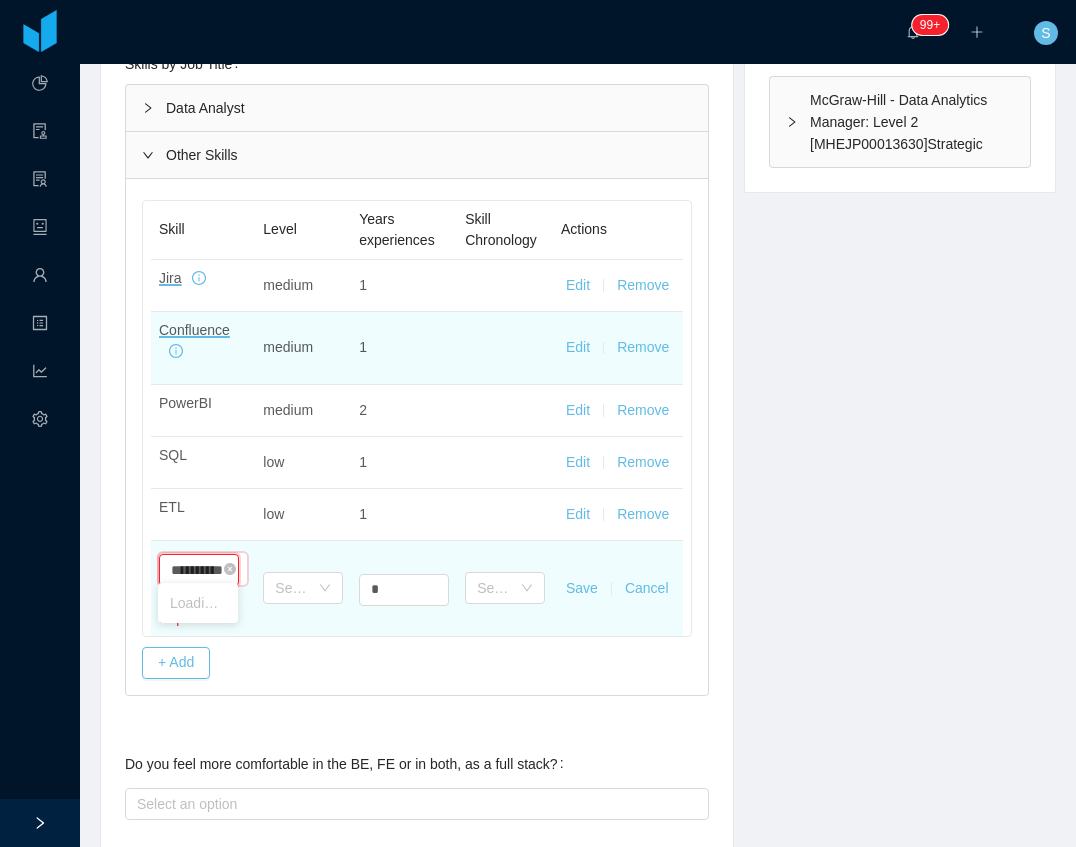 scroll, scrollTop: 0, scrollLeft: 12, axis: horizontal 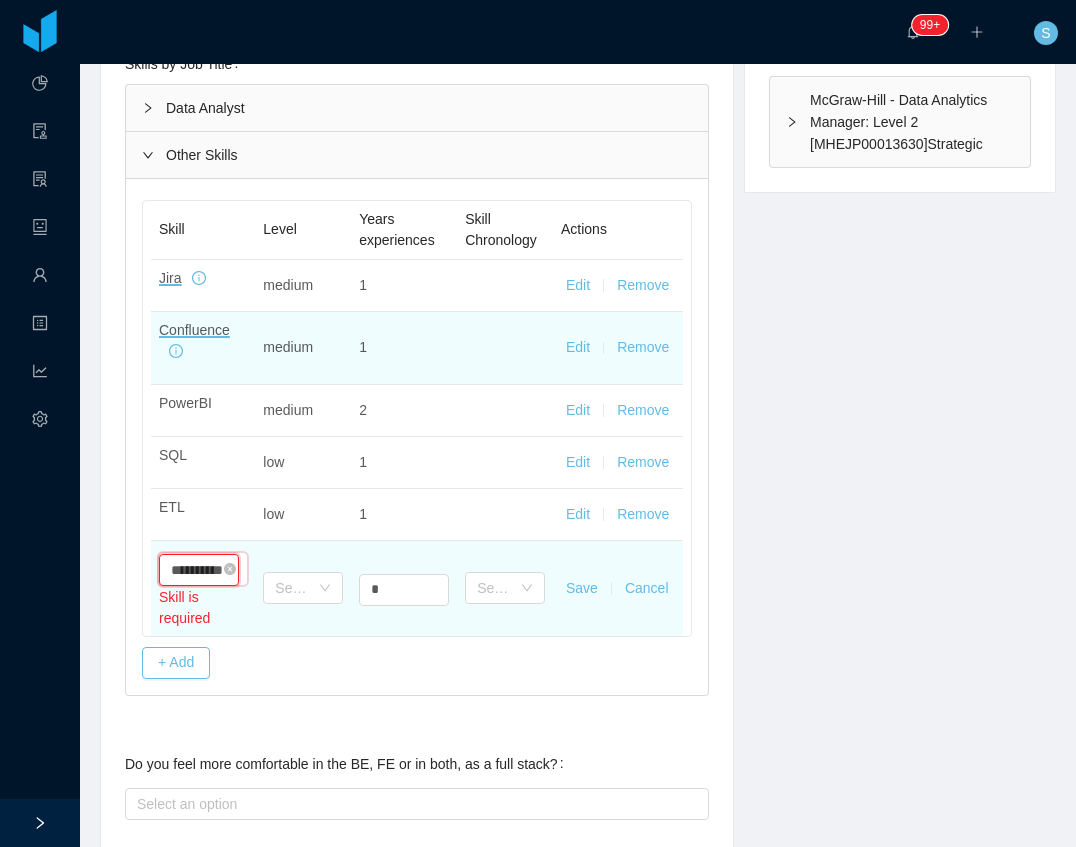 click on "**********" at bounding box center (199, 570) 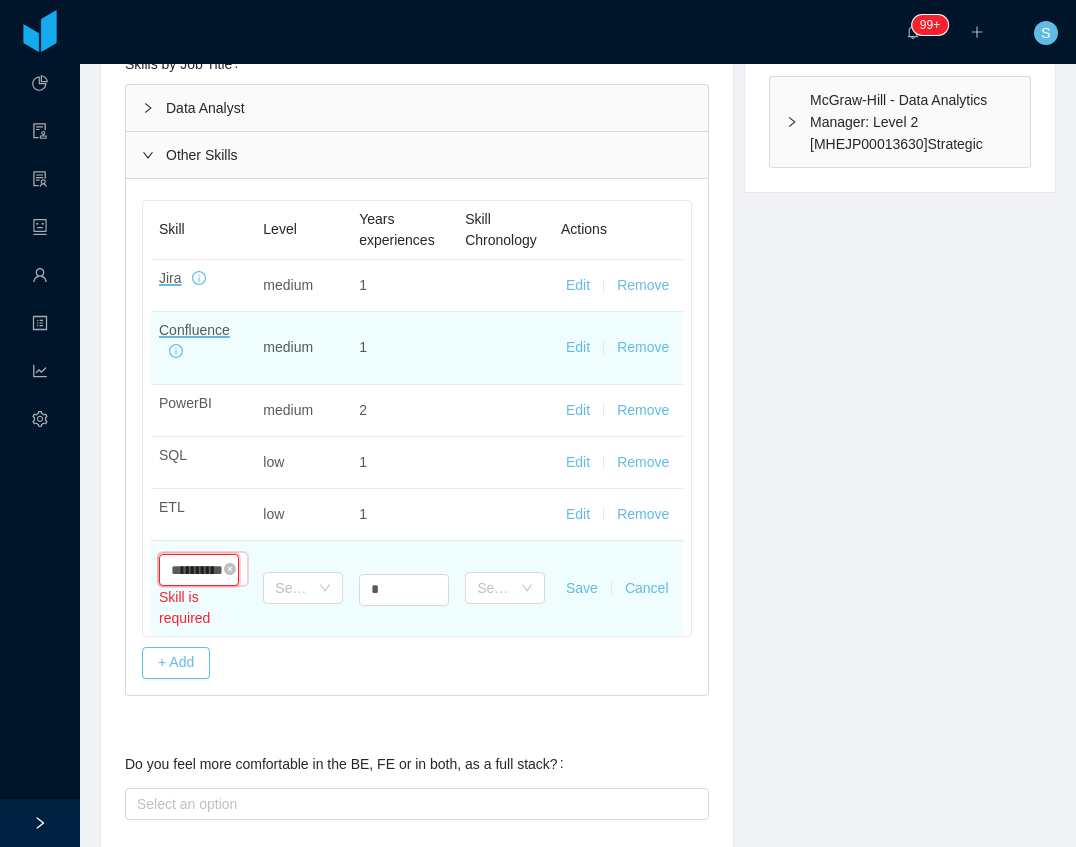 click on "**********" at bounding box center [199, 570] 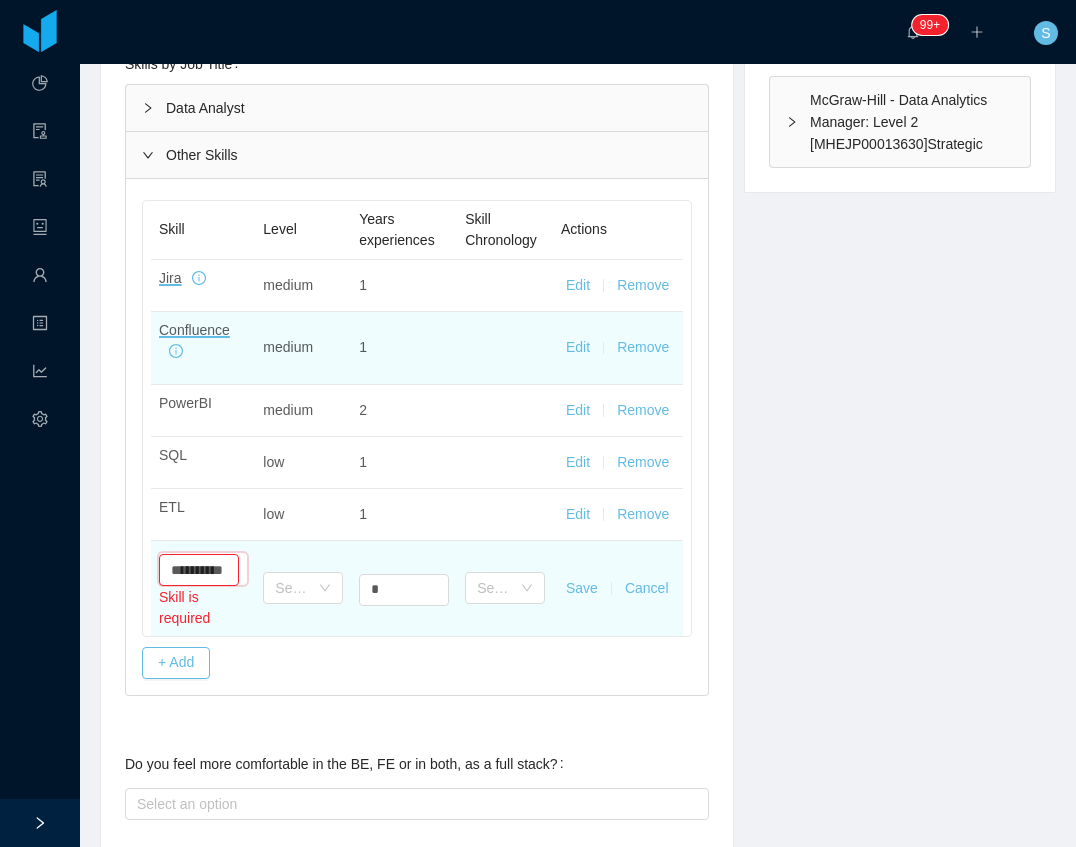 scroll, scrollTop: 0, scrollLeft: 0, axis: both 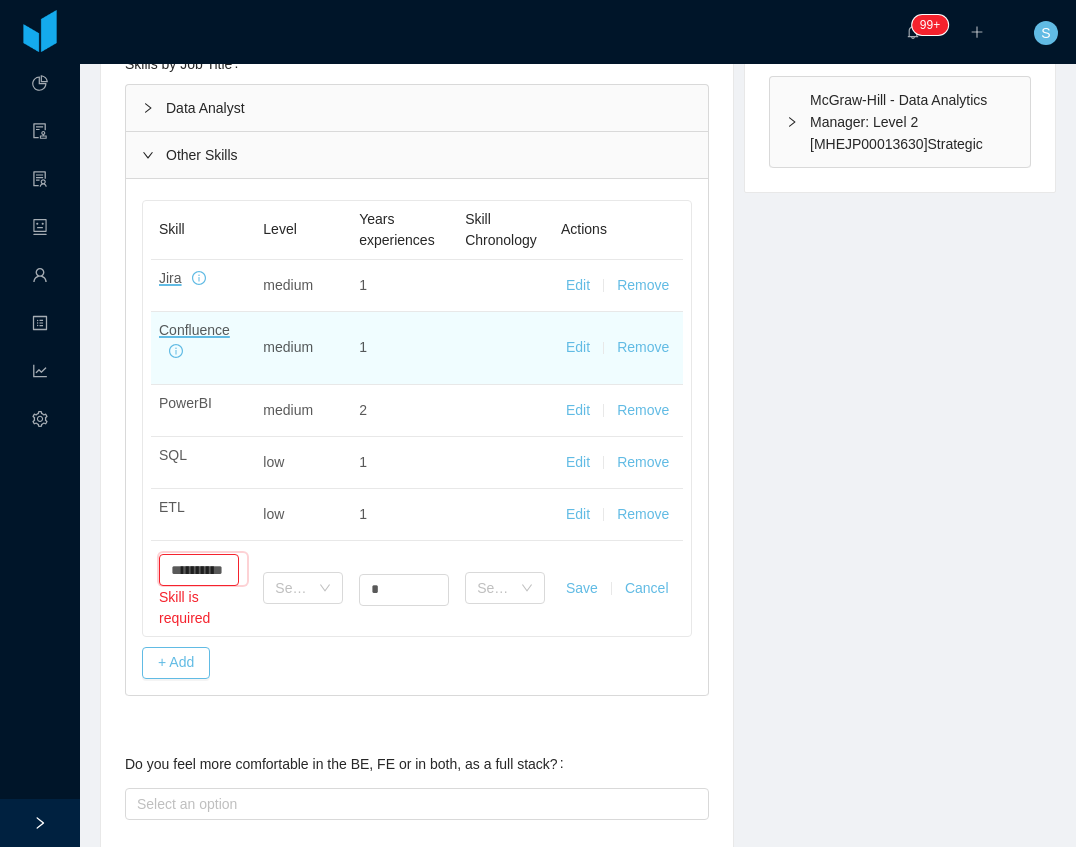 click on "Cancel" at bounding box center (647, 588) 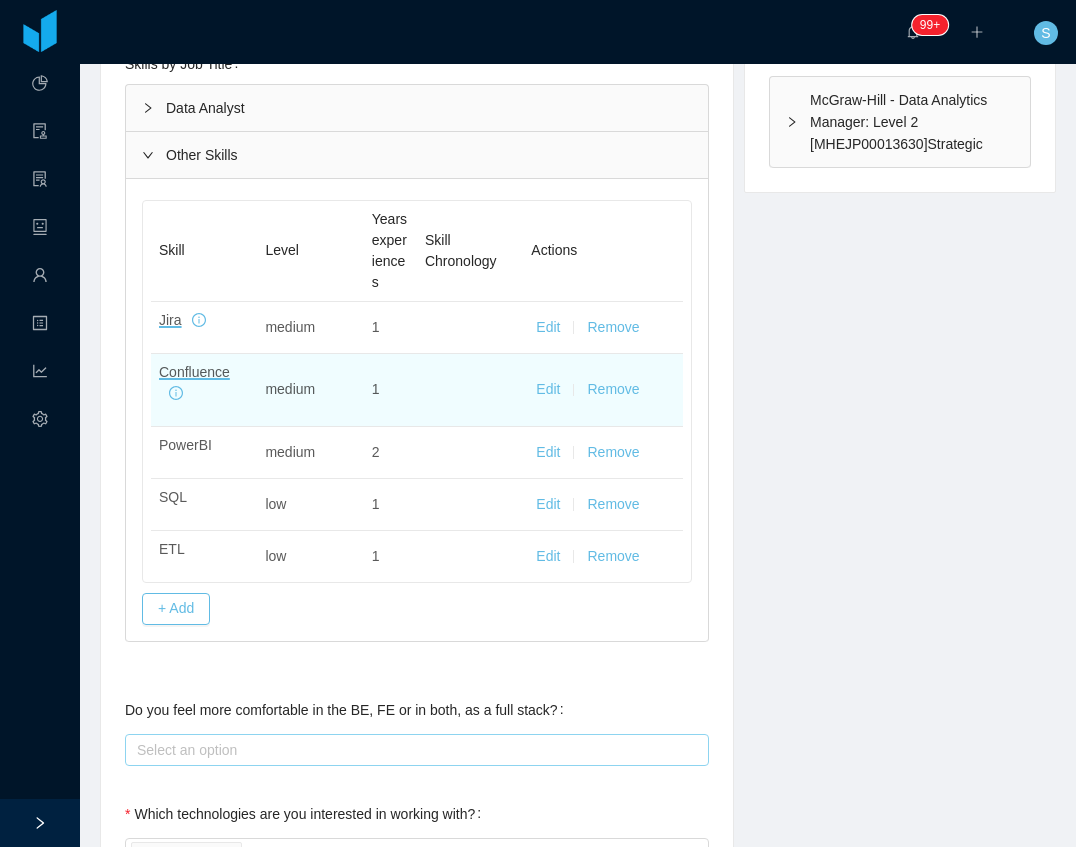 click on "Select an option" at bounding box center [412, 750] 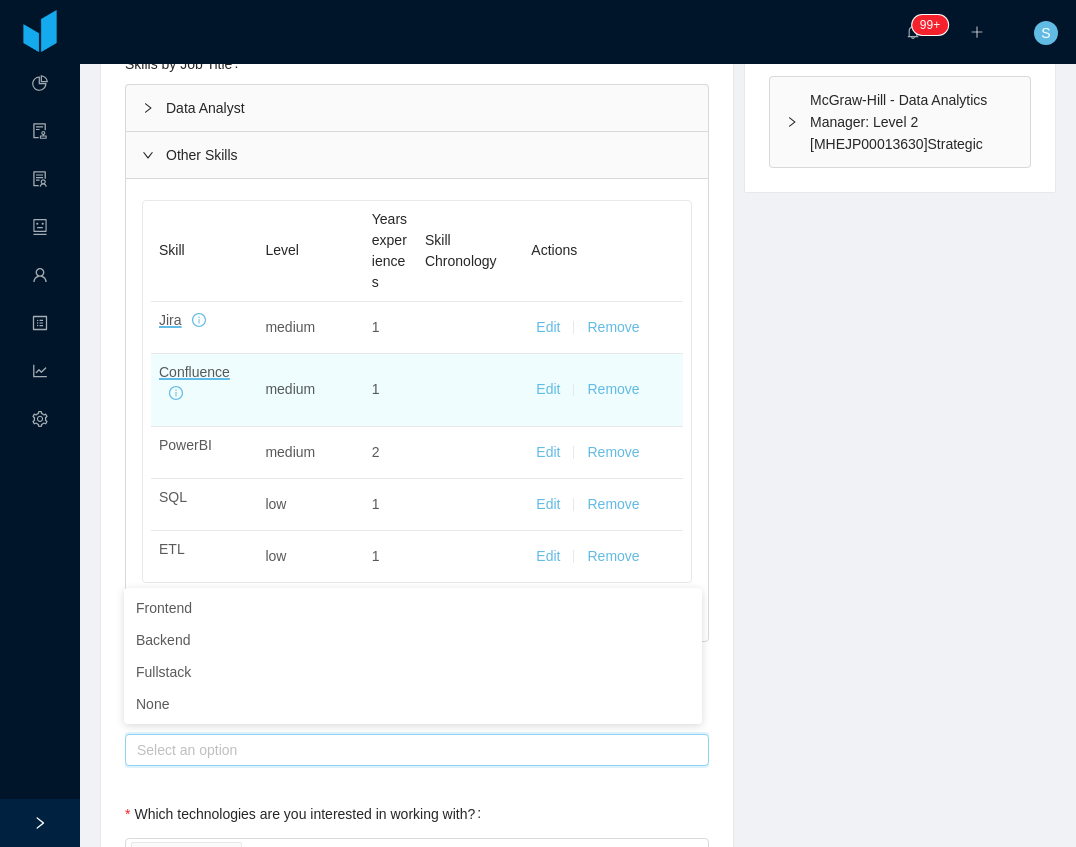 click on "**********" at bounding box center [578, 590] 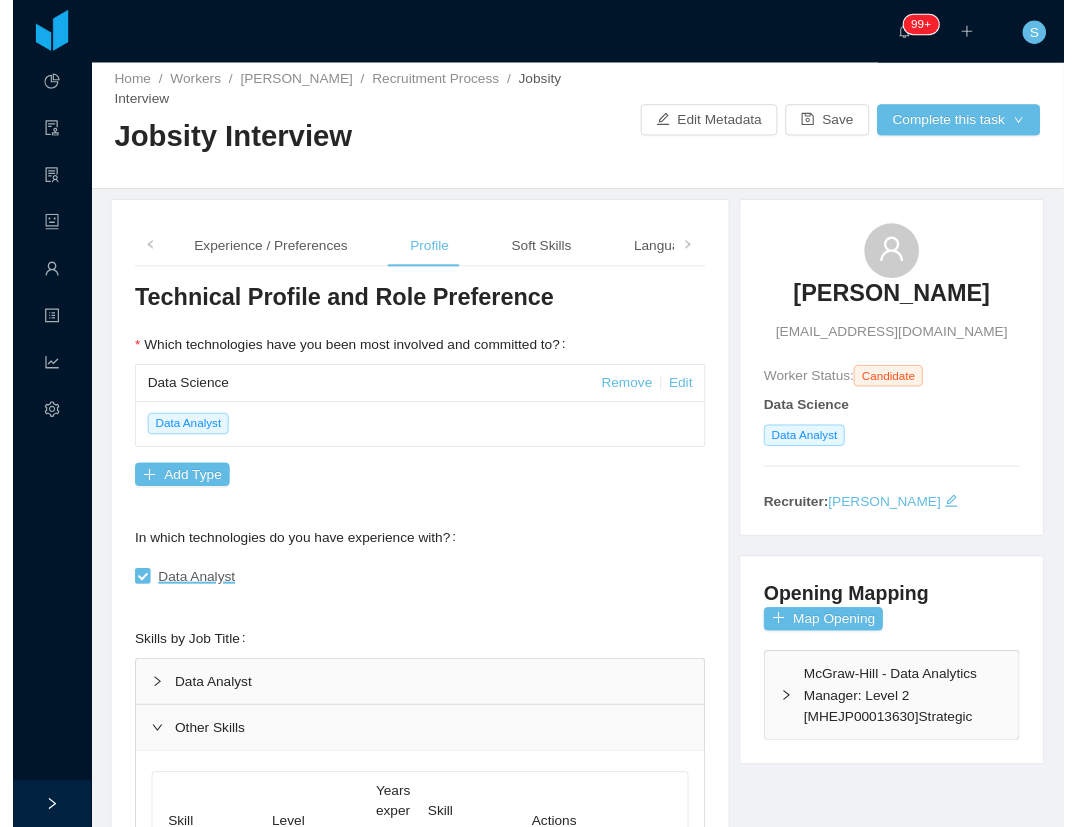 scroll, scrollTop: 0, scrollLeft: 0, axis: both 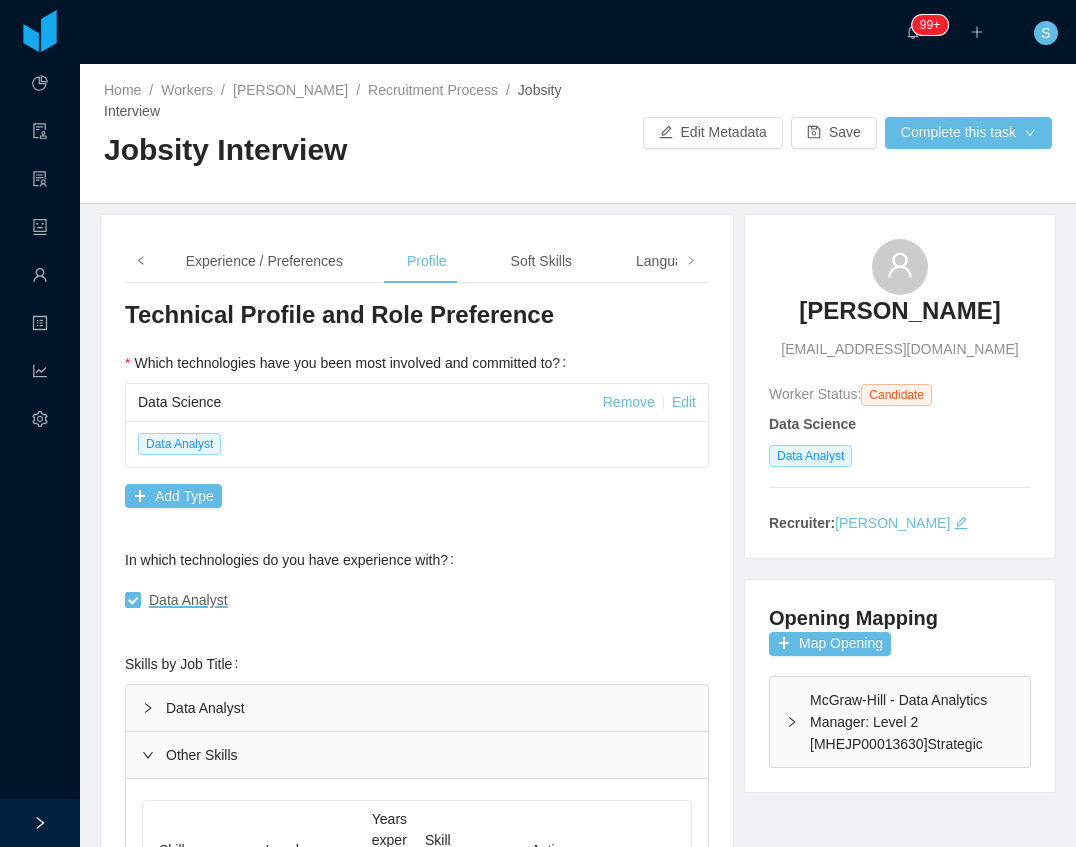 click at bounding box center (141, 261) 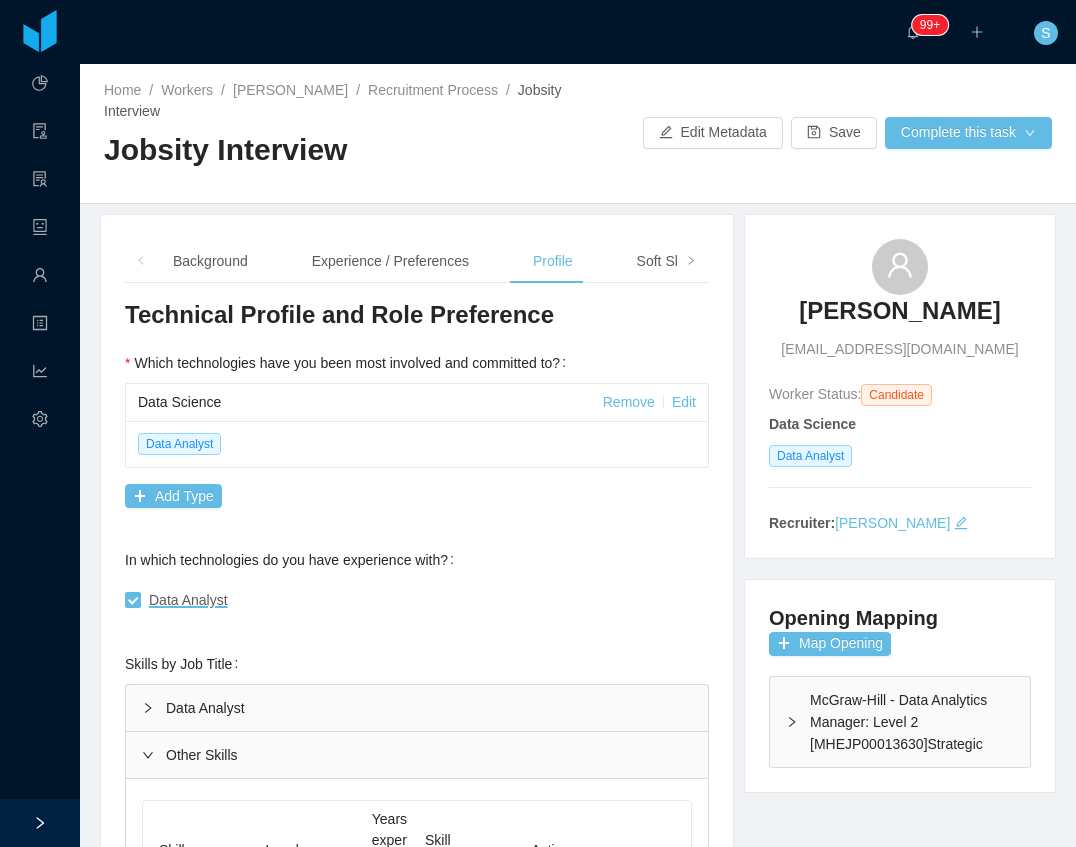 click at bounding box center (141, 261) 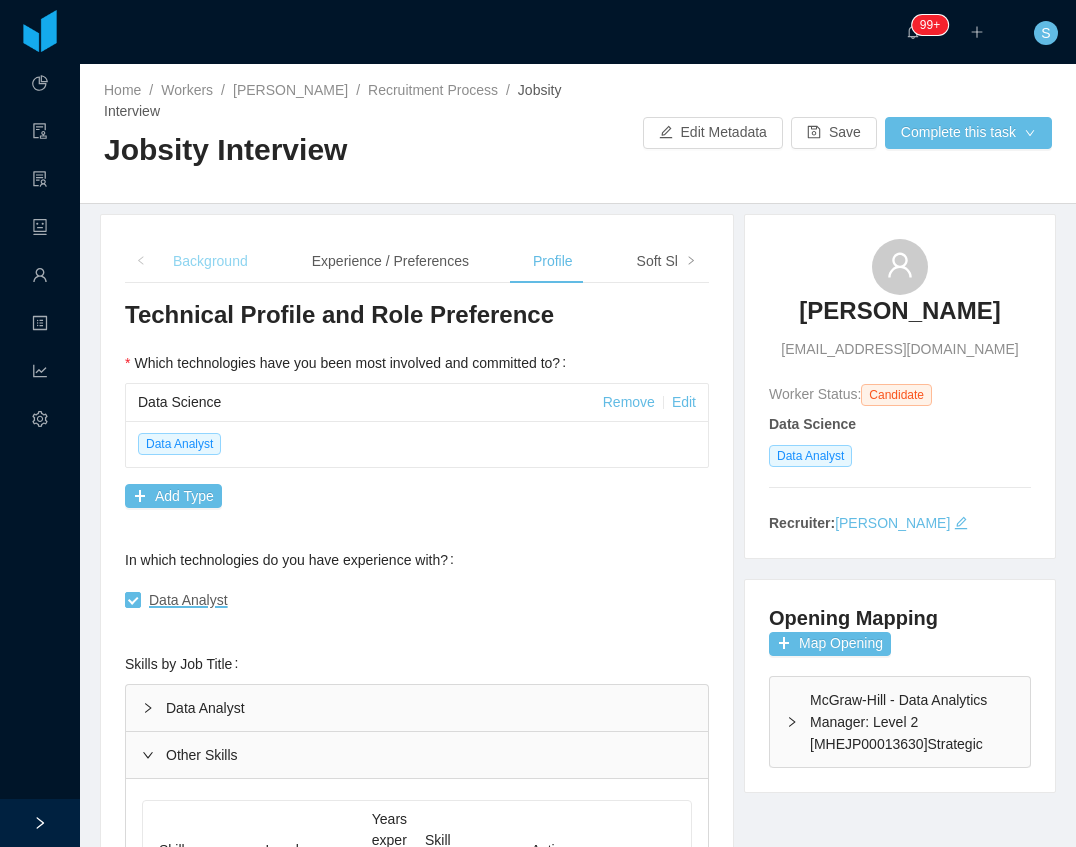 click on "Background" at bounding box center (210, 261) 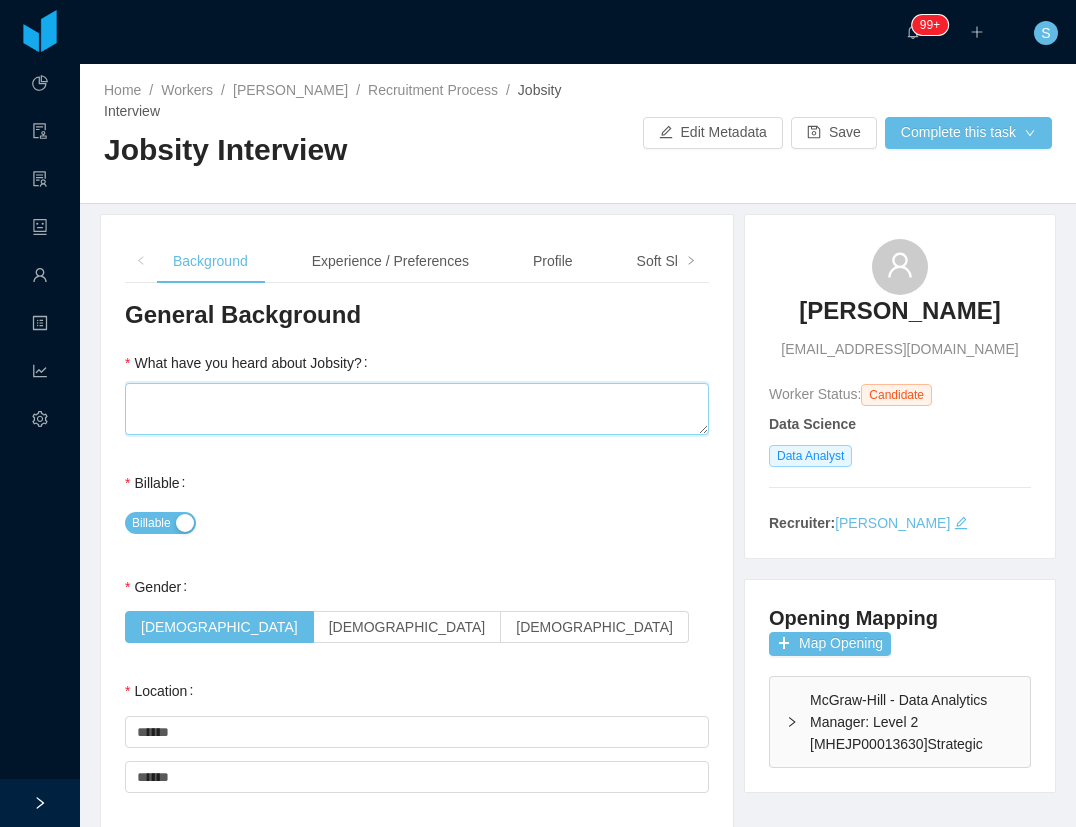 click on "What have you heard about Jobsity?" at bounding box center [417, 409] 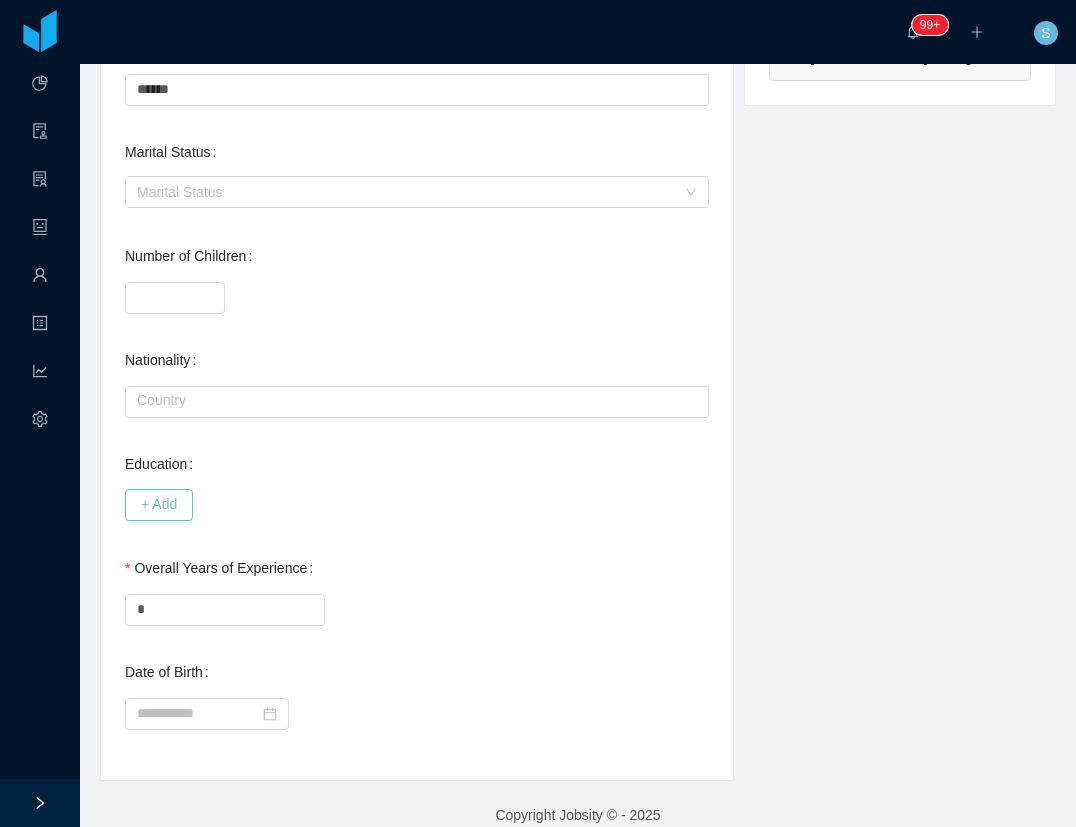 scroll, scrollTop: 733, scrollLeft: 0, axis: vertical 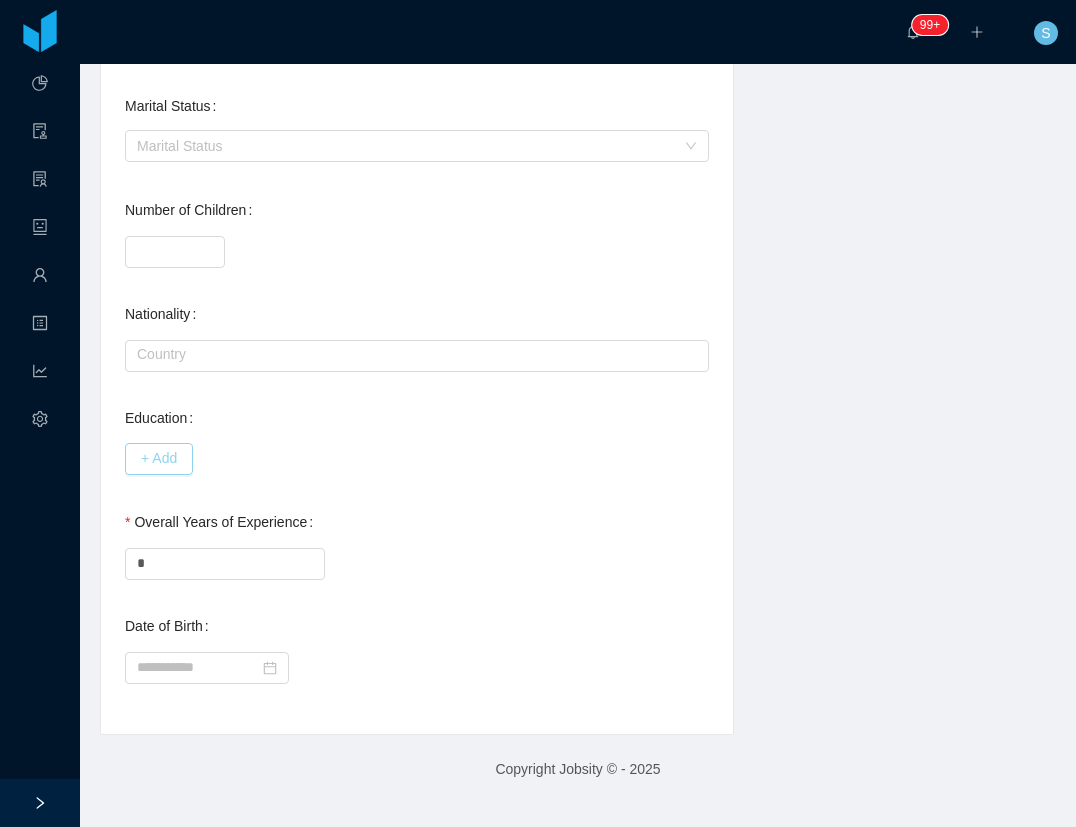 click on "+ Add" at bounding box center [159, 459] 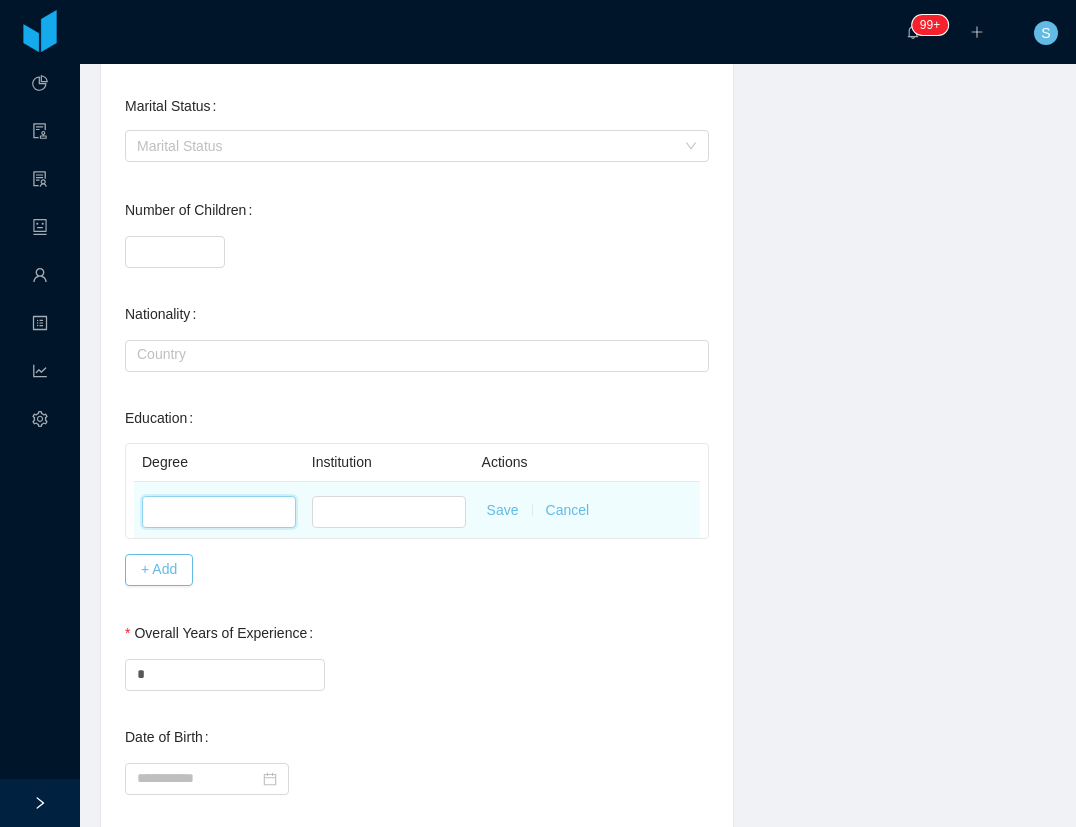 click at bounding box center (219, 512) 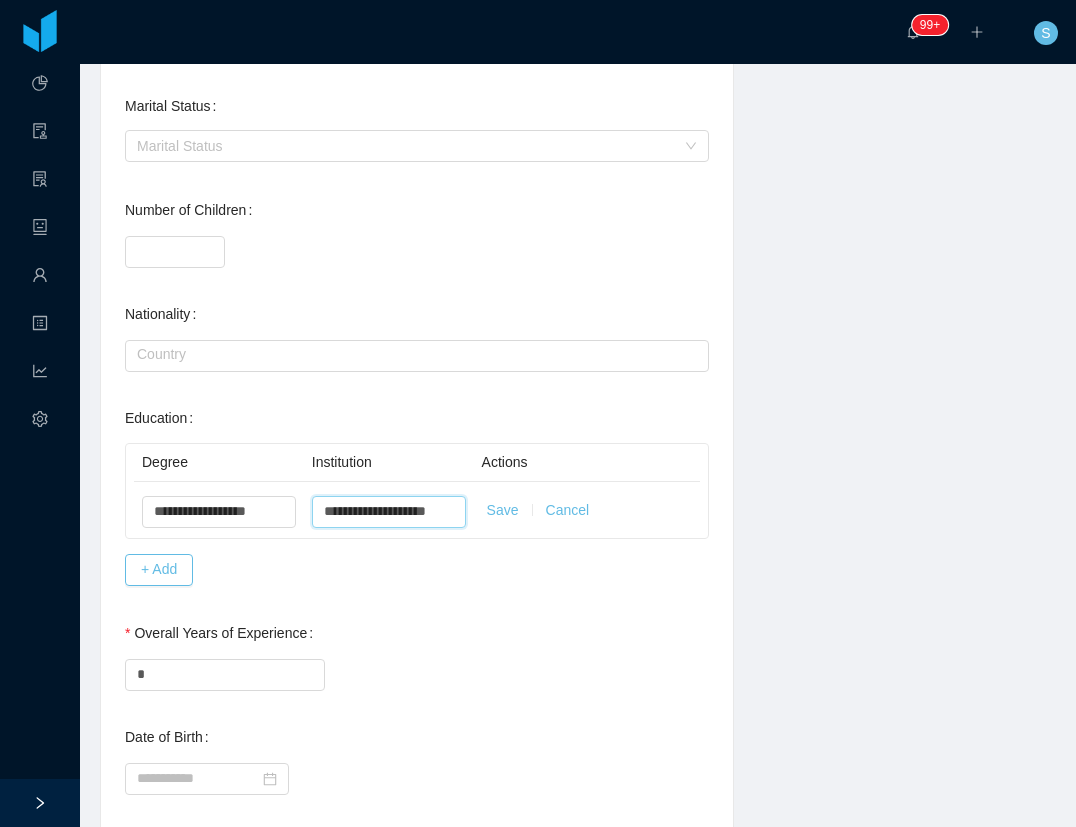 scroll, scrollTop: 0, scrollLeft: 0, axis: both 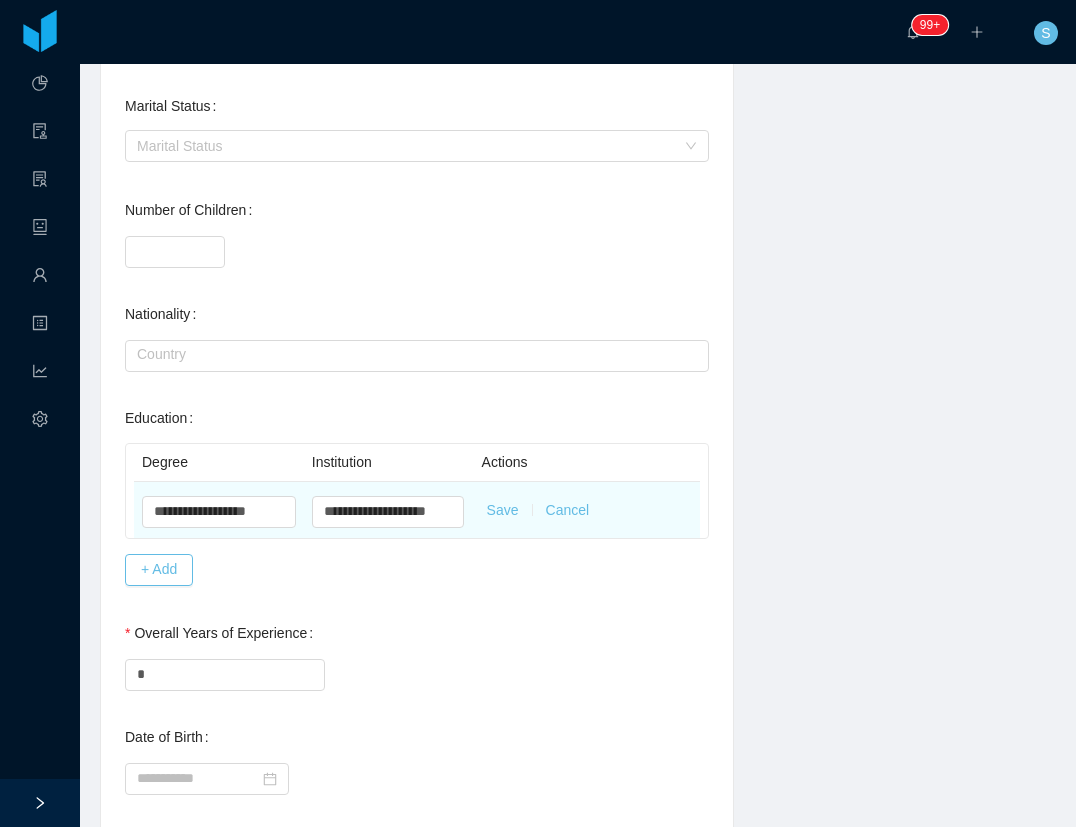 click on "Save" at bounding box center (503, 510) 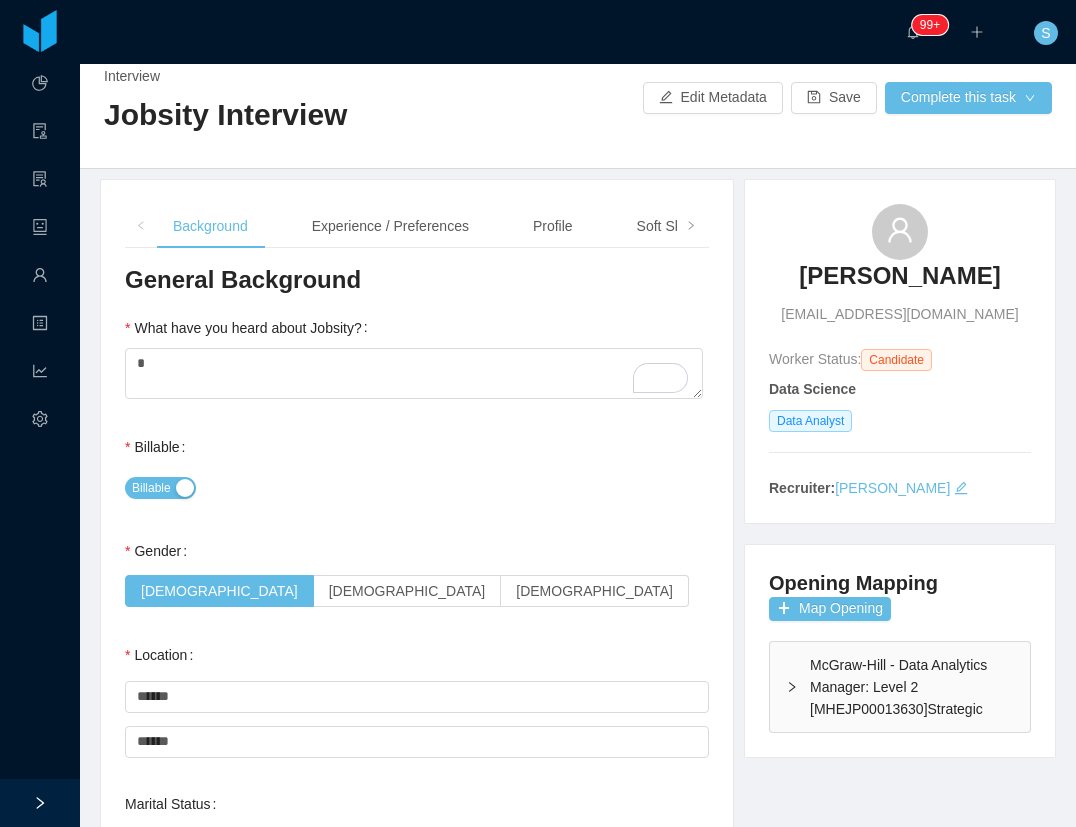 scroll, scrollTop: 0, scrollLeft: 0, axis: both 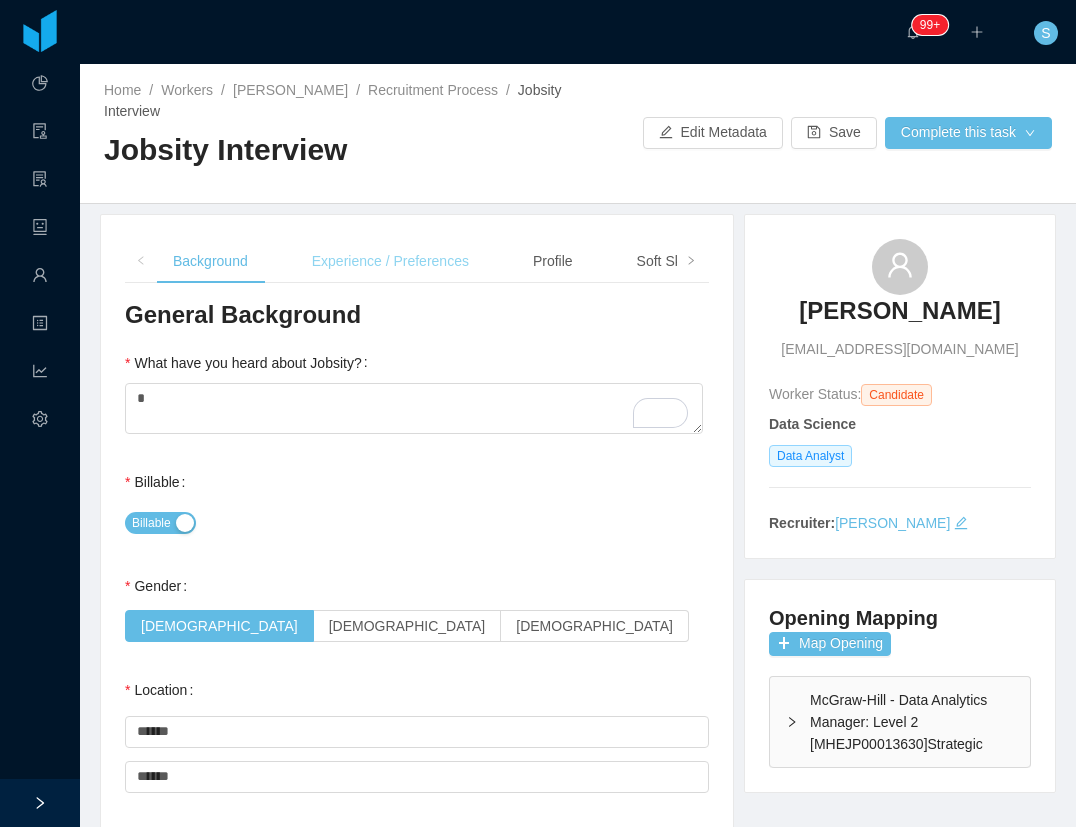 click on "Experience / Preferences" at bounding box center (390, 261) 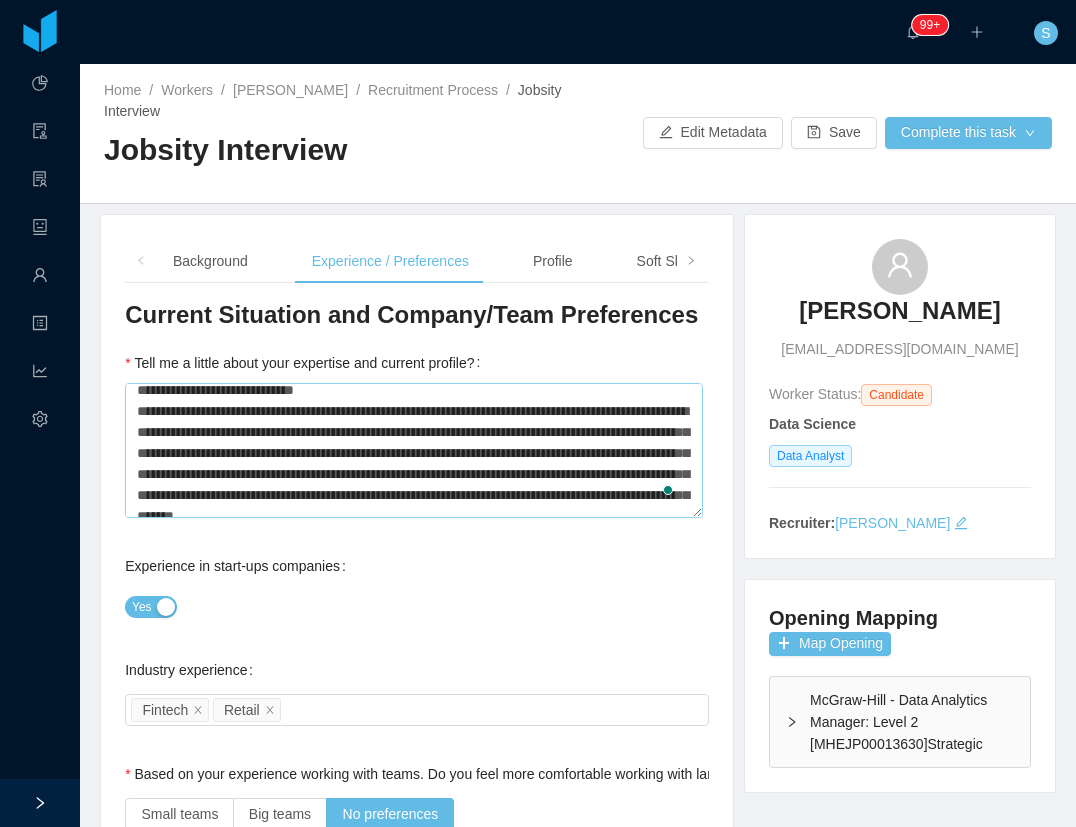 scroll, scrollTop: 134, scrollLeft: 0, axis: vertical 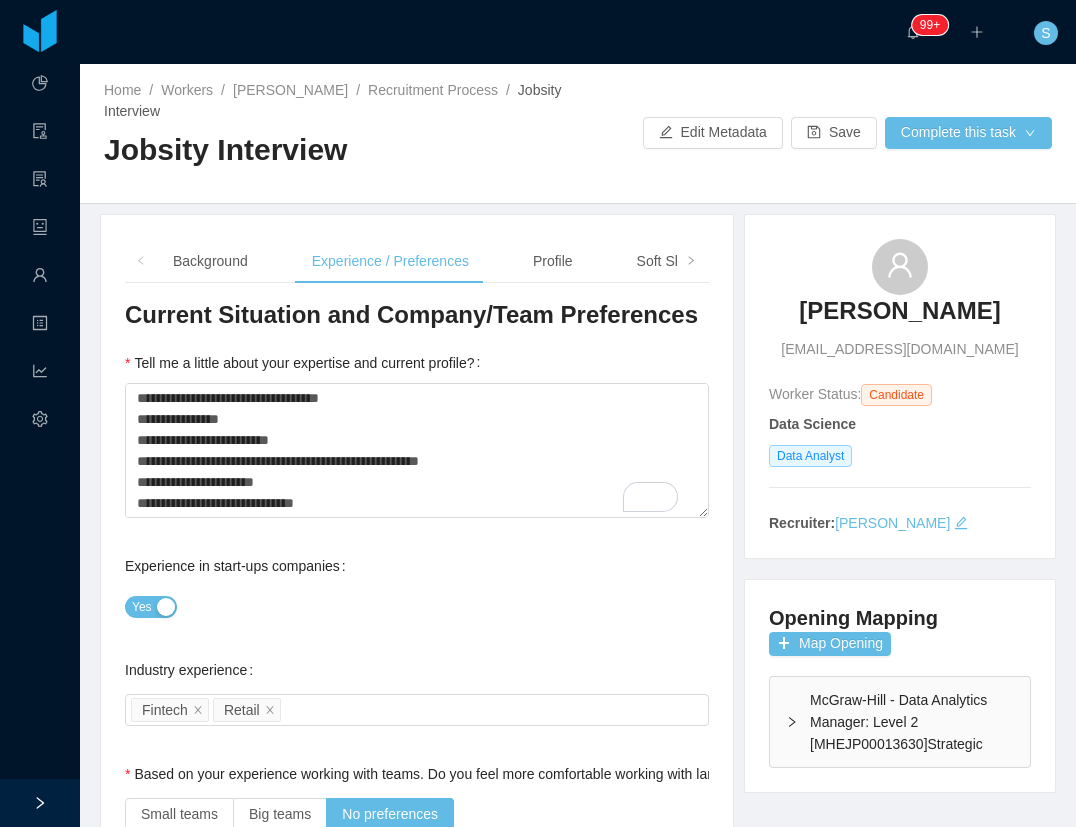 type on "**********" 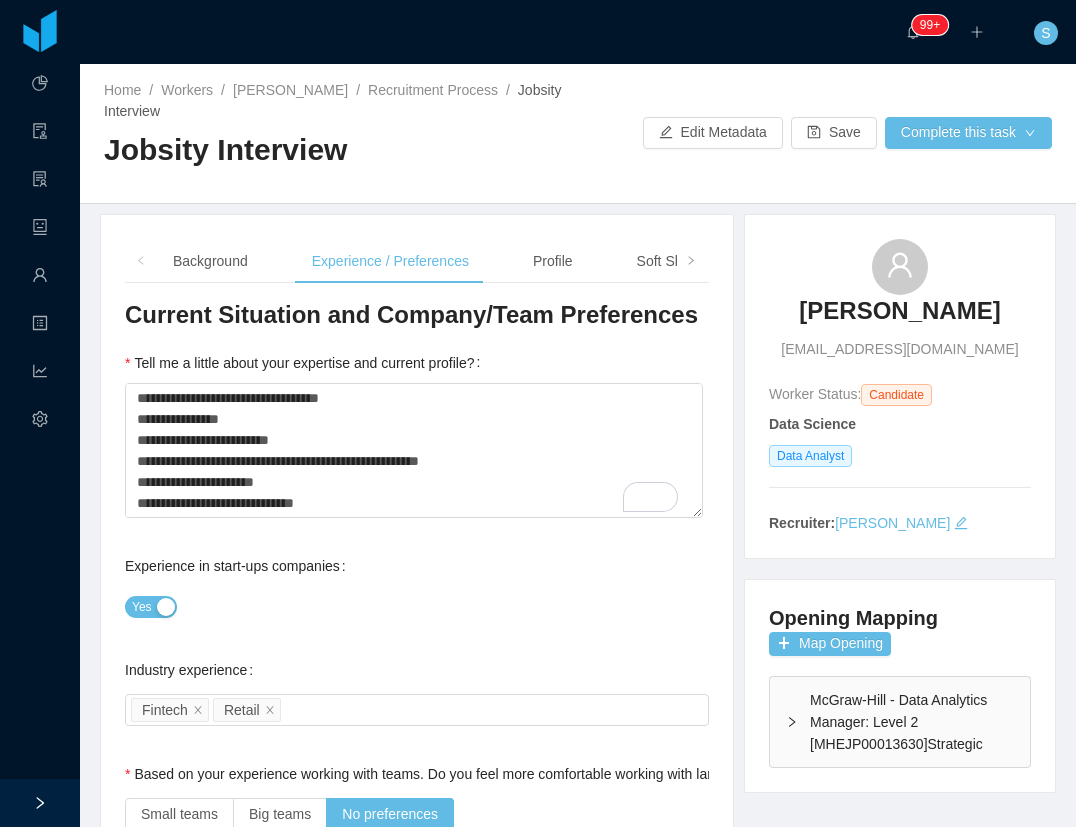 scroll, scrollTop: 933, scrollLeft: 0, axis: vertical 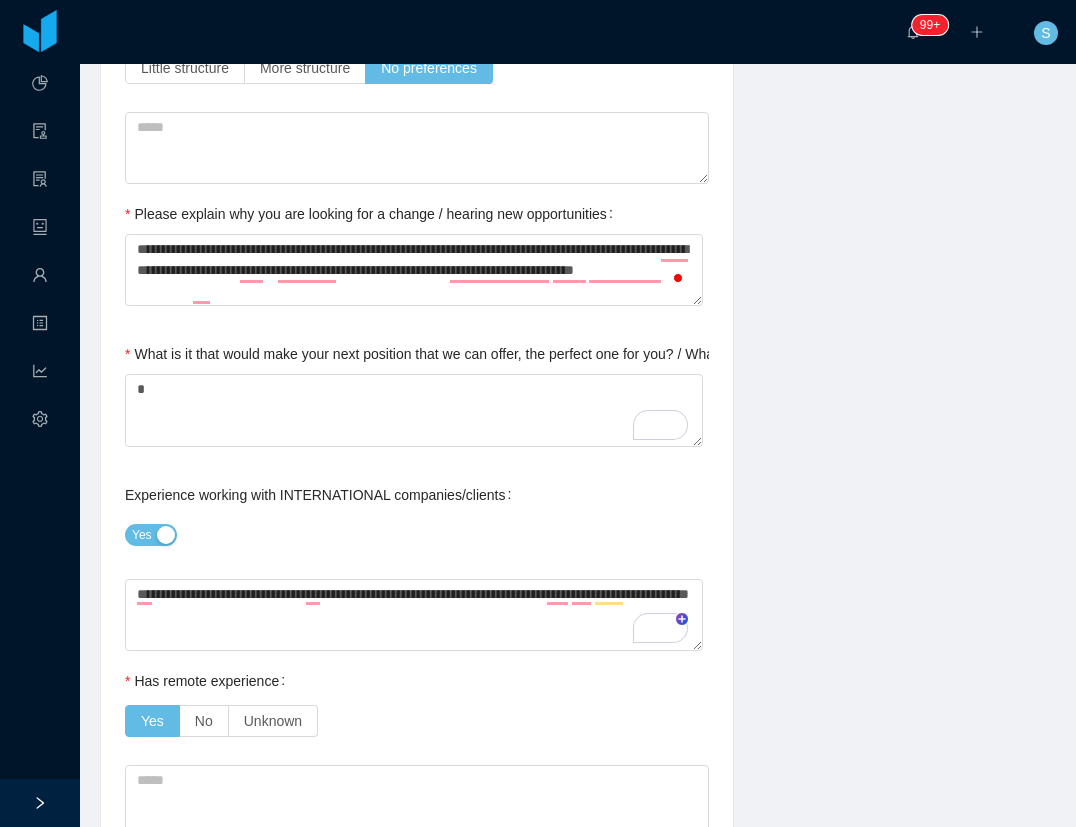 type on "**********" 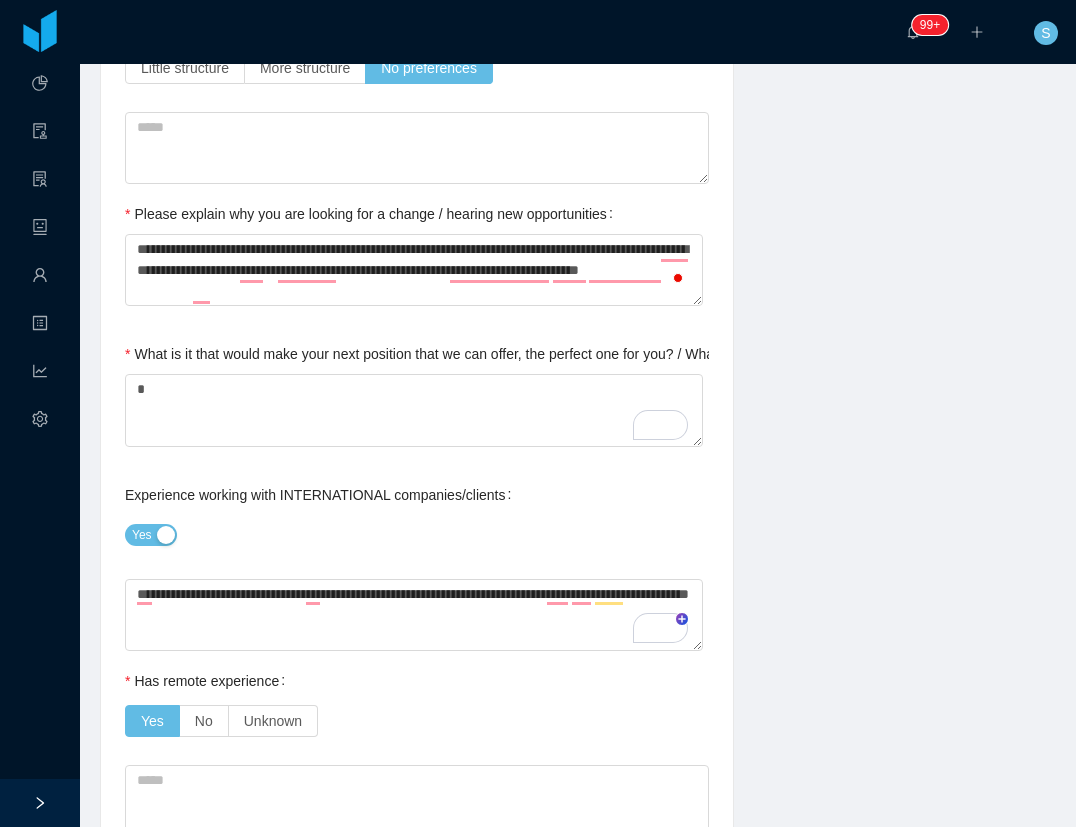 type on "**********" 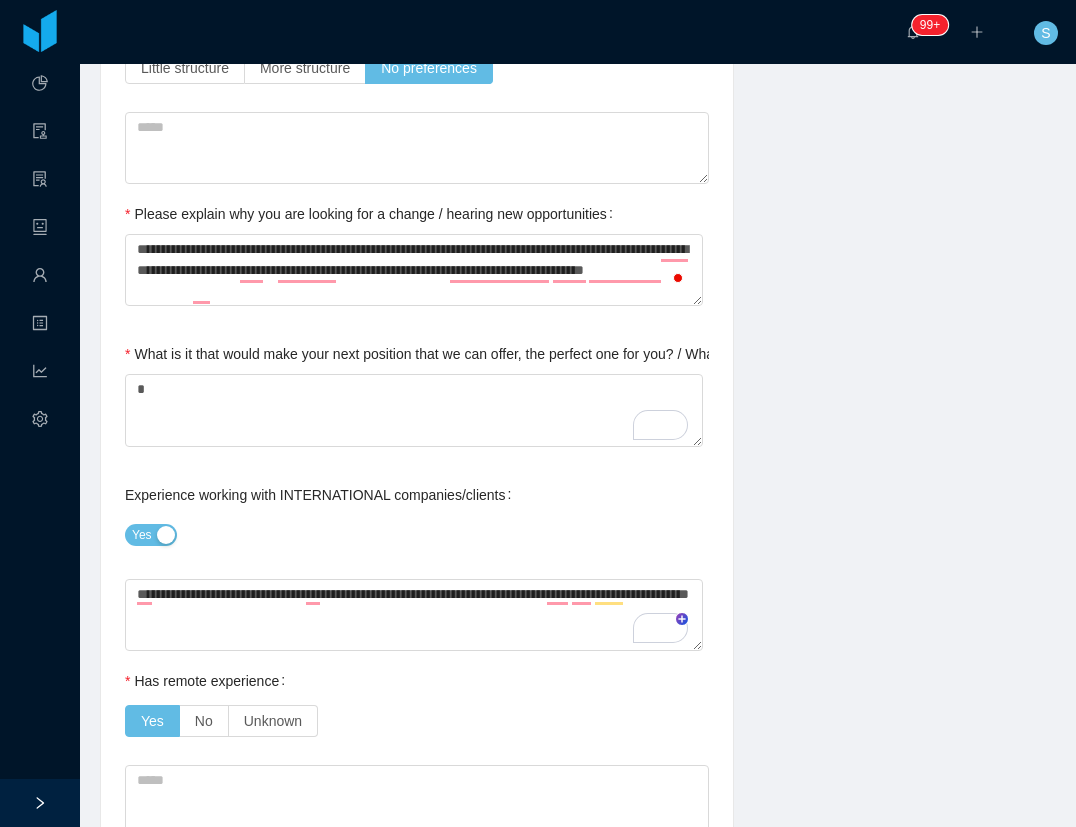 type on "**********" 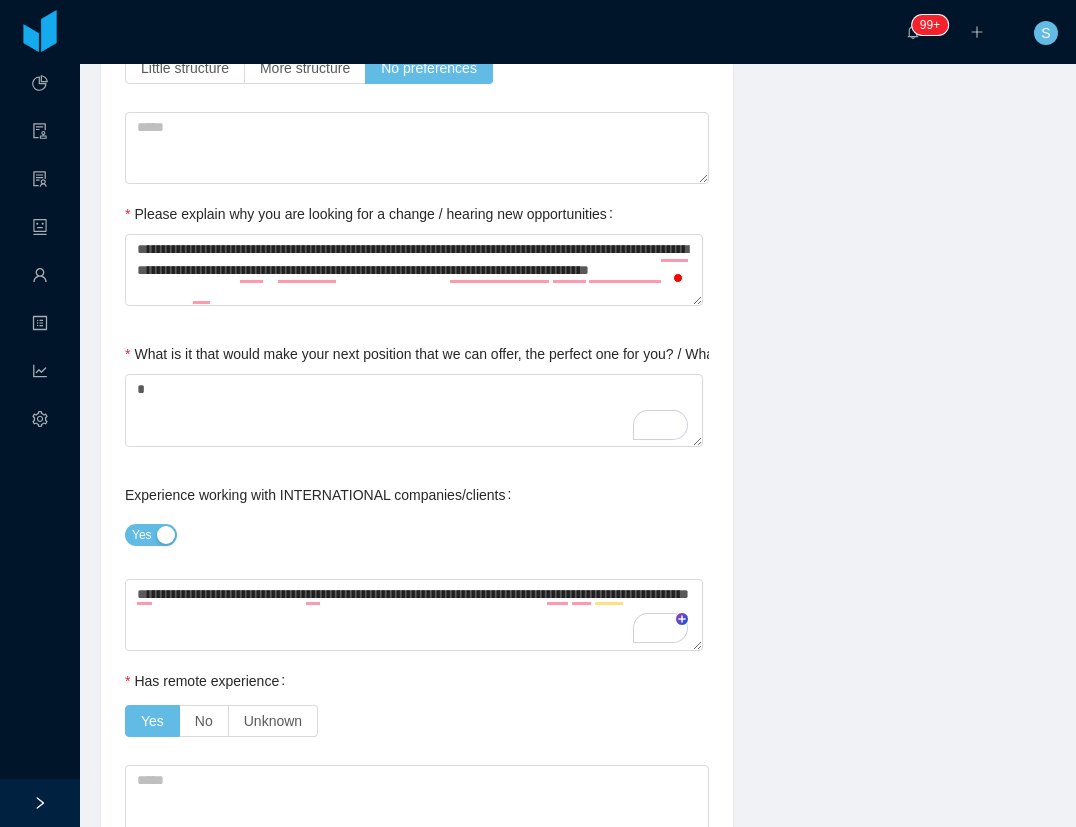 type on "**********" 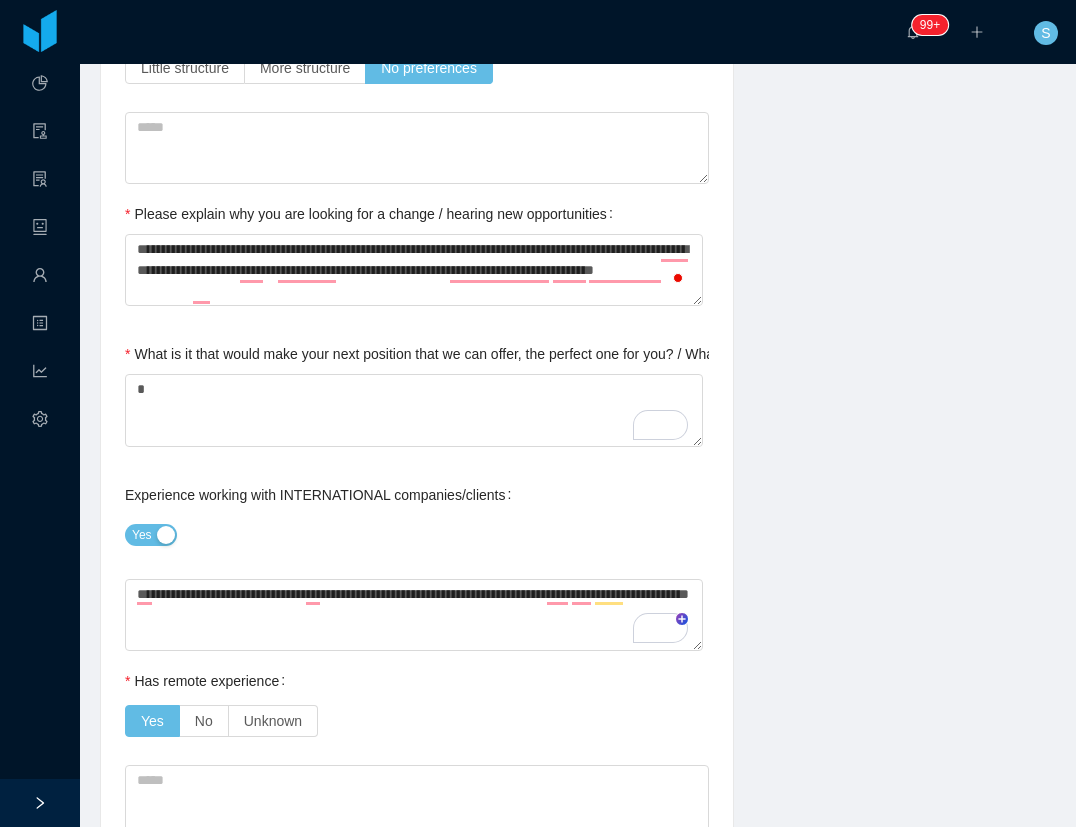 type on "**********" 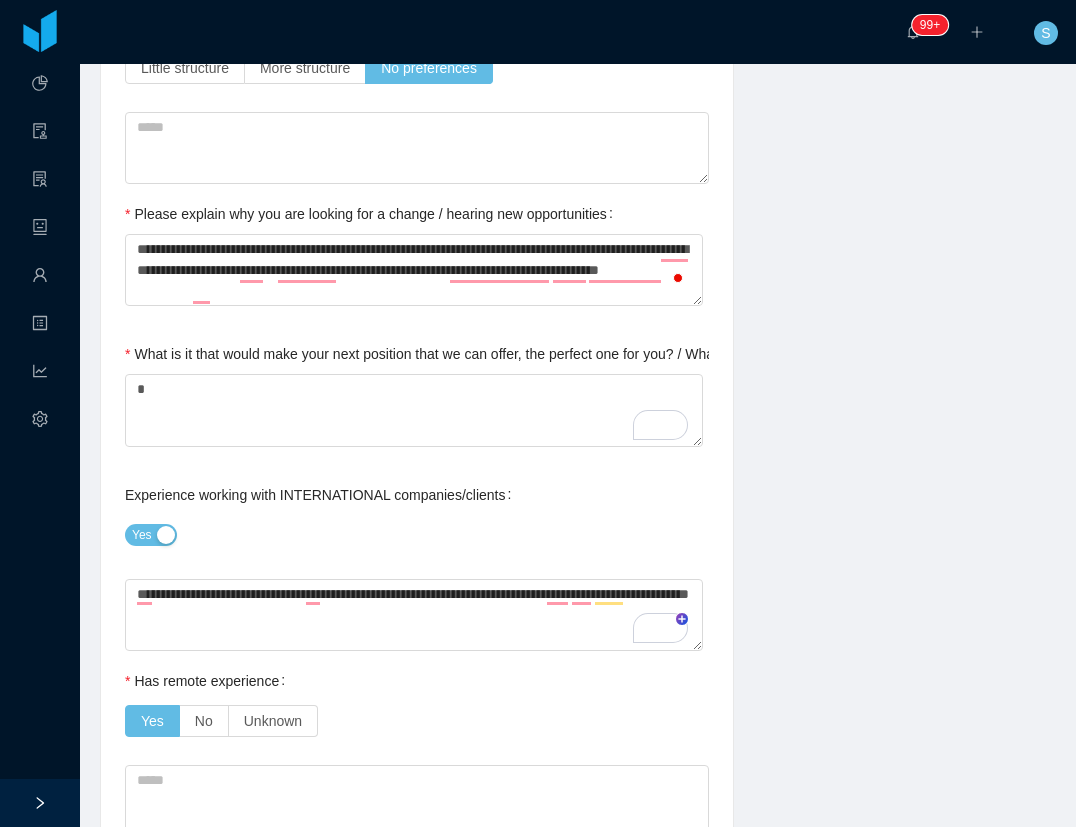 type on "**********" 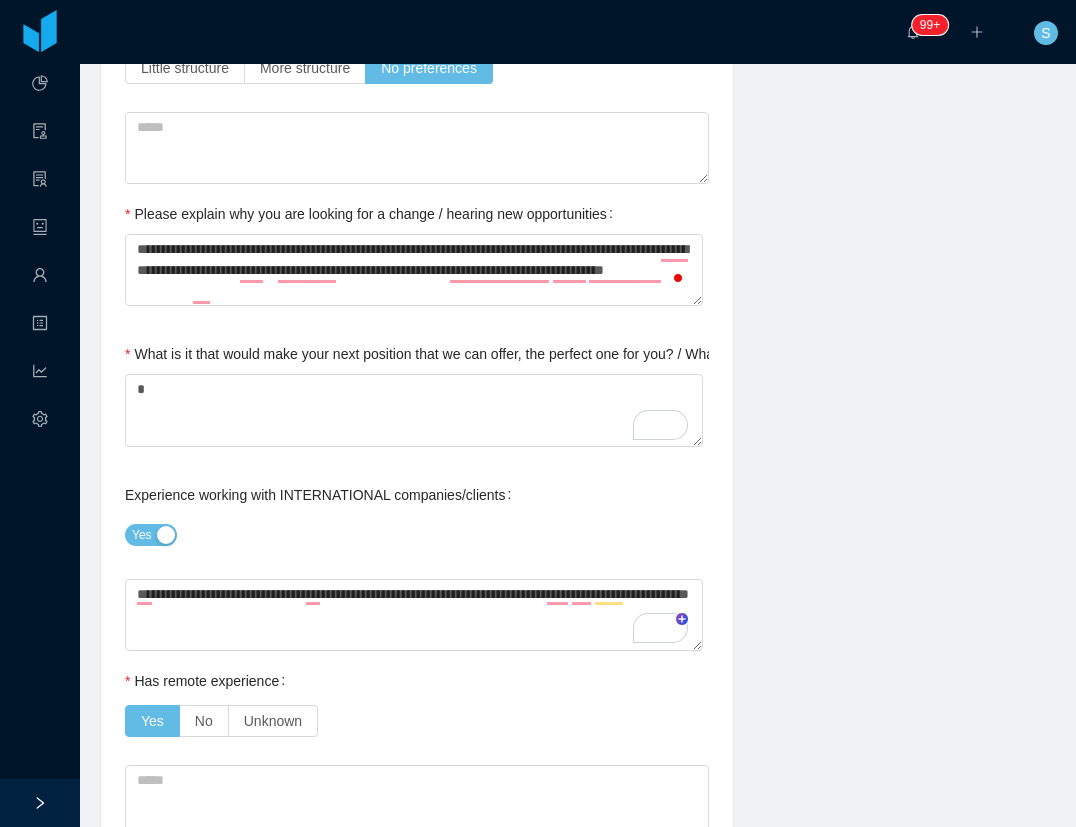 type on "**********" 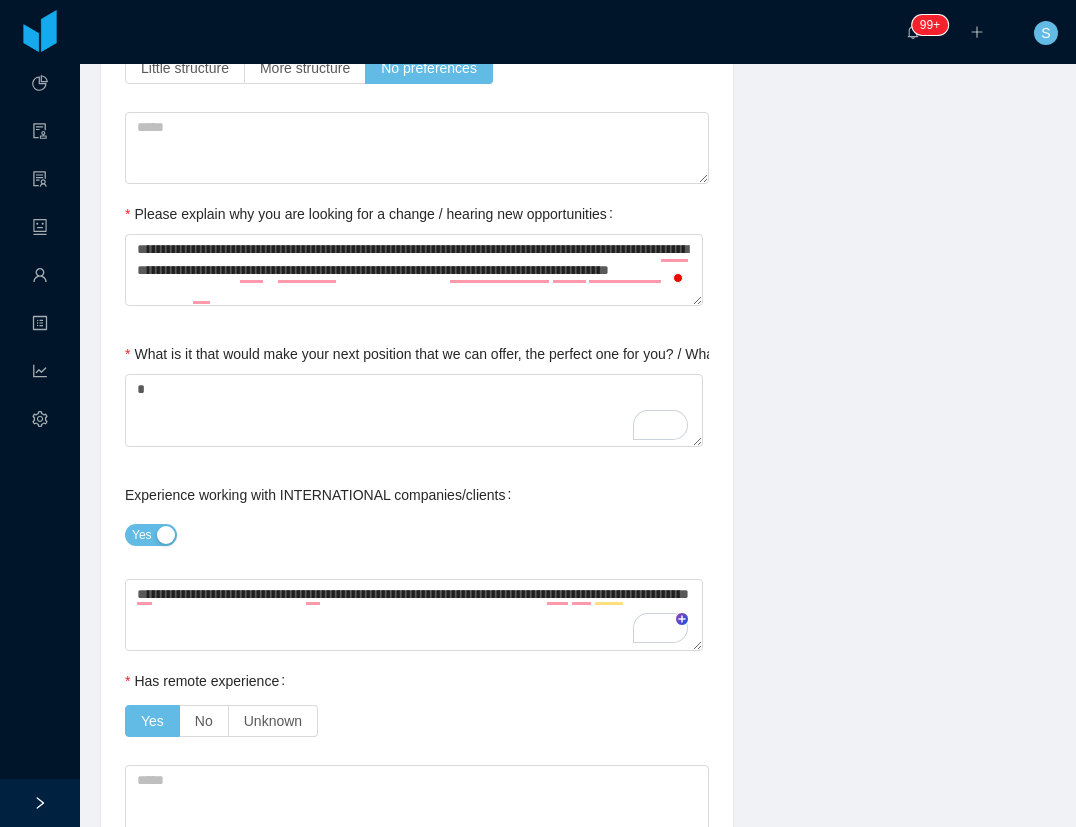 type on "**********" 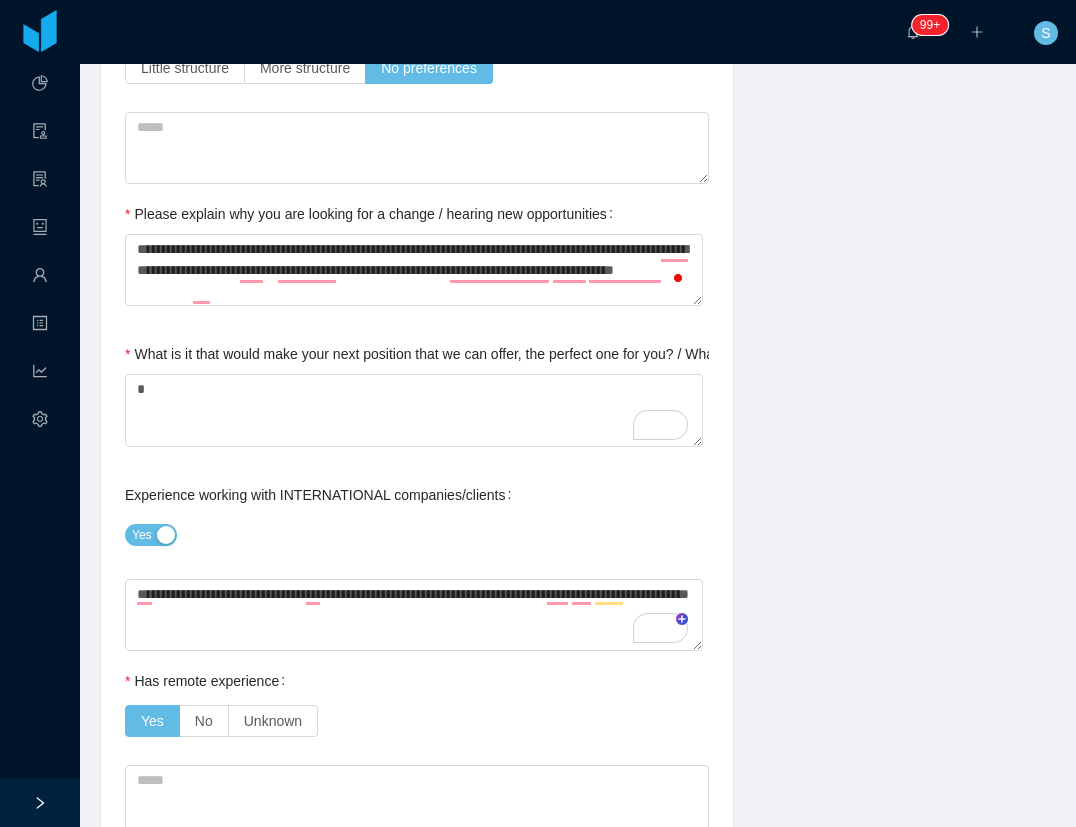 type on "**********" 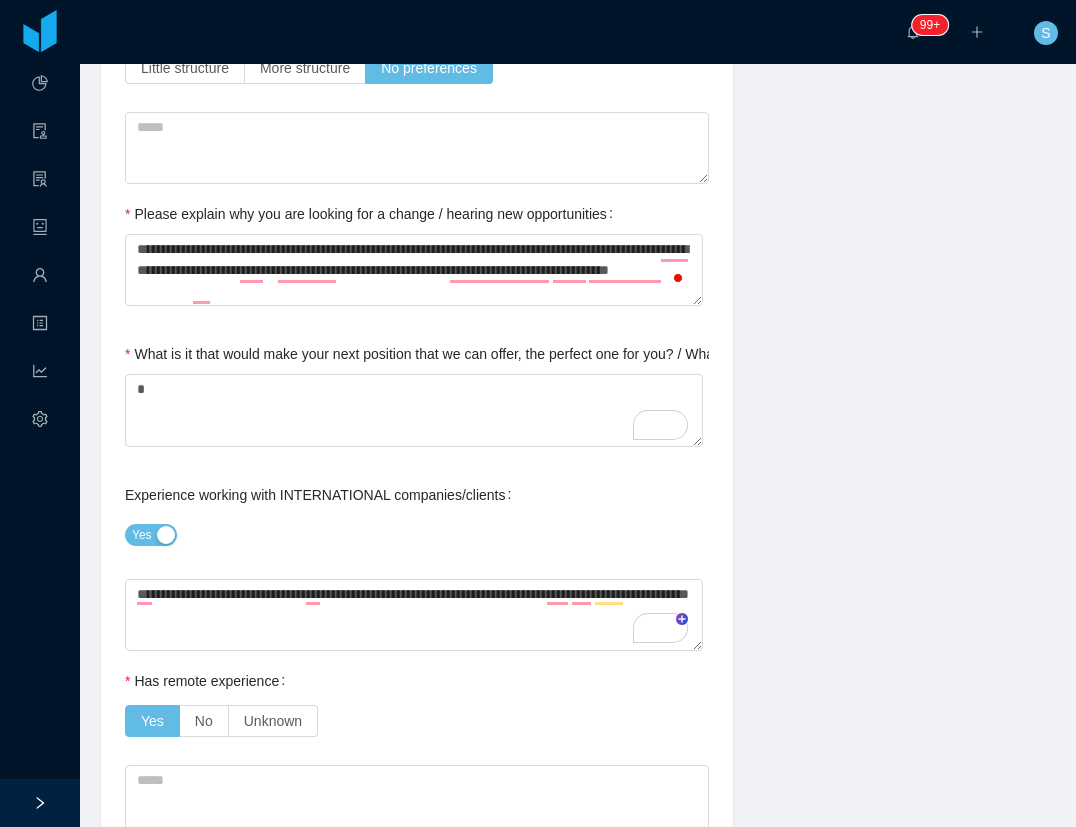 type on "**********" 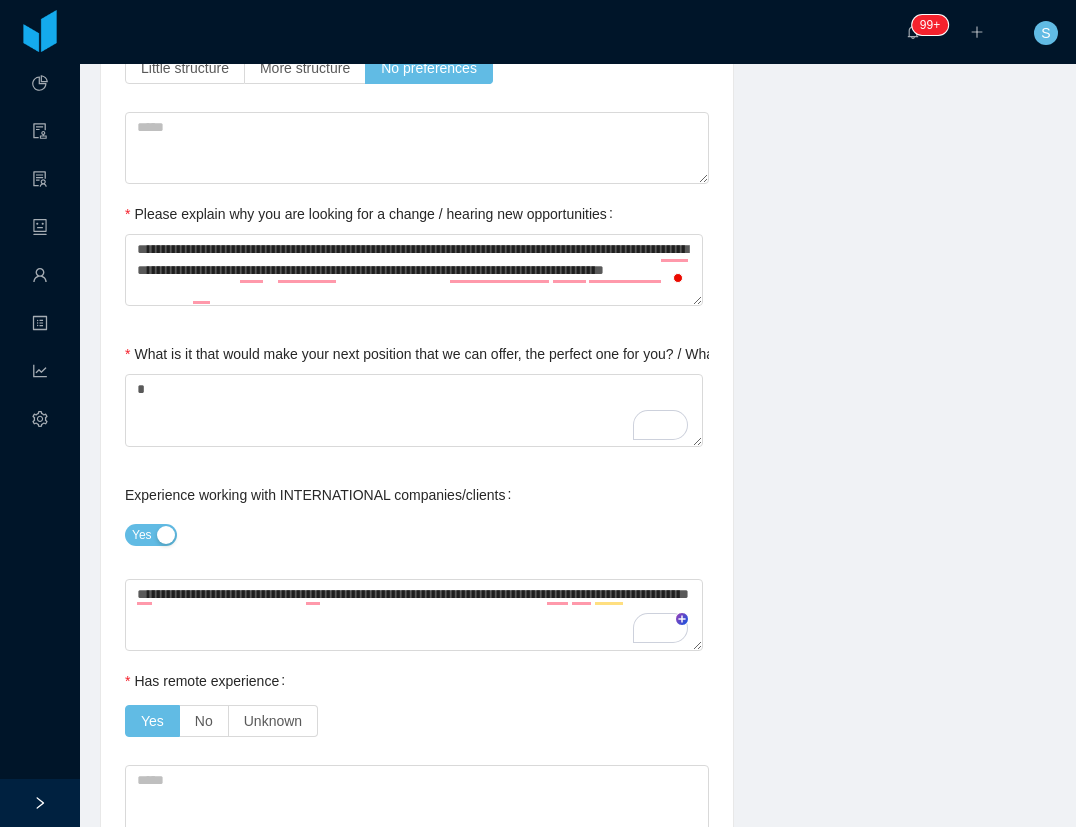 type on "**********" 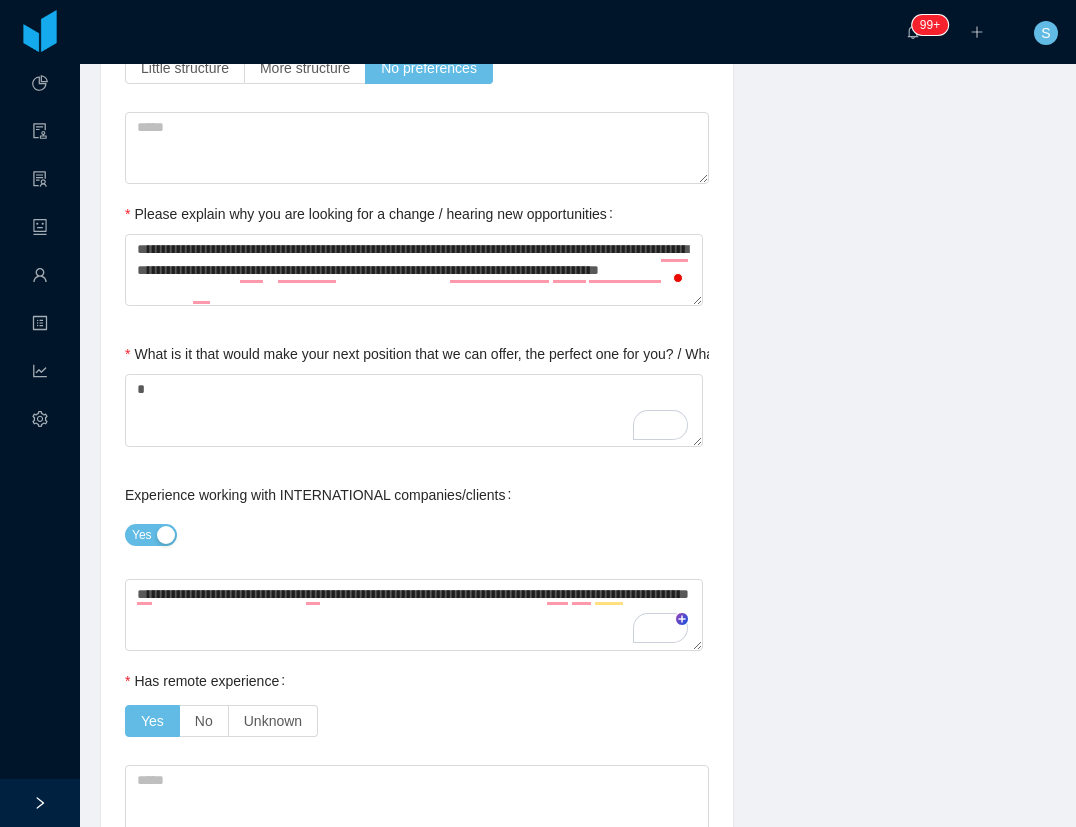 type on "**********" 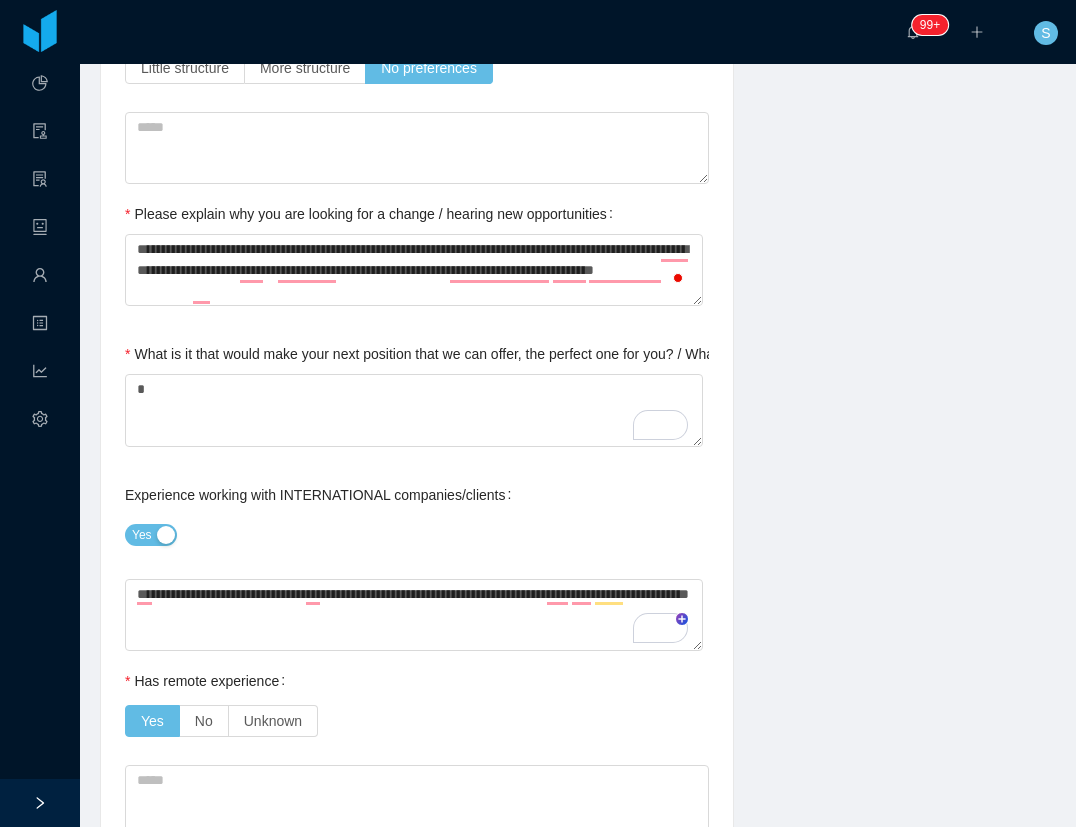 type 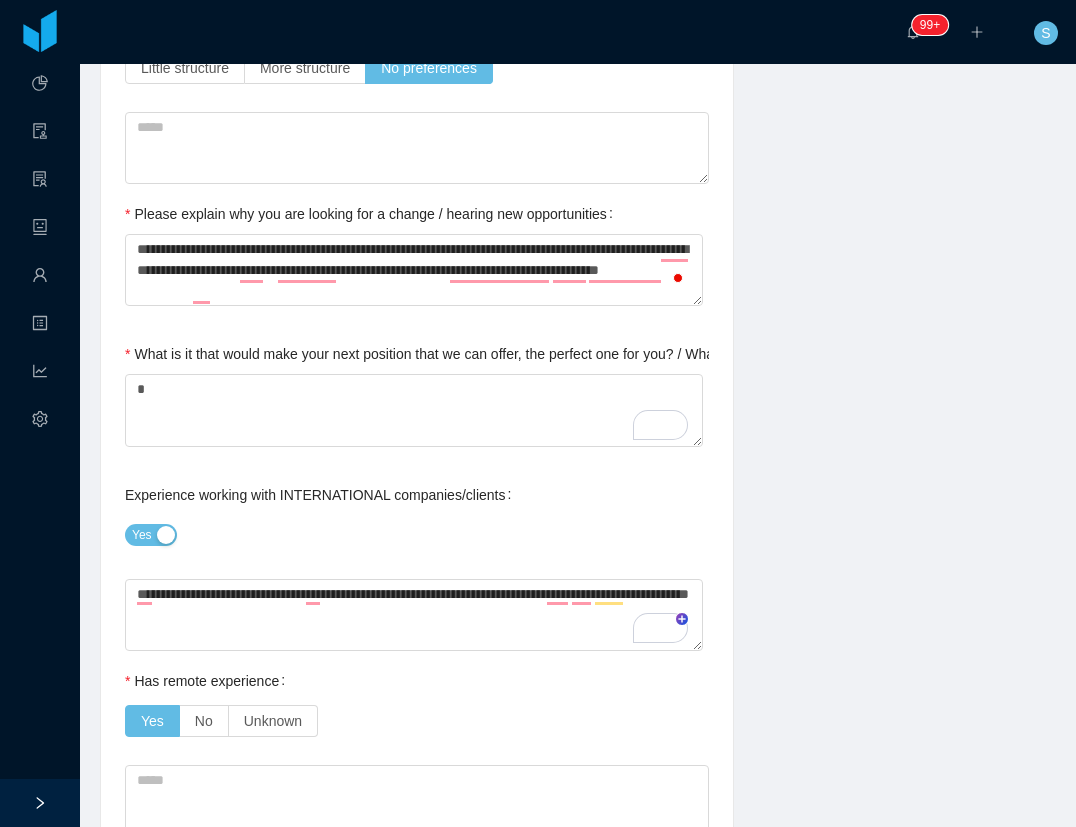 type on "**********" 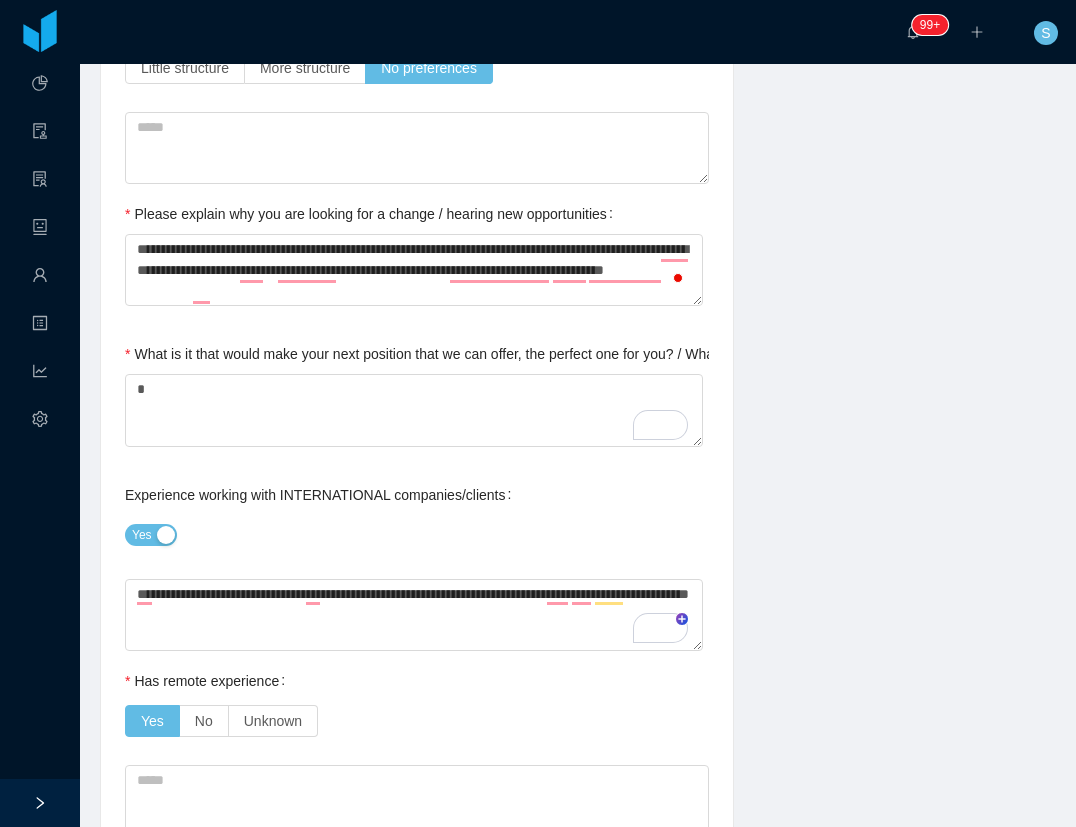 type on "**********" 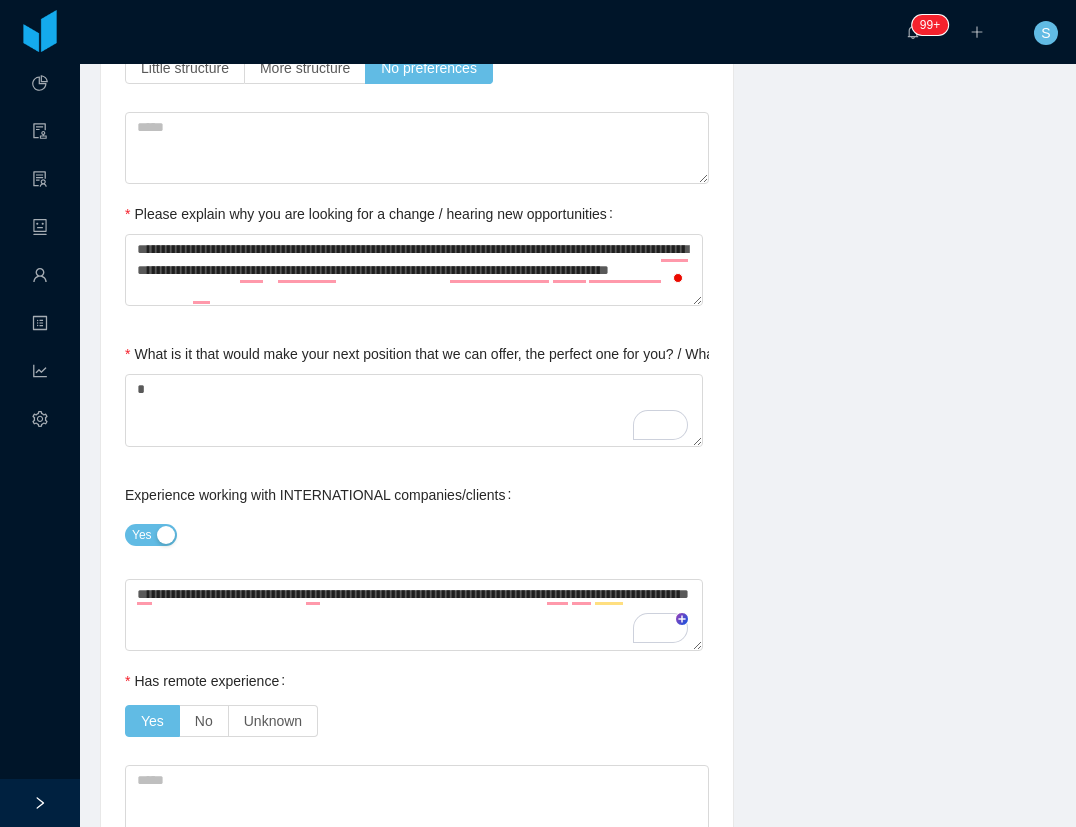 type on "**********" 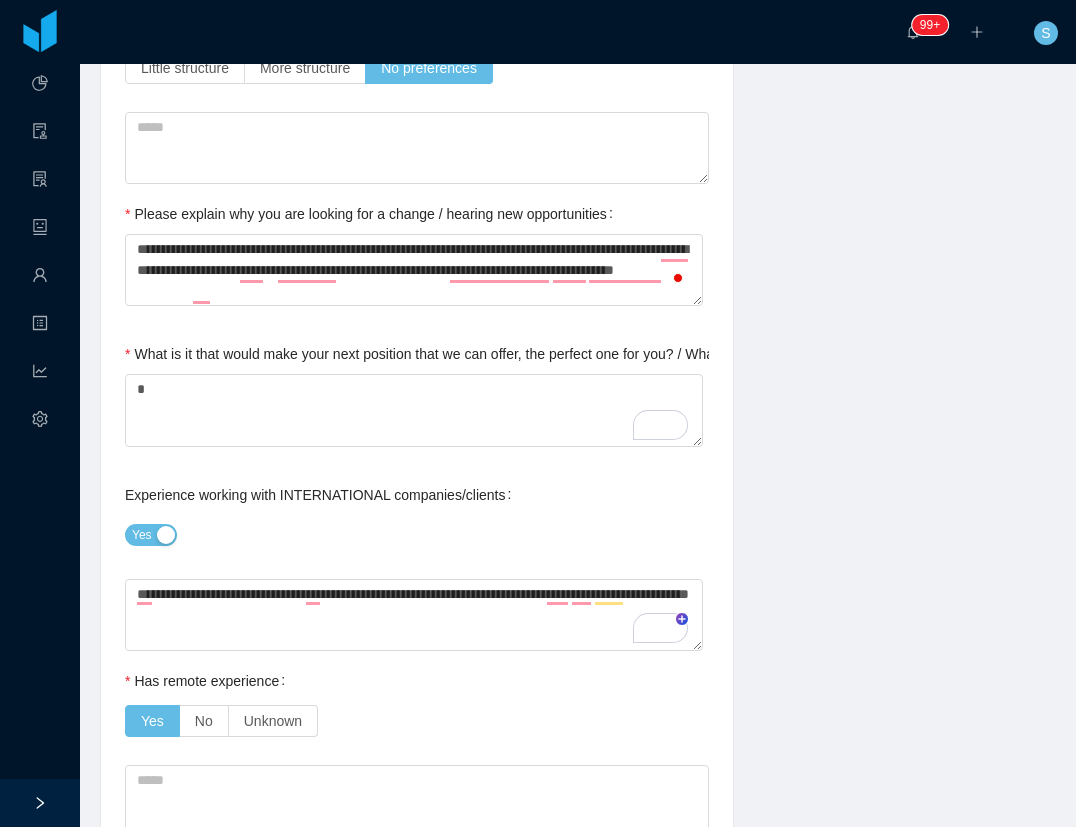 type on "**********" 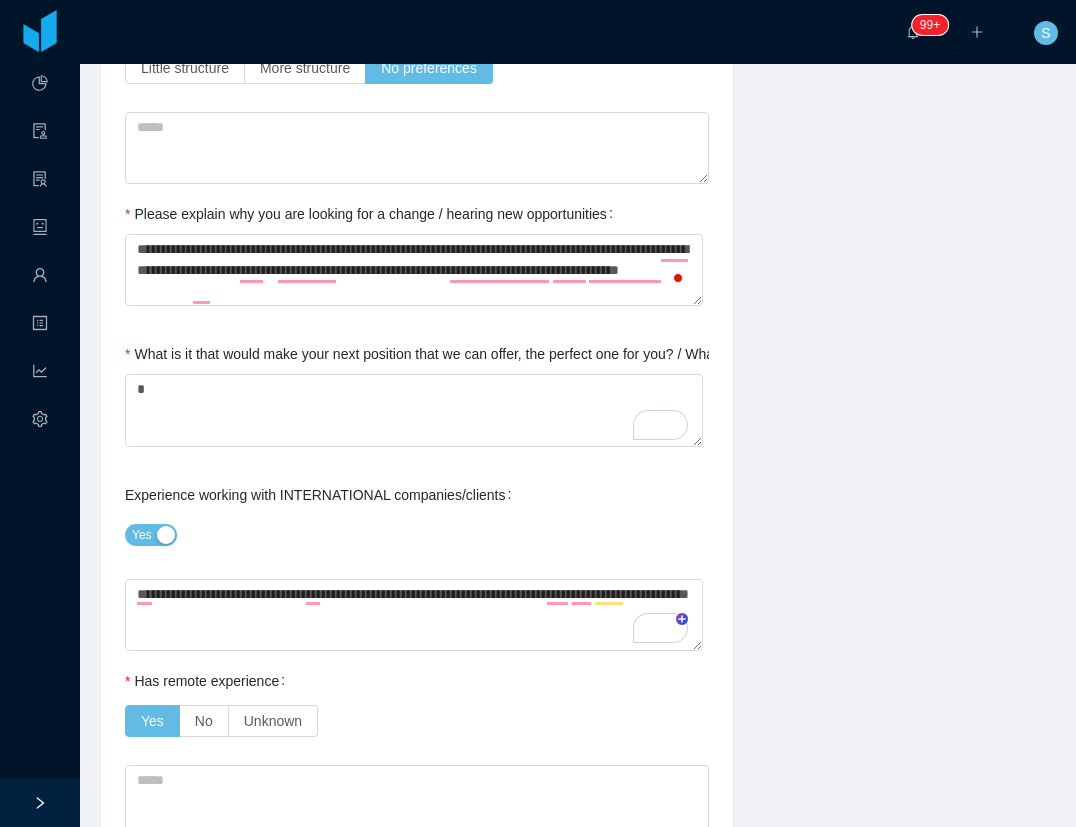 type on "**********" 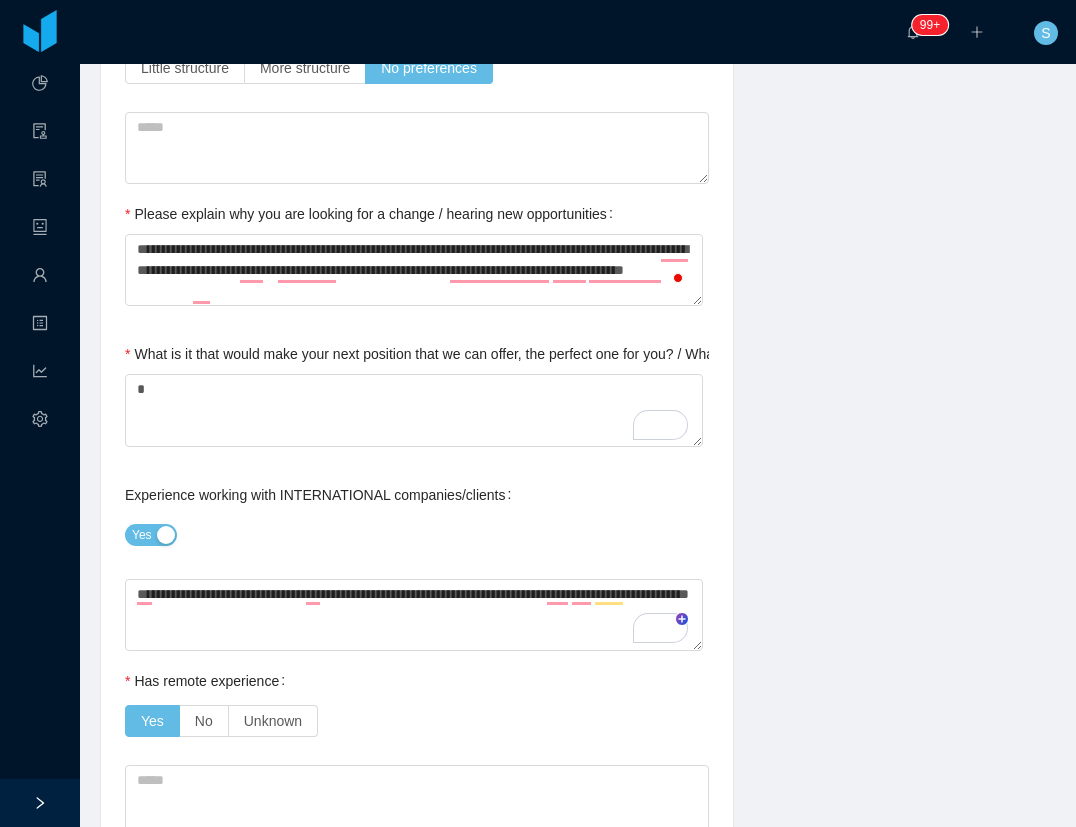 type on "**********" 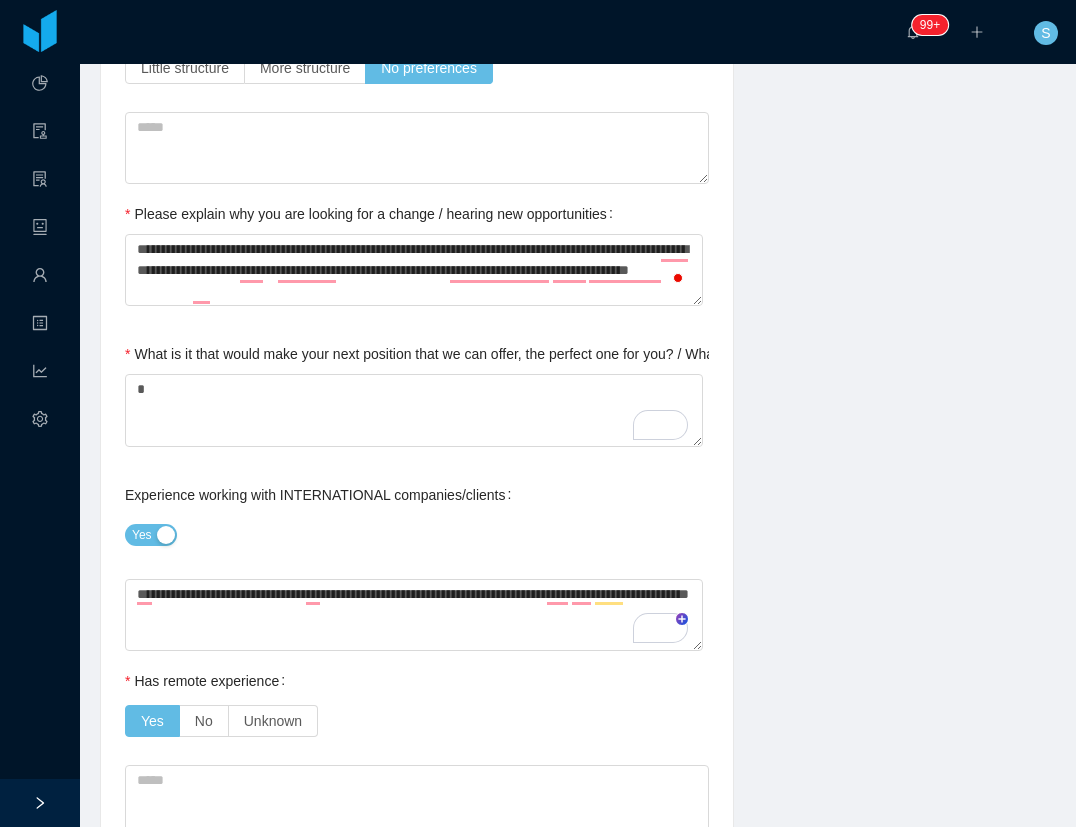 type on "**********" 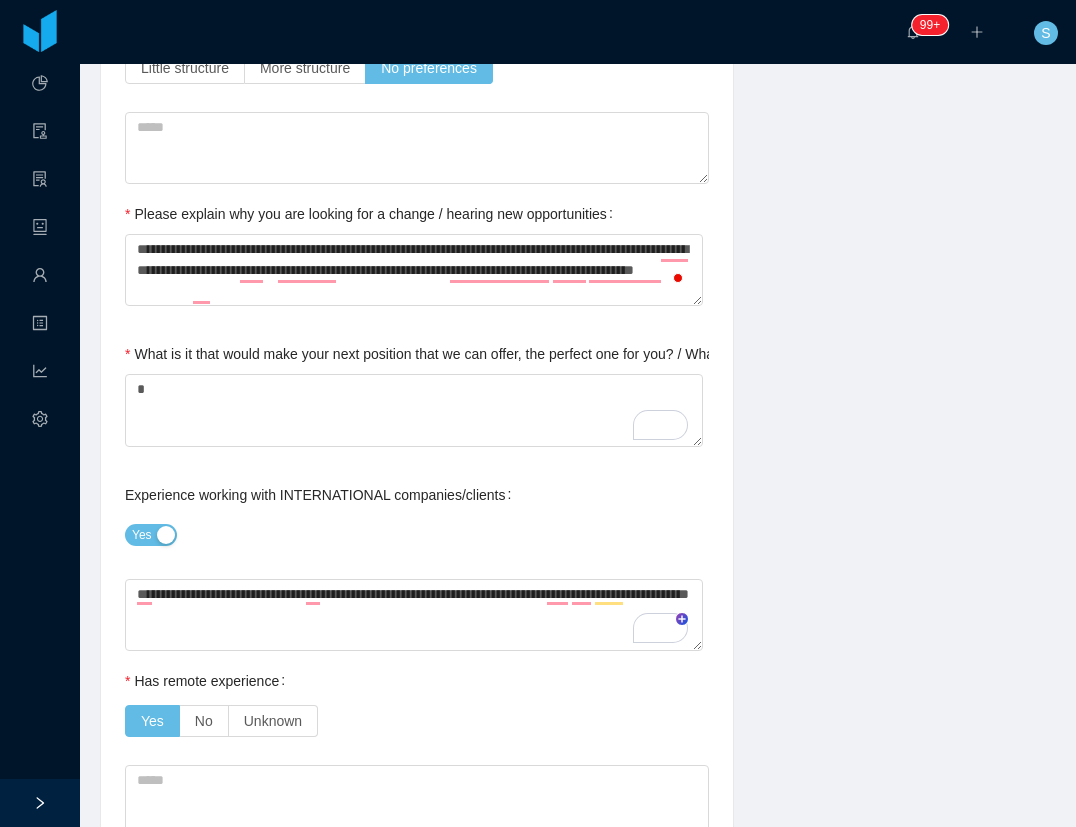 type on "**********" 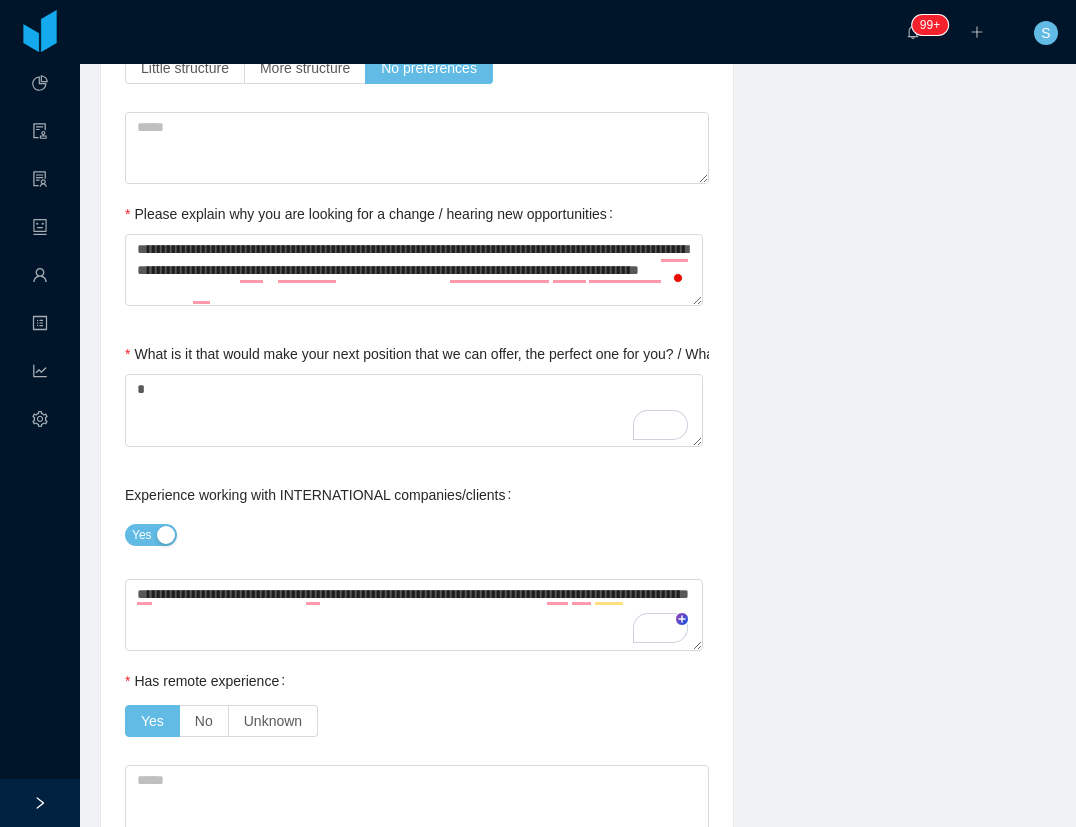 type on "**********" 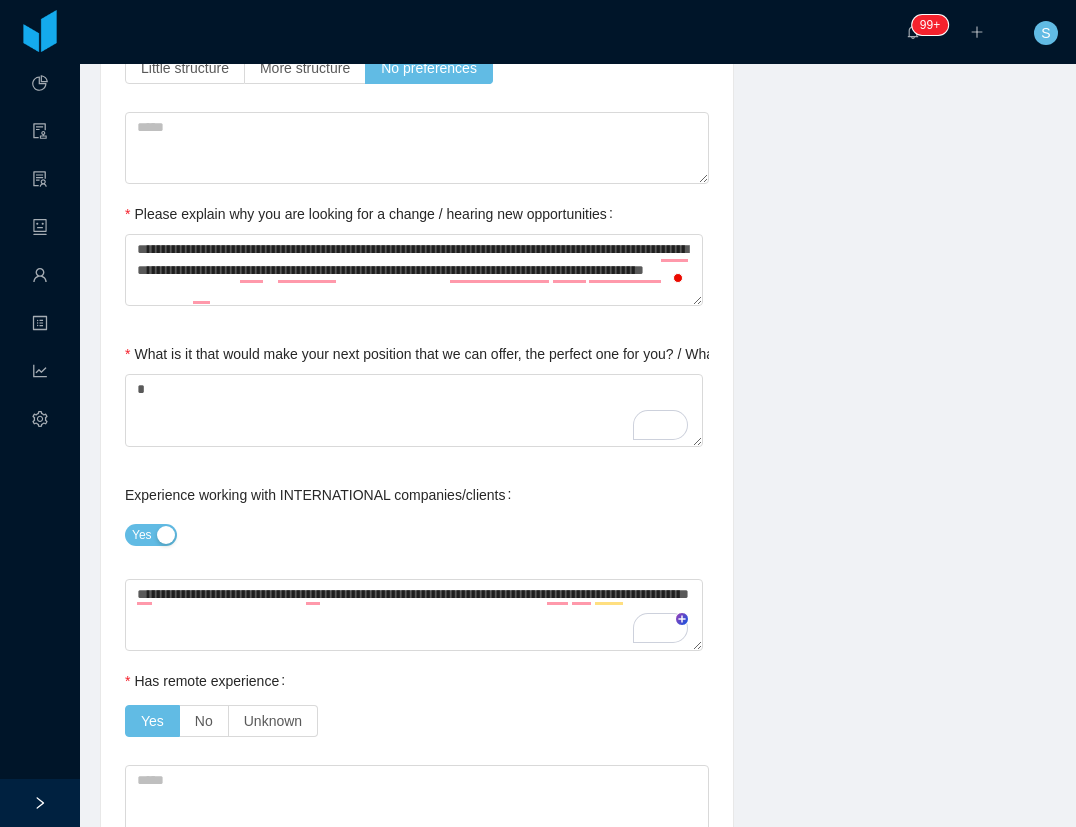 type on "**********" 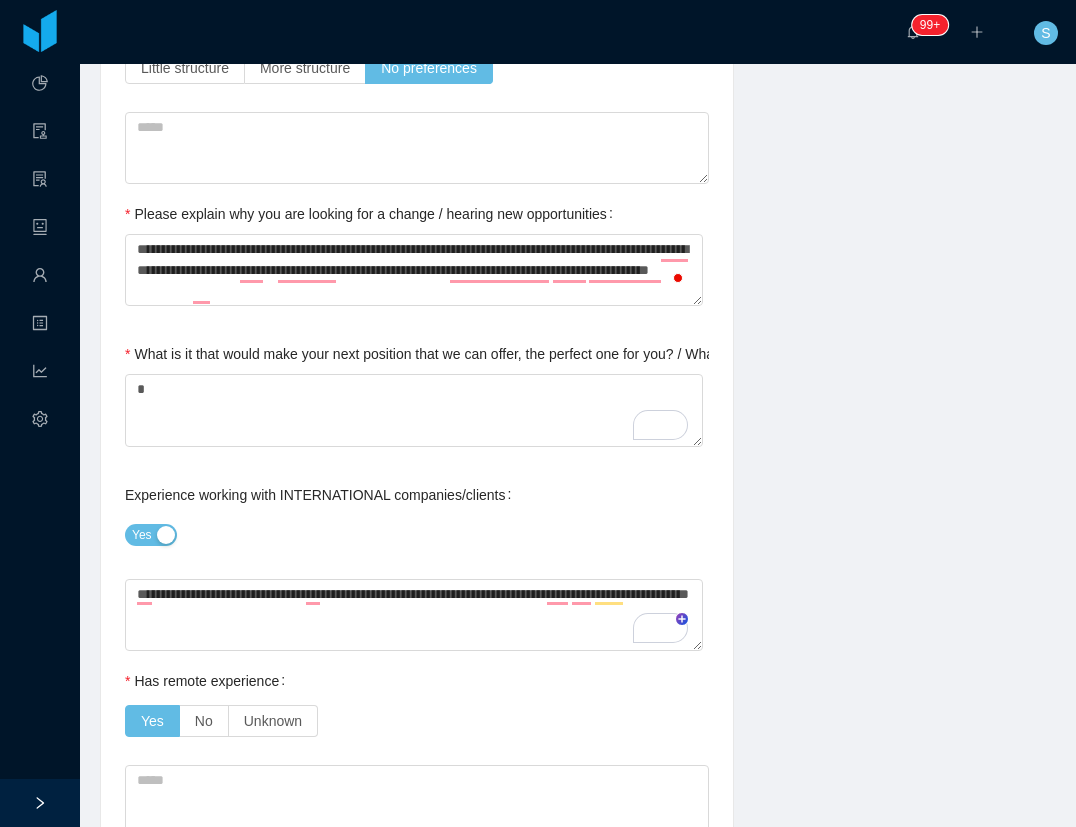 type on "**********" 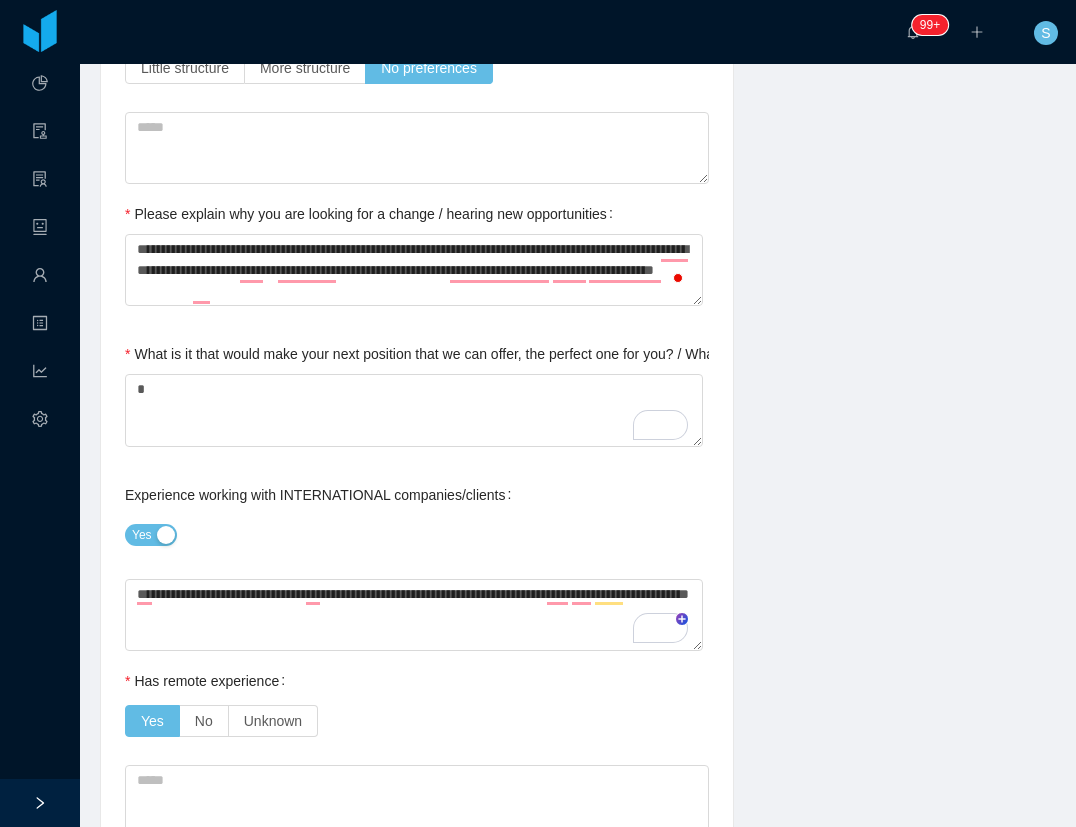 type on "**********" 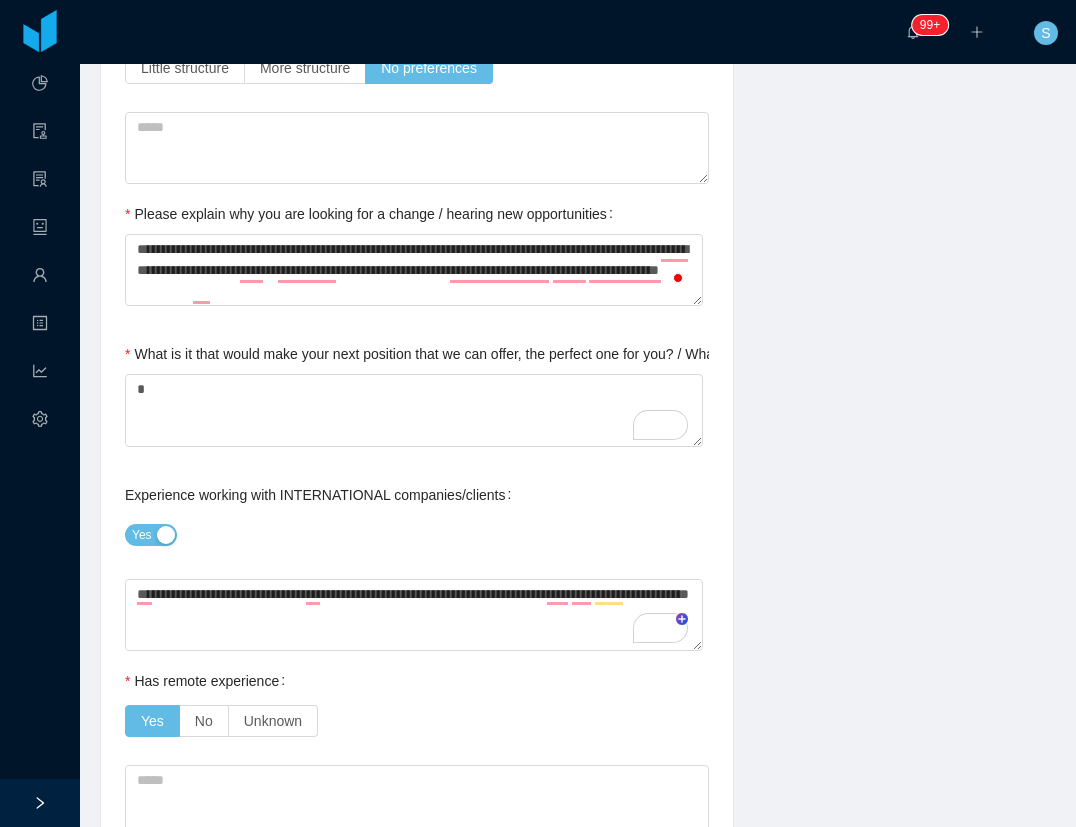 type on "**********" 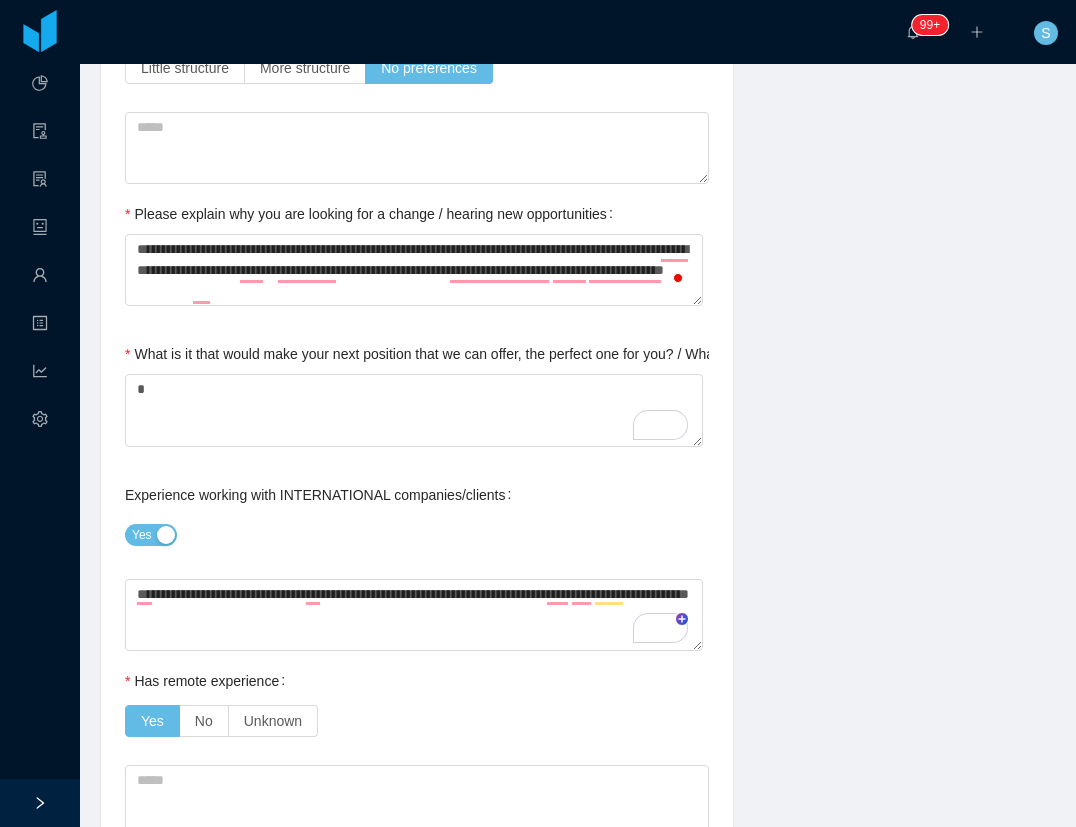 type on "**********" 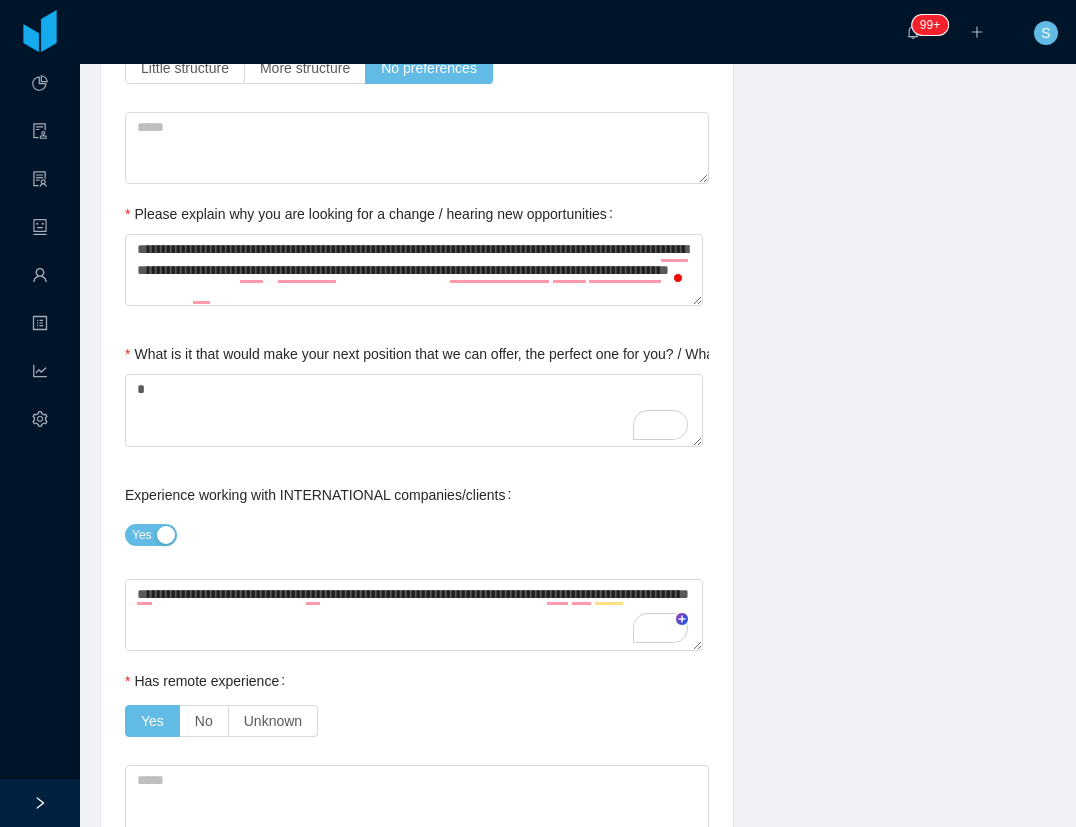 type on "**********" 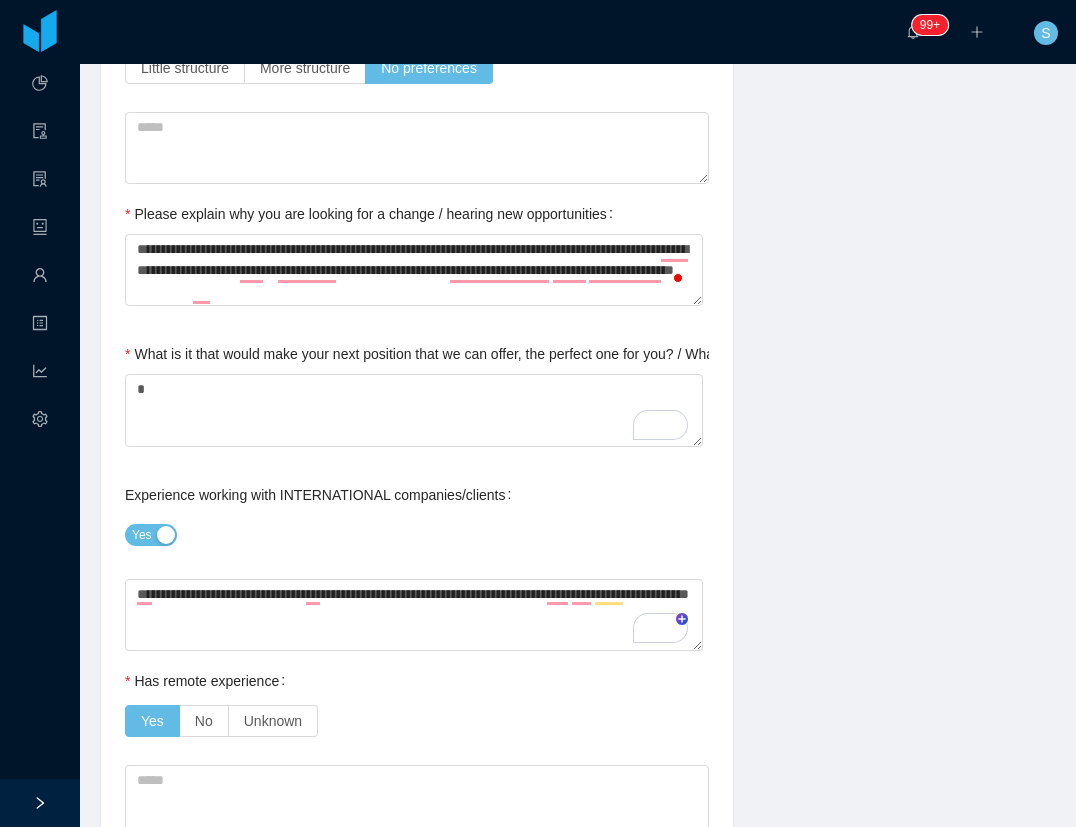 type on "**********" 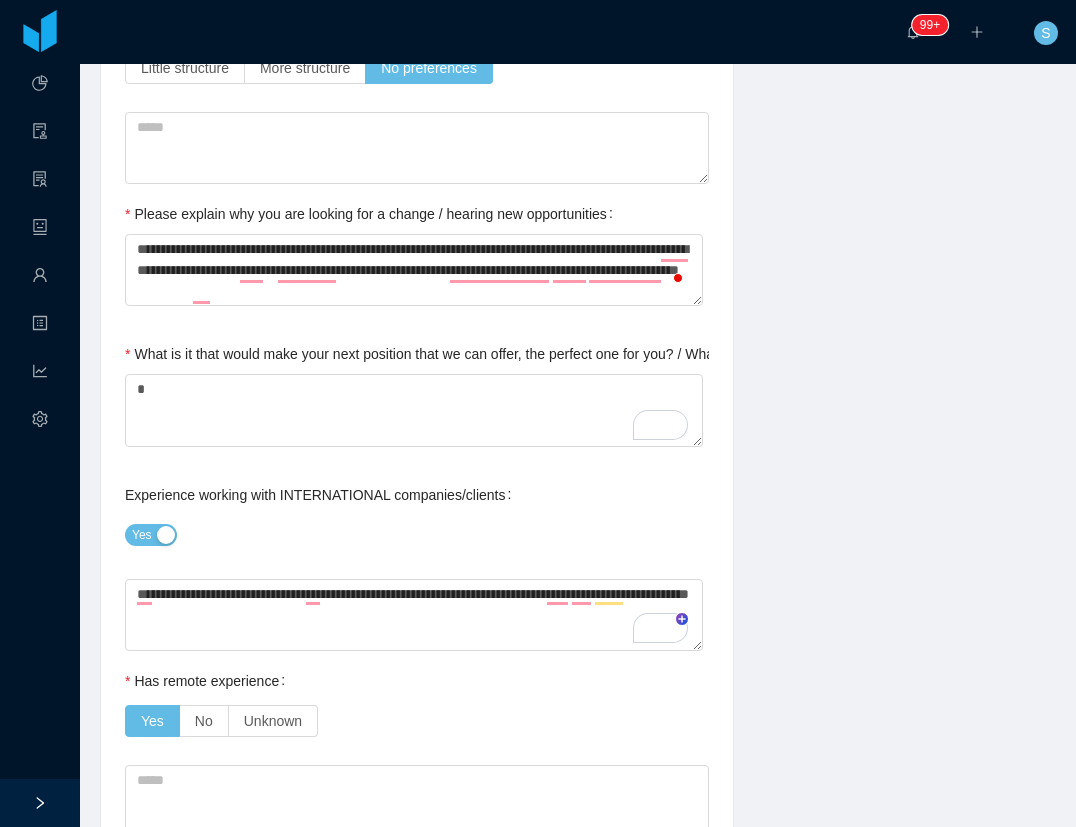 type 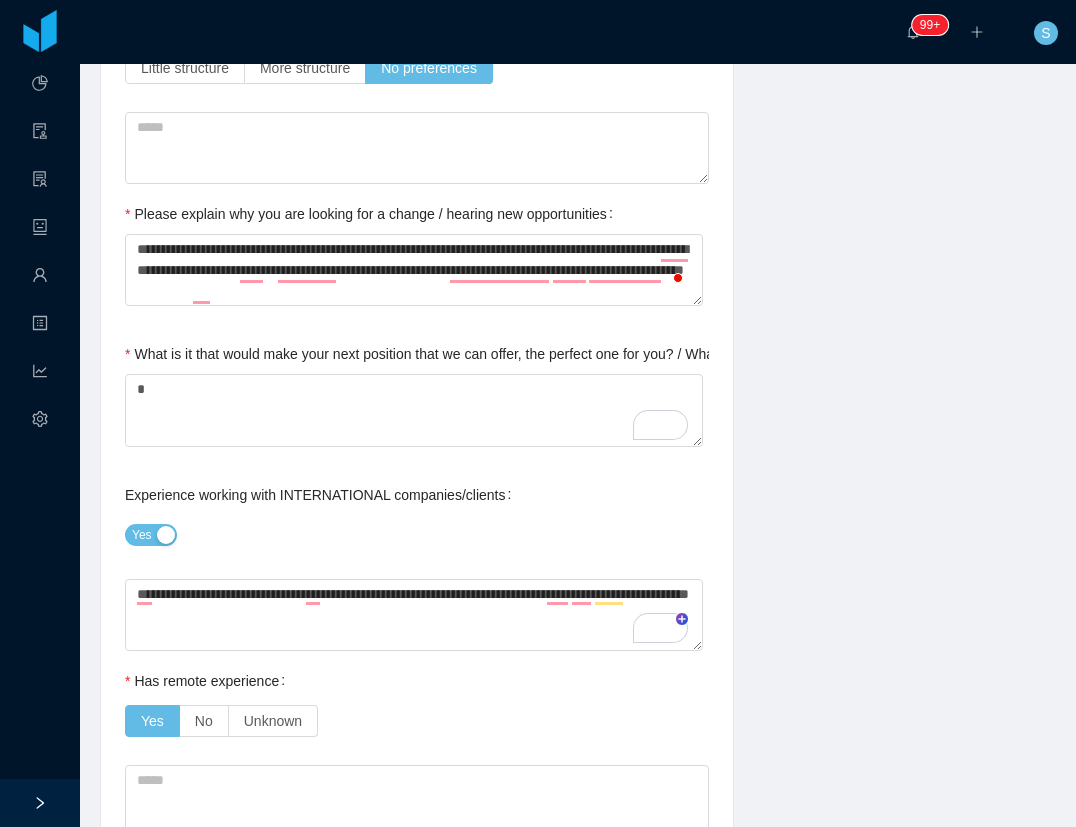 type on "**********" 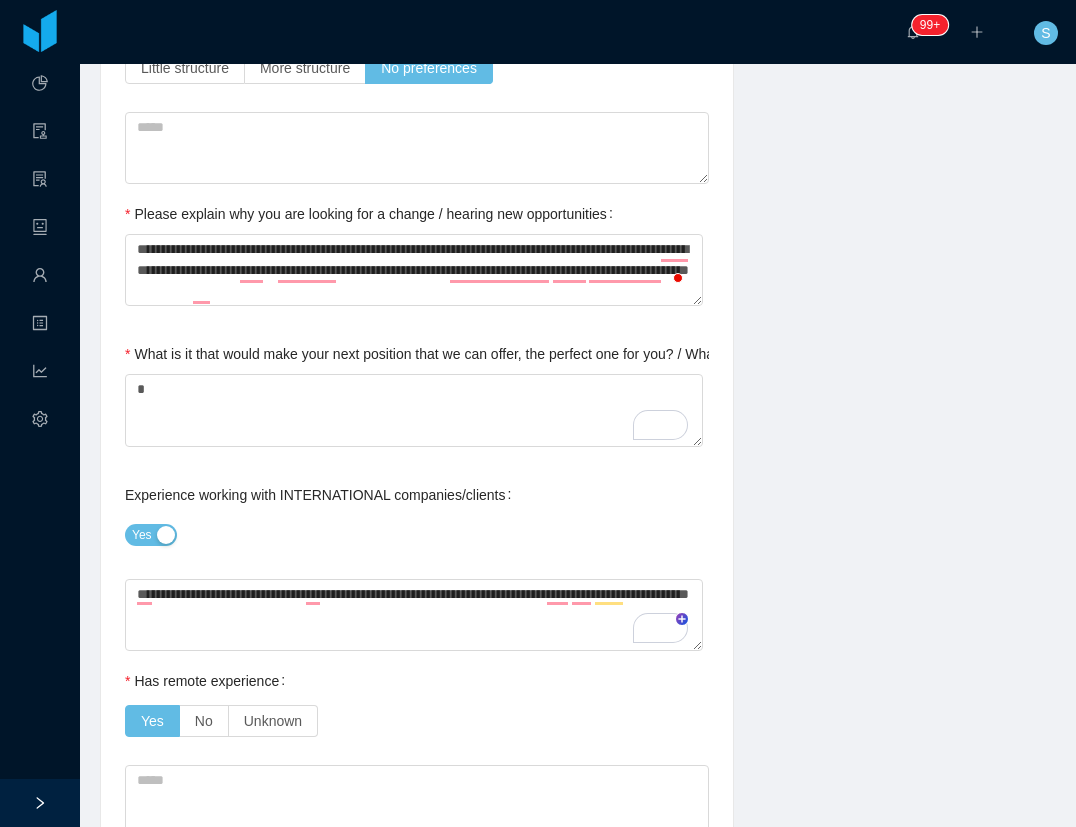 type on "**********" 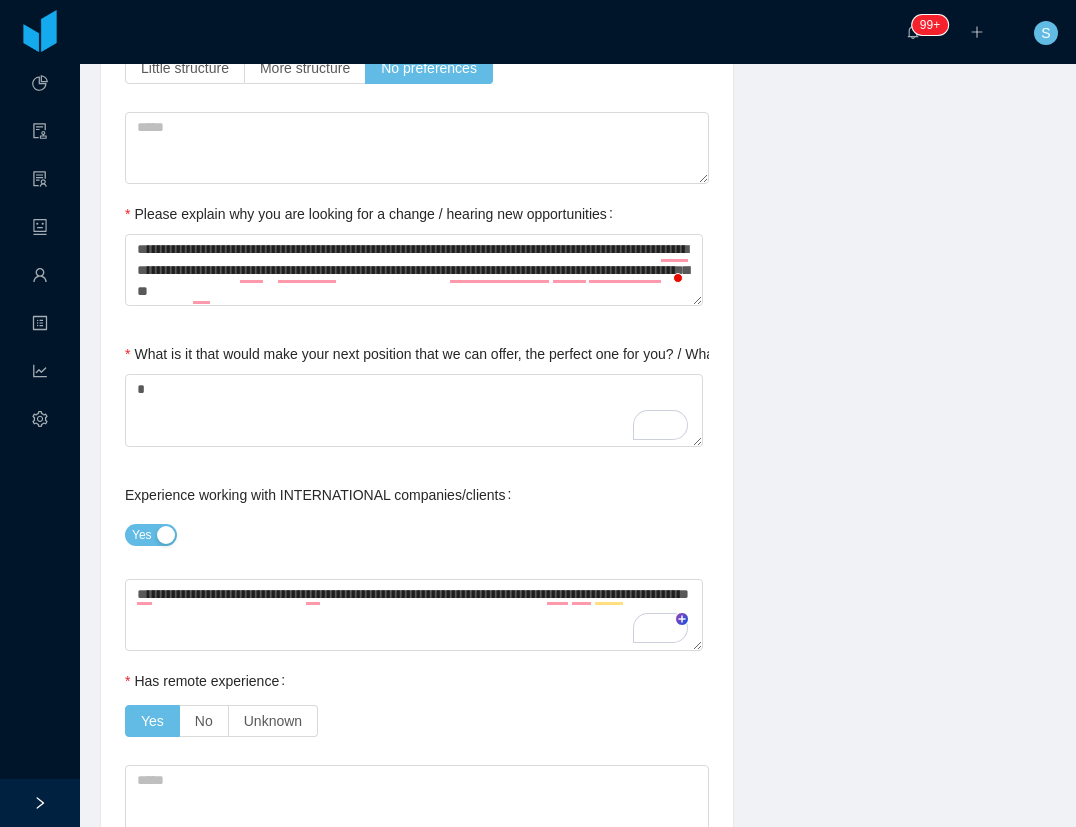 type on "**********" 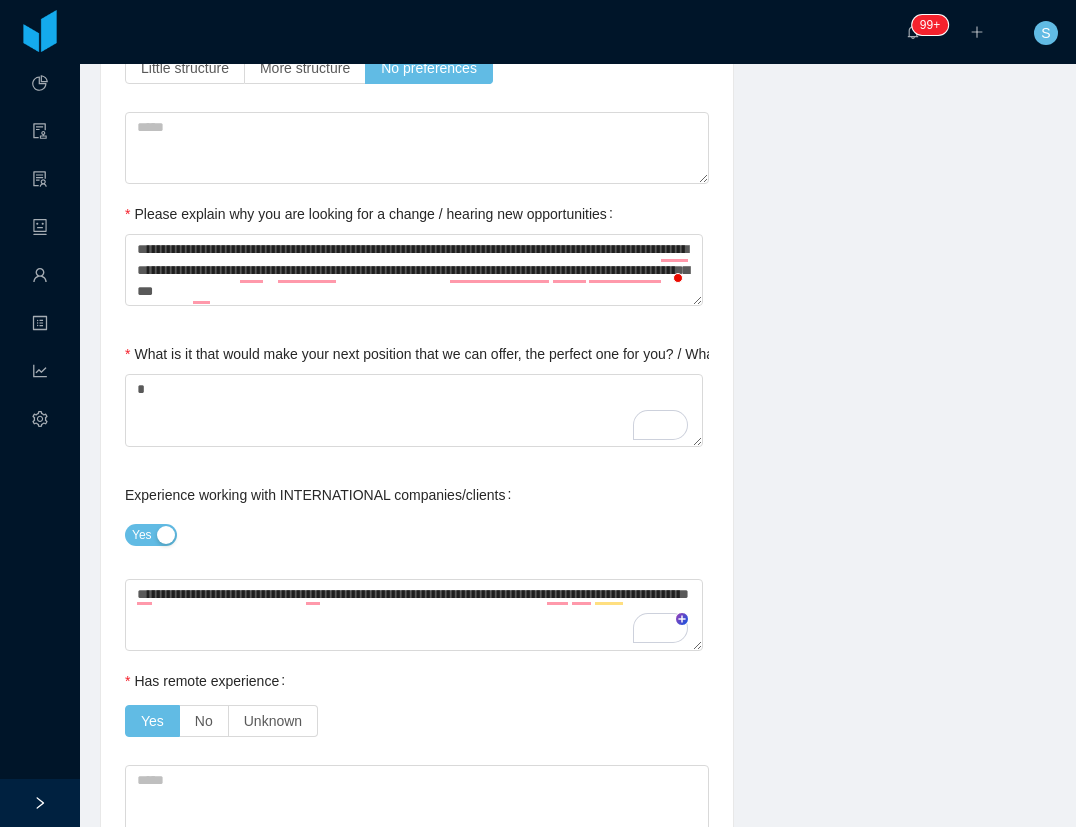 type on "**********" 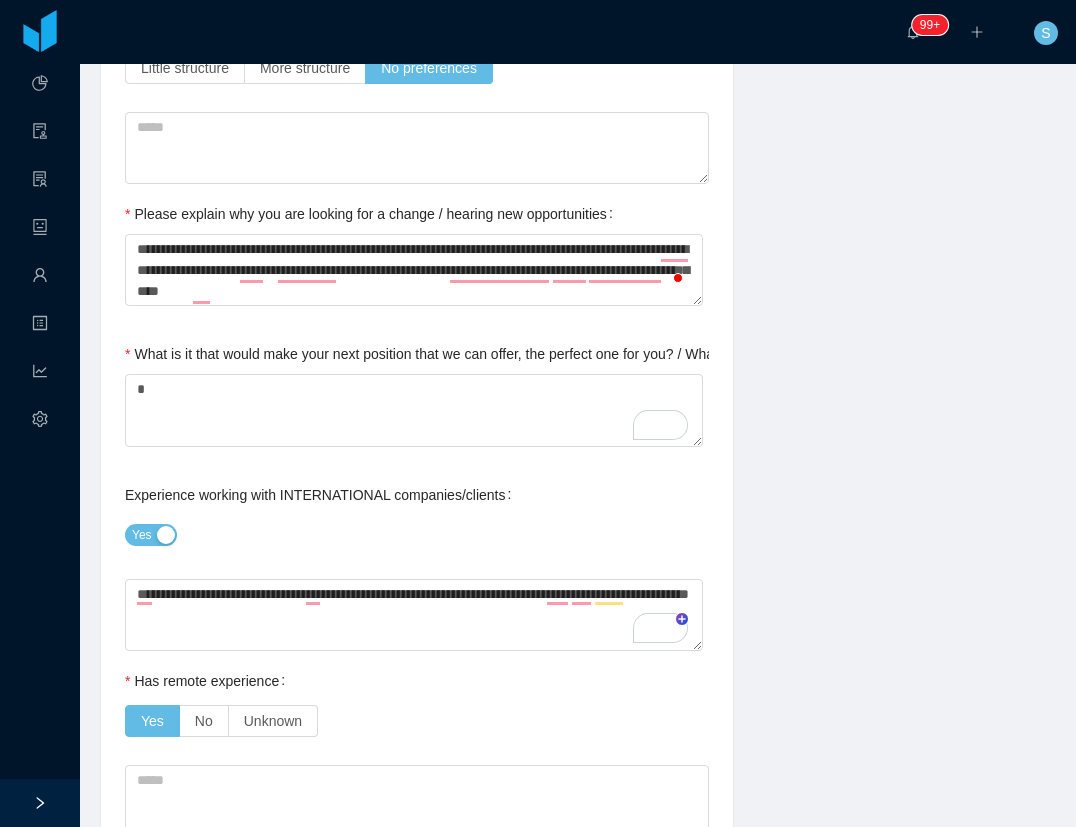 type on "**********" 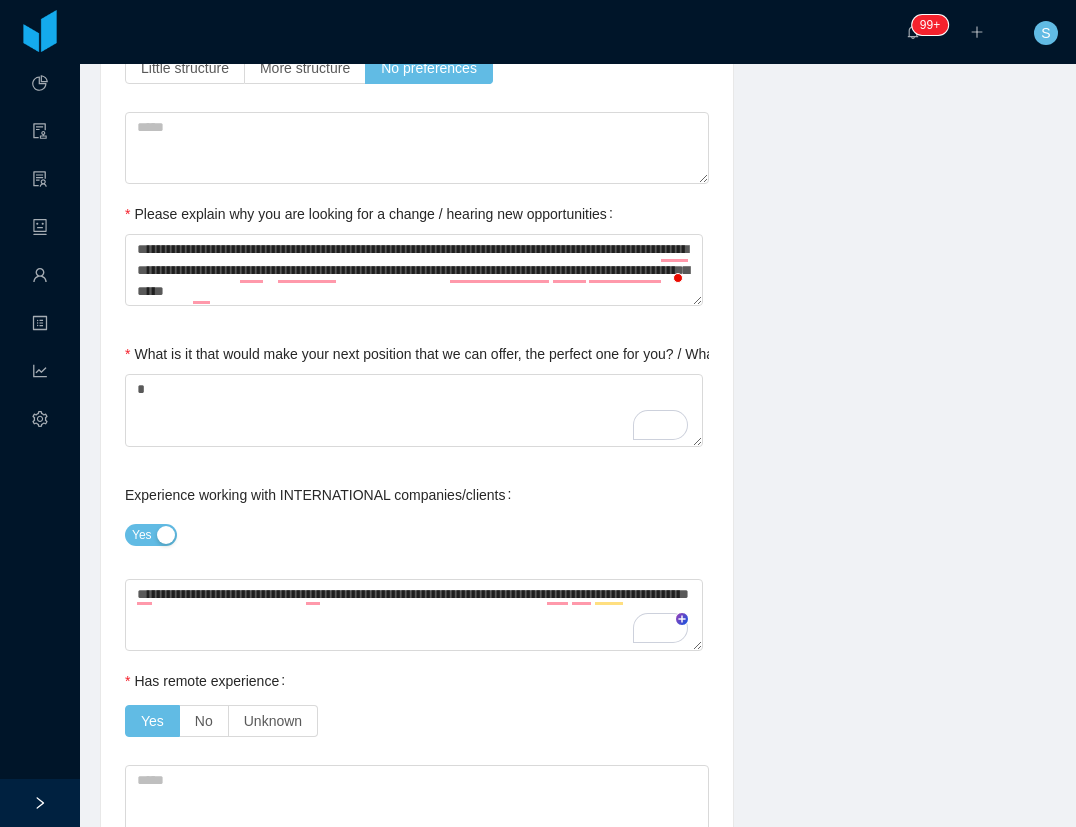 type on "**********" 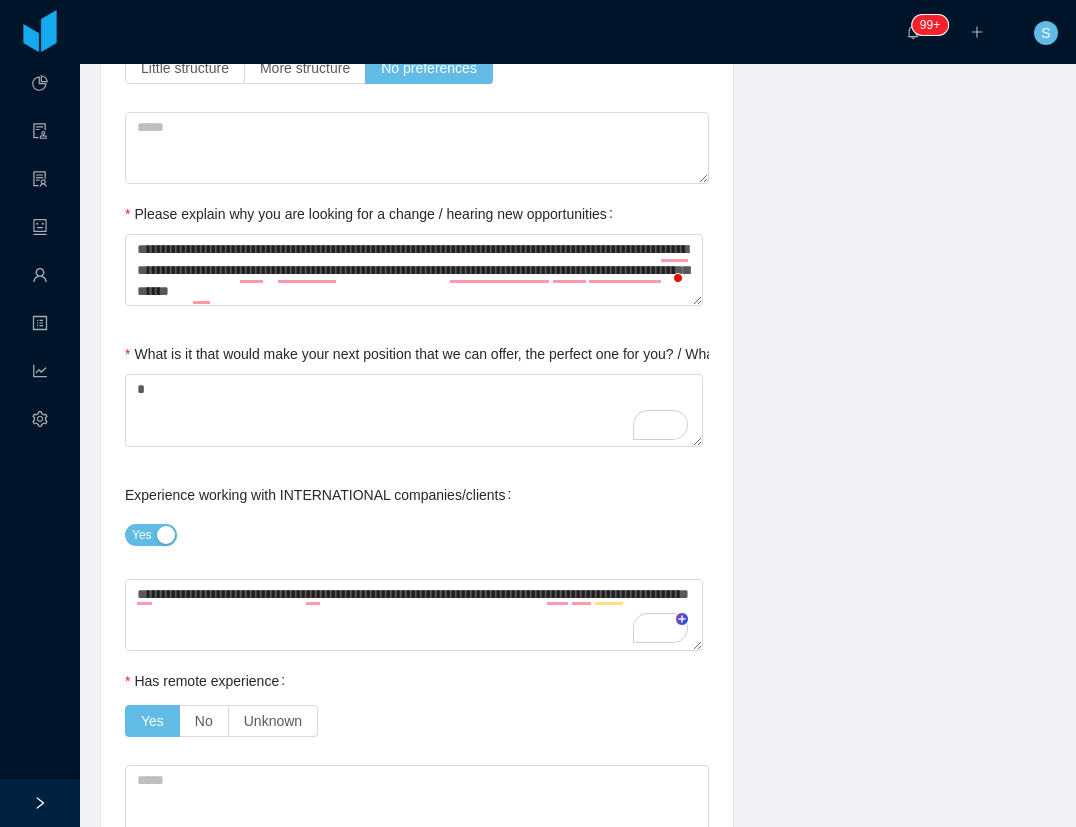 type on "**********" 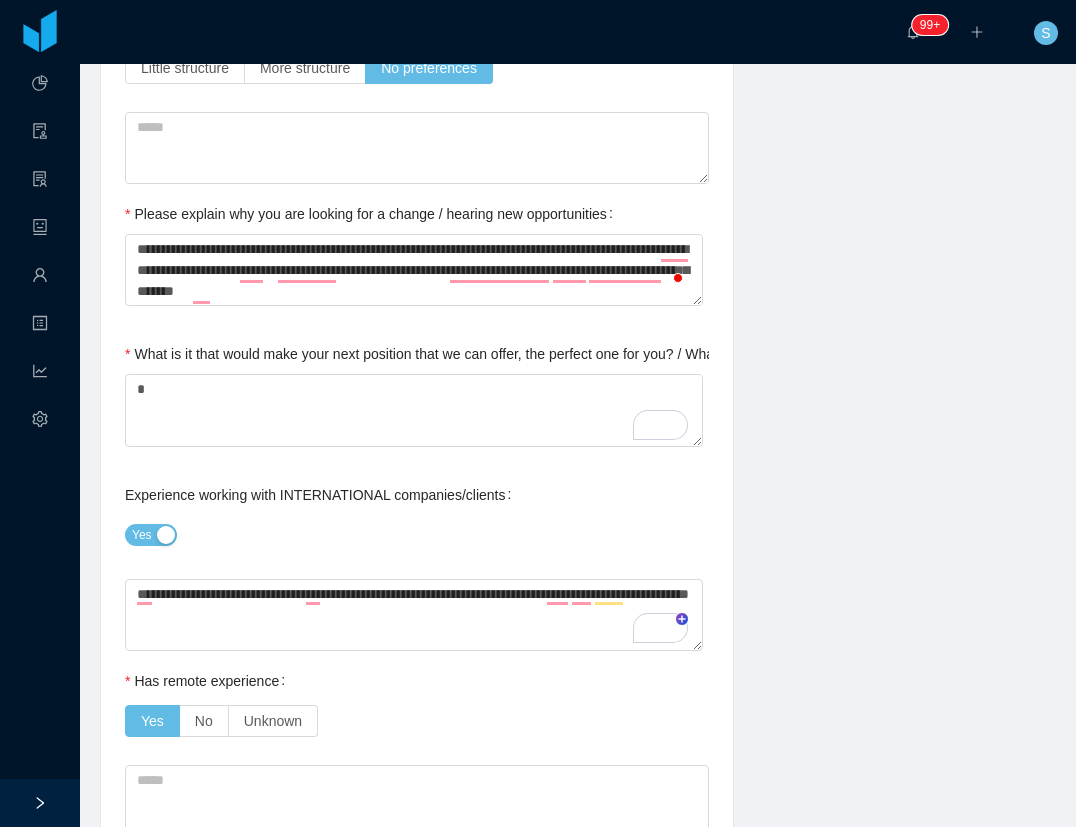 type on "**********" 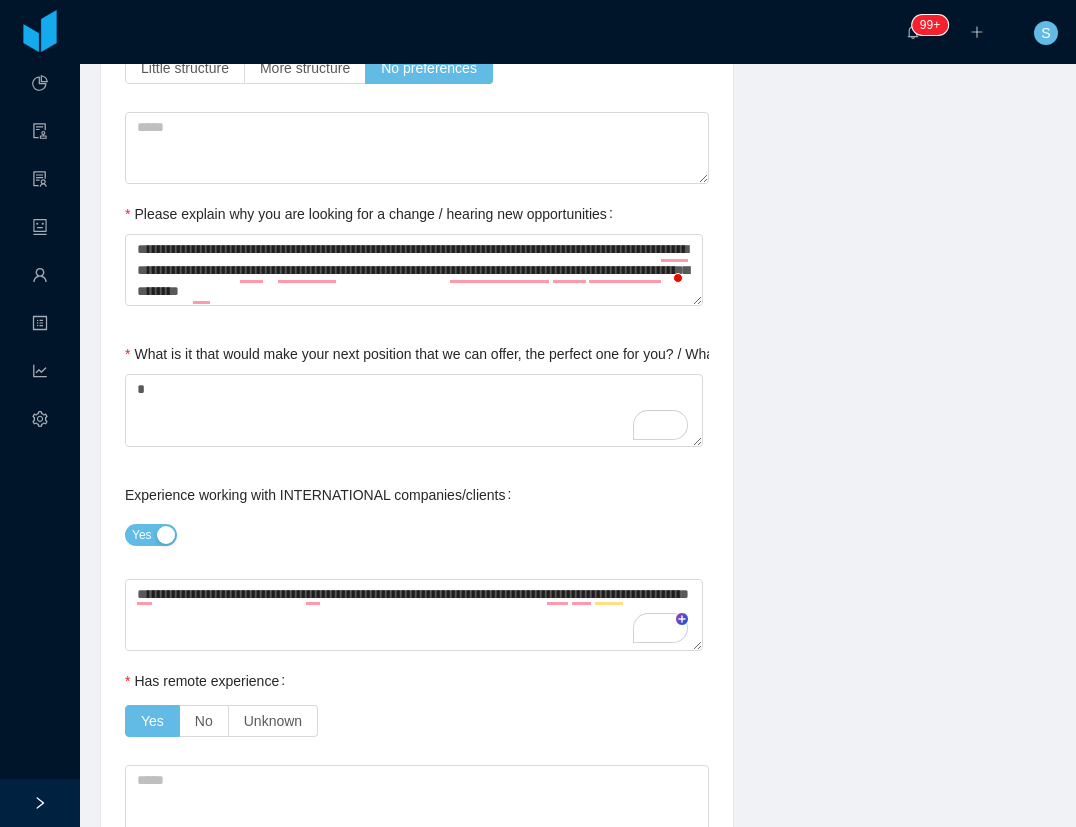 type on "**********" 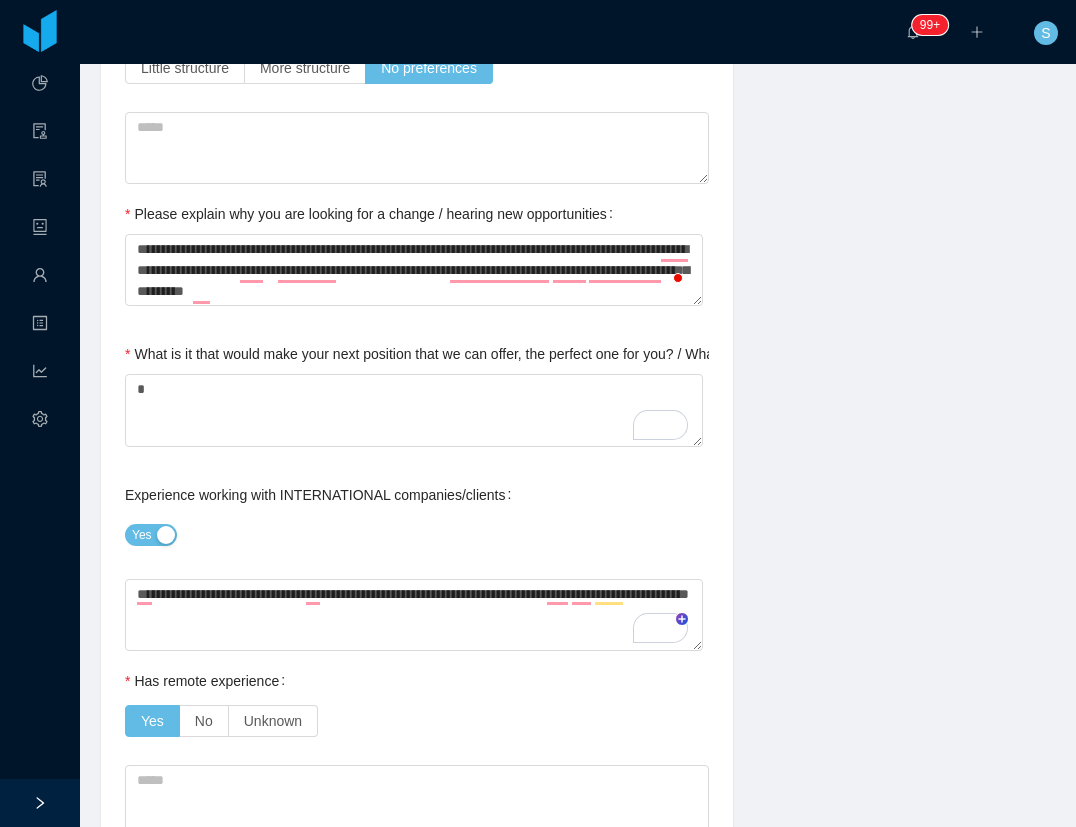 type on "**********" 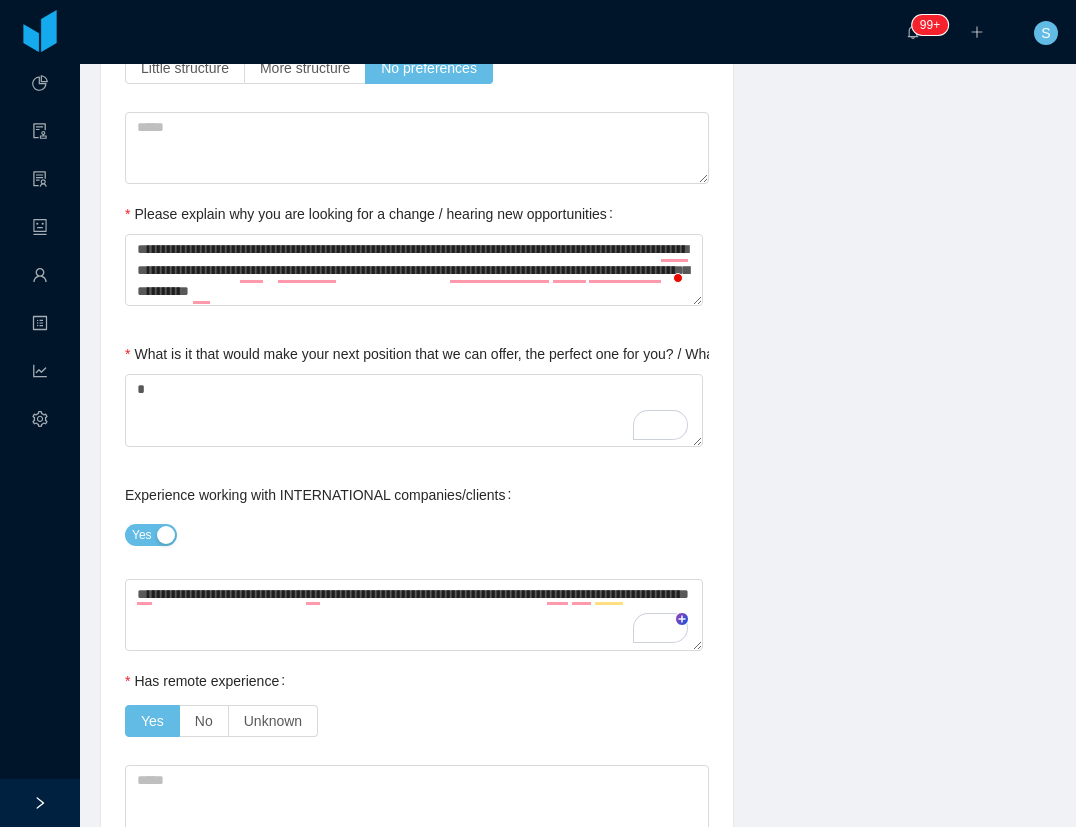 type 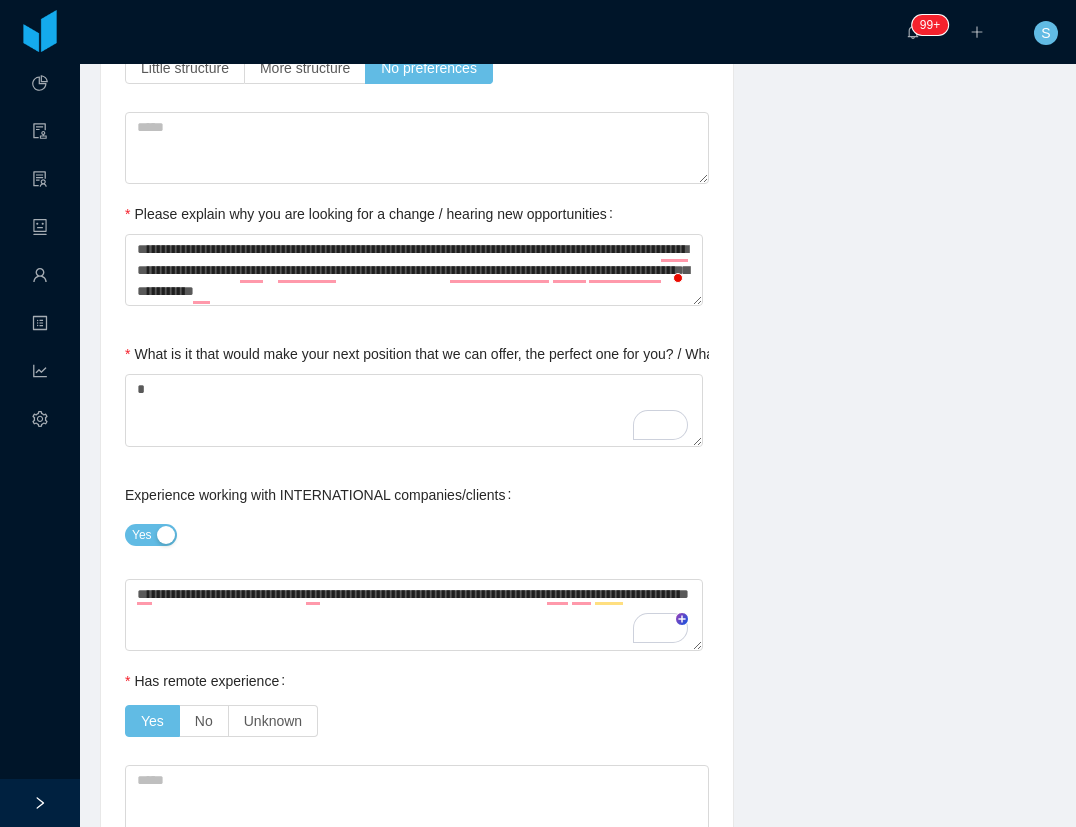 type on "**********" 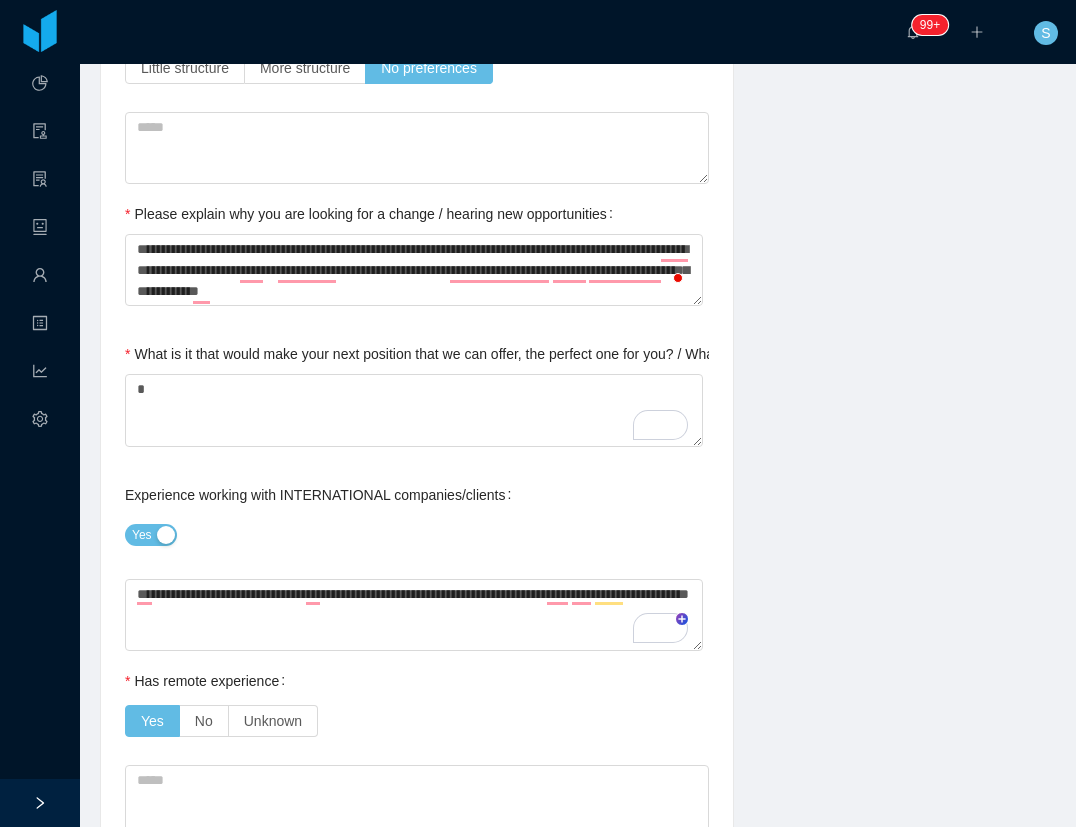 type on "**********" 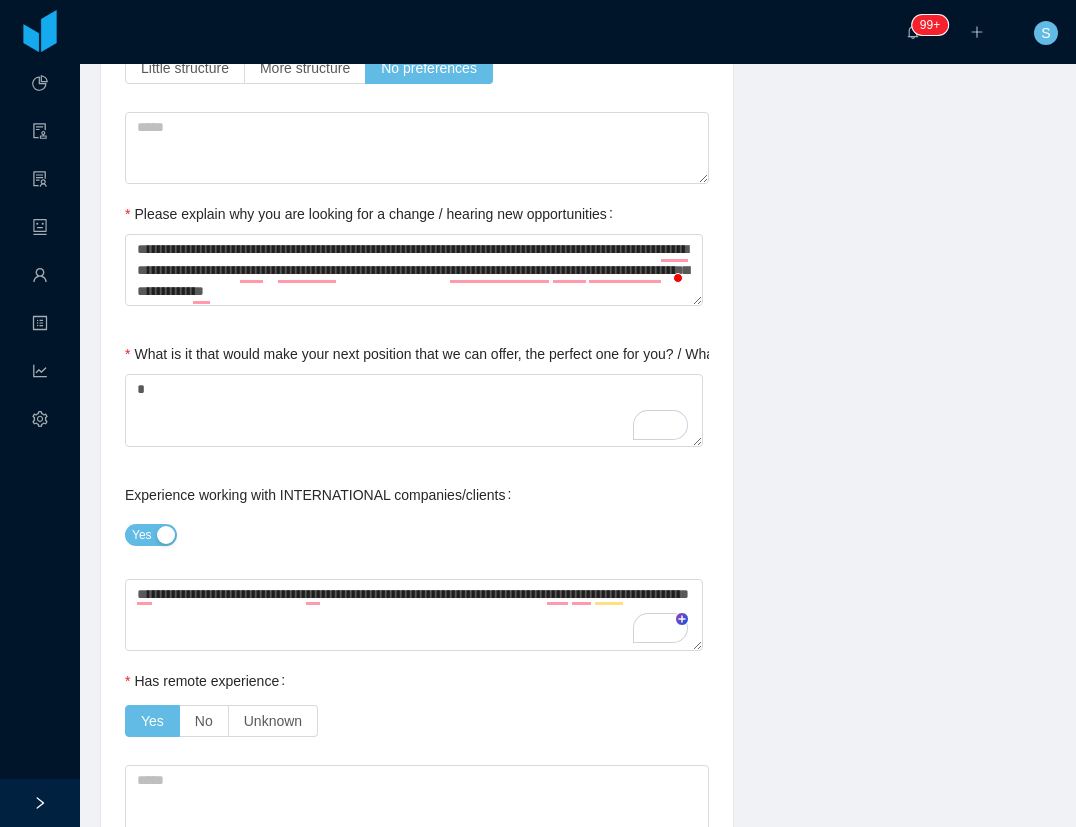 type on "**********" 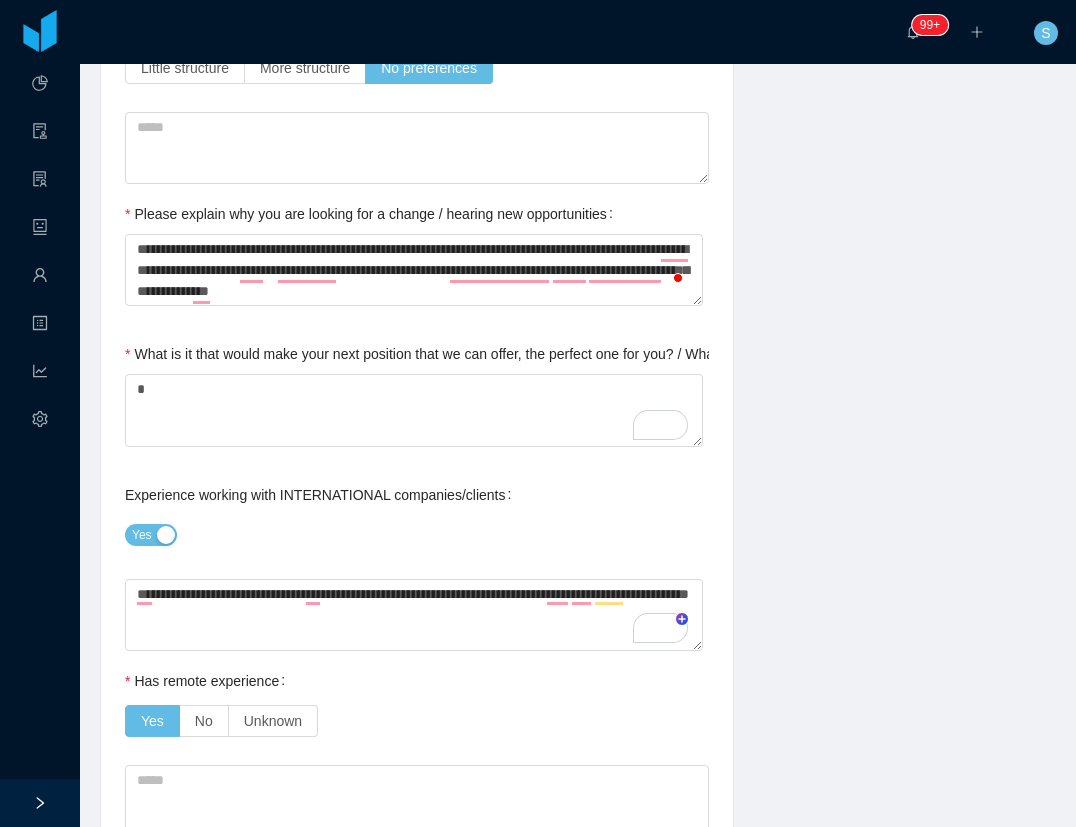 type on "**********" 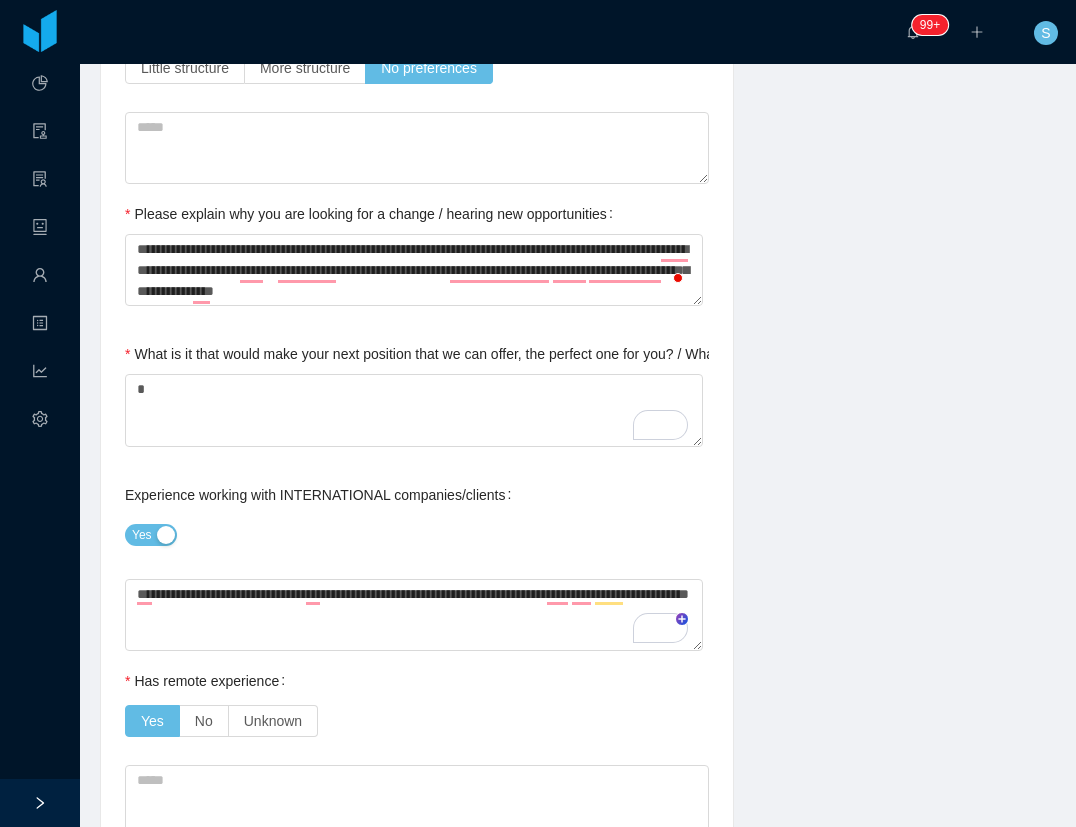 type on "**********" 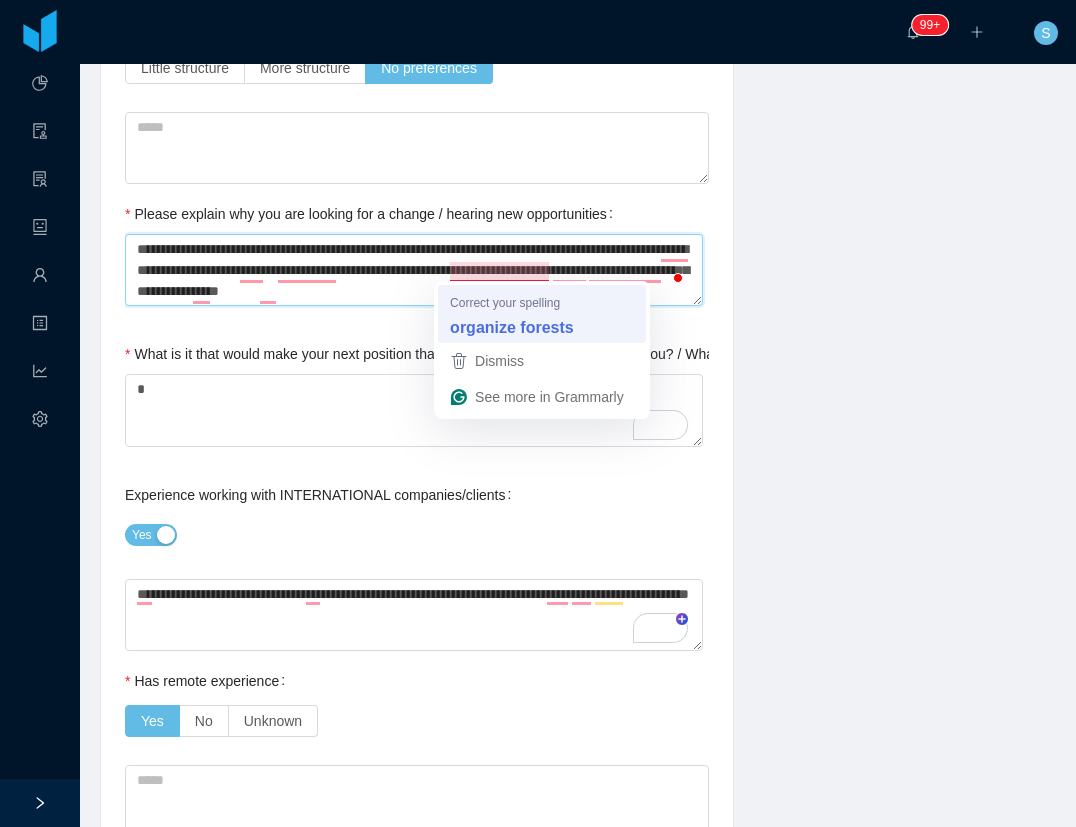 type on "**********" 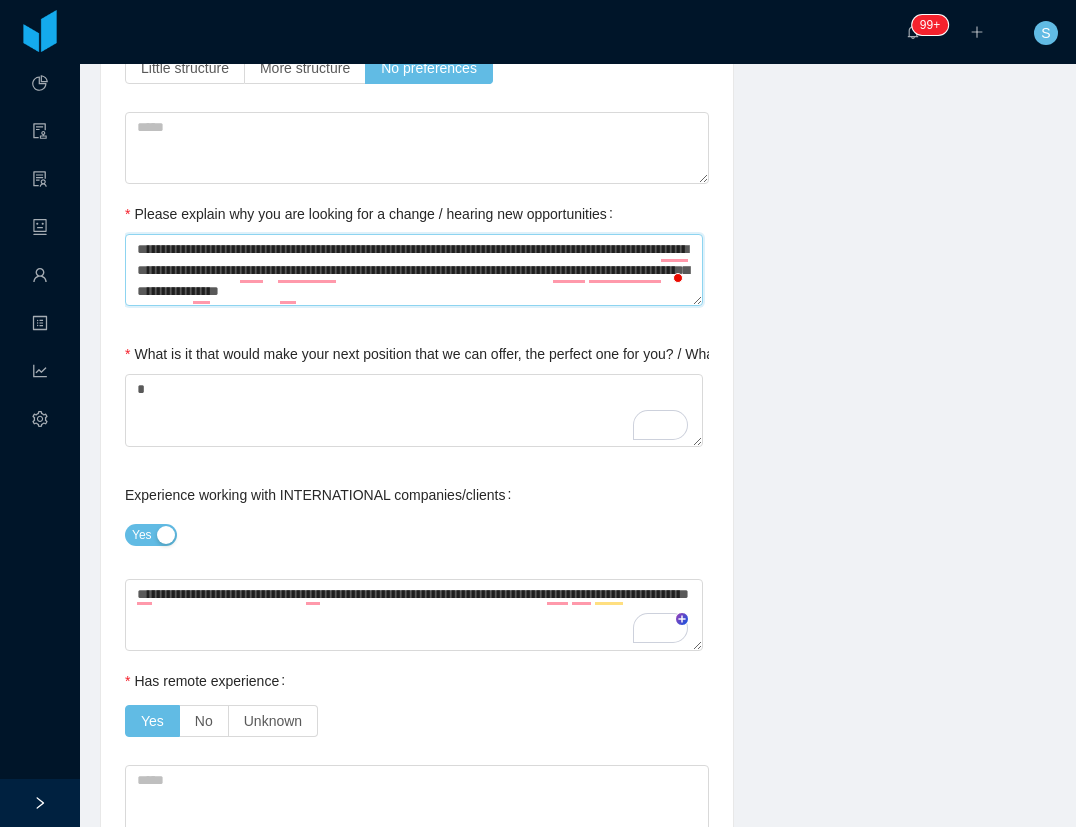 type on "**********" 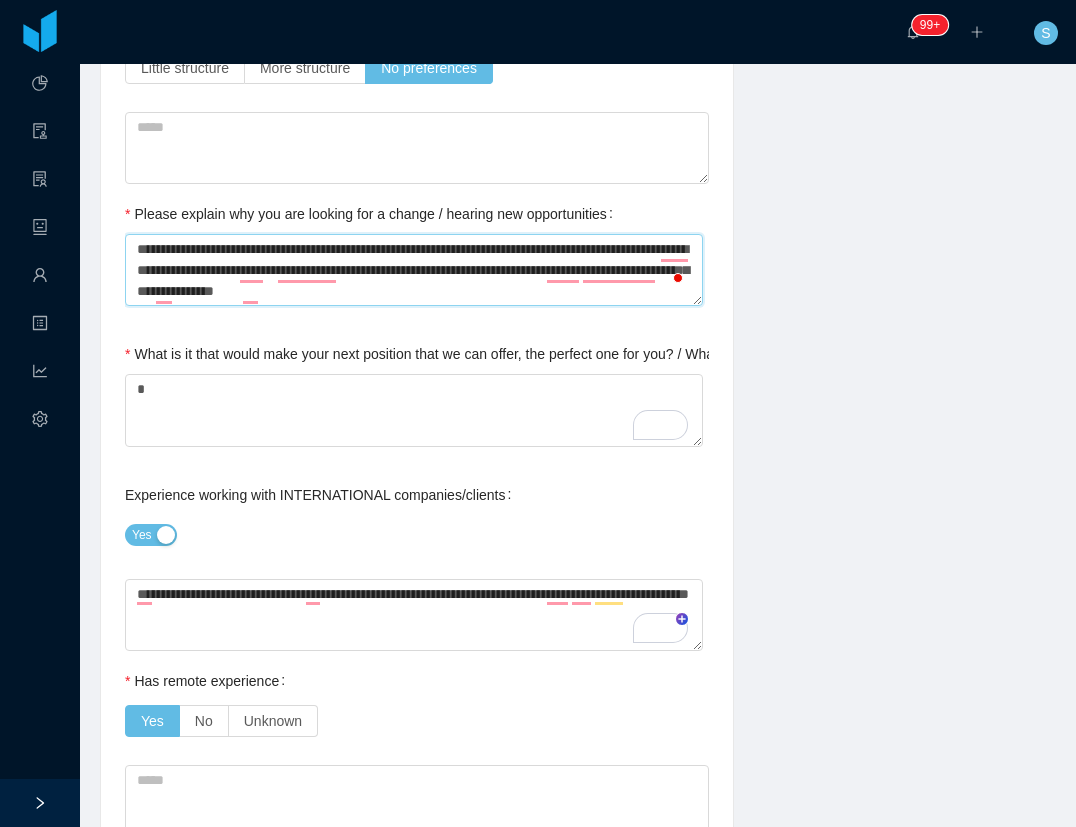 type on "**********" 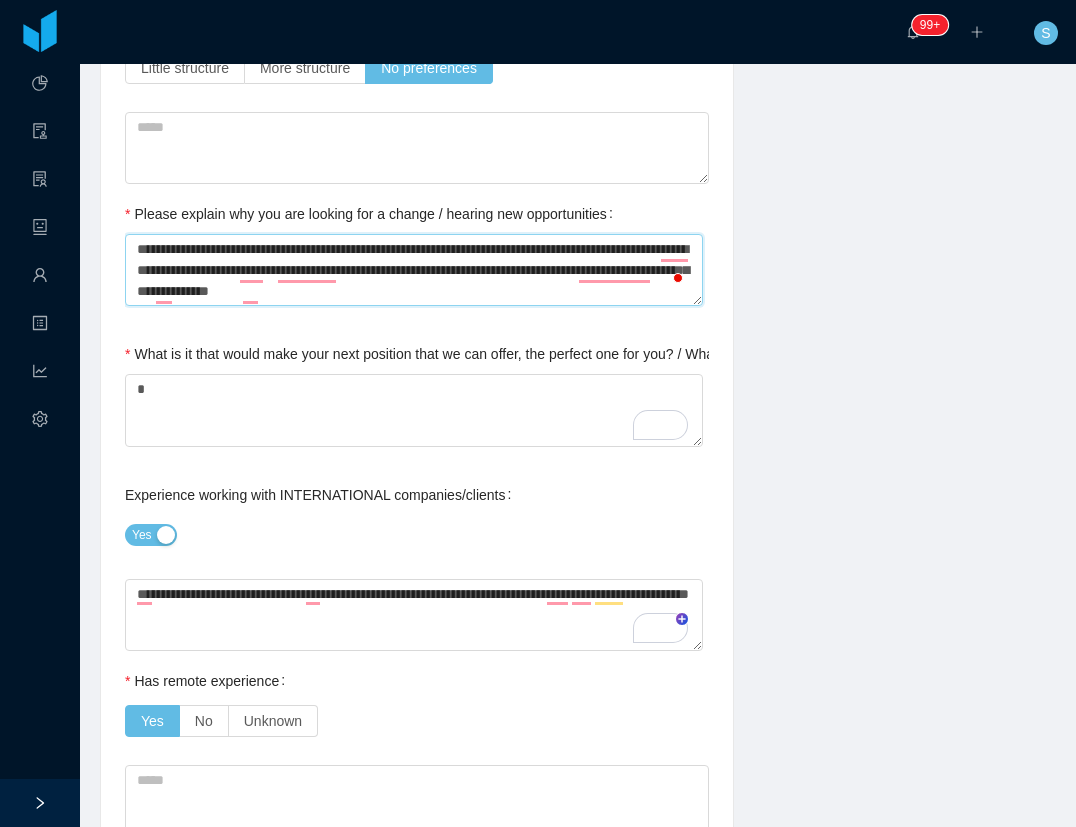 type on "**********" 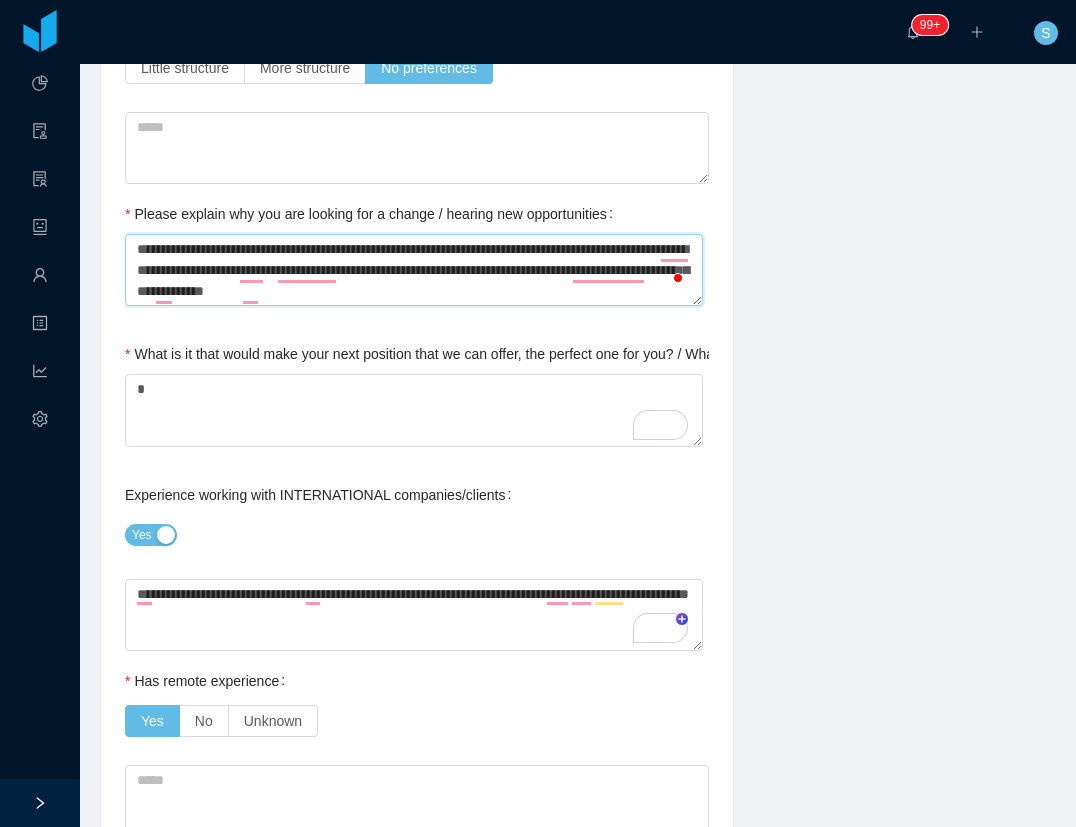 type on "**********" 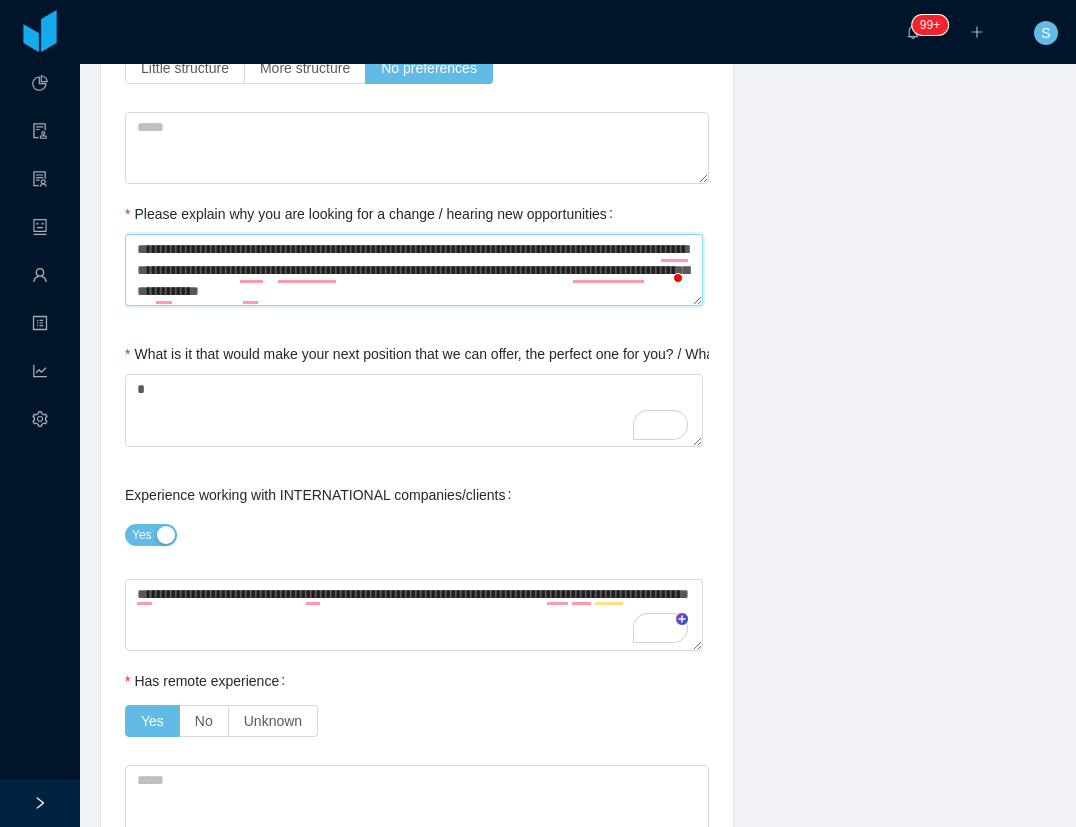 type on "**********" 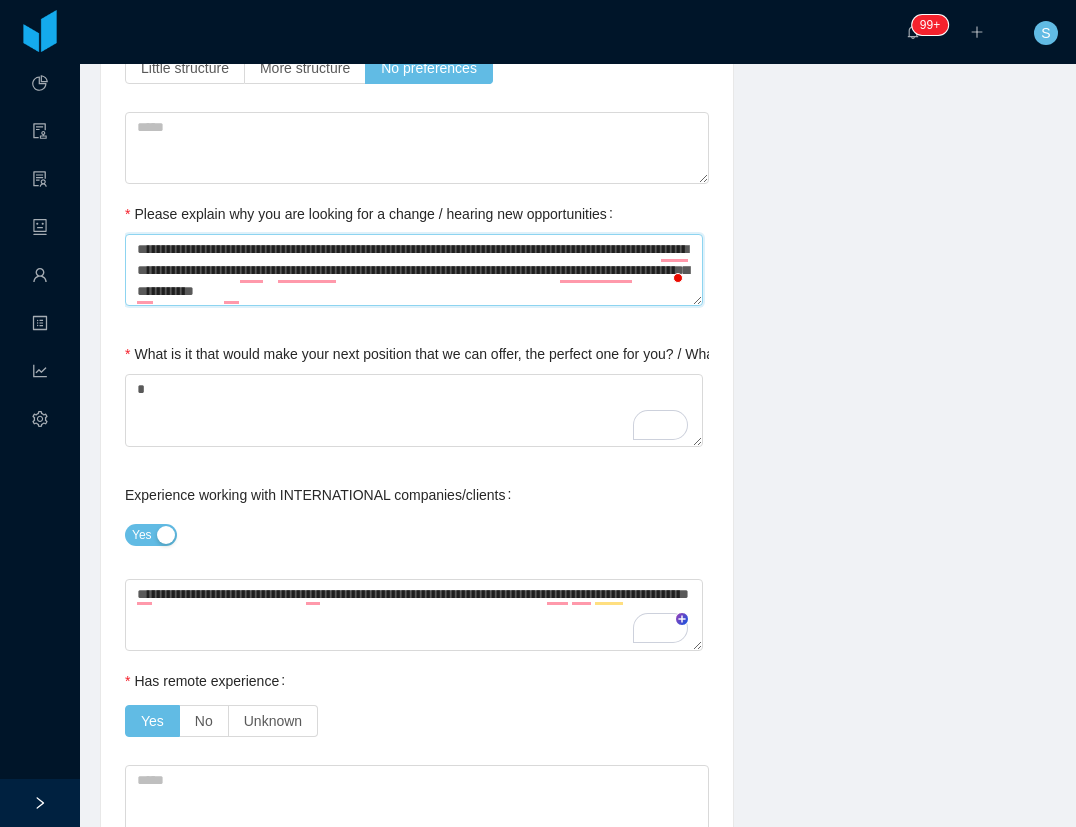 type on "**********" 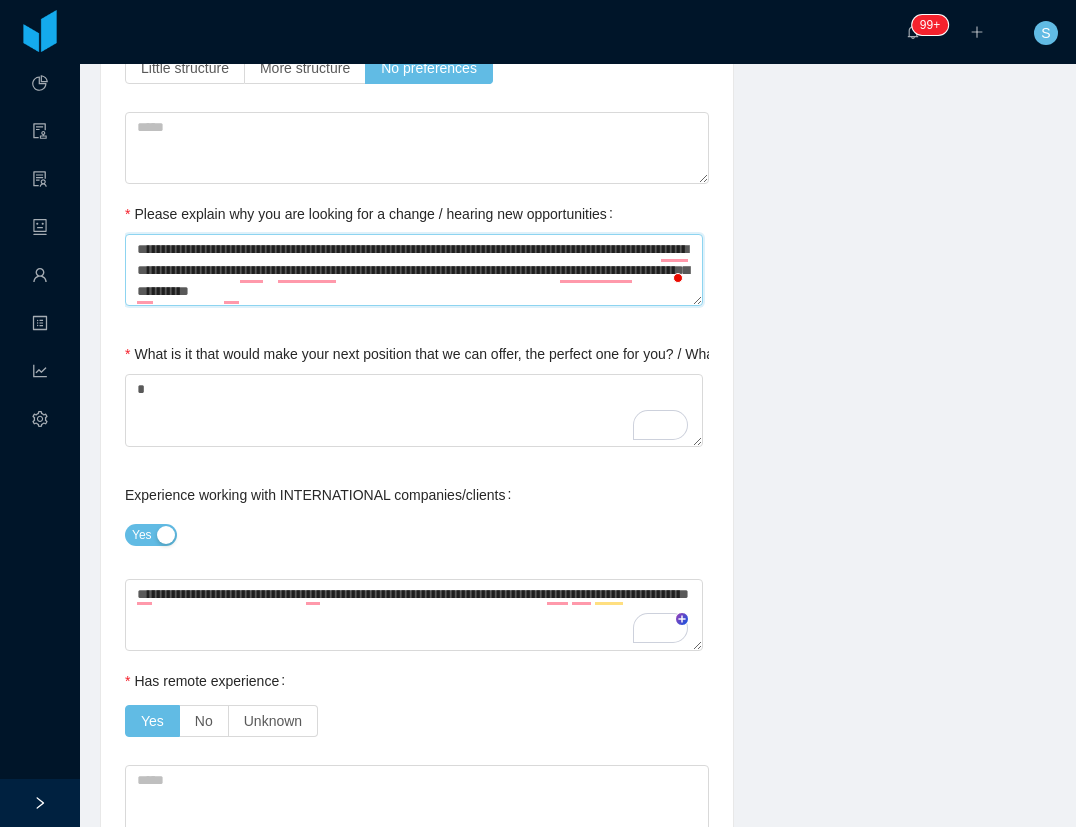 type 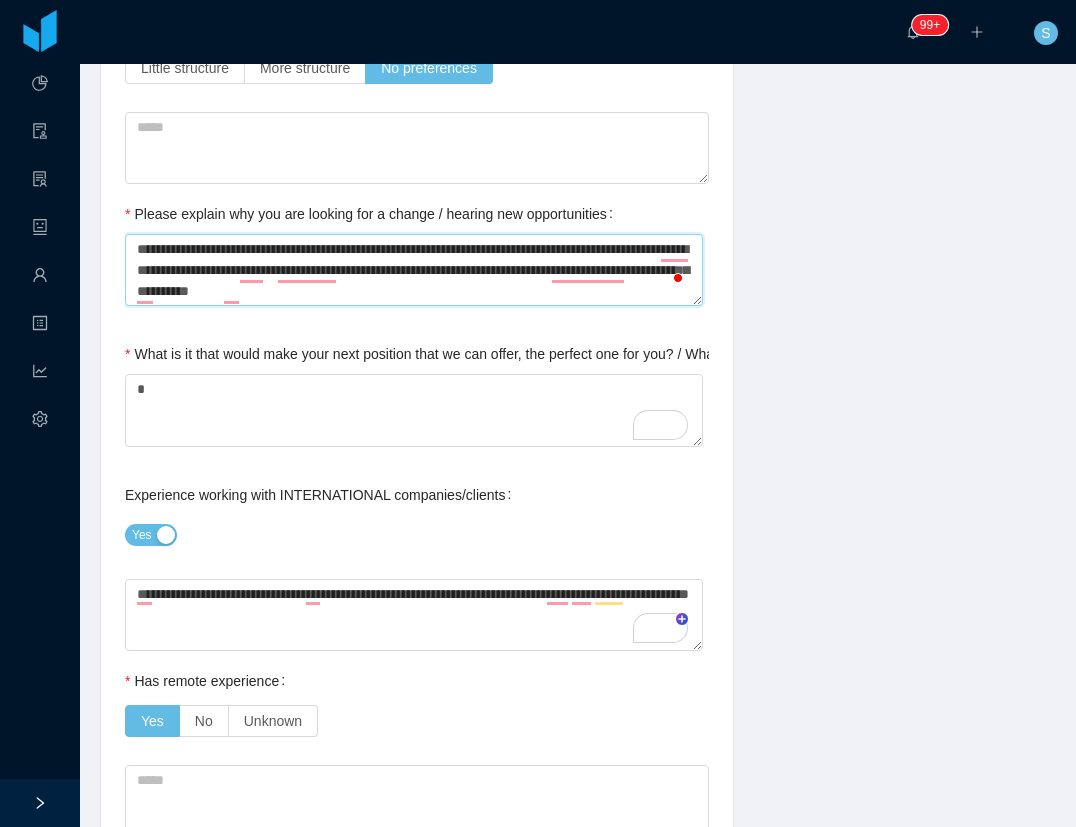 type on "**********" 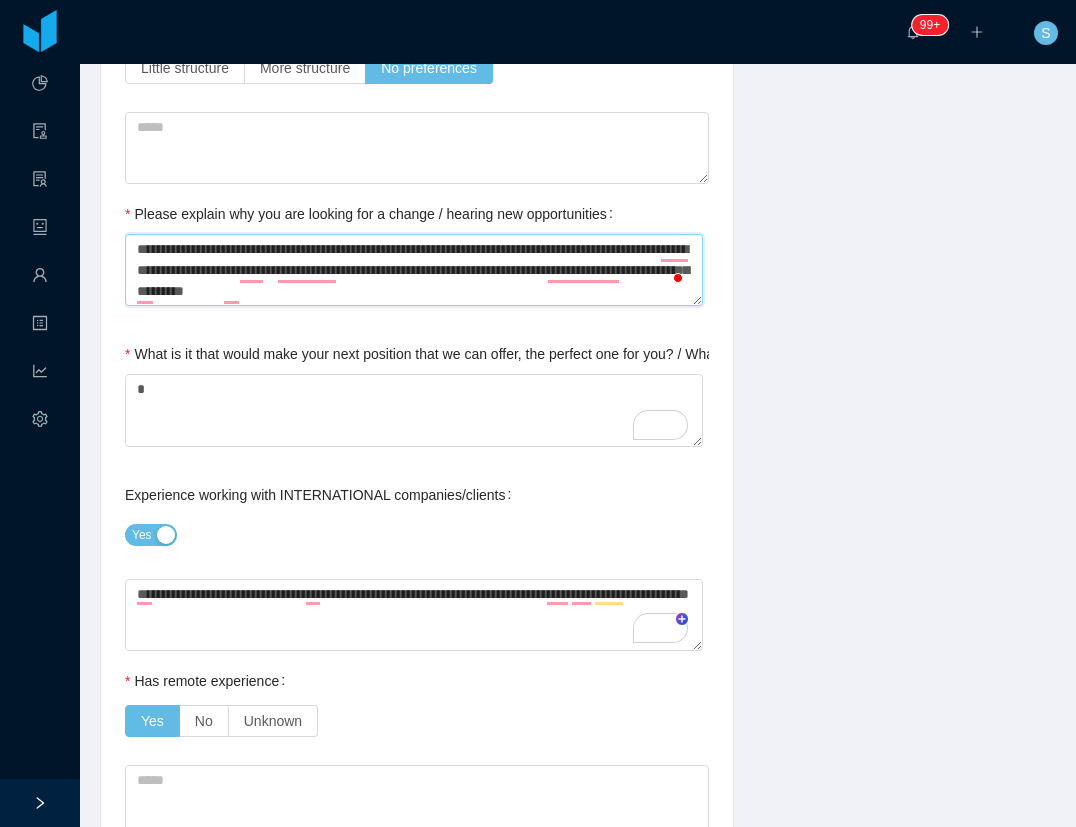 type on "**********" 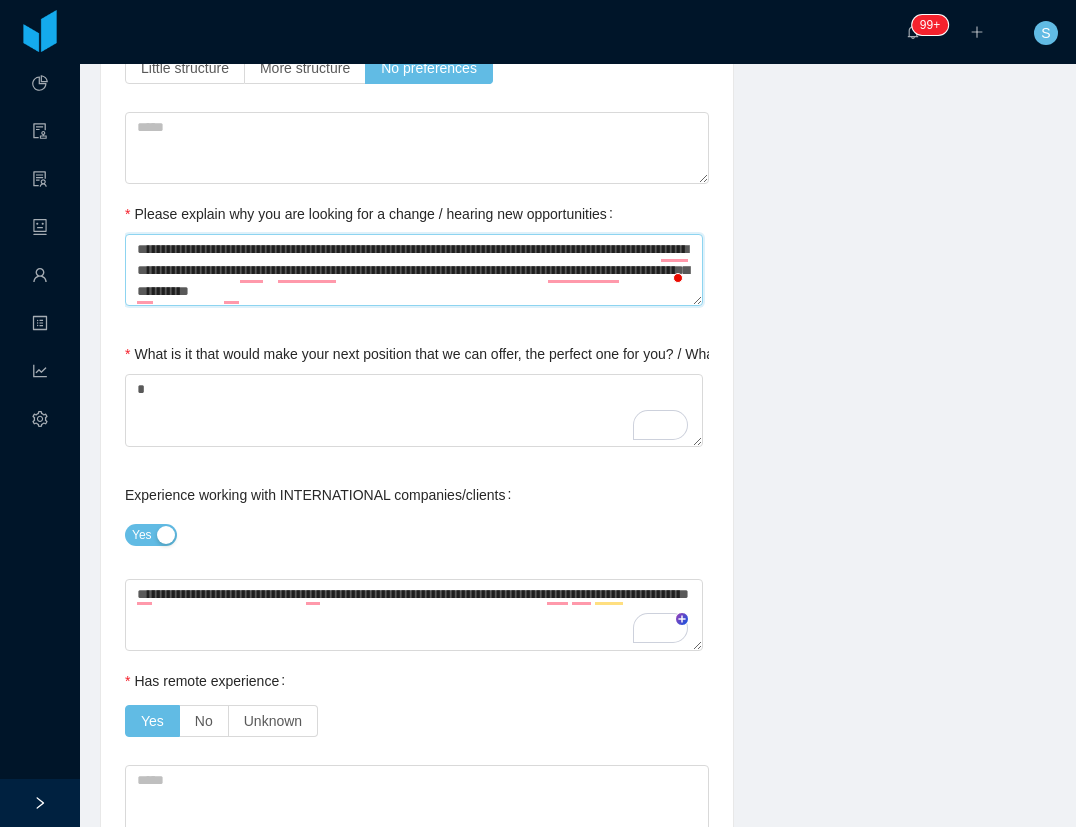 type on "**********" 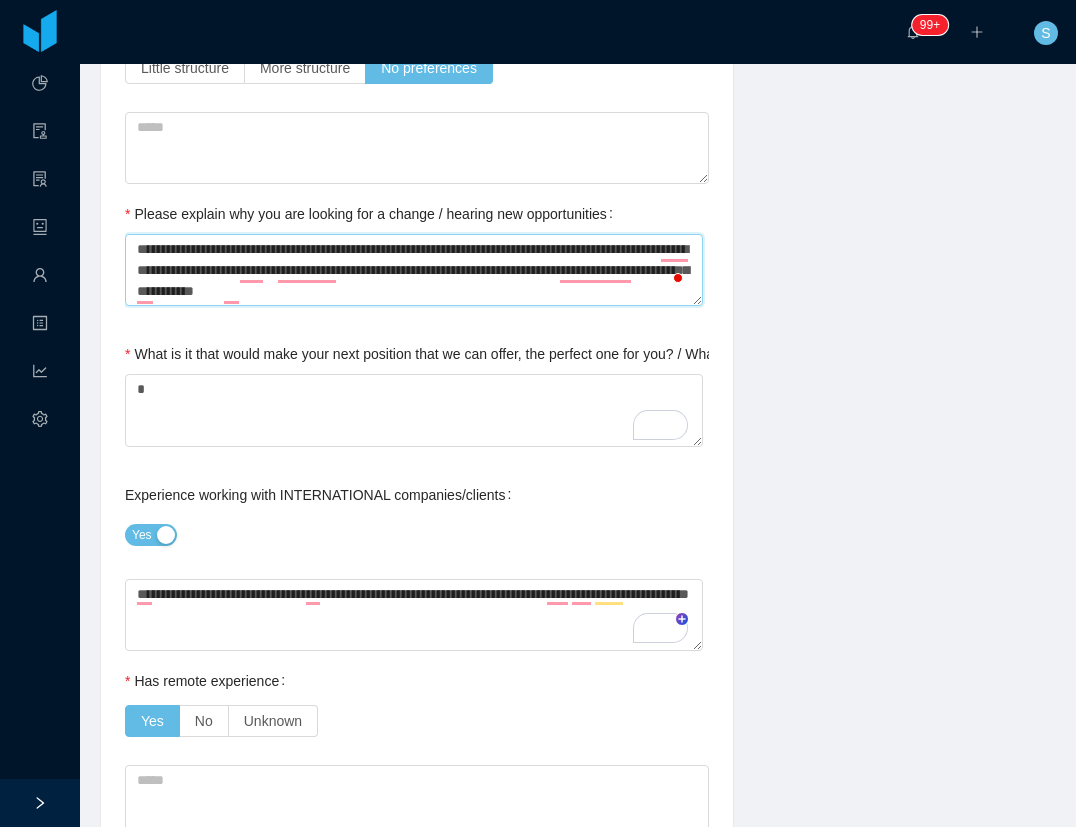 type on "**********" 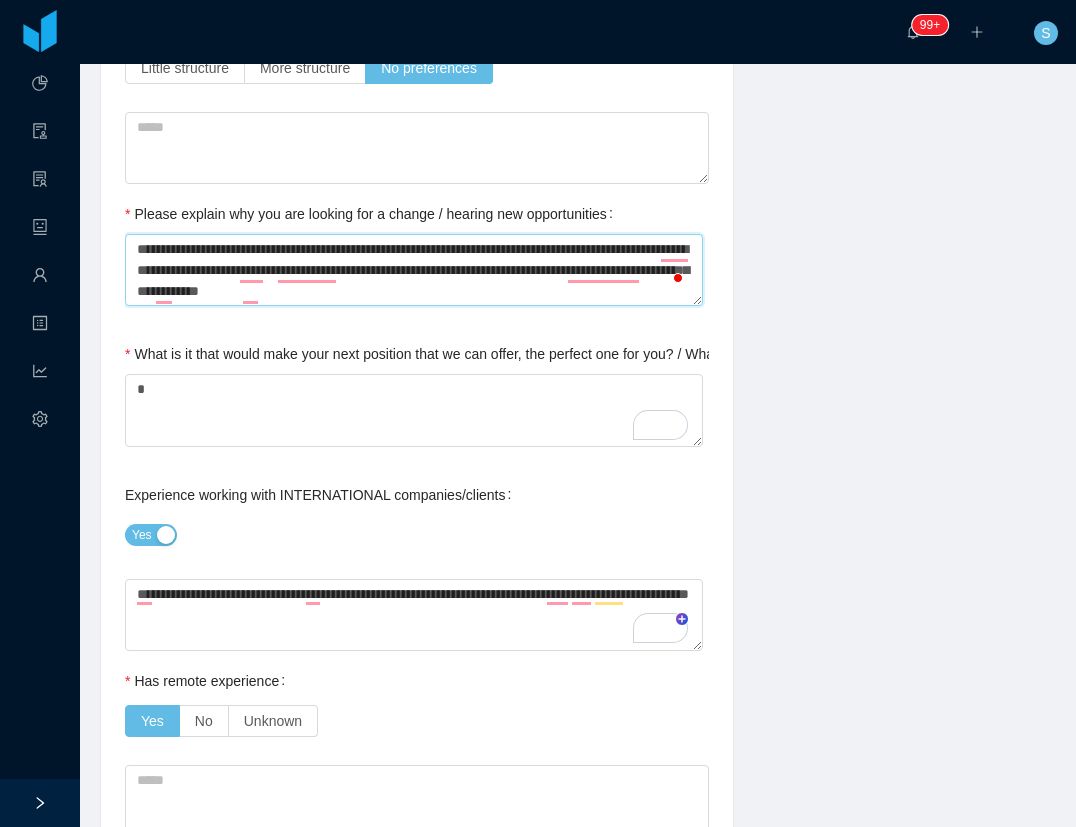 type on "**********" 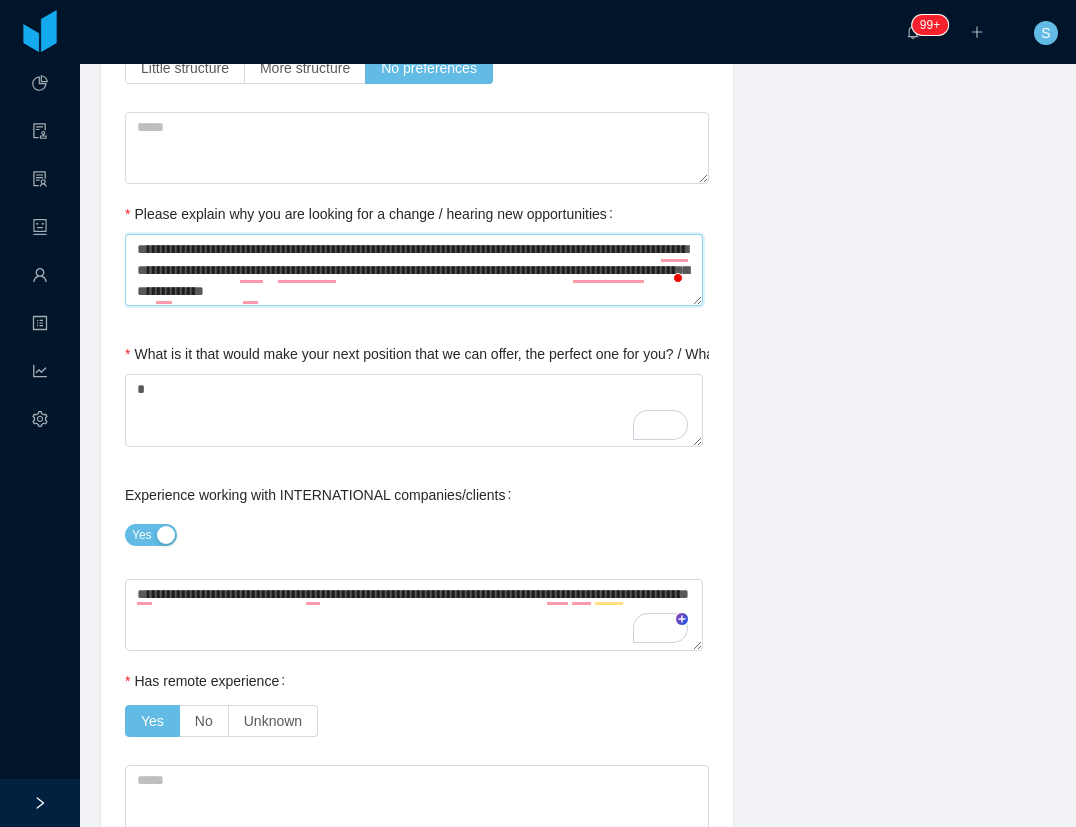 type on "**********" 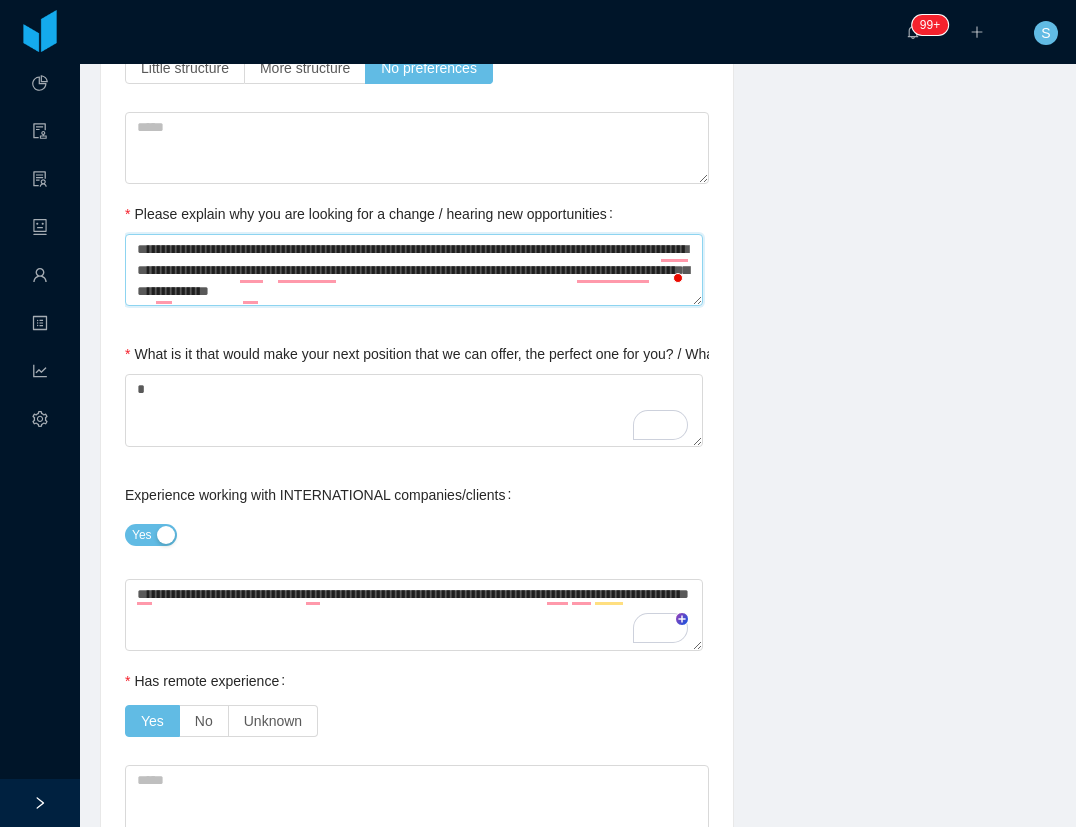 type on "**********" 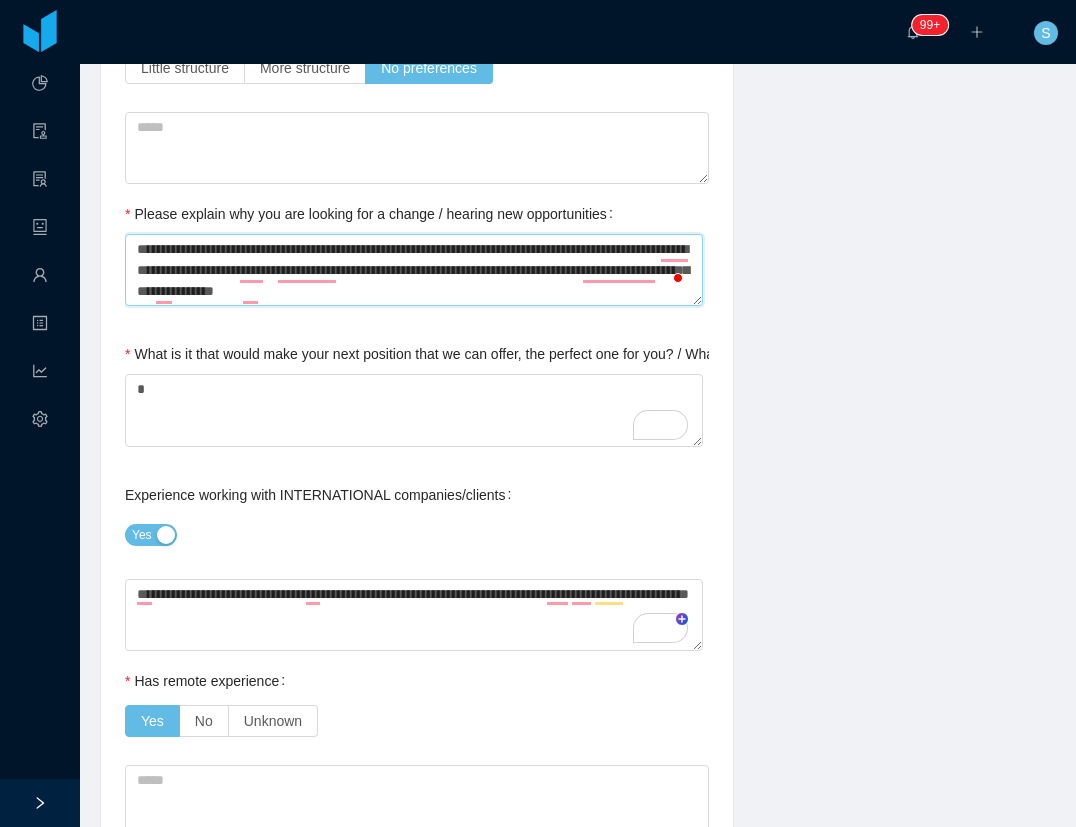 type on "**********" 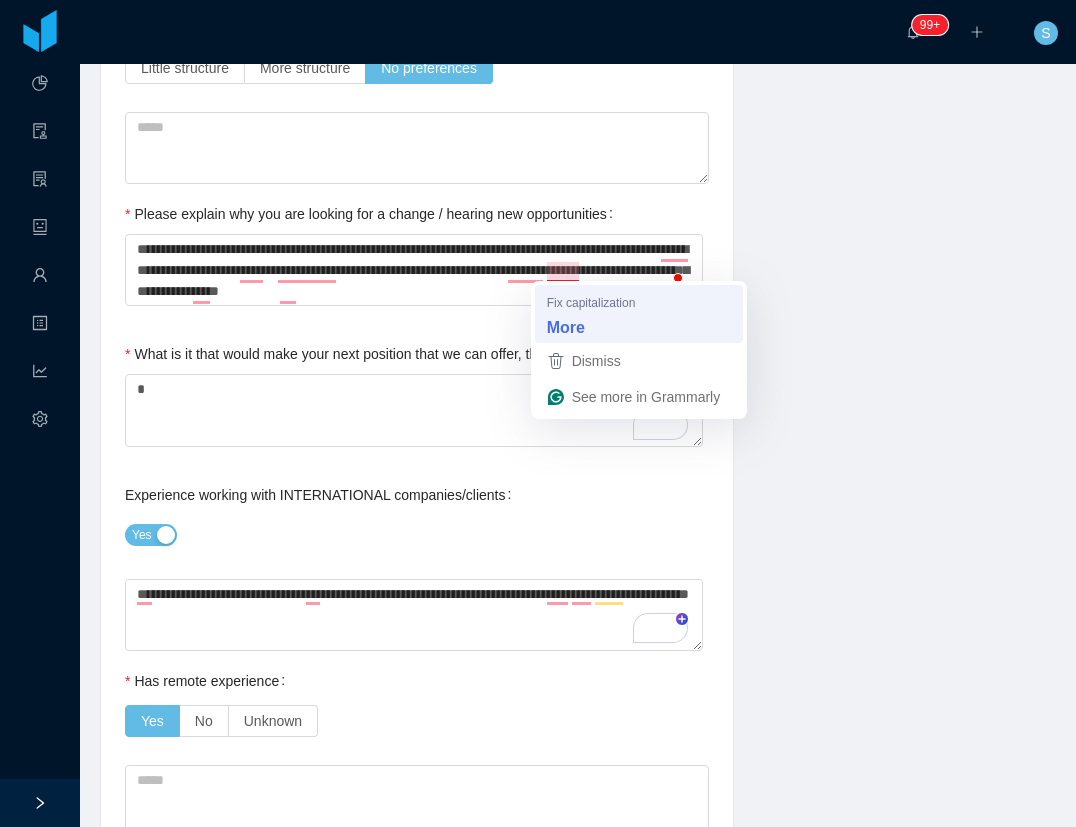 click on "**********" at bounding box center (417, 688) 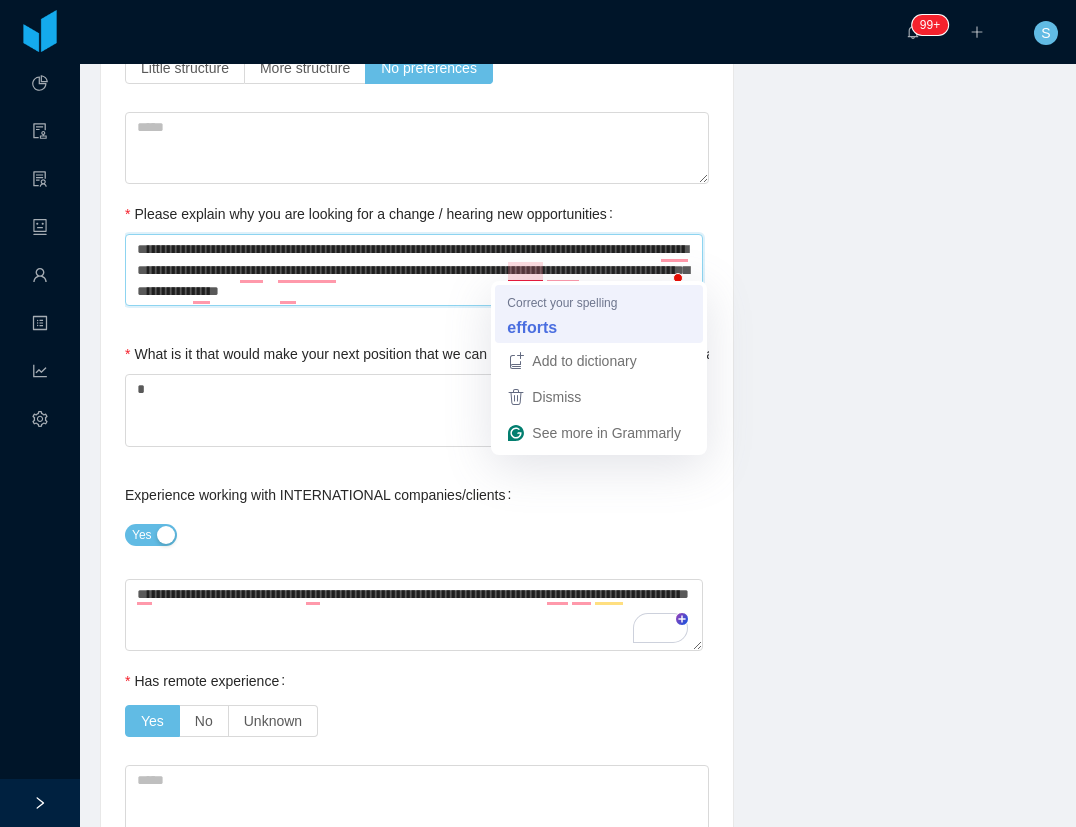 type on "**********" 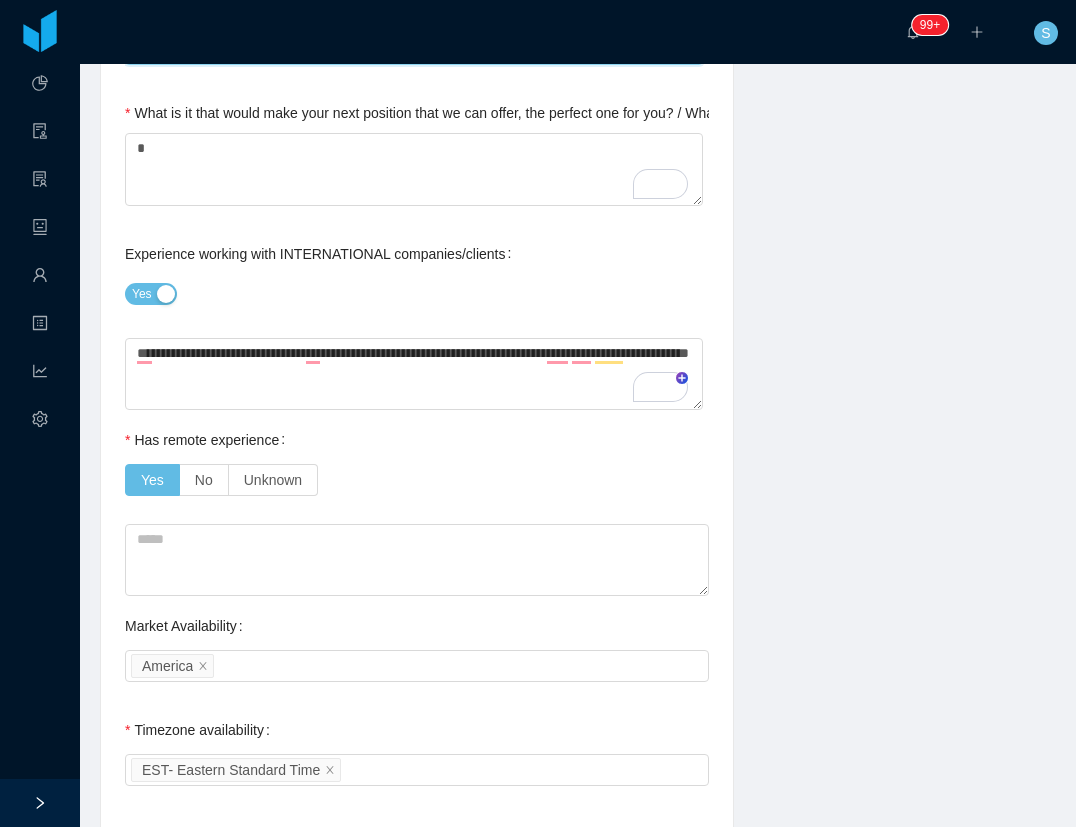 scroll, scrollTop: 1133, scrollLeft: 0, axis: vertical 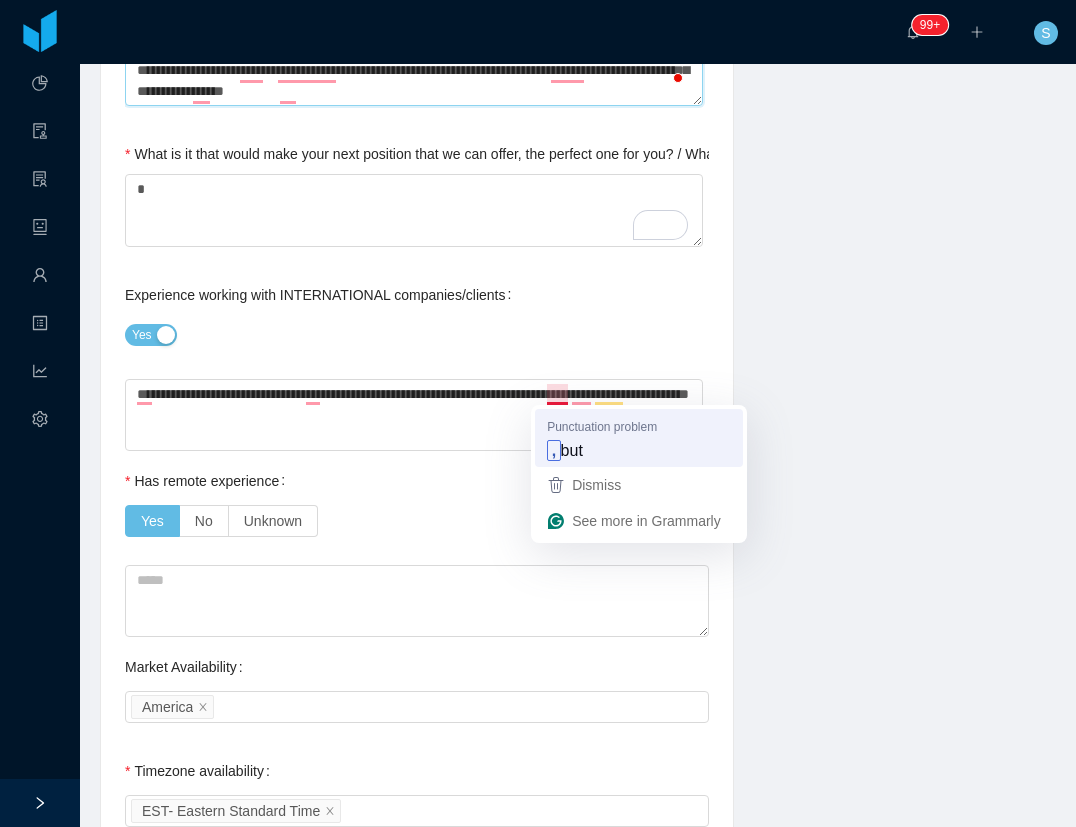 type on "**********" 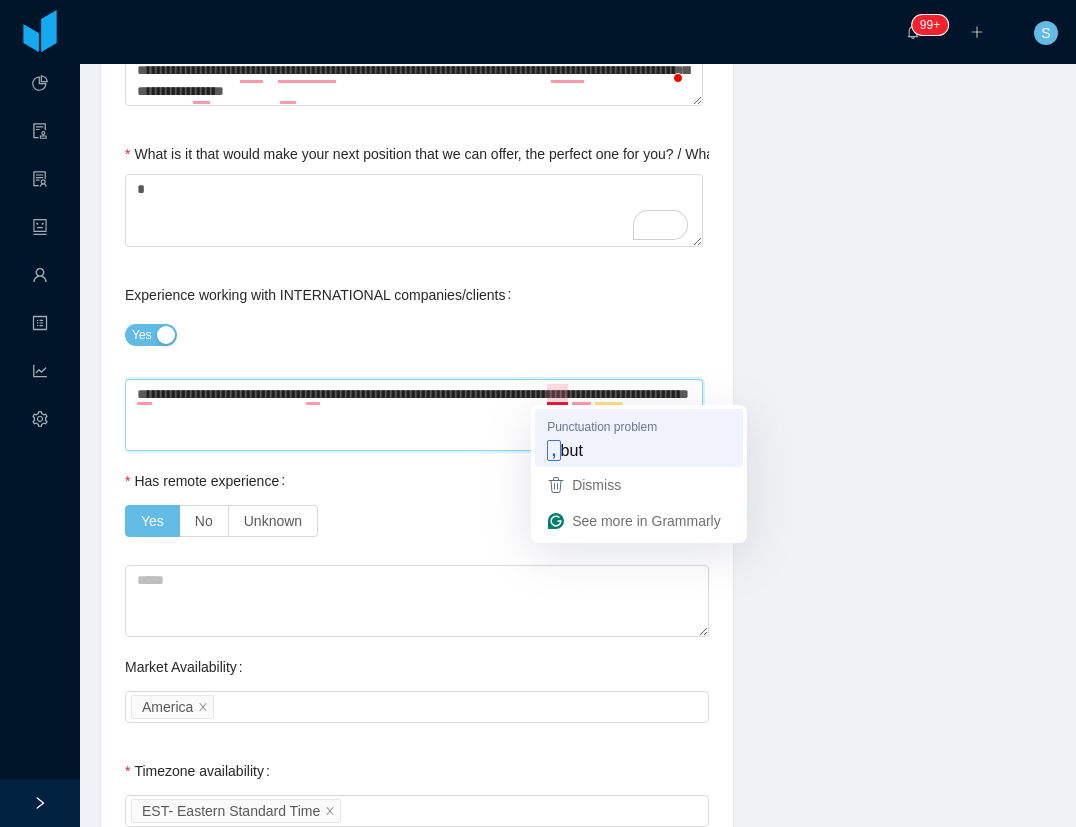 type on "**********" 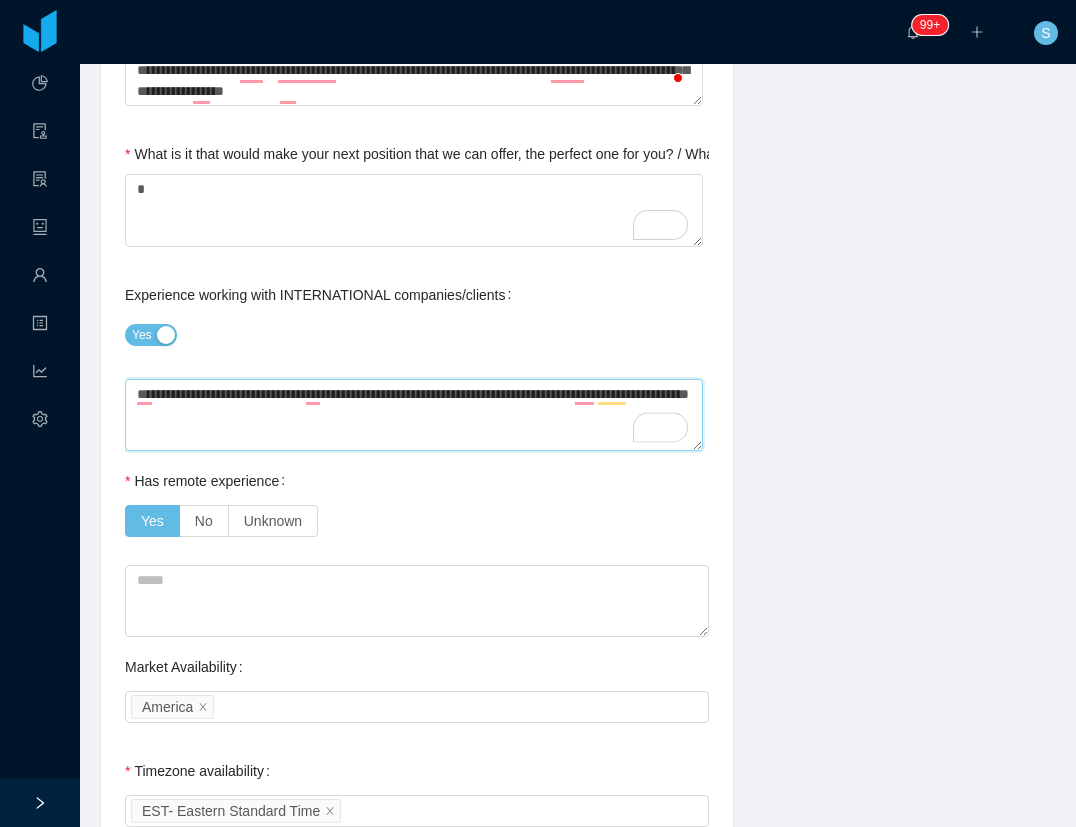type on "**********" 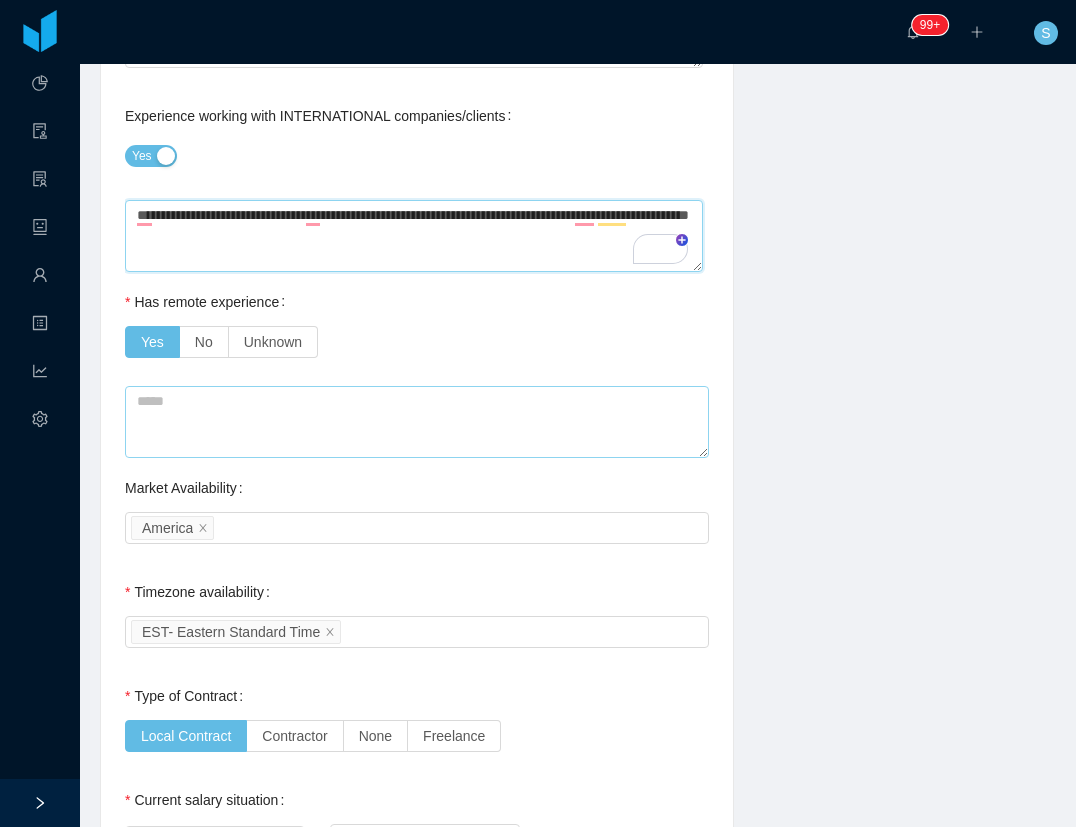 scroll, scrollTop: 1400, scrollLeft: 0, axis: vertical 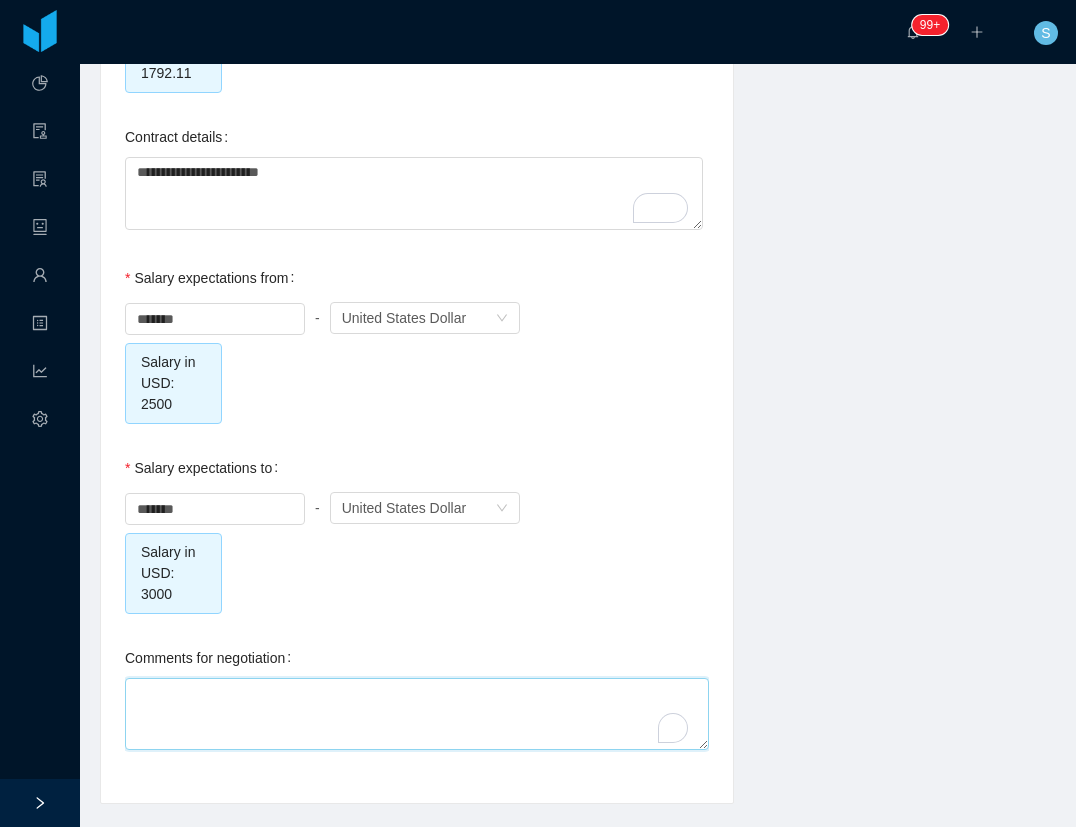 click on "Comments for negotiation" at bounding box center (417, 714) 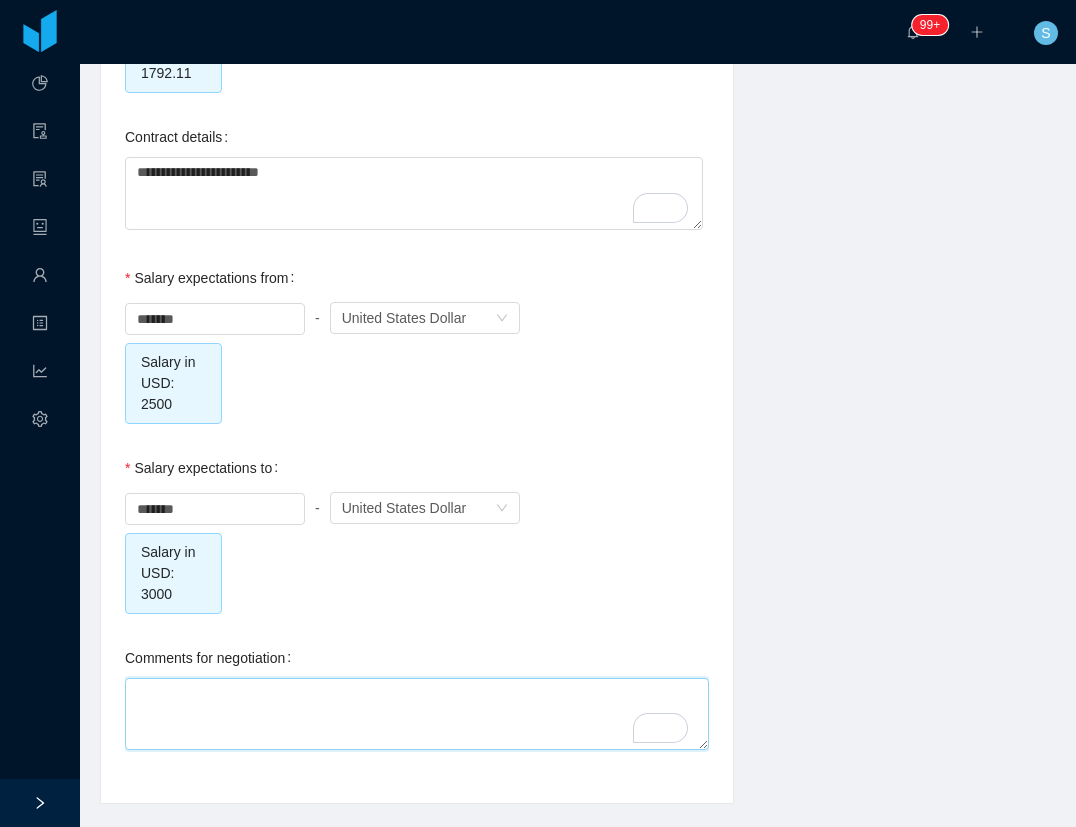 type on "*" 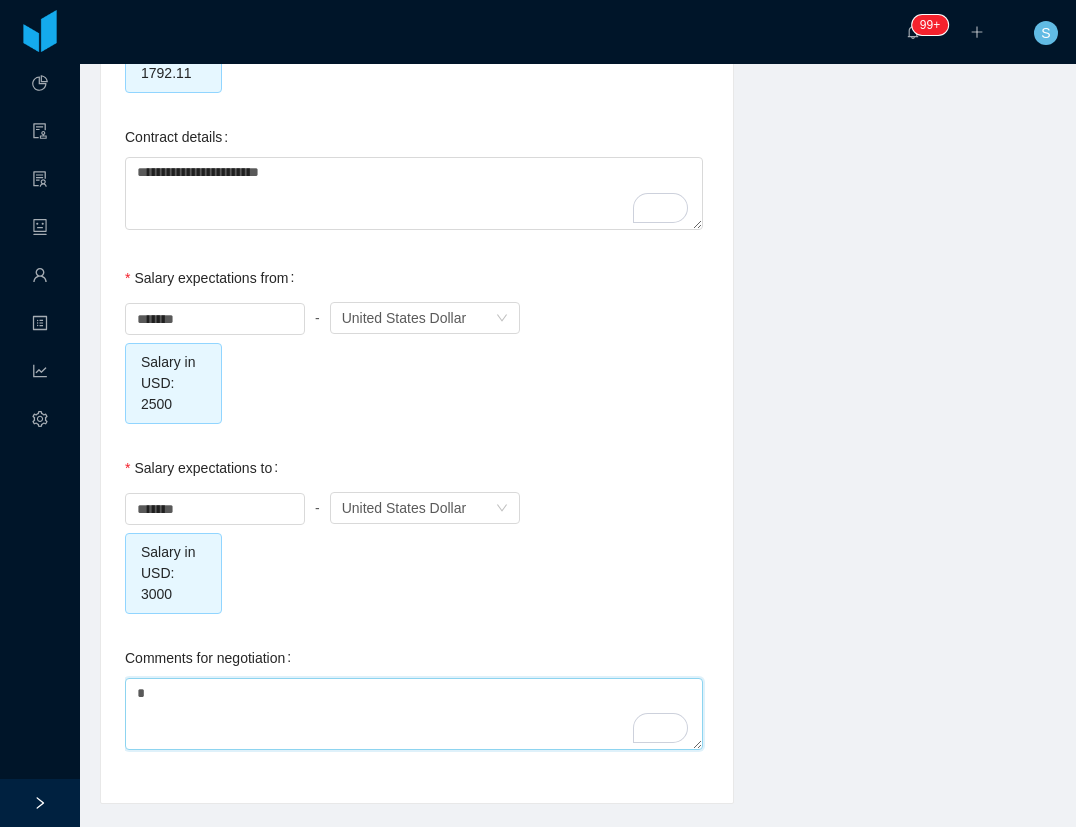 type on "**" 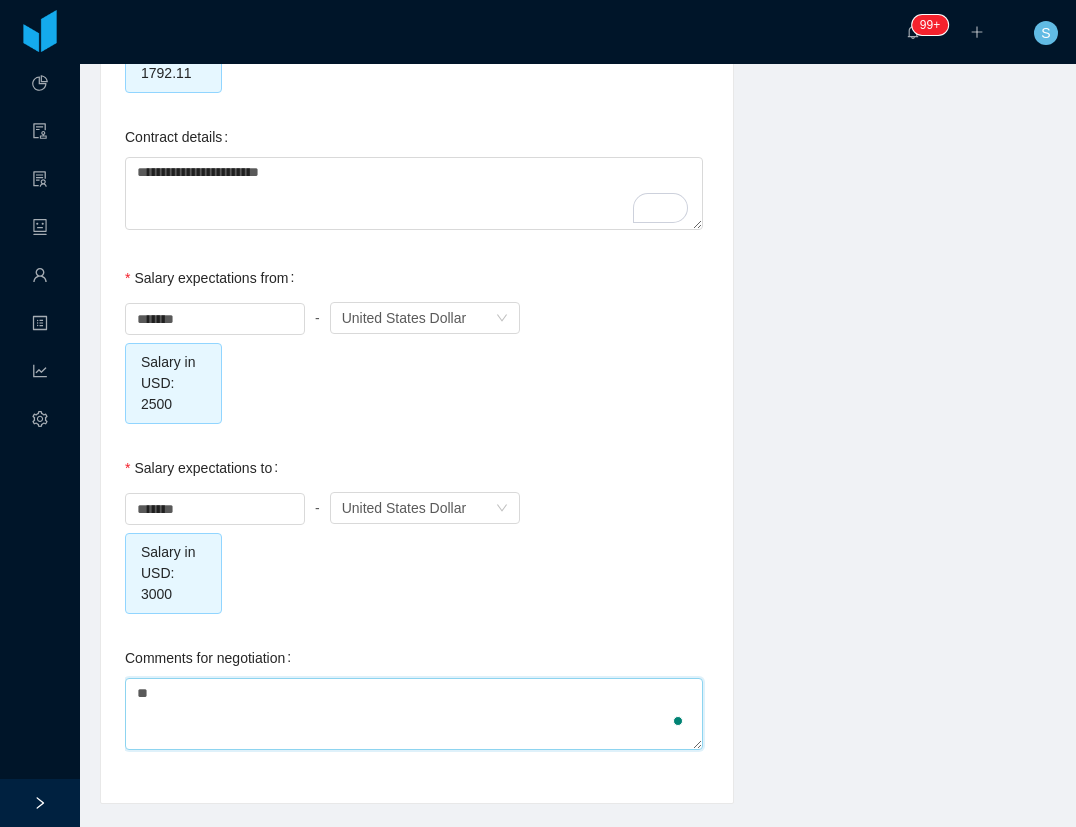 type on "***" 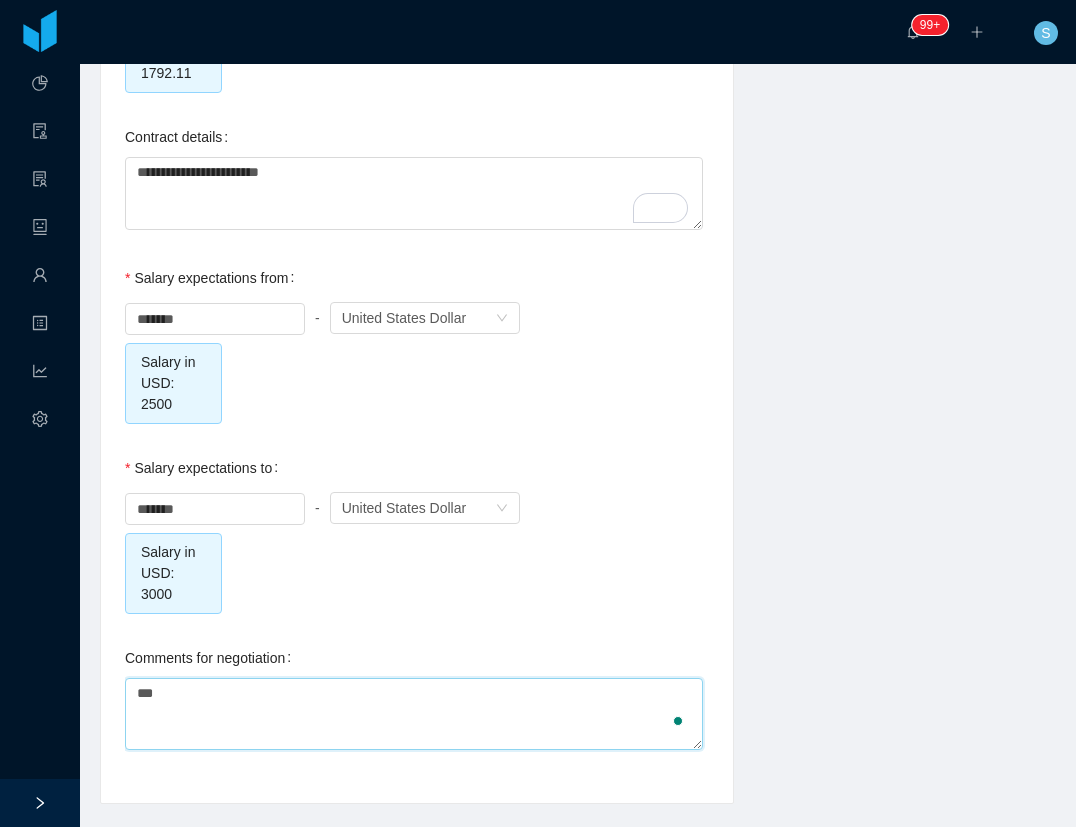 type on "***" 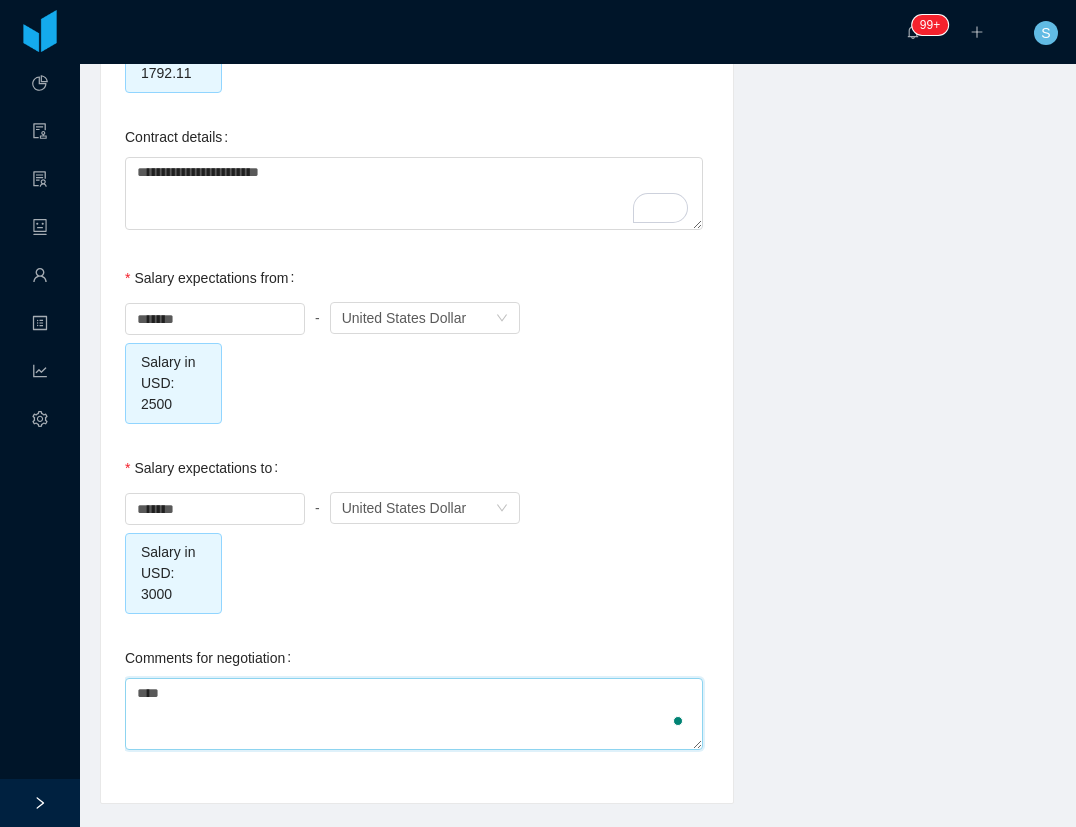 type on "*****" 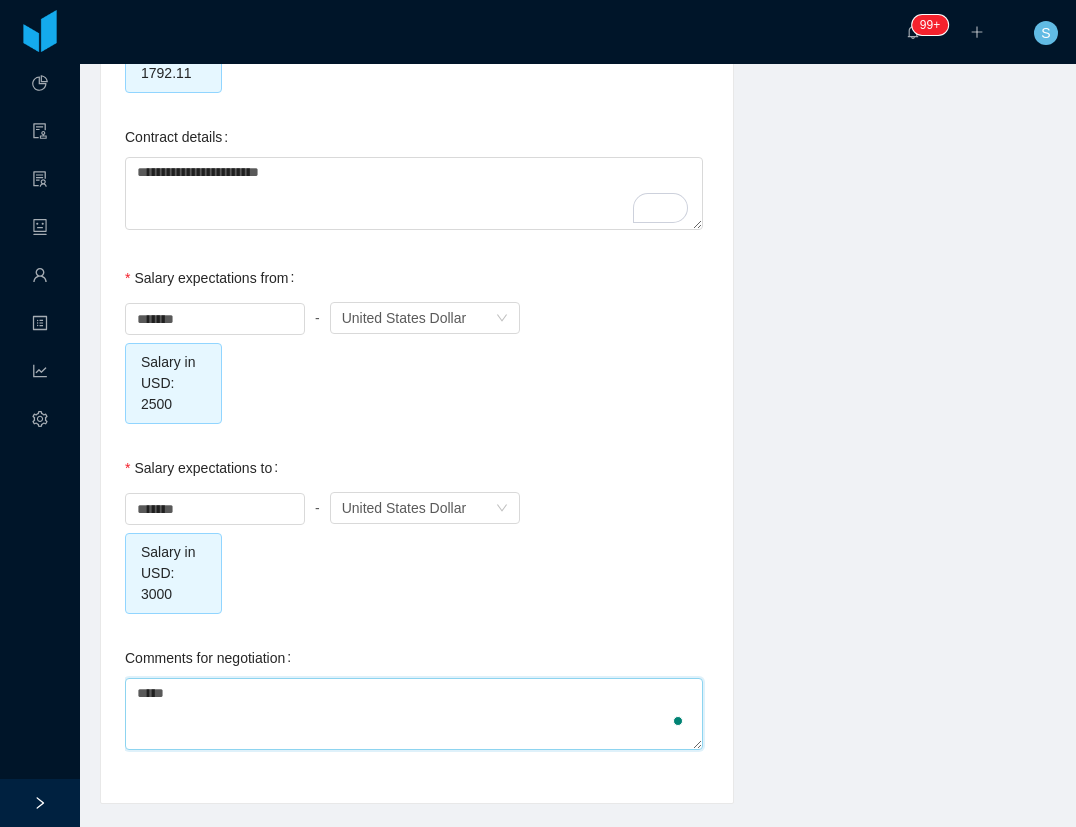 type on "******" 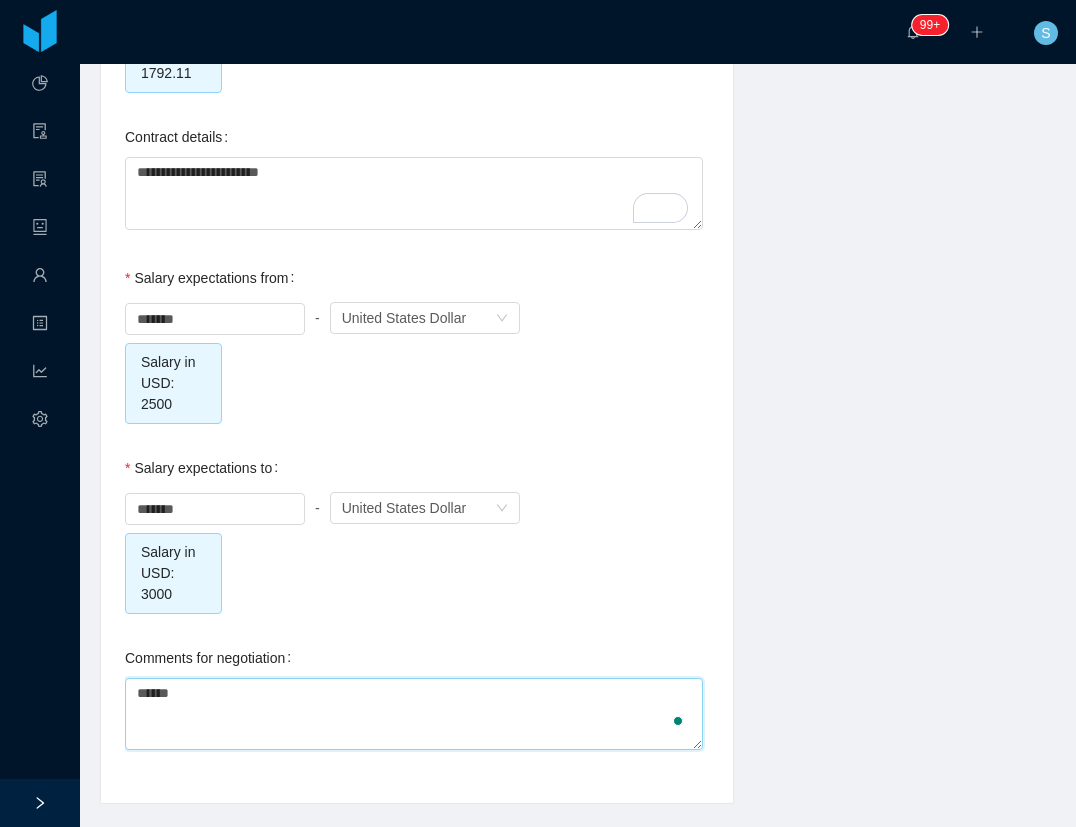 type on "*******" 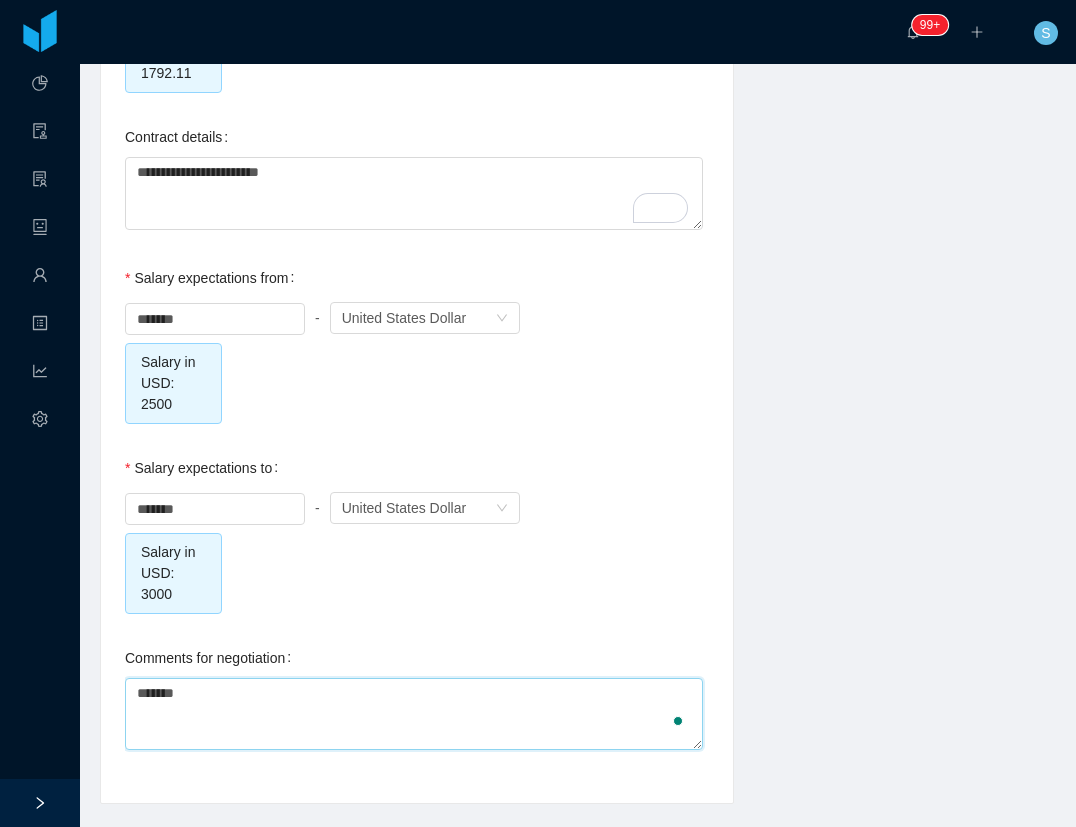 type on "********" 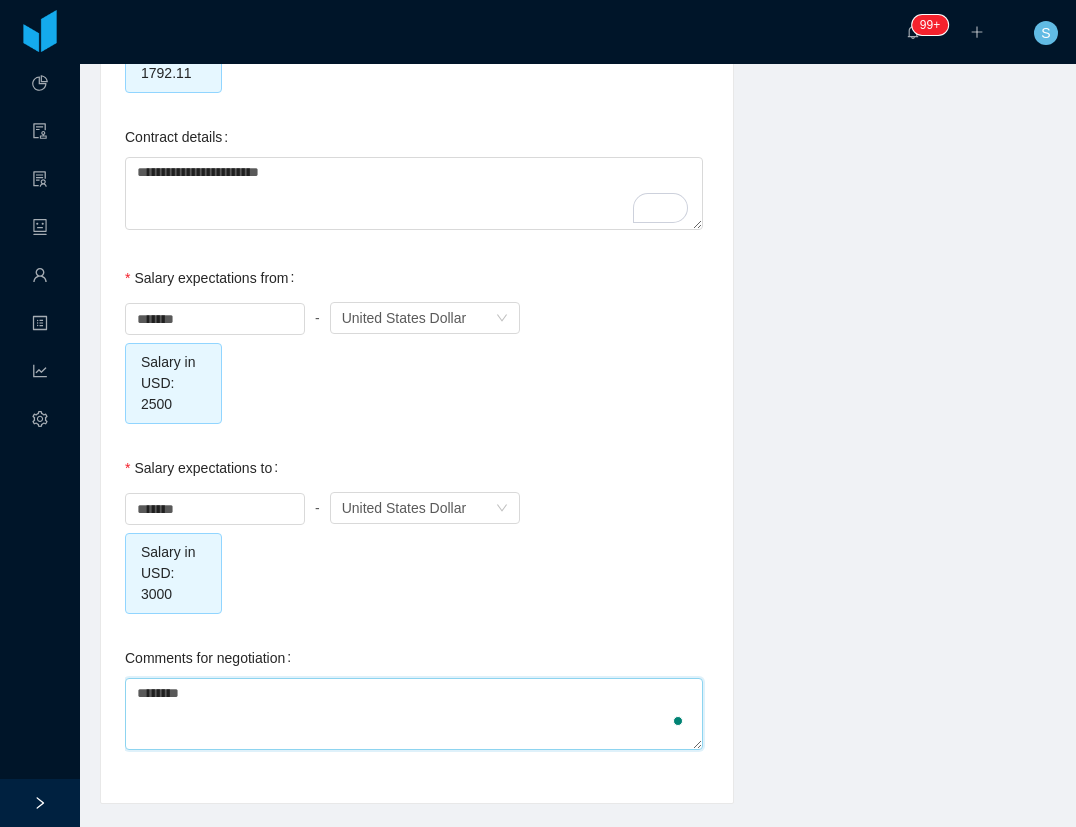 type on "*********" 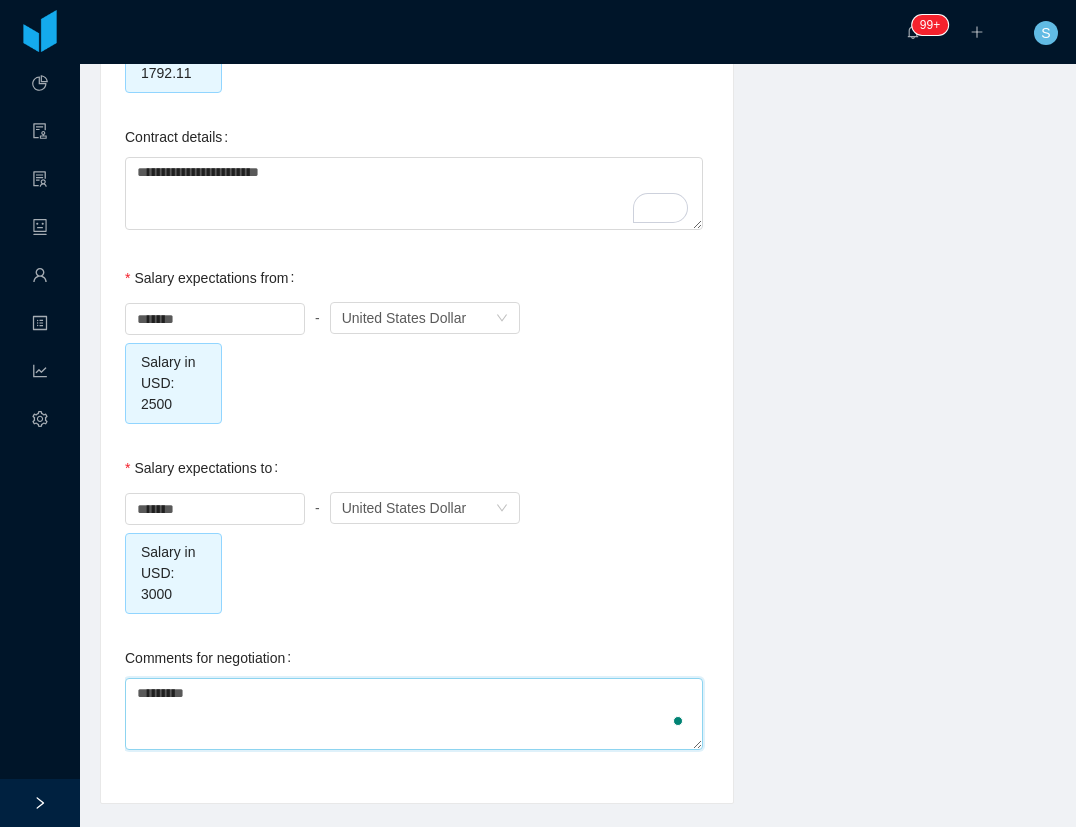 type on "**********" 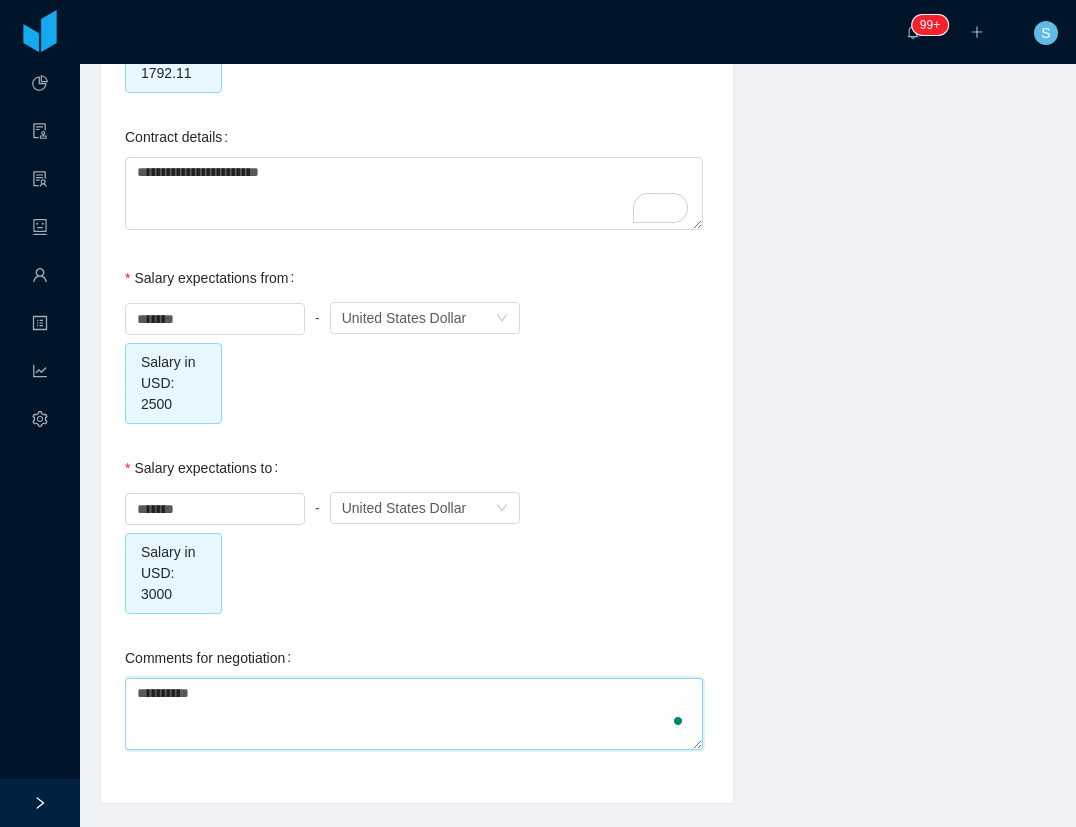 type on "**********" 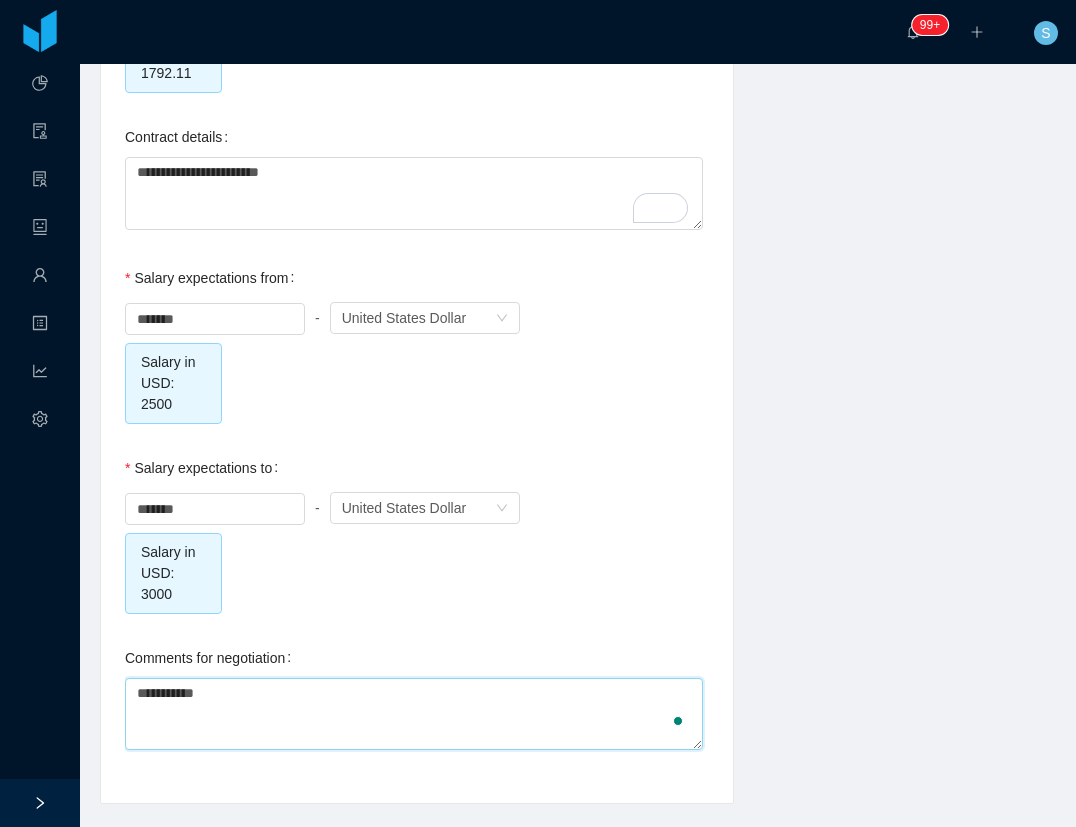 type on "**********" 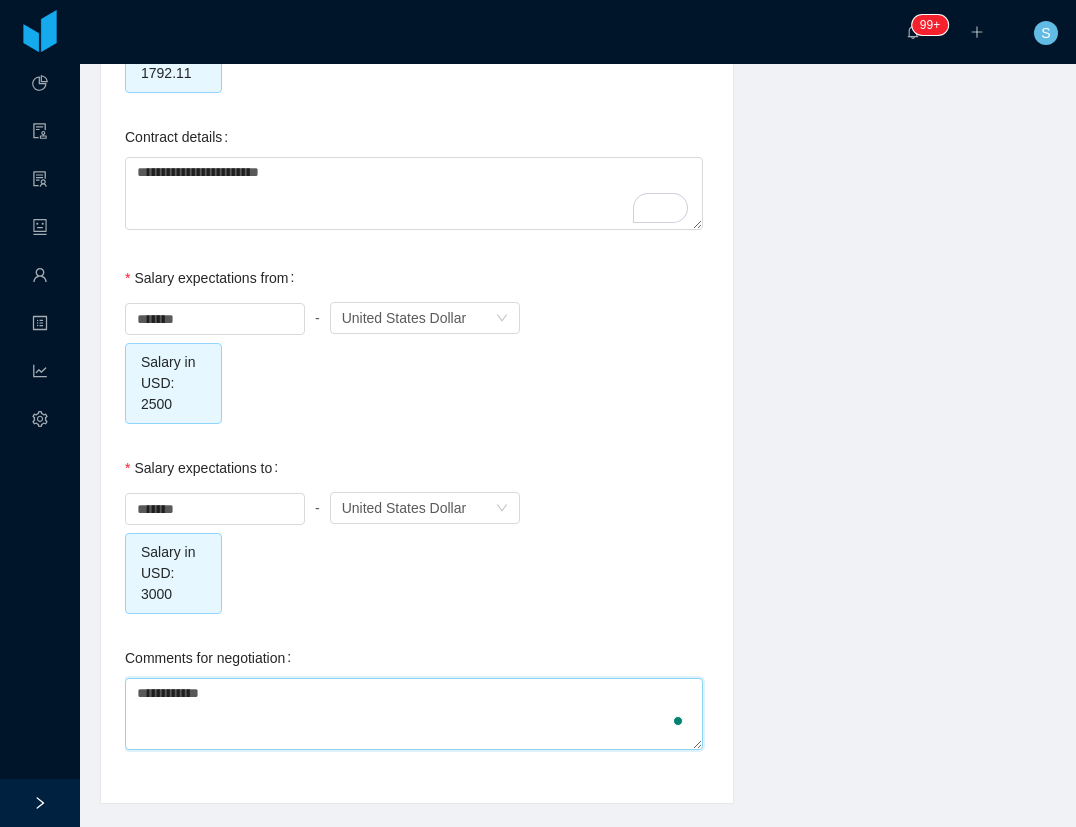 type on "**********" 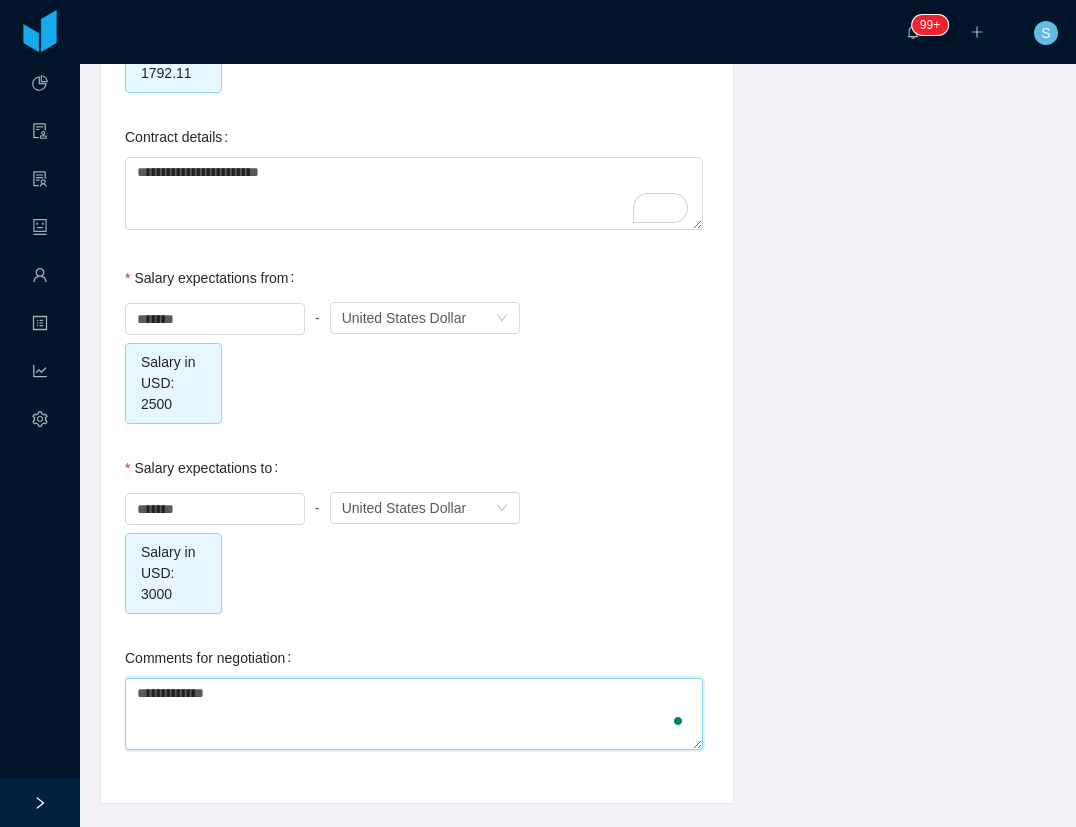 type on "**********" 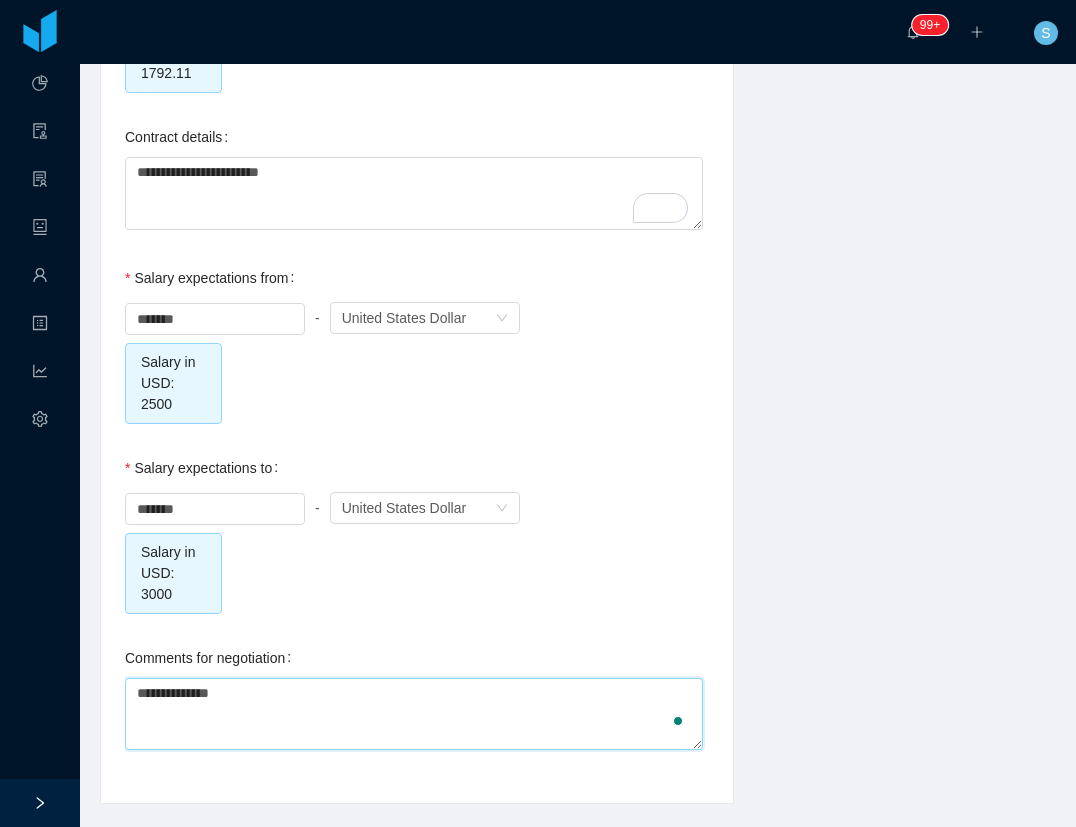 type on "**********" 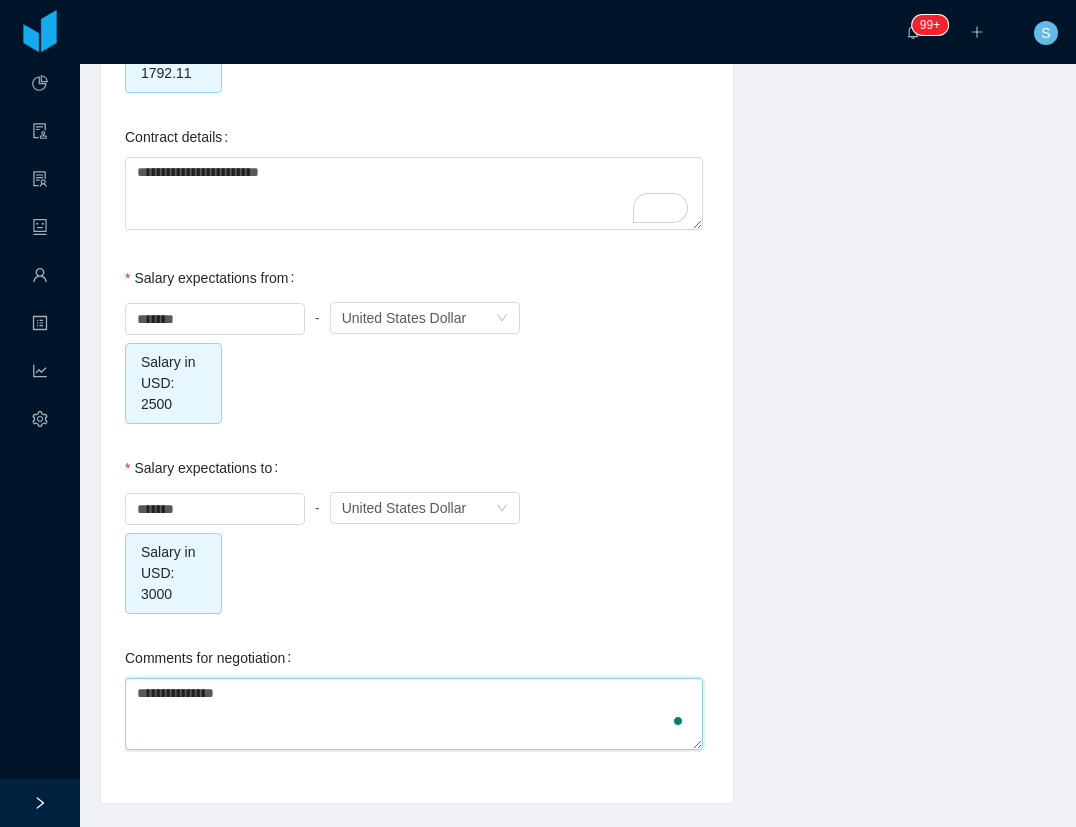 type on "**********" 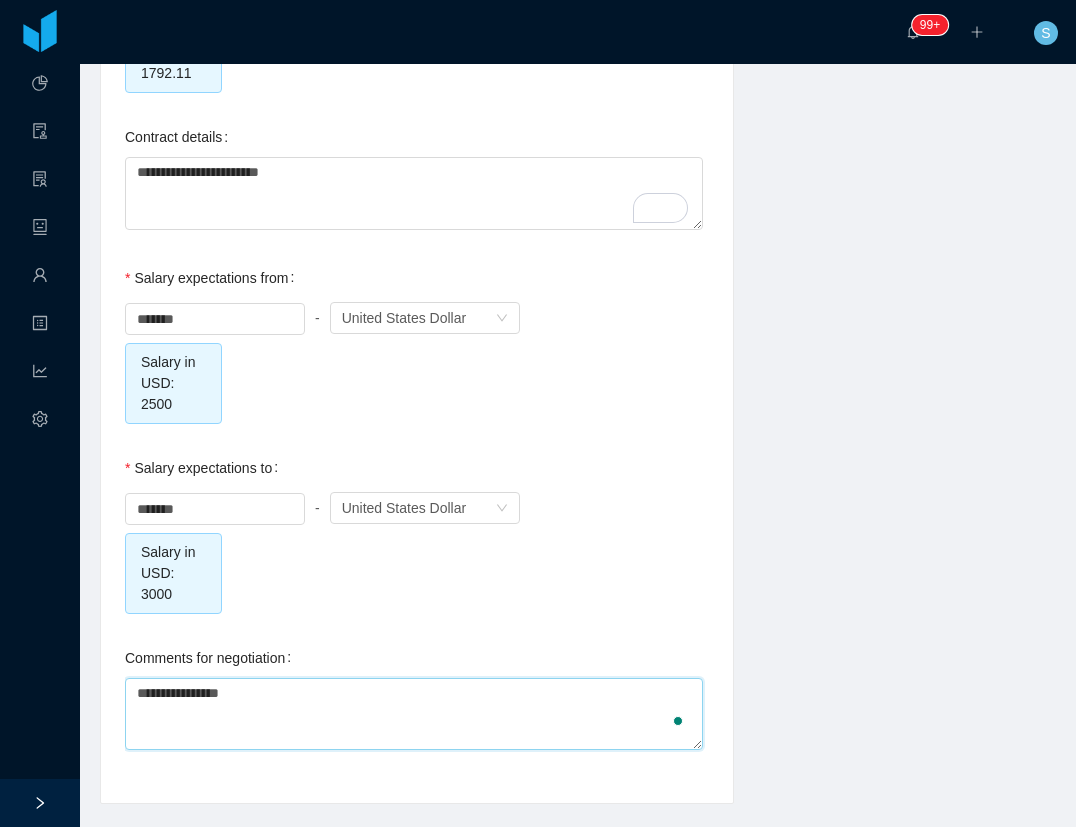 type on "**********" 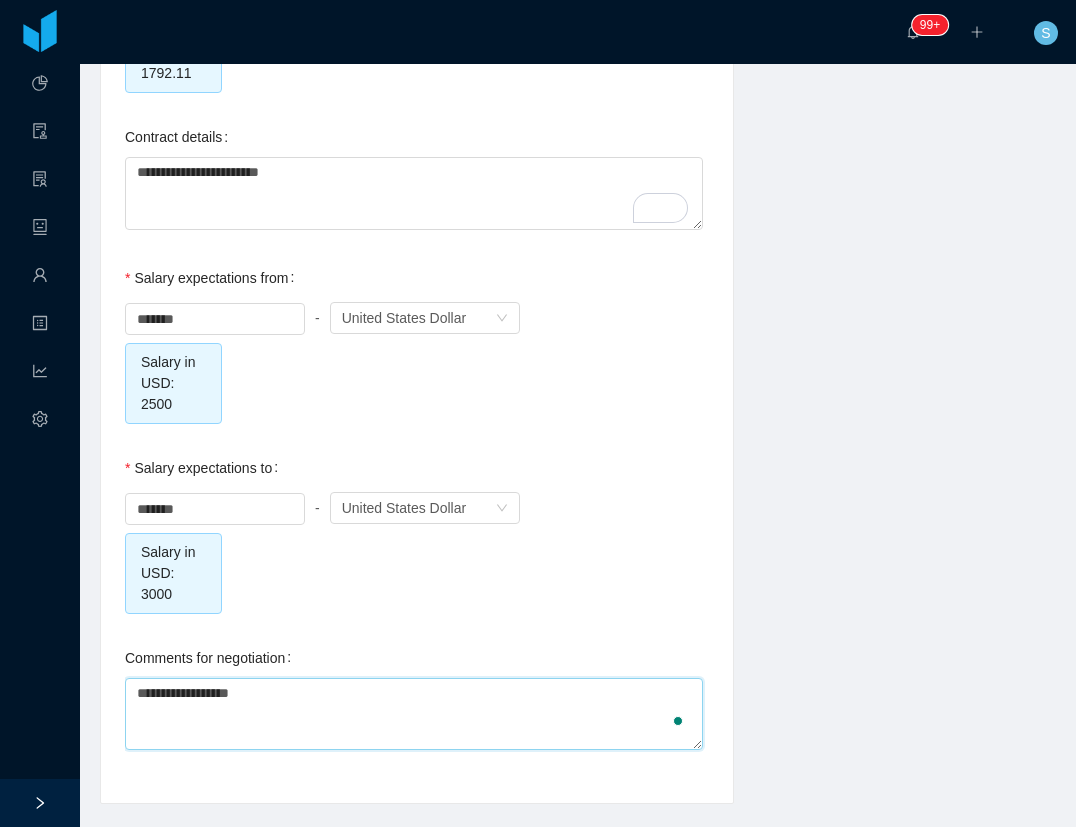 type on "**********" 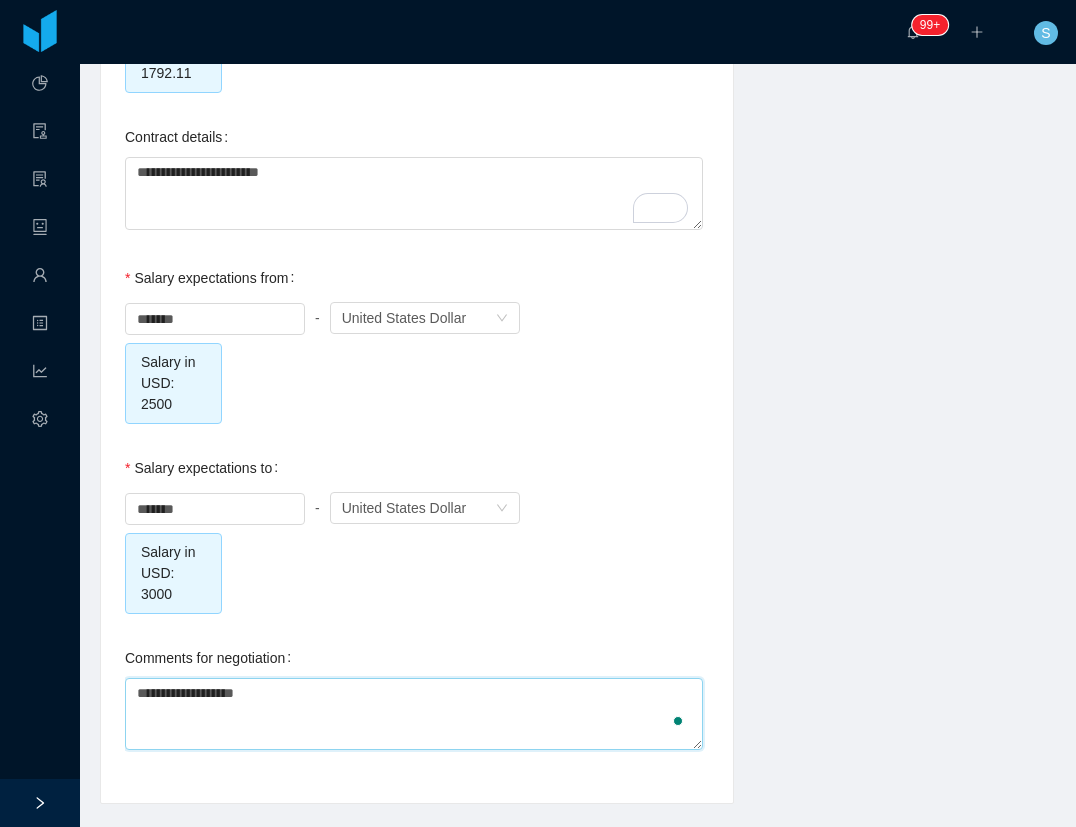 type on "**********" 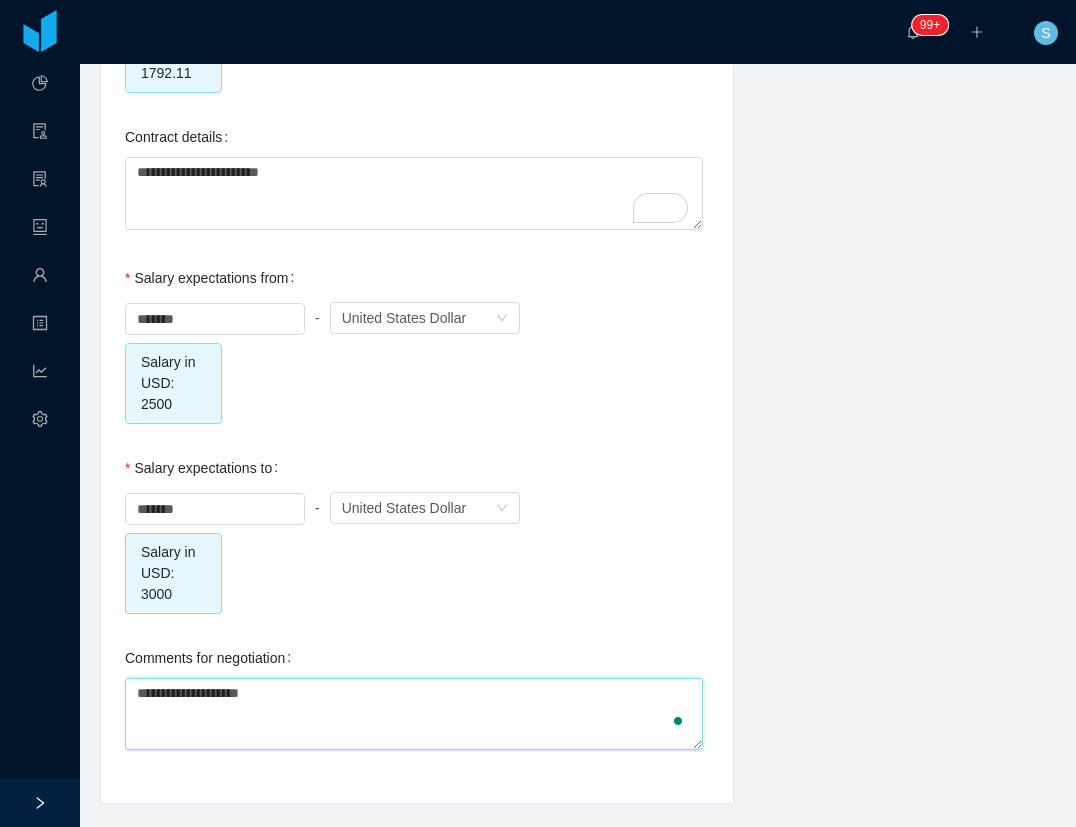 type on "**********" 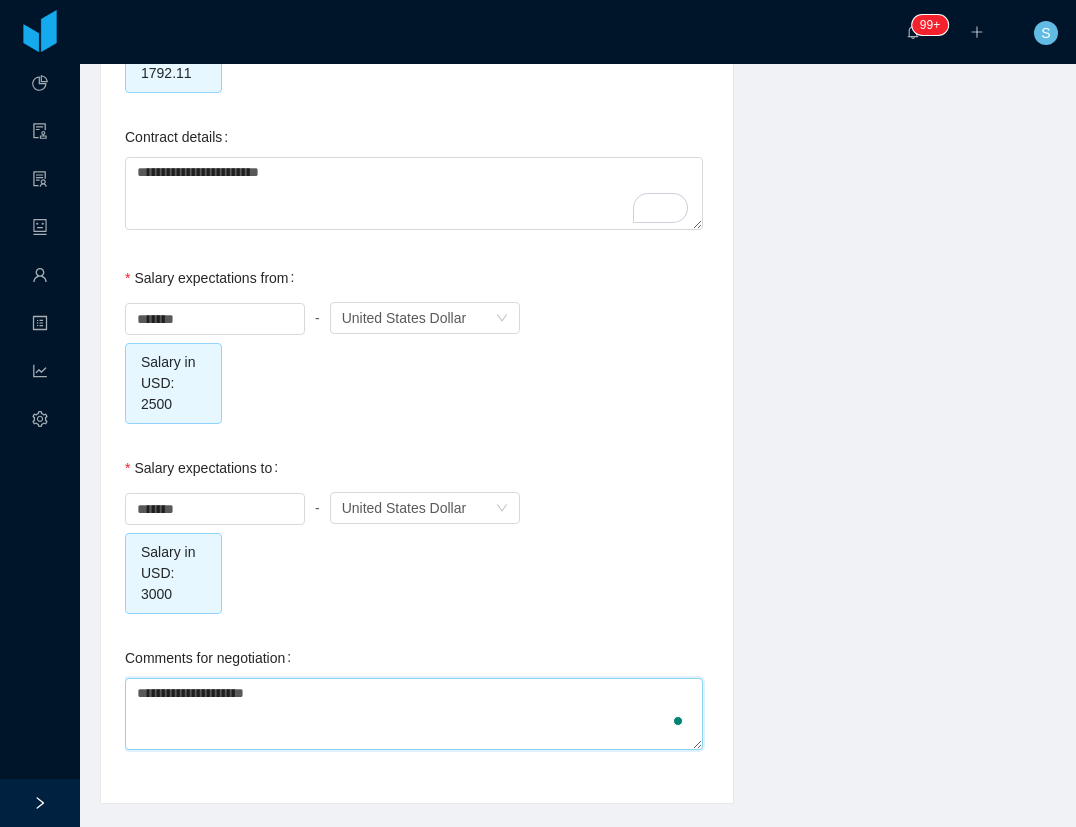 type on "**********" 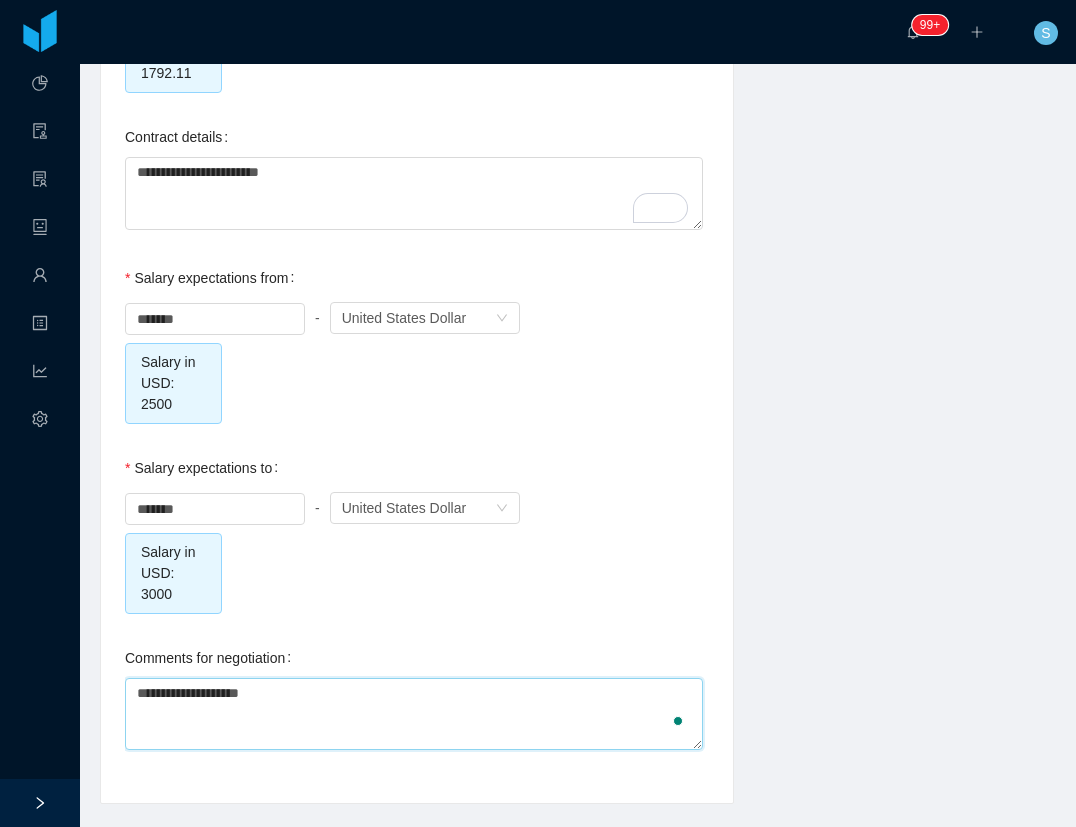 type on "**********" 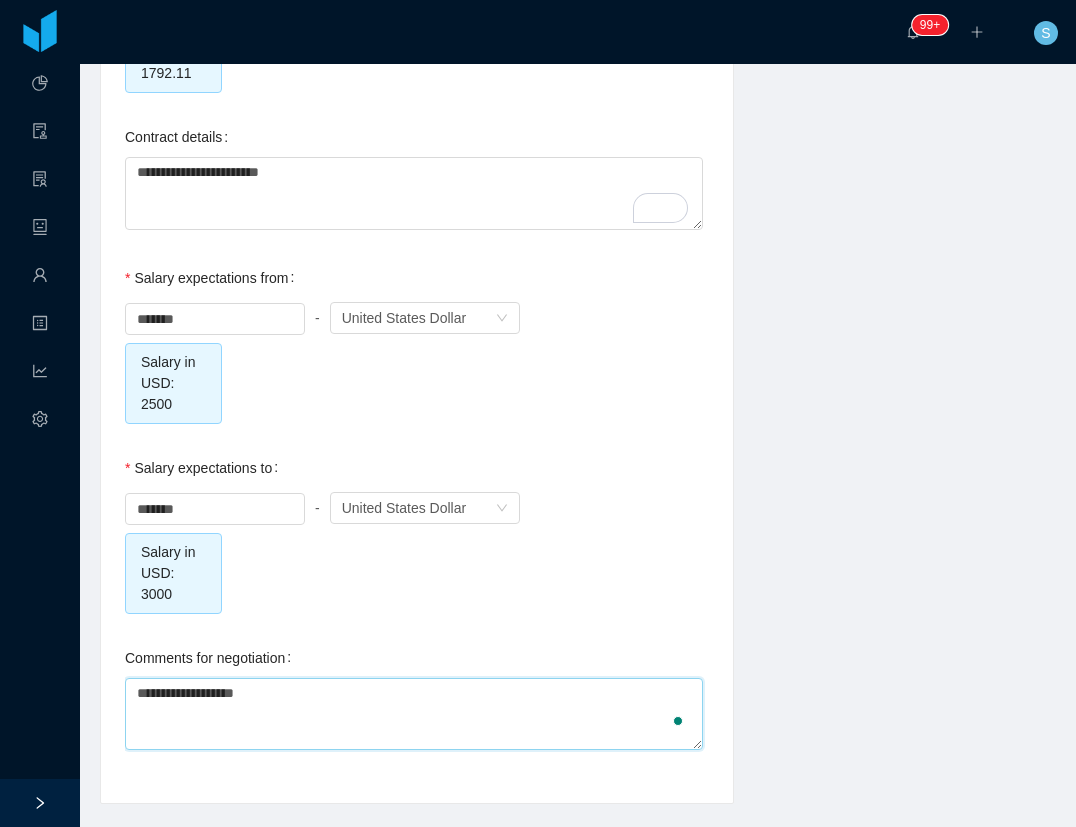 type on "**********" 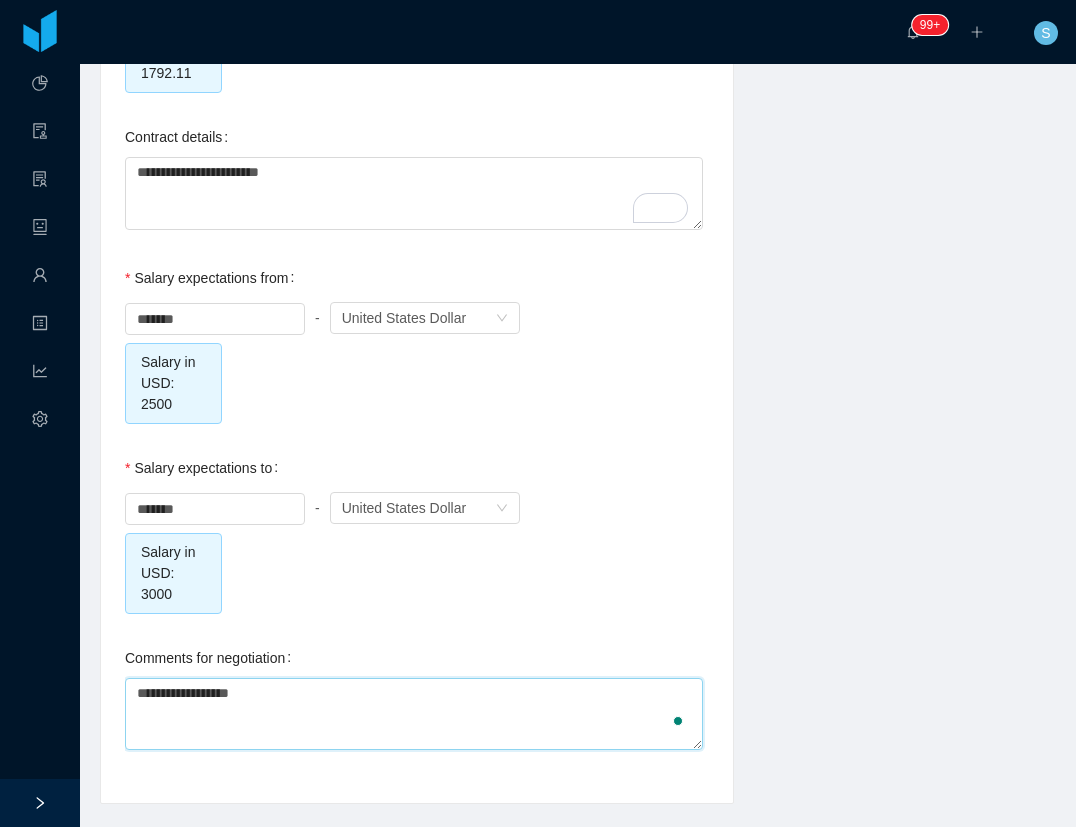 type on "**********" 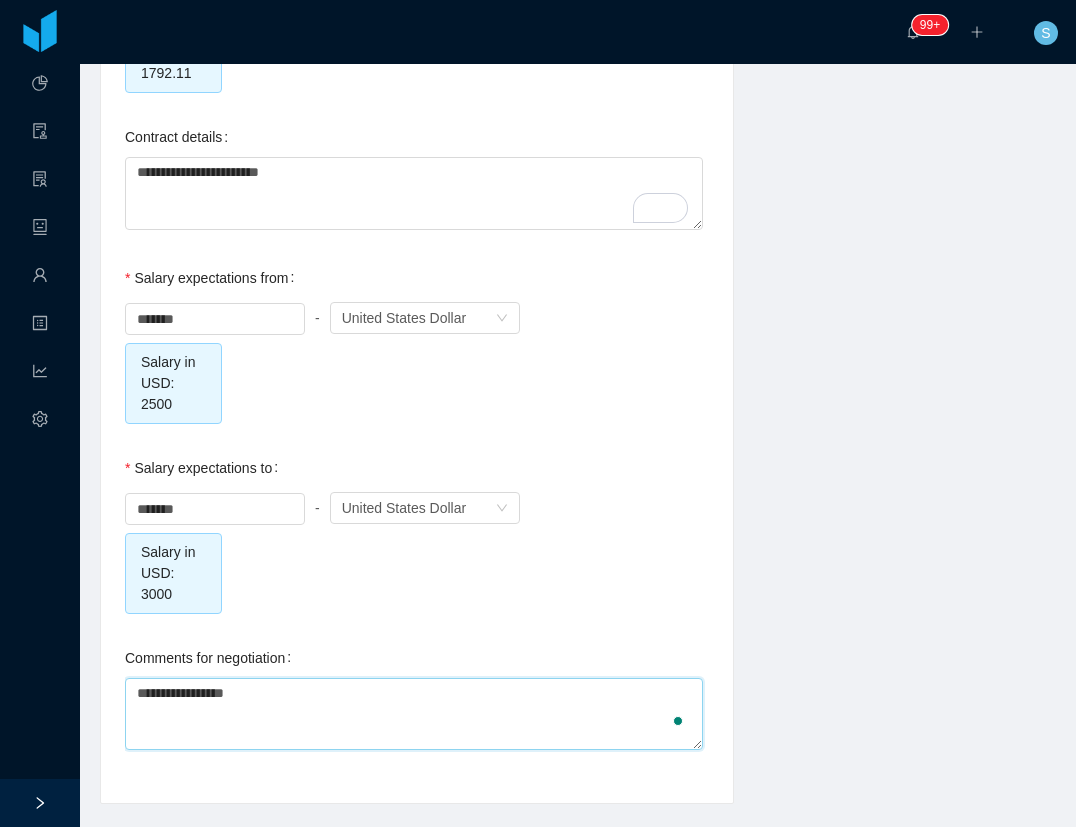 type on "**********" 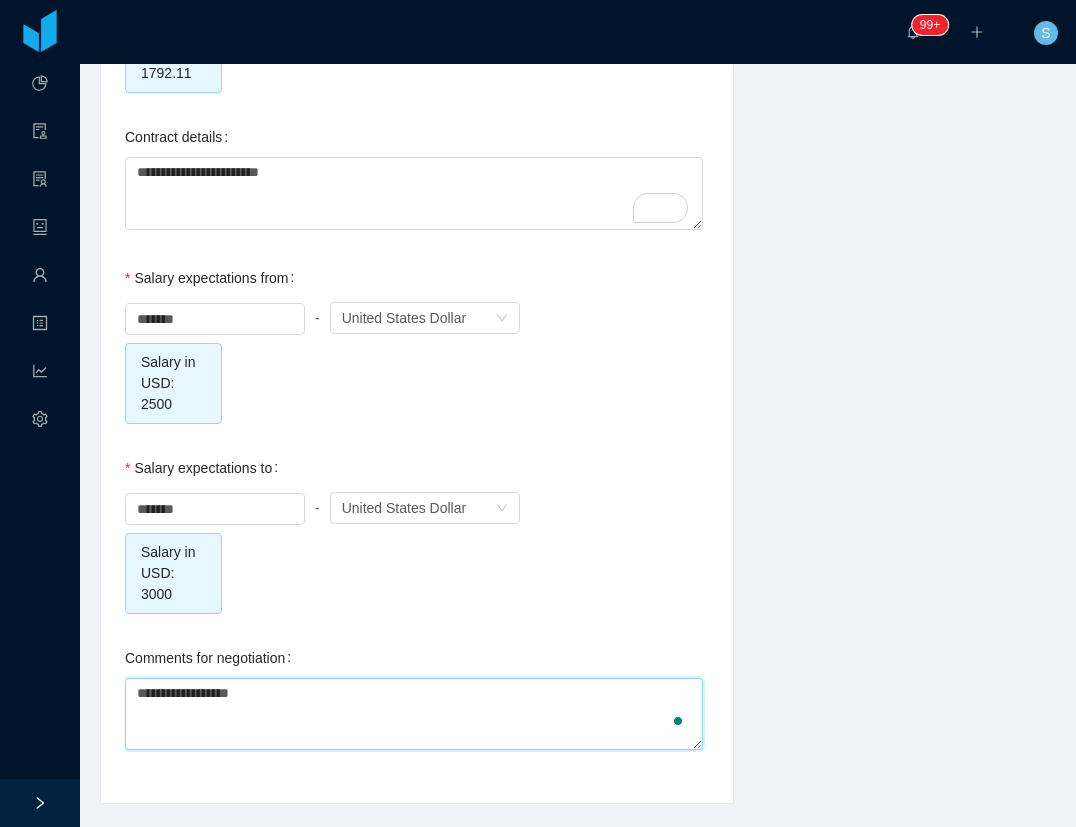 type on "**********" 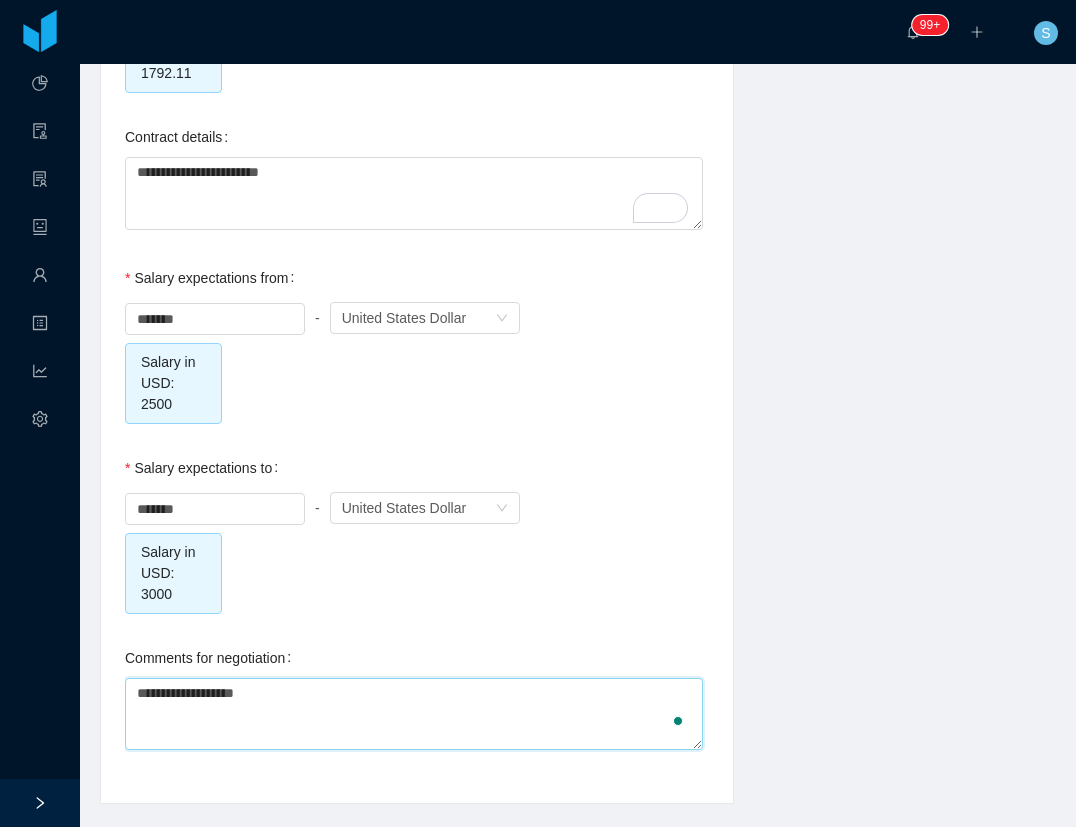 type on "**********" 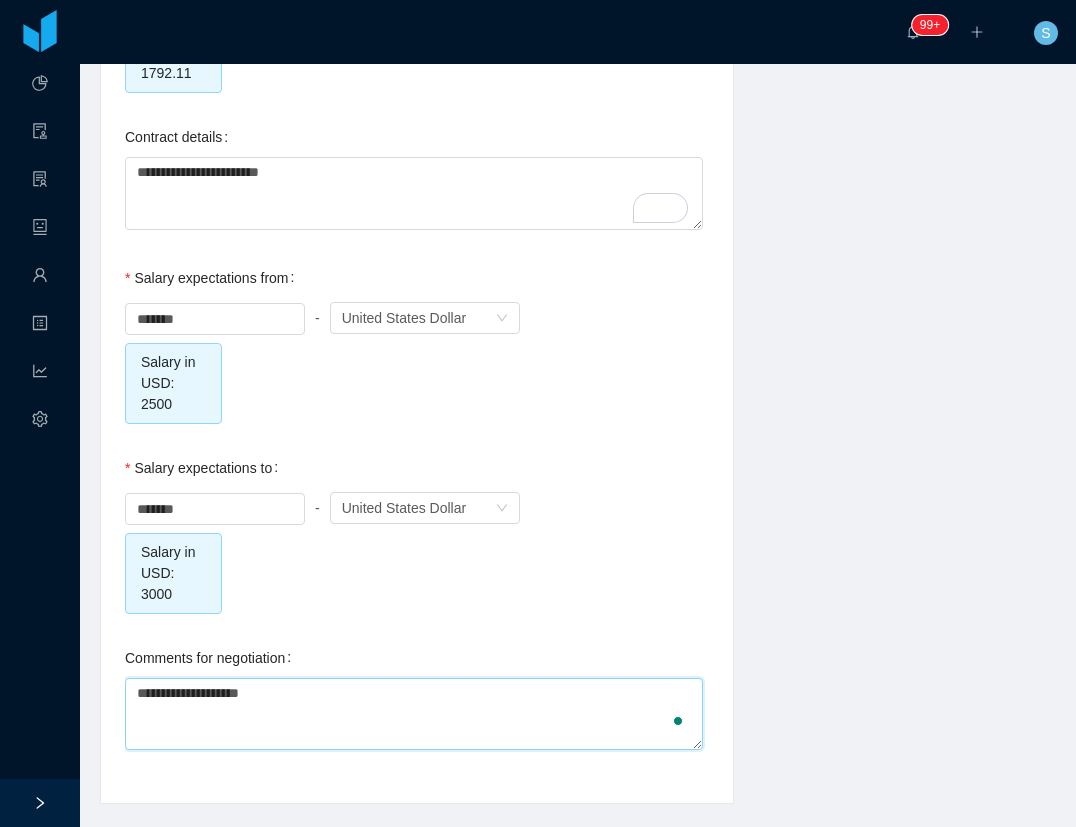 type on "**********" 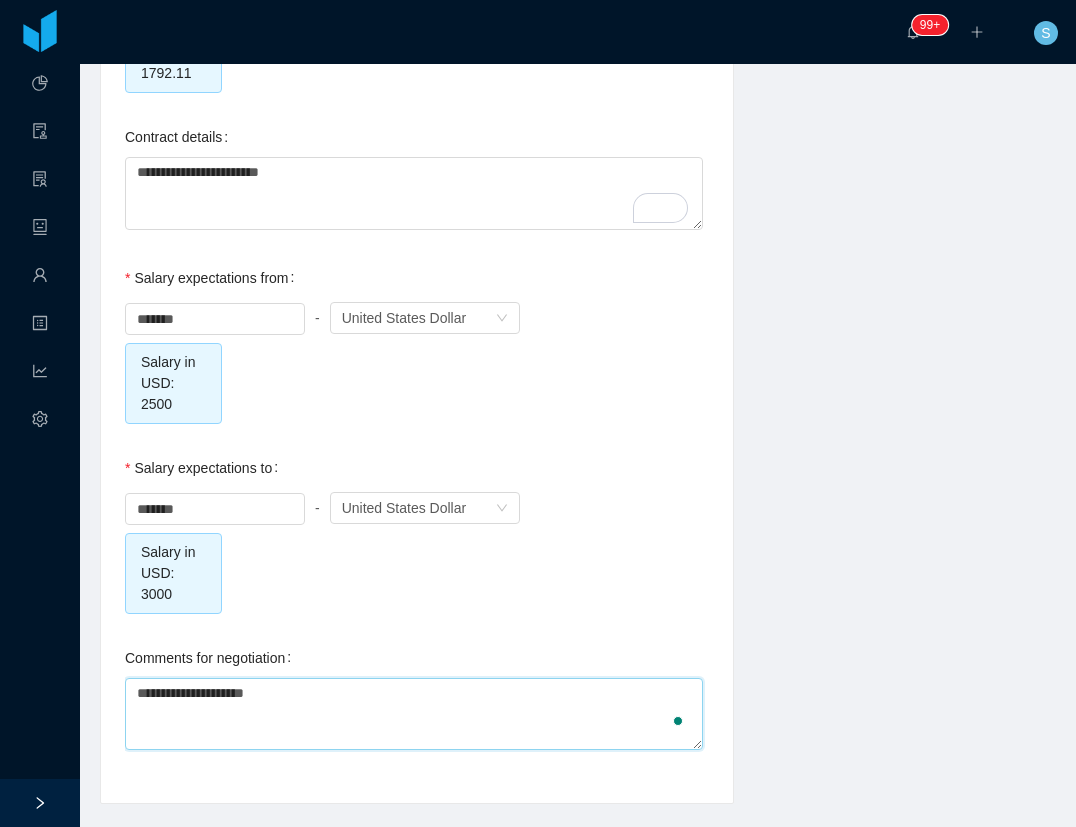 type on "**********" 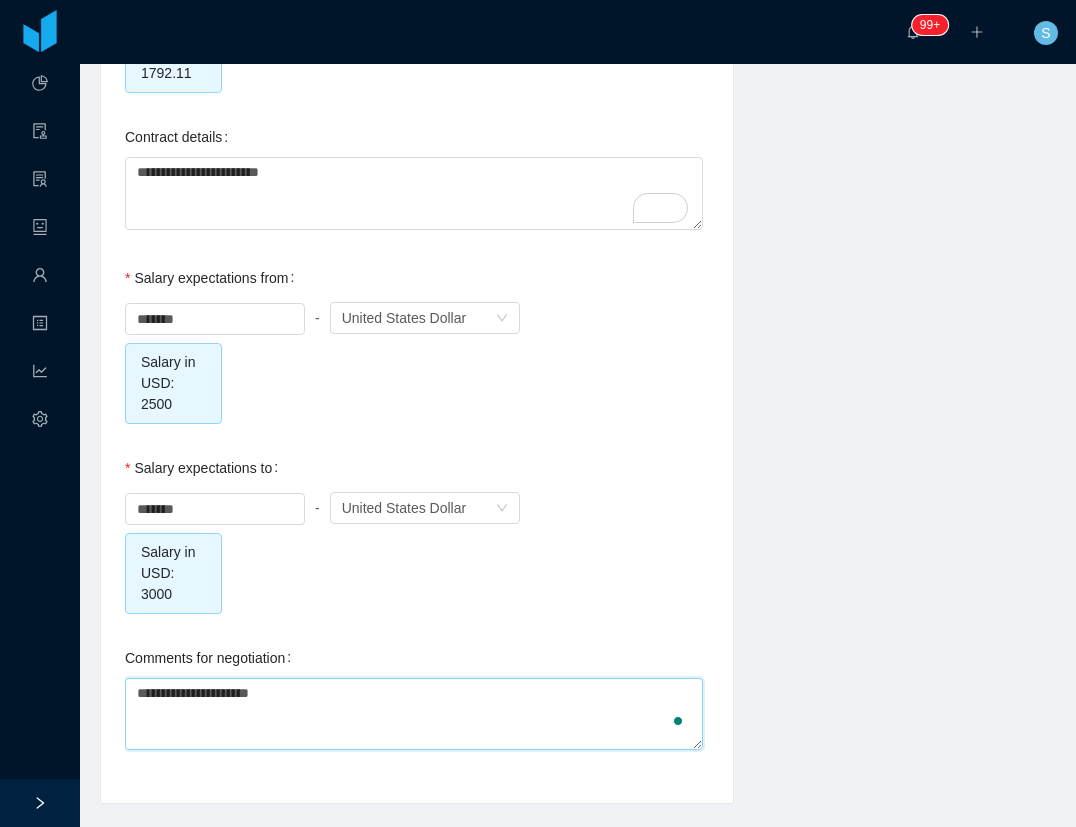 type on "**********" 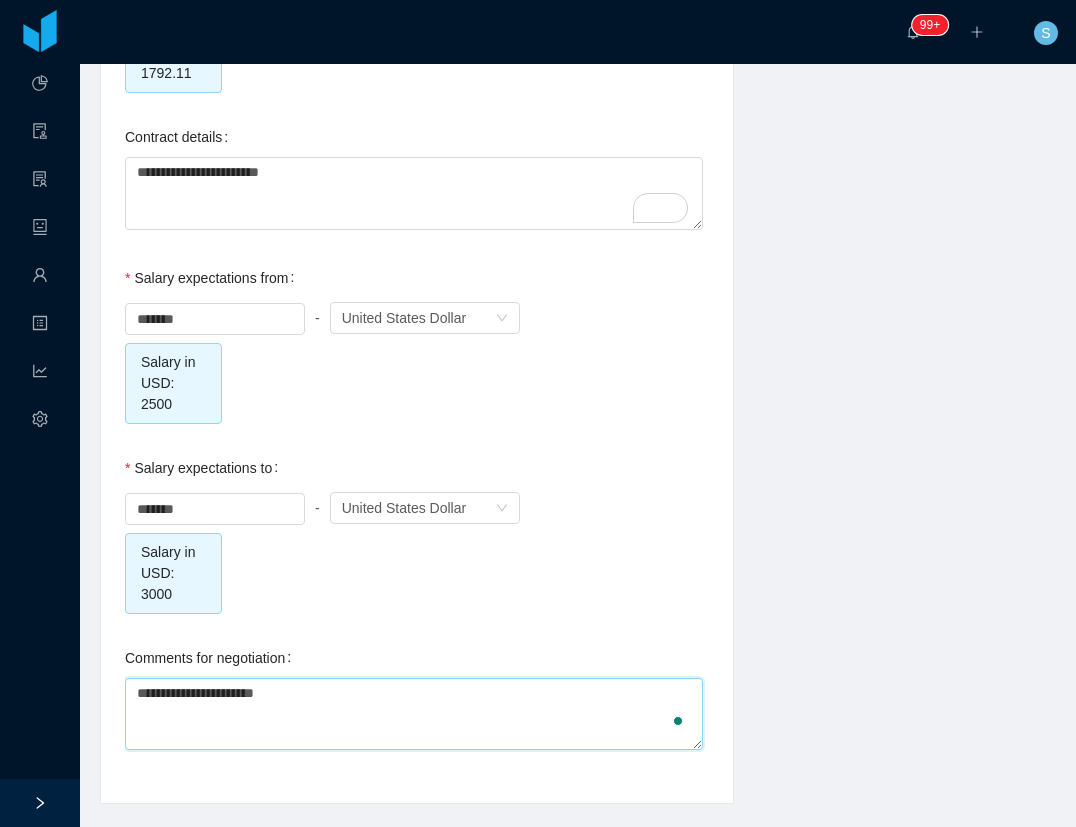 type on "**********" 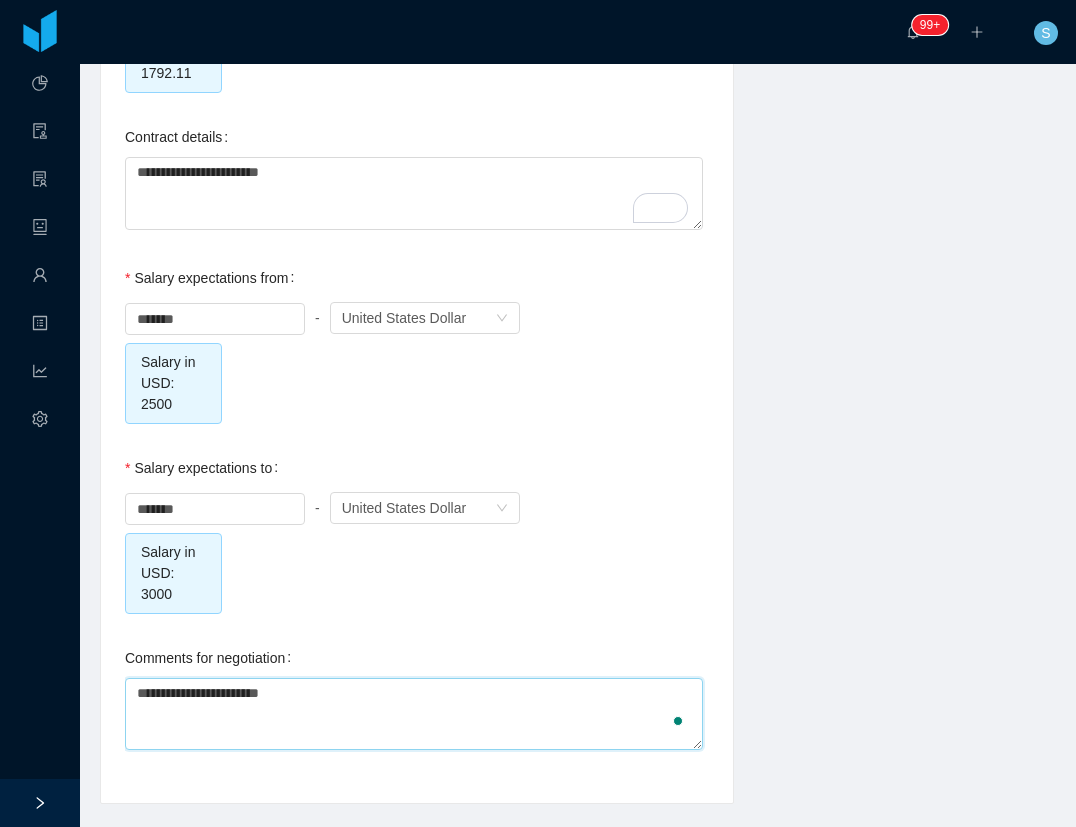 type on "**********" 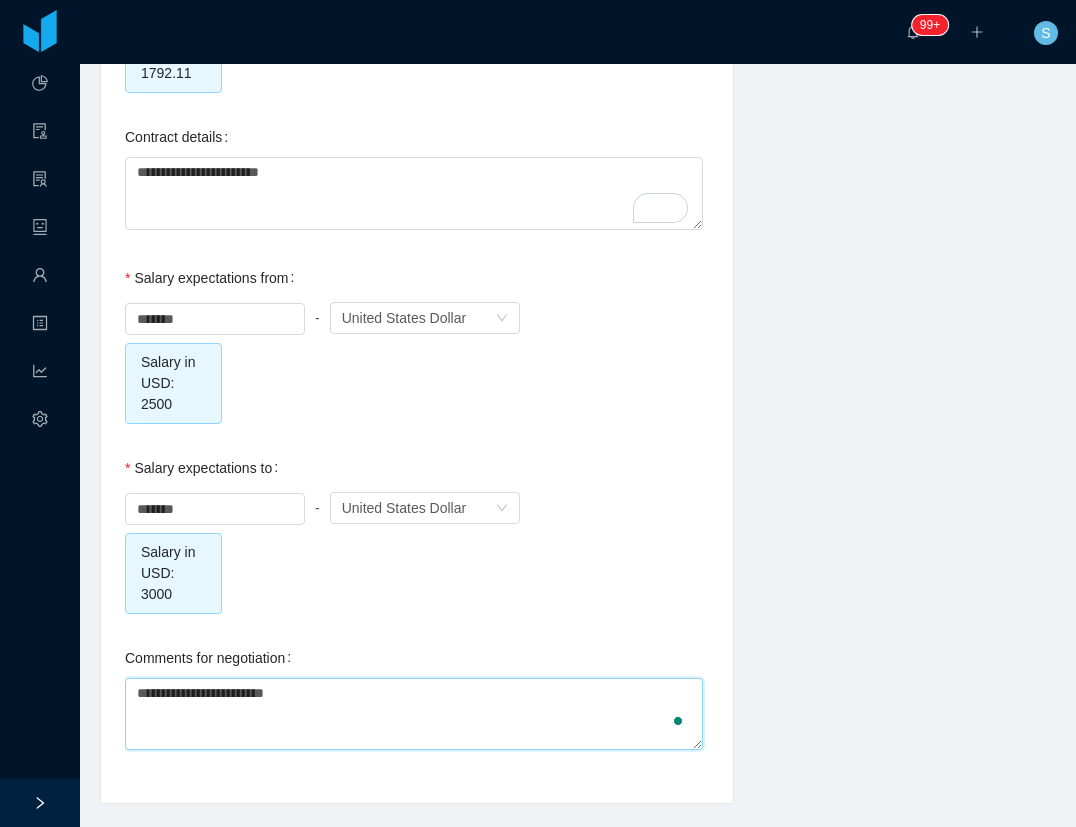 type on "**********" 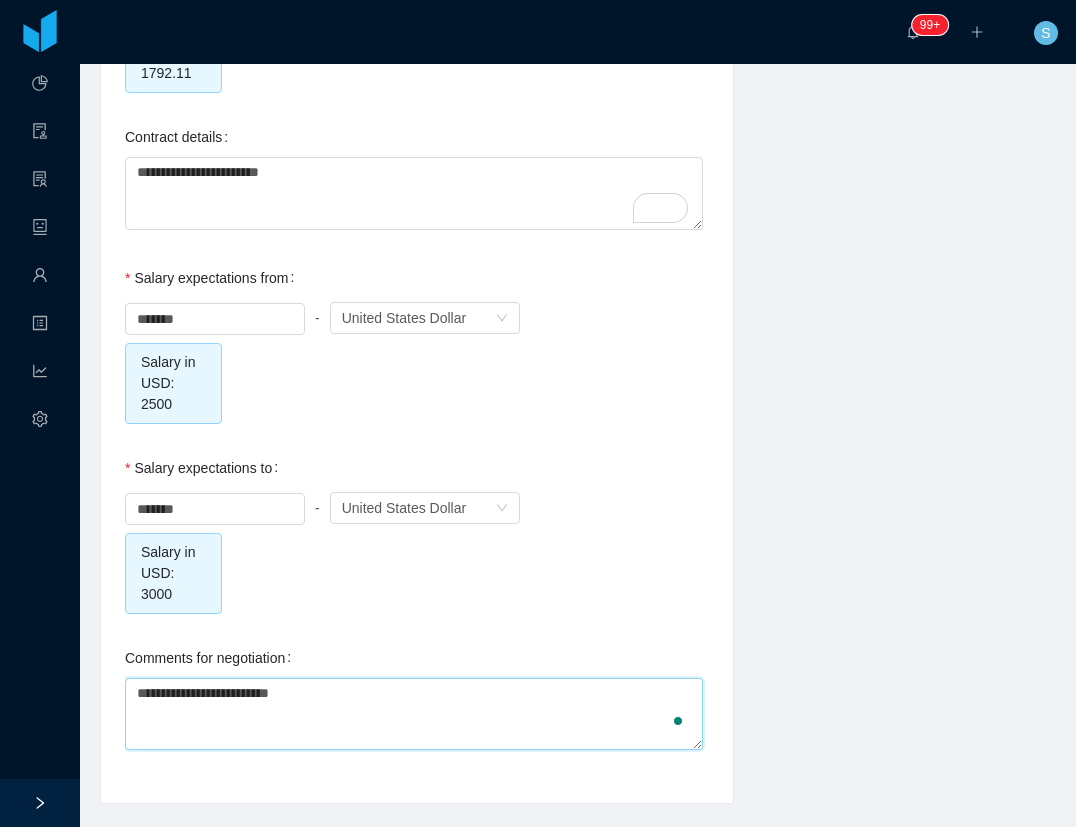 type on "**********" 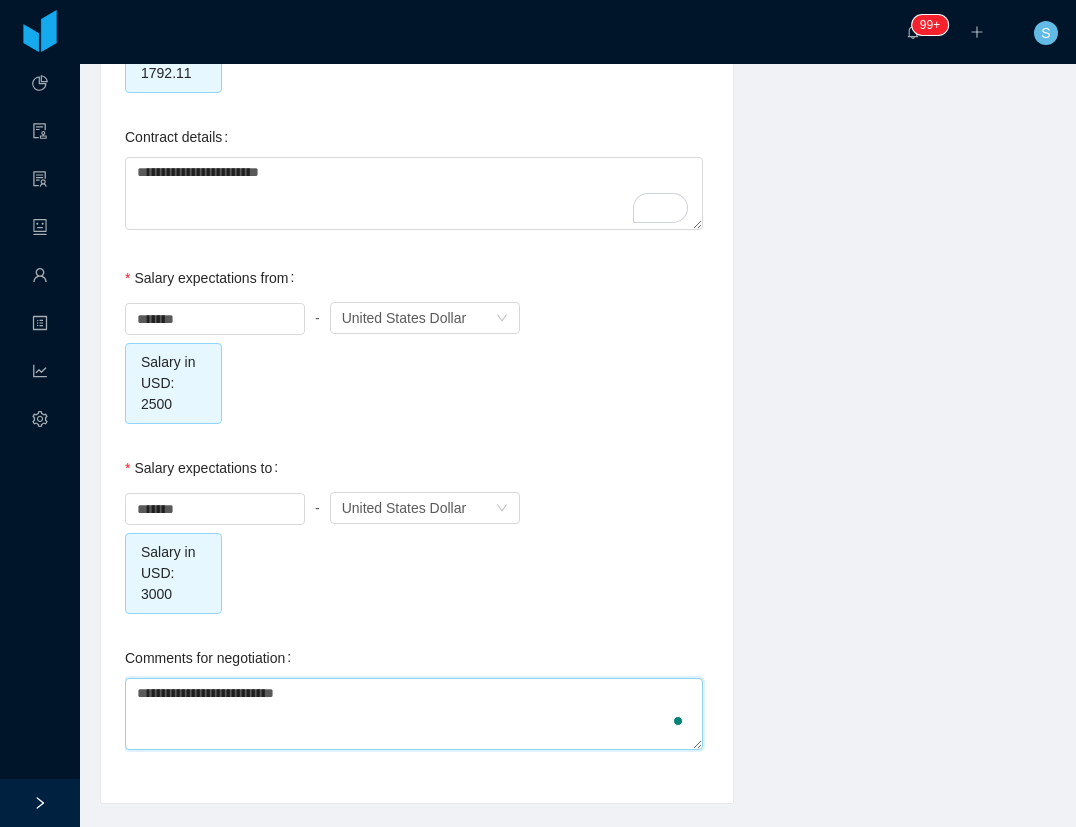 type on "**********" 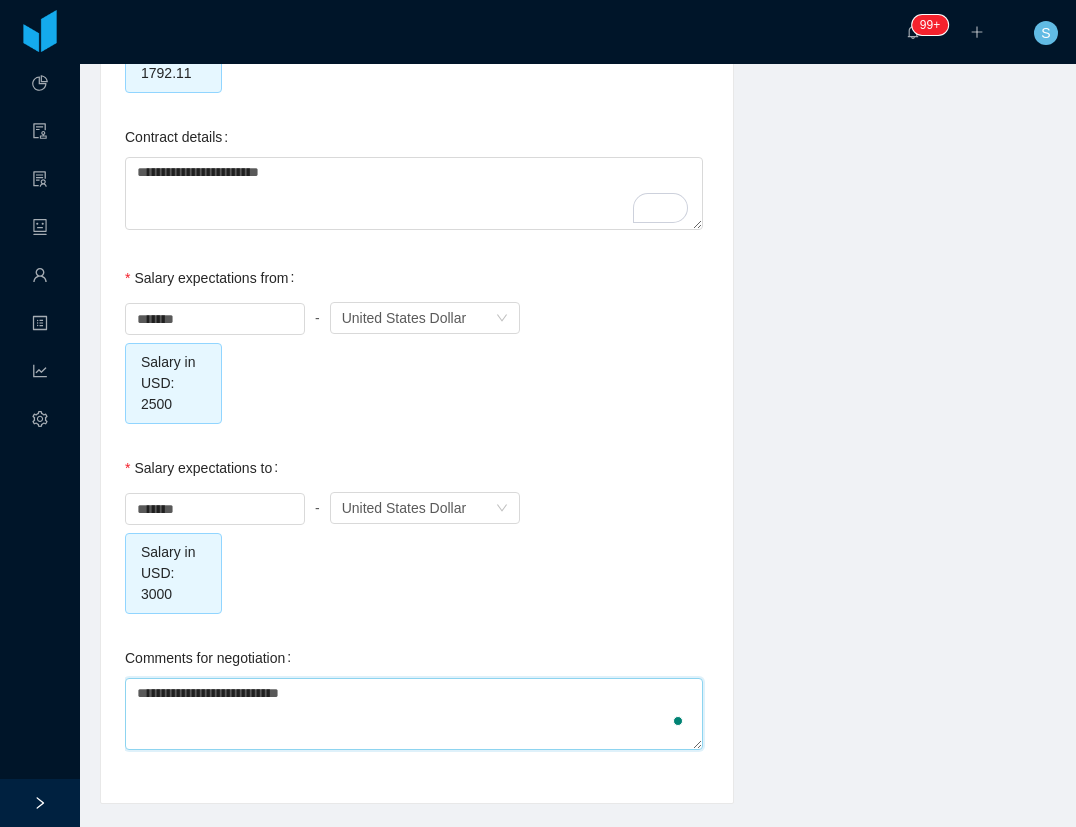 type on "**********" 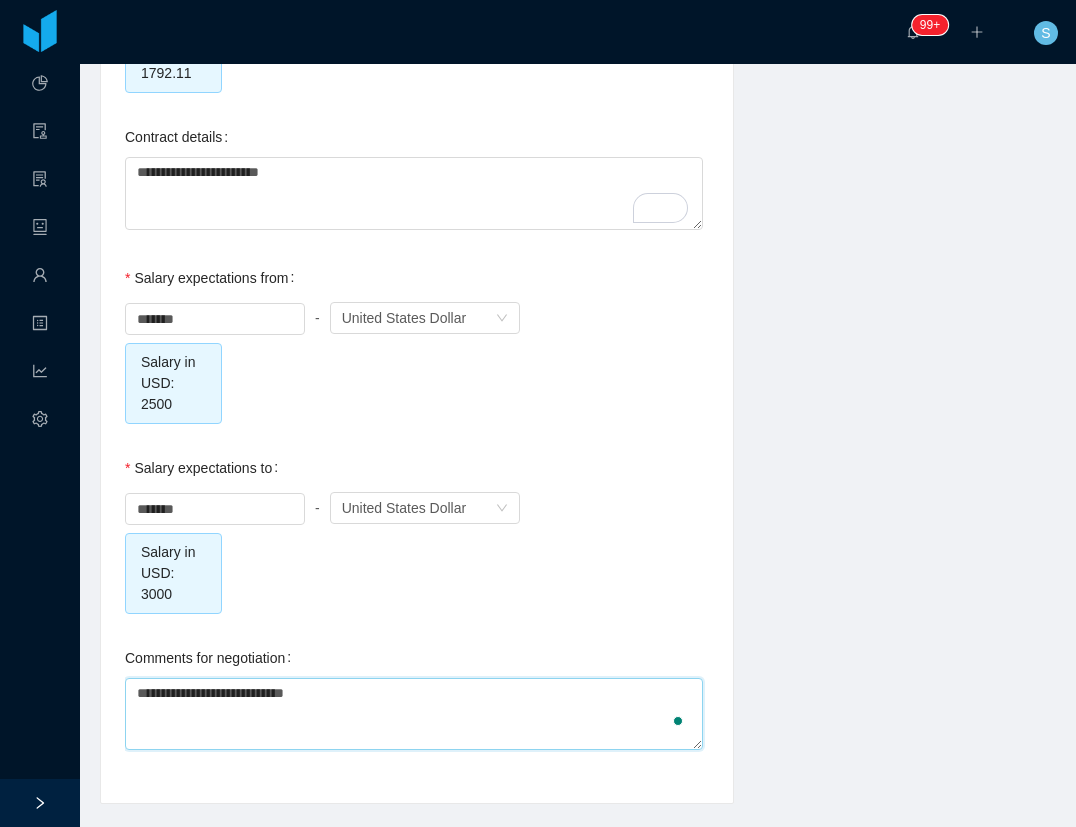 type on "**********" 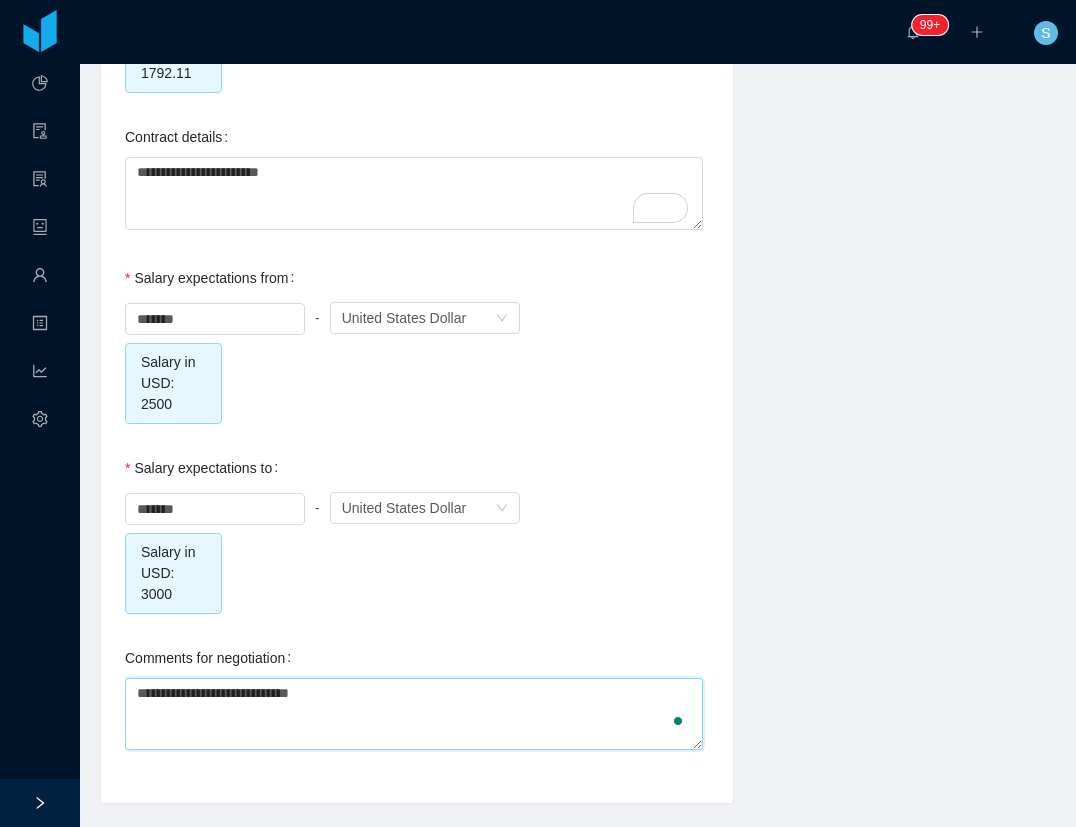 type on "**********" 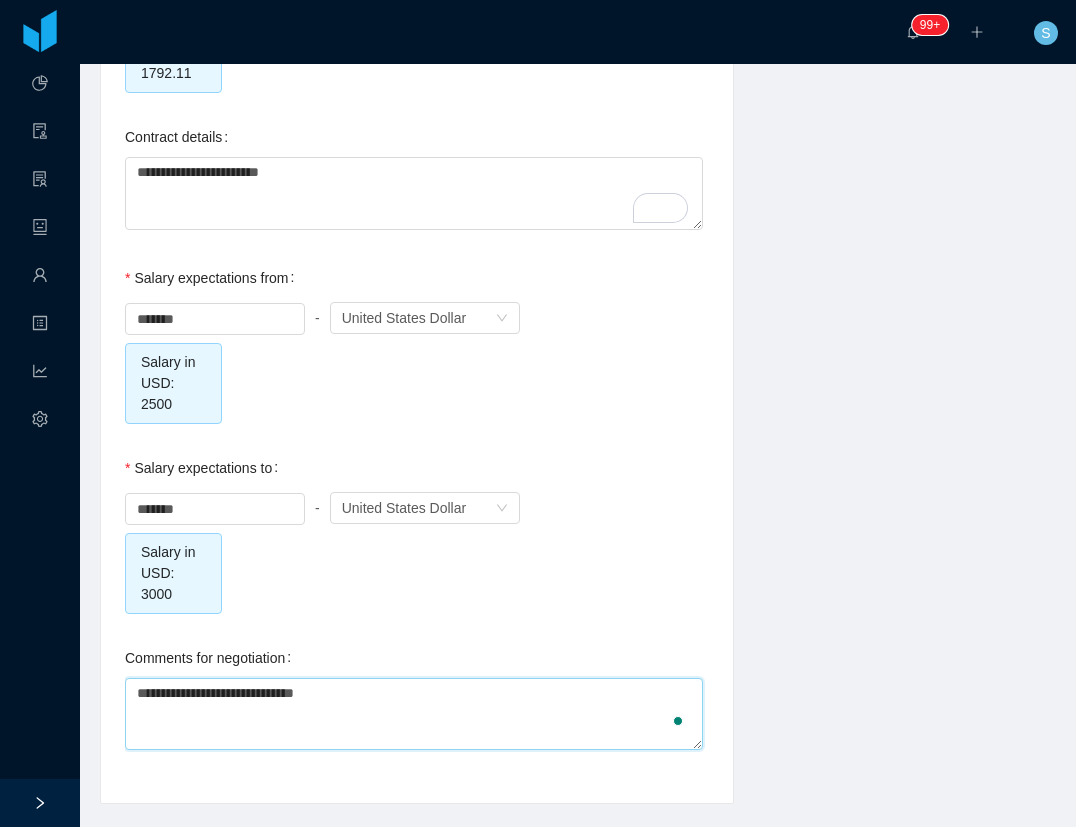 type on "**********" 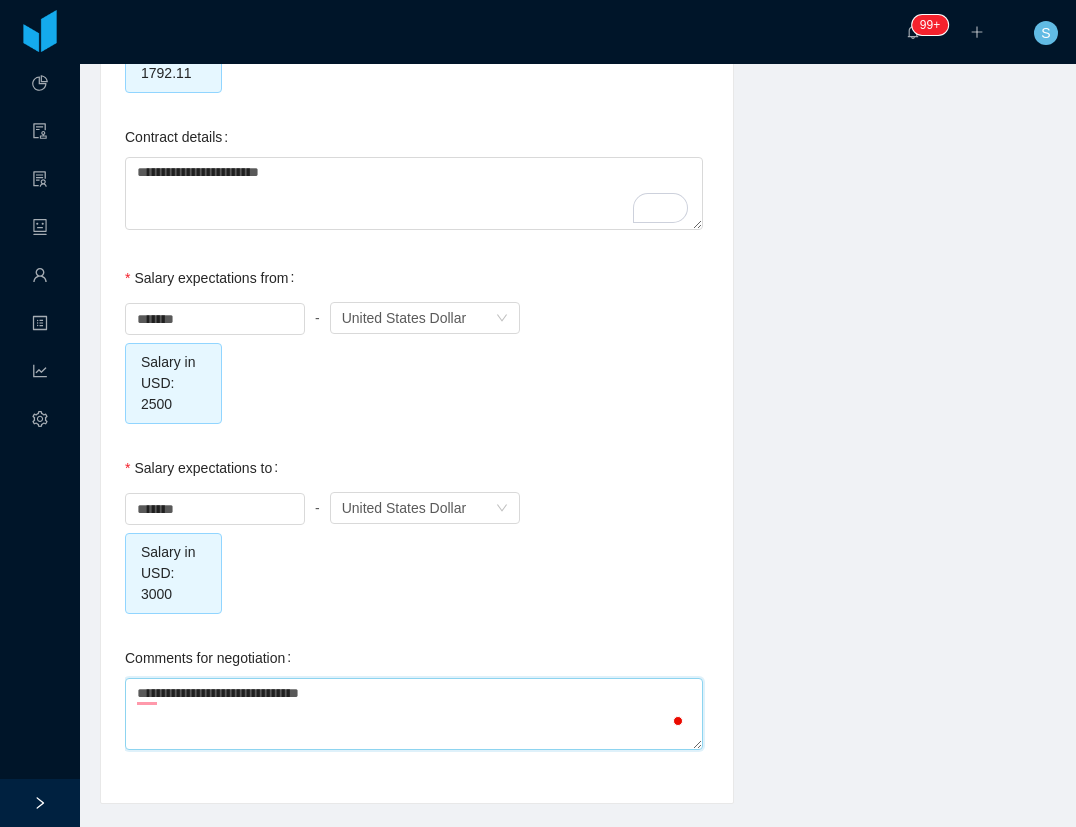 type on "**********" 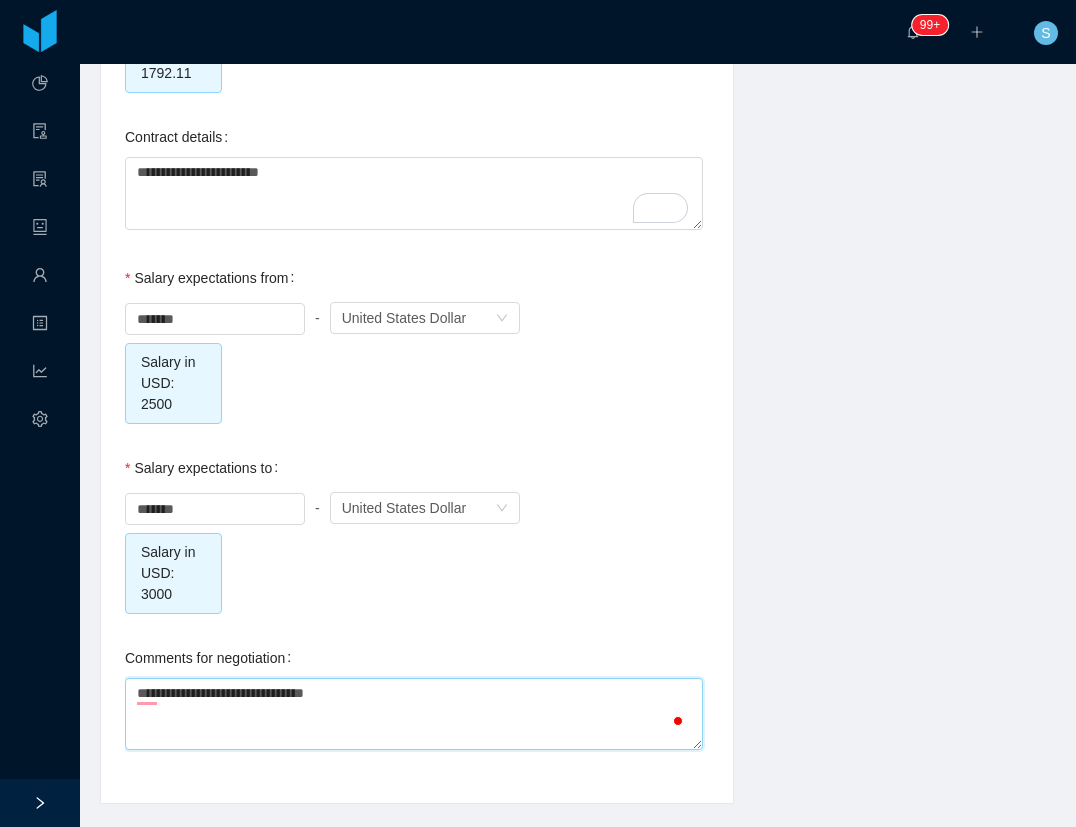 type on "**********" 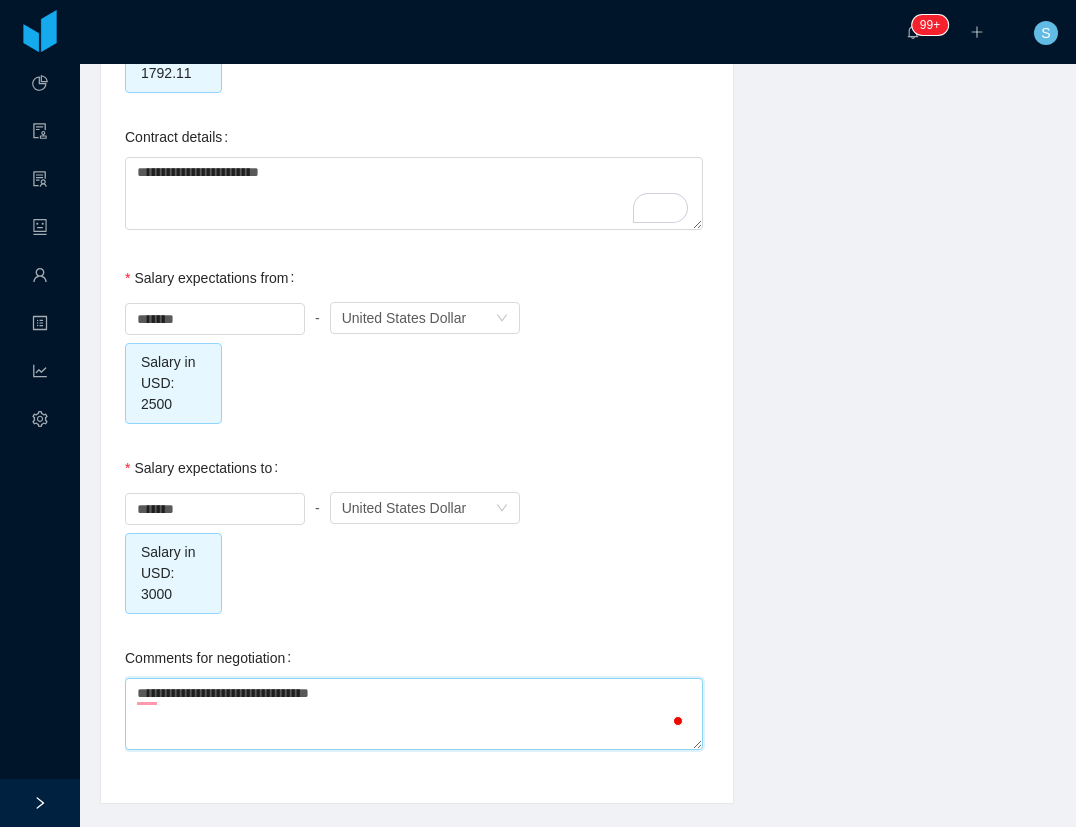 type on "**********" 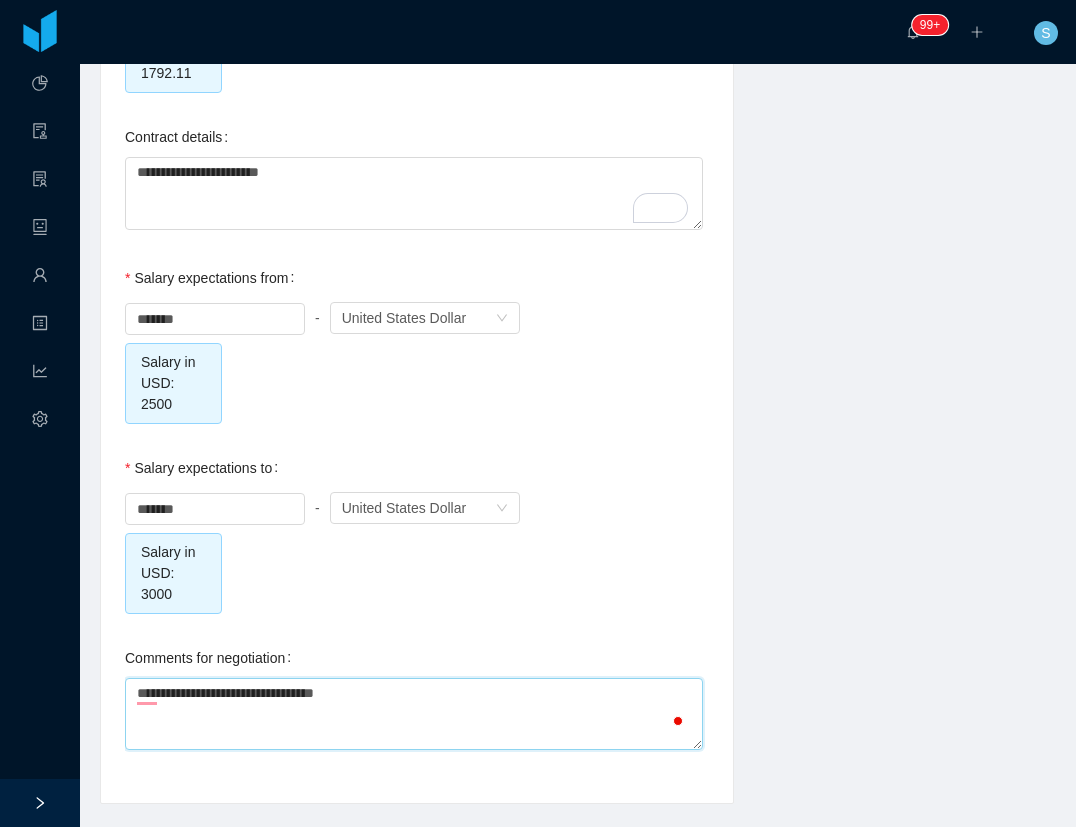 type on "**********" 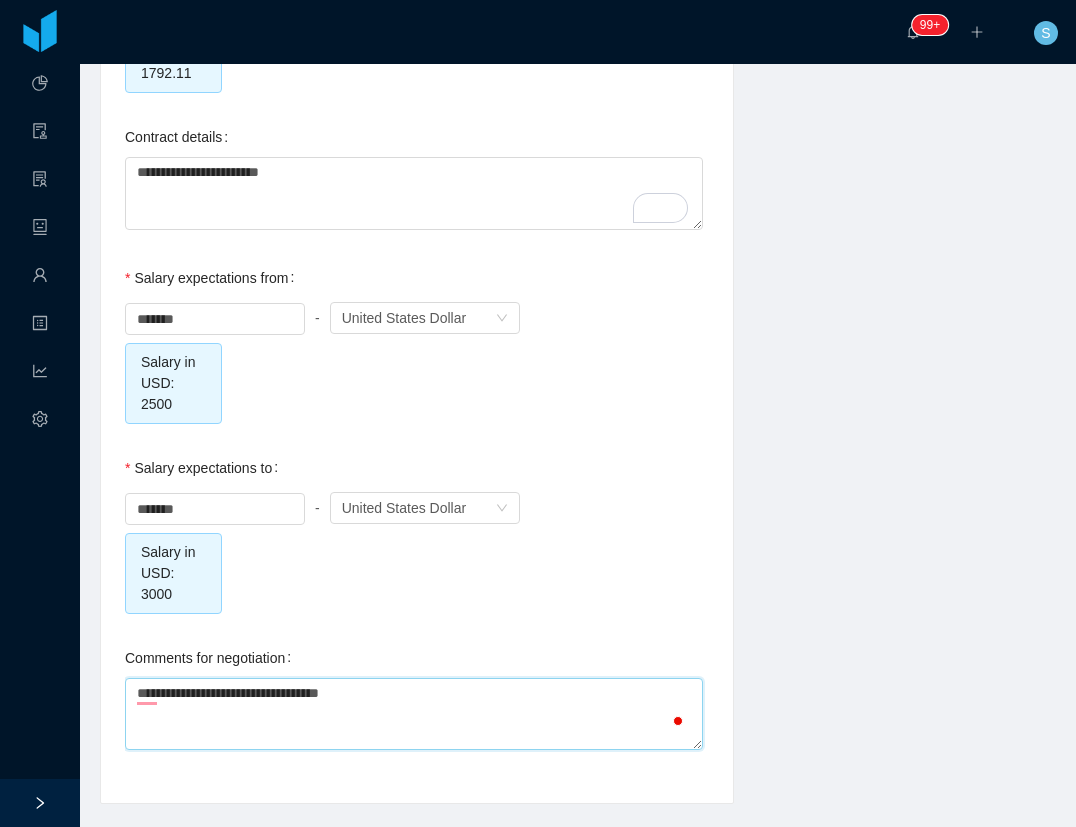 type 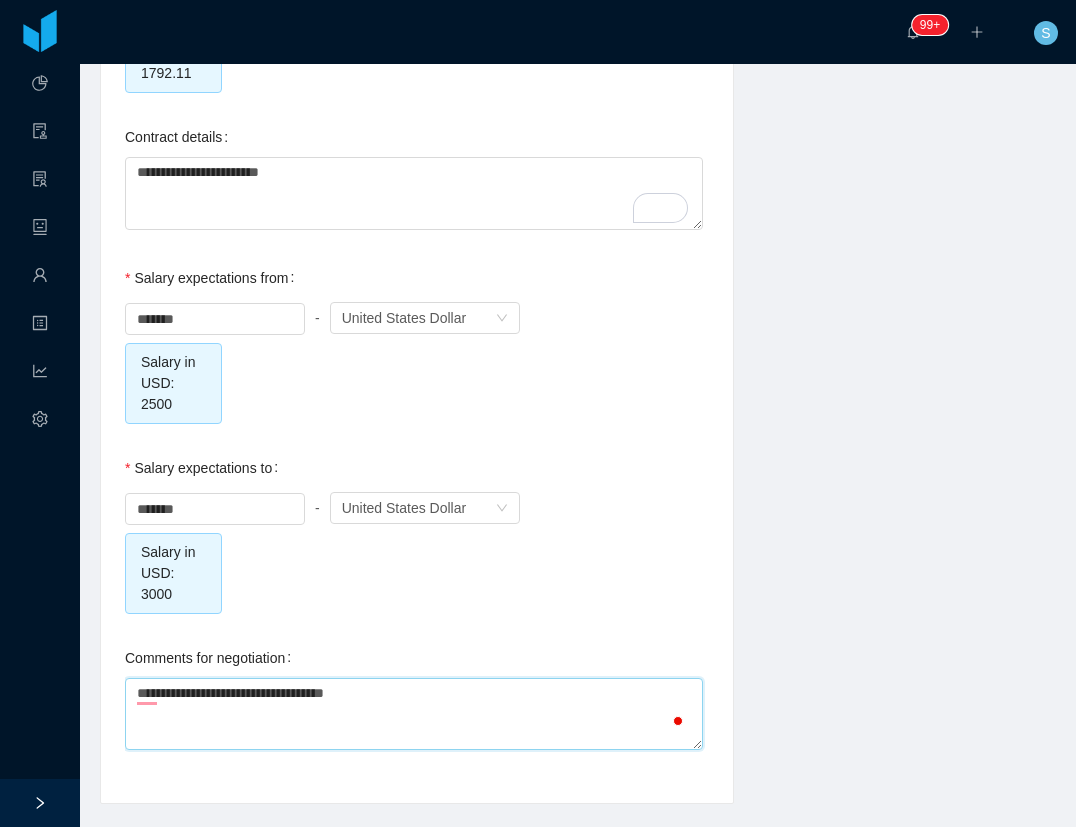 type 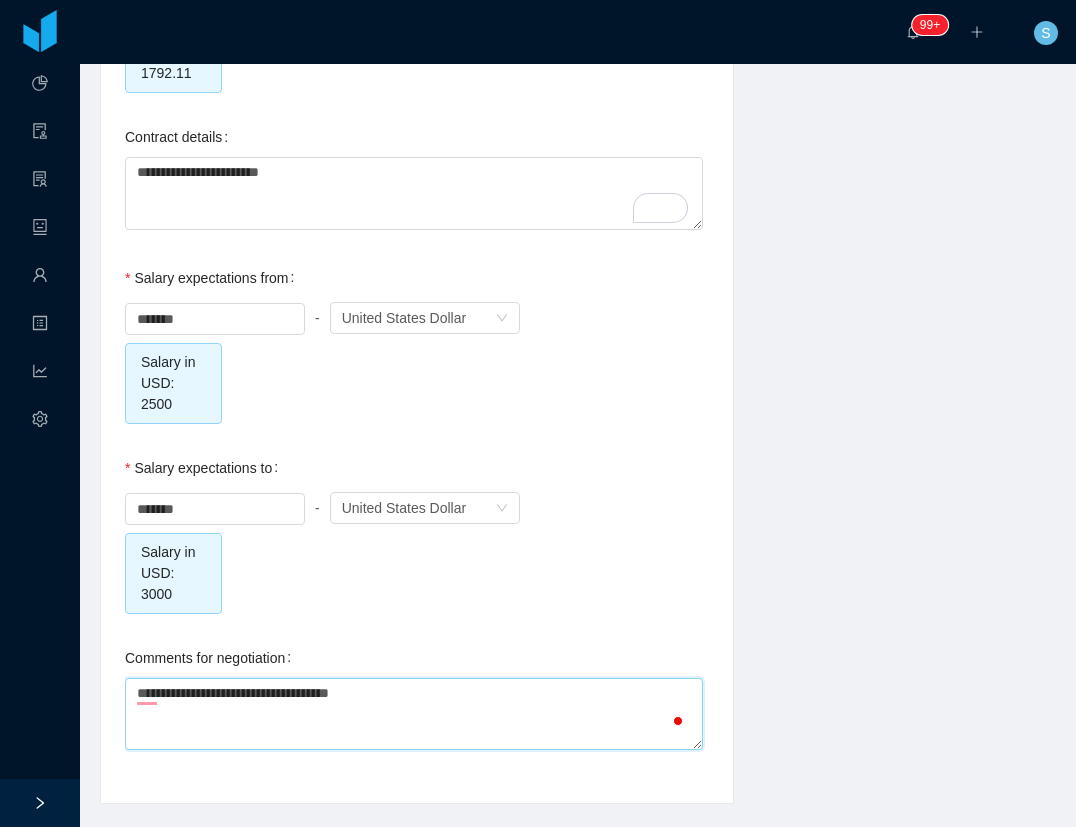 type on "**********" 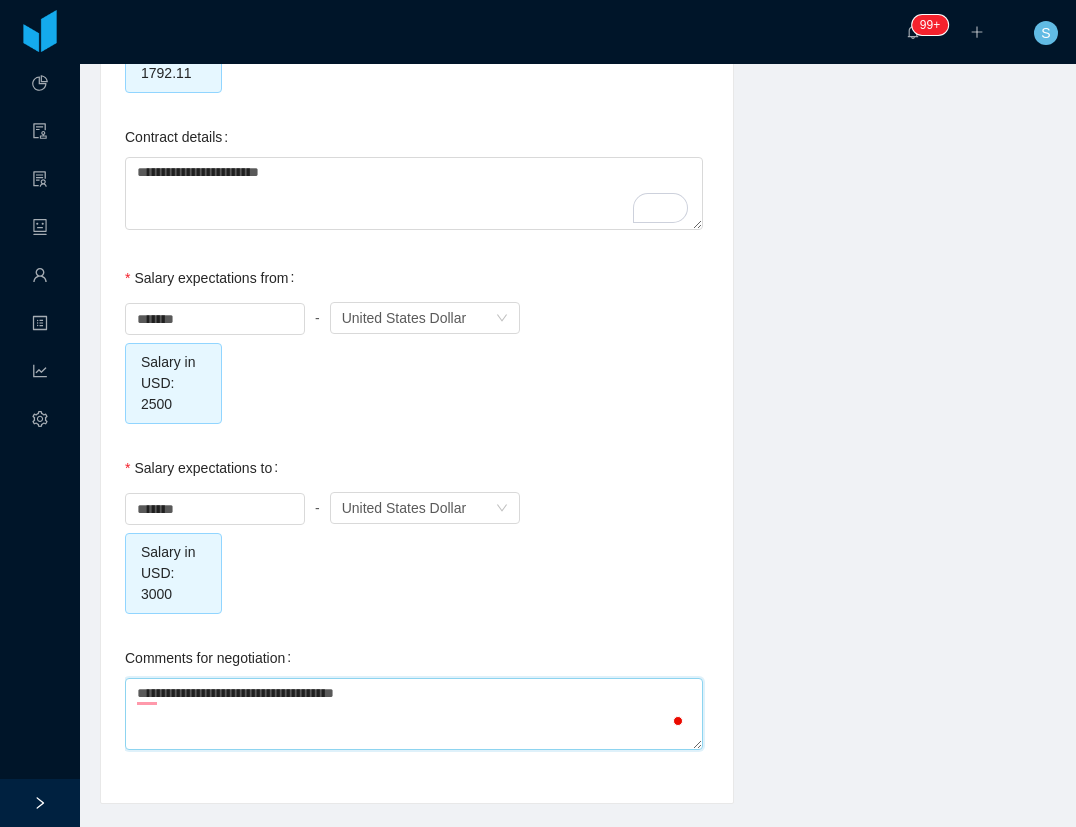 type 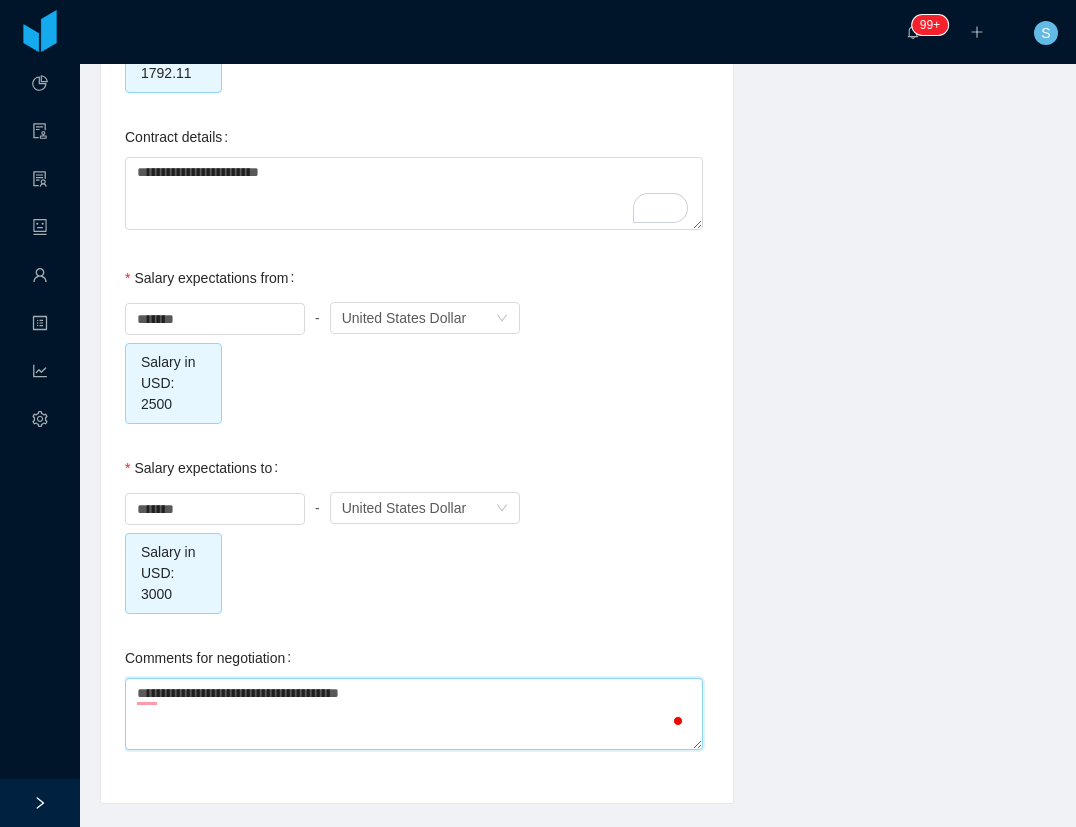 type on "**********" 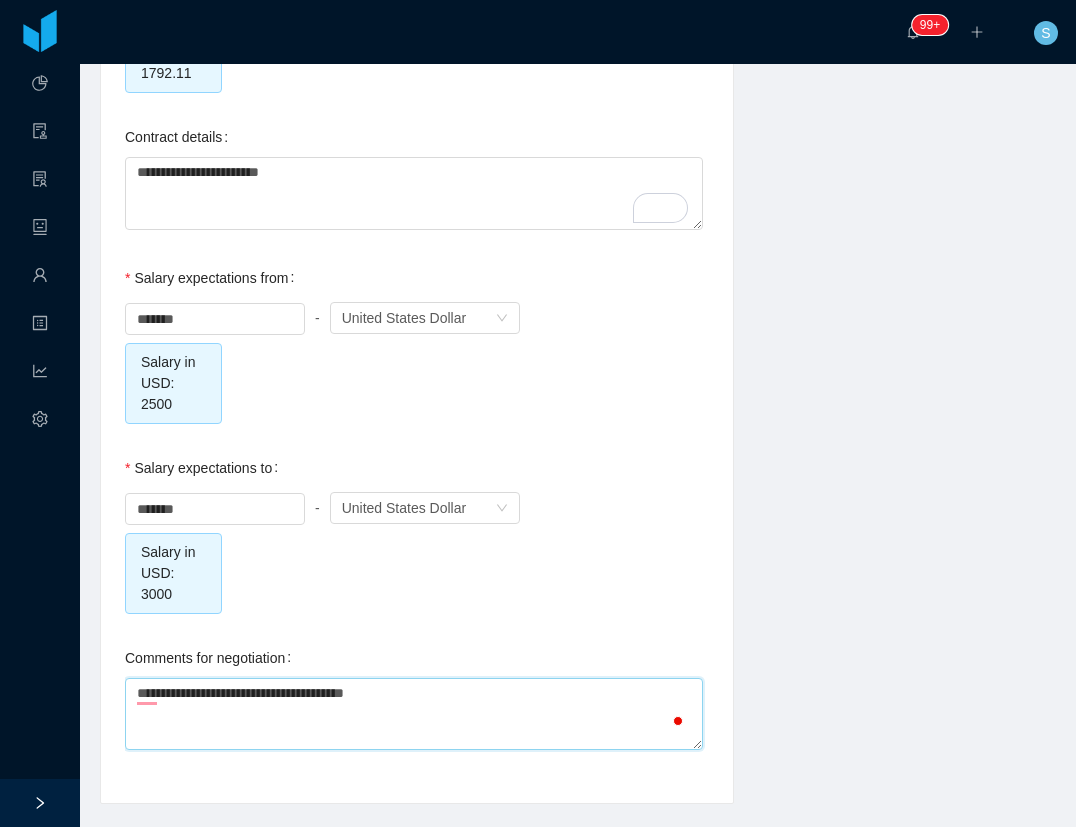 type on "**********" 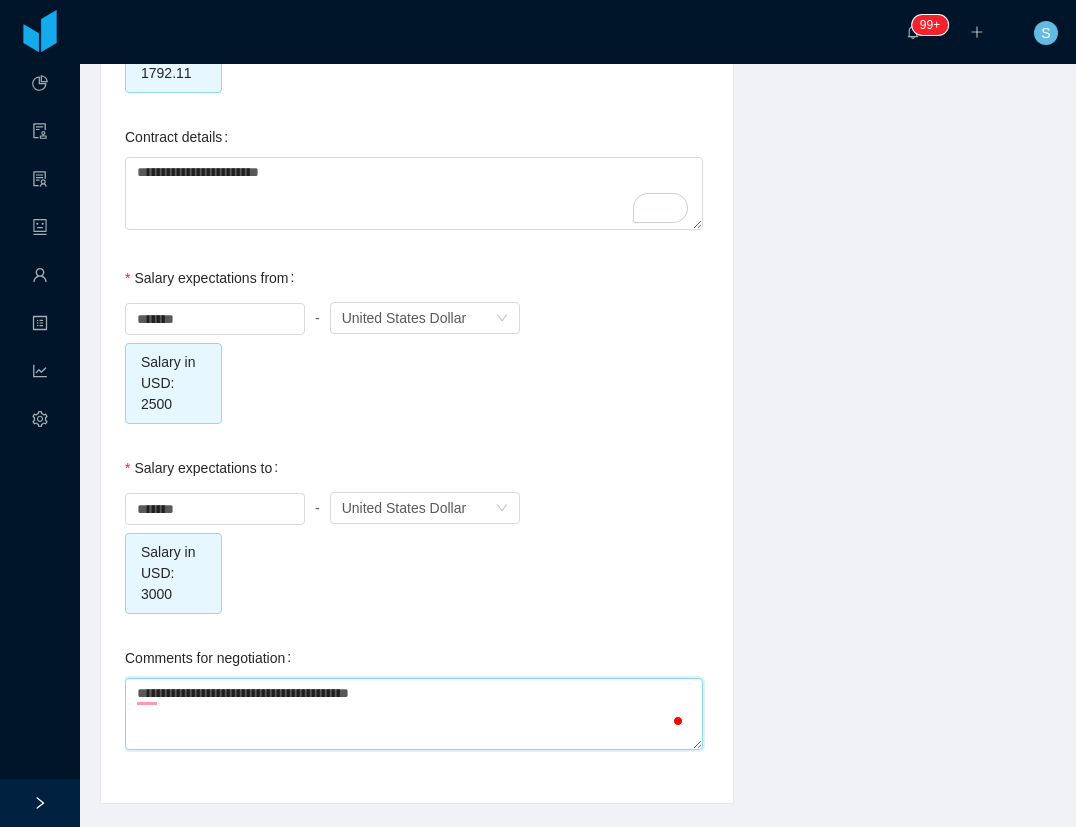 type 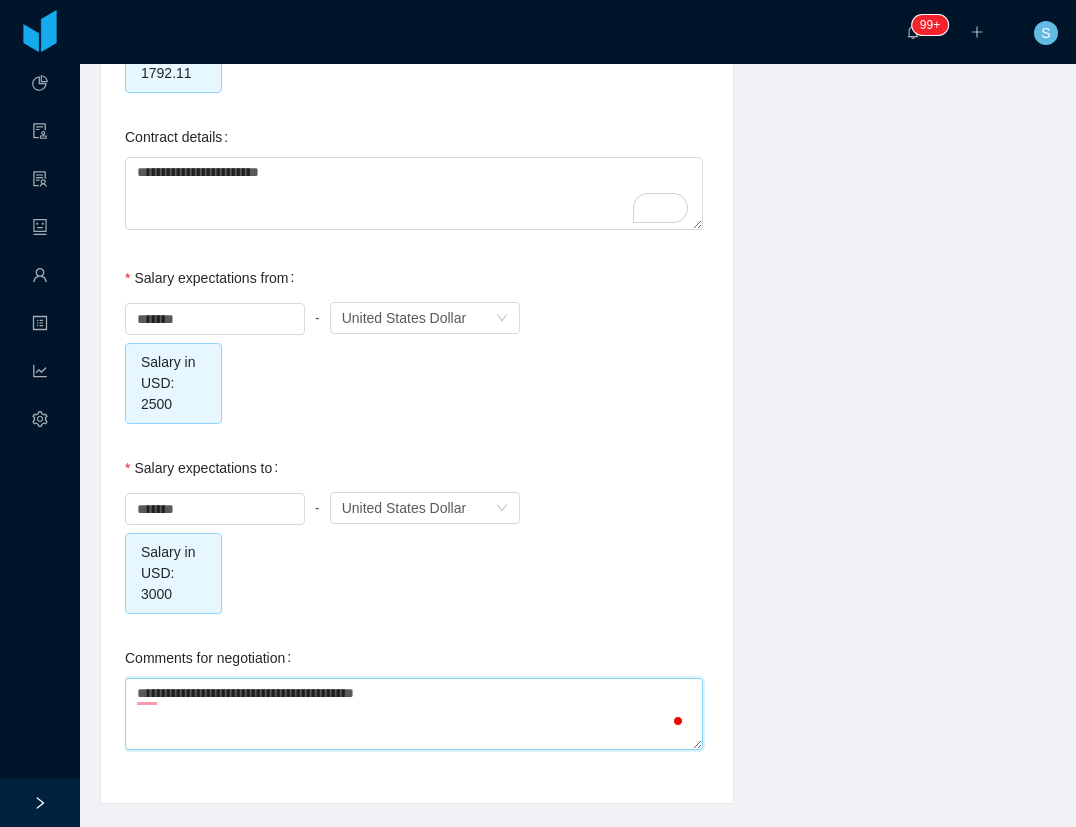 type on "**********" 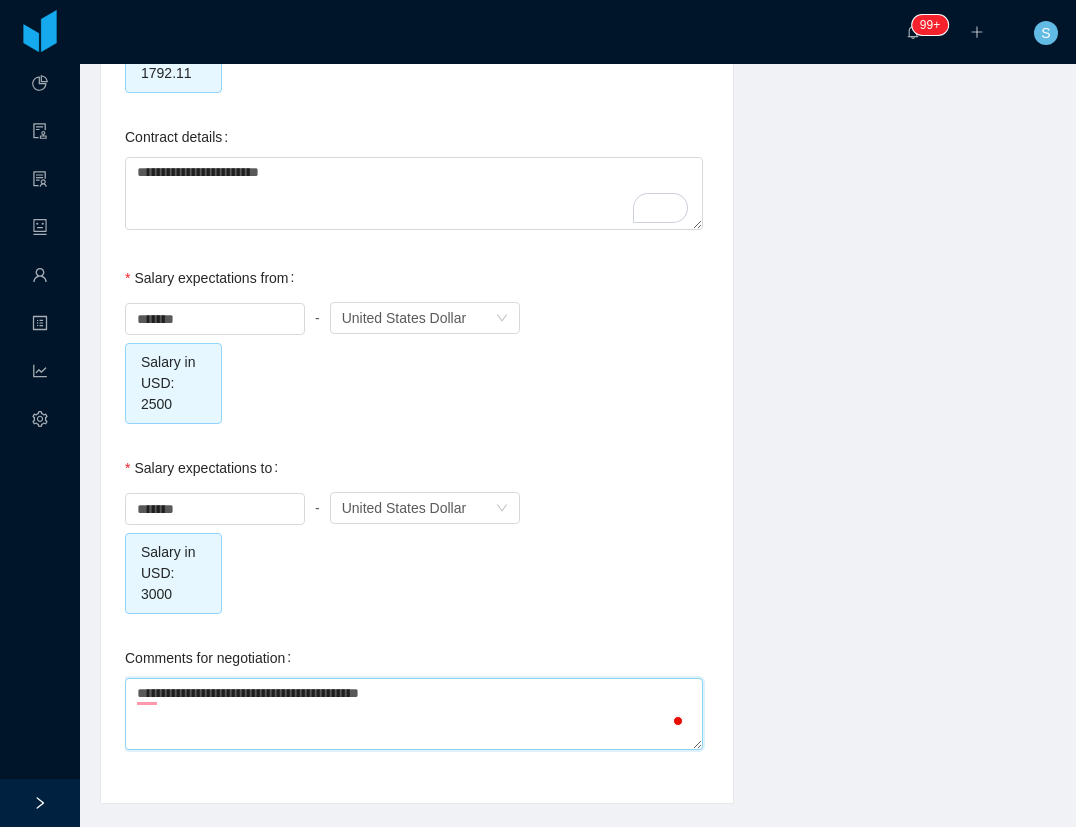 type on "**********" 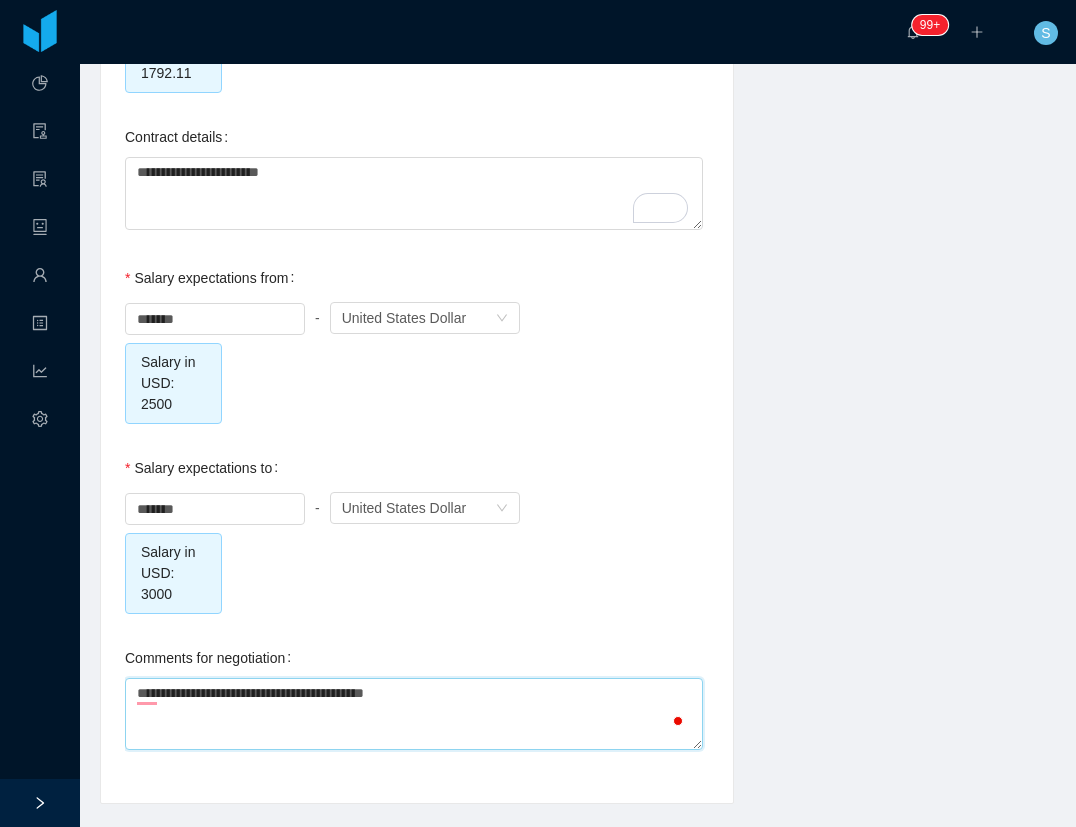 type on "**********" 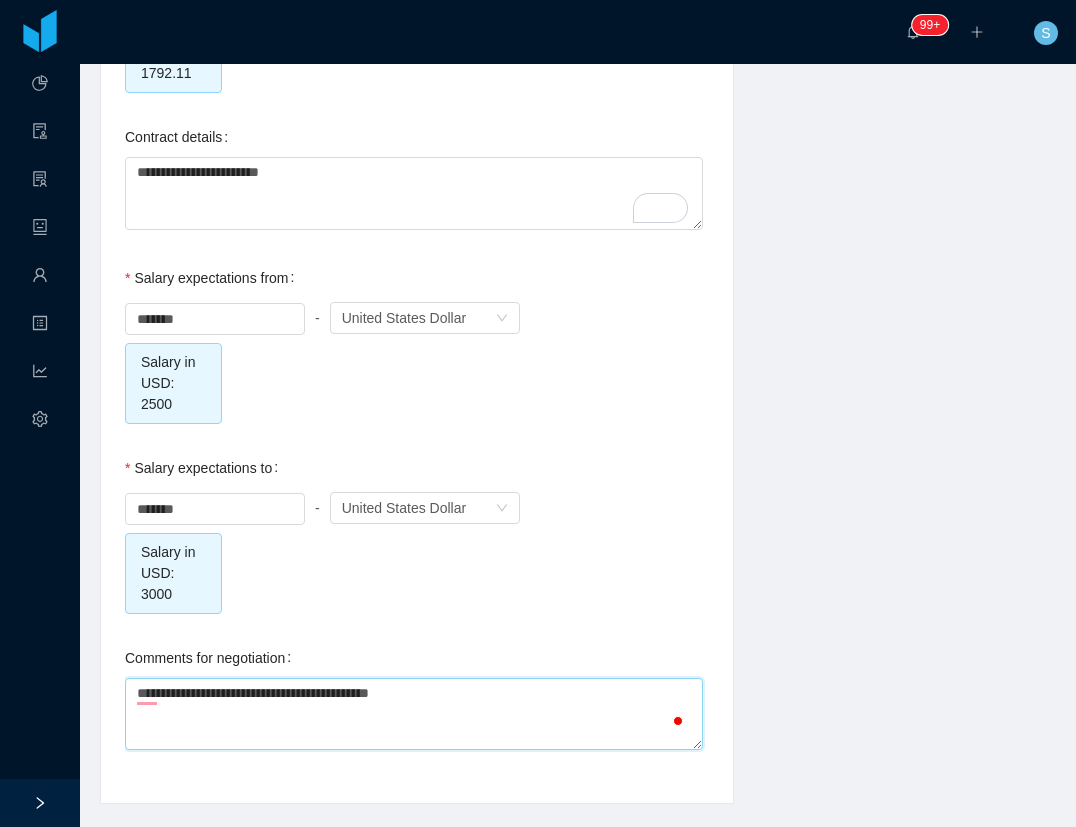 type on "**********" 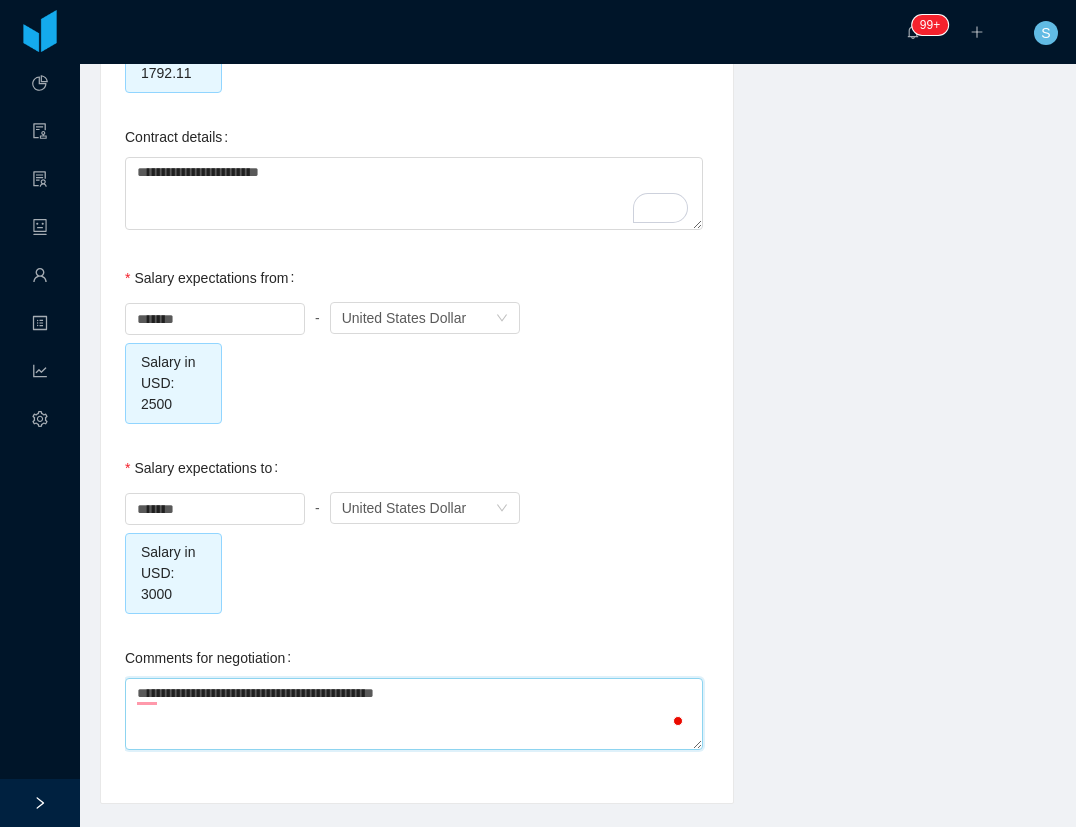 type on "**********" 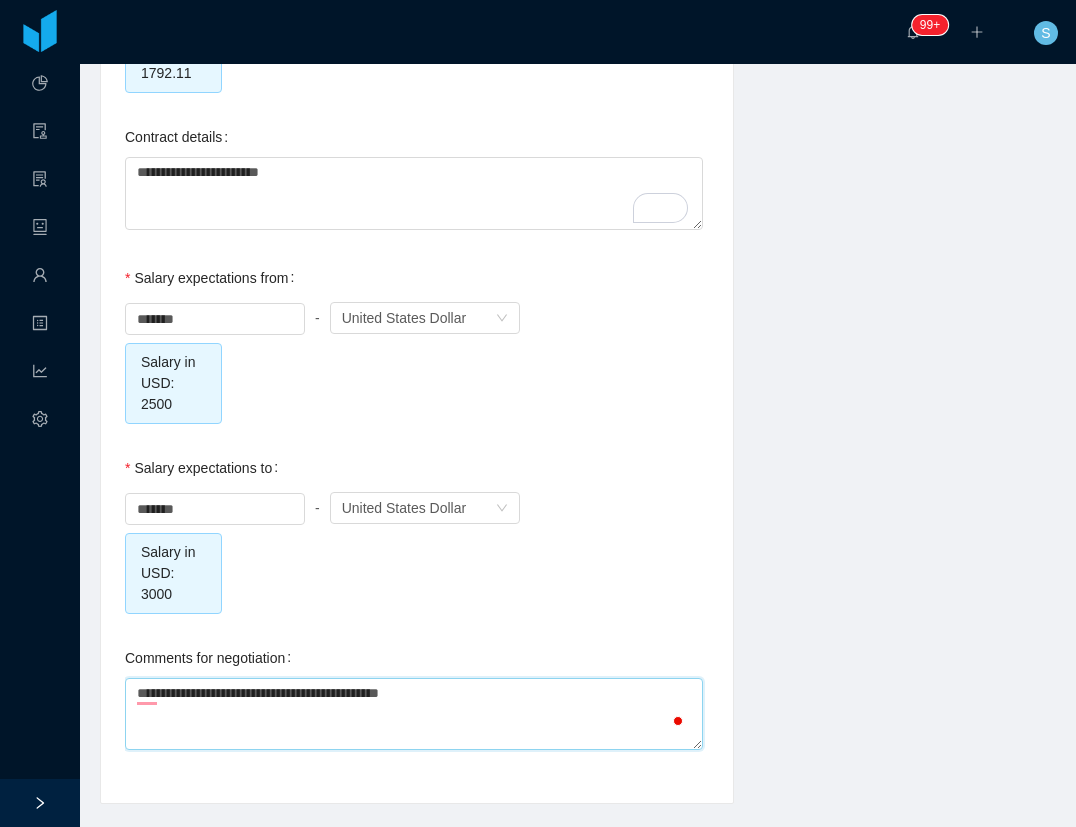 type on "**********" 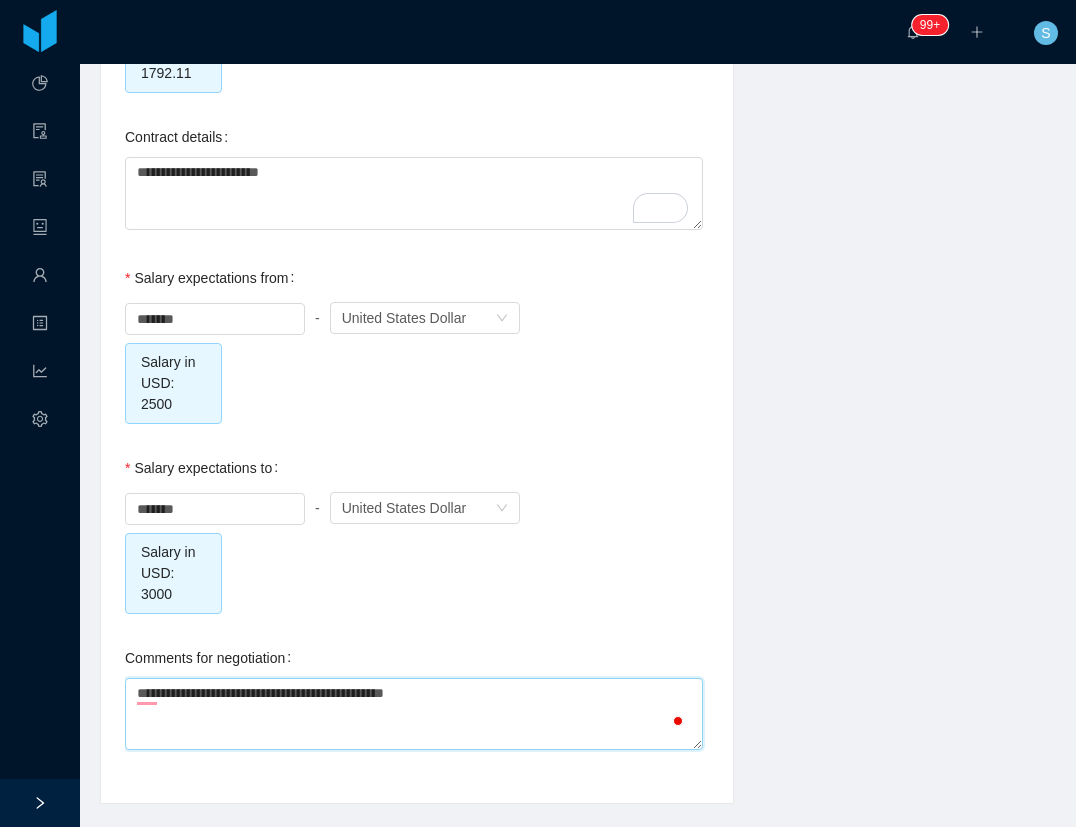 type on "**********" 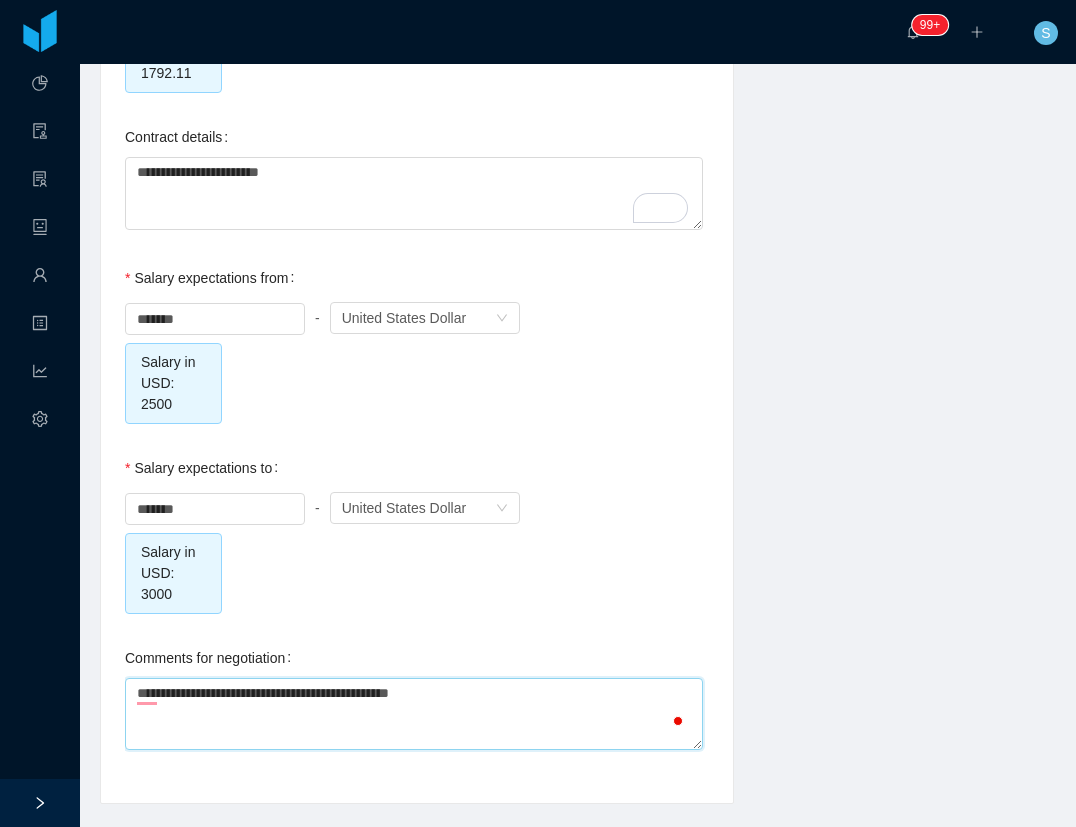 type on "**********" 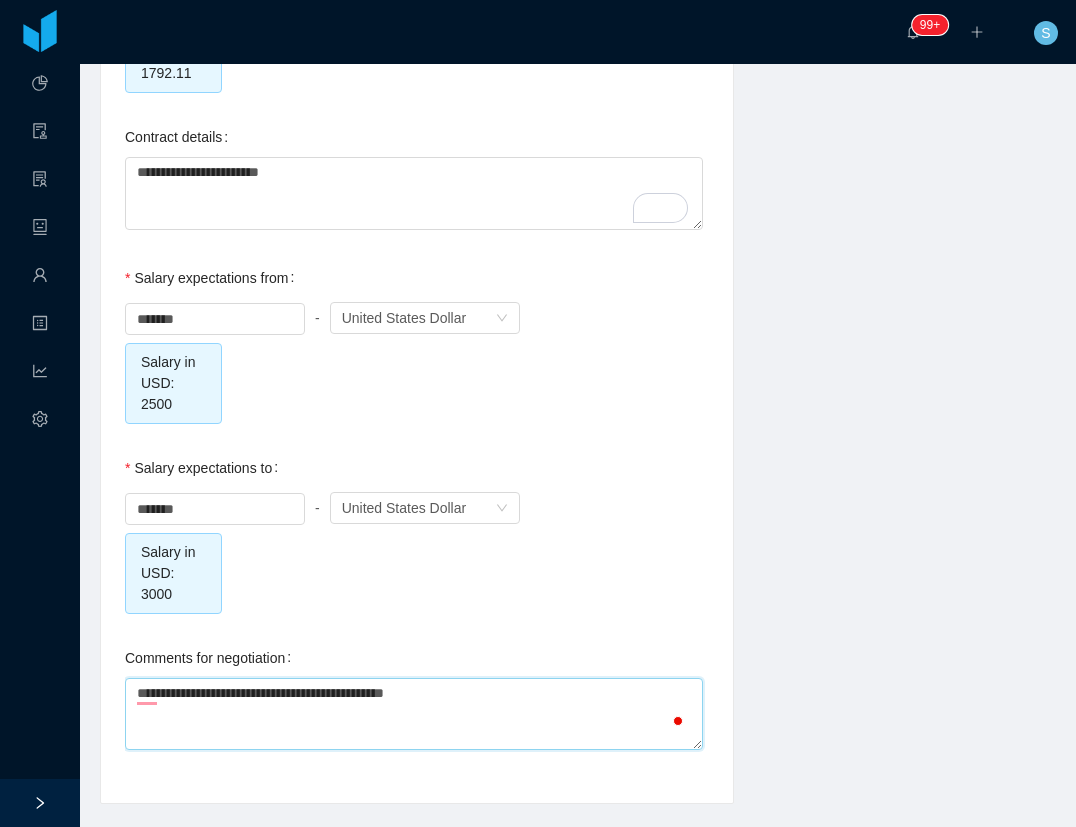 type on "**********" 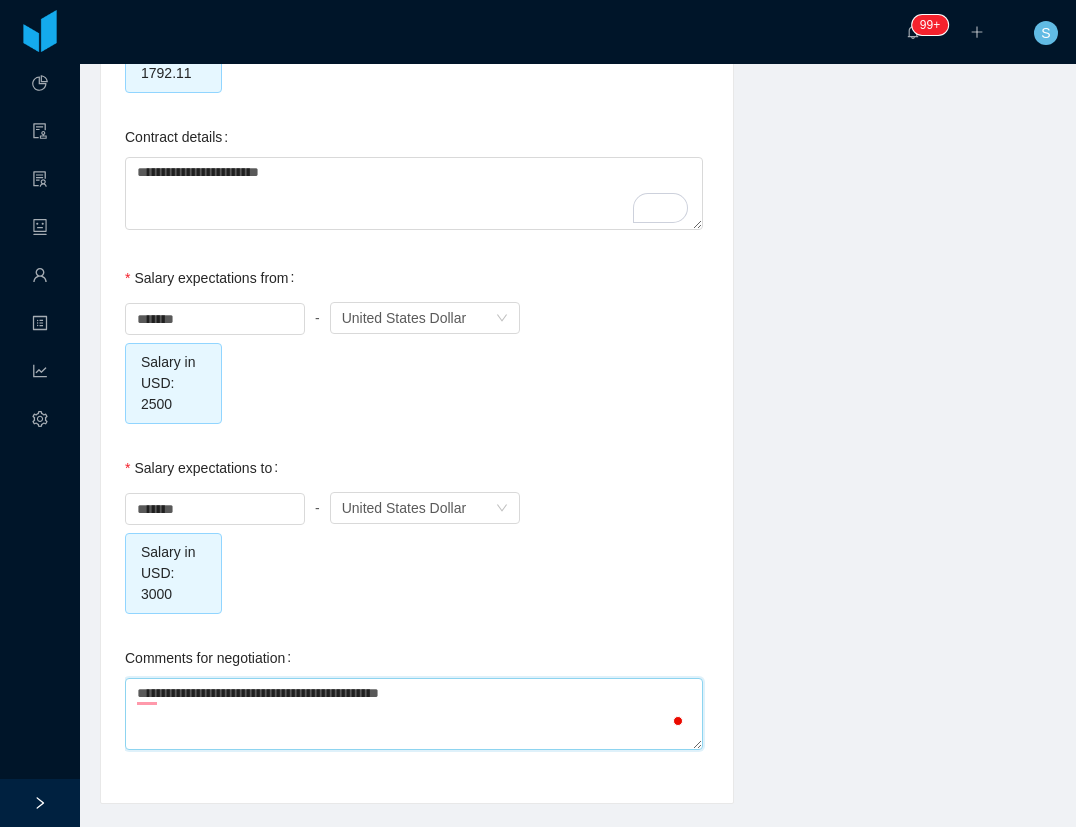 type on "**********" 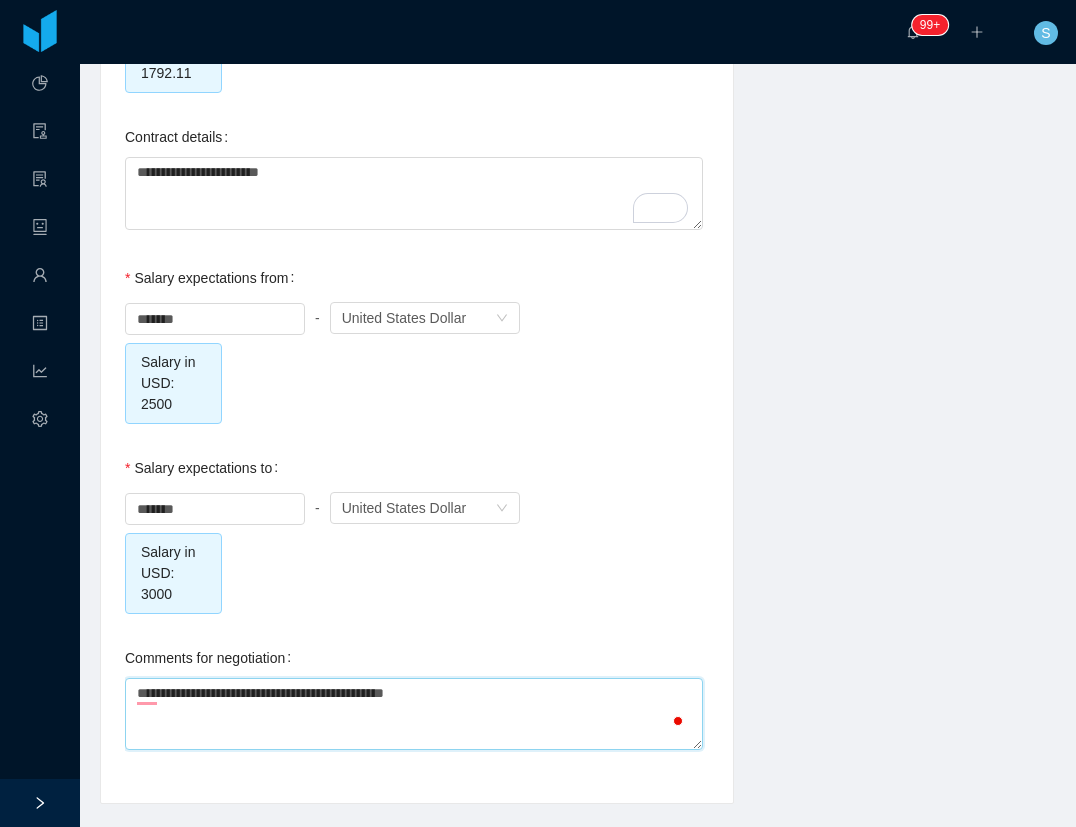 type on "**********" 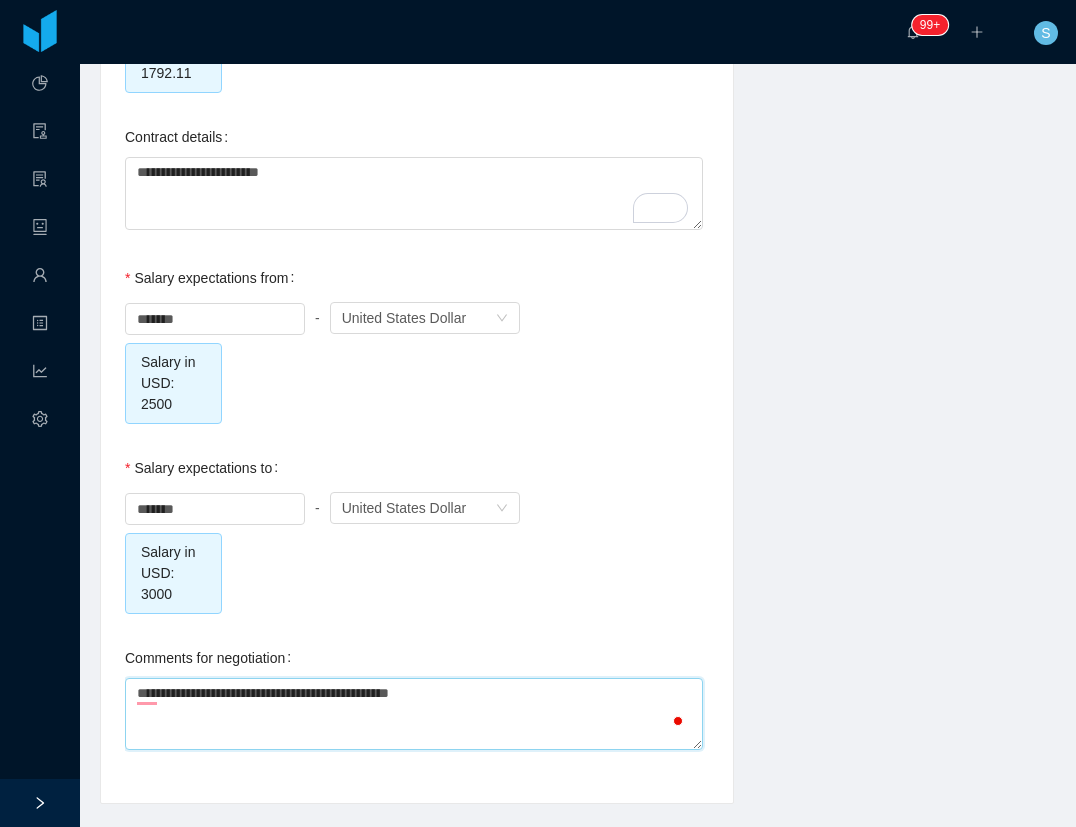 type 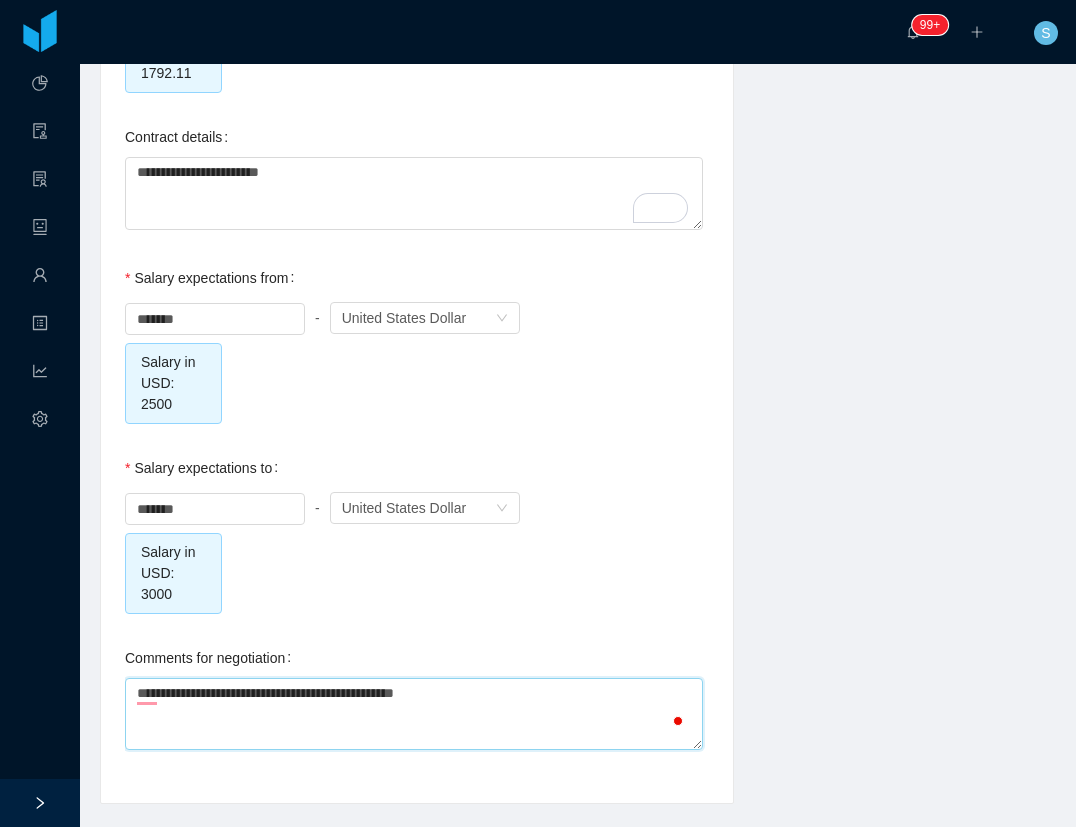 type 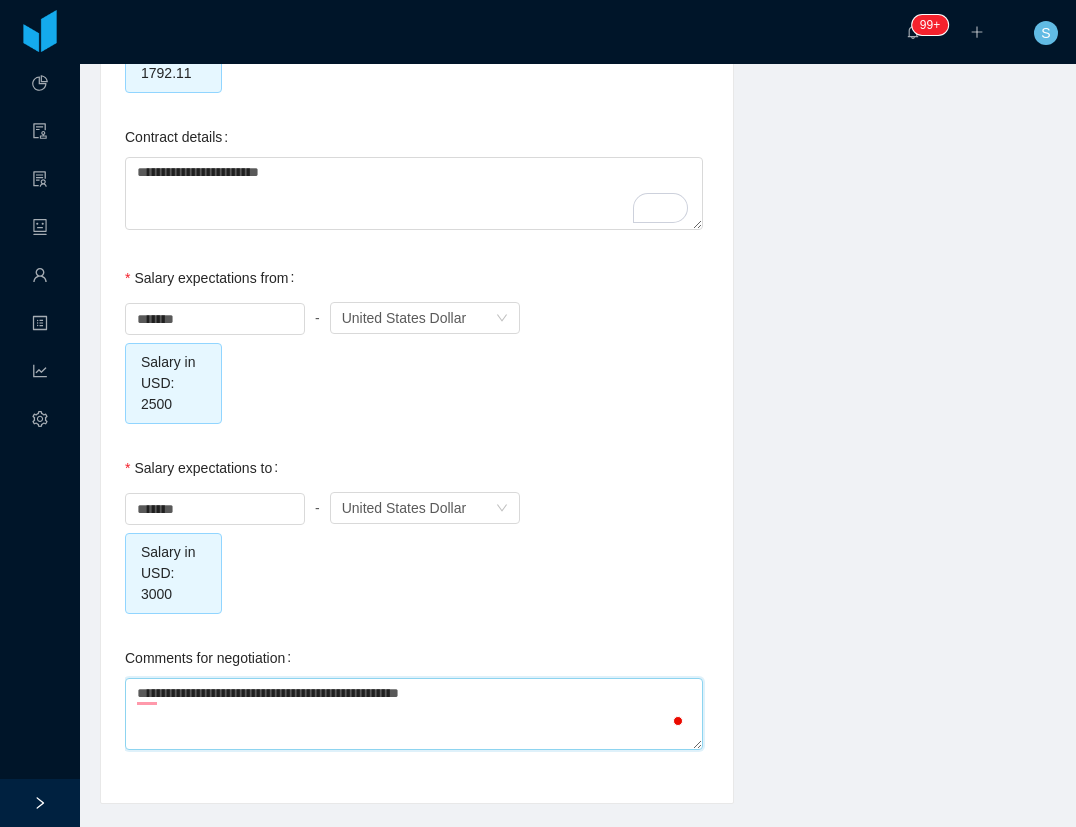 type on "**********" 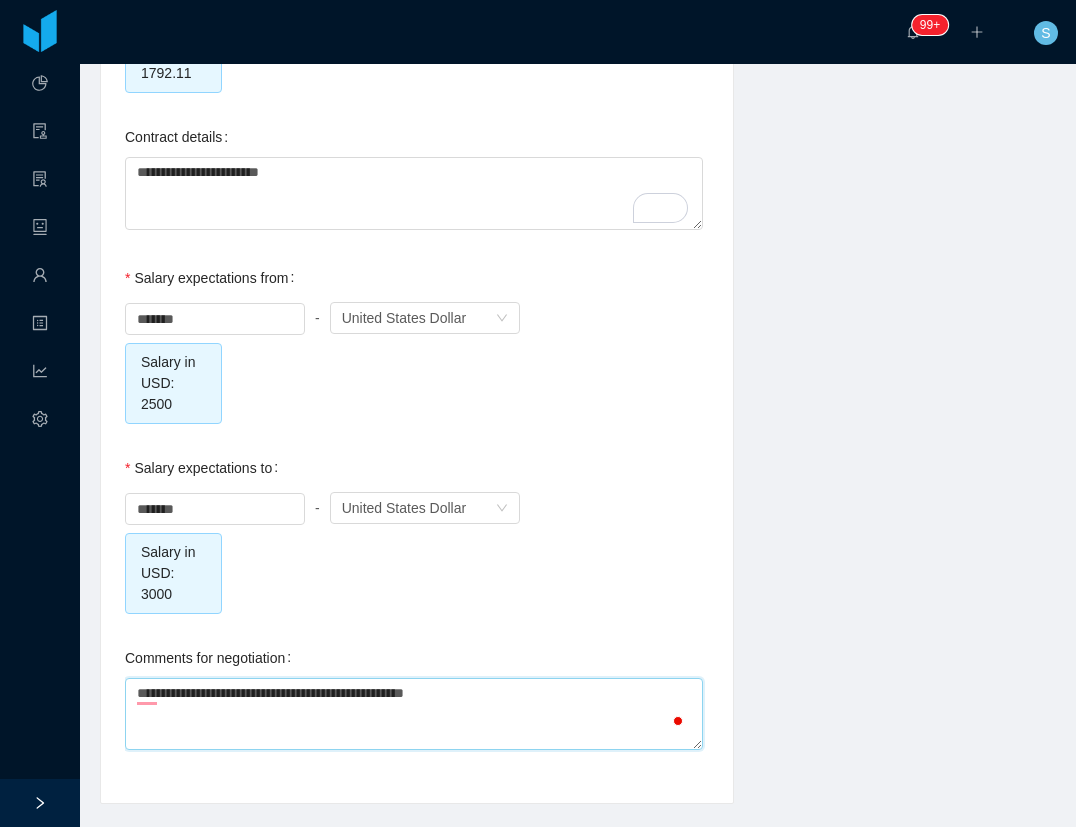 type on "**********" 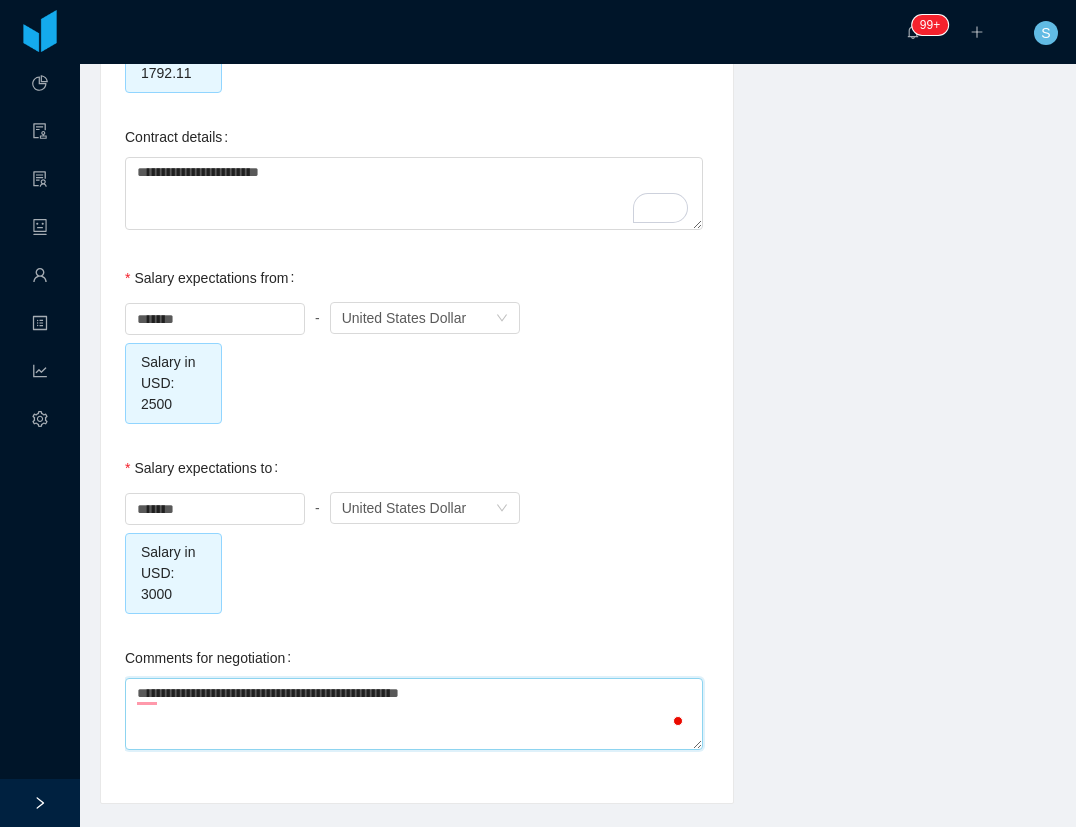 type 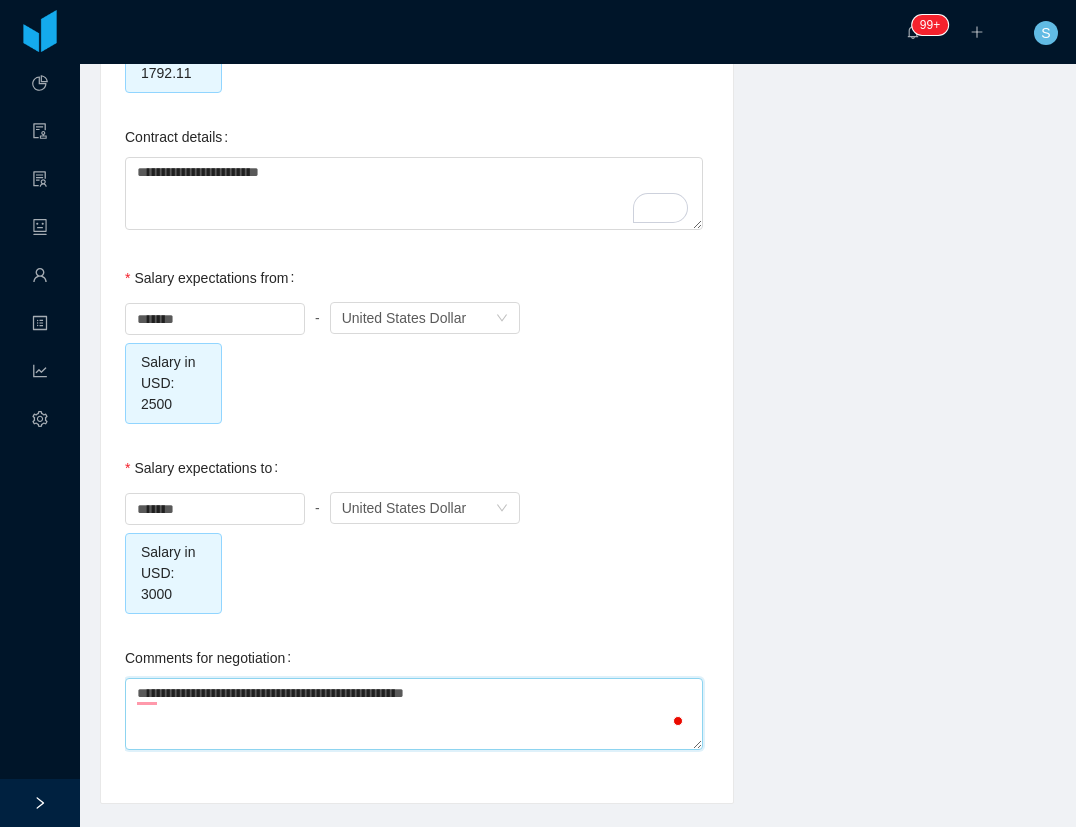 type on "**********" 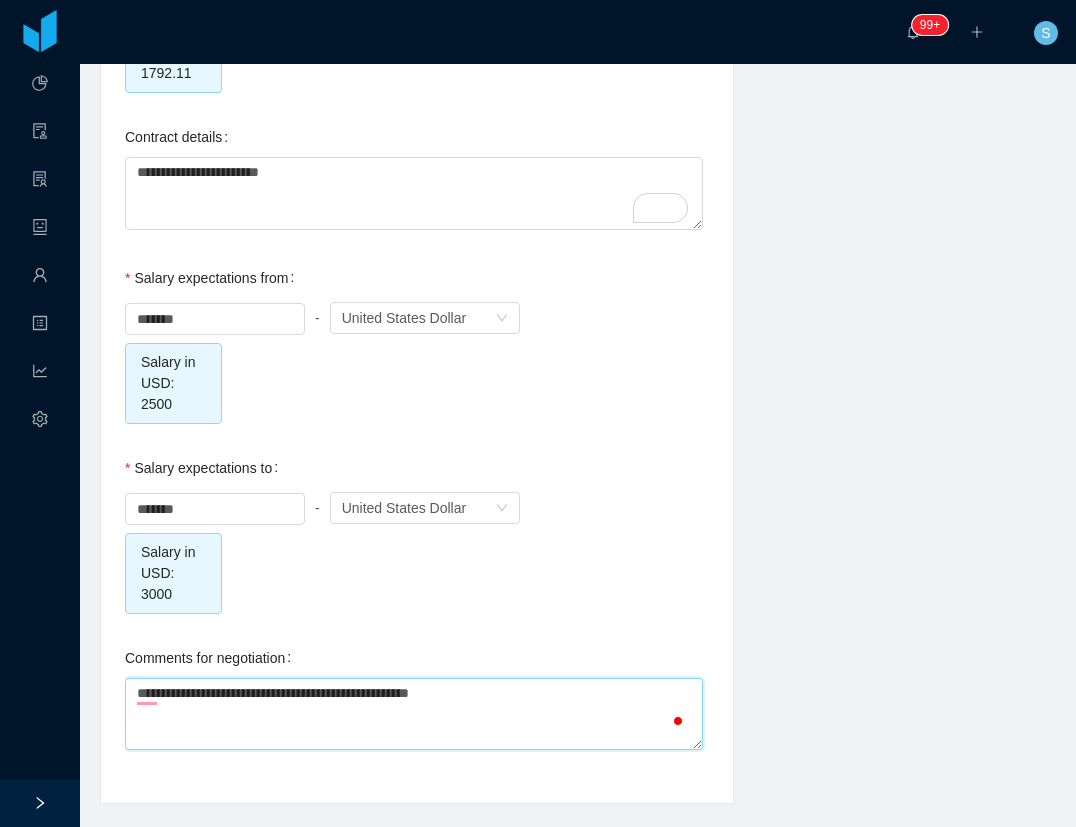 type on "**********" 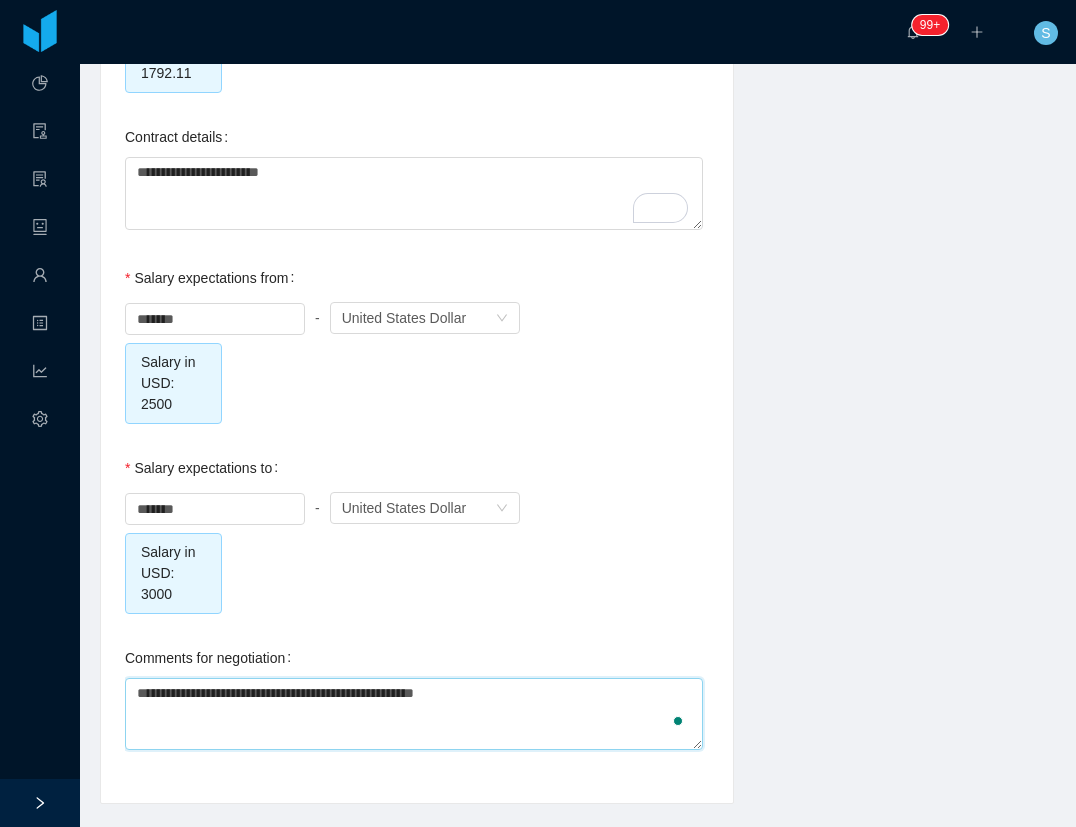 type on "**********" 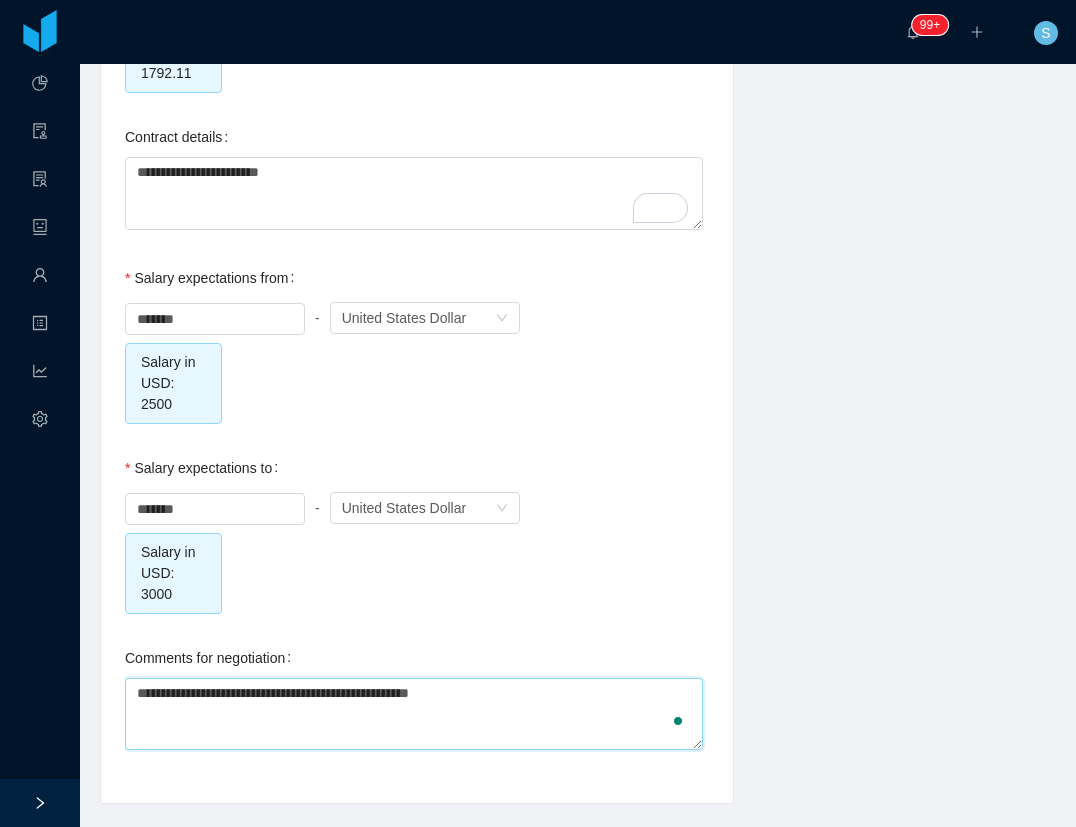 type on "**********" 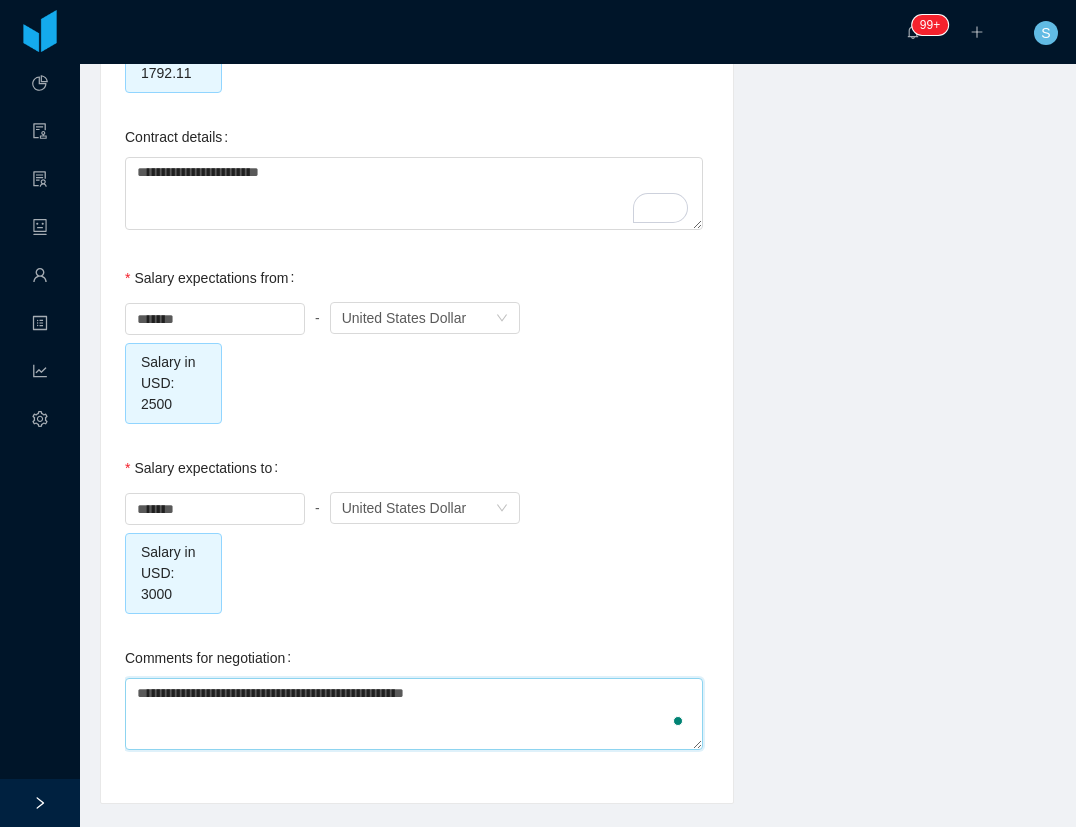 type on "**********" 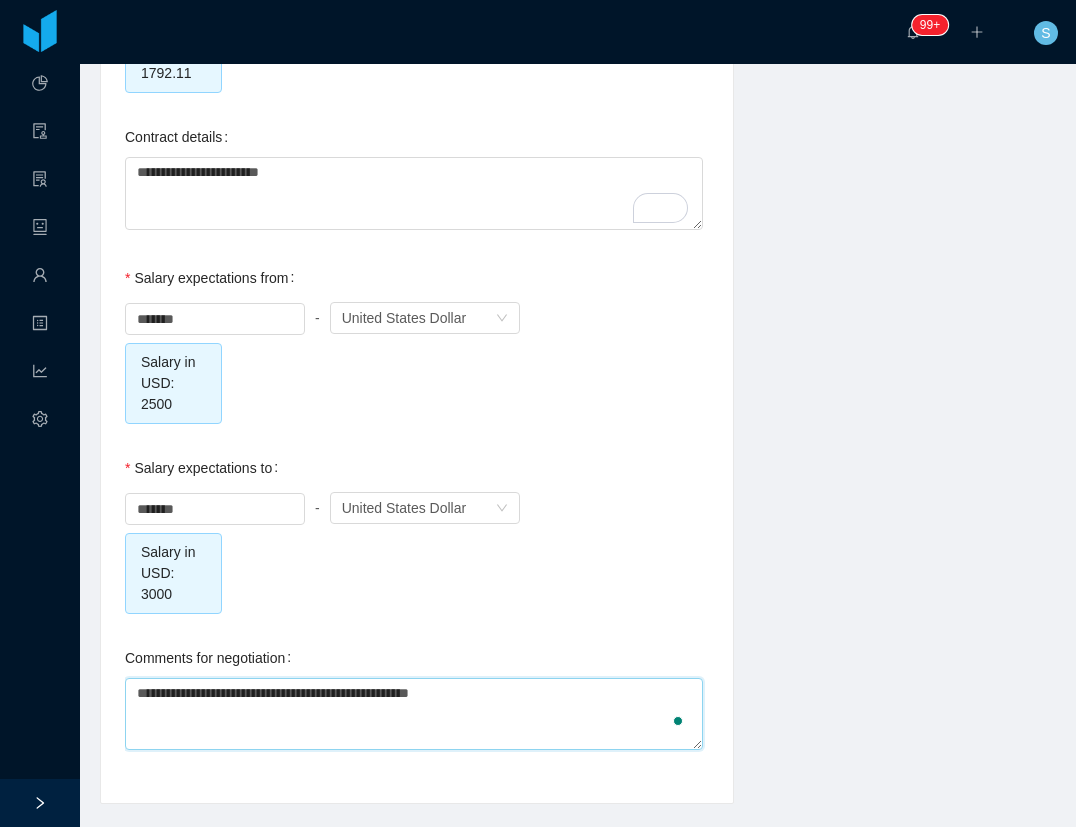 type on "**********" 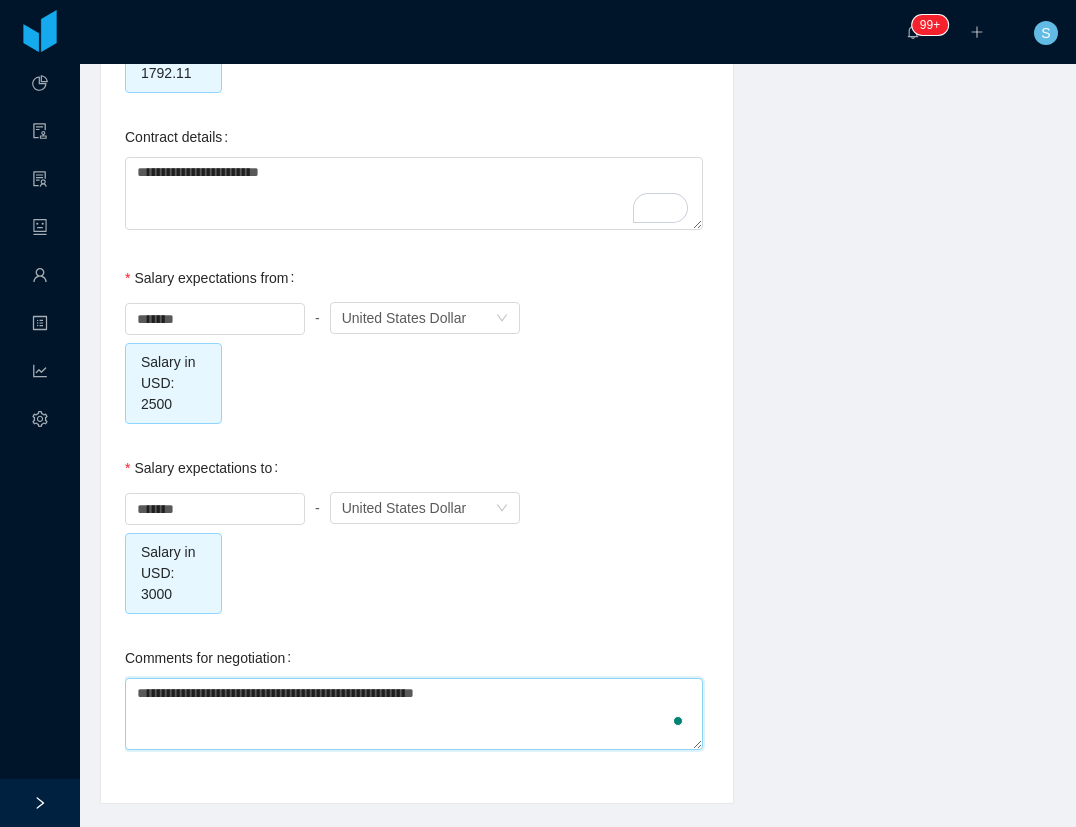 type 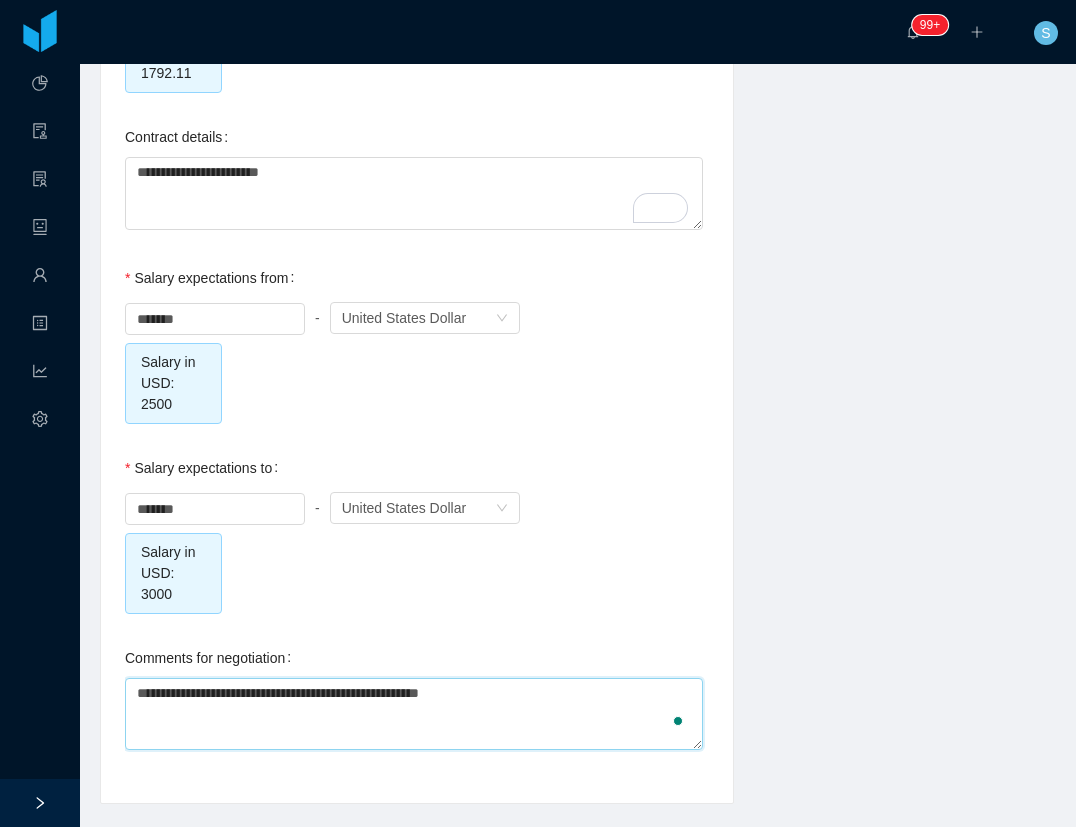 type on "**********" 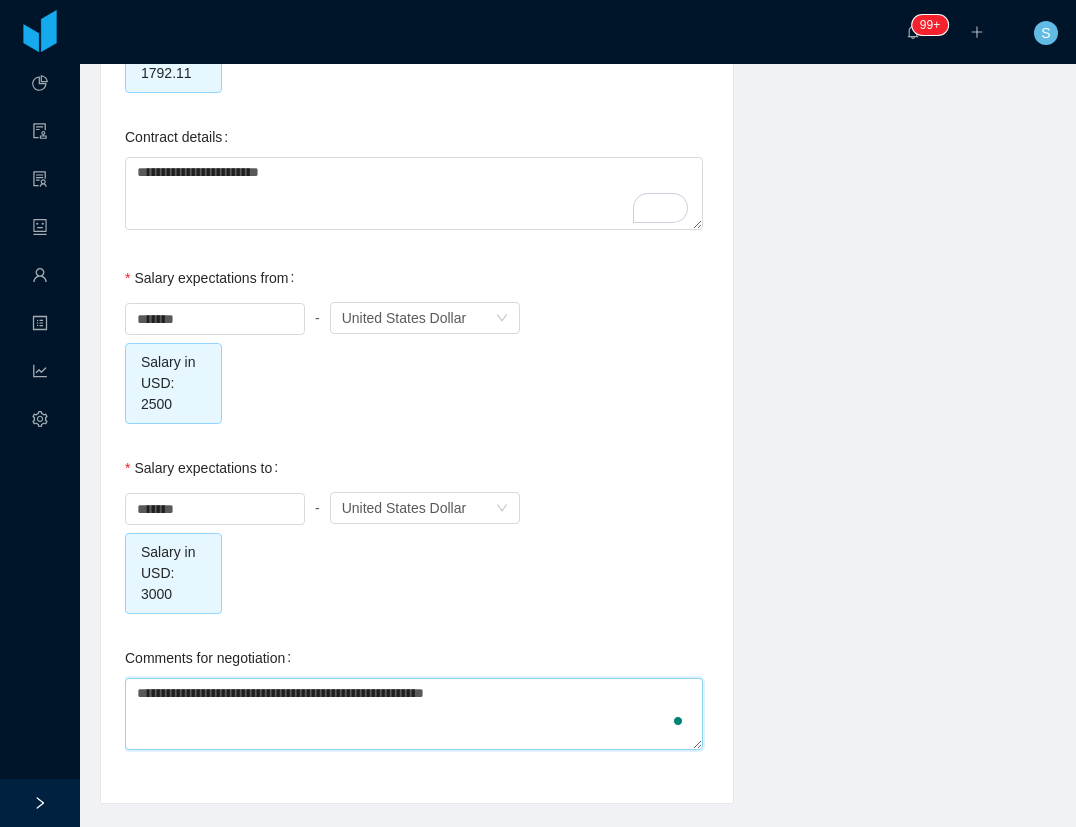 type on "**********" 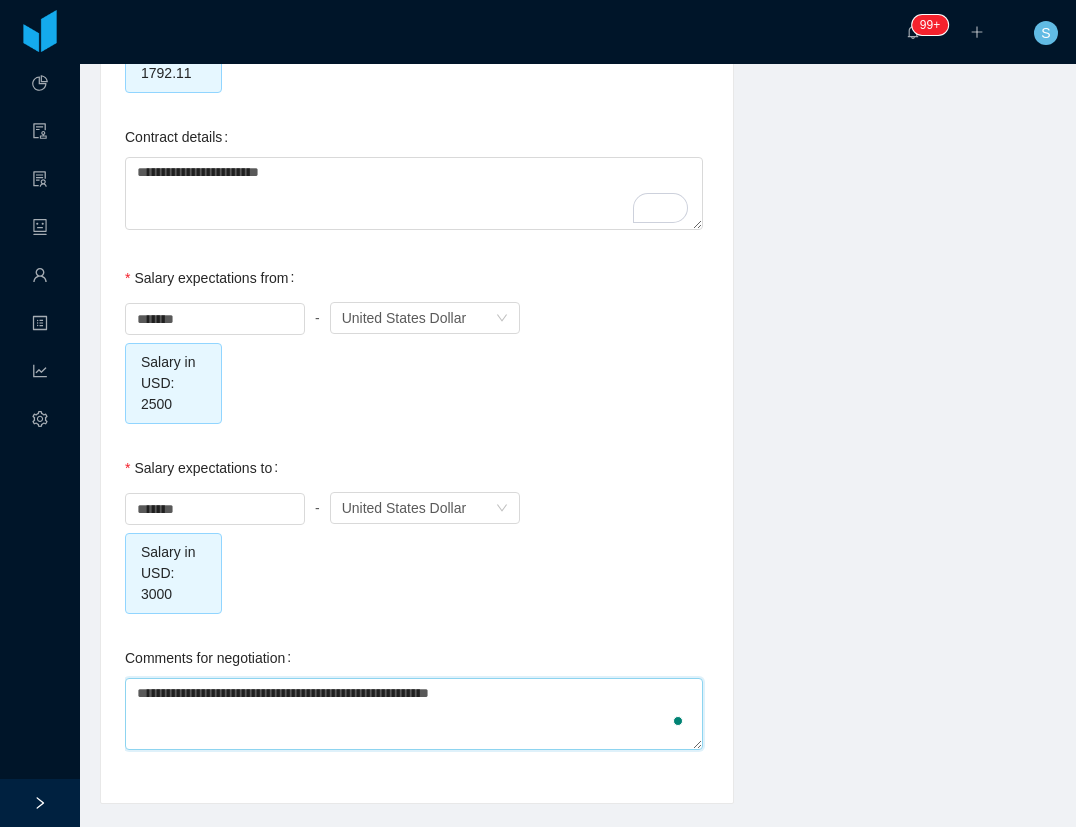type on "**********" 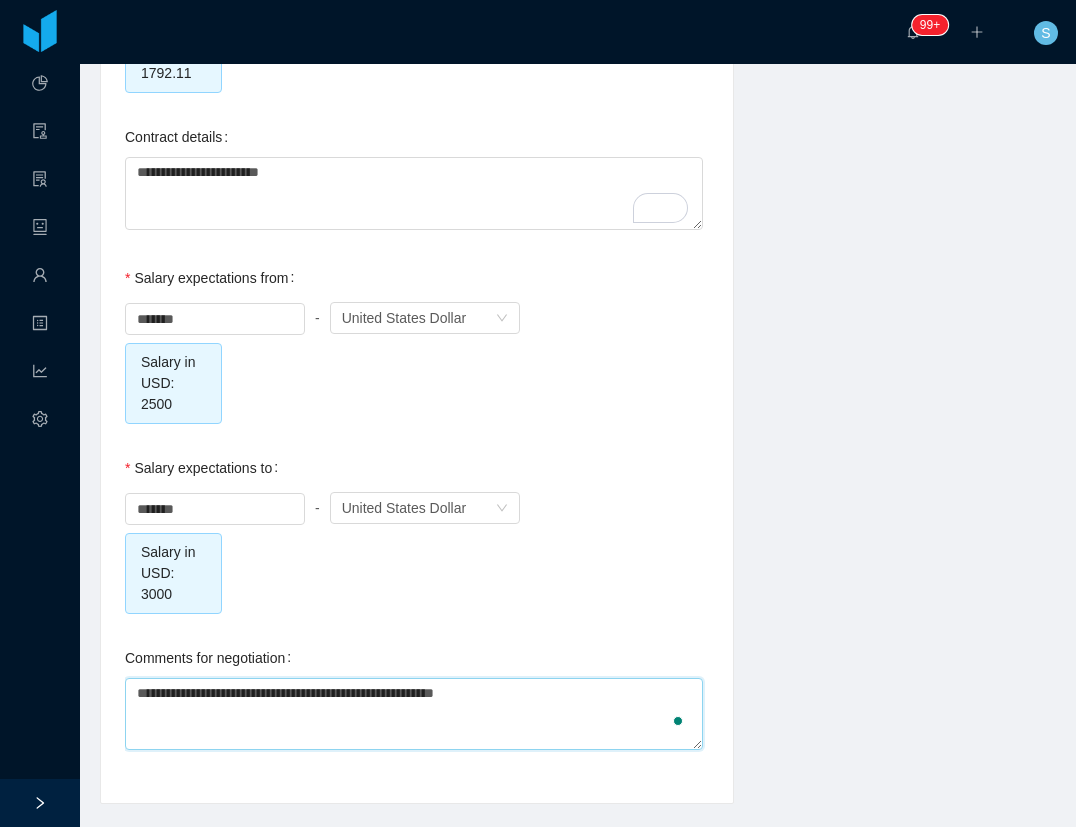type on "**********" 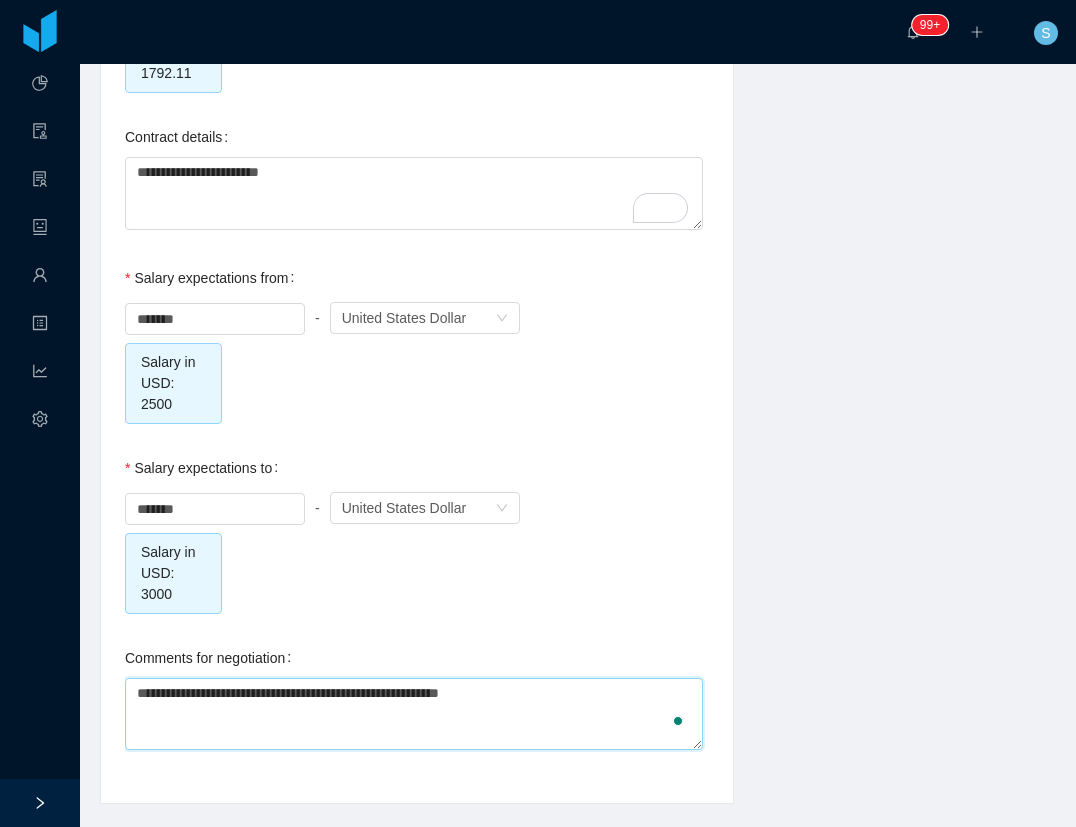 type on "**********" 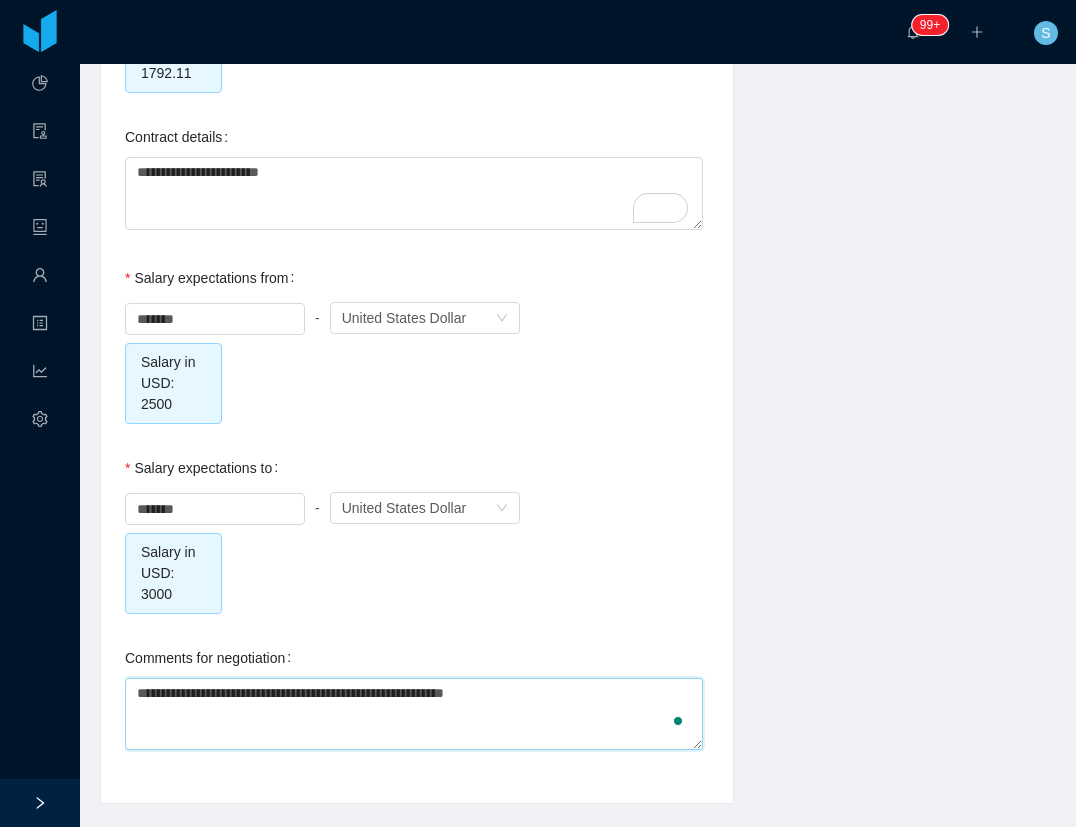 type on "**********" 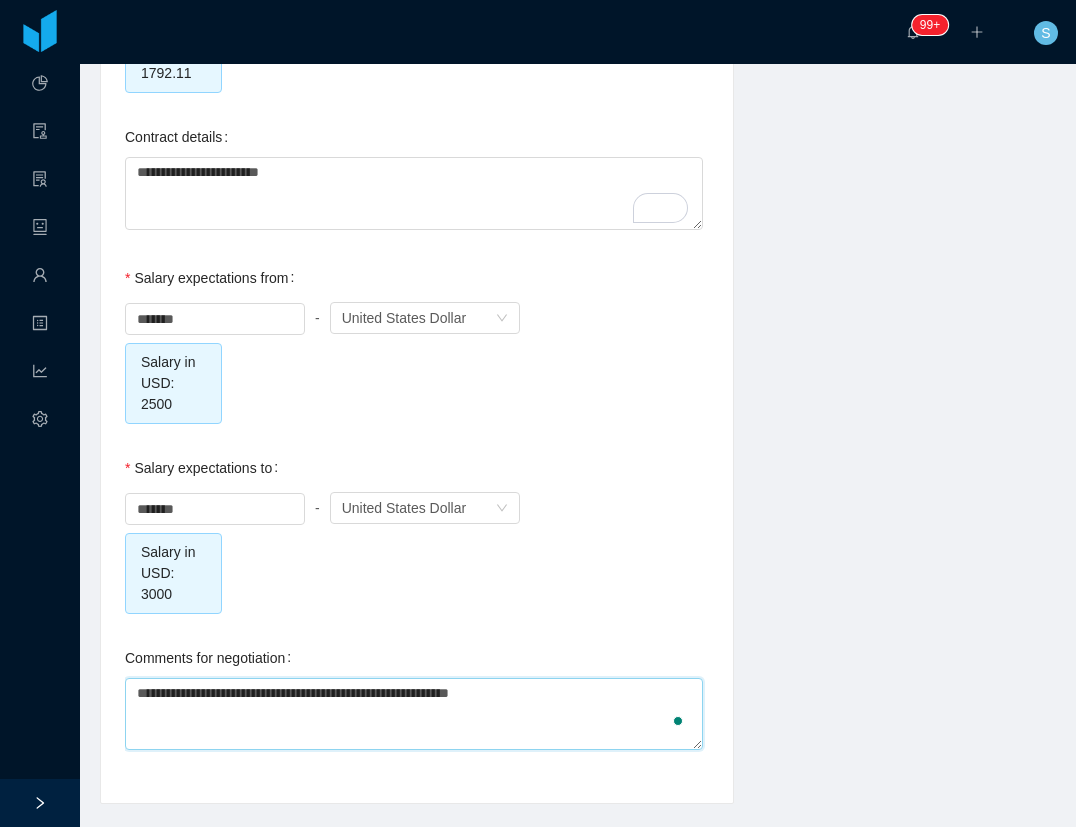 type on "**********" 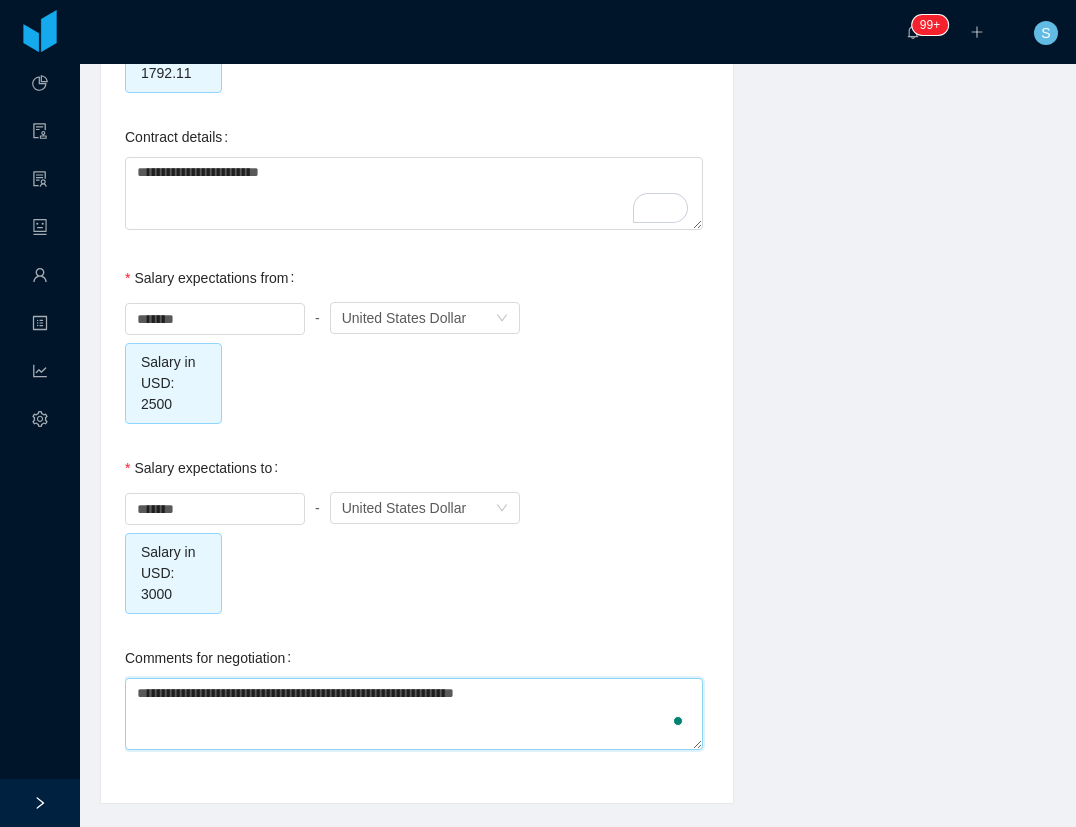 type on "**********" 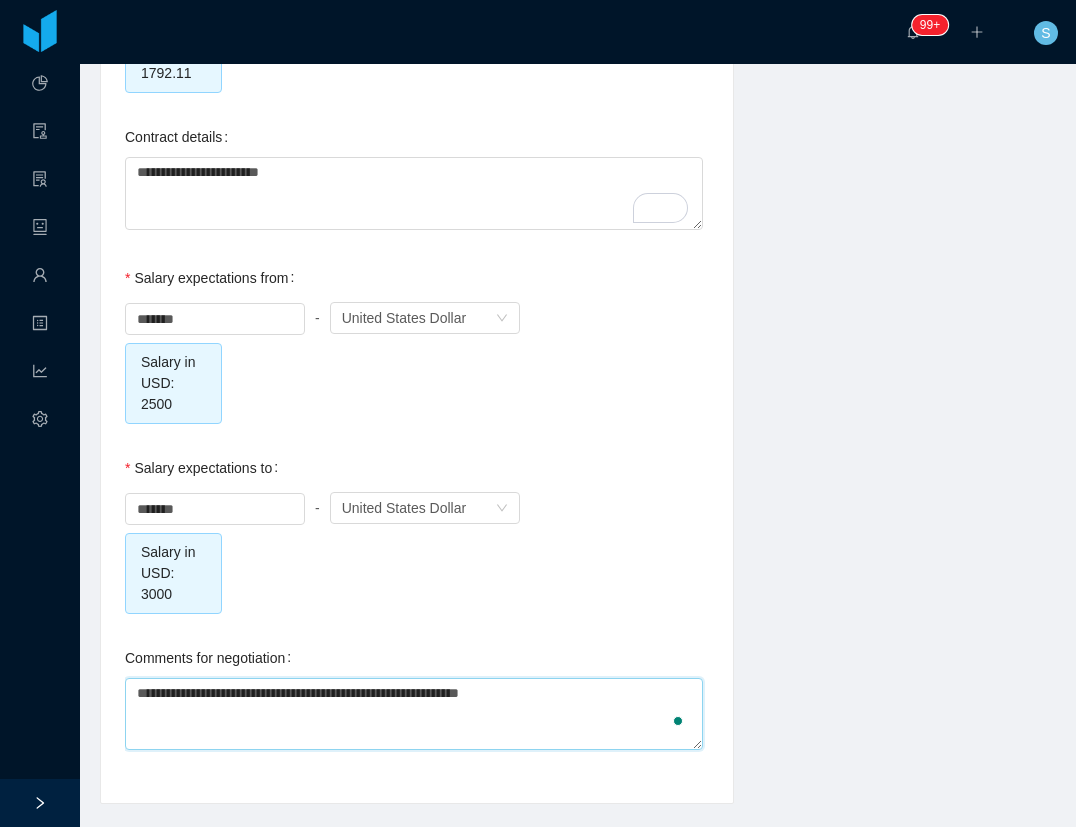 type on "**********" 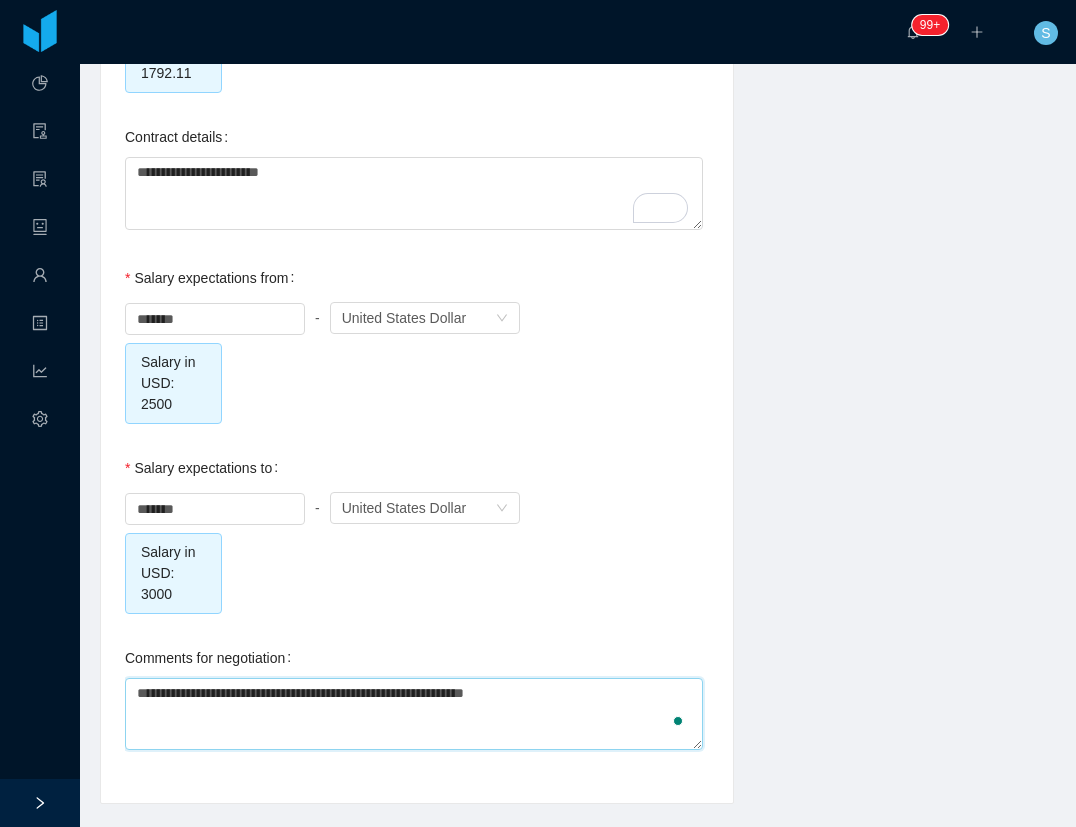 type on "**********" 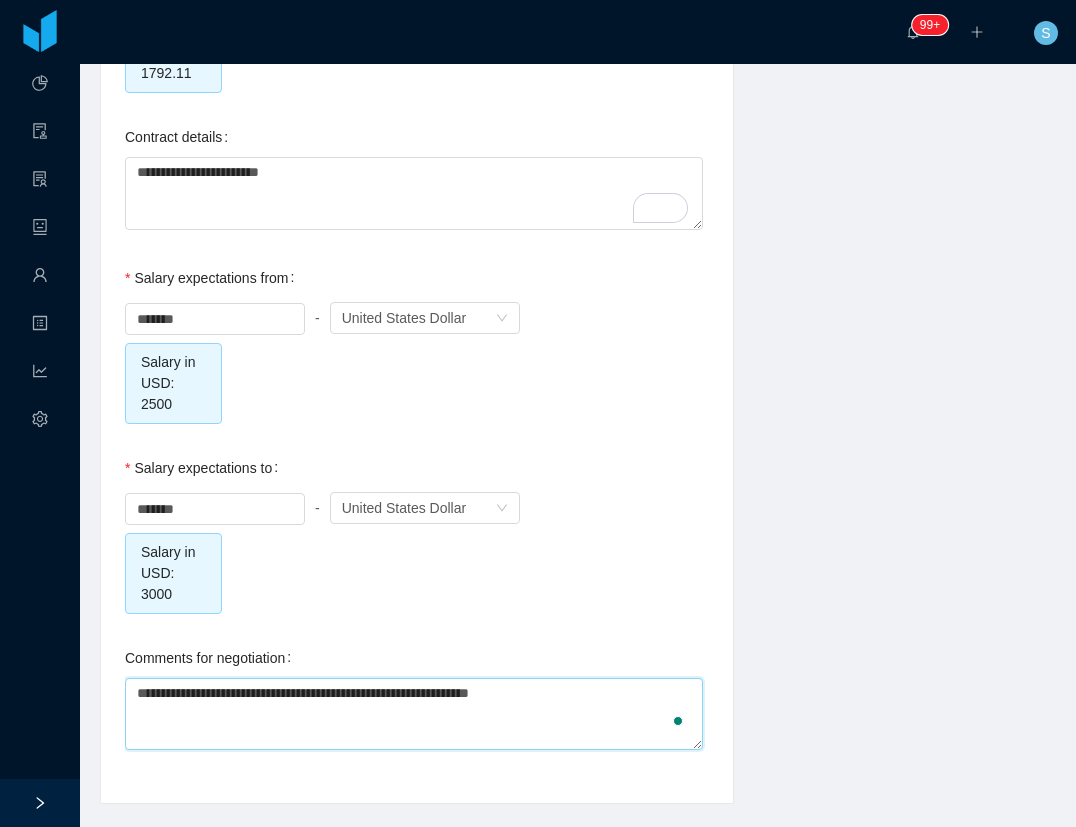 type on "**********" 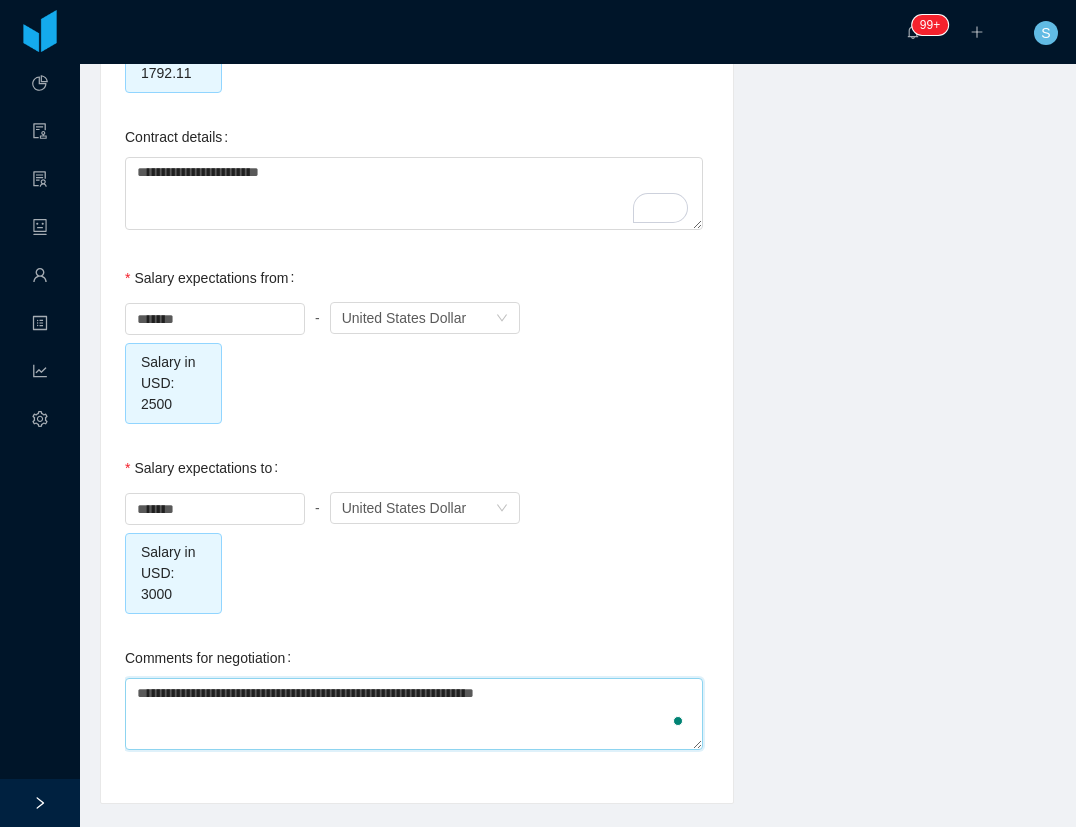 type on "**********" 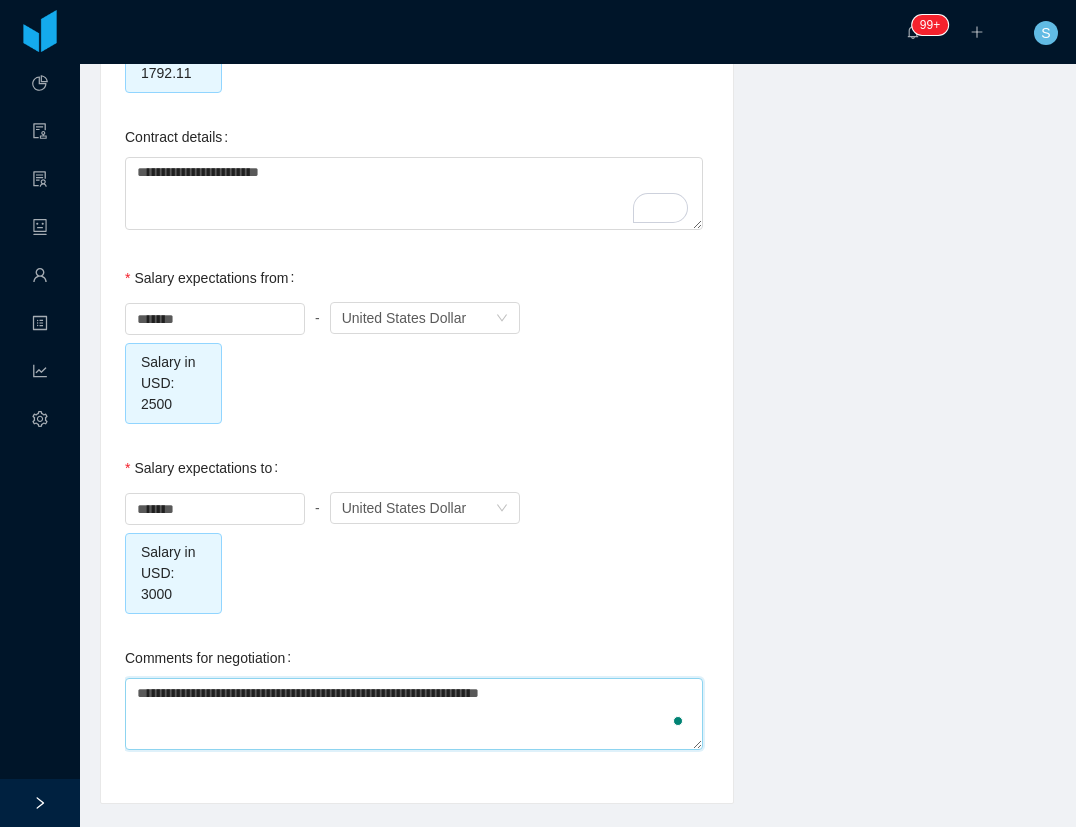 type on "**********" 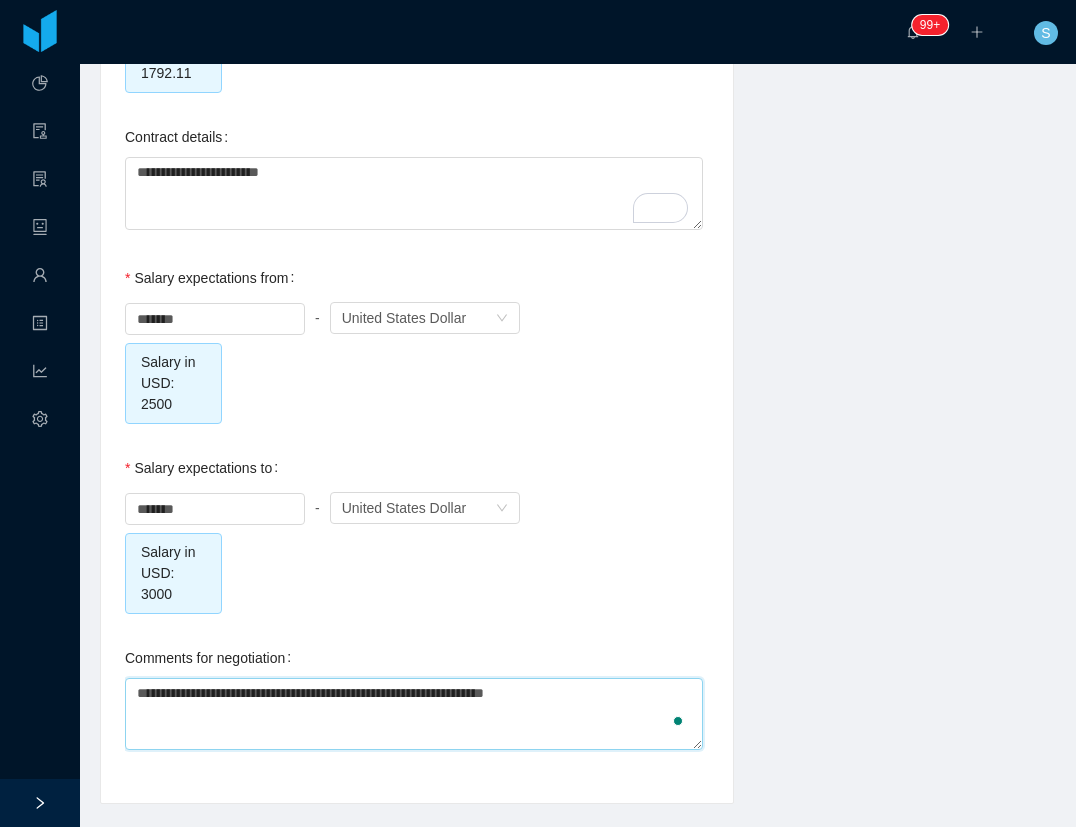 type 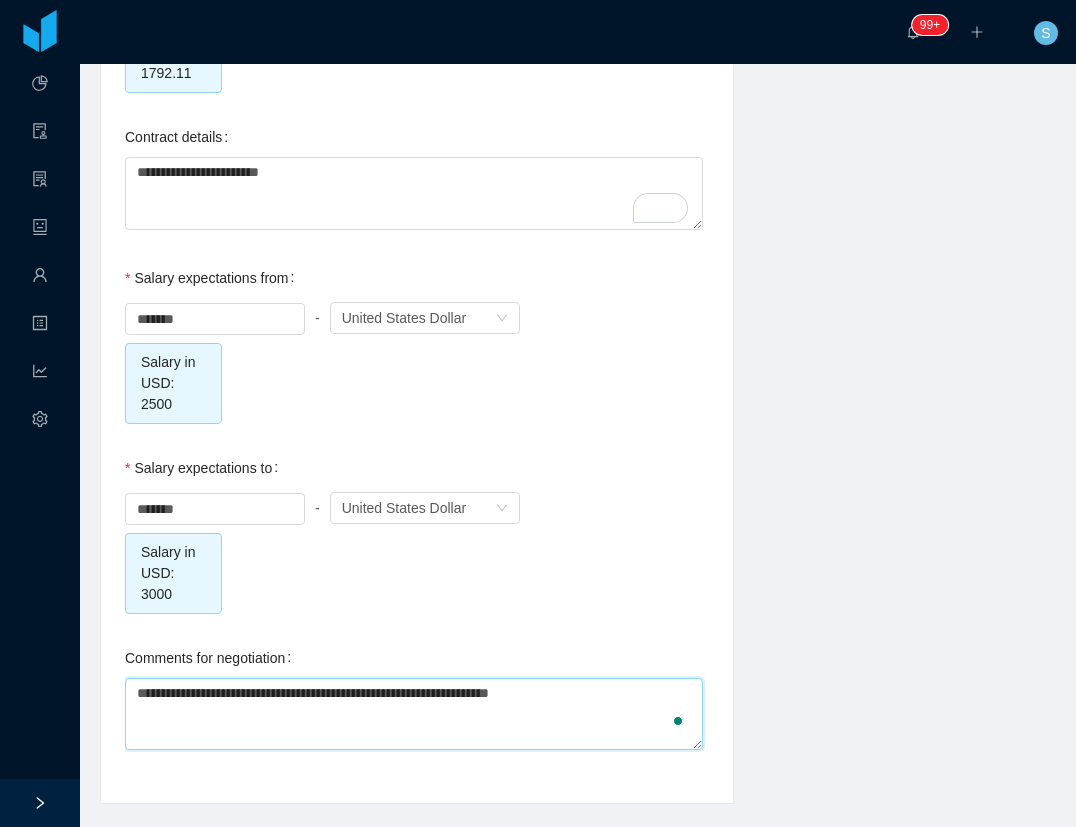 type on "**********" 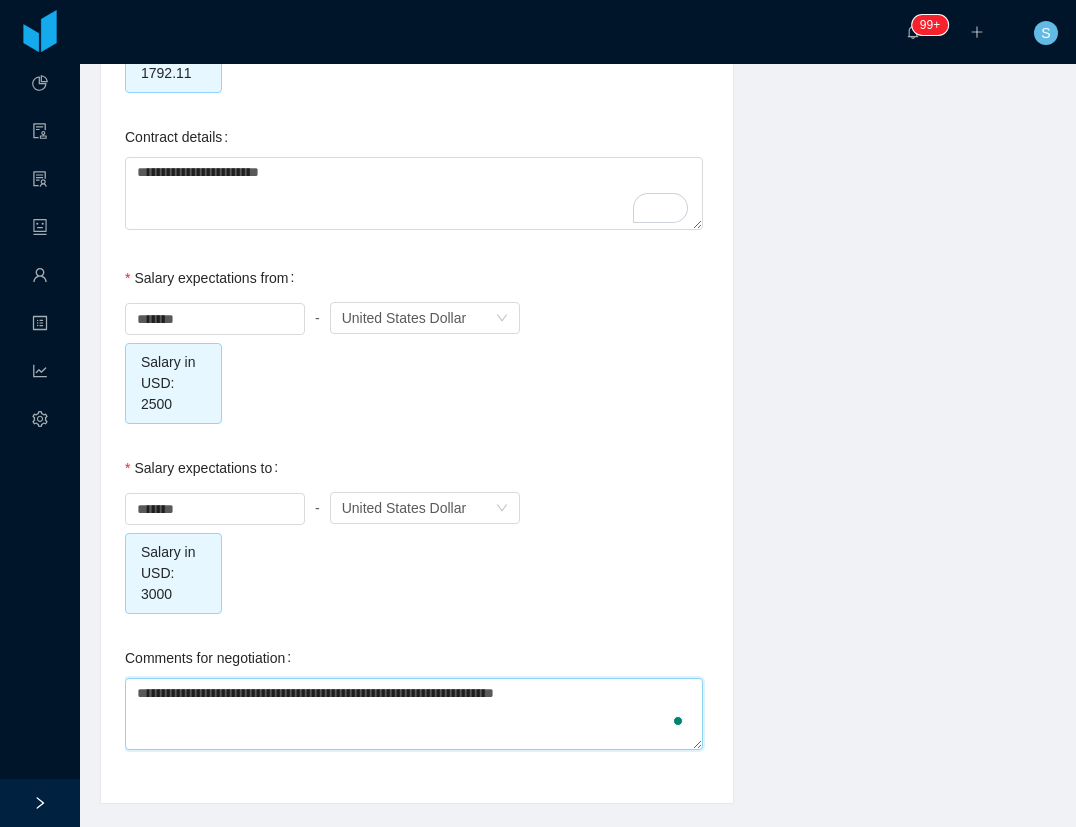 type on "**********" 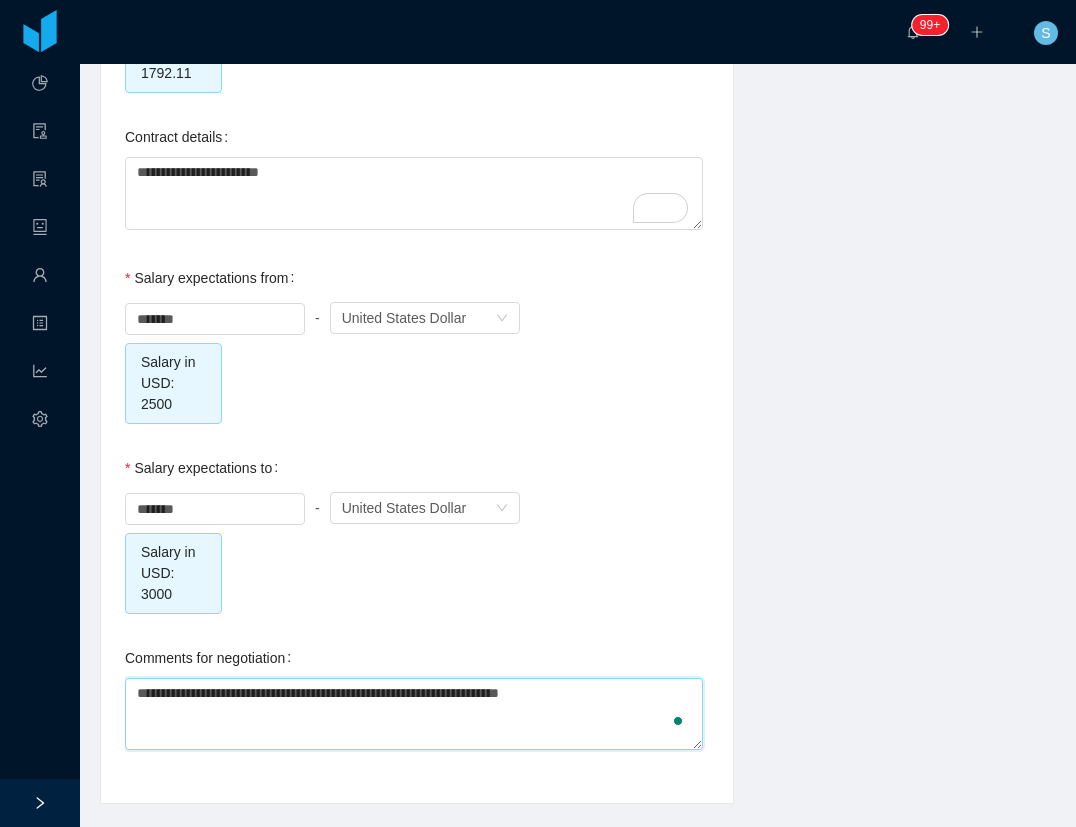 type on "**********" 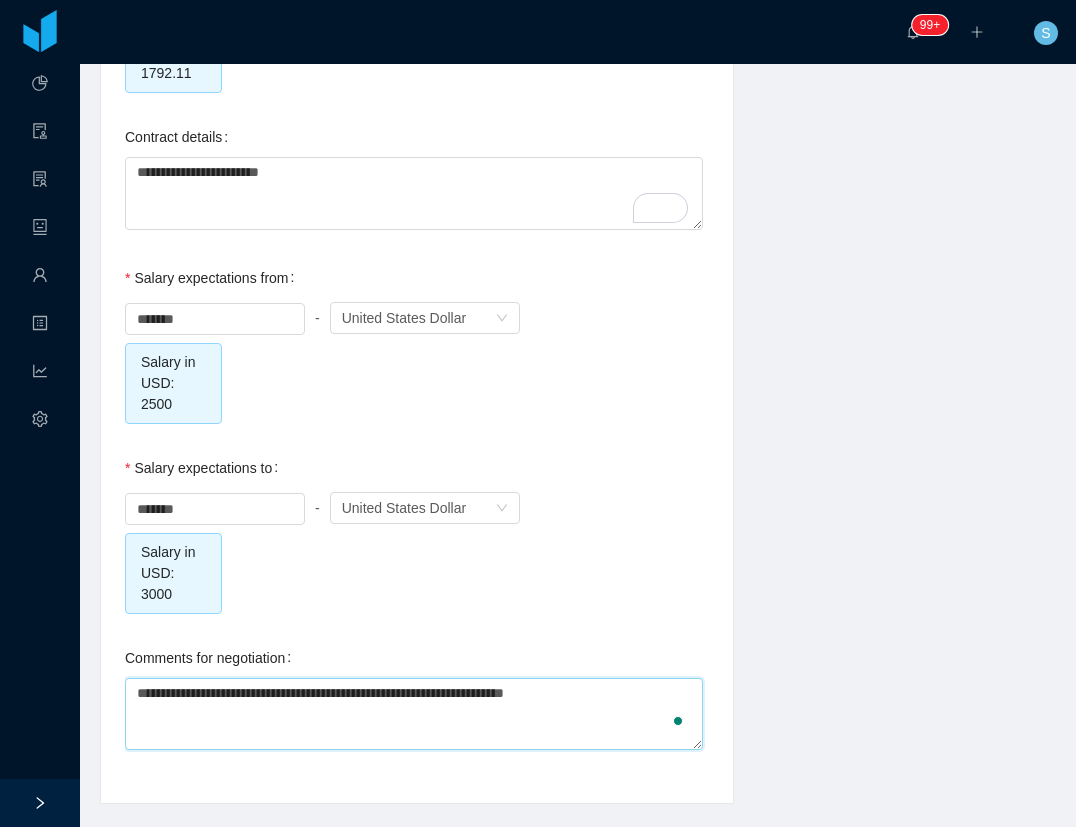 type on "**********" 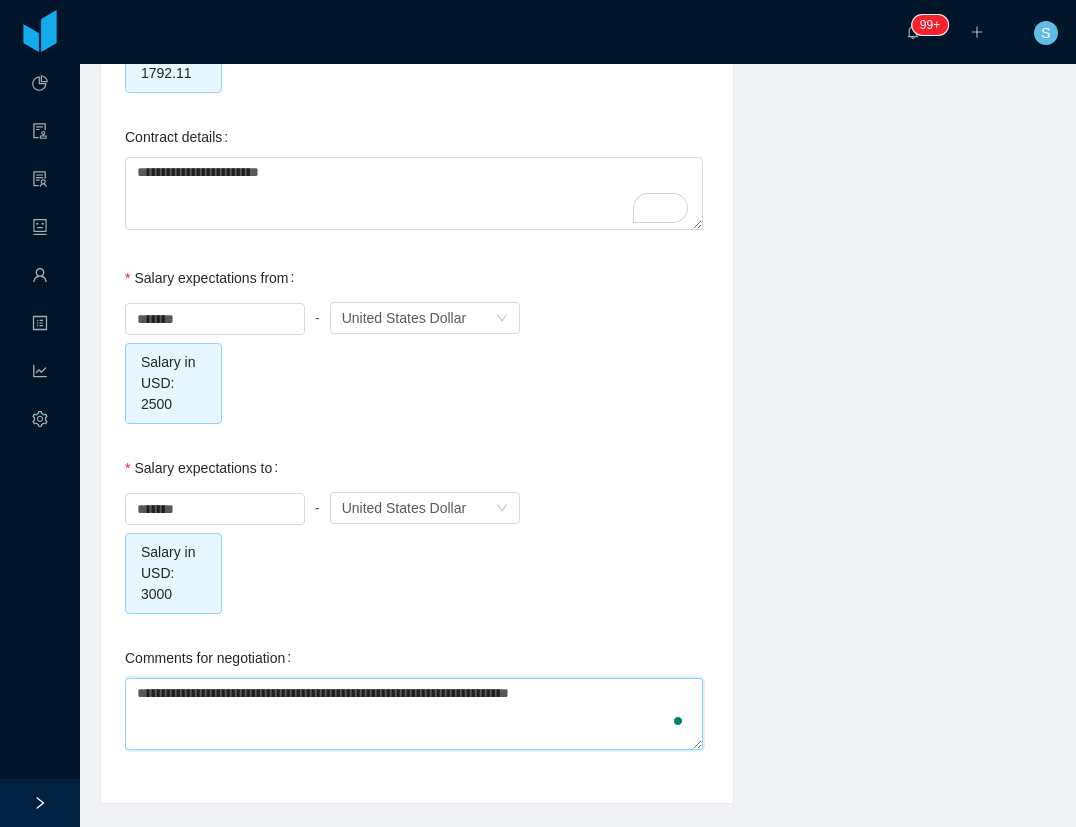 type on "**********" 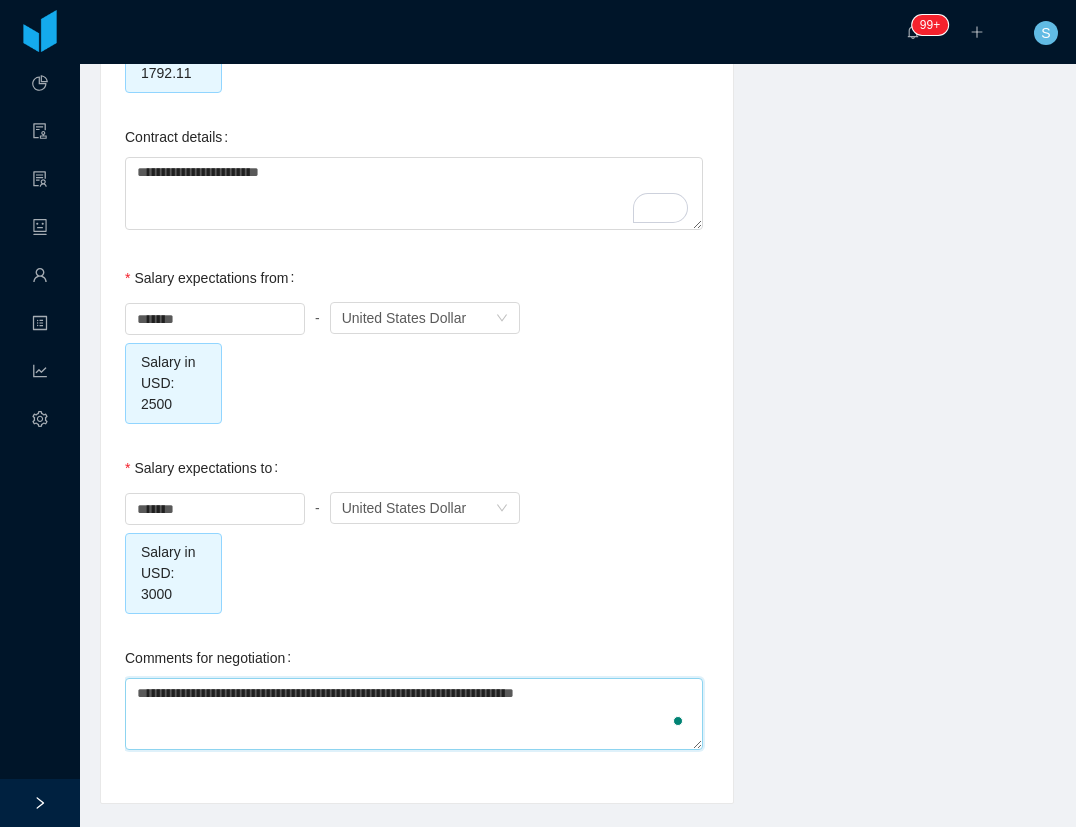 type on "**********" 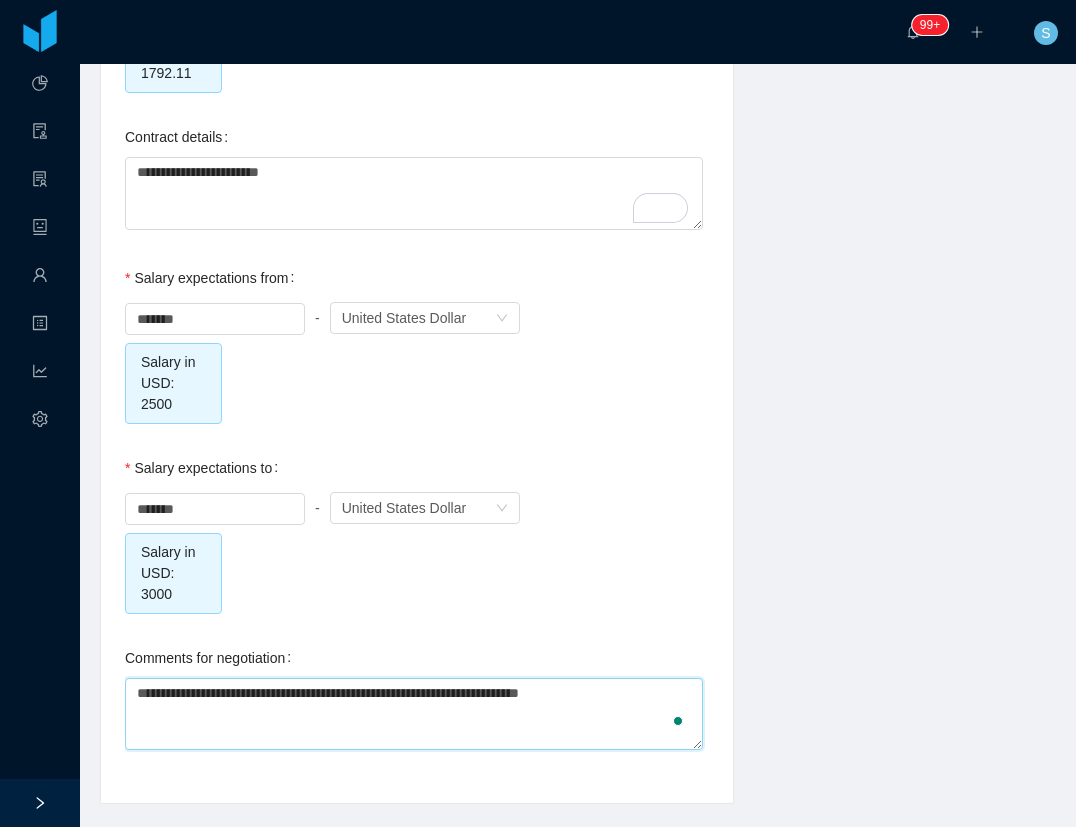 type on "**********" 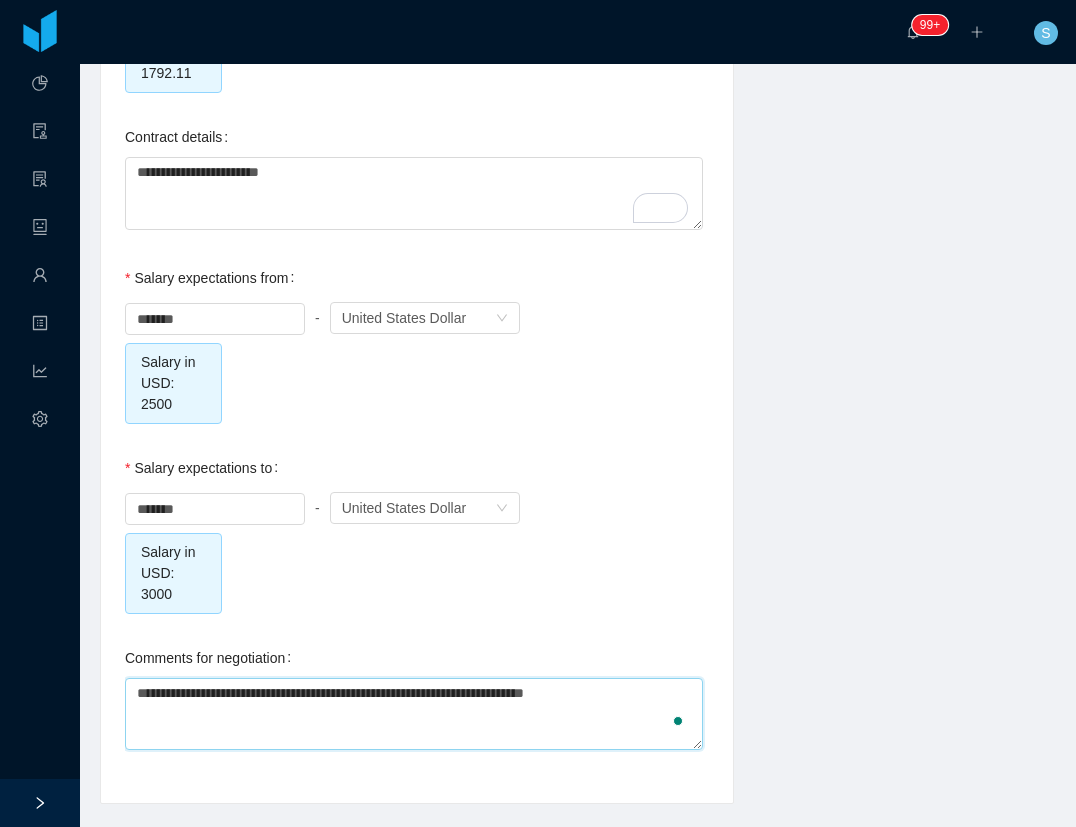 type on "**********" 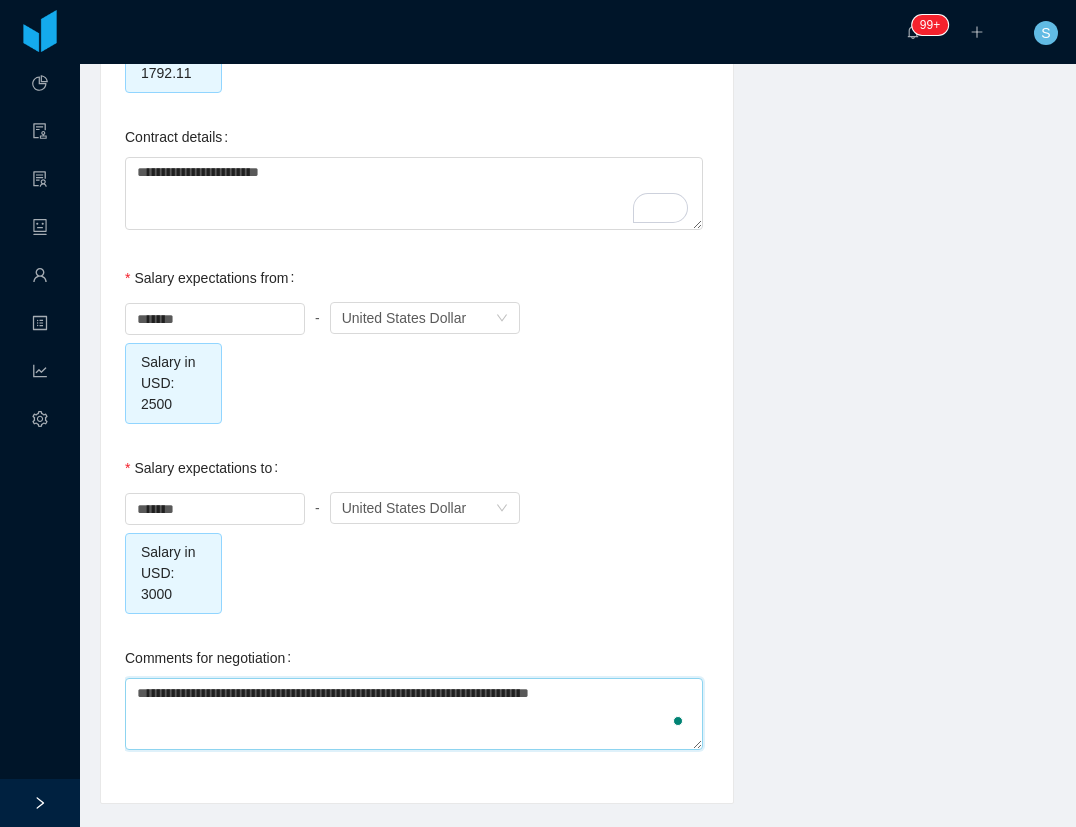 type on "**********" 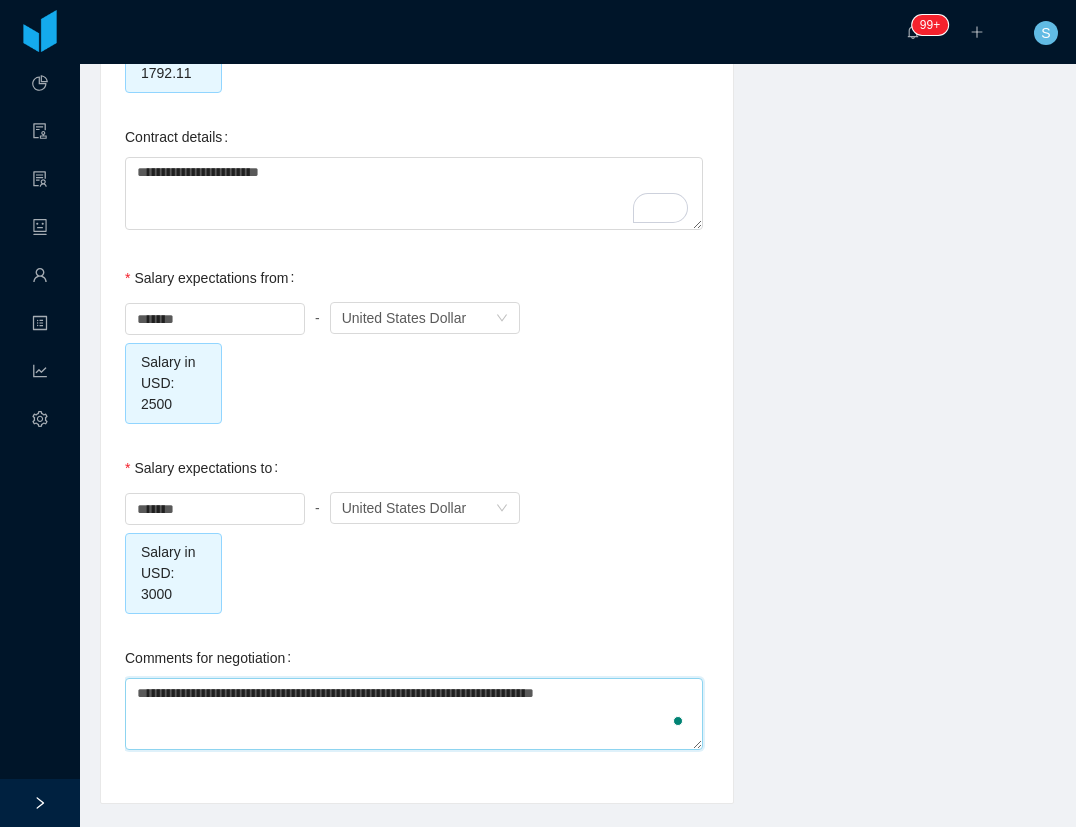 type on "**********" 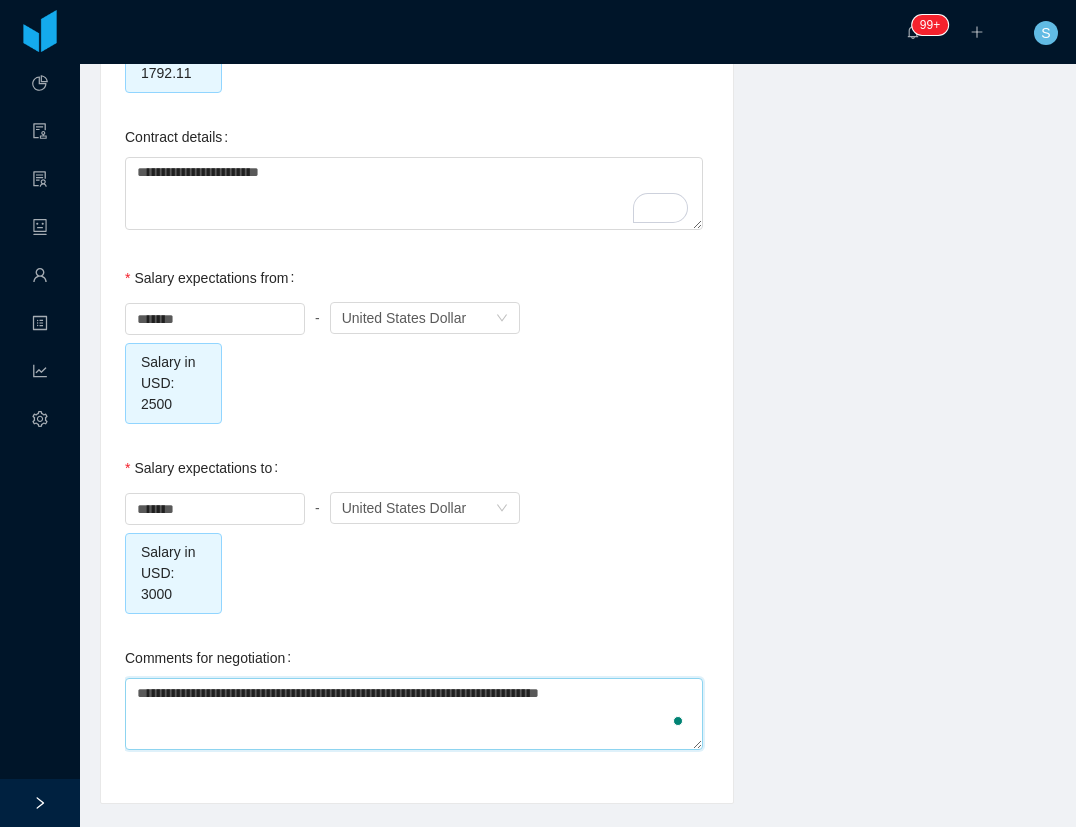 type on "**********" 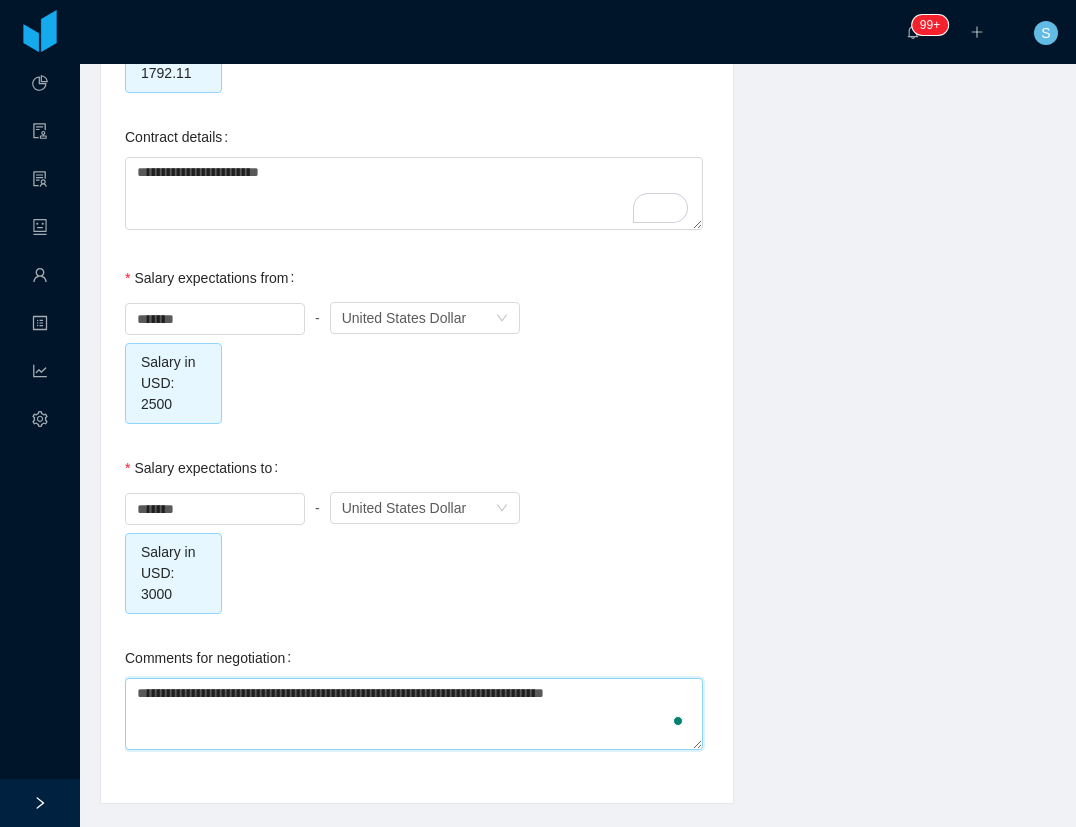 type on "**********" 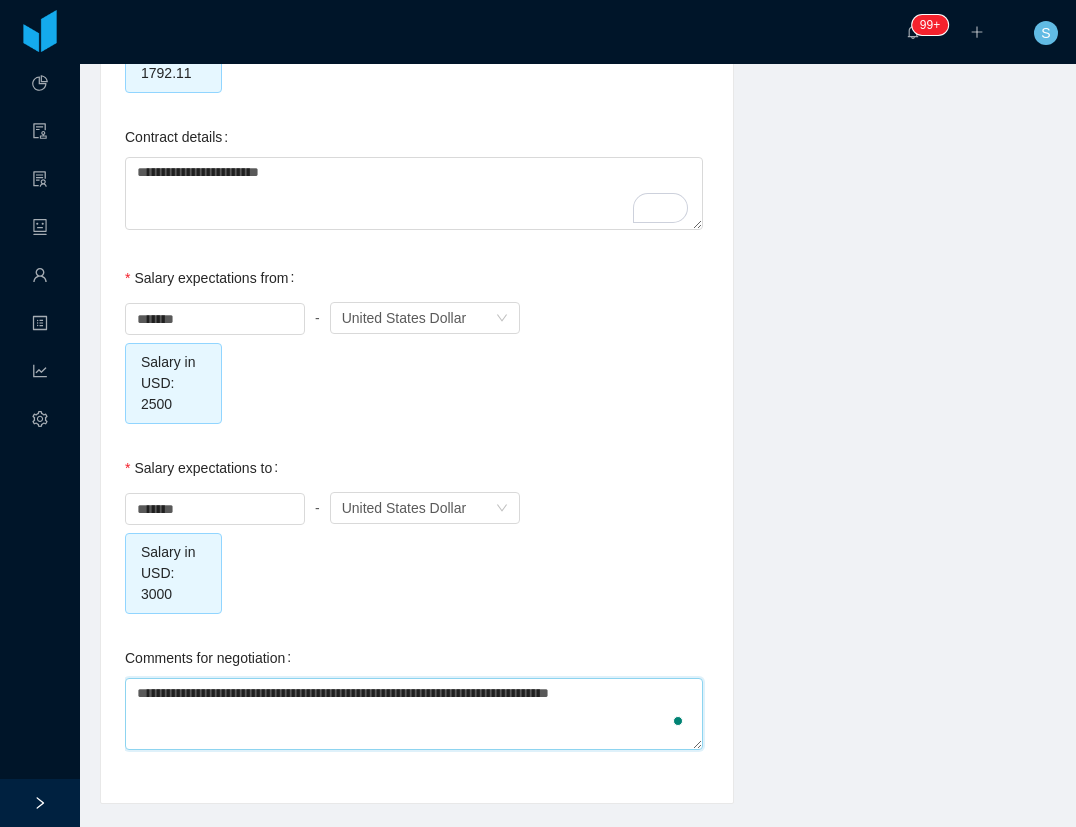 type on "**********" 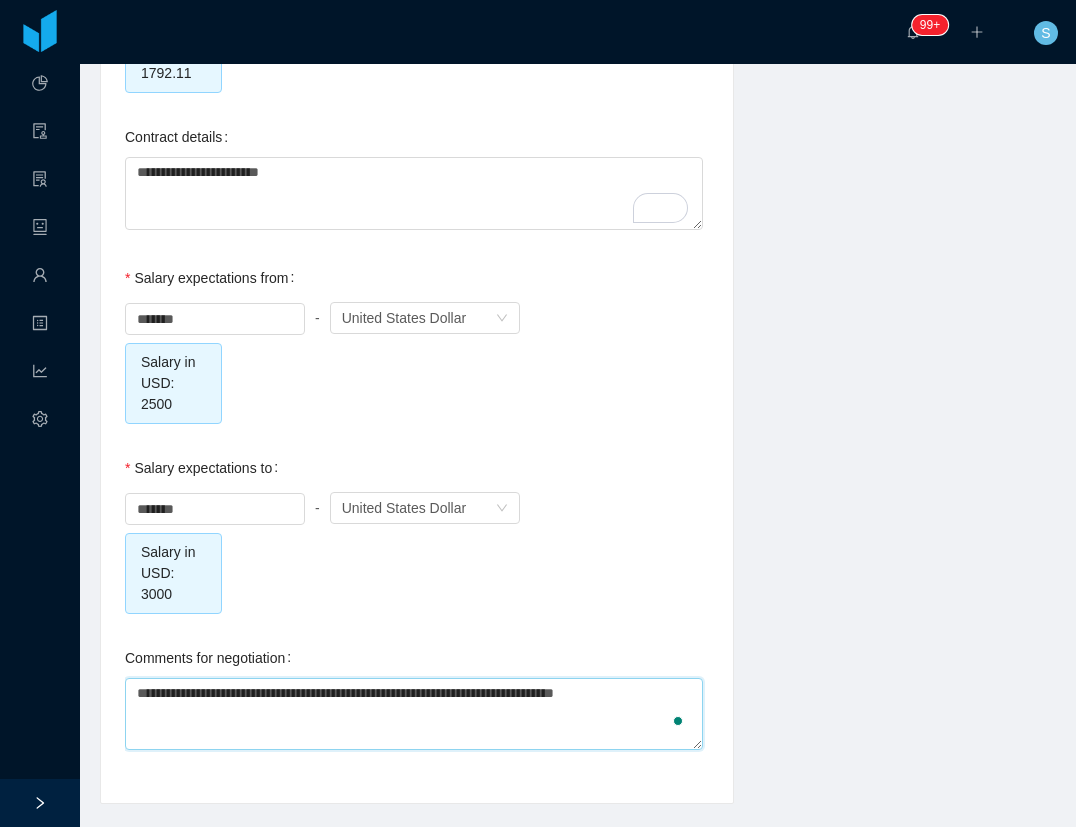 type 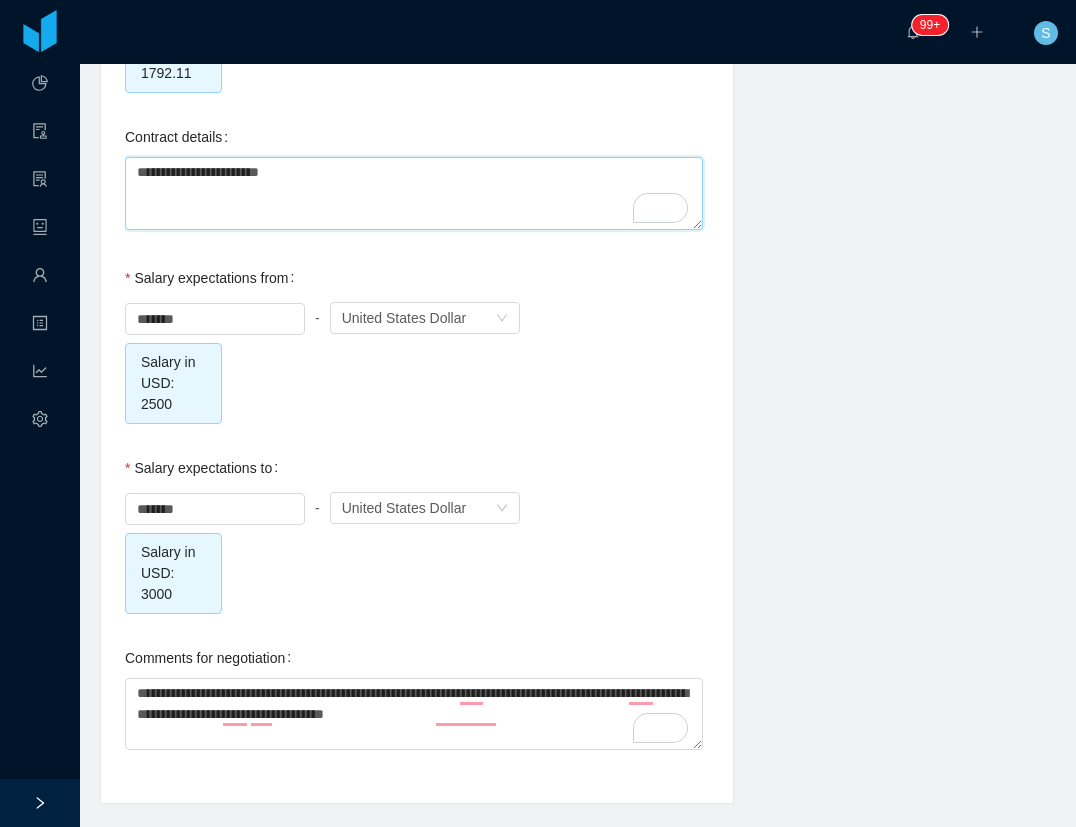 click on "**********" at bounding box center [414, 193] 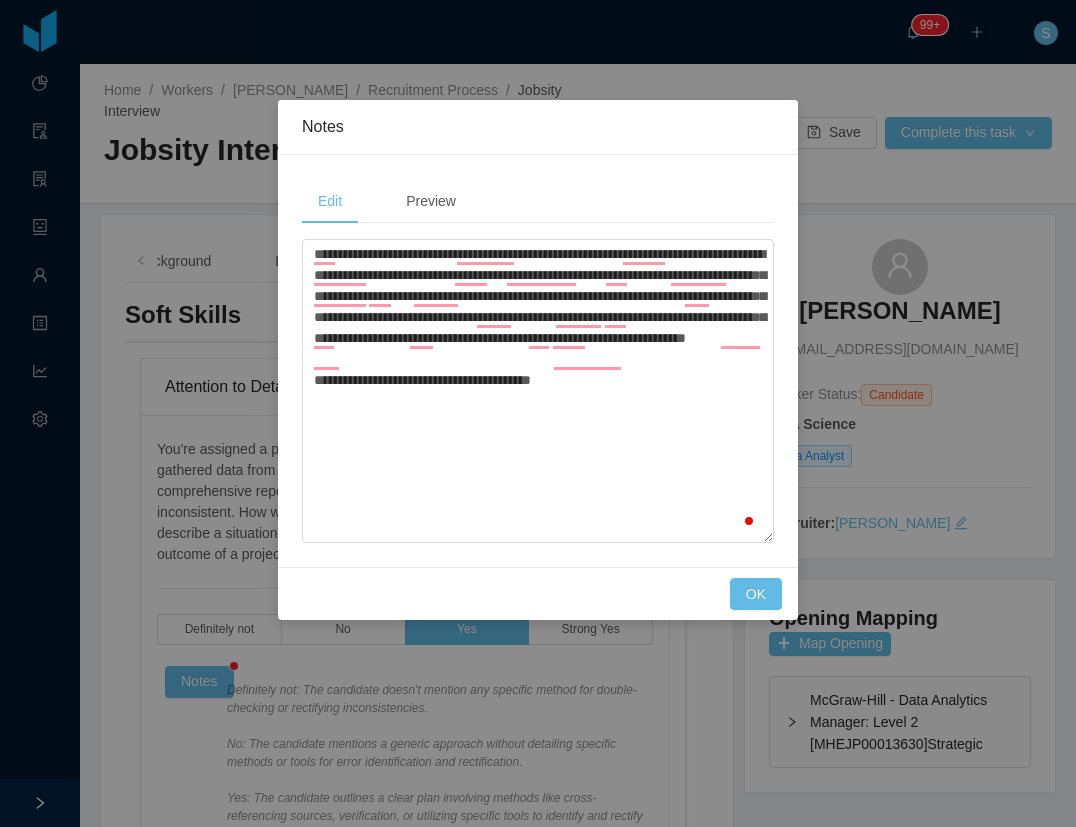 scroll, scrollTop: 0, scrollLeft: 0, axis: both 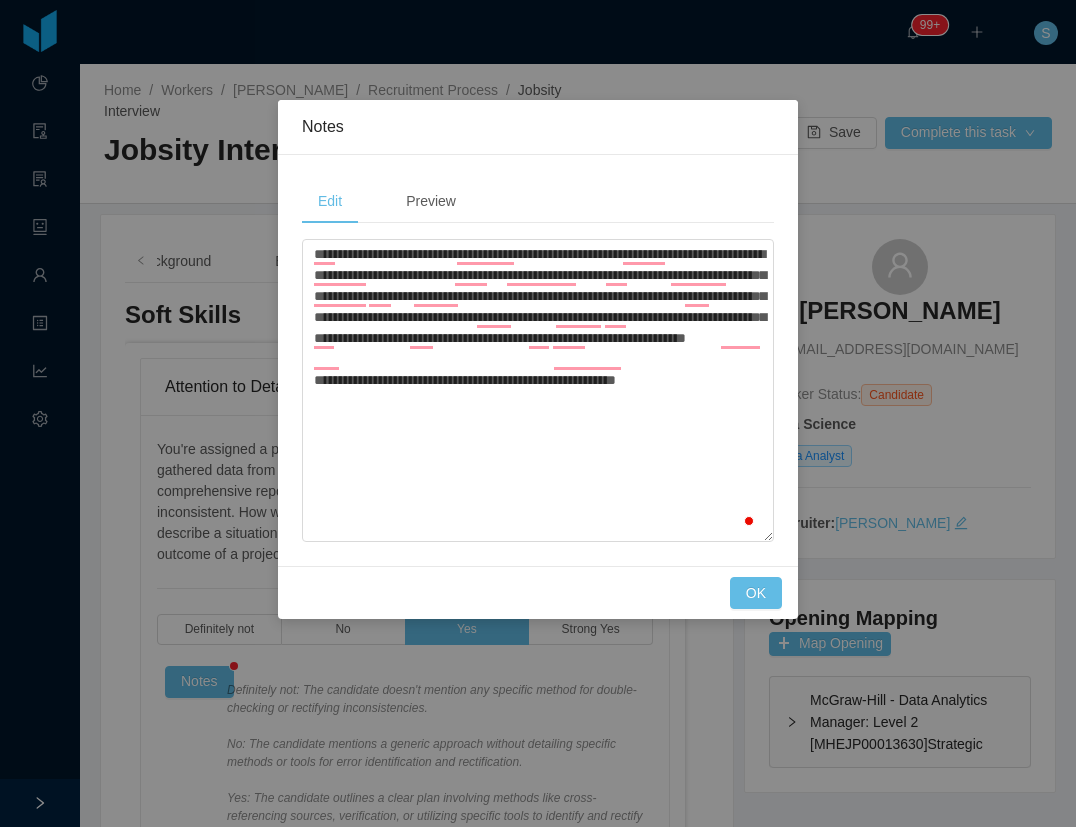 type on "**********" 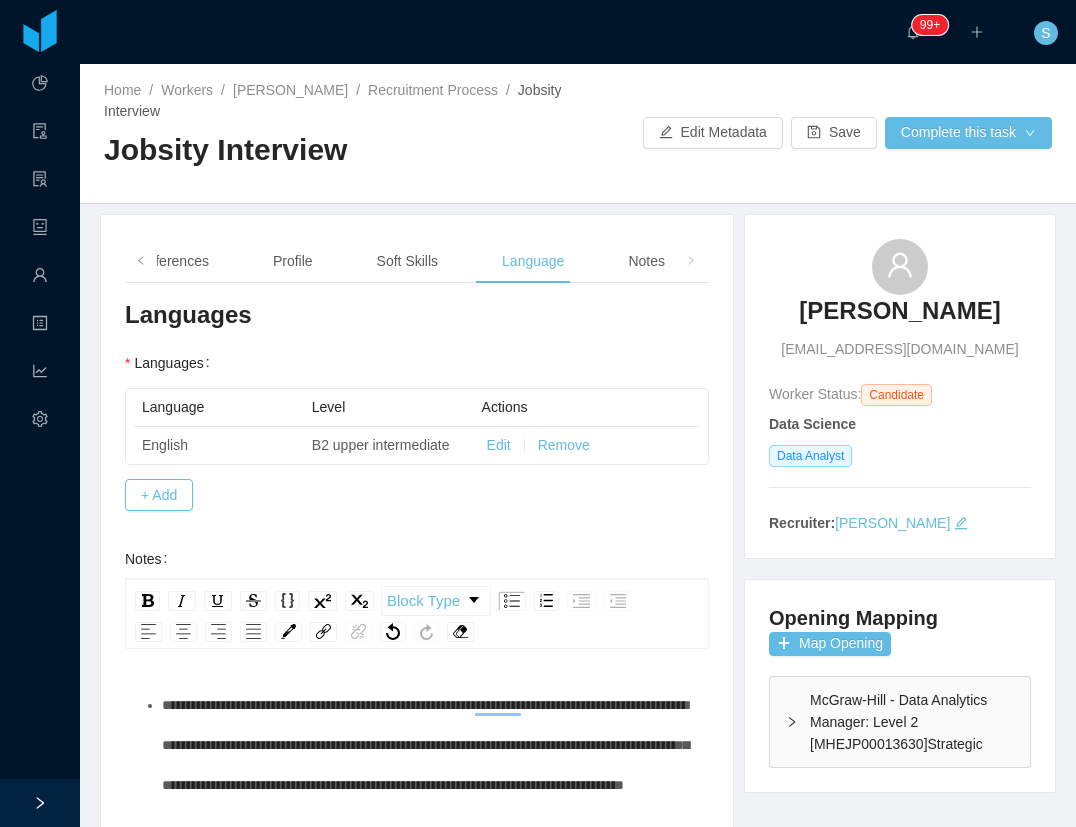 scroll, scrollTop: 0, scrollLeft: 0, axis: both 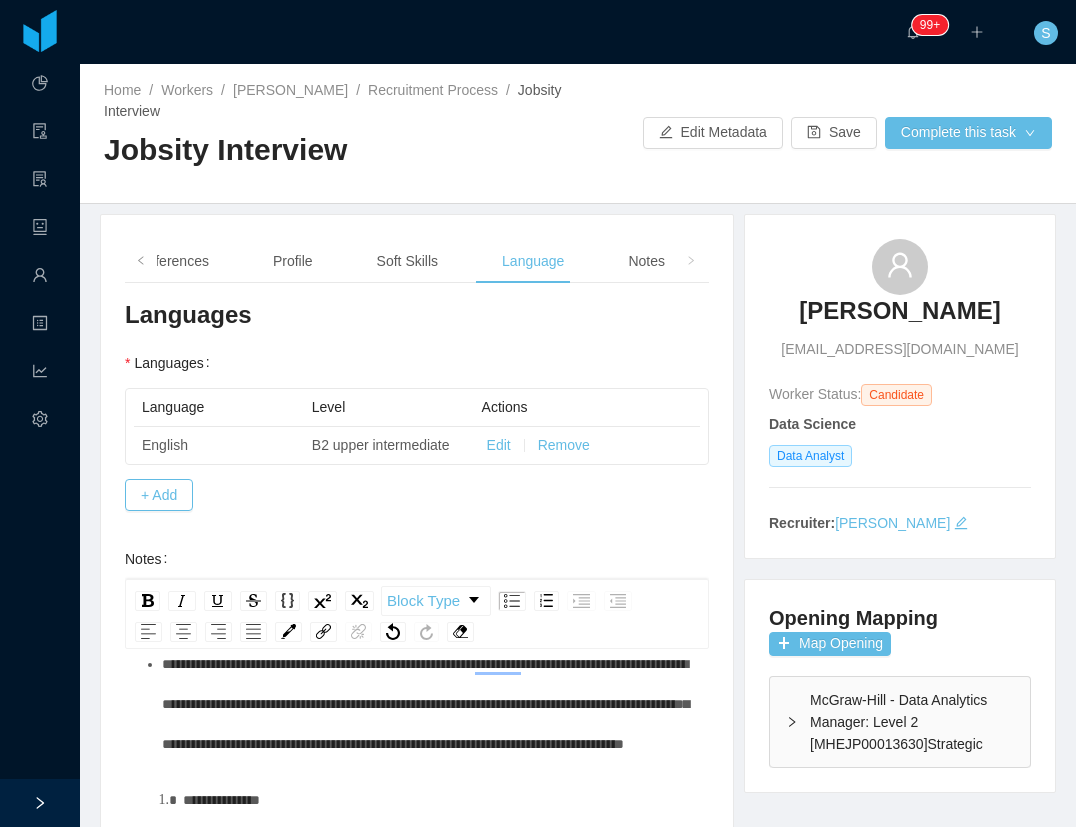 type 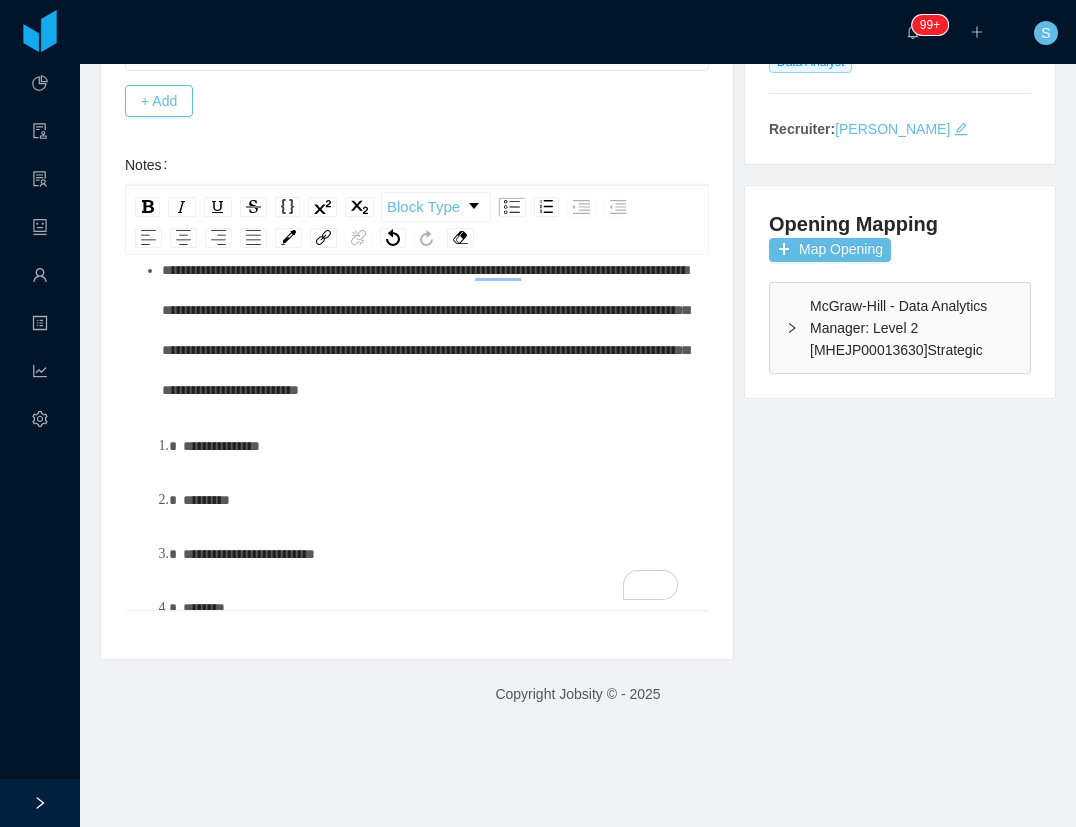 scroll, scrollTop: 403, scrollLeft: 0, axis: vertical 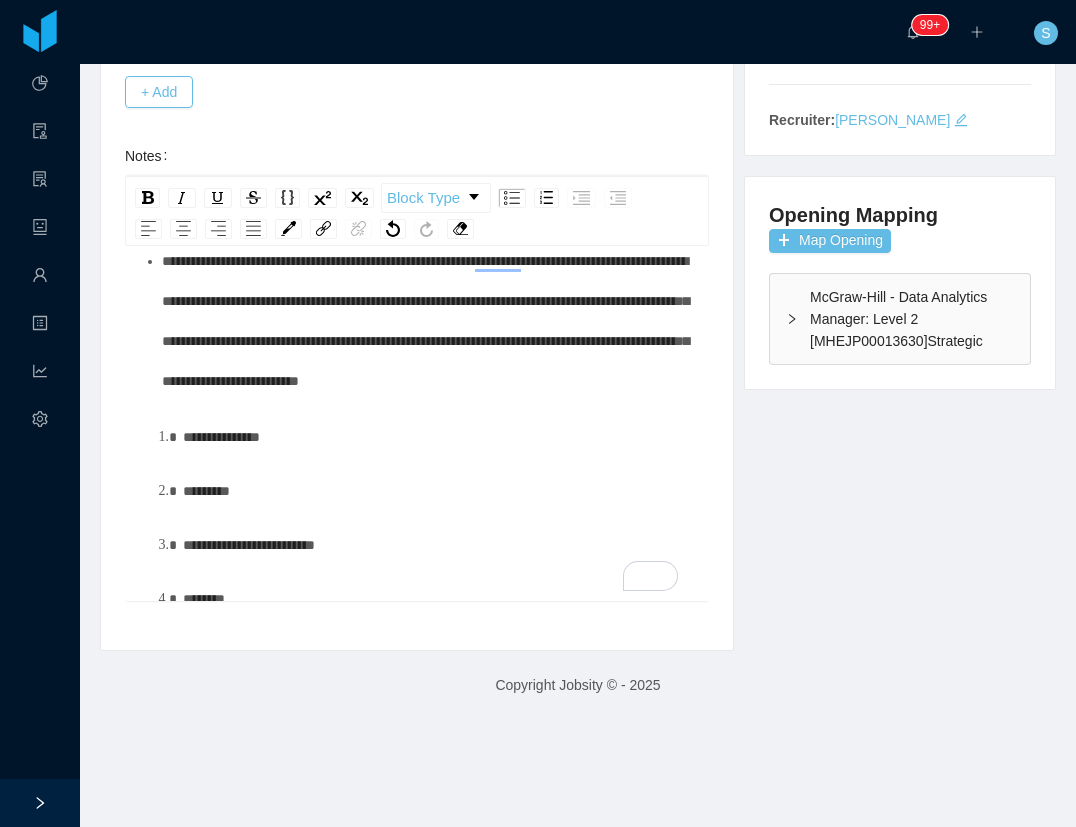 click on "**********" at bounding box center (438, 437) 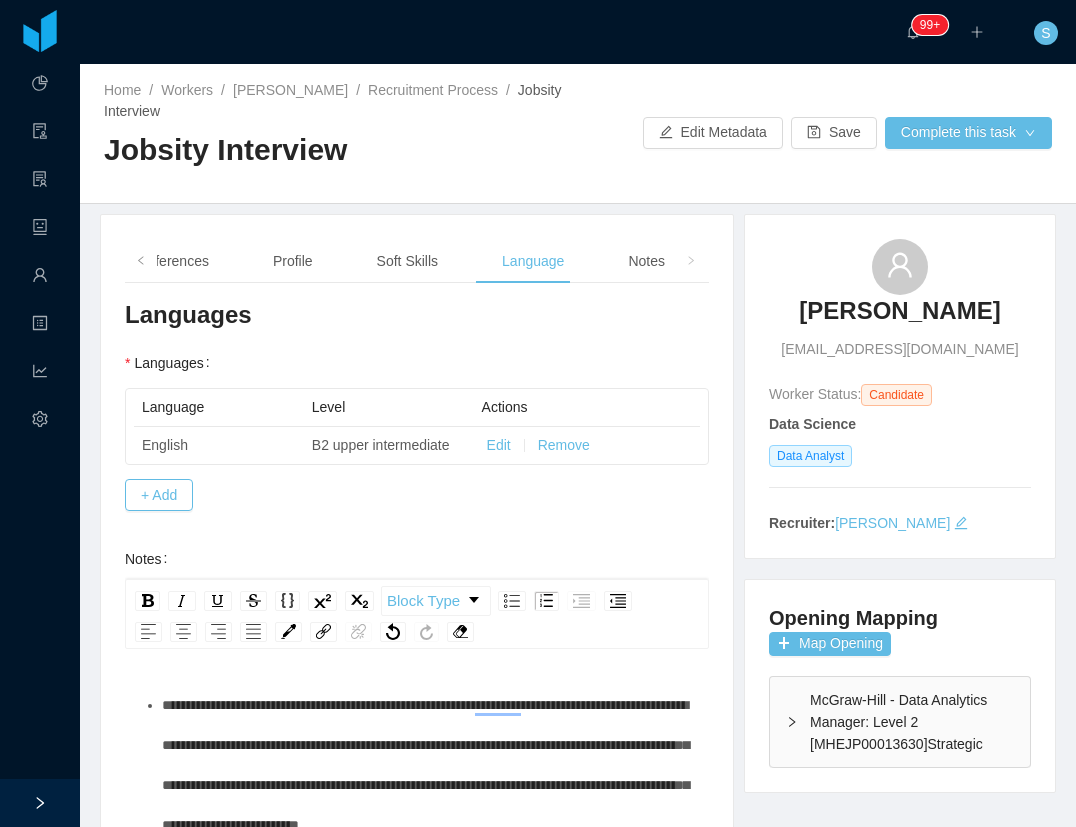 scroll, scrollTop: 0, scrollLeft: 0, axis: both 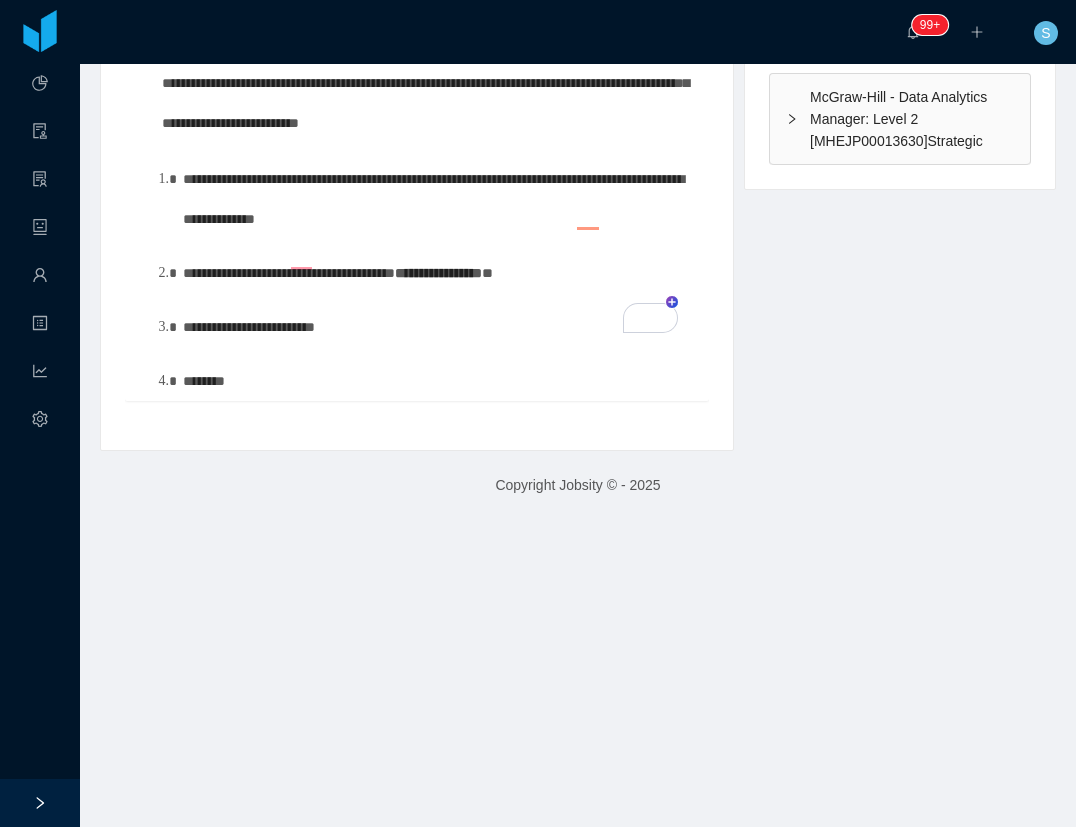 click on "**********" at bounding box center [438, 273] 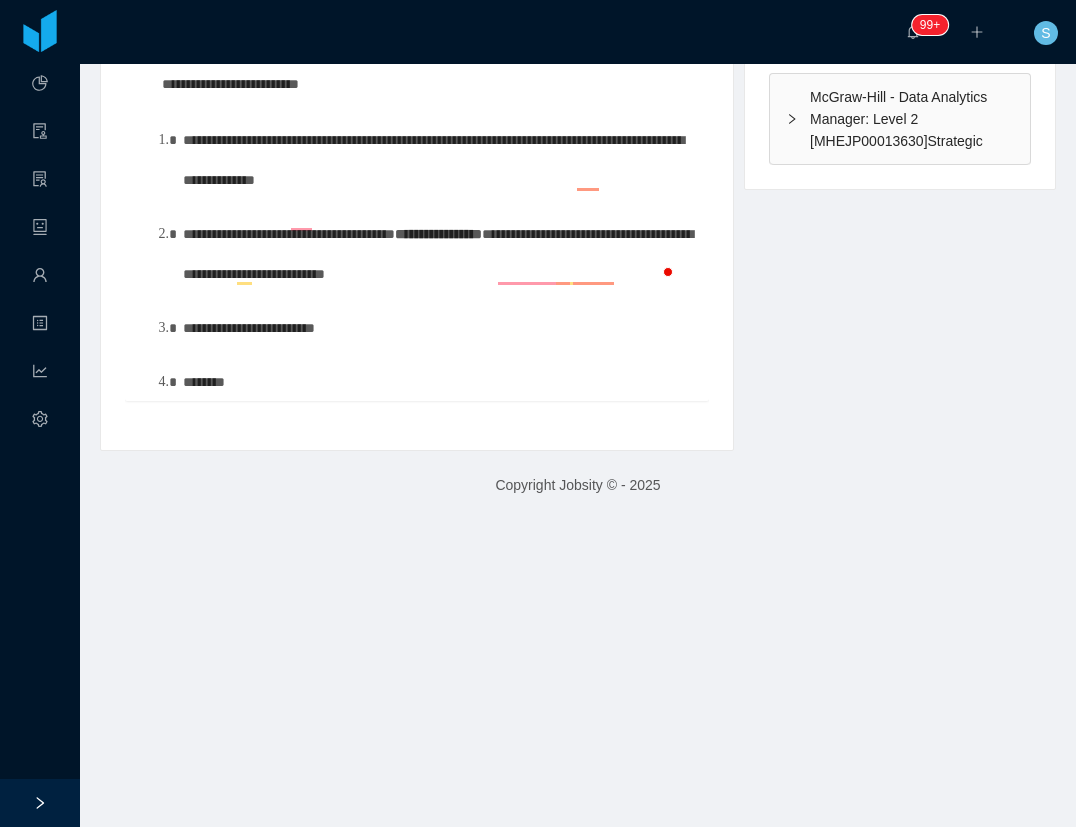 click on "**********" at bounding box center (438, 328) 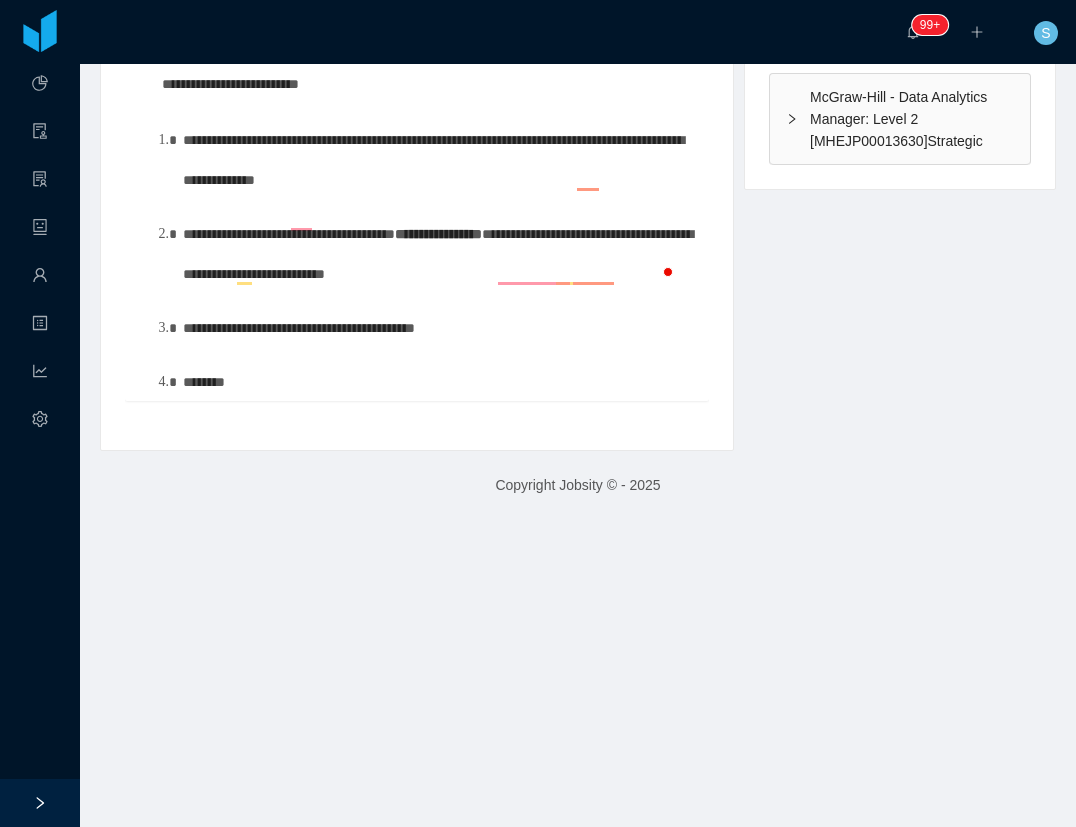 scroll, scrollTop: 175, scrollLeft: 0, axis: vertical 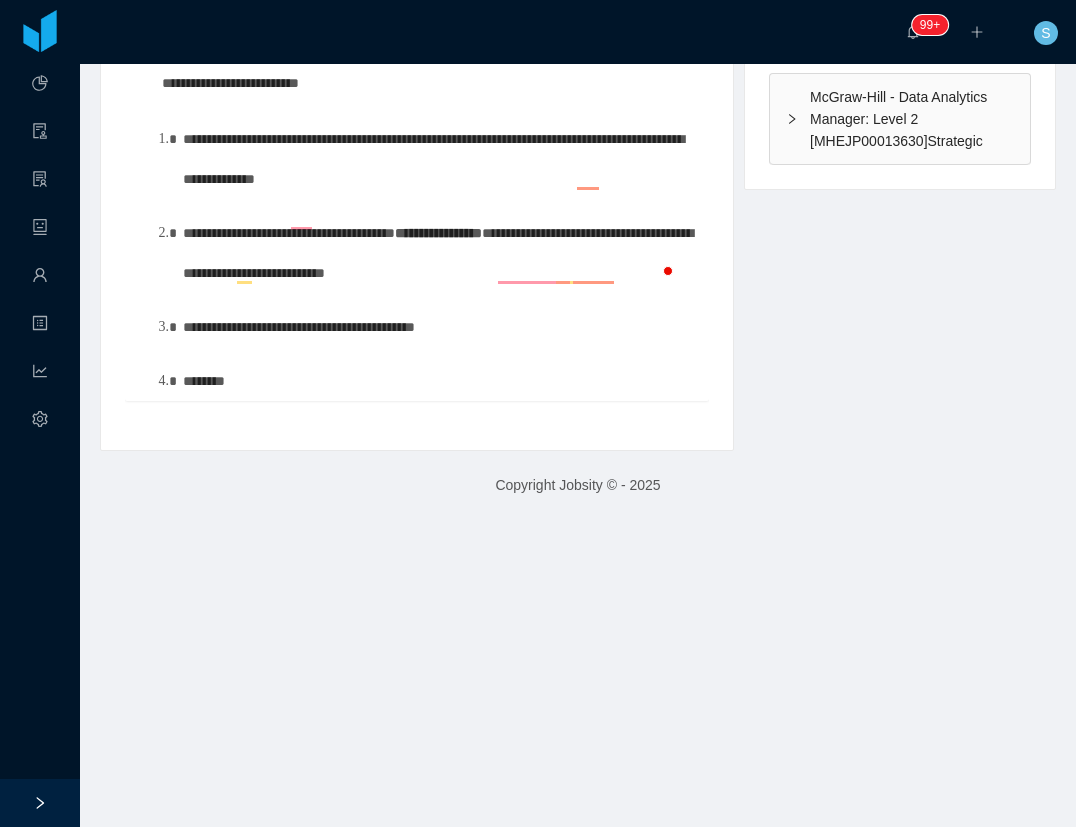 click on "********" at bounding box center [438, 381] 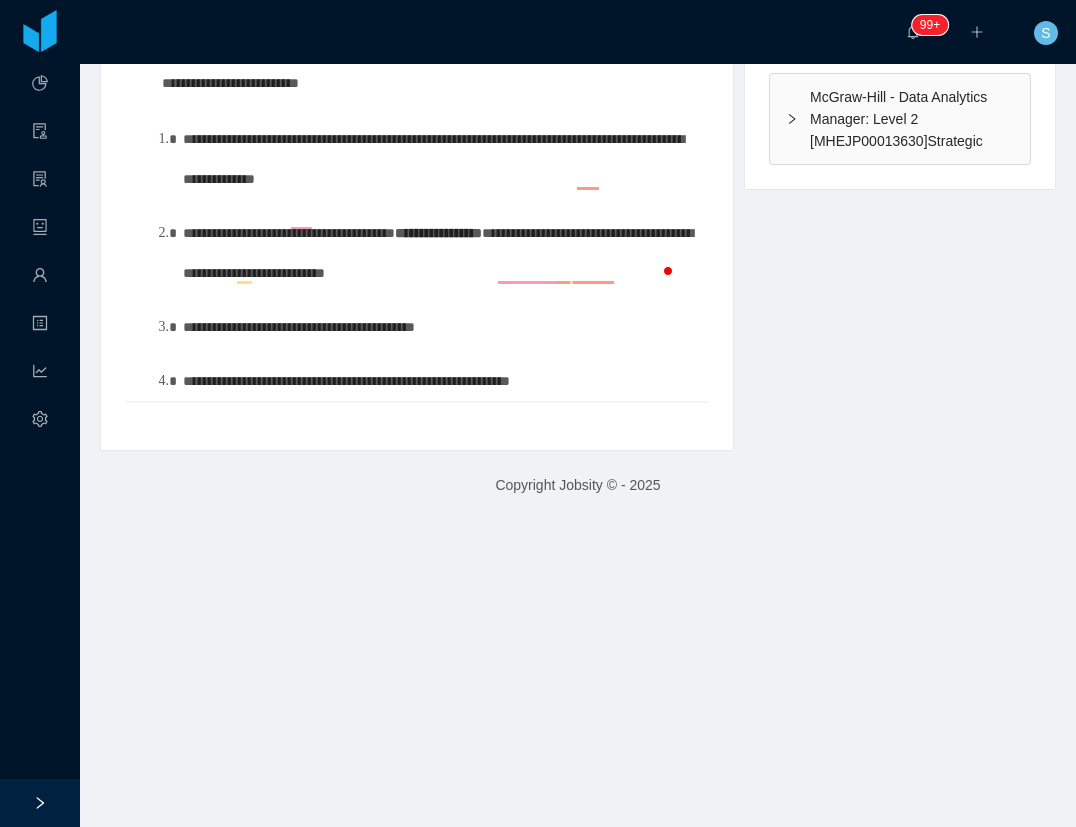 scroll, scrollTop: 124, scrollLeft: 0, axis: vertical 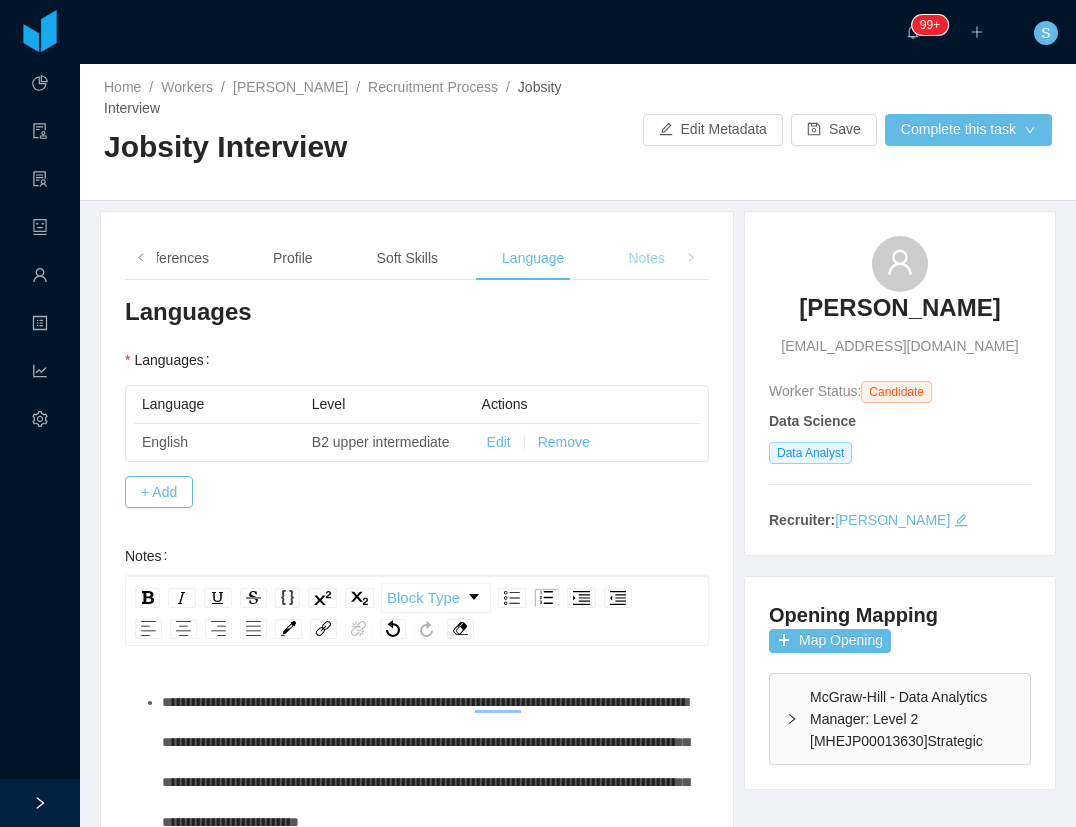 click on "Notes" at bounding box center (646, 258) 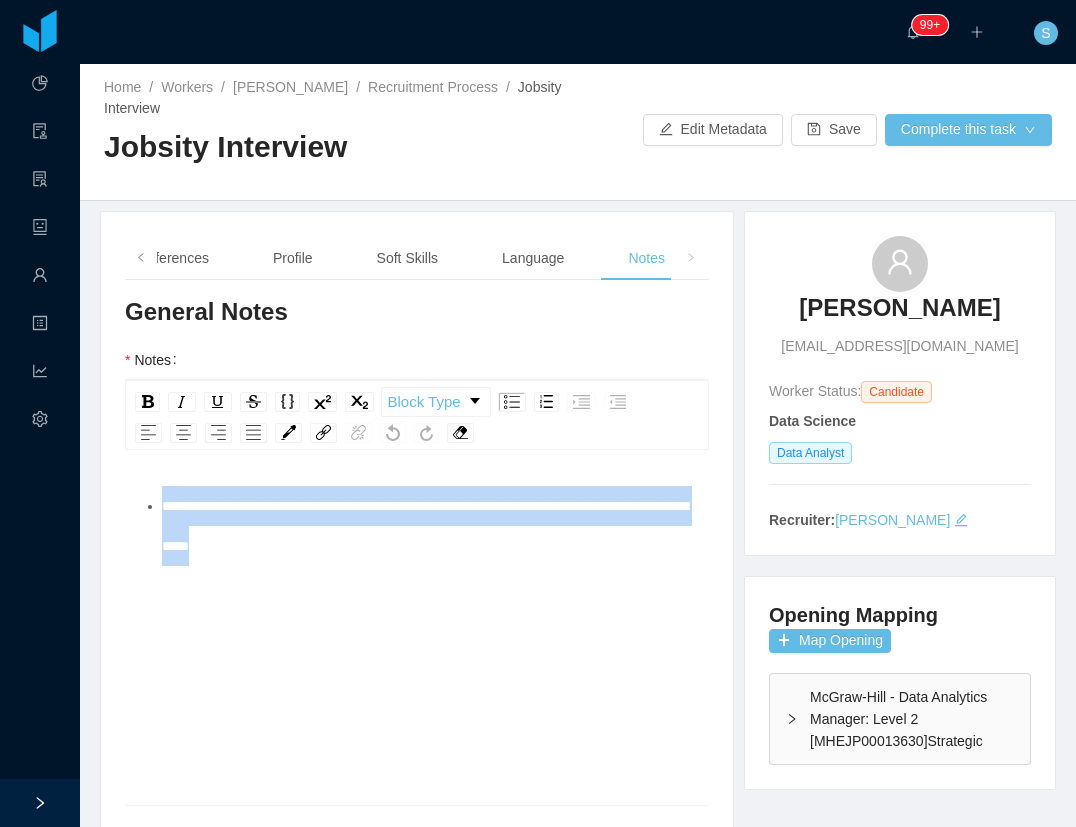 drag, startPoint x: 425, startPoint y: 556, endPoint x: -65, endPoint y: 484, distance: 495.26154 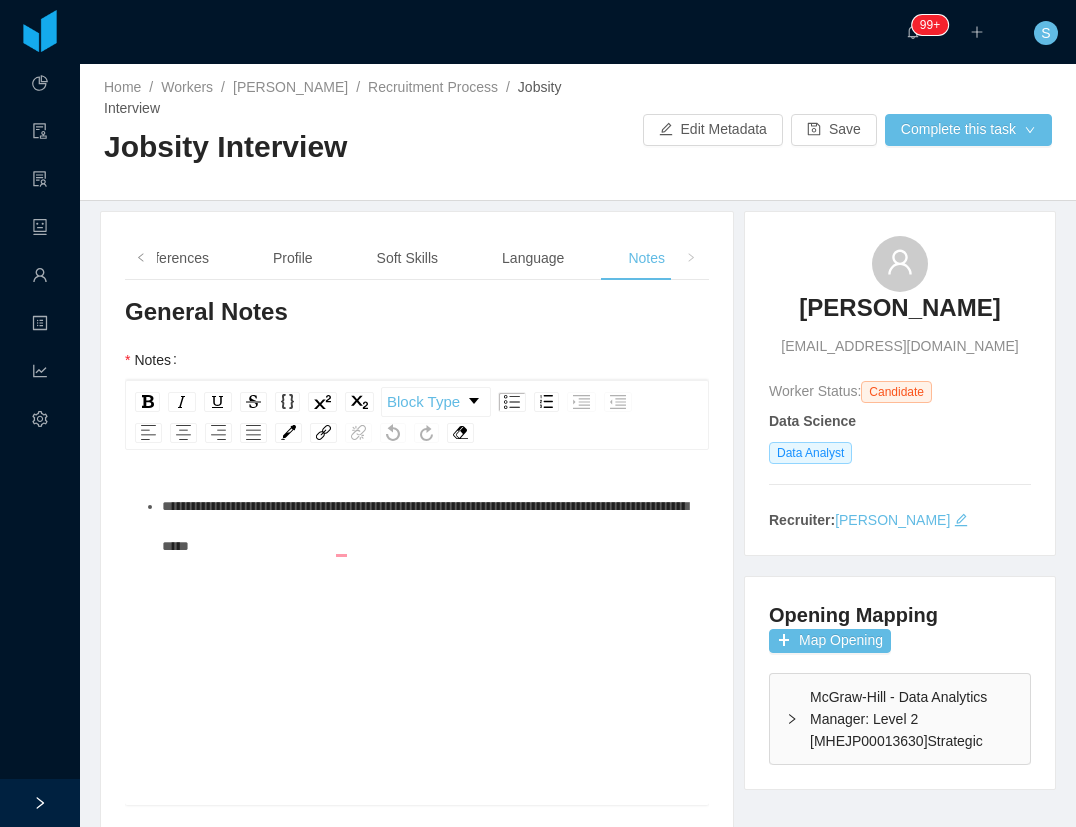 scroll, scrollTop: 198, scrollLeft: 0, axis: vertical 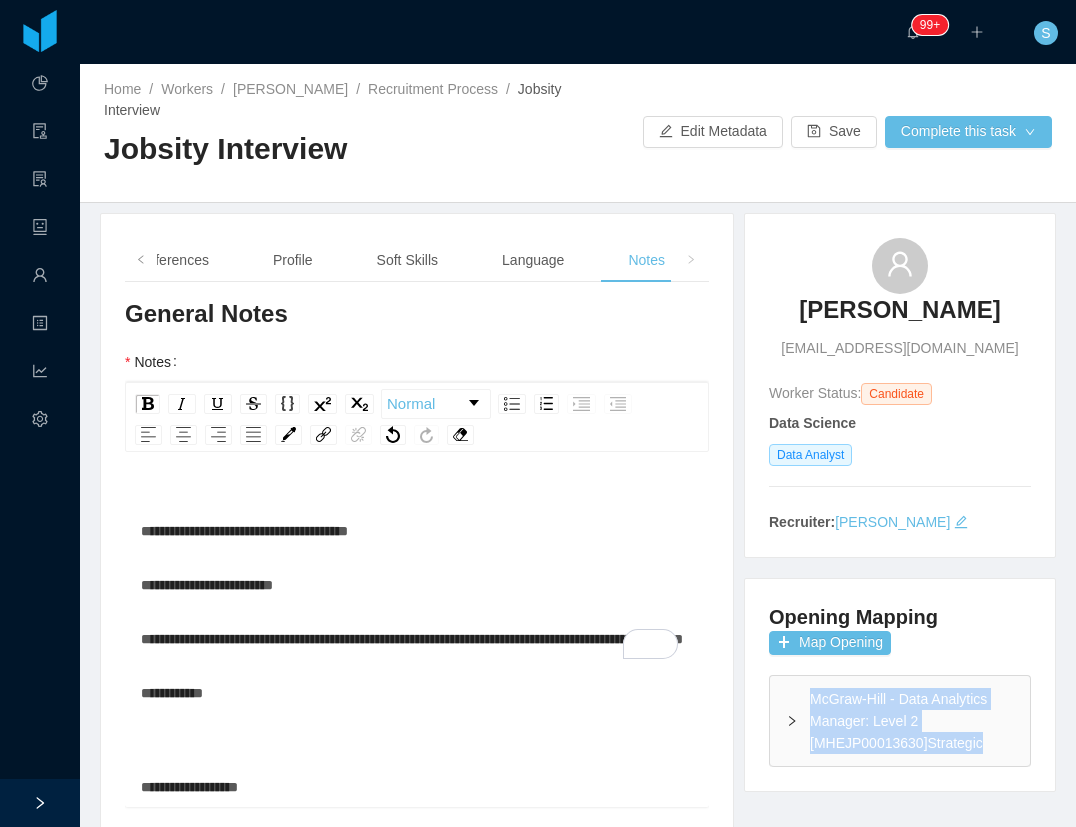 copy on "McGraw-Hill - Data Analytics Manager: Level 2 [MHEJP00013630]Strategic" 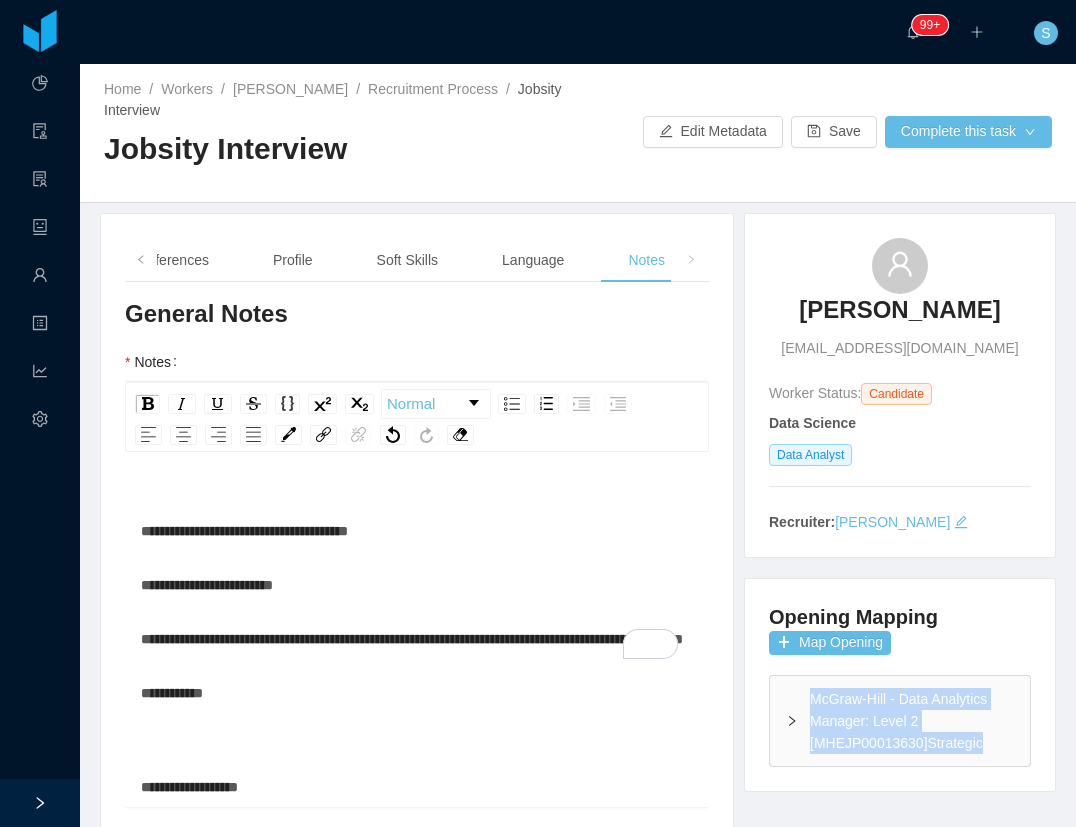 drag, startPoint x: 992, startPoint y: 742, endPoint x: 804, endPoint y: 696, distance: 193.54585 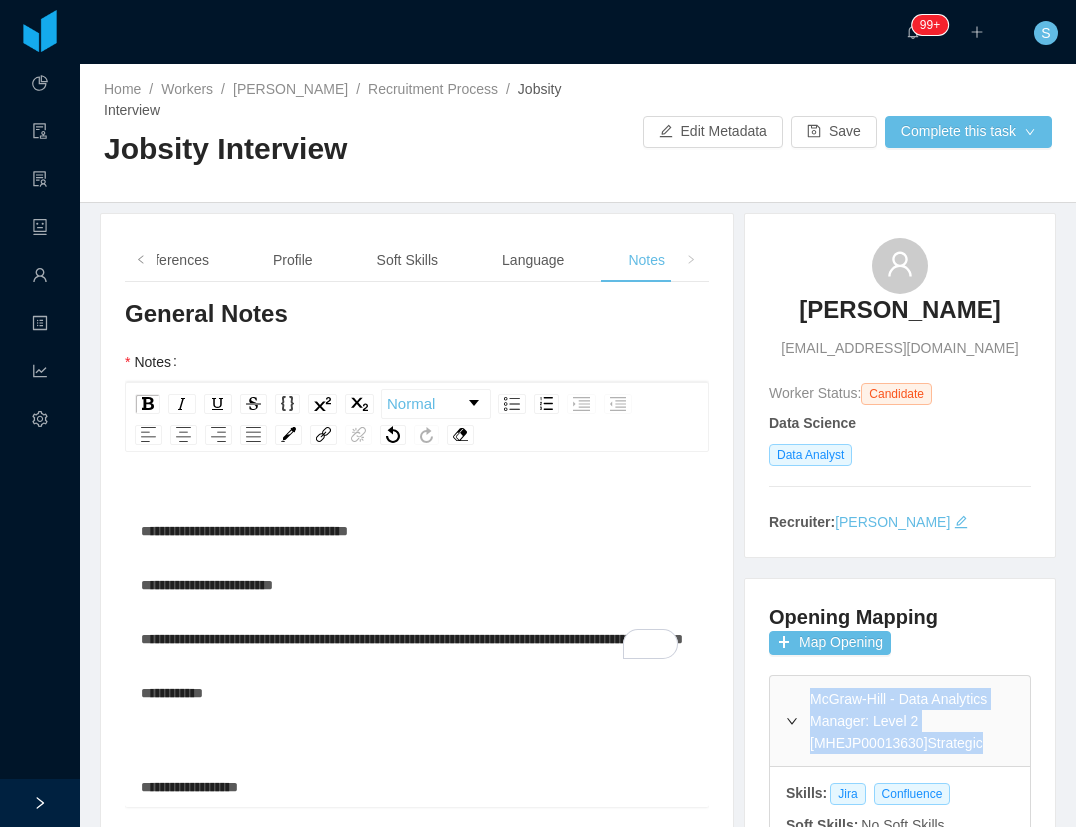 scroll, scrollTop: 139, scrollLeft: 0, axis: vertical 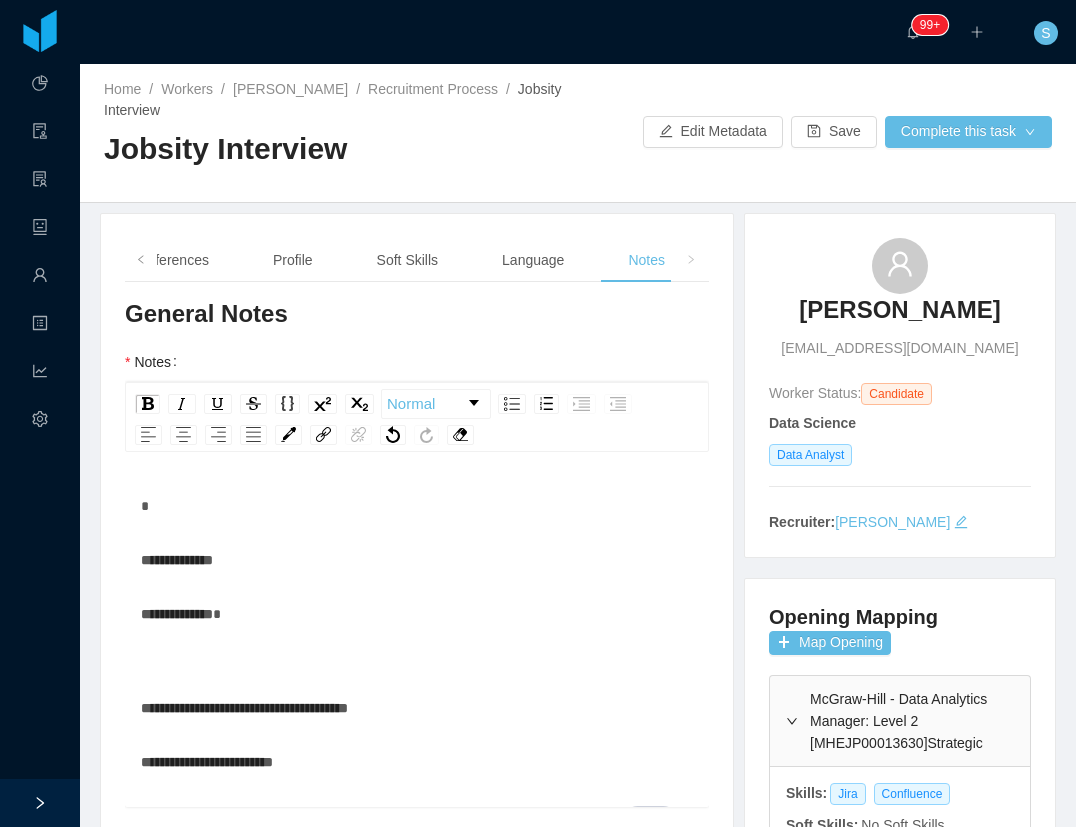 click on "**********" at bounding box center (417, 560) 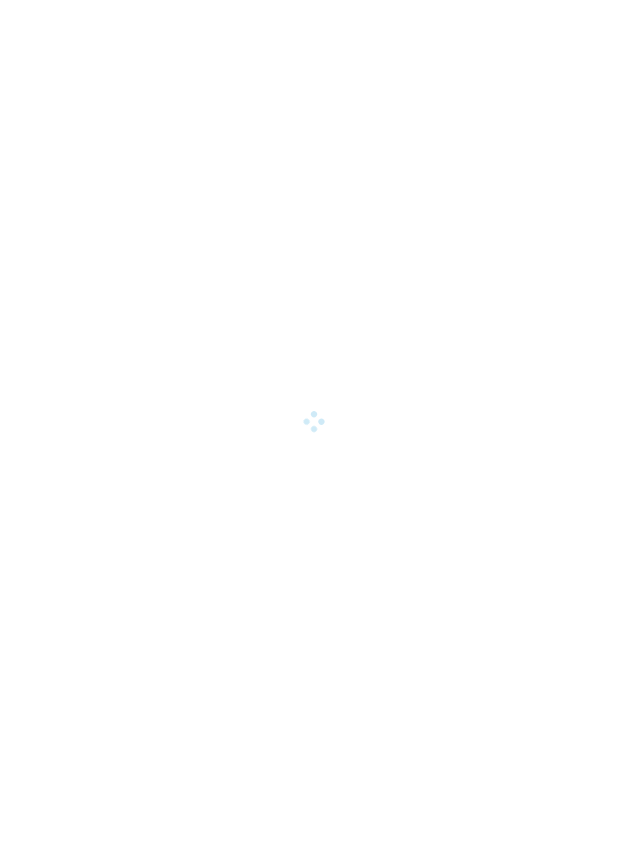 scroll, scrollTop: 0, scrollLeft: 0, axis: both 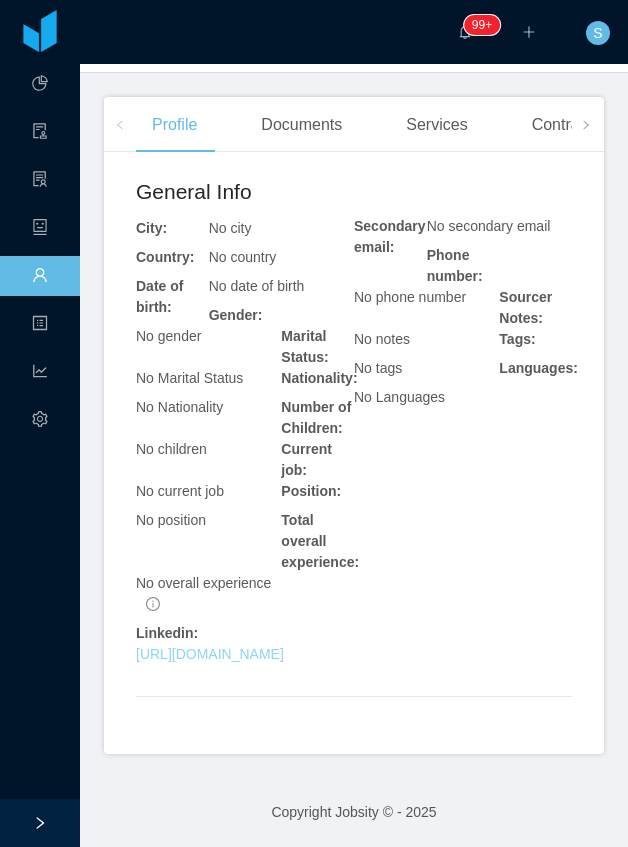 click on "[URL][DOMAIN_NAME]" at bounding box center (210, 654) 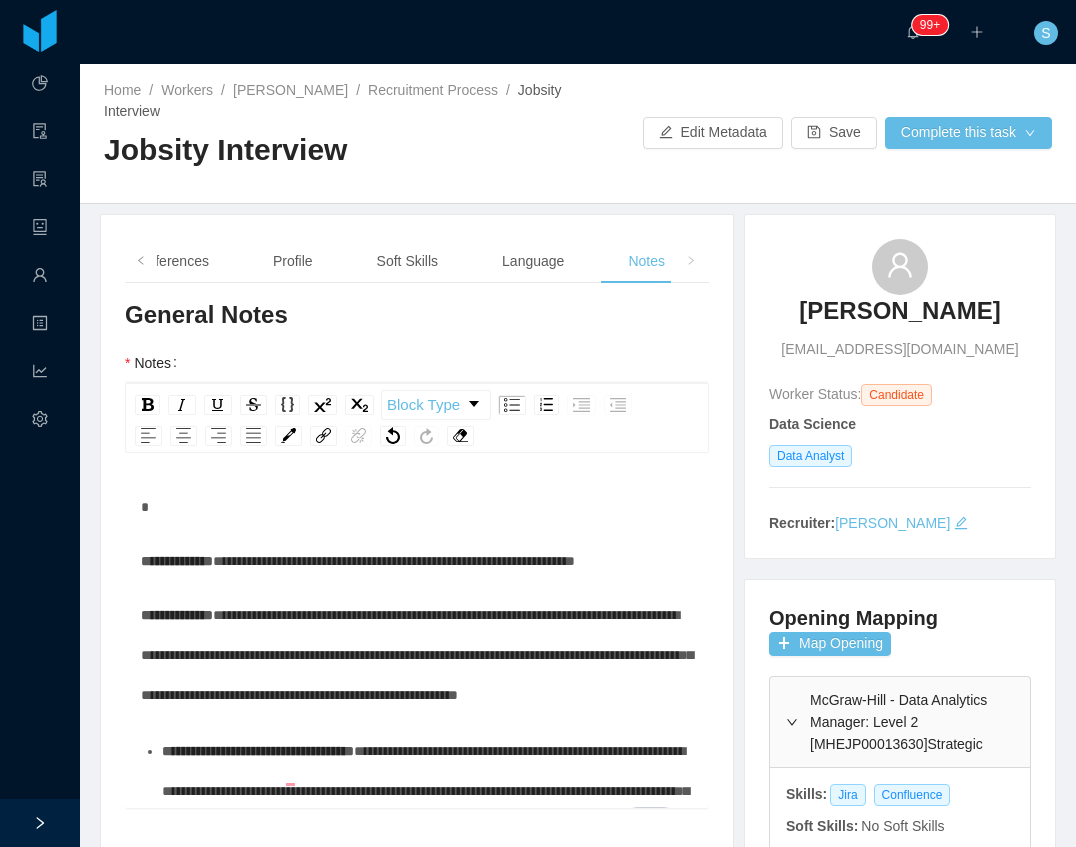 scroll, scrollTop: 0, scrollLeft: 0, axis: both 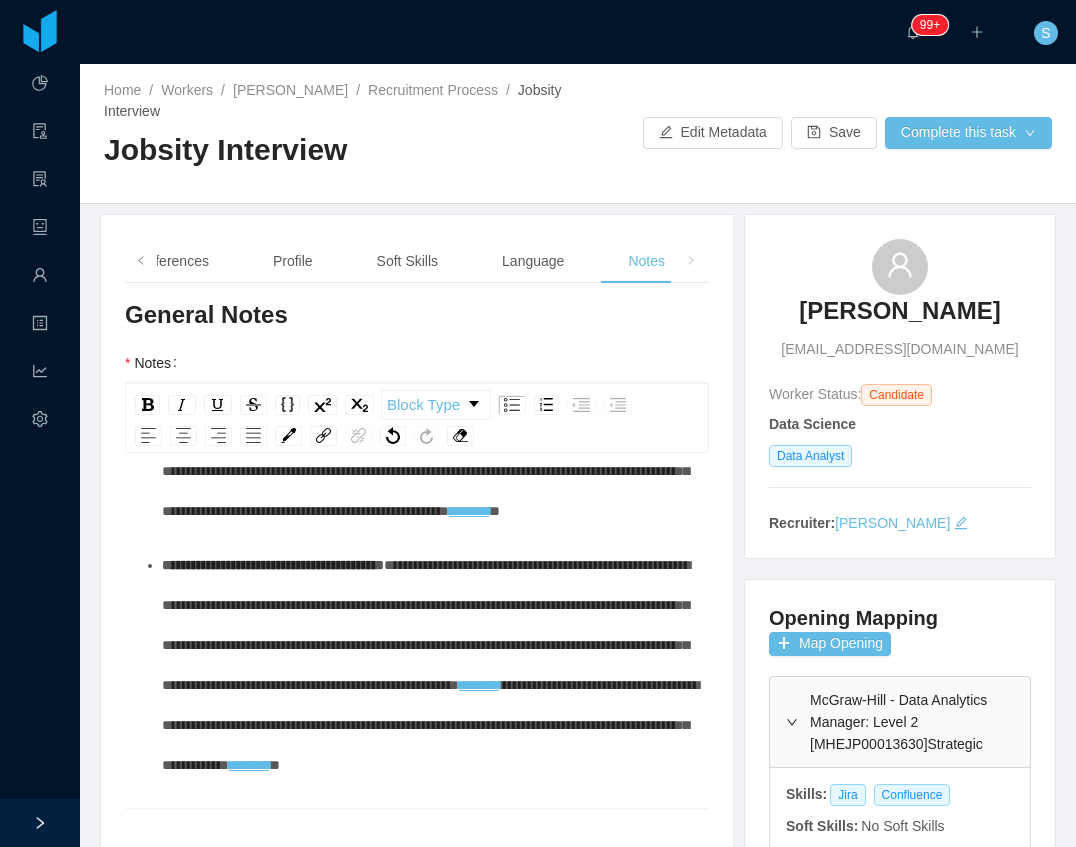 drag, startPoint x: 156, startPoint y: 594, endPoint x: 354, endPoint y: 594, distance: 198 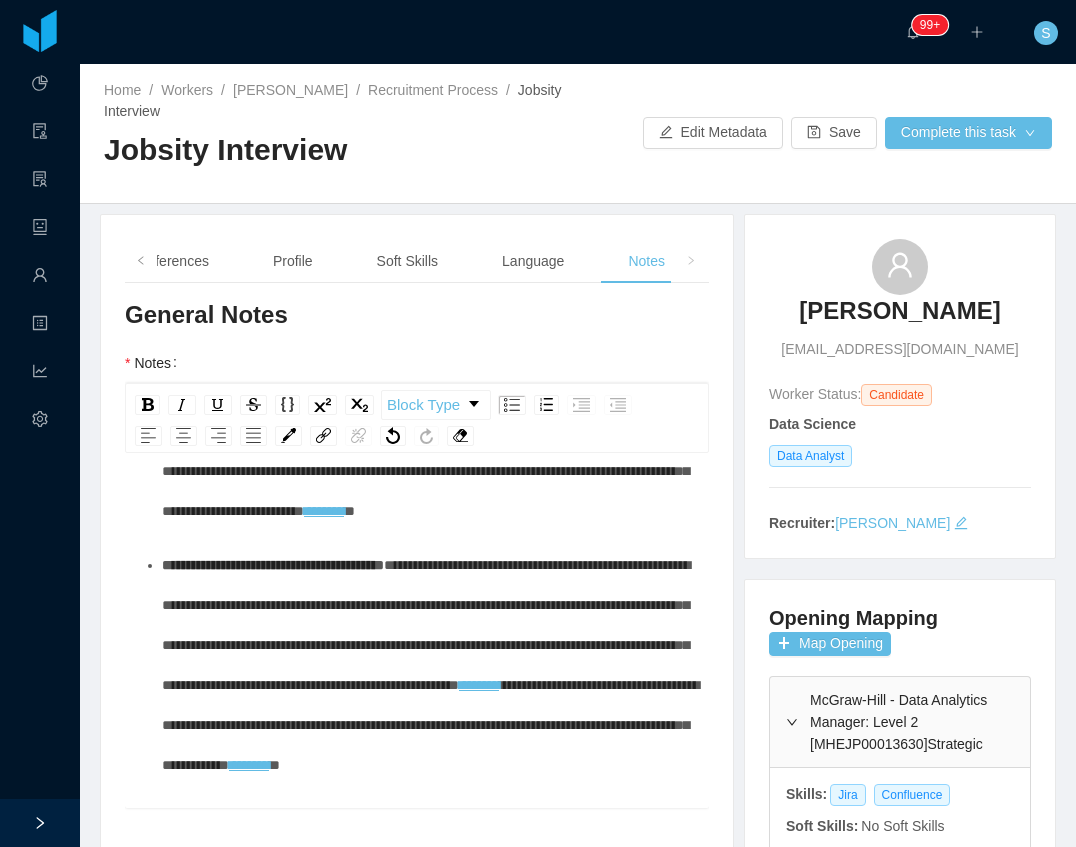 drag, startPoint x: 236, startPoint y: 592, endPoint x: 264, endPoint y: 590, distance: 28.071337 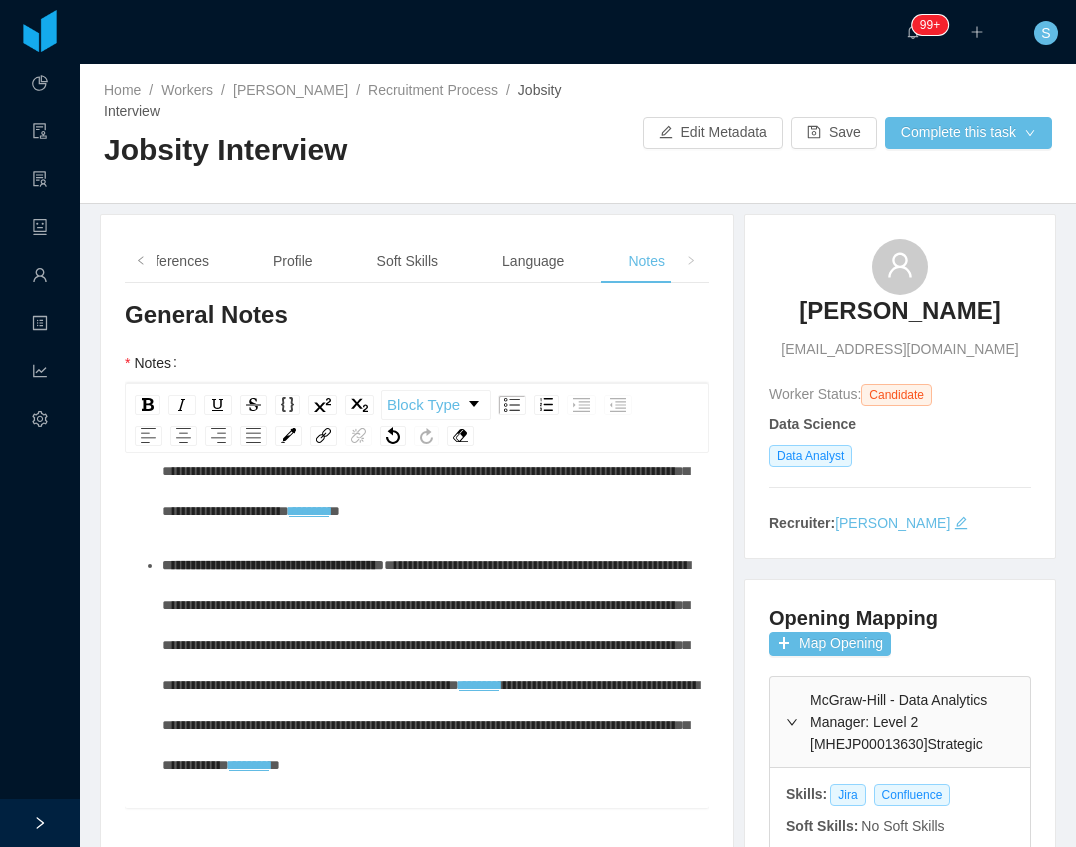 type 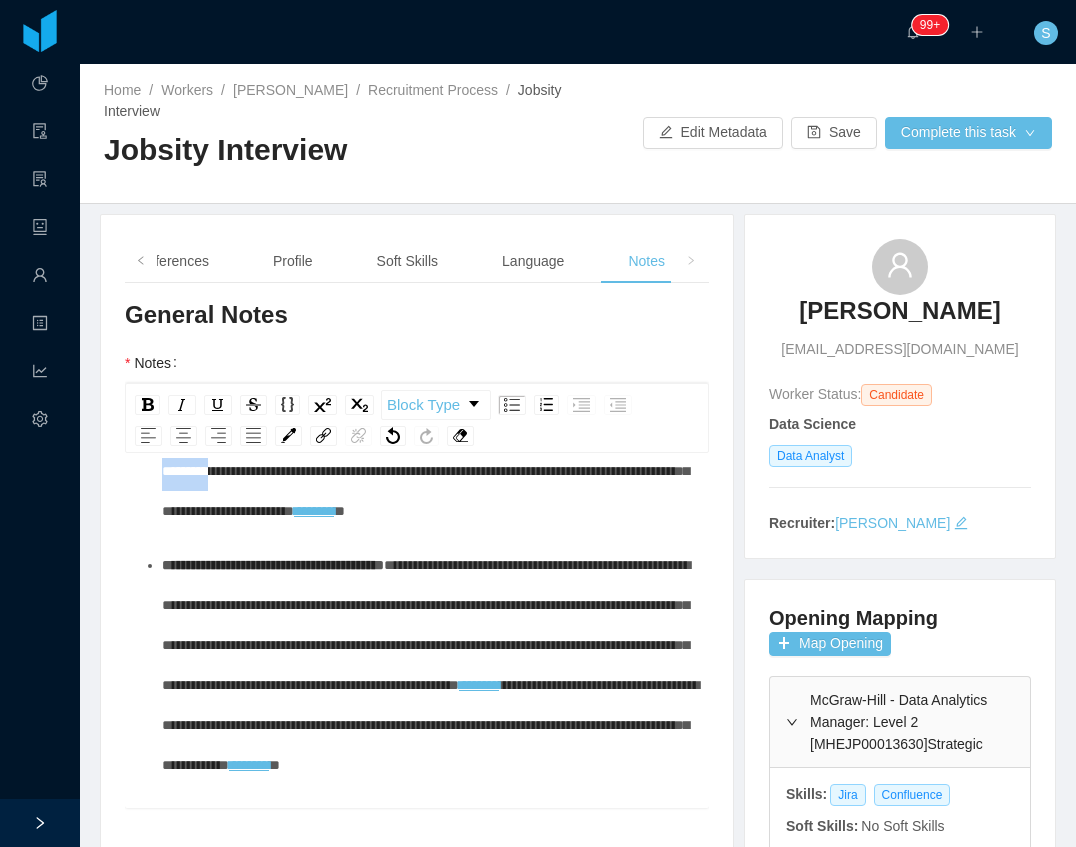 drag, startPoint x: 572, startPoint y: 590, endPoint x: 632, endPoint y: 588, distance: 60.033325 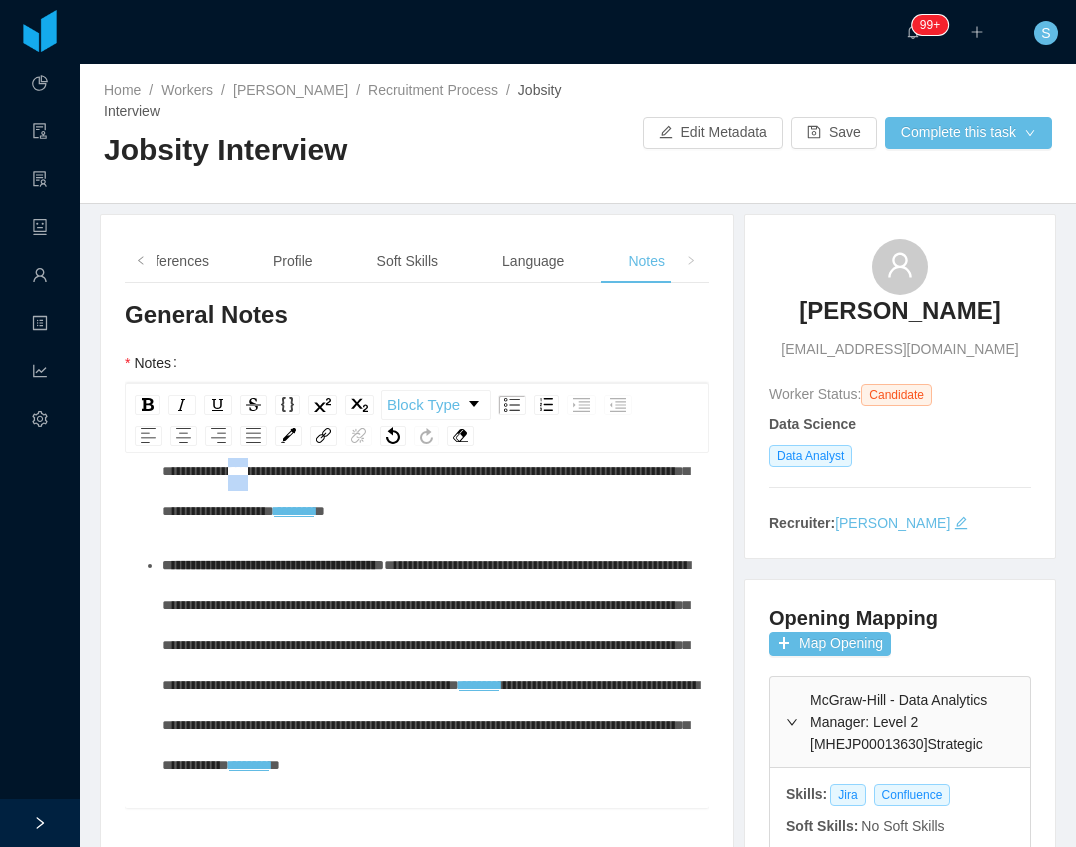 drag, startPoint x: 644, startPoint y: 592, endPoint x: 670, endPoint y: 588, distance: 26.305893 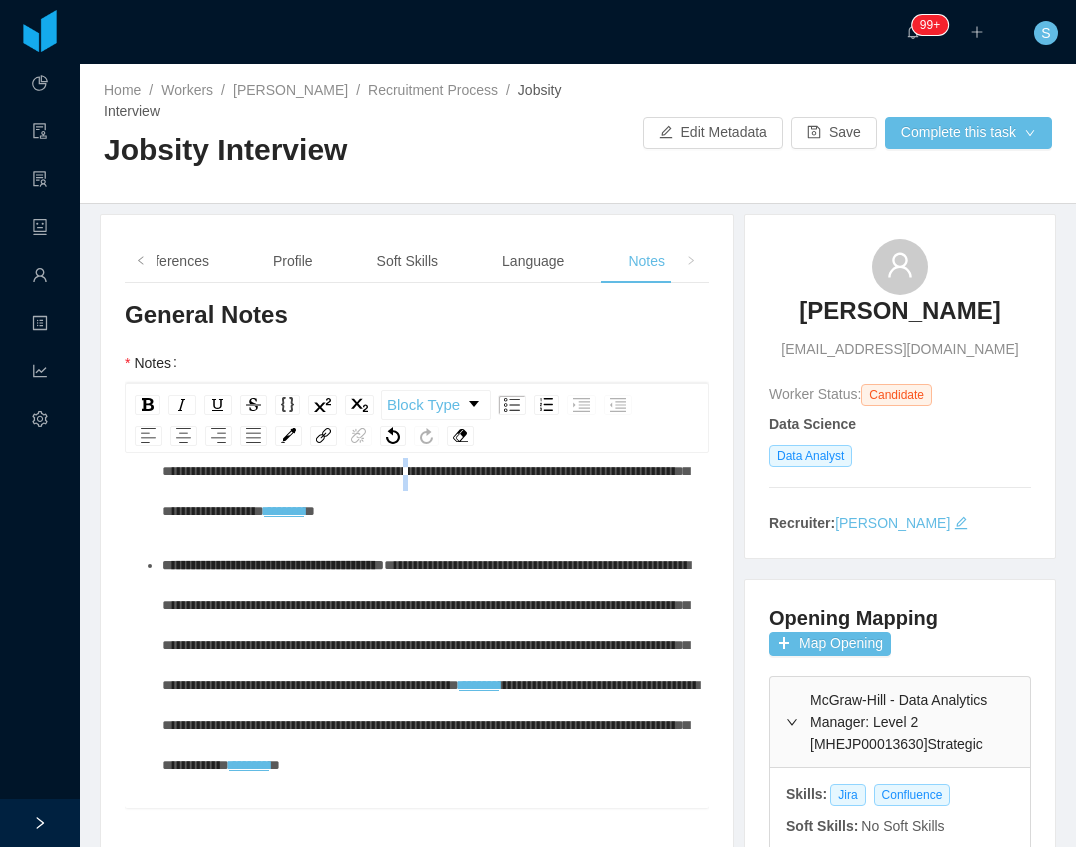 click on "**********" at bounding box center [425, 431] 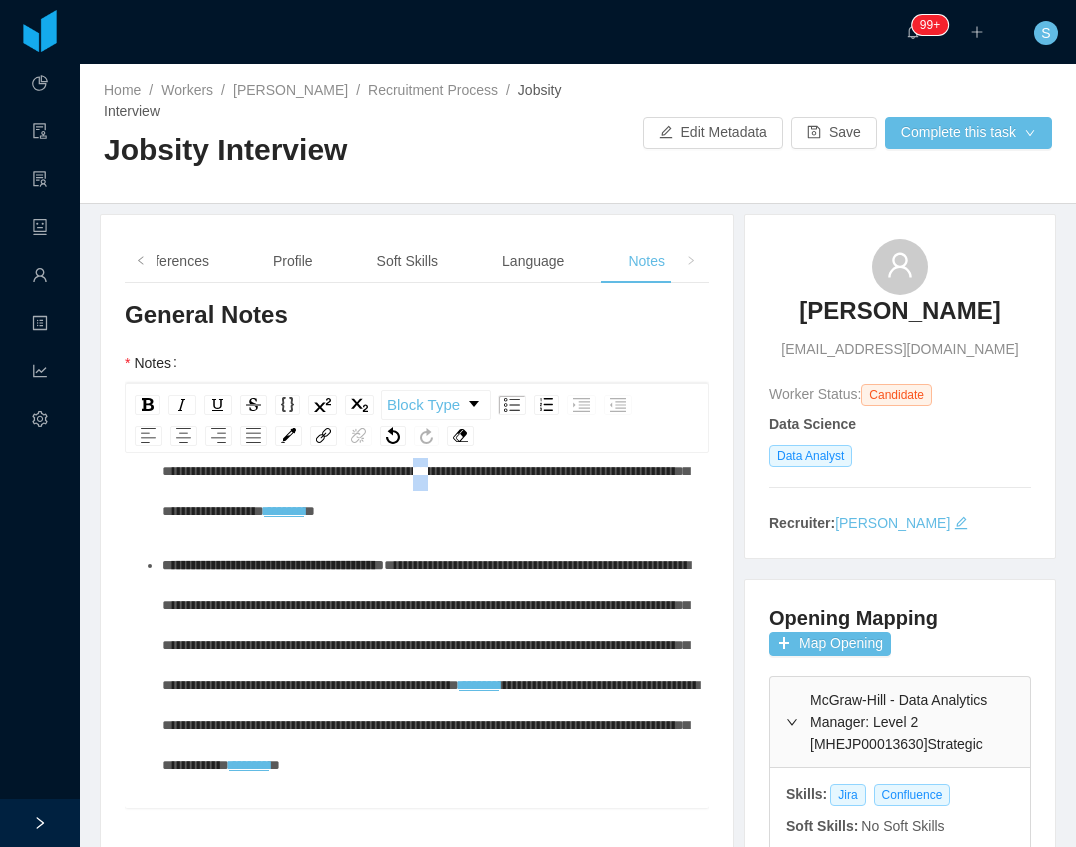 drag, startPoint x: 384, startPoint y: 629, endPoint x: 393, endPoint y: 624, distance: 10.29563 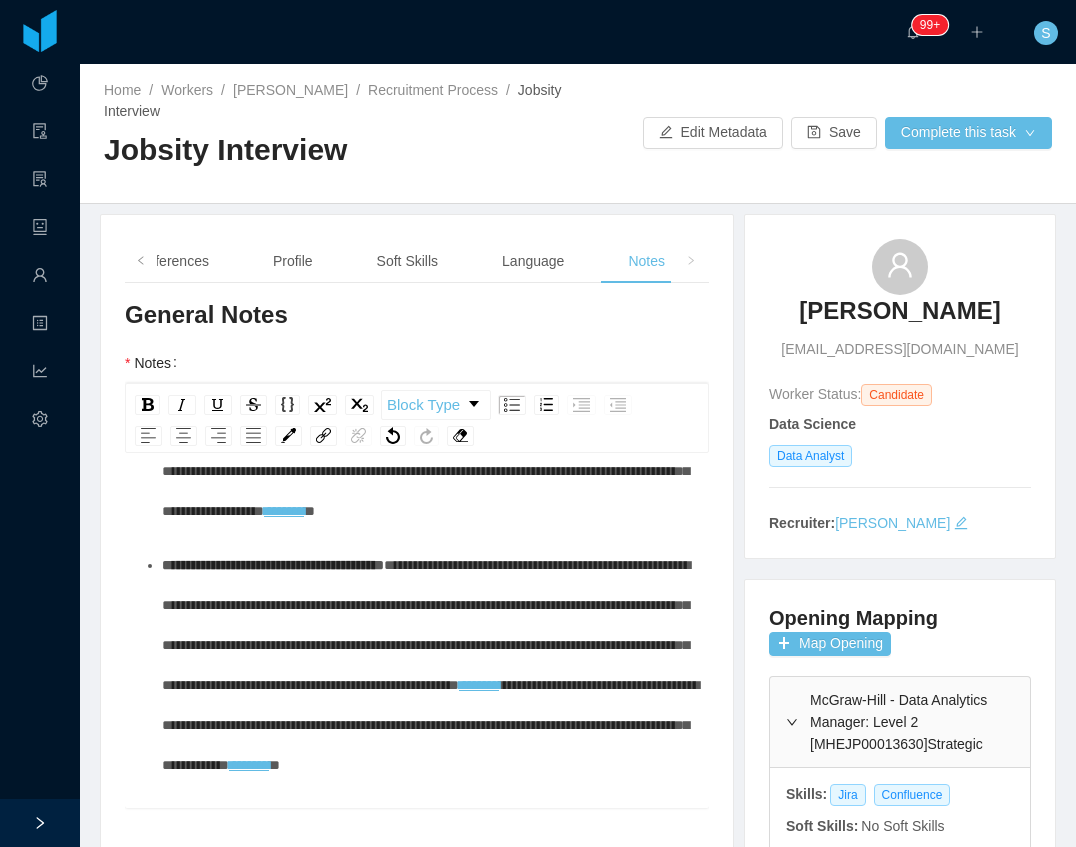 click on "**********" at bounding box center [425, 431] 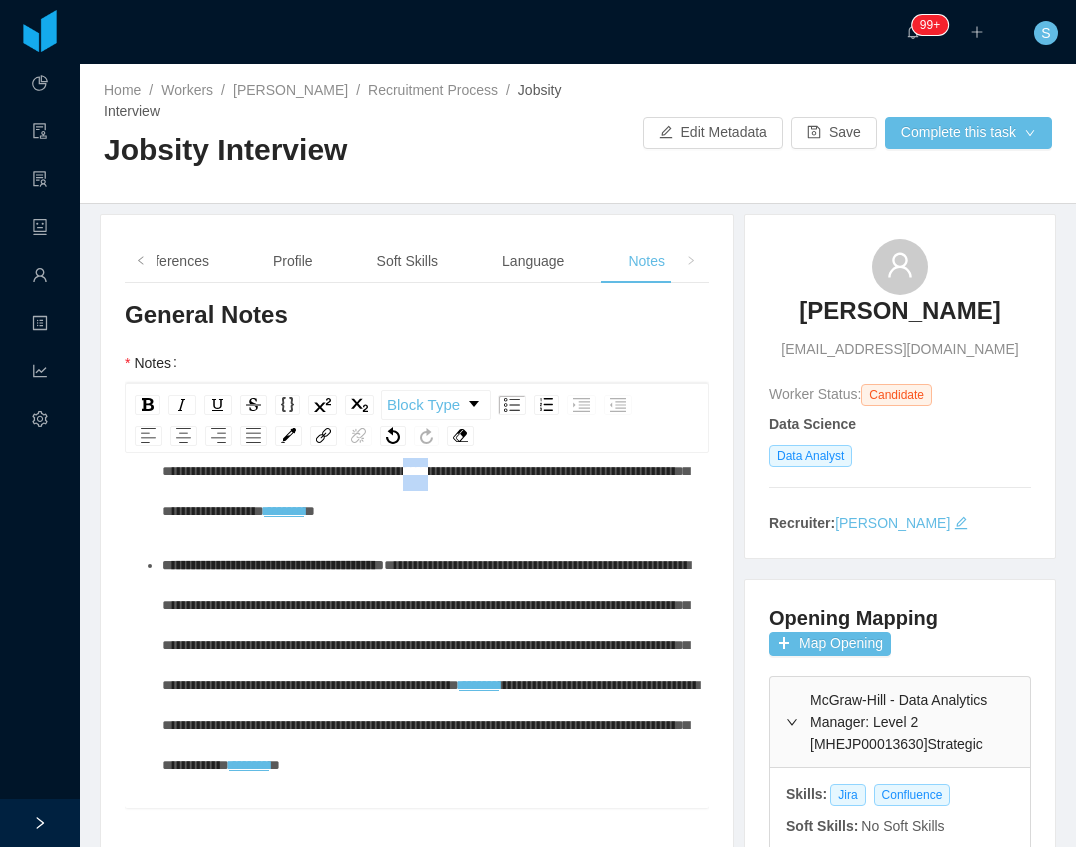 drag, startPoint x: 374, startPoint y: 628, endPoint x: 401, endPoint y: 626, distance: 27.073973 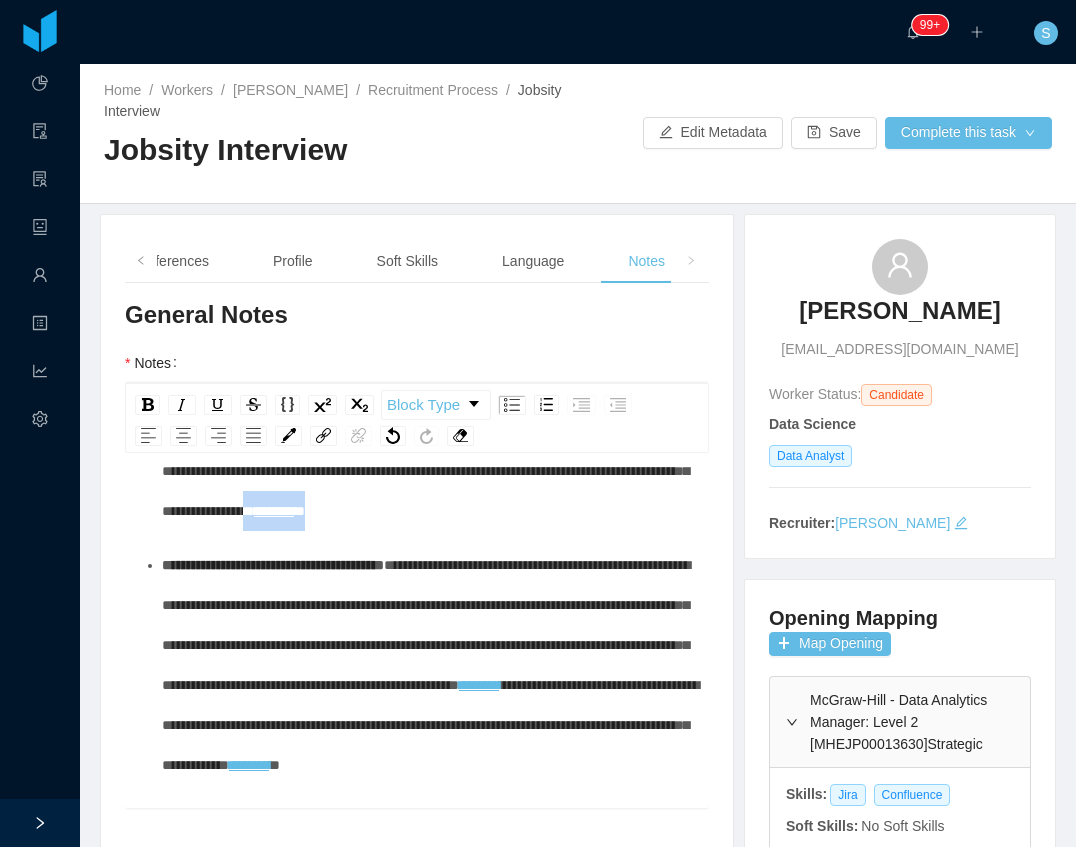 drag, startPoint x: 390, startPoint y: 670, endPoint x: 317, endPoint y: 667, distance: 73.061615 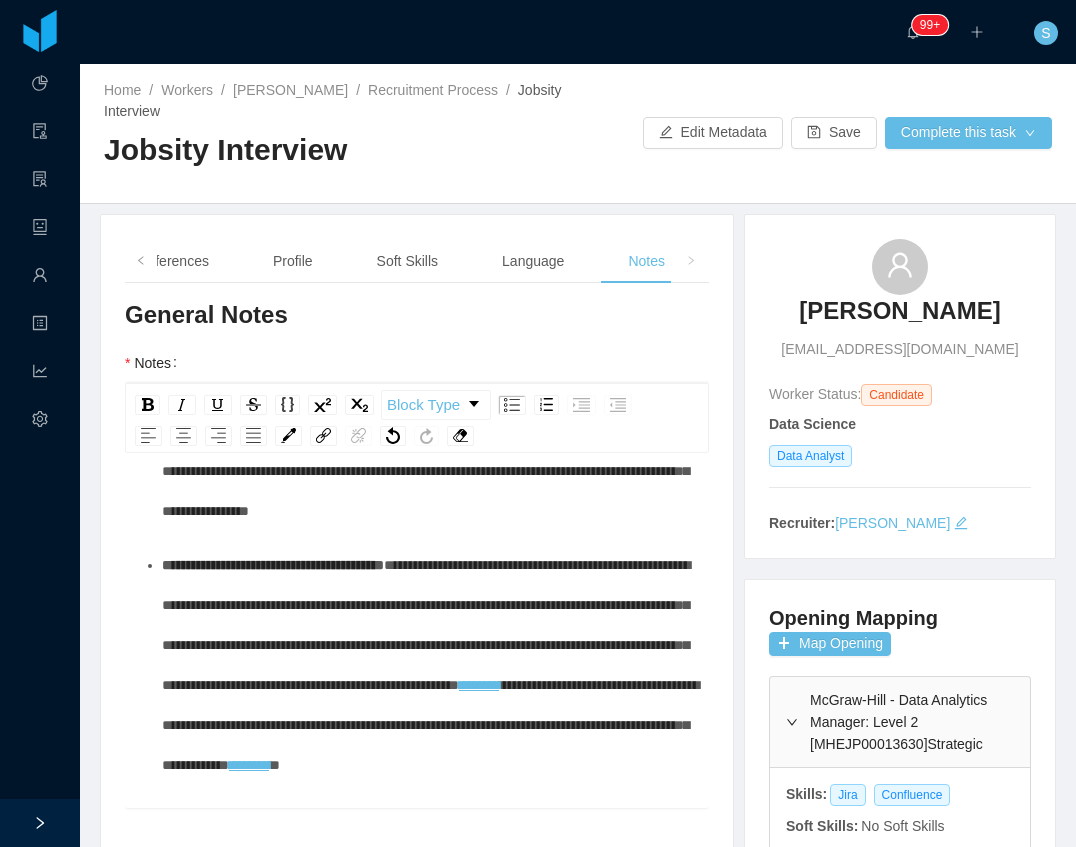 scroll, scrollTop: 488, scrollLeft: 0, axis: vertical 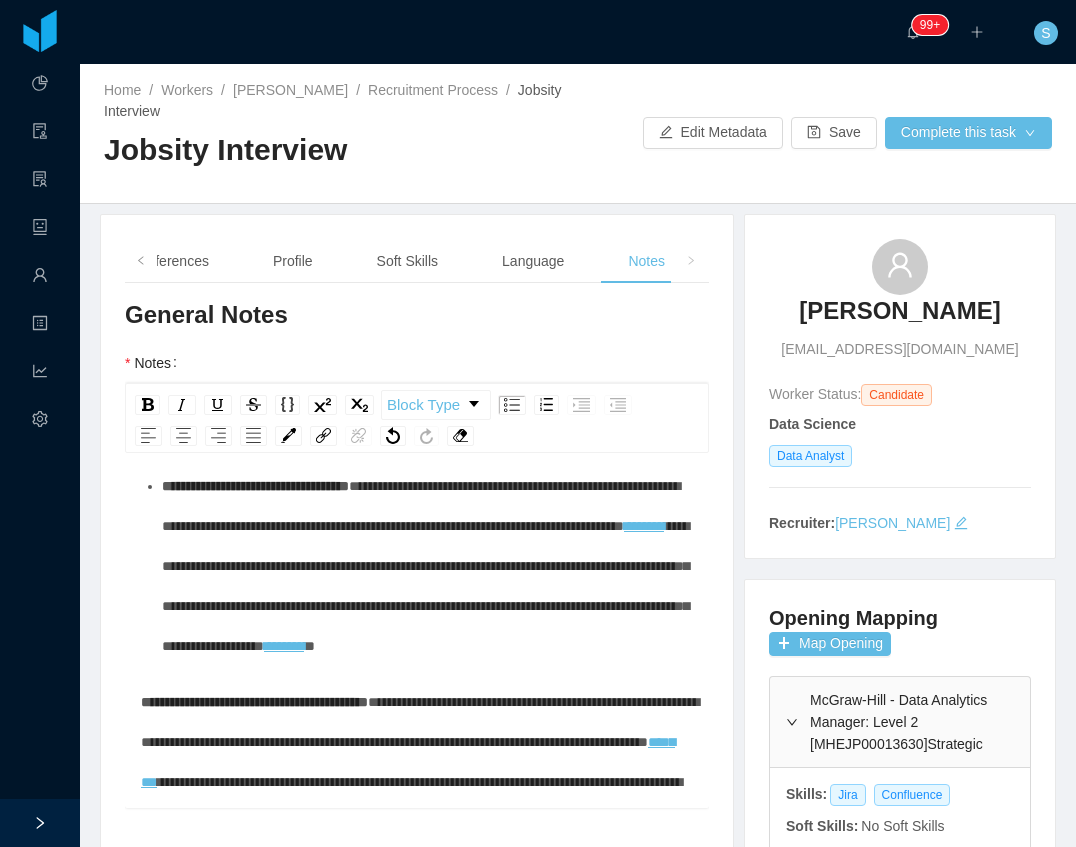 drag, startPoint x: 155, startPoint y: 527, endPoint x: 604, endPoint y: 620, distance: 458.53027 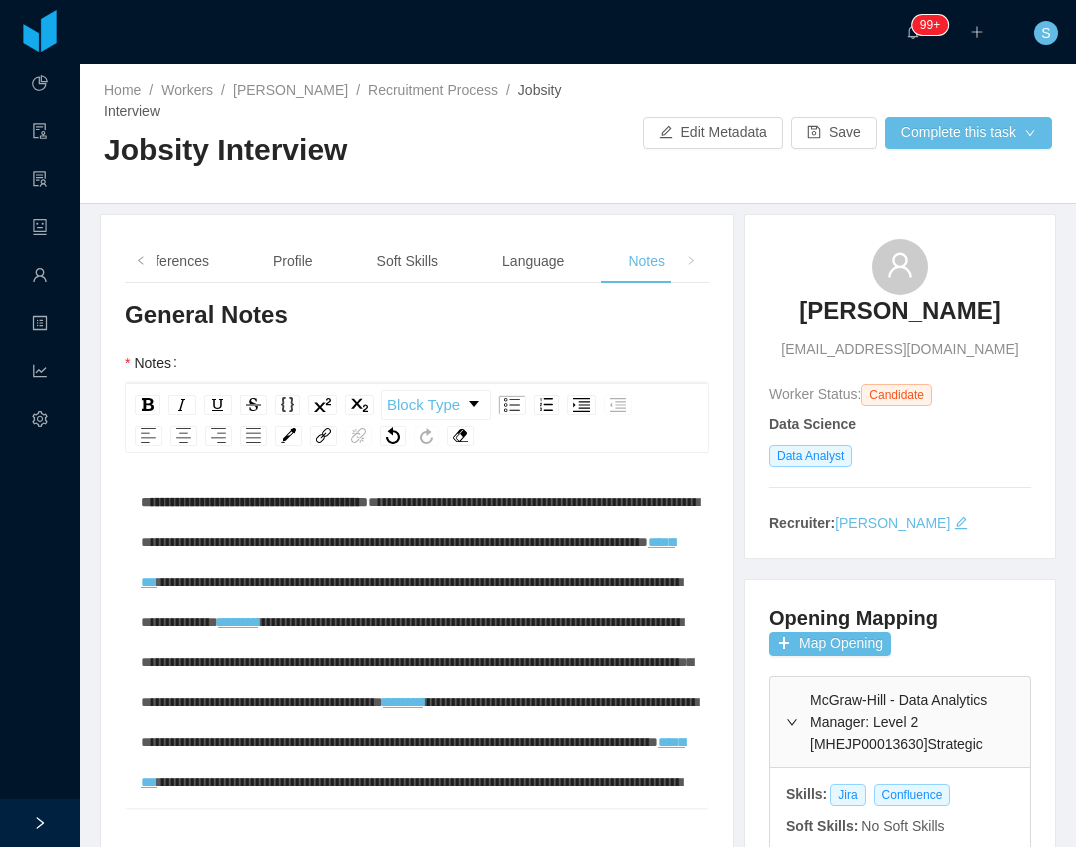 scroll, scrollTop: 698, scrollLeft: 0, axis: vertical 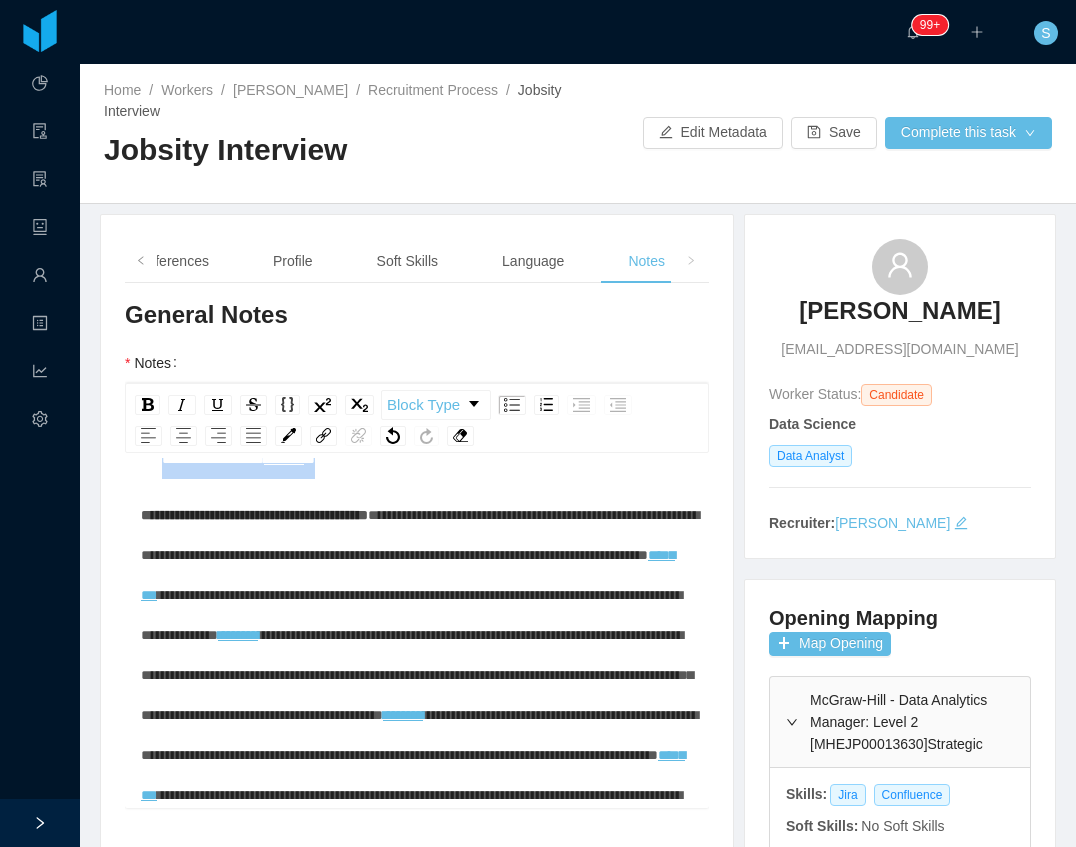 drag, startPoint x: 502, startPoint y: 660, endPoint x: 159, endPoint y: 472, distance: 391.1432 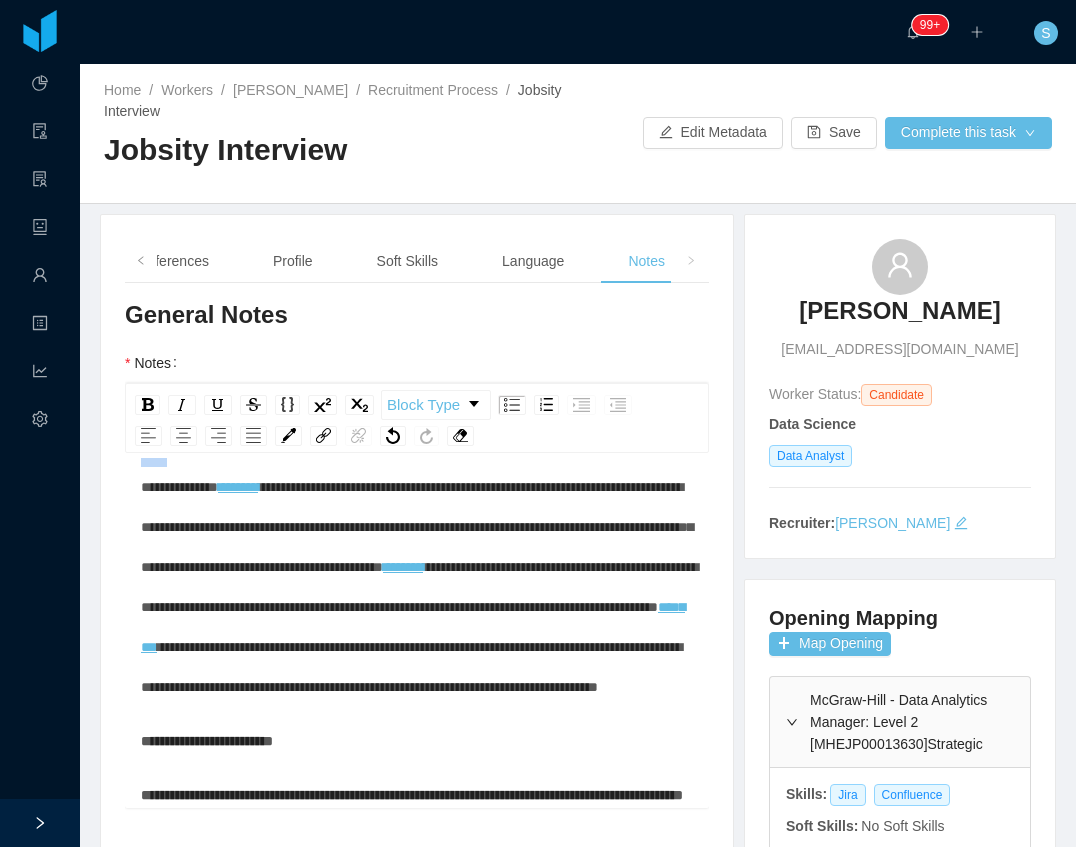 drag, startPoint x: 439, startPoint y: 602, endPoint x: 505, endPoint y: 606, distance: 66.1211 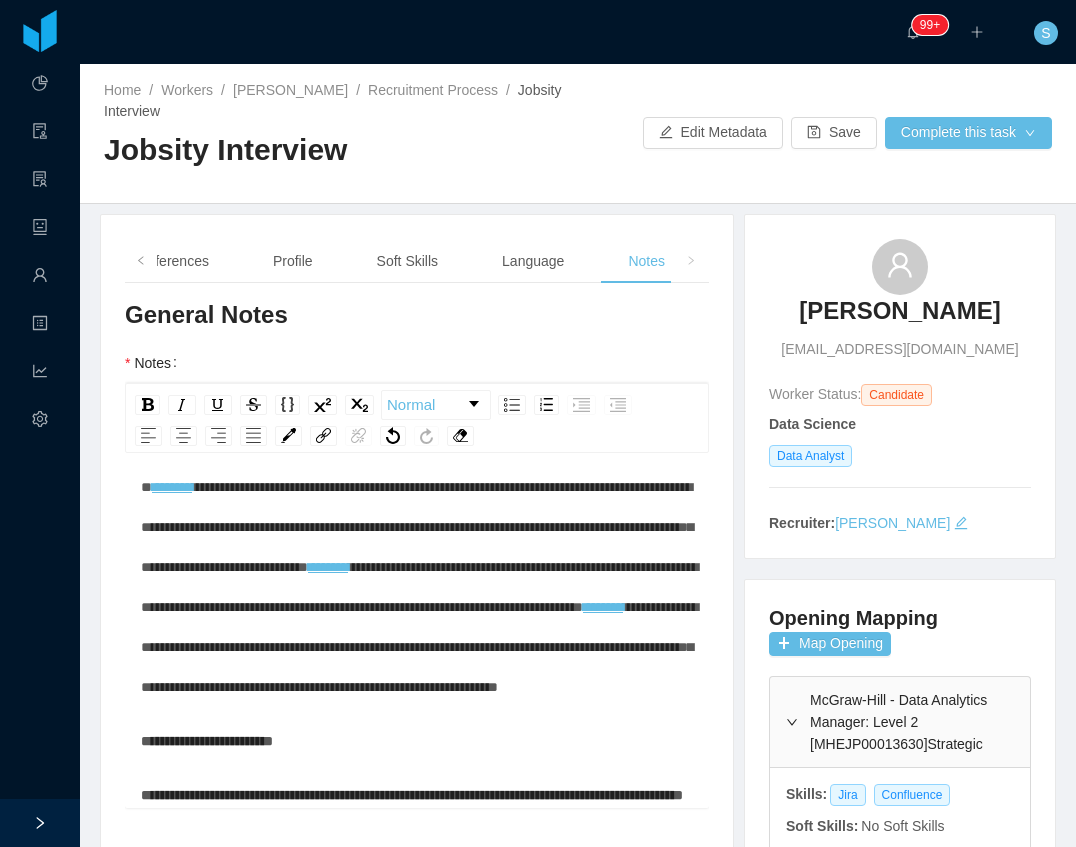 click on "**********" at bounding box center [420, 427] 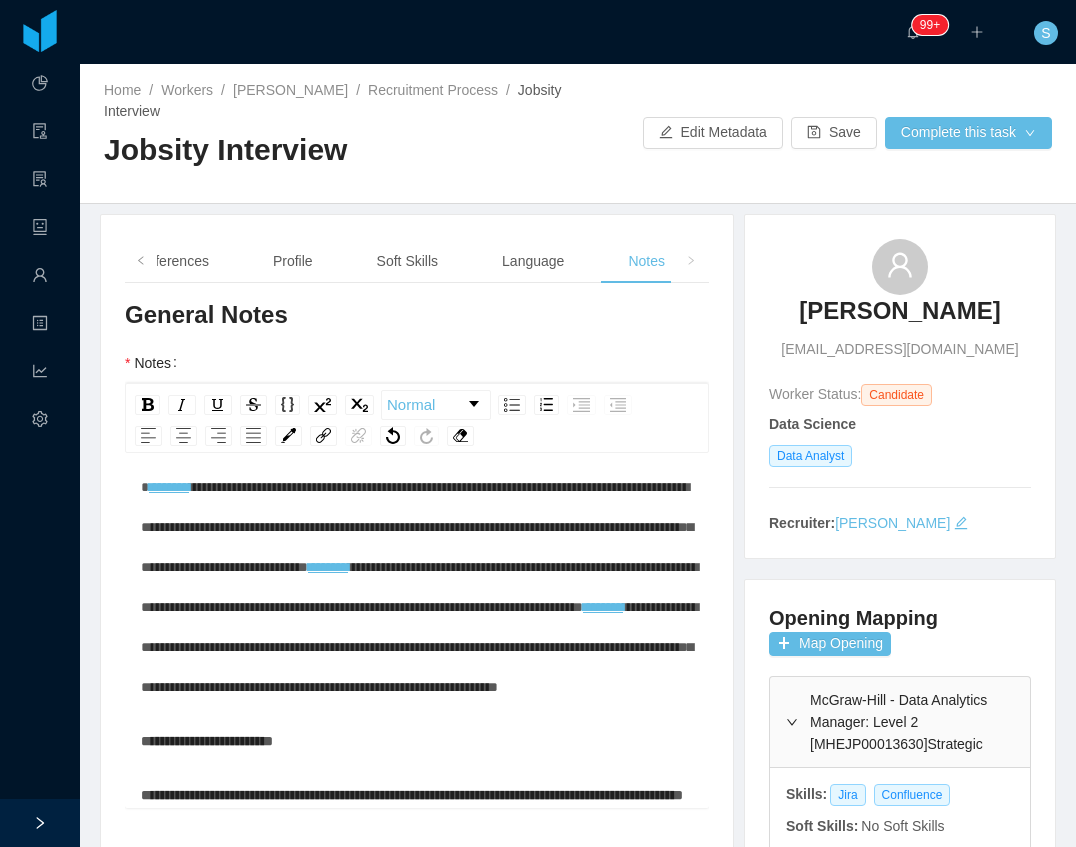 click on "**********" at bounding box center [420, 427] 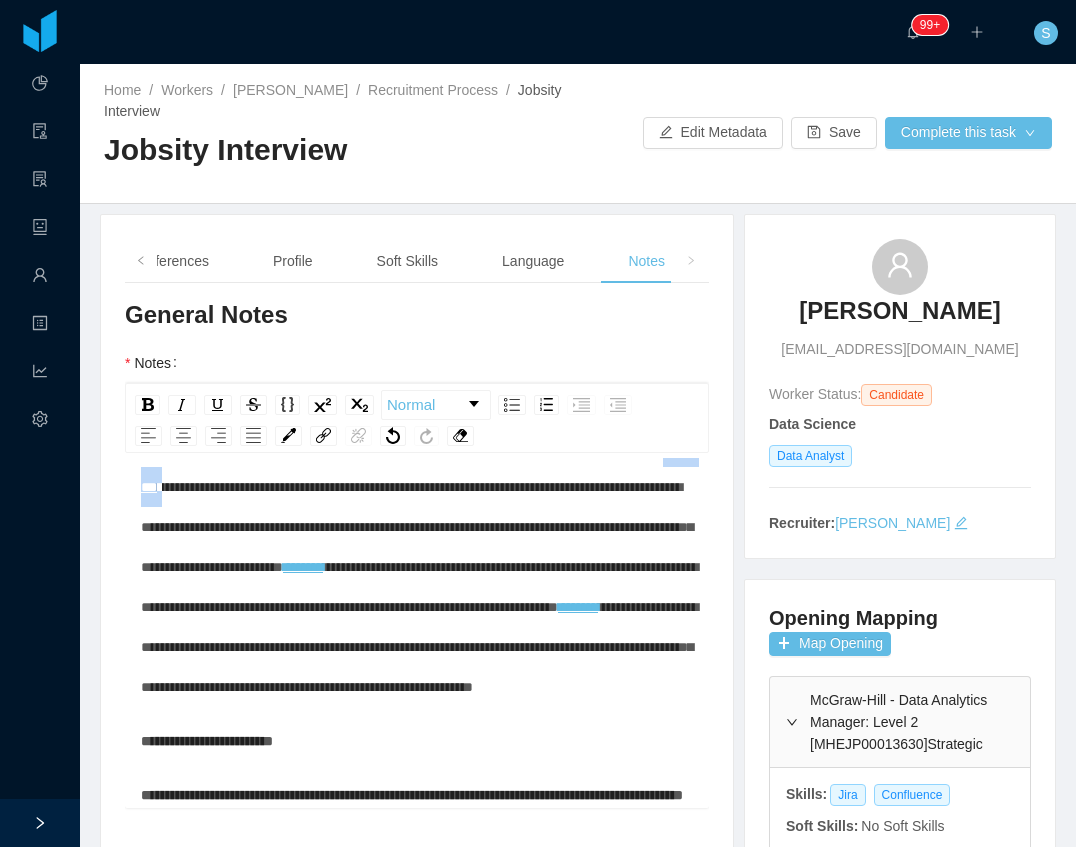 drag, startPoint x: 200, startPoint y: 692, endPoint x: 140, endPoint y: 692, distance: 60 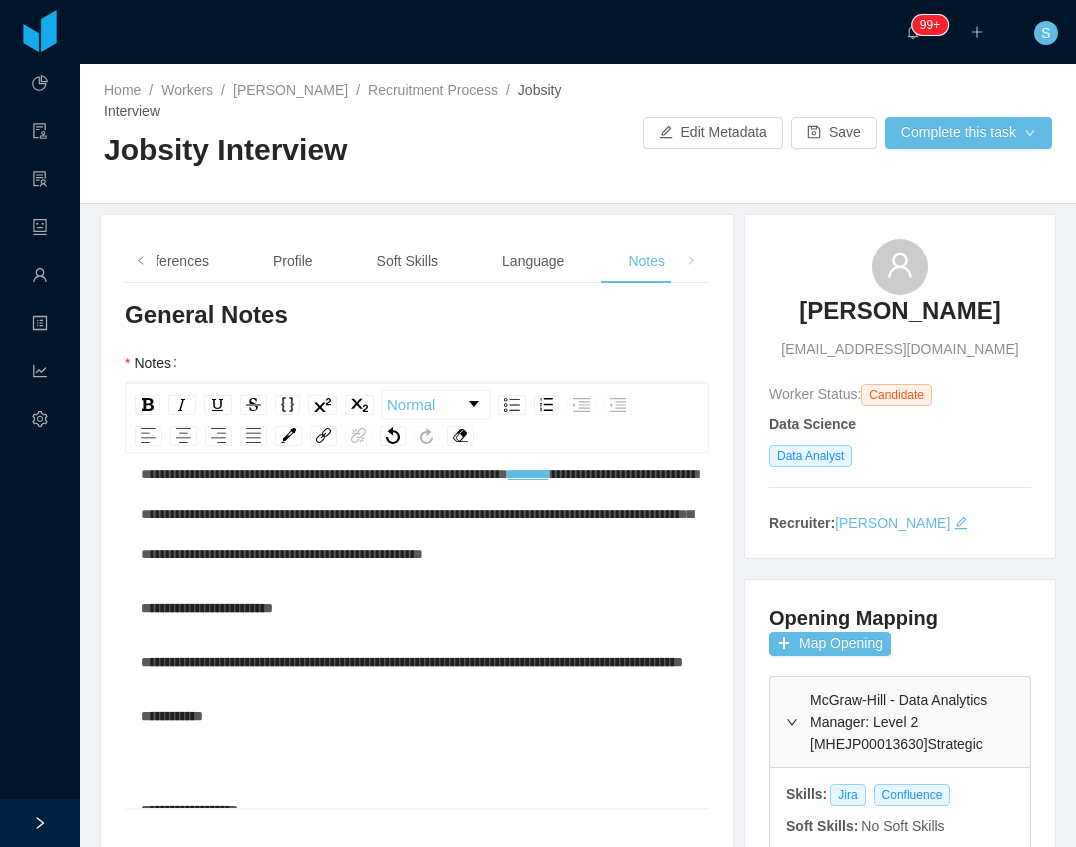 drag, startPoint x: 608, startPoint y: 552, endPoint x: 637, endPoint y: 554, distance: 29.068884 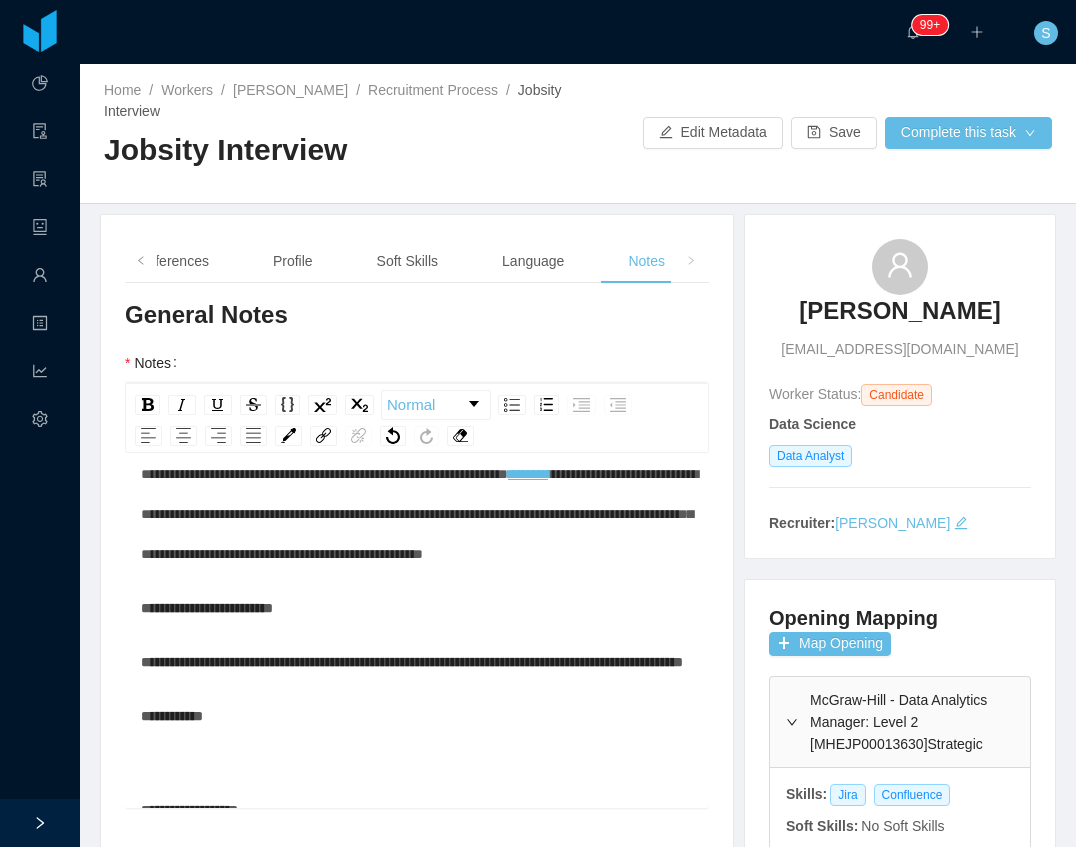 drag, startPoint x: 141, startPoint y: 675, endPoint x: 201, endPoint y: 675, distance: 60 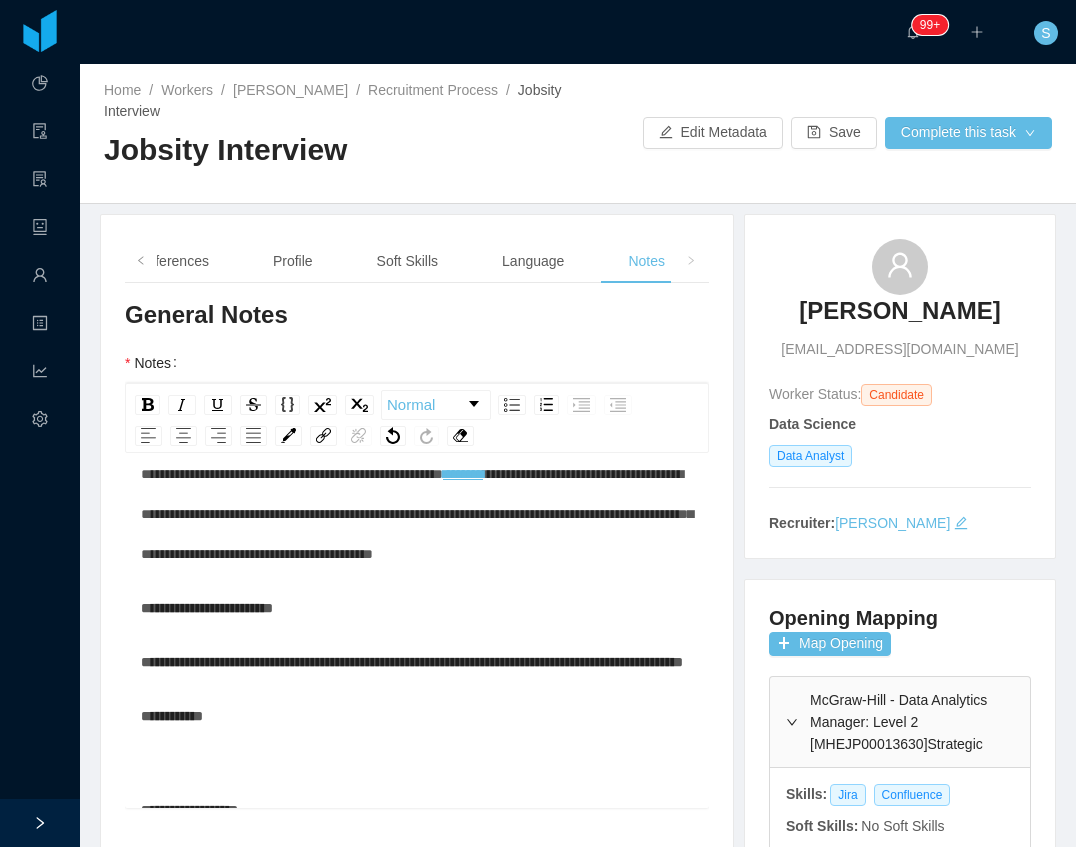 click on "**********" at bounding box center (420, 354) 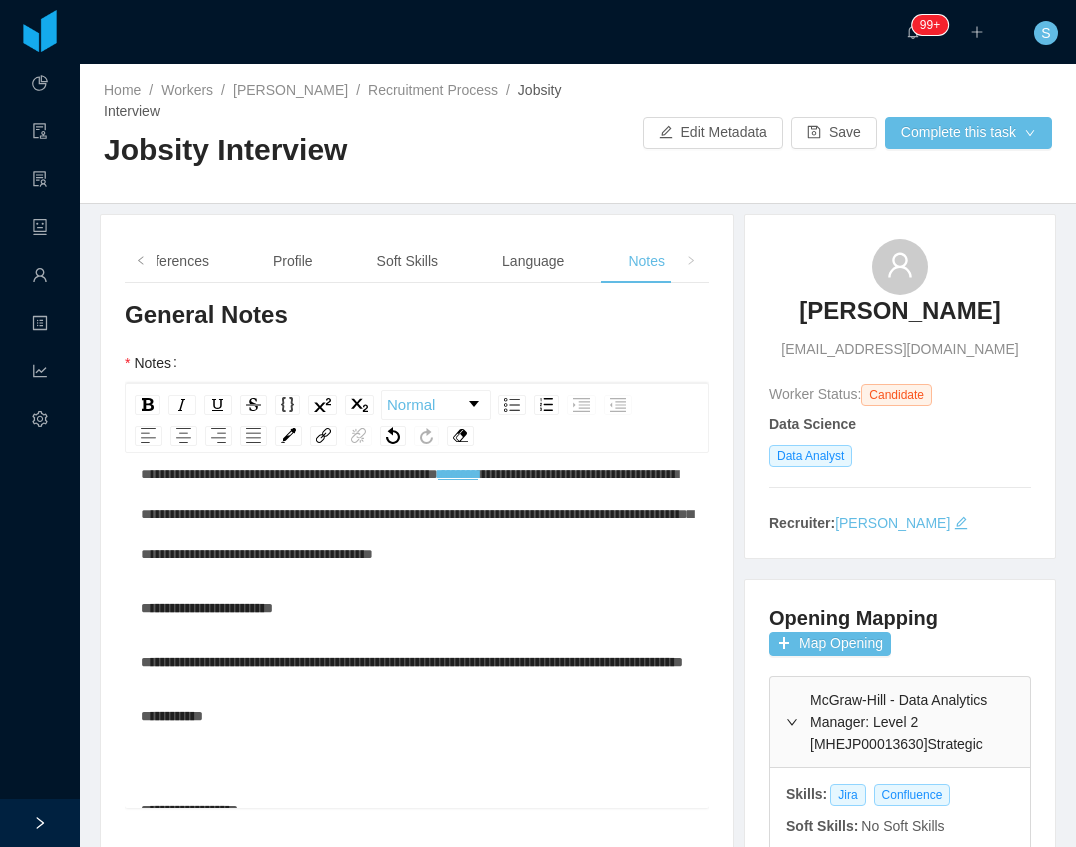 click on "**********" at bounding box center (420, 354) 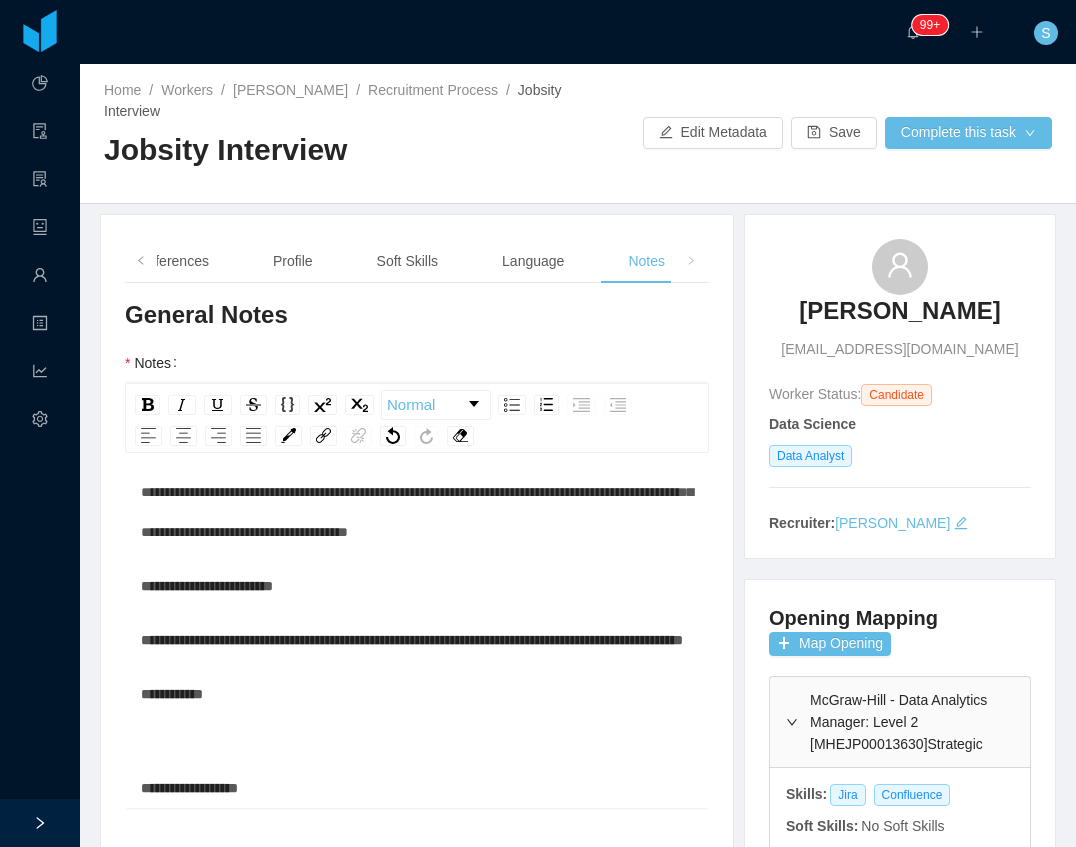 drag, startPoint x: 348, startPoint y: 611, endPoint x: 322, endPoint y: 604, distance: 26.925823 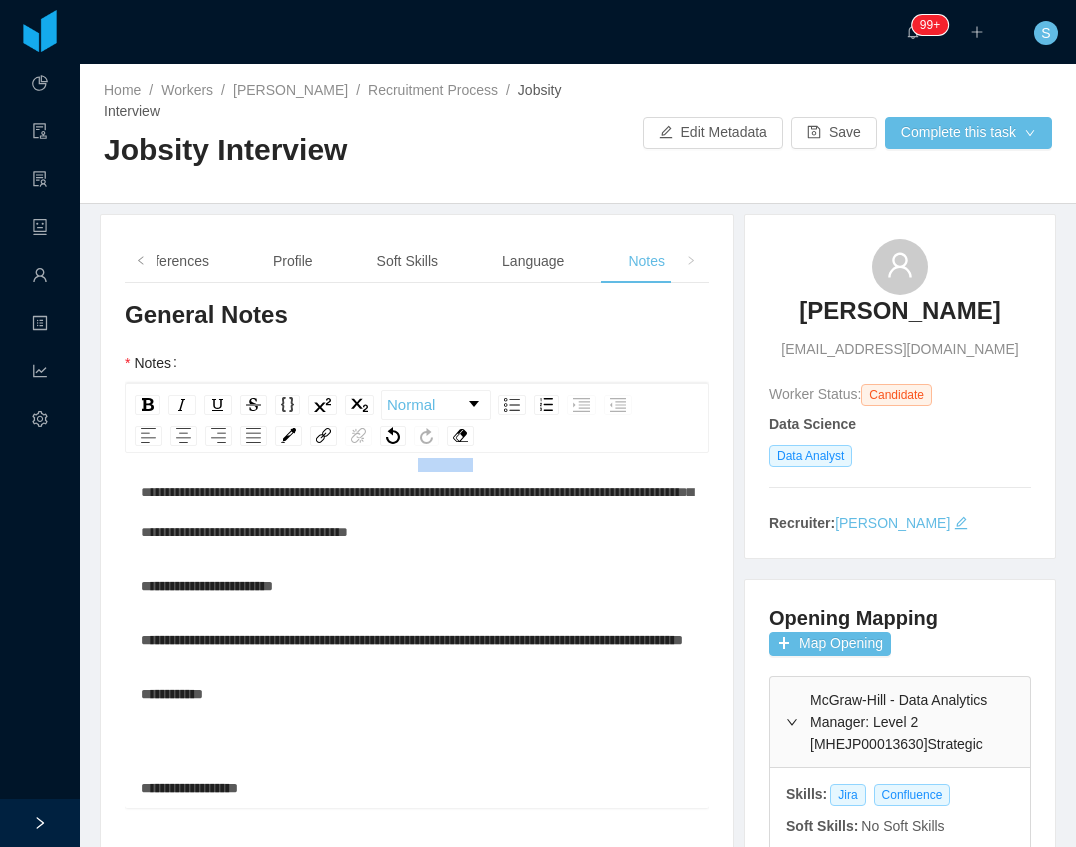 drag, startPoint x: 536, startPoint y: 650, endPoint x: 600, endPoint y: 654, distance: 64.12488 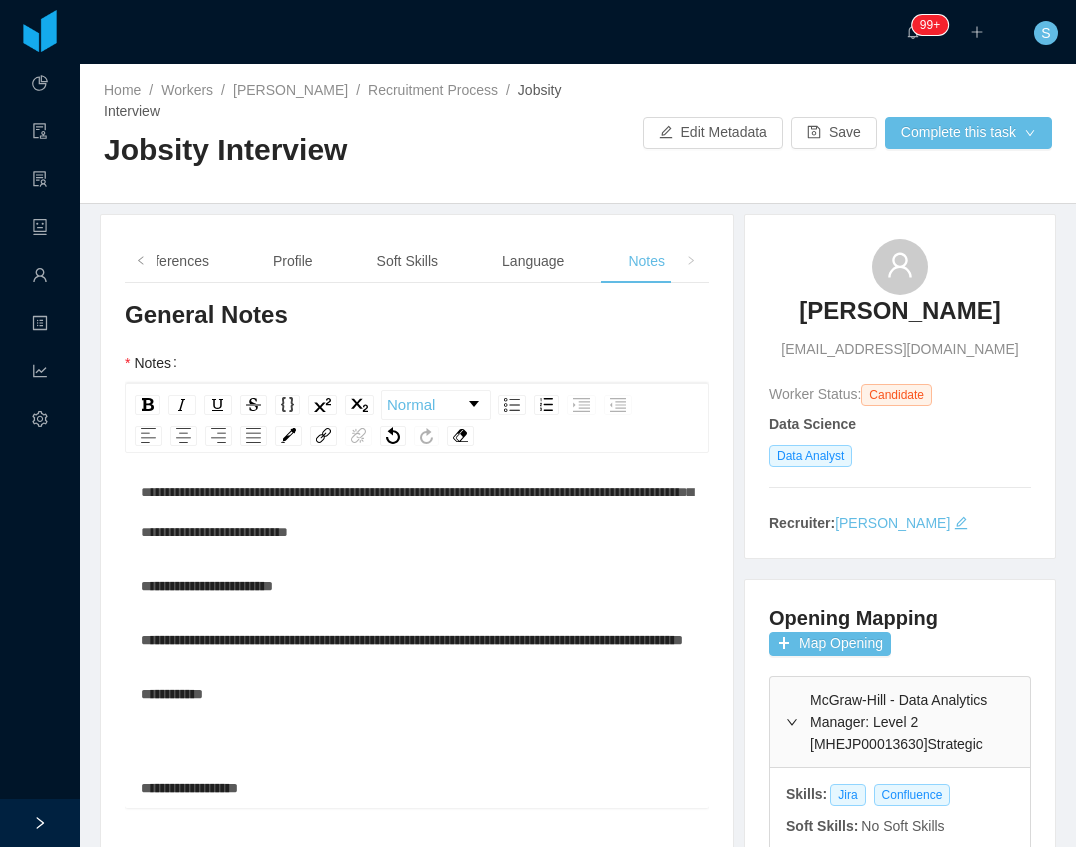 scroll, scrollTop: 940, scrollLeft: 0, axis: vertical 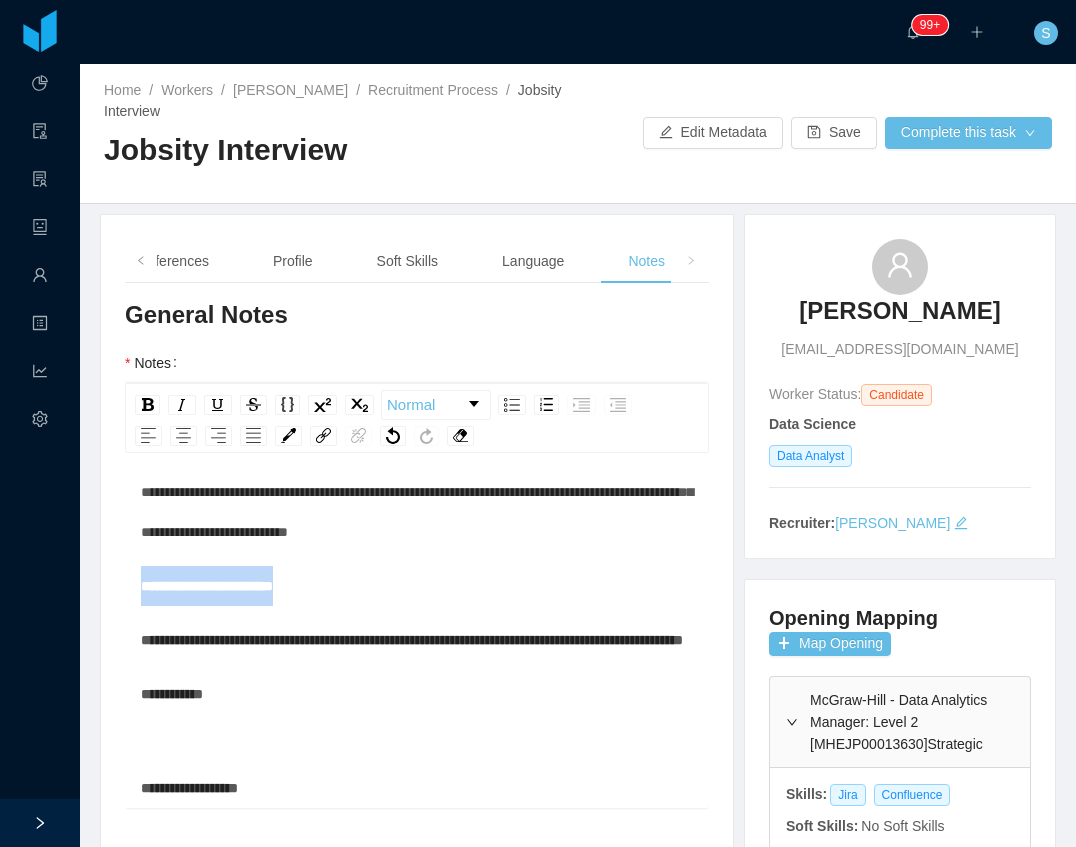 drag, startPoint x: 358, startPoint y: 559, endPoint x: 140, endPoint y: 566, distance: 218.11235 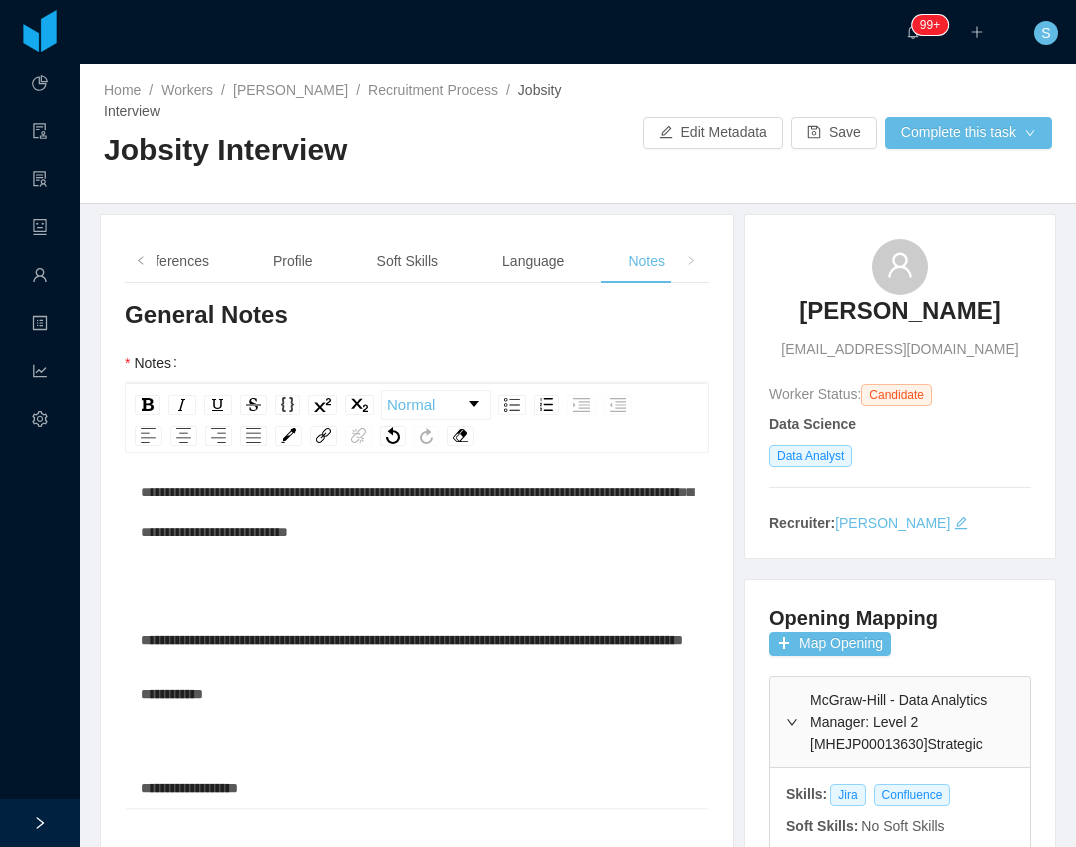 click on "**********" at bounding box center (417, 640) 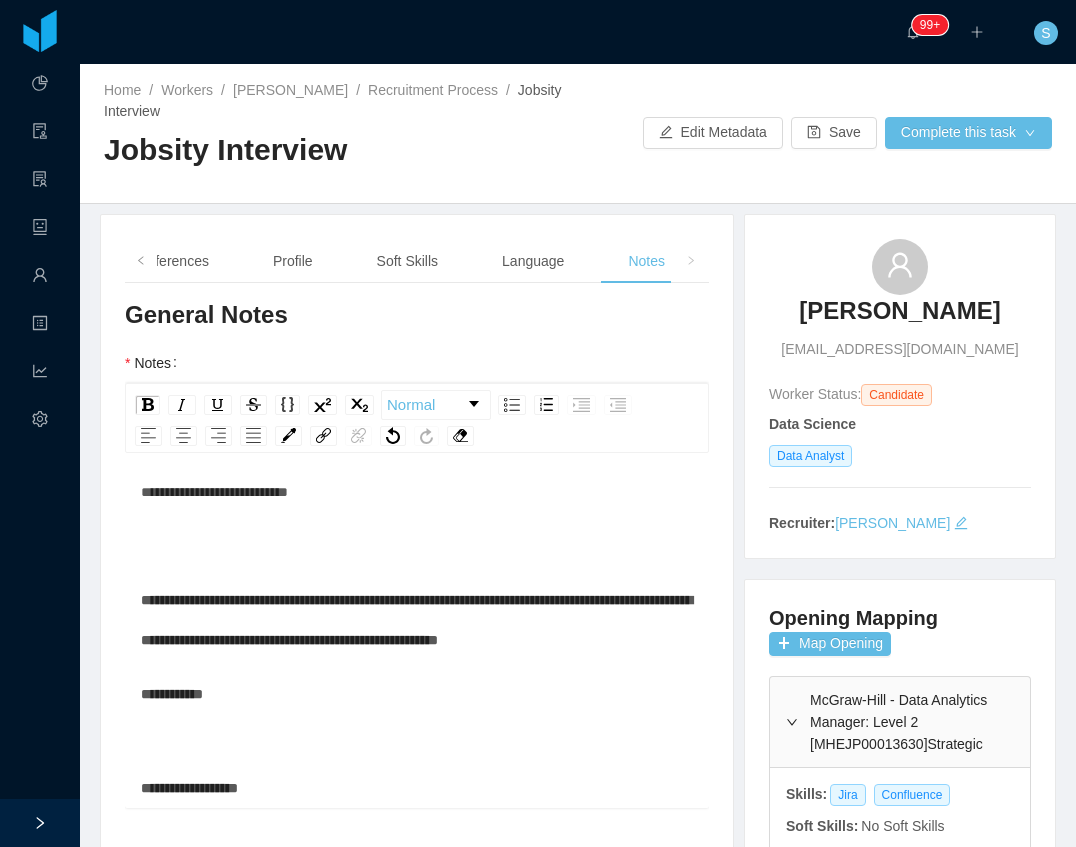 click on "**********" at bounding box center (172, 694) 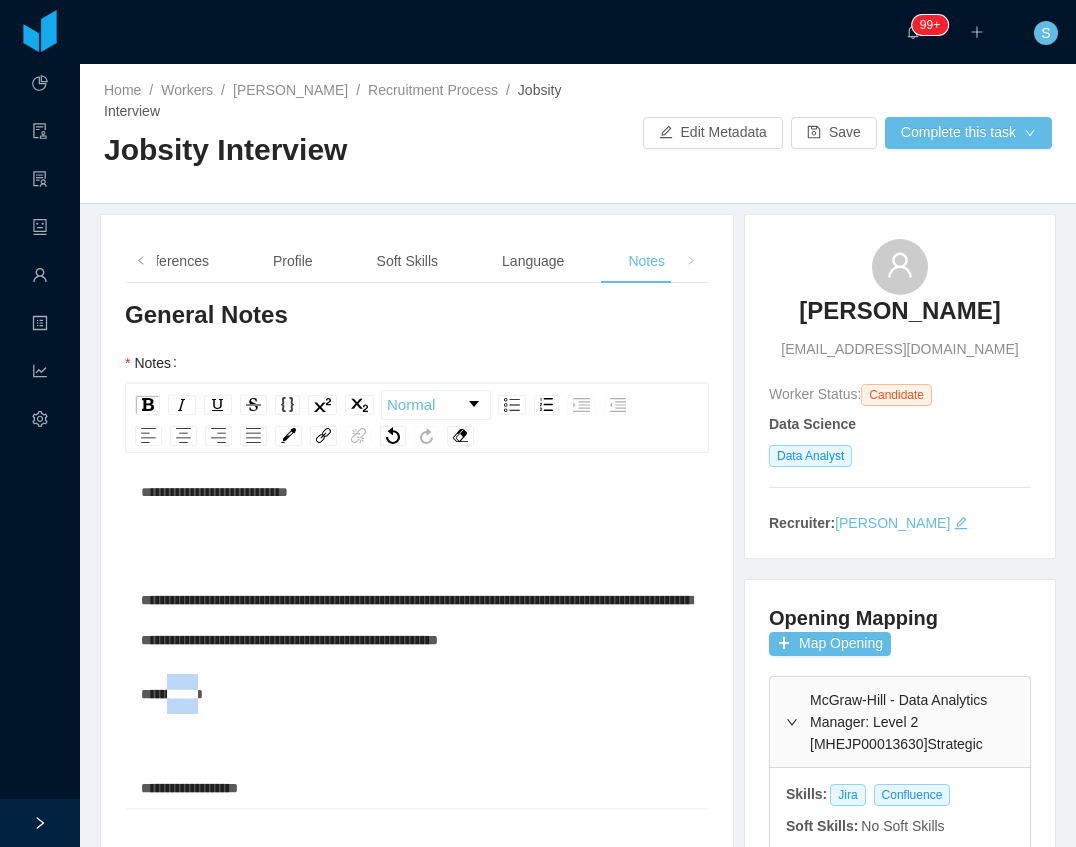 click on "**********" at bounding box center (172, 694) 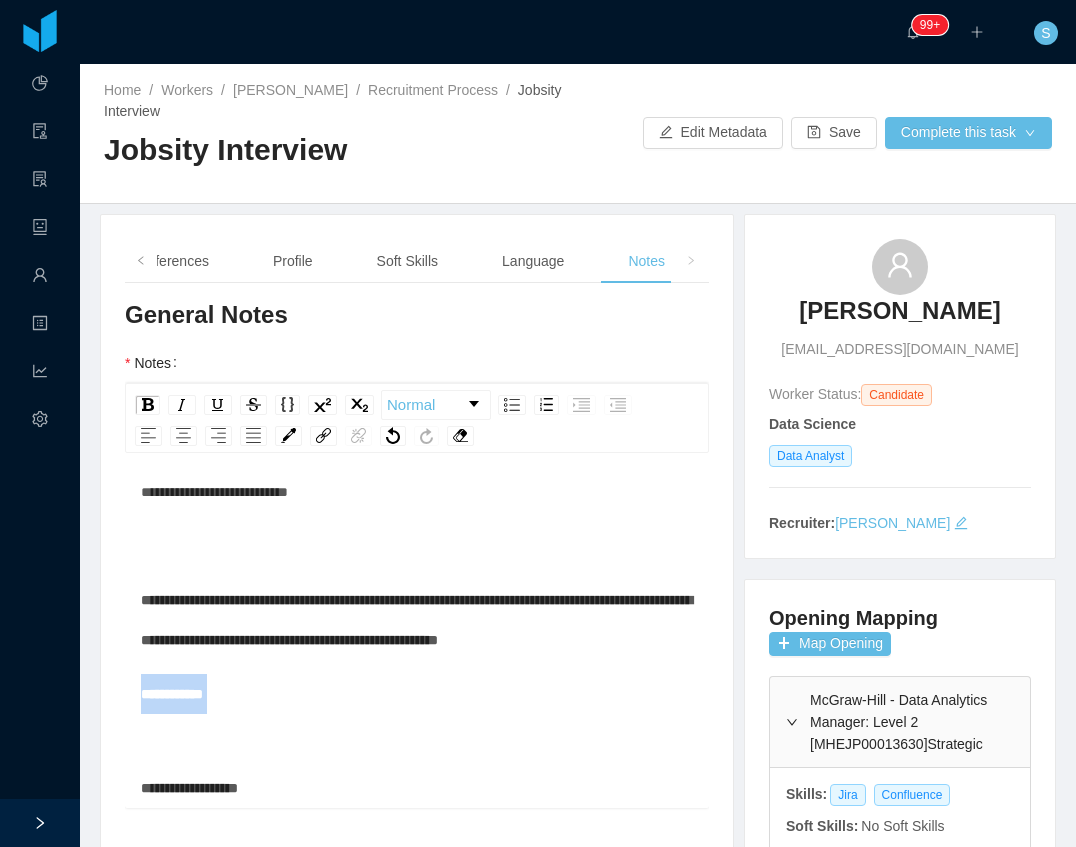 click on "**********" at bounding box center [172, 694] 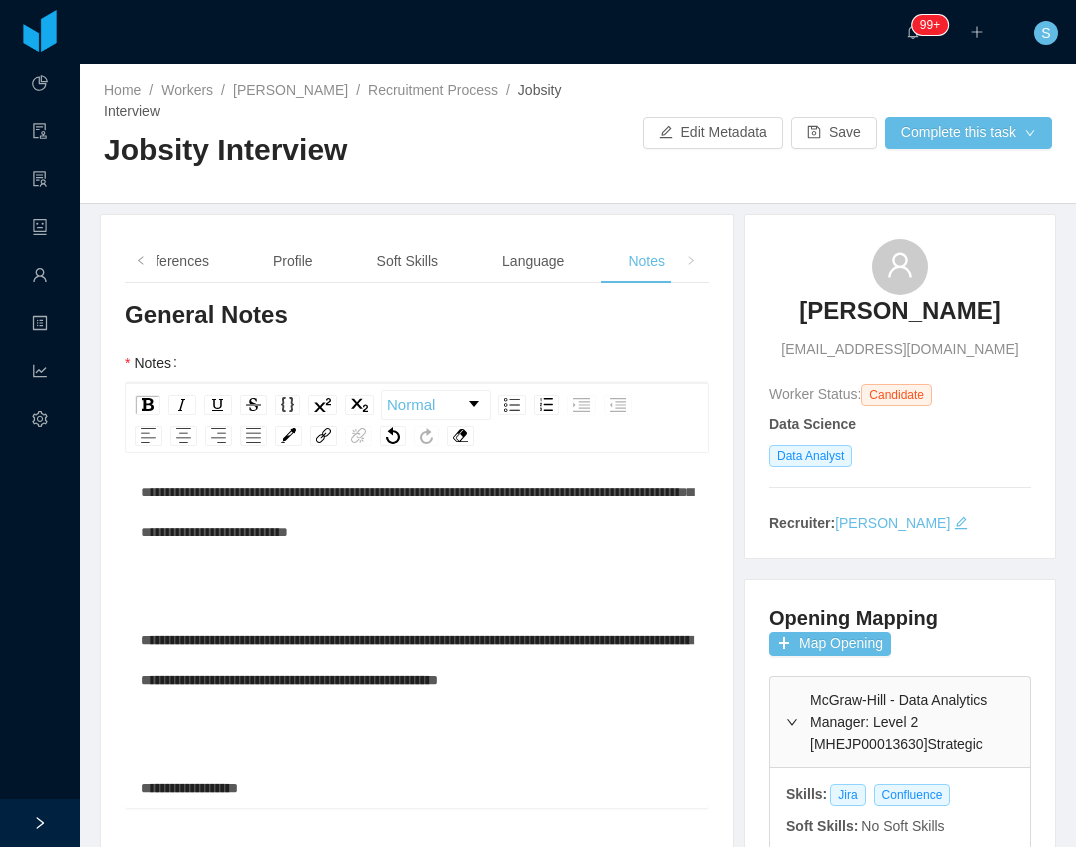 scroll, scrollTop: 1075, scrollLeft: 0, axis: vertical 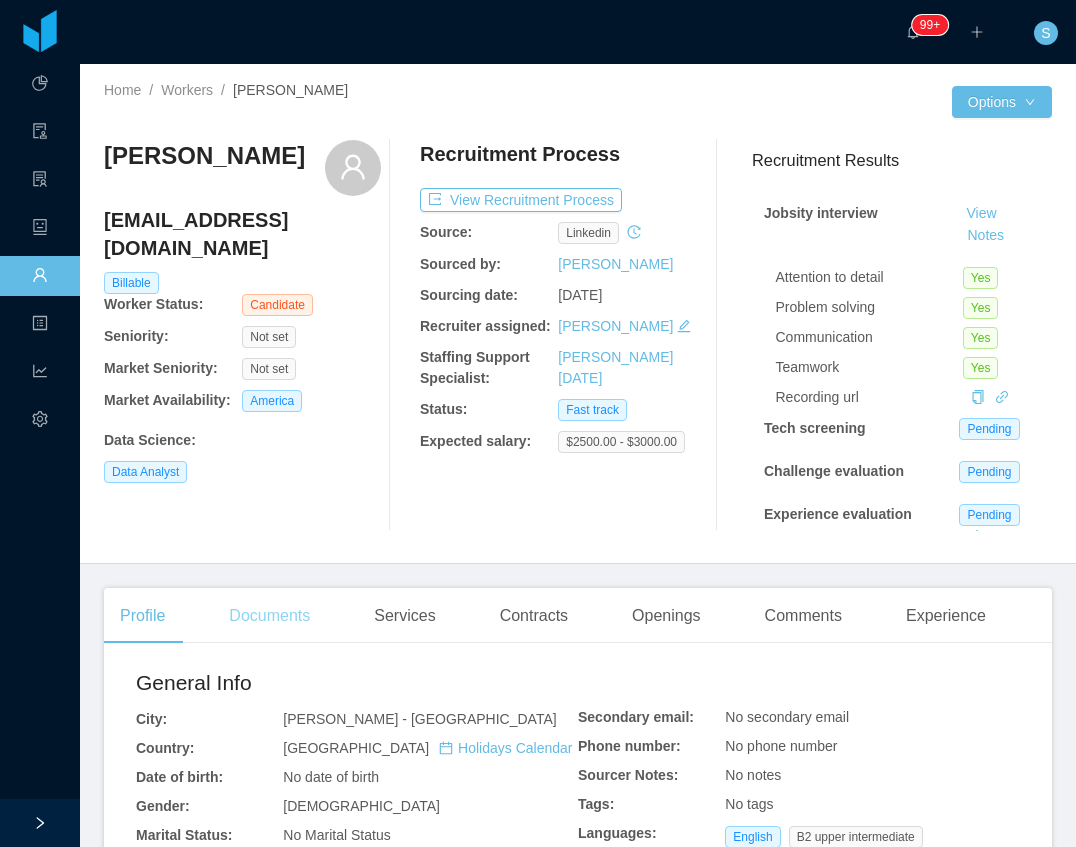 click on "Documents" at bounding box center (269, 616) 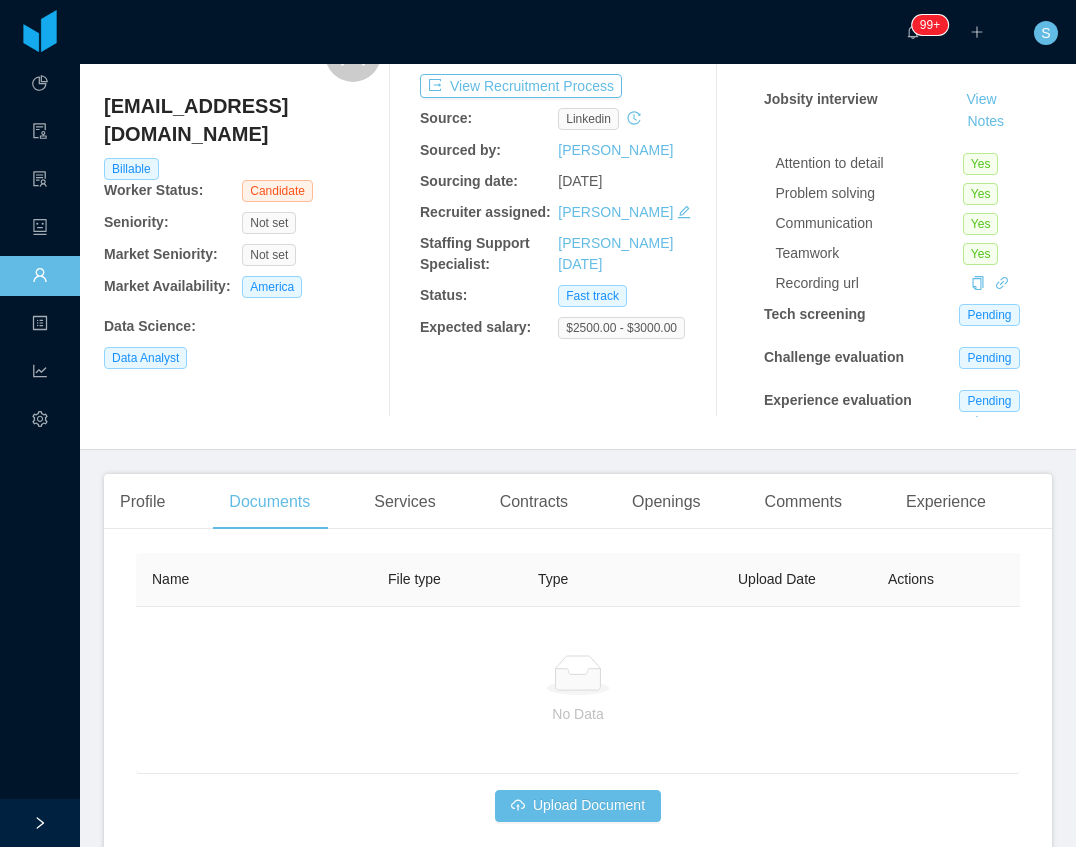 scroll, scrollTop: 133, scrollLeft: 0, axis: vertical 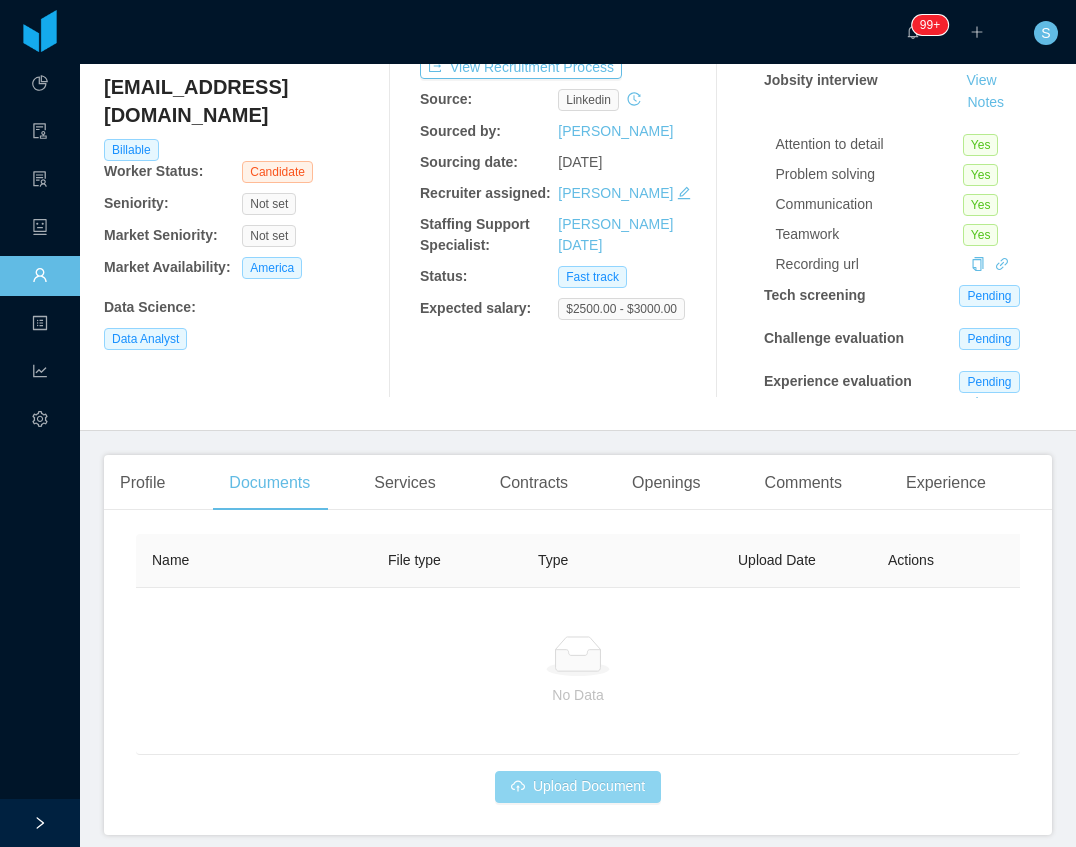 click on "Upload Document" at bounding box center [578, 787] 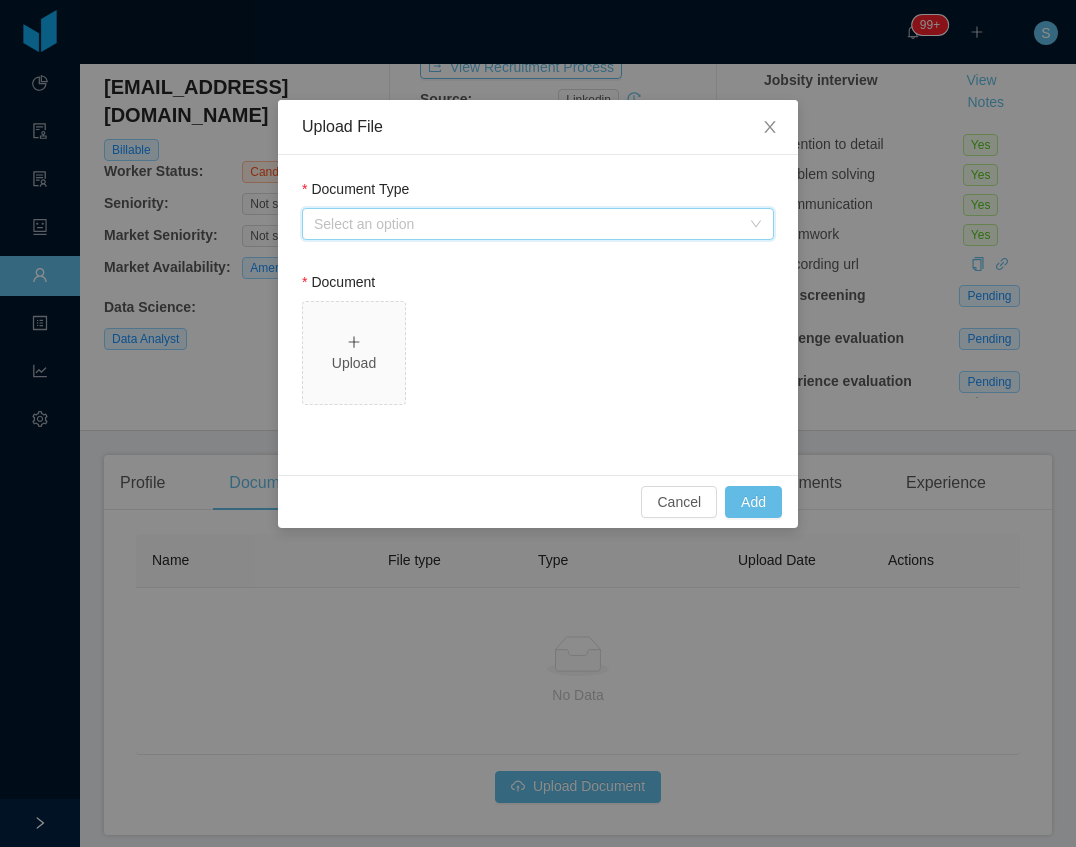 click on "Select an option" at bounding box center [531, 224] 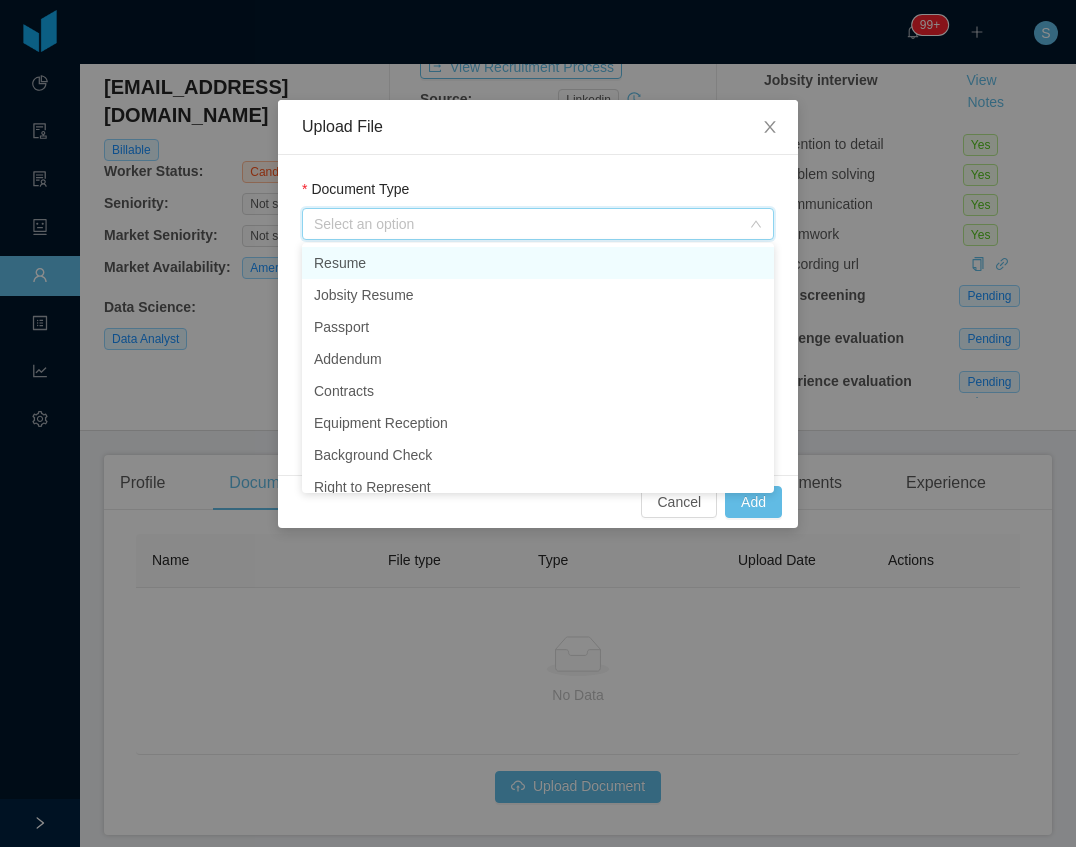 click on "Resume" at bounding box center [538, 263] 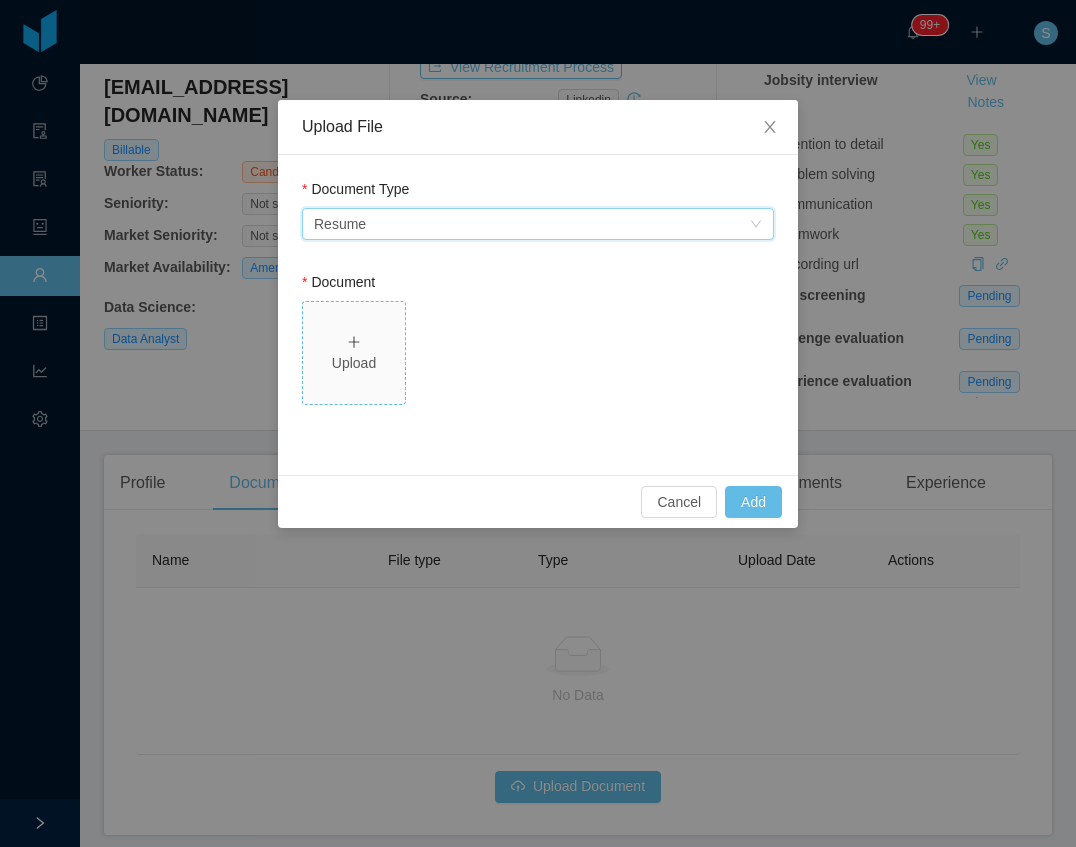 click on "Upload" at bounding box center (354, 353) 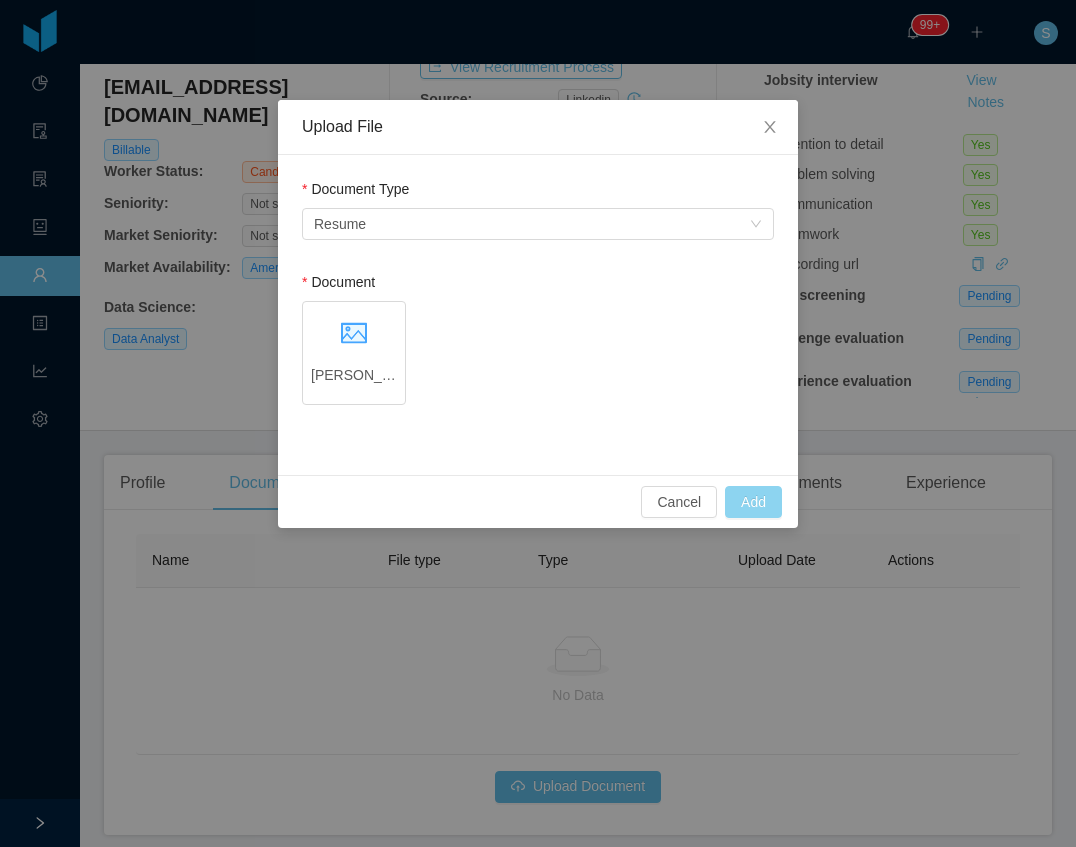 click on "Add" at bounding box center (753, 502) 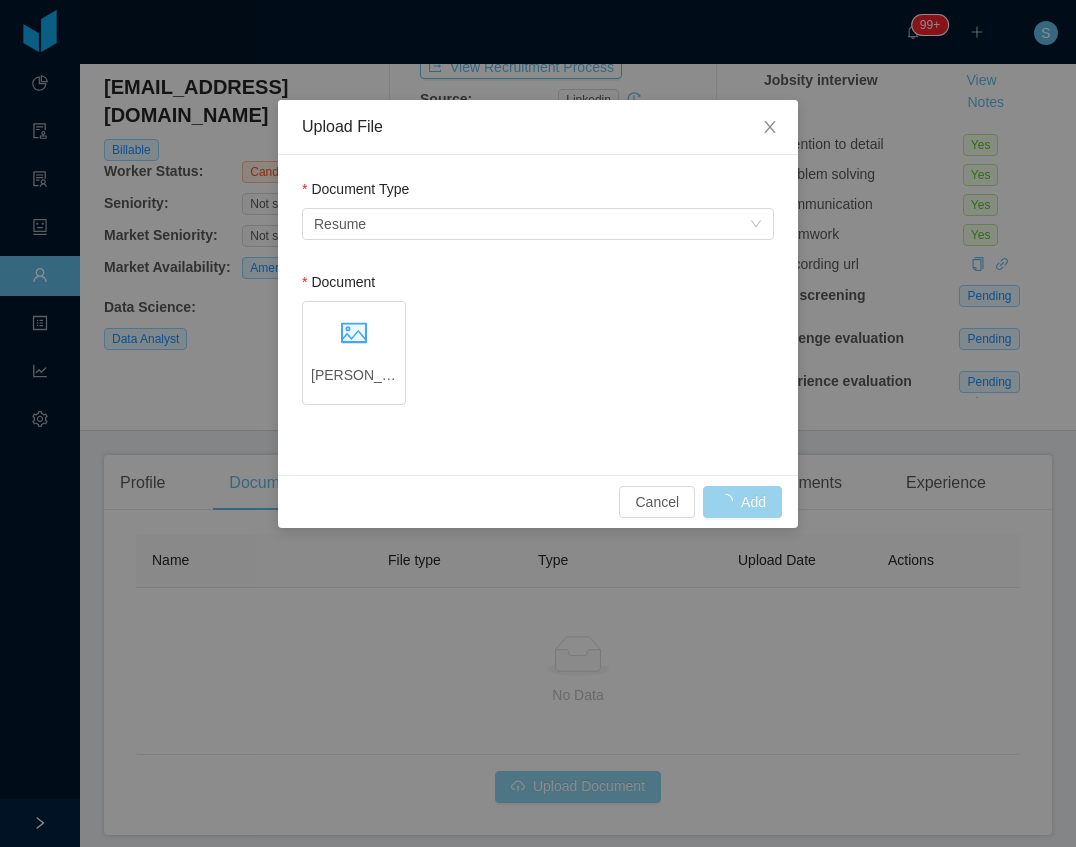 scroll, scrollTop: 100, scrollLeft: 0, axis: vertical 